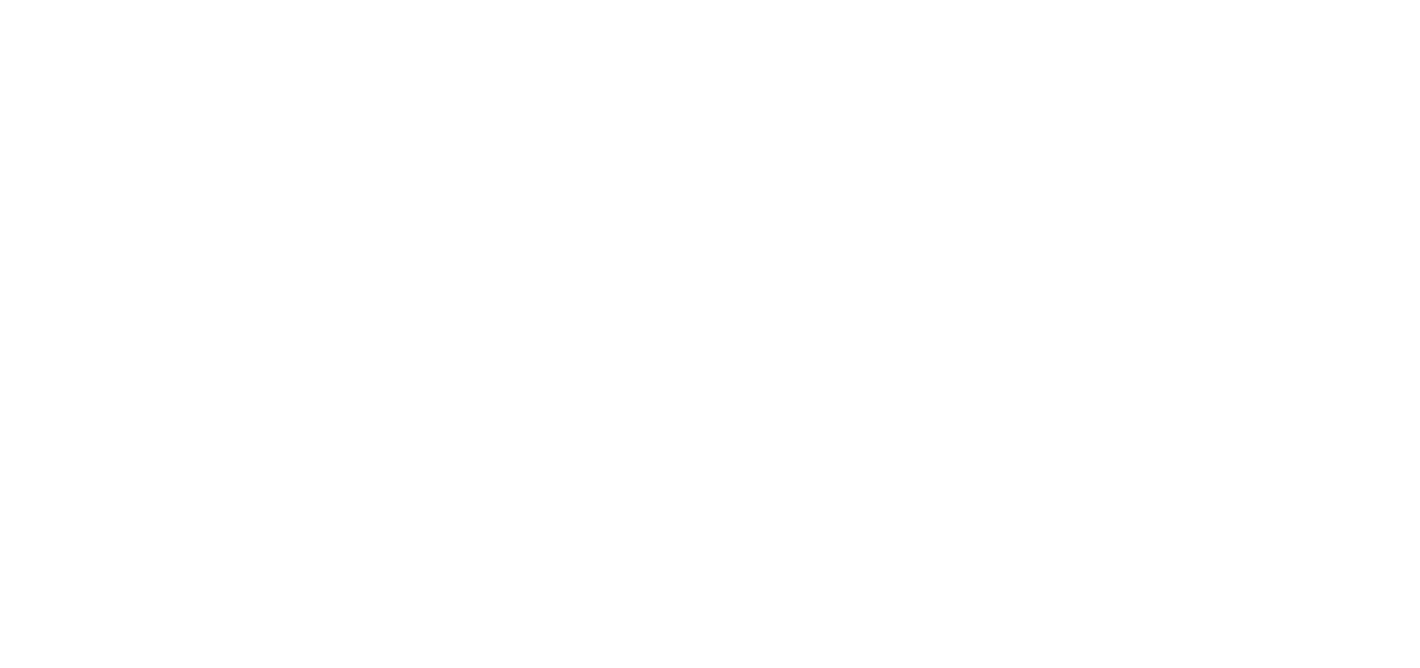 scroll, scrollTop: 0, scrollLeft: 0, axis: both 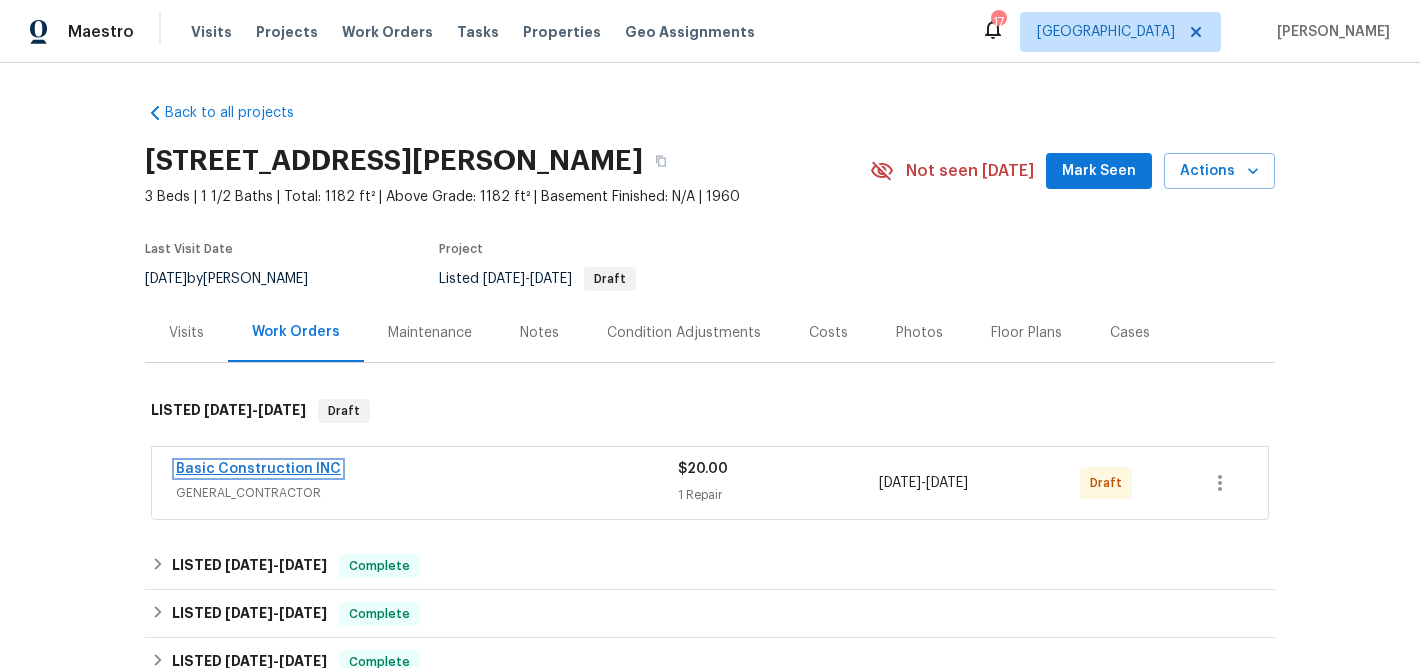 click on "Basic Construction INC" at bounding box center (258, 469) 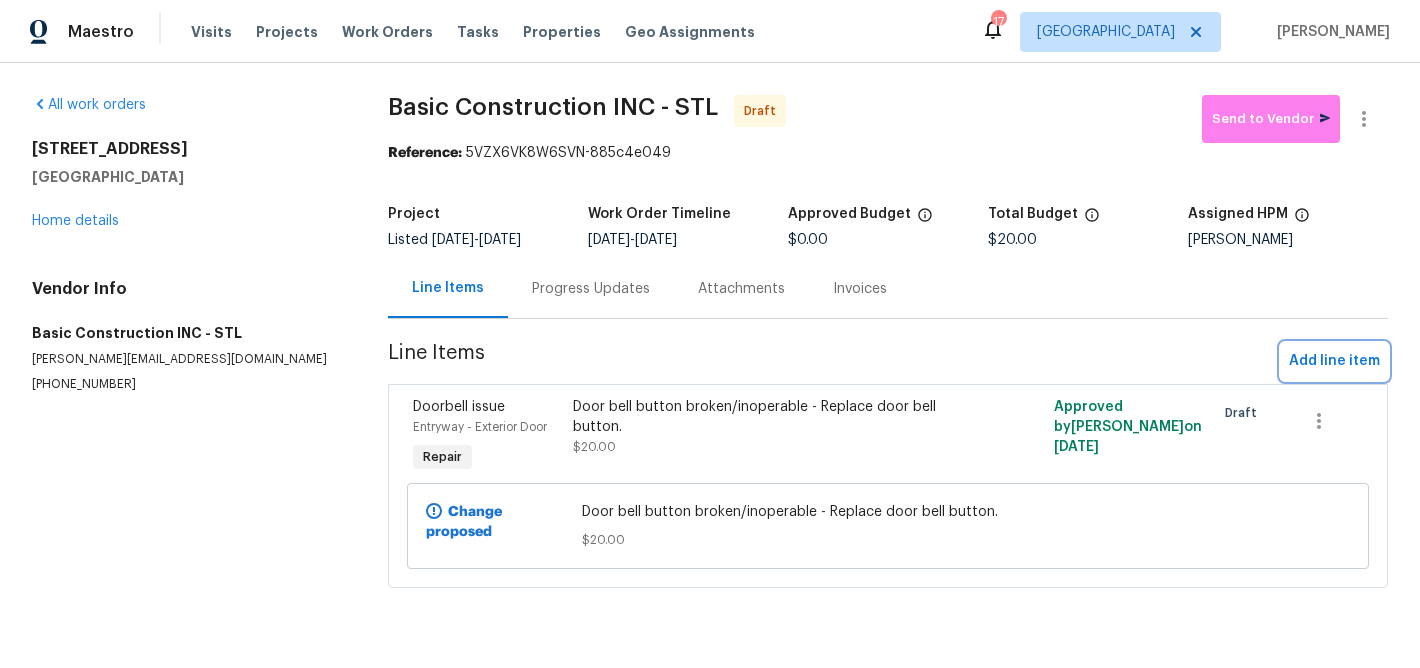 click on "Add line item" at bounding box center [1334, 361] 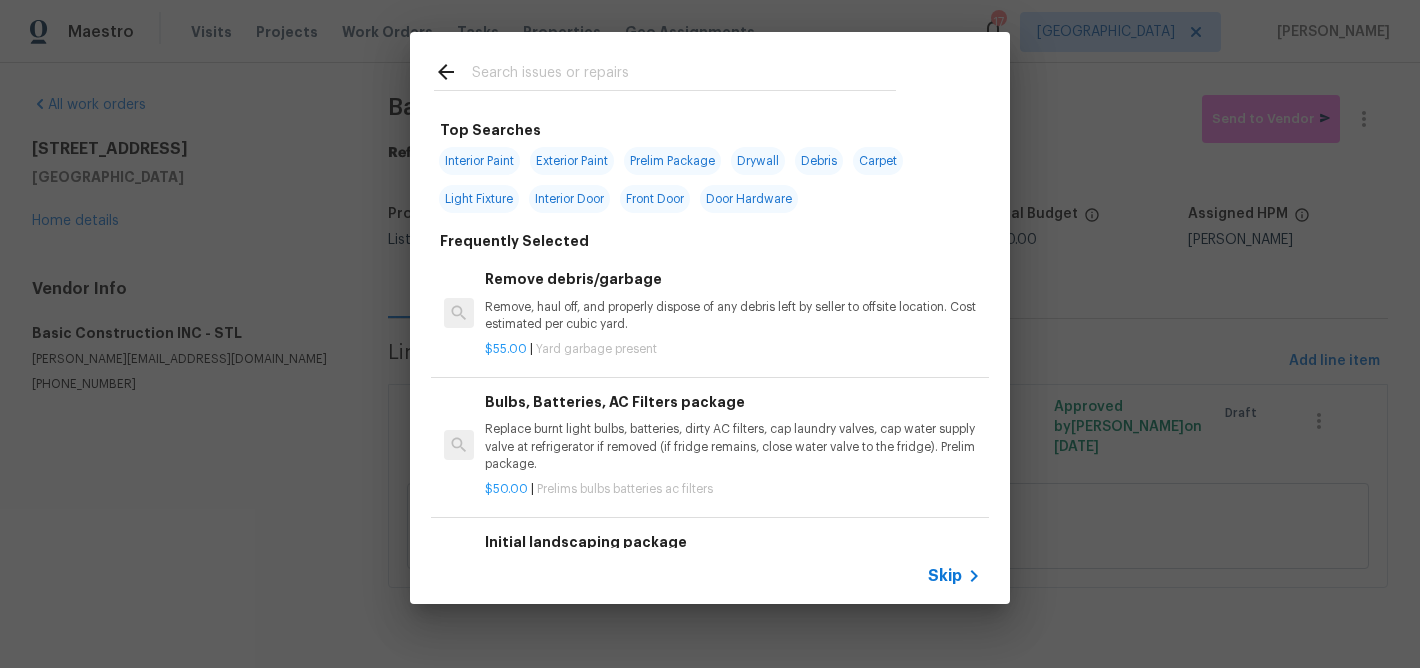 click at bounding box center (684, 75) 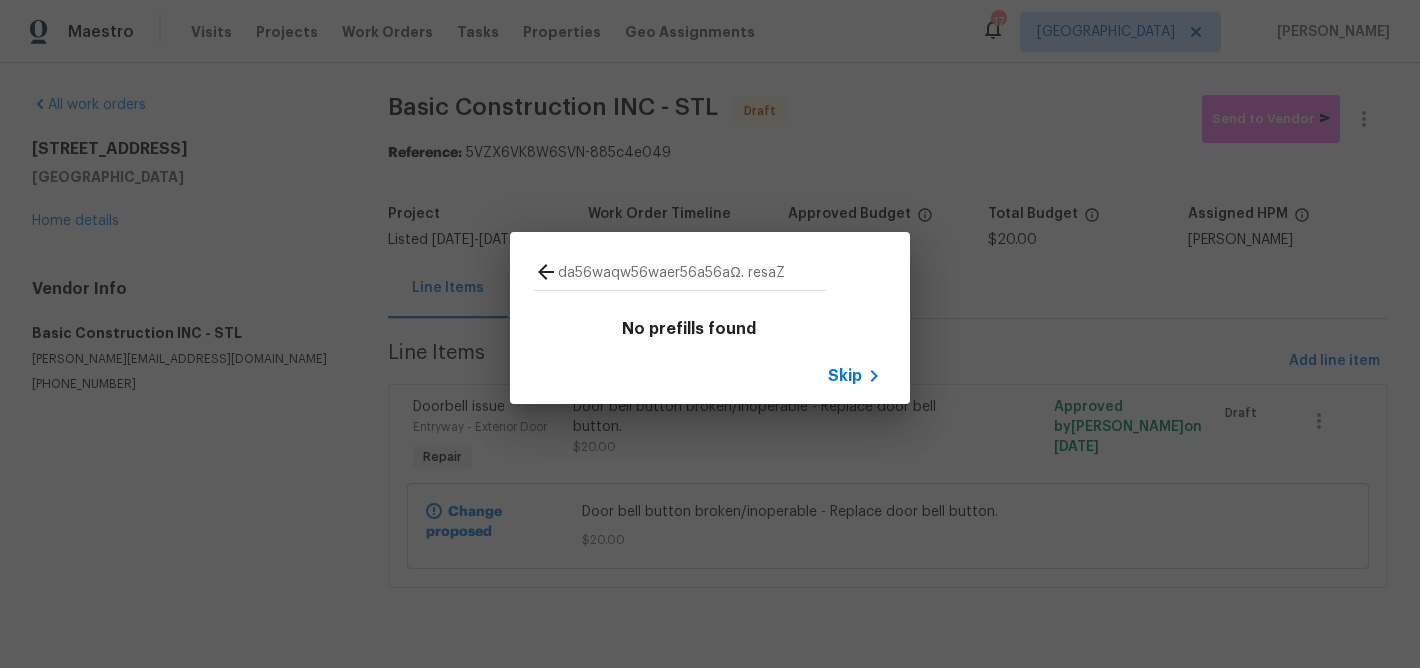 type on "da56waqw56waer56a56aΩ. resaZ" 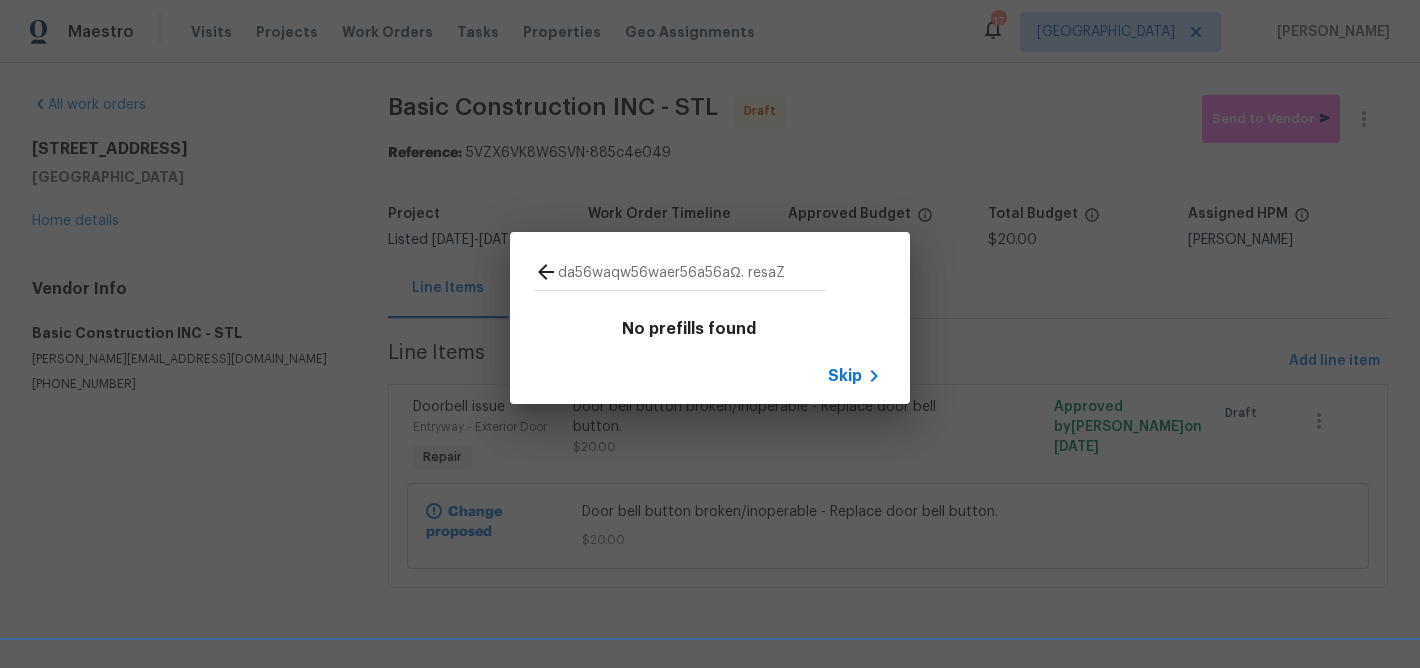 click on "Skip" at bounding box center [845, 376] 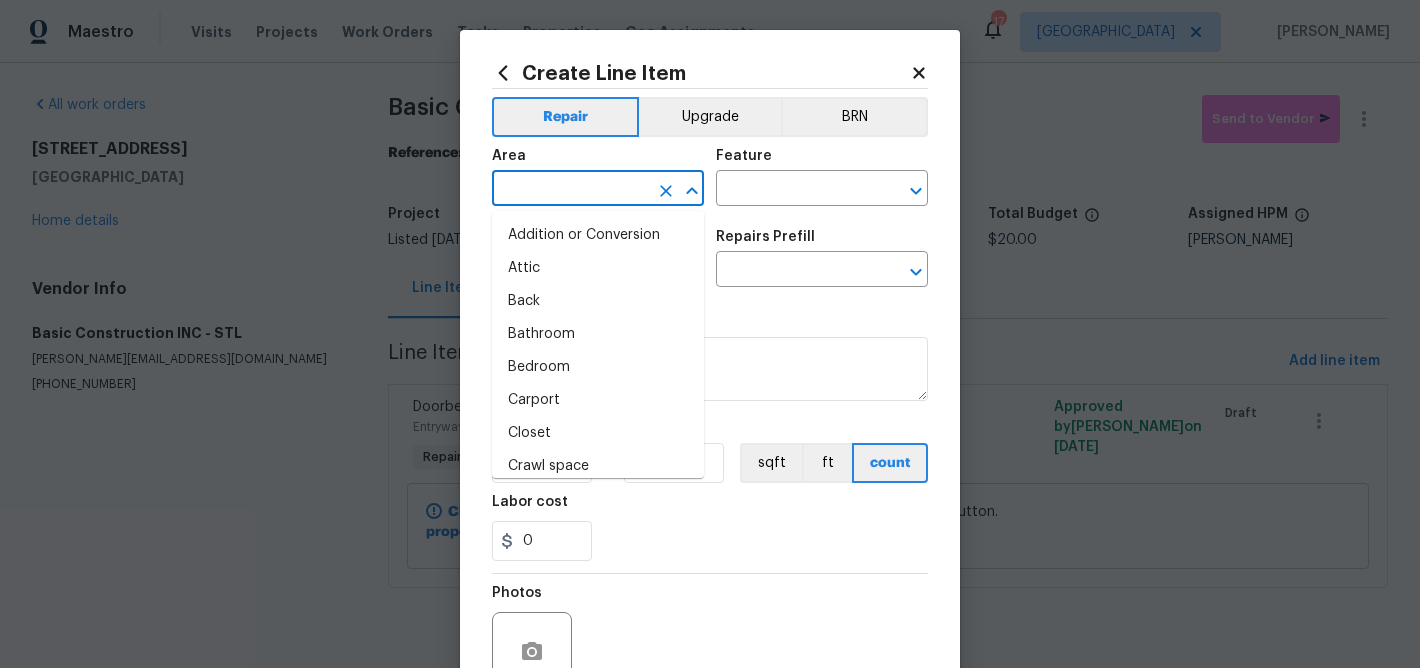 click at bounding box center [570, 190] 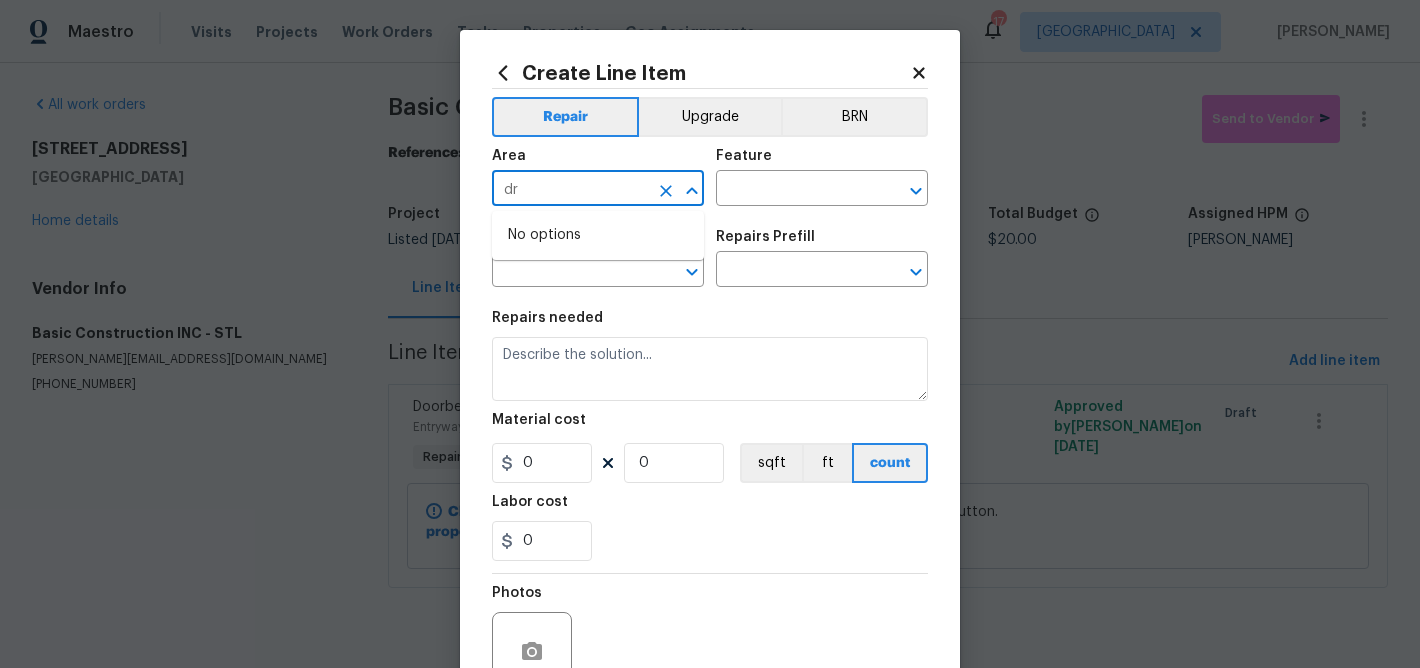 type on "d" 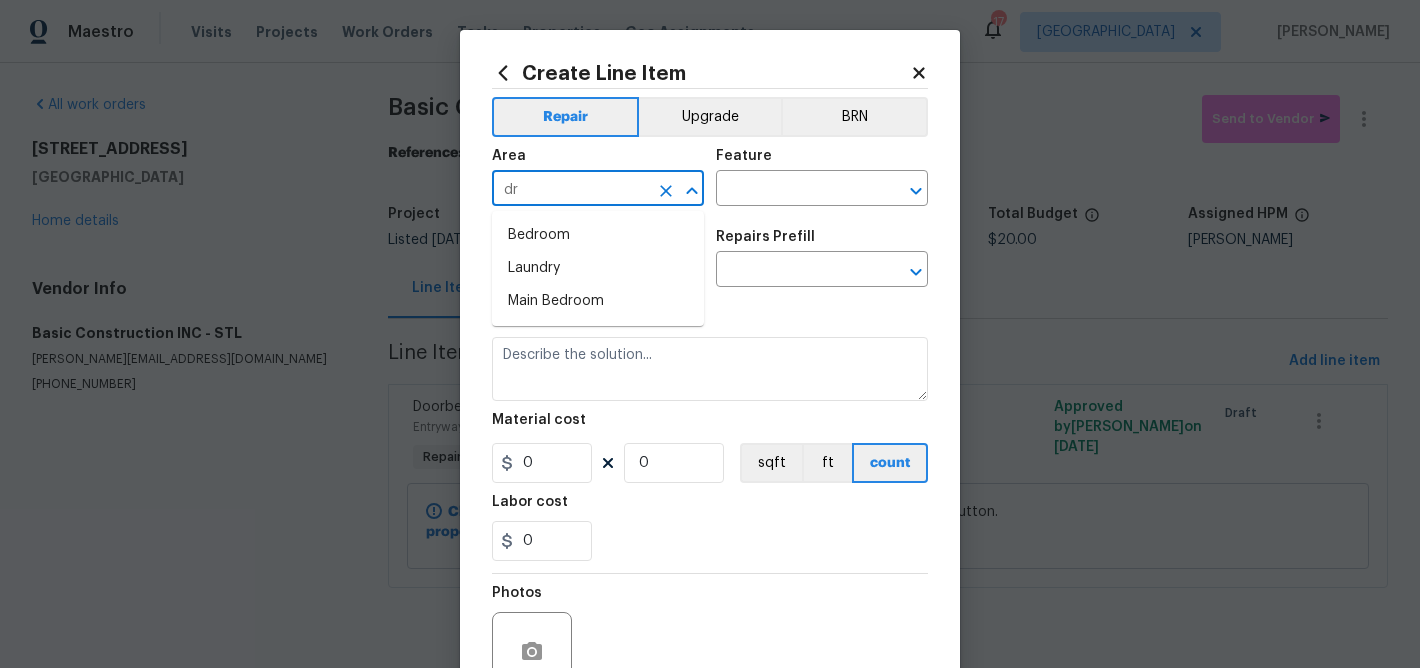 type on "d" 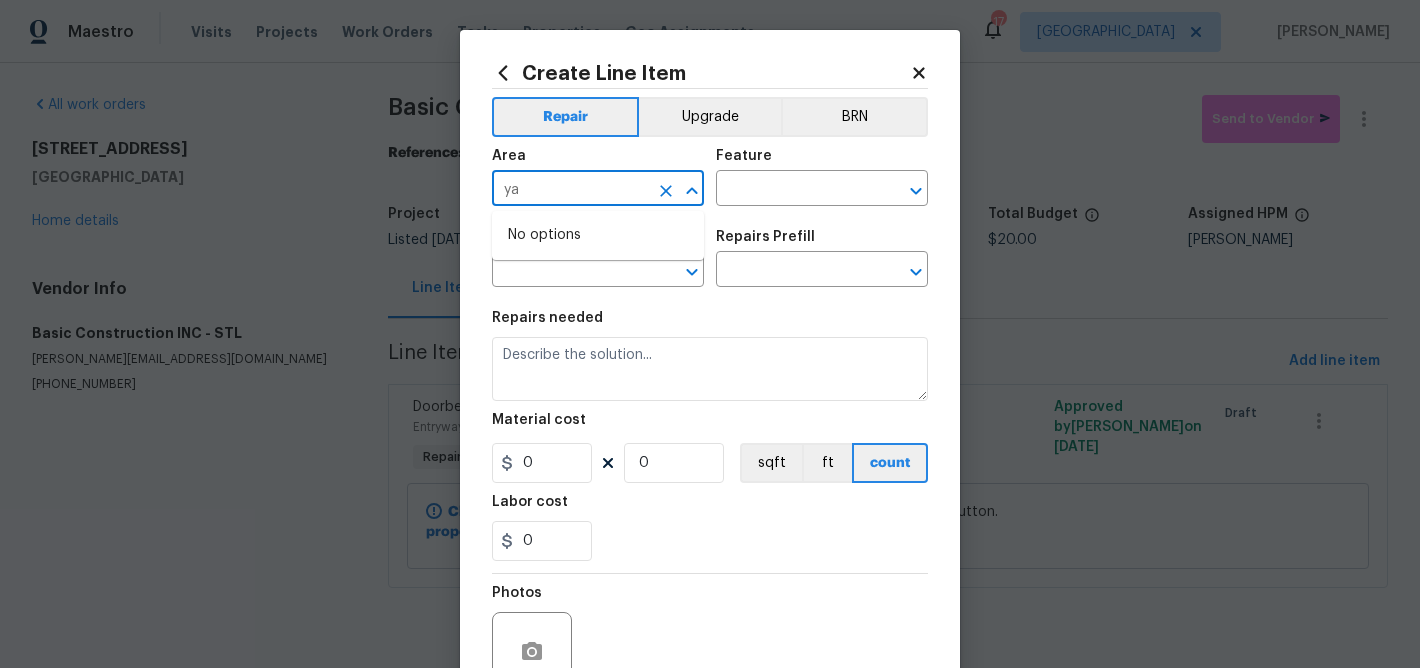 type on "y" 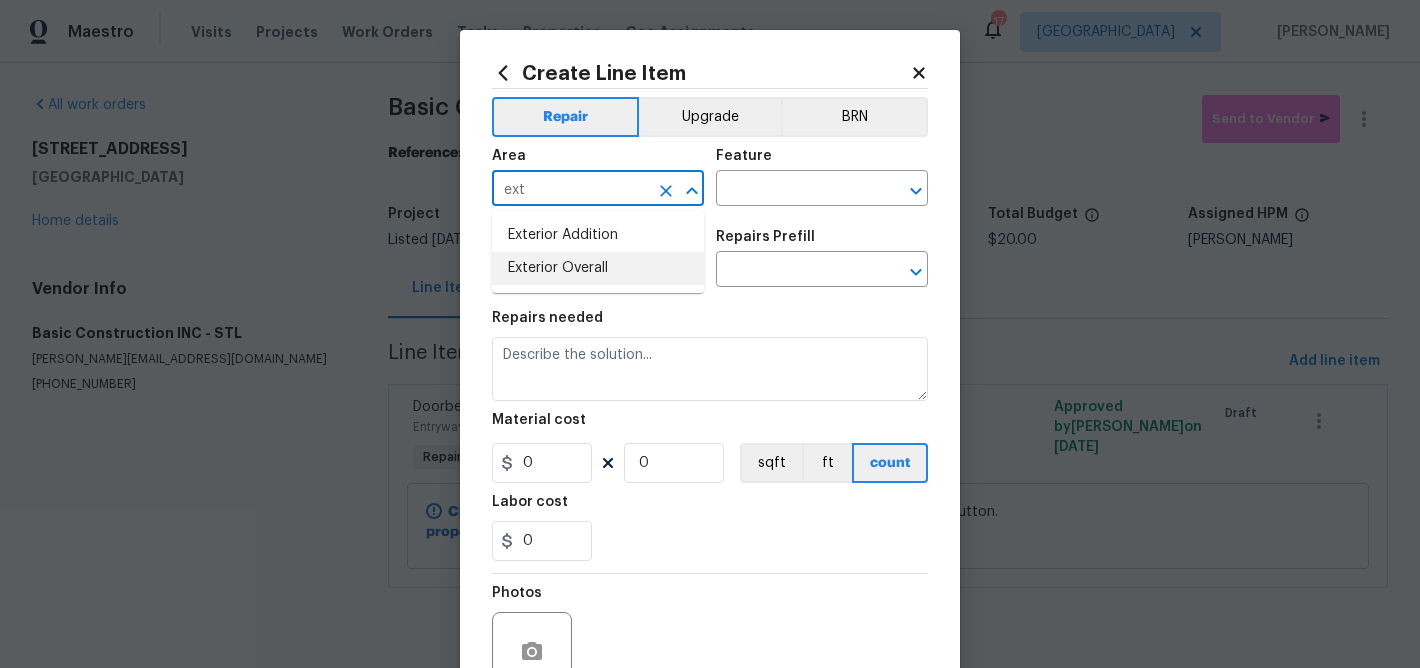 click on "Exterior Overall" at bounding box center (598, 268) 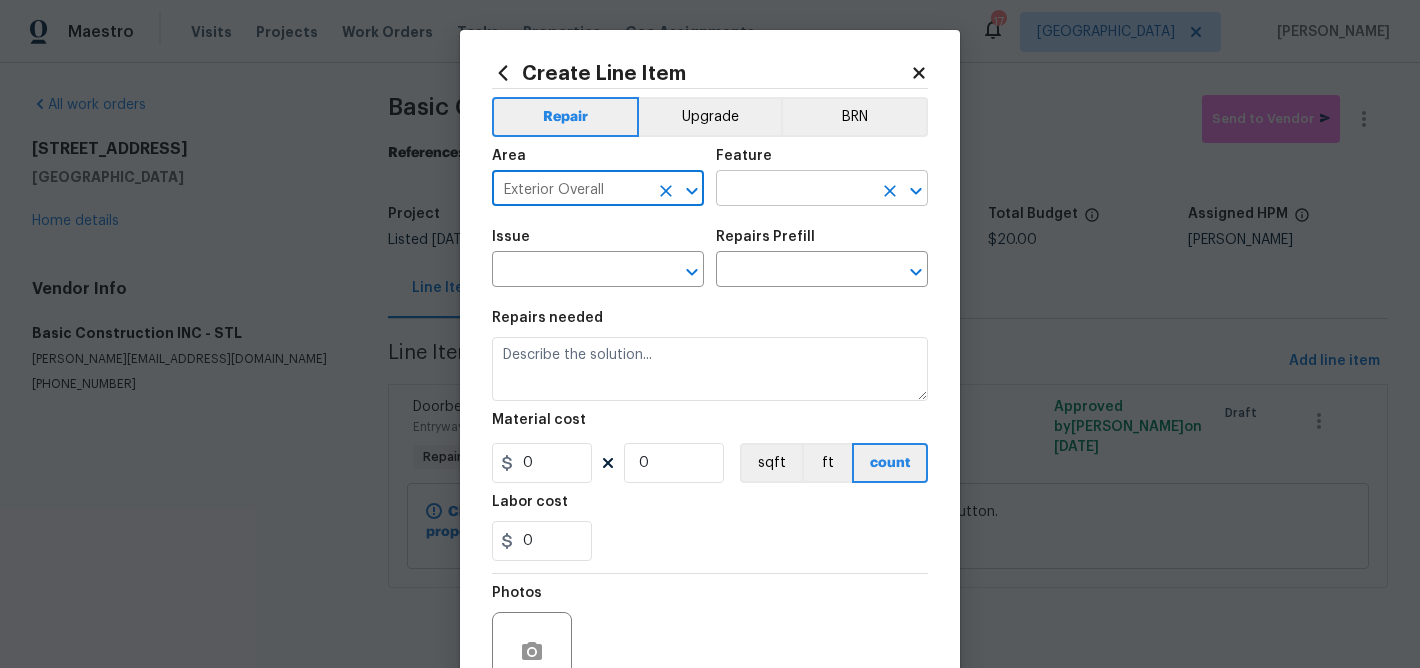 type on "Exterior Overall" 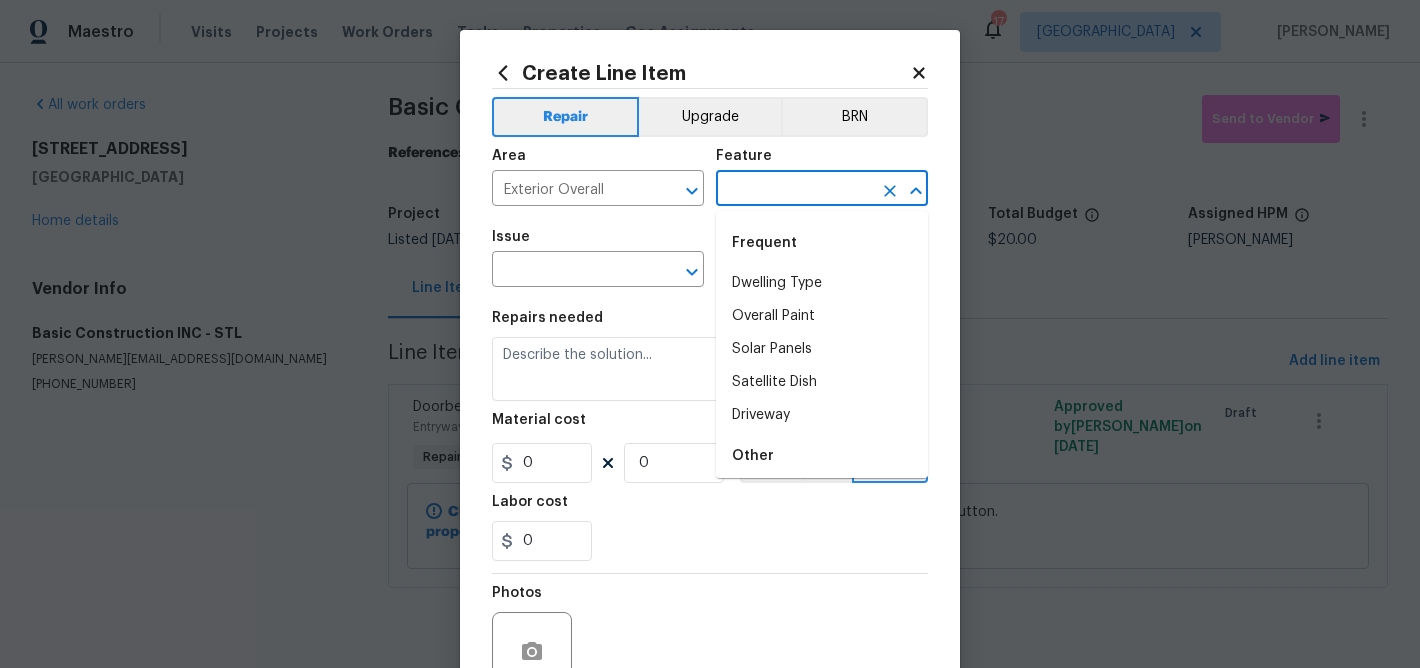 click at bounding box center (794, 190) 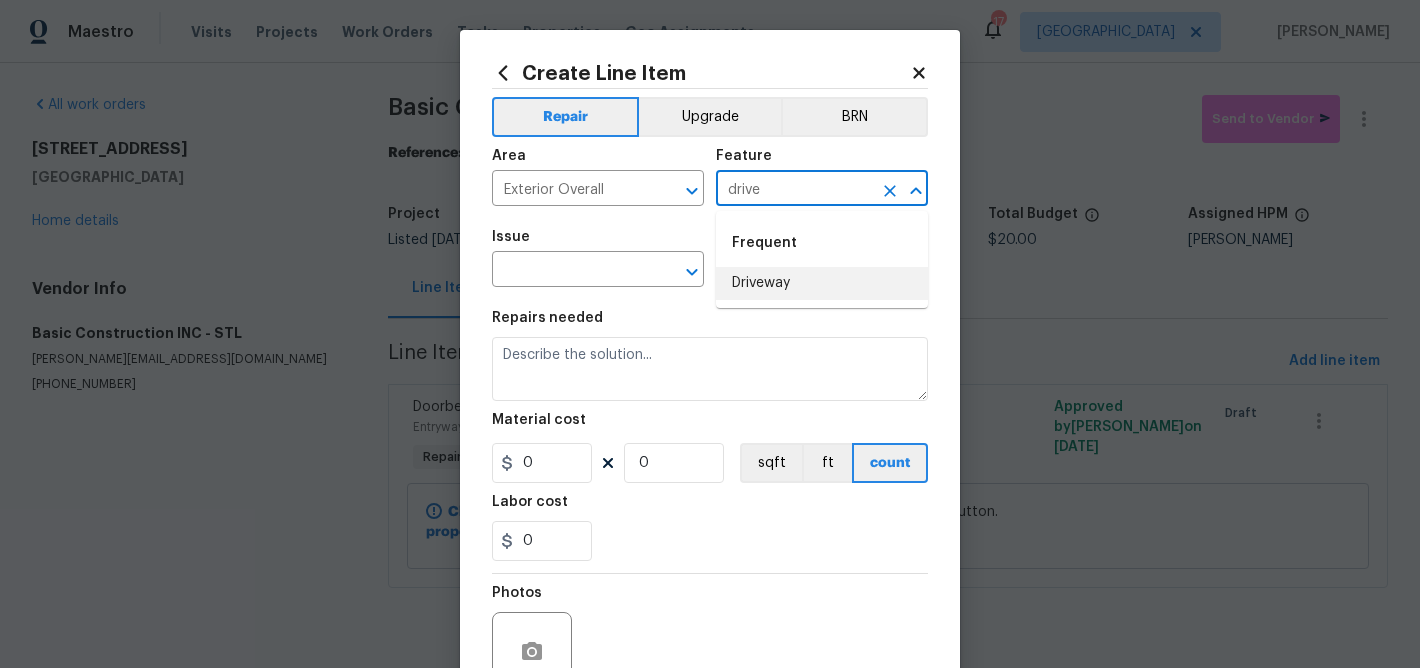 click on "Driveway" at bounding box center [822, 283] 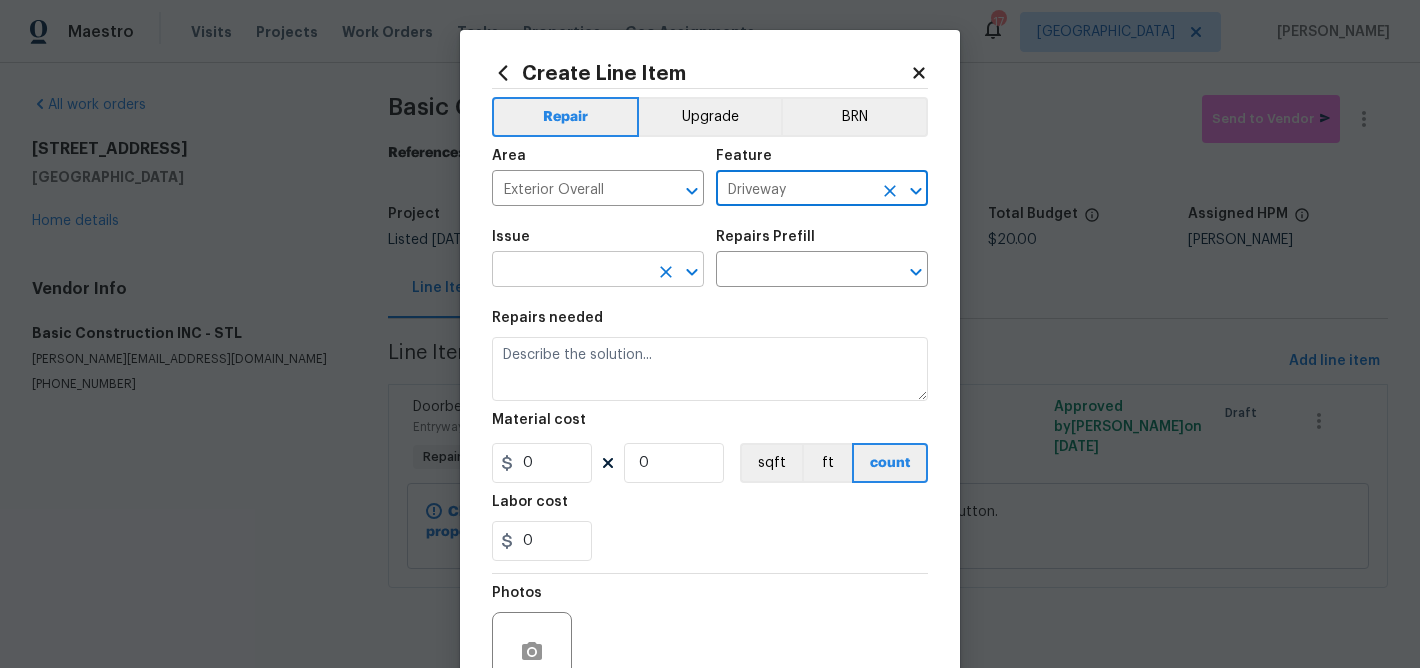 type on "Driveway" 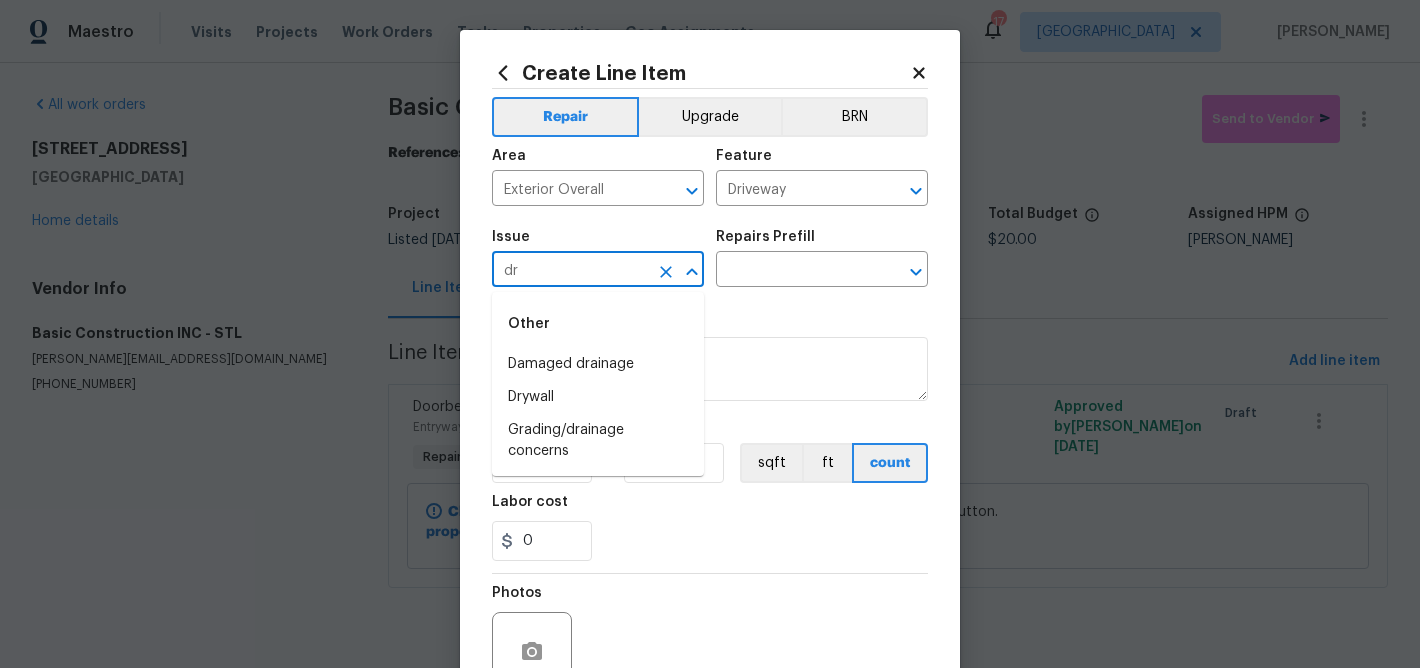 type on "d" 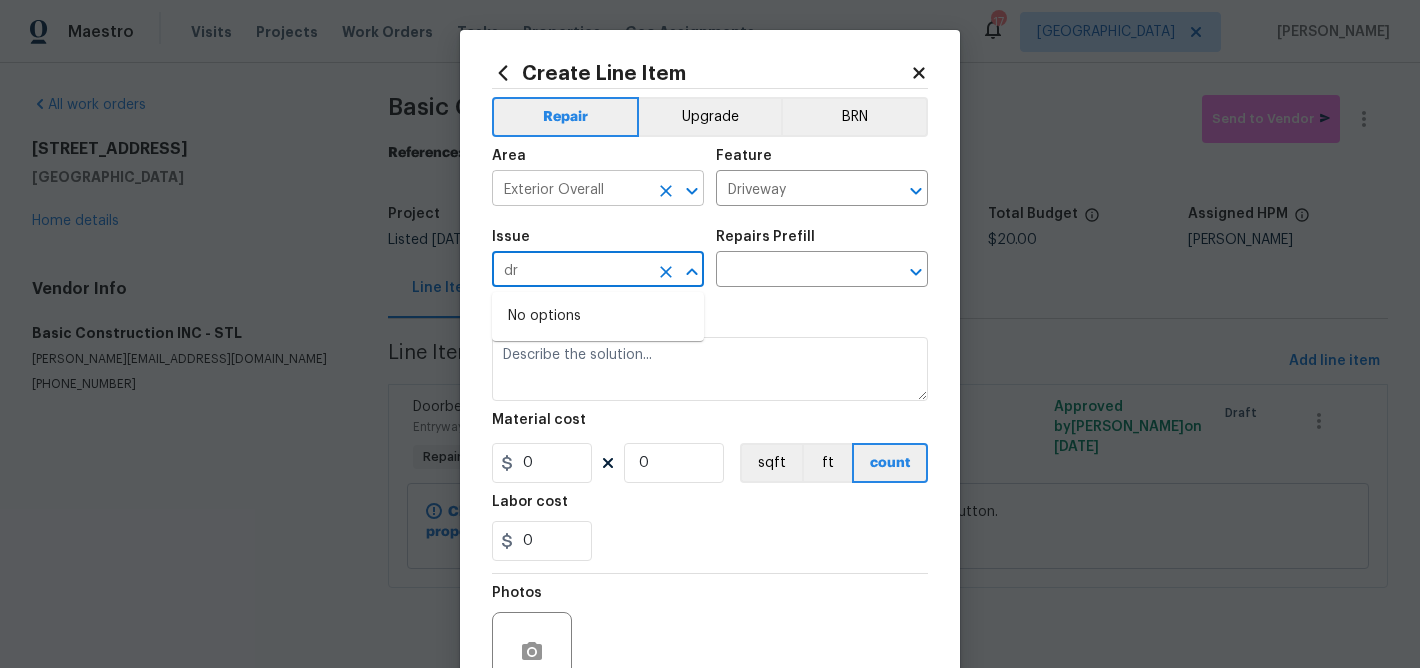 type on "d" 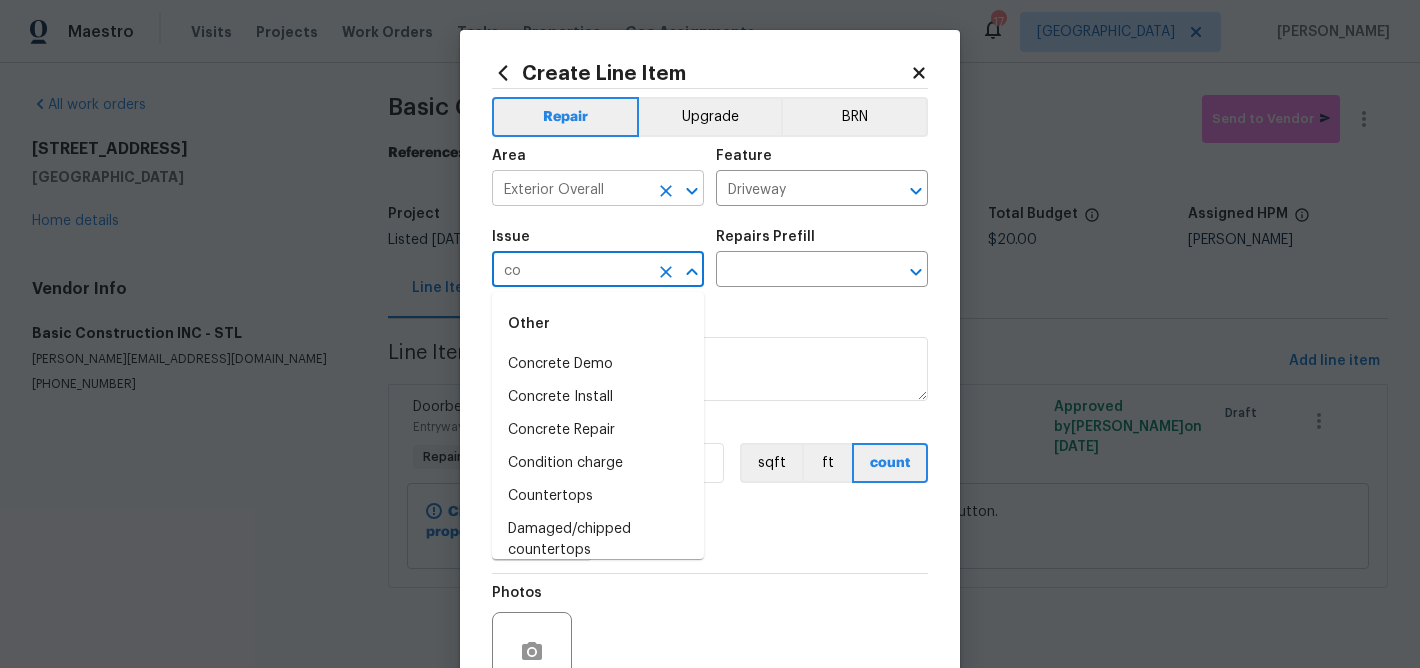 type on "c" 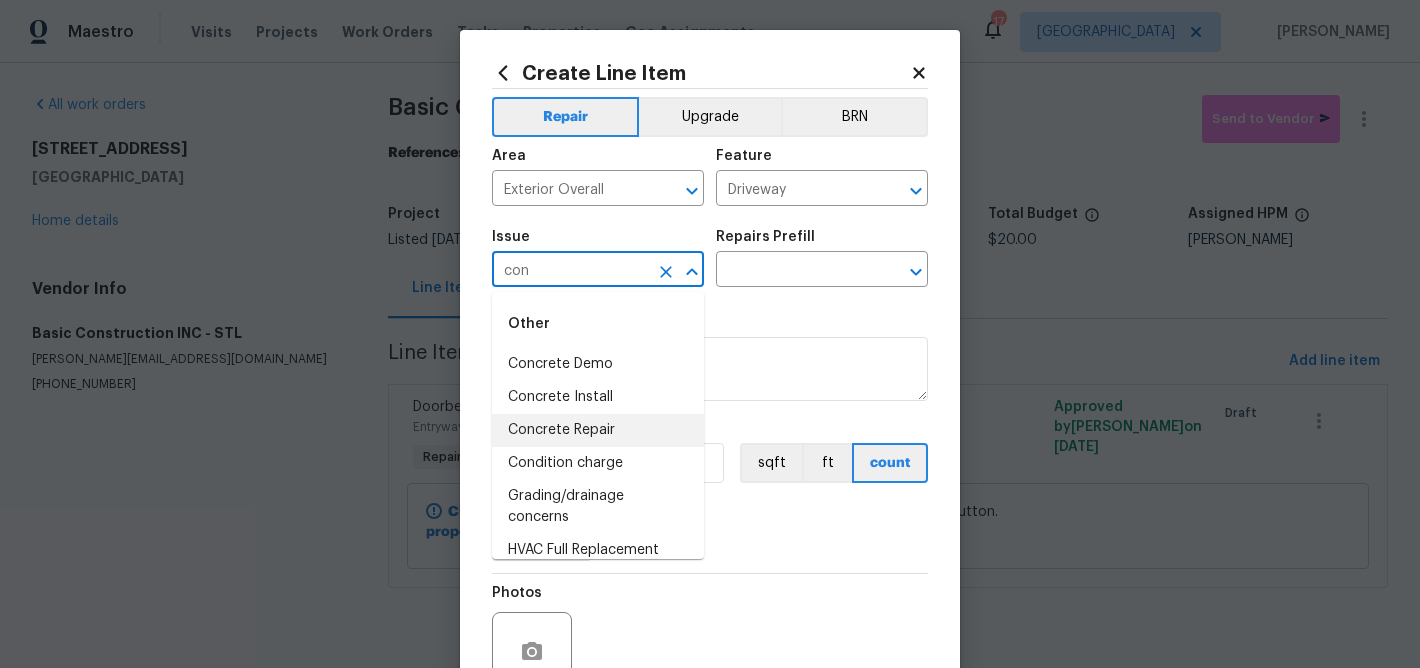 click on "Concrete Repair" at bounding box center [598, 430] 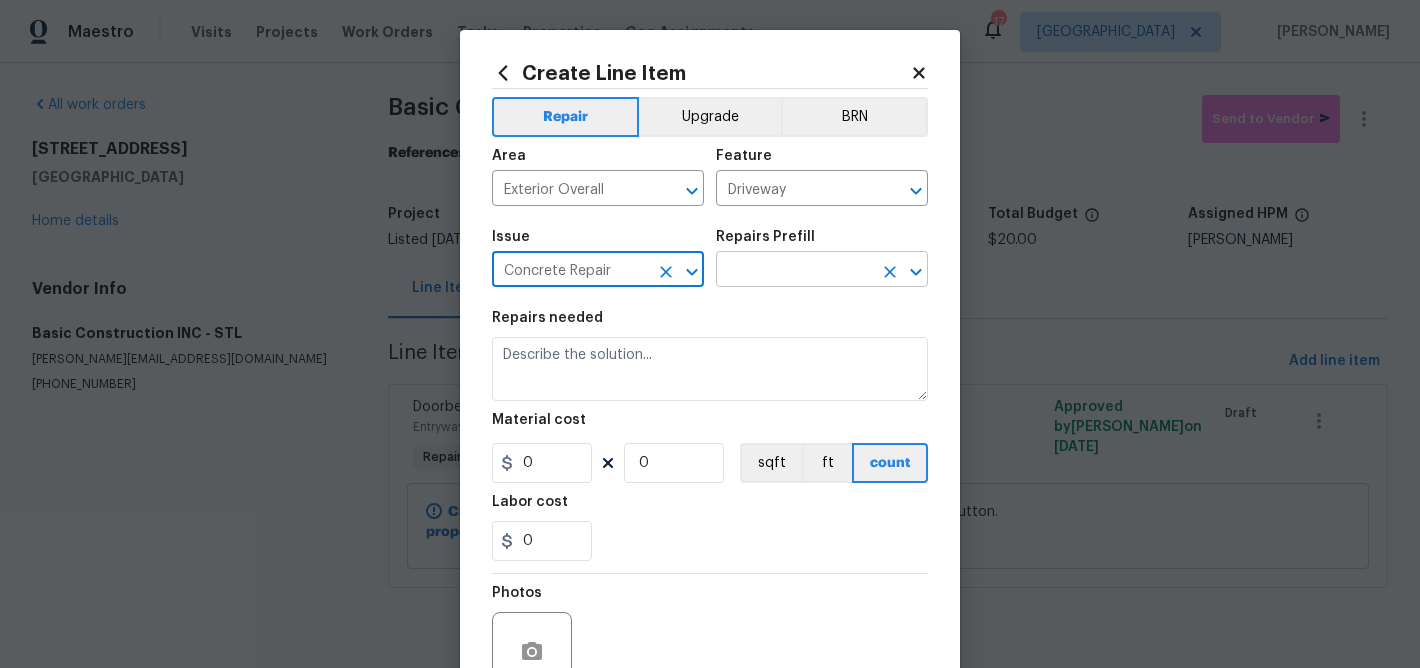 type on "Concrete Repair" 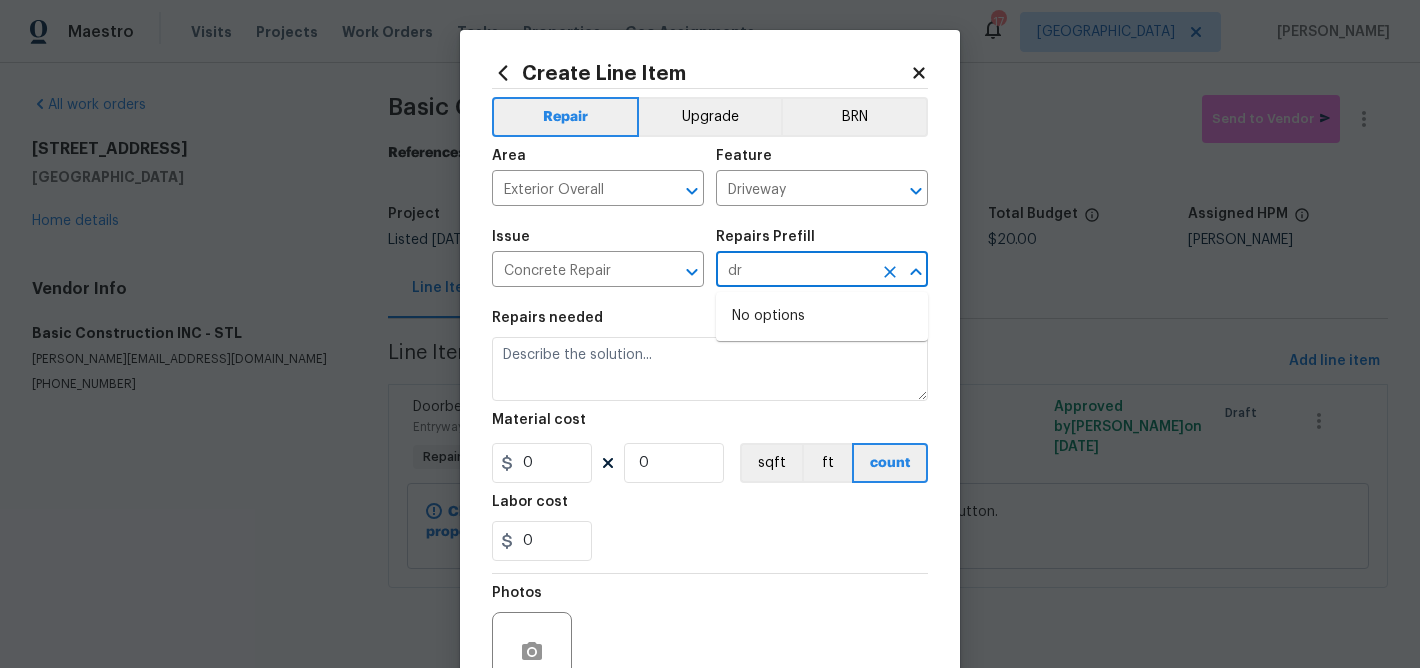 type on "d" 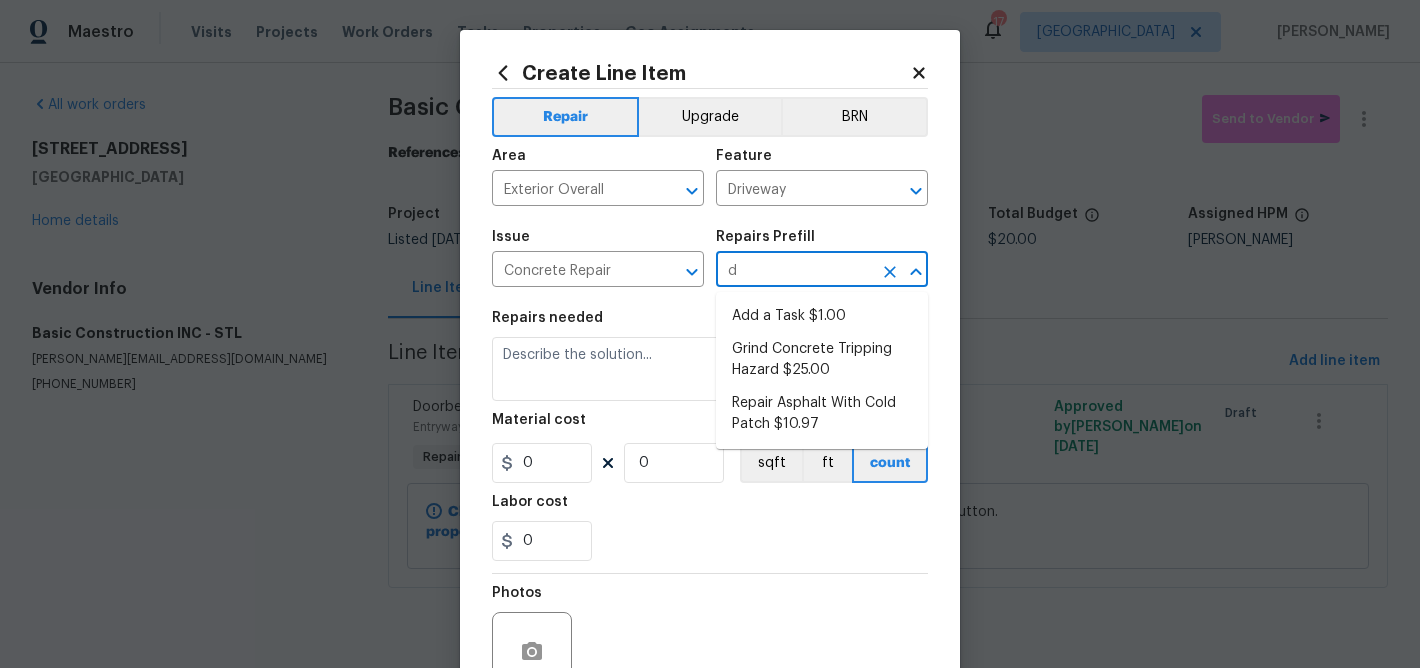 type 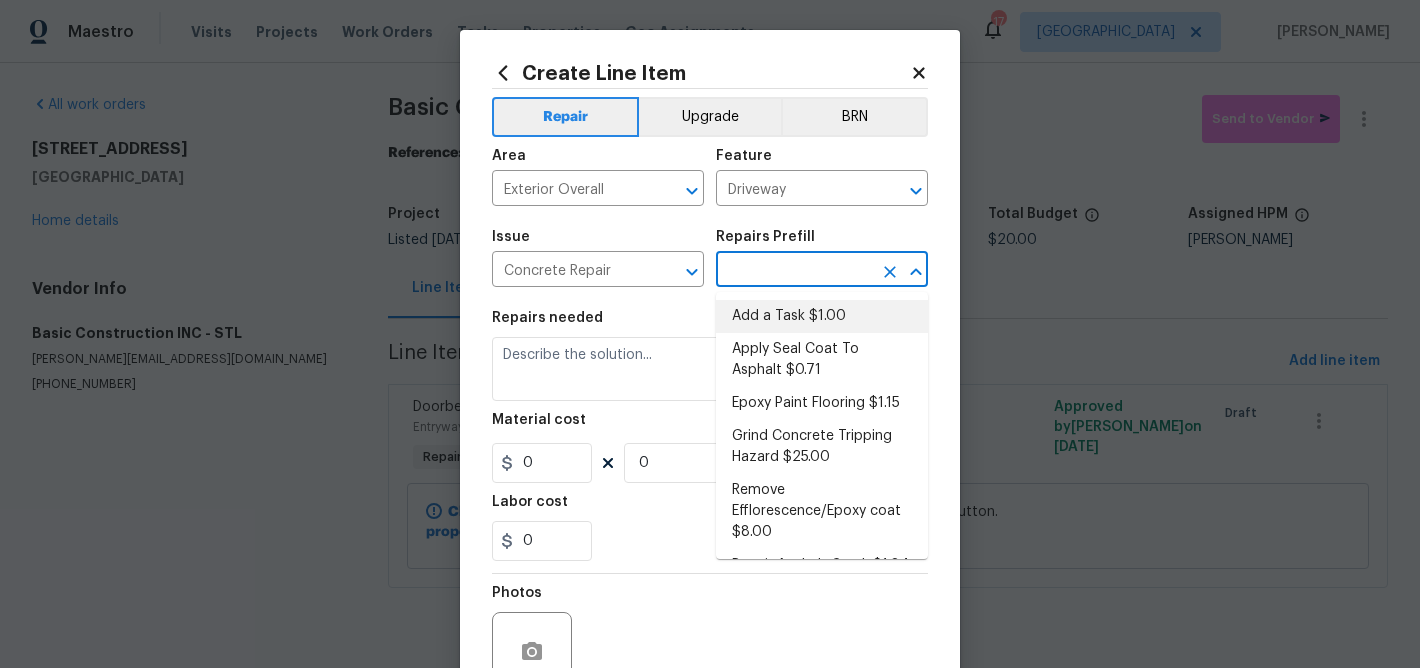 click on "Add a Task $1.00" at bounding box center (822, 316) 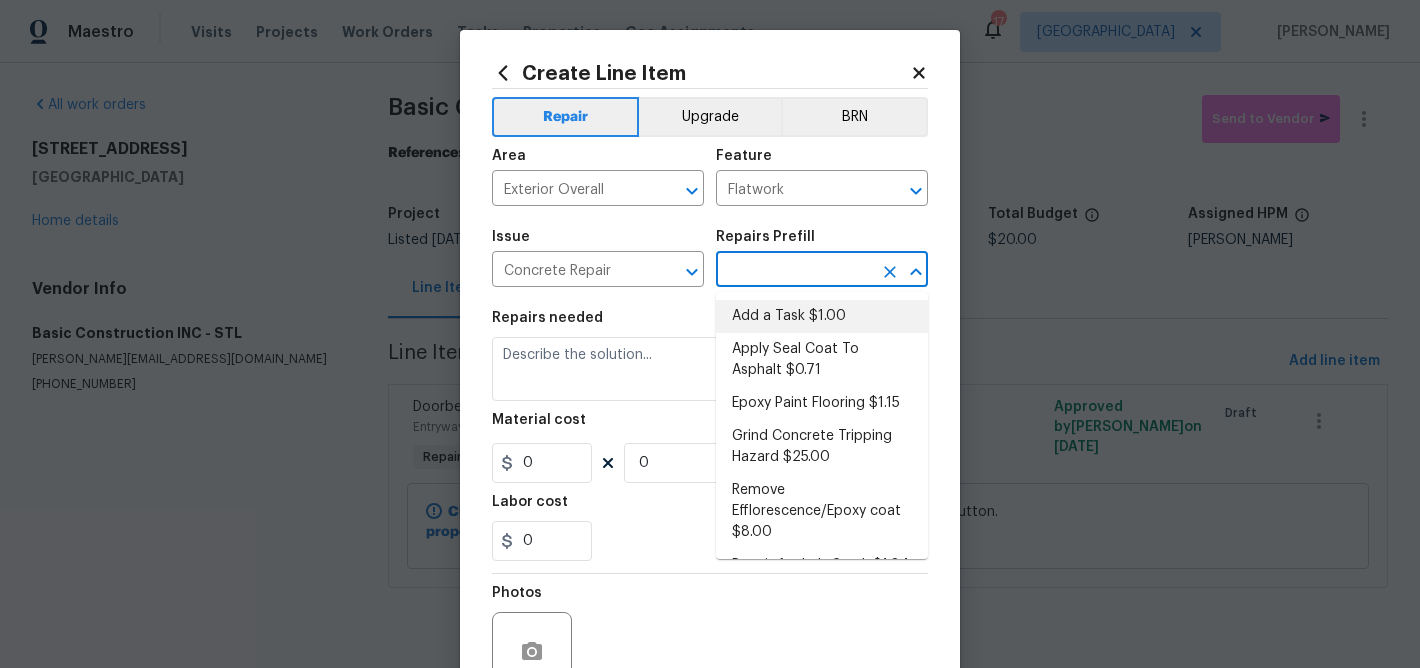 type on "Add a Task $1.00" 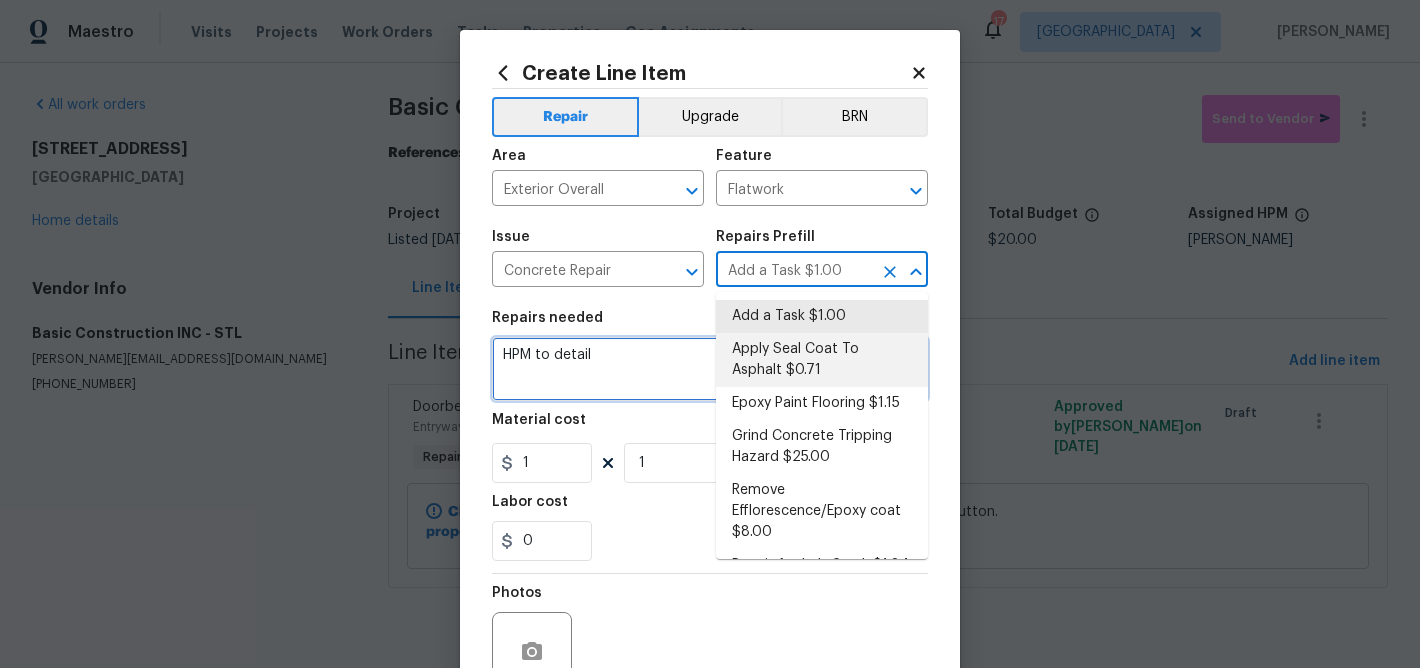 click on "HPM to detail" at bounding box center [710, 369] 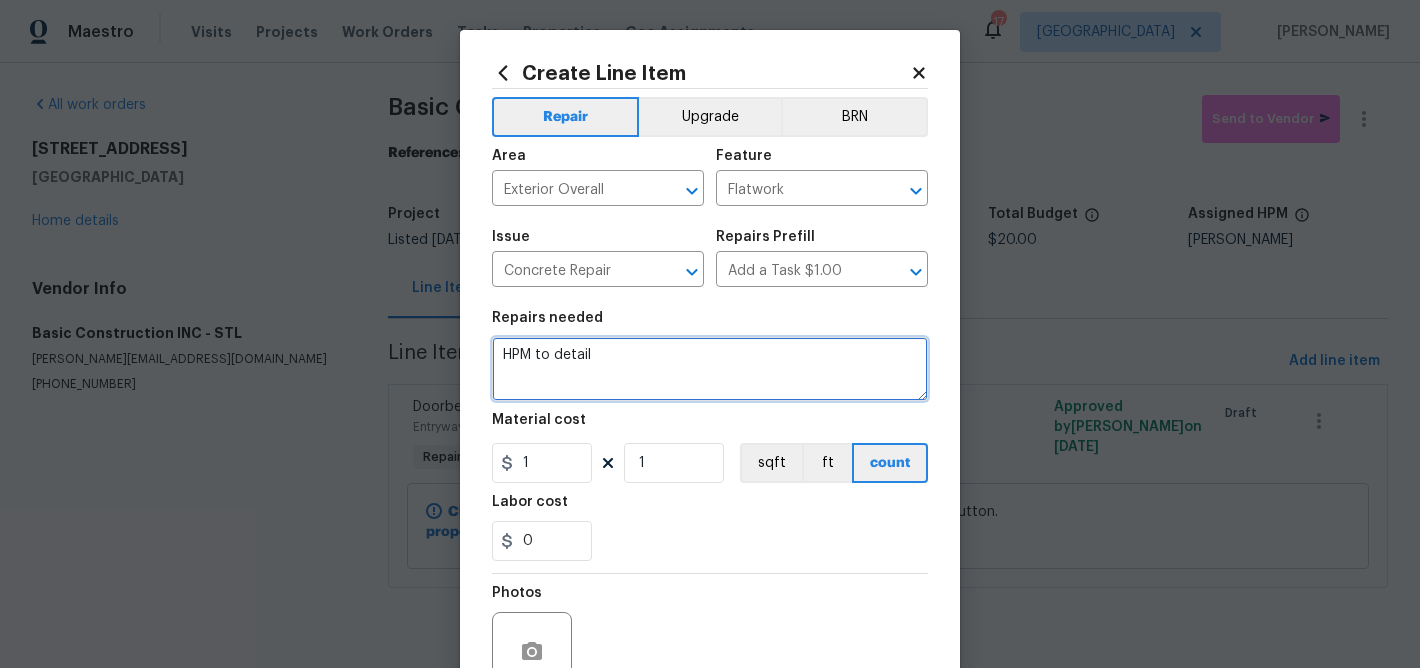 drag, startPoint x: 638, startPoint y: 370, endPoint x: 462, endPoint y: 354, distance: 176.72577 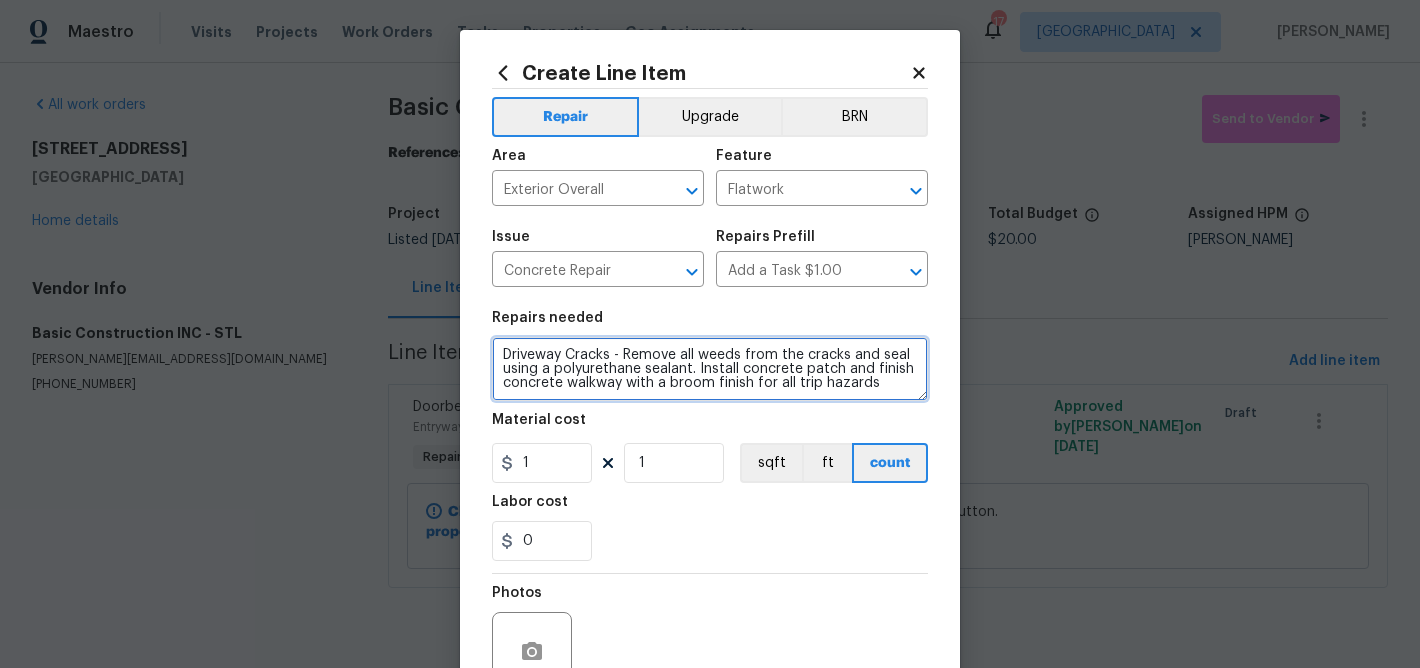 scroll, scrollTop: 4, scrollLeft: 0, axis: vertical 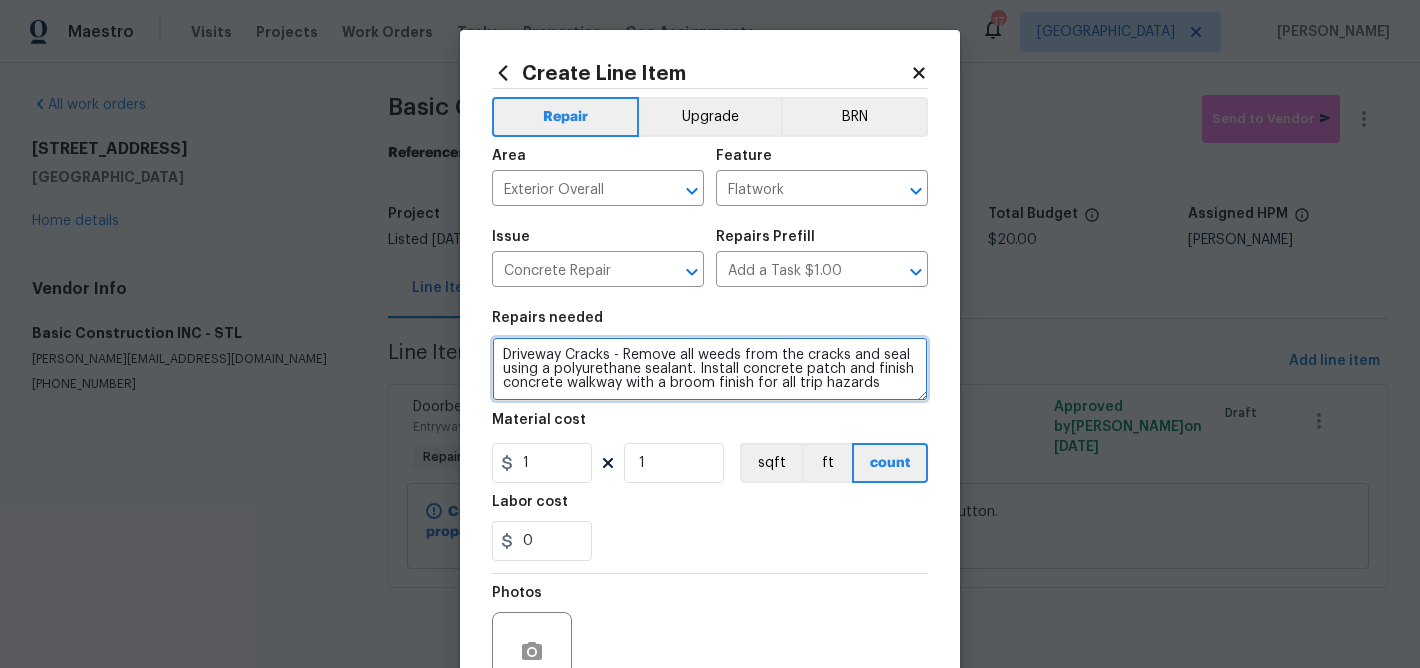 drag, startPoint x: 869, startPoint y: 380, endPoint x: 681, endPoint y: 350, distance: 190.37857 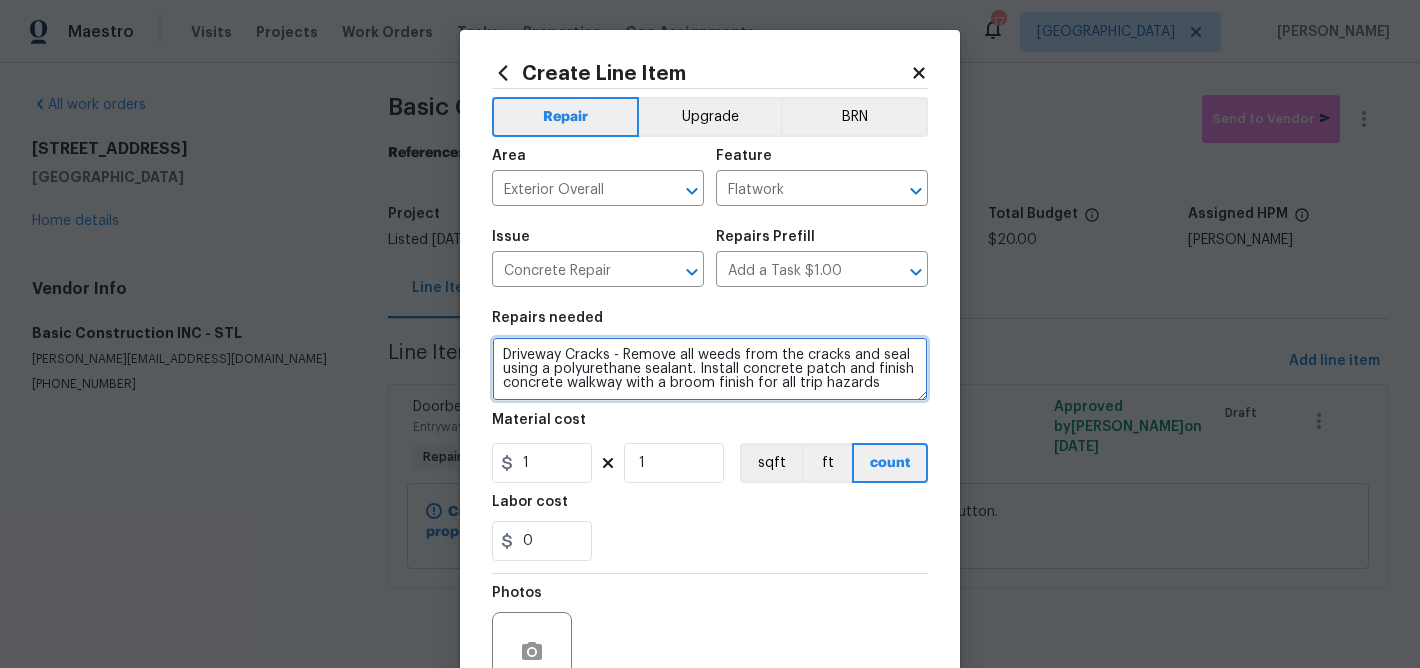 click on "Driveway Cracks - Remove all weeds from the cracks and seal using a polyurethane sealant. Install concrete patch and finish concrete walkway with a broom finish for all trip hazards" at bounding box center (710, 369) 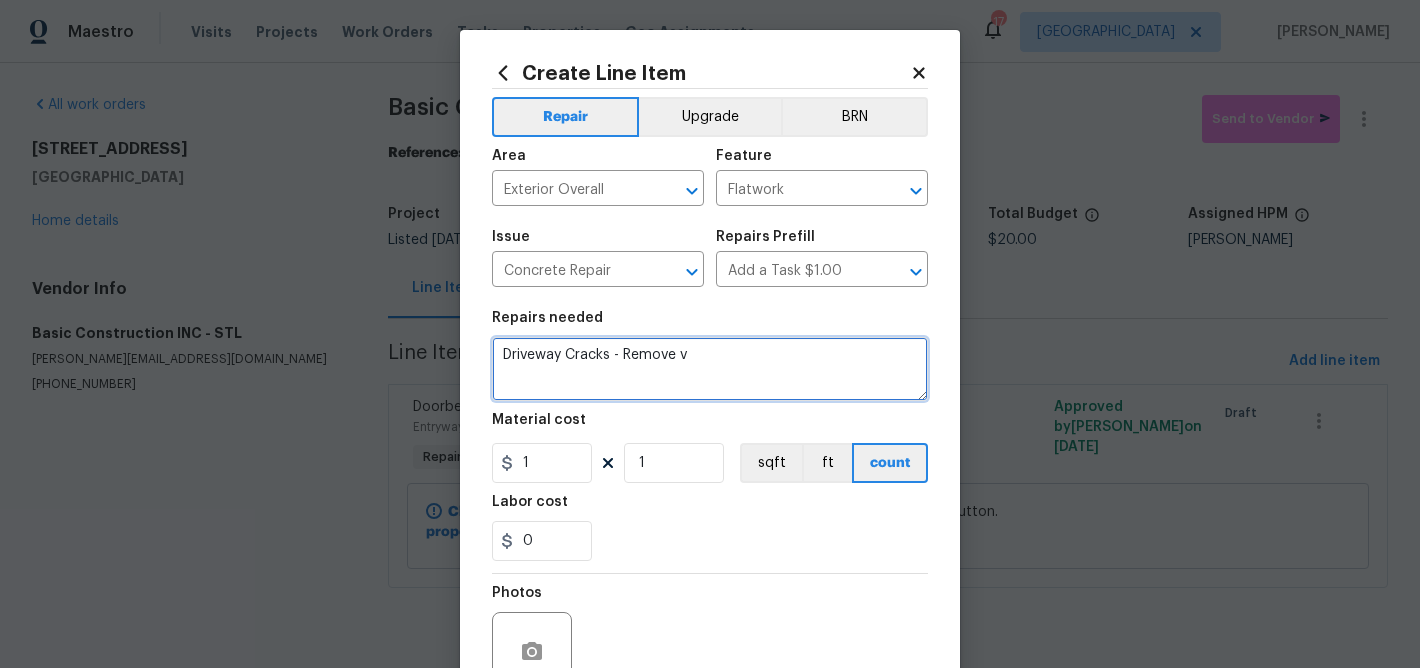 scroll, scrollTop: 0, scrollLeft: 0, axis: both 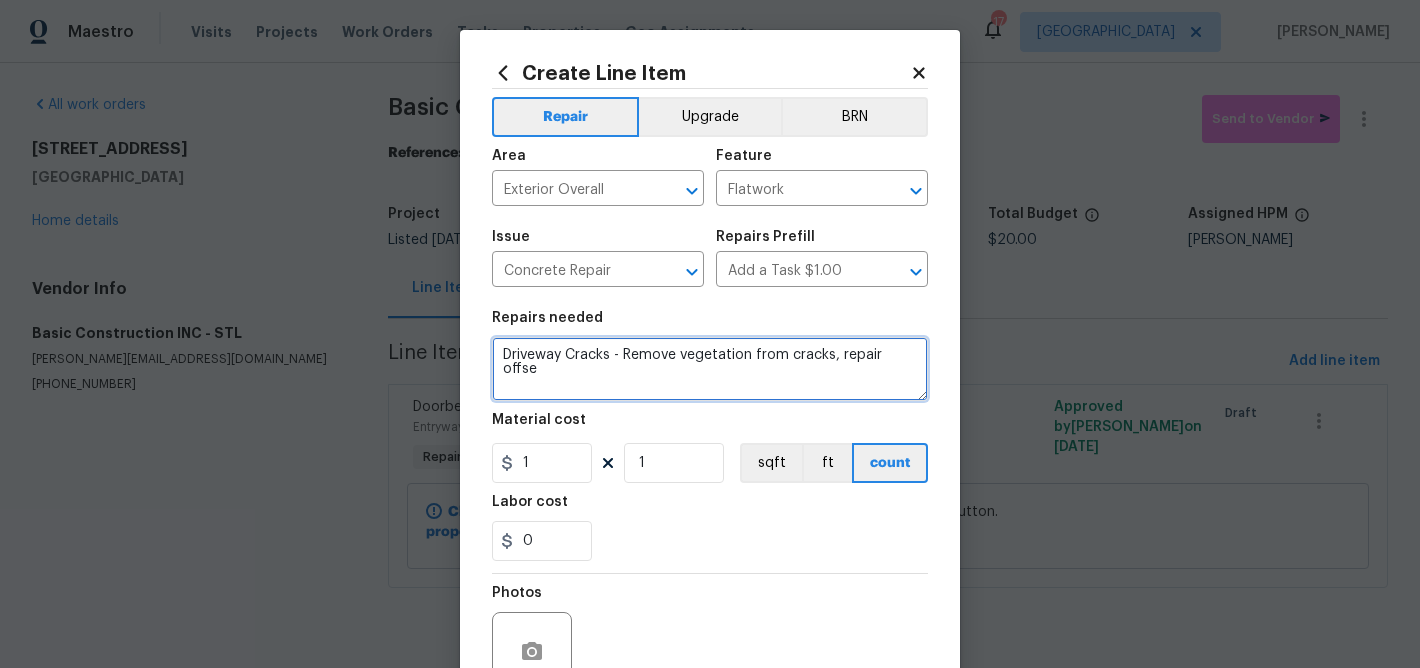 type on "Driveway Cracks - Remove vegetation from cracks, repair offset" 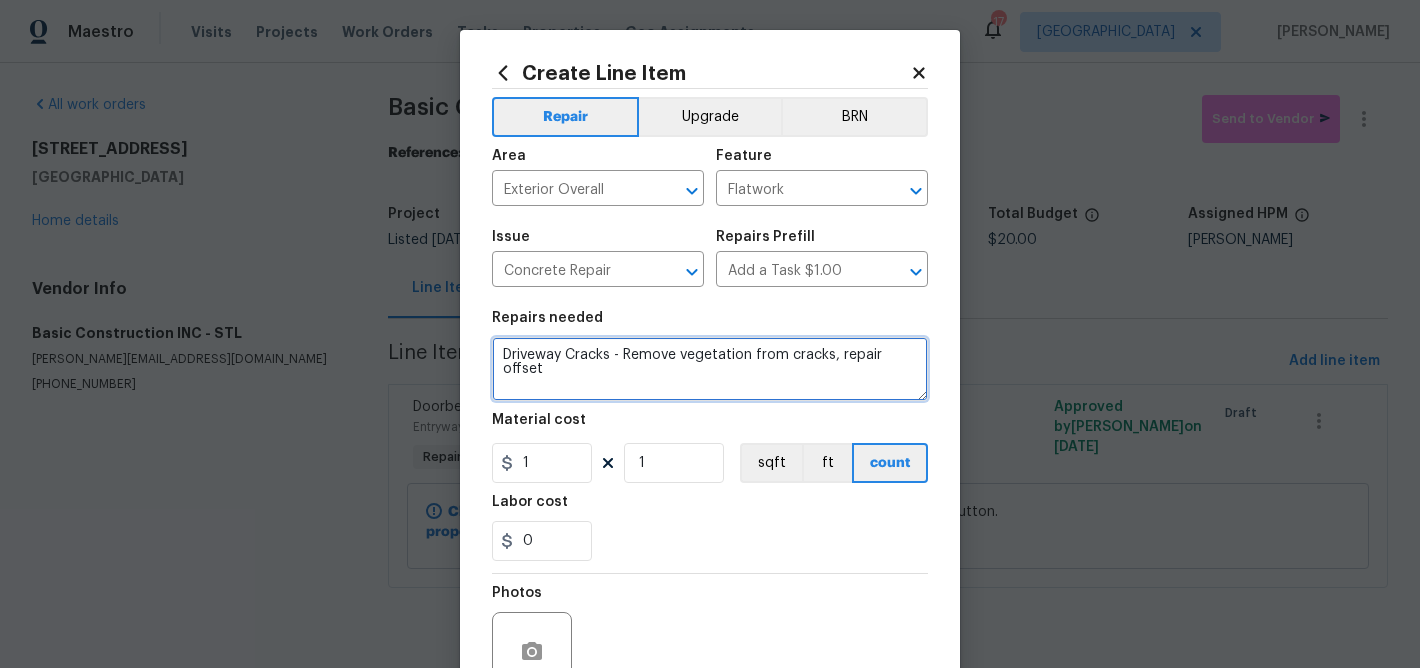 drag, startPoint x: 922, startPoint y: 361, endPoint x: 486, endPoint y: 358, distance: 436.0103 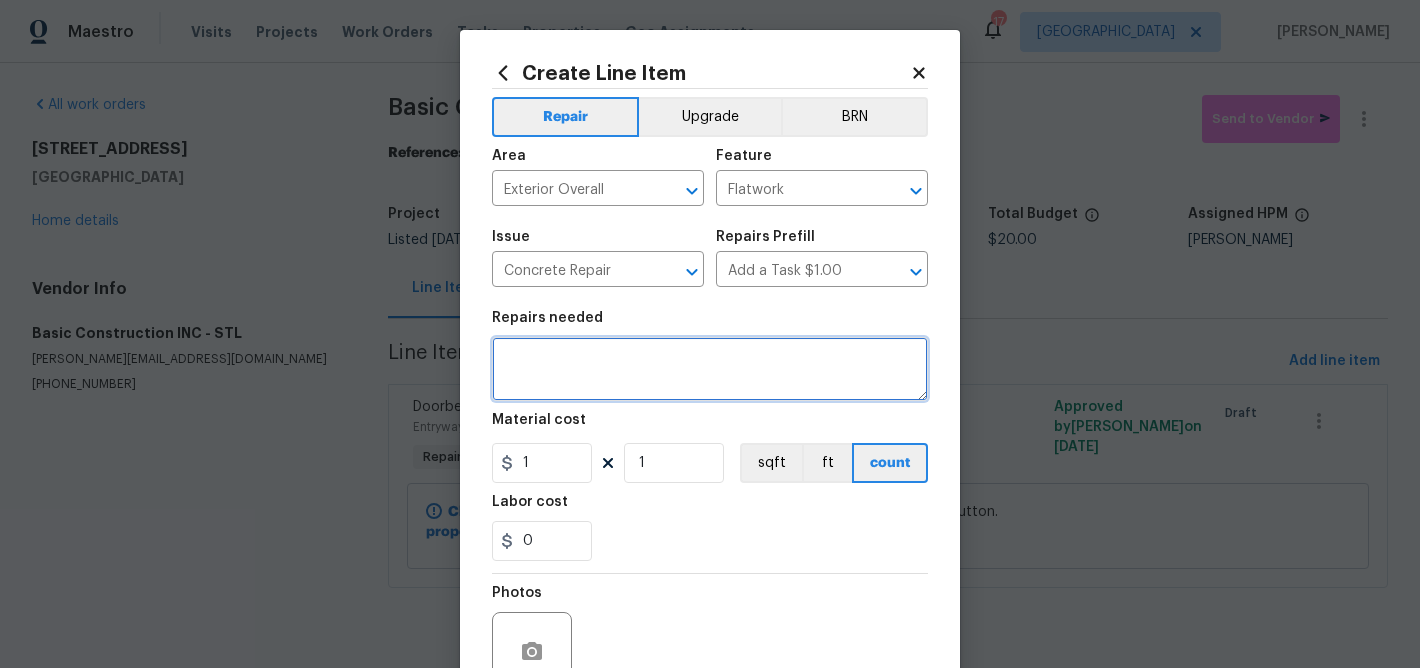 paste on "Driveway Cracks - Remove all weeds from the cracks and seal using a polyurethane sealant. Install concrete patch and finish concrete walkway with a broom finish for all trip hazards" 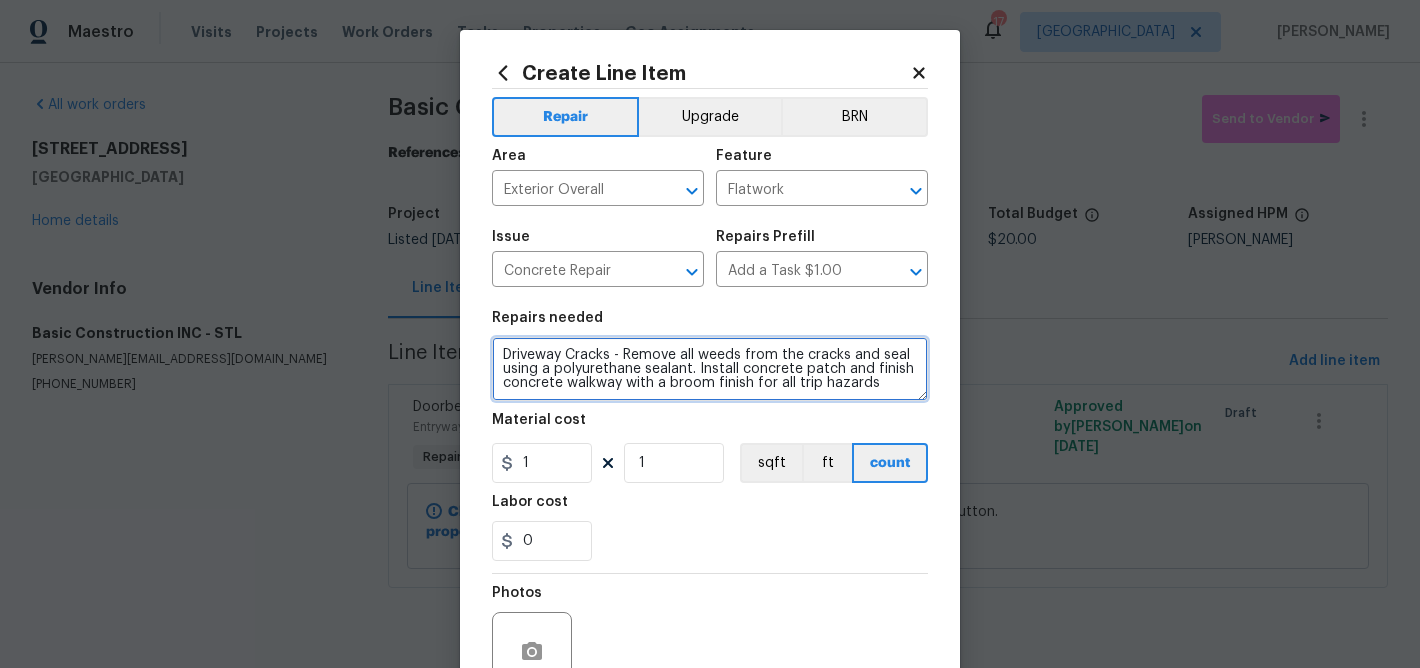 scroll, scrollTop: 4, scrollLeft: 0, axis: vertical 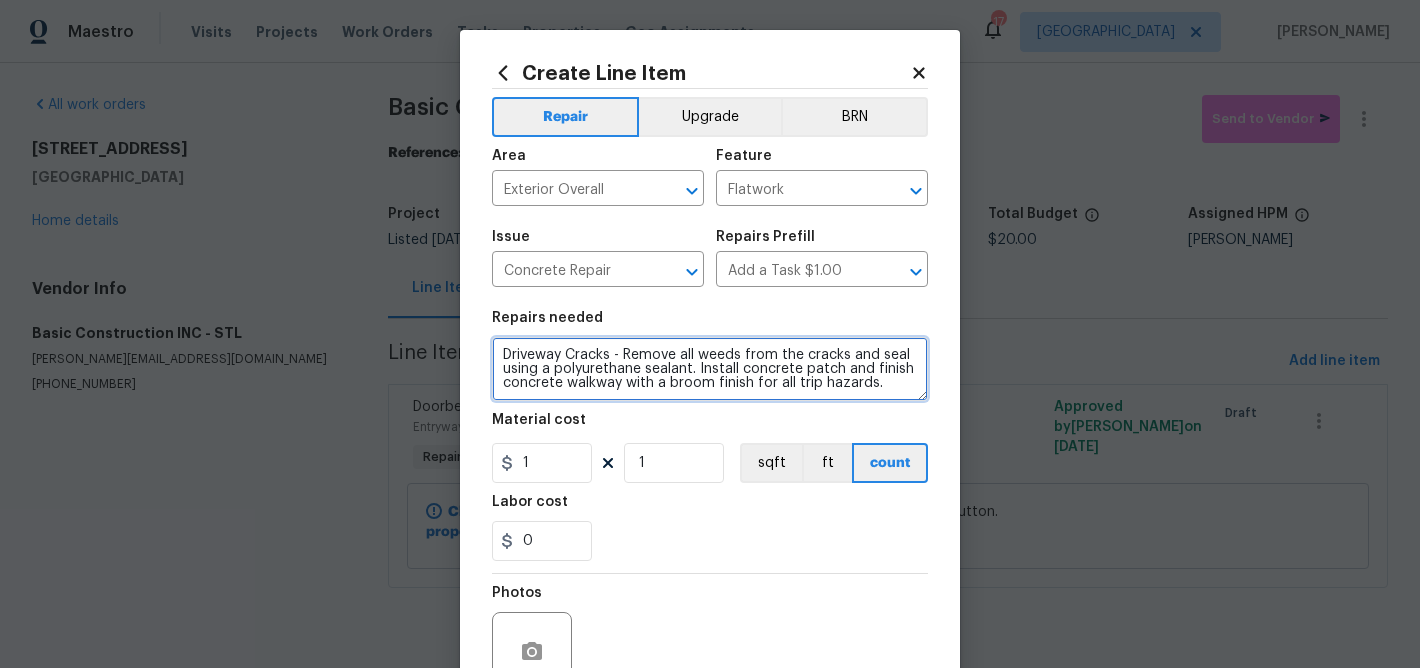 type on "Driveway Cracks - Remove all weeds from the cracks and seal using a polyurethane sealant. Install concrete patch and finish concrete walkway with a broom finish for all trip hazards." 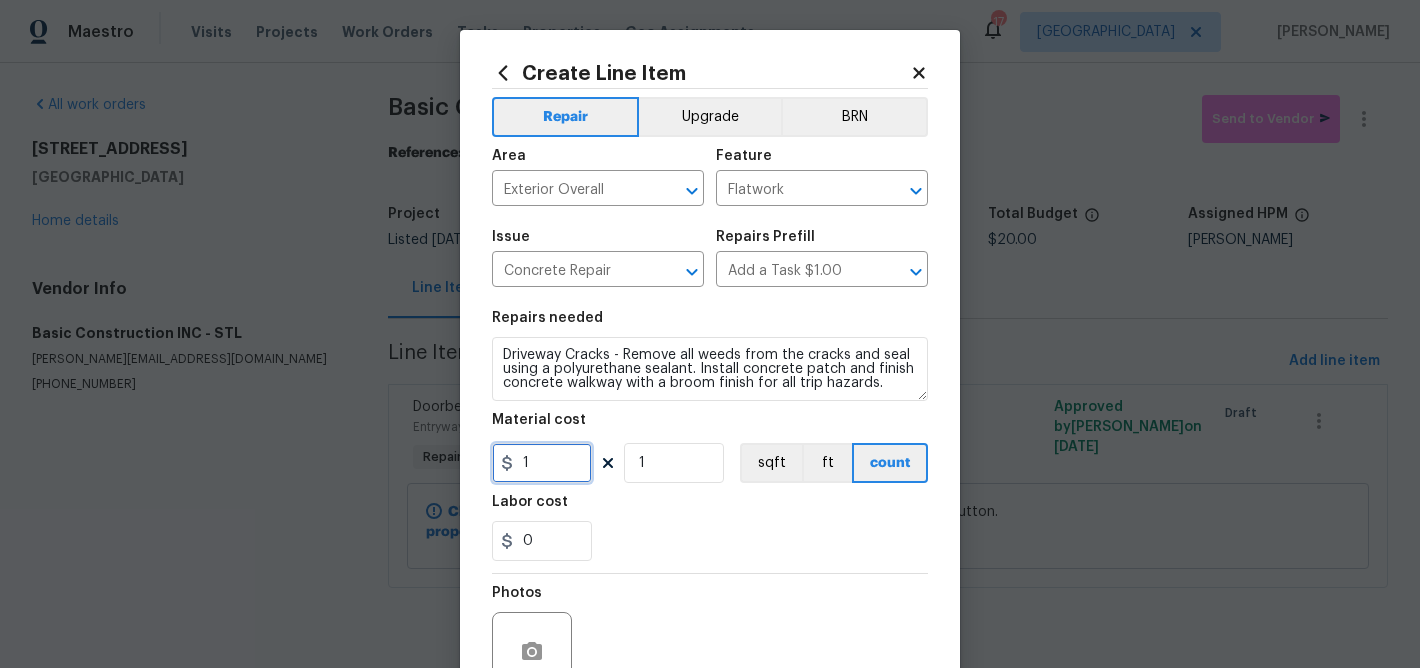 click on "1" at bounding box center (542, 463) 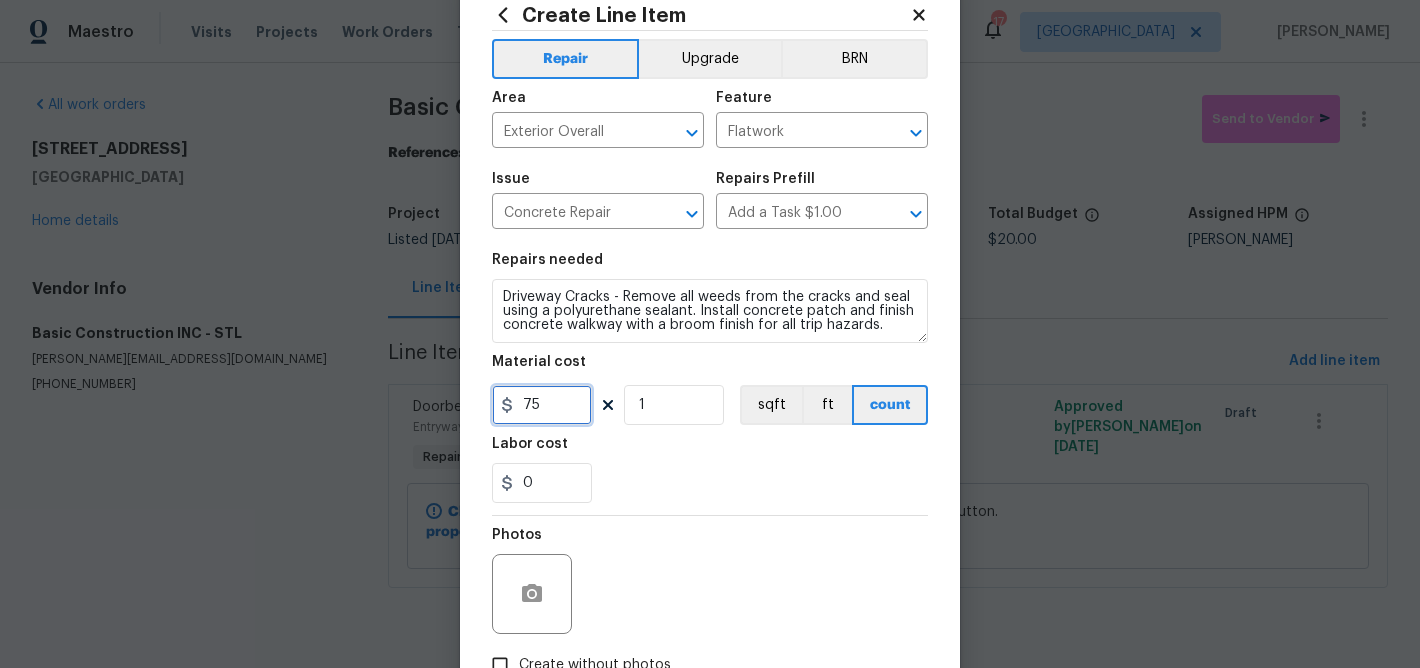 scroll, scrollTop: 86, scrollLeft: 0, axis: vertical 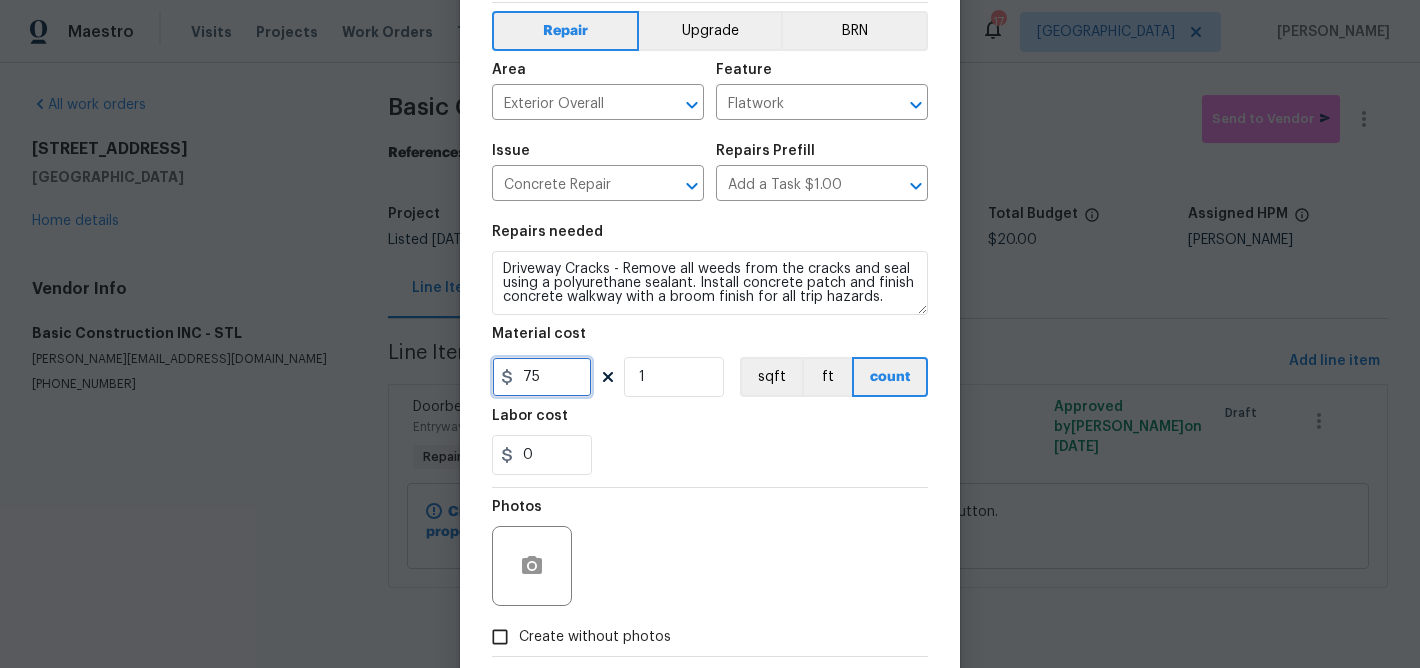 type on "75" 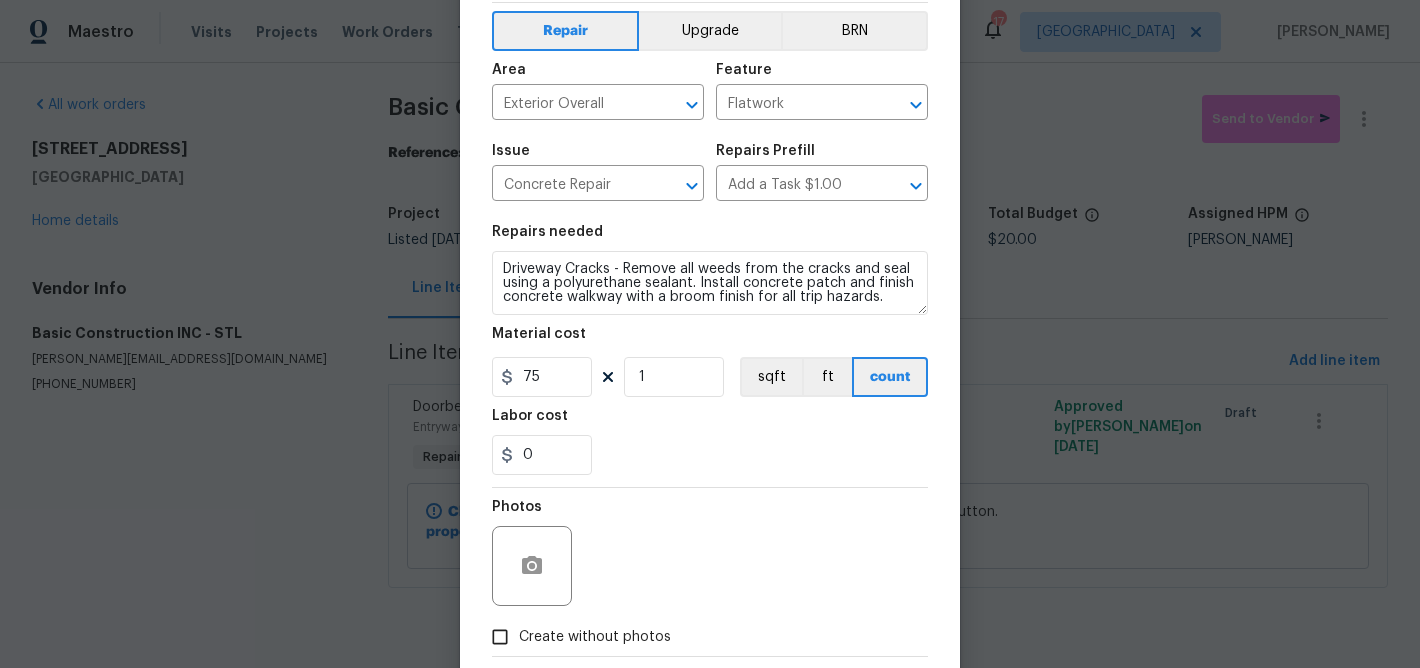 click on "Create without photos" at bounding box center (500, 637) 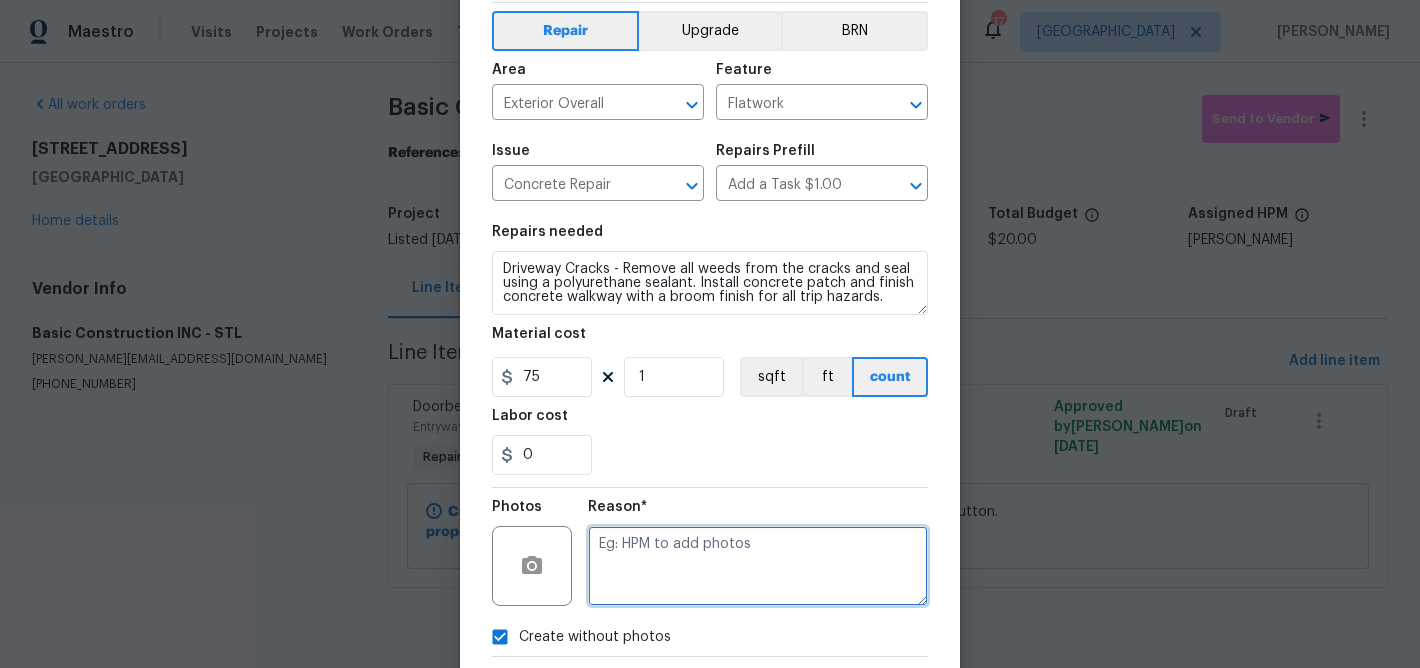 click at bounding box center (758, 566) 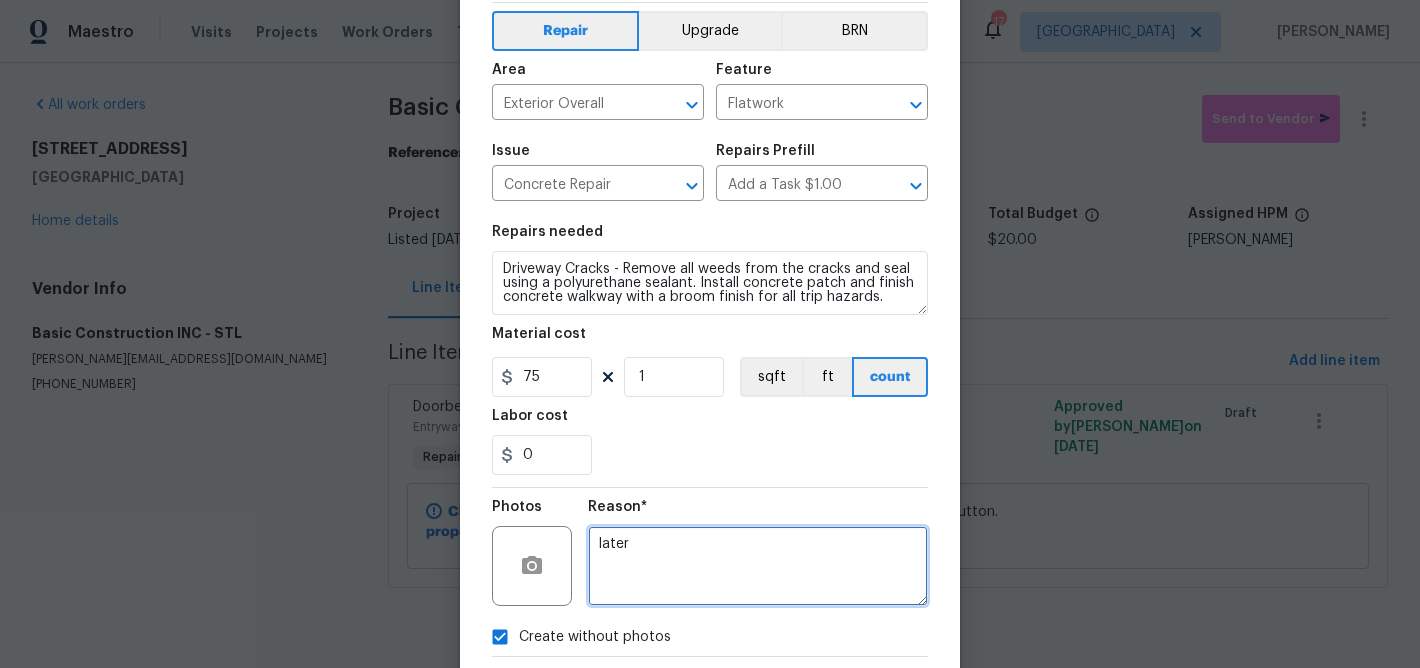 scroll, scrollTop: 194, scrollLeft: 0, axis: vertical 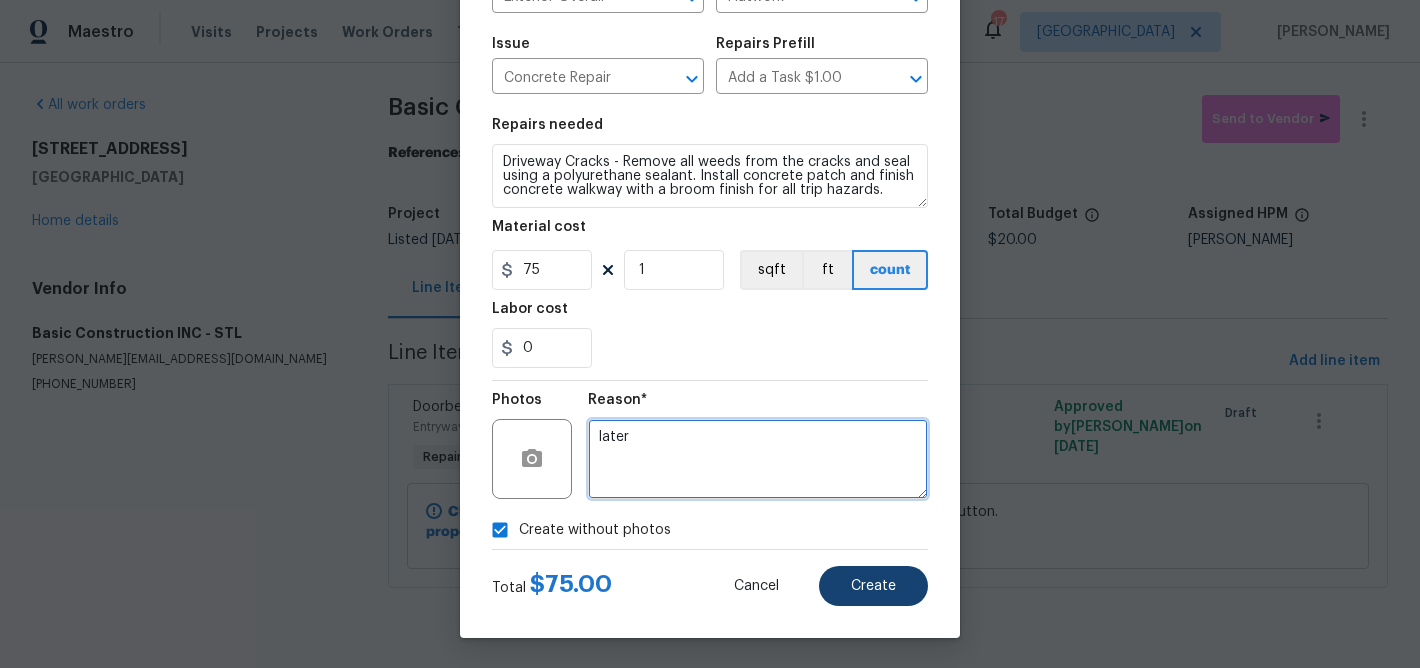 type on "later" 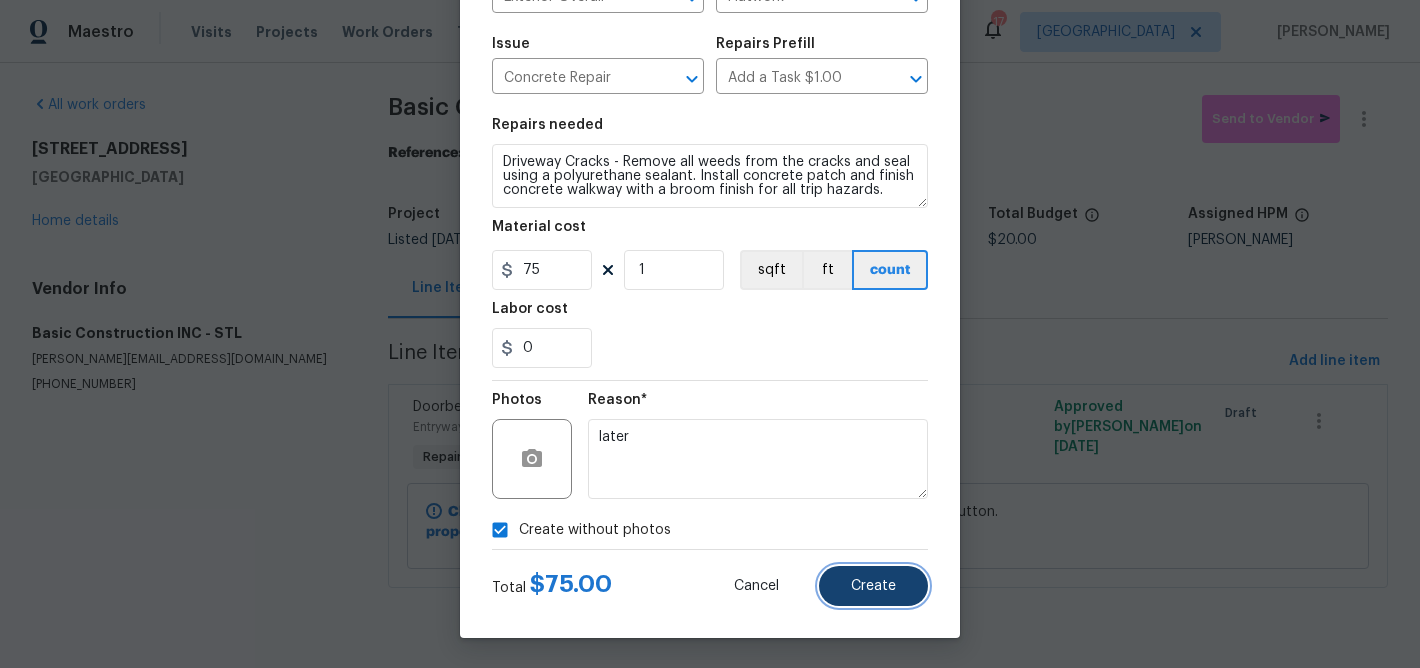 click on "Create" at bounding box center [873, 586] 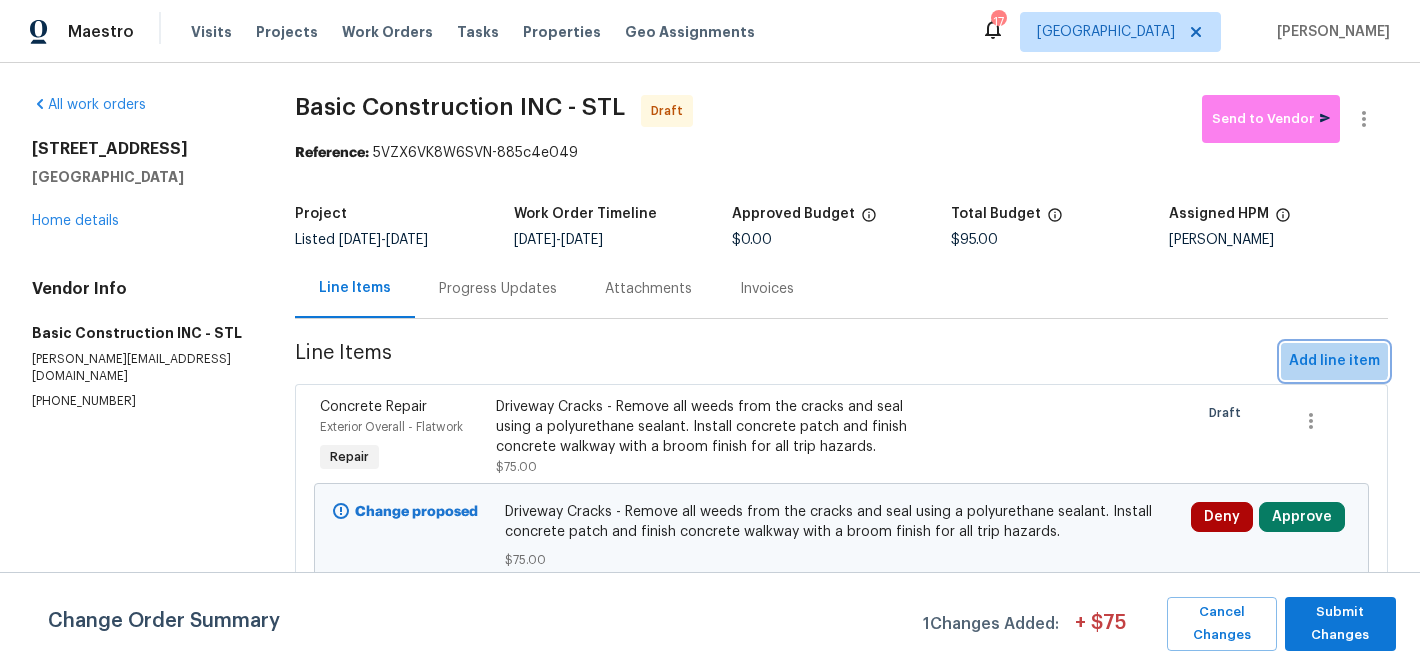 click on "Add line item" at bounding box center (1334, 361) 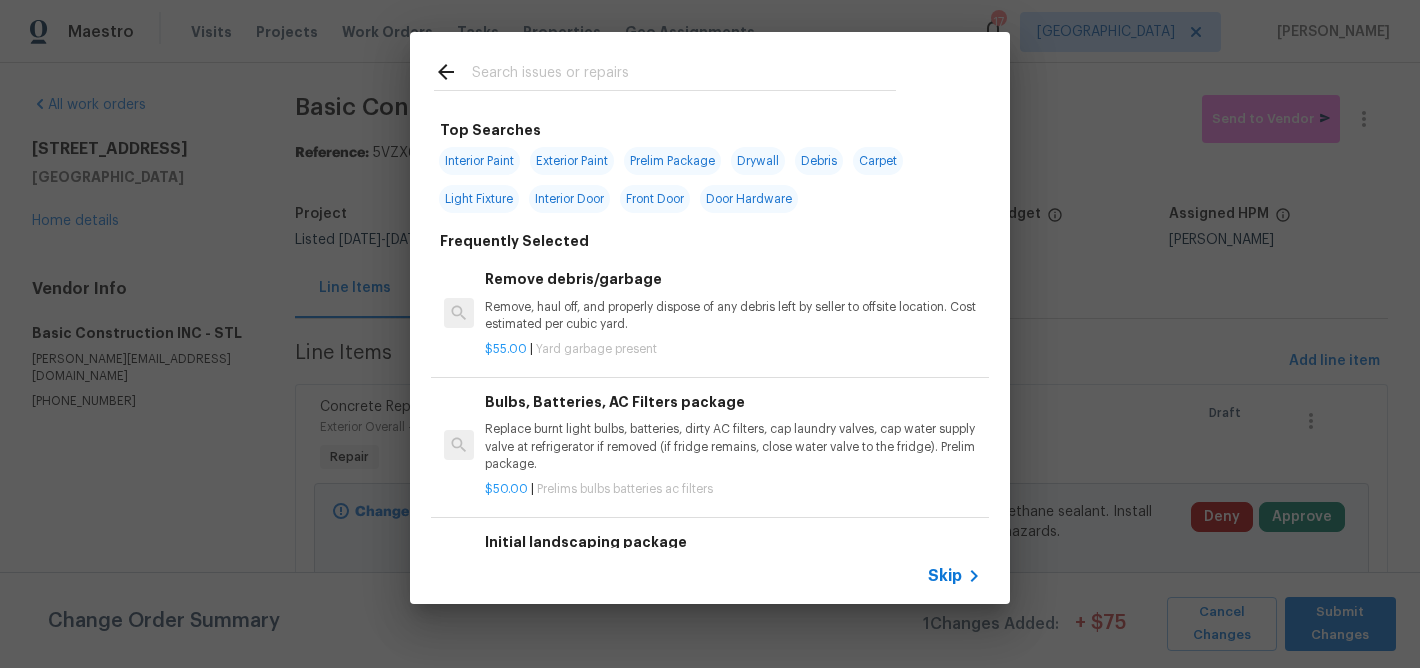 click at bounding box center (684, 75) 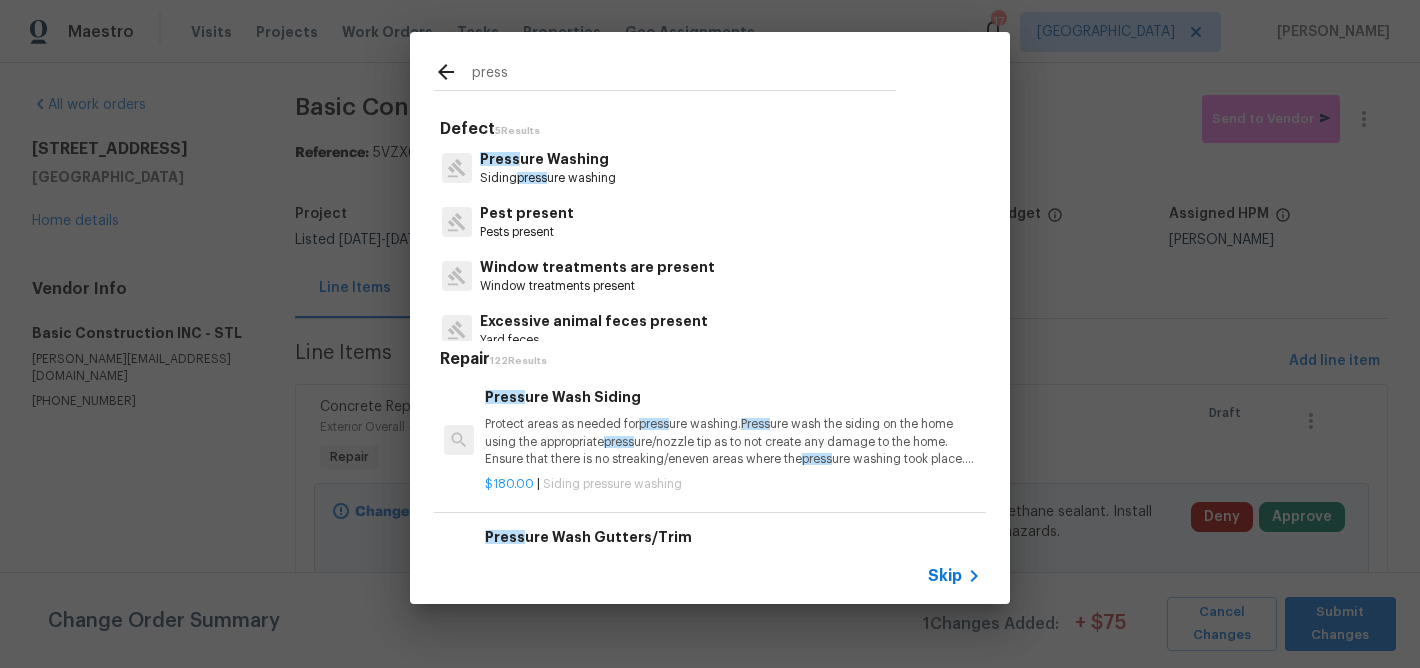 type on "press" 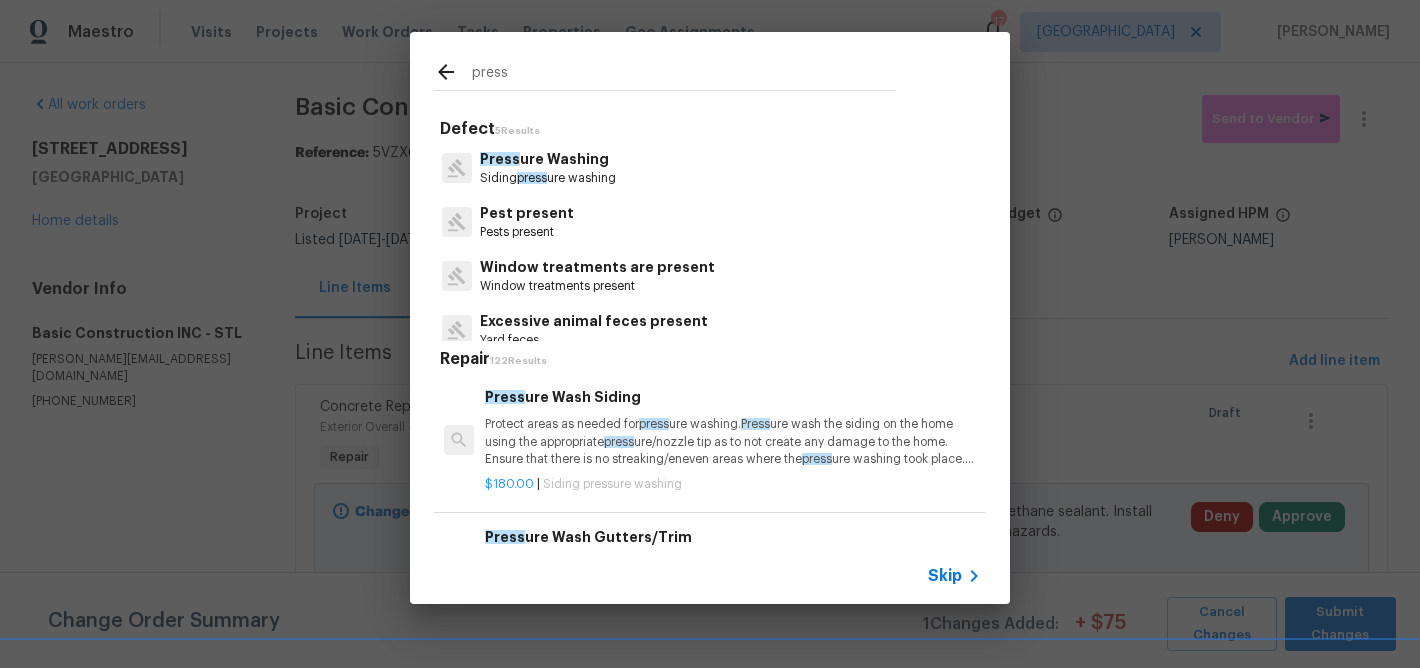 click on "press" at bounding box center (532, 178) 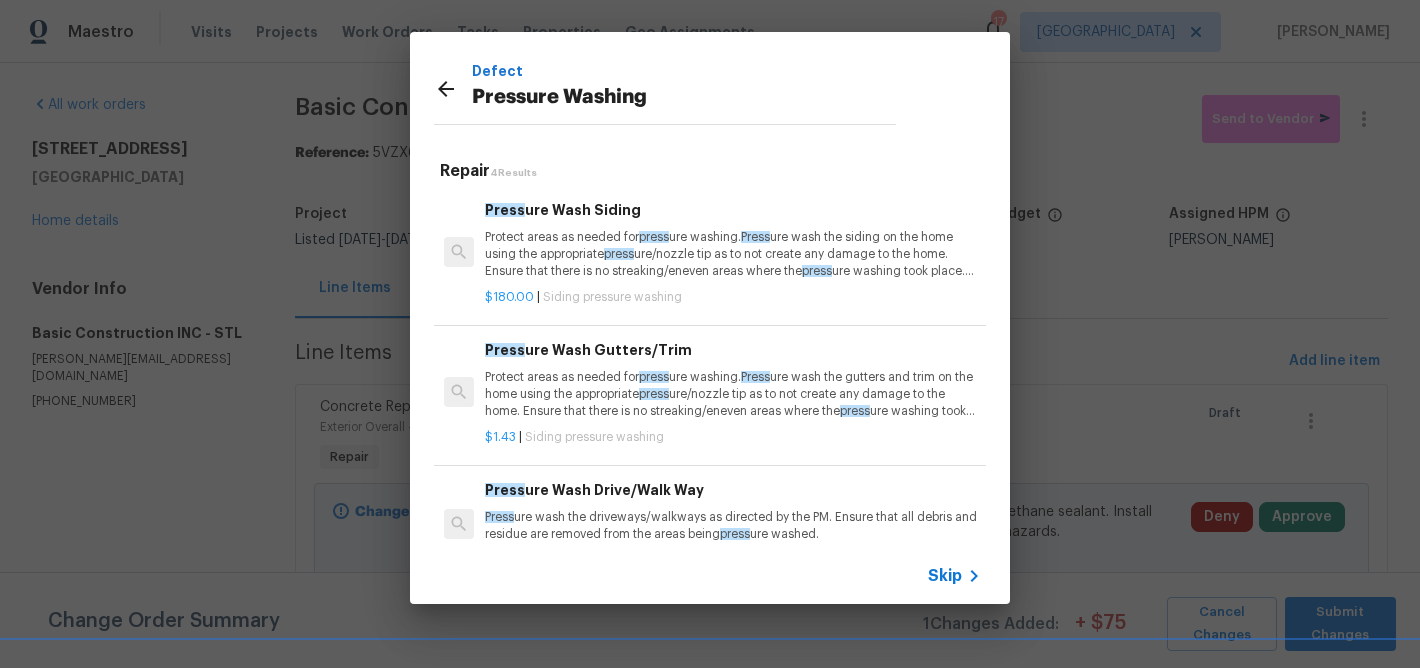 click on "Protect areas as needed for  press ure washing.  Press ure wash the siding on the home using the appropriate  press ure/nozzle tip as to not create any damage to the home. Ensure that there is no streaking/eneven areas where the  press ure washing took place. Clean up any debris created from  press ure washing." at bounding box center (733, 254) 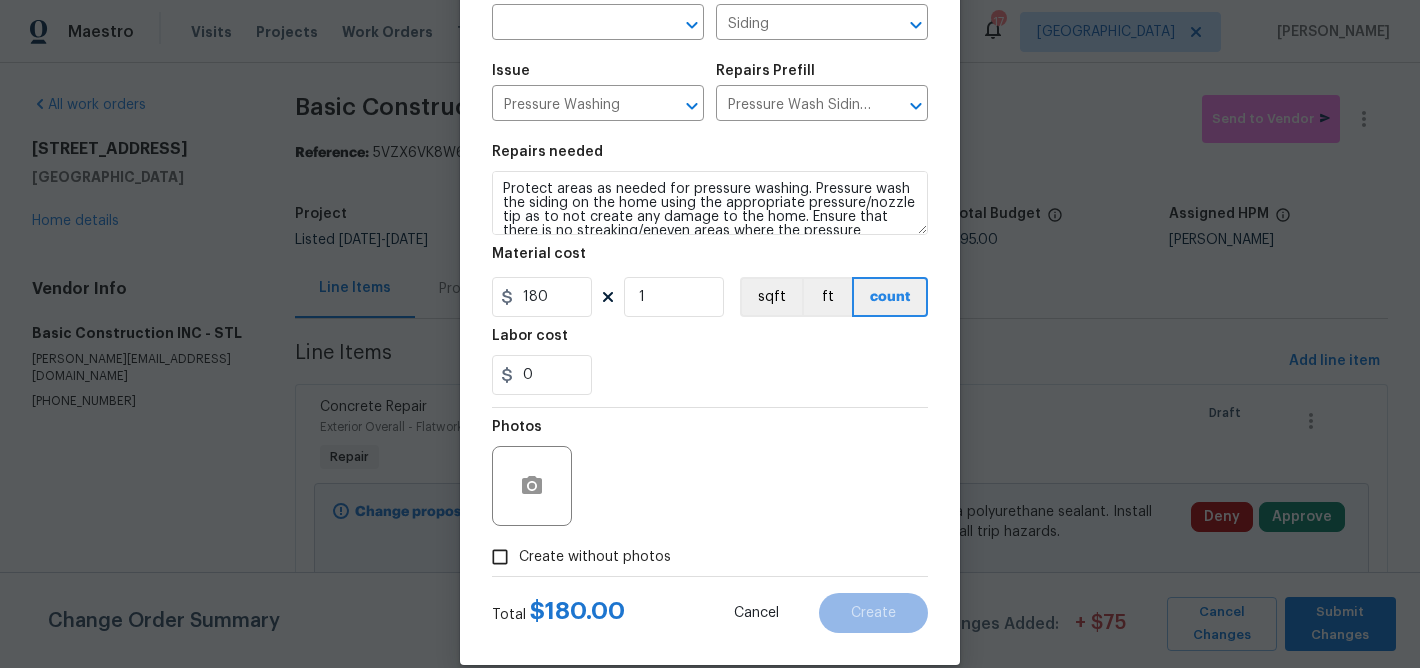 scroll, scrollTop: 173, scrollLeft: 0, axis: vertical 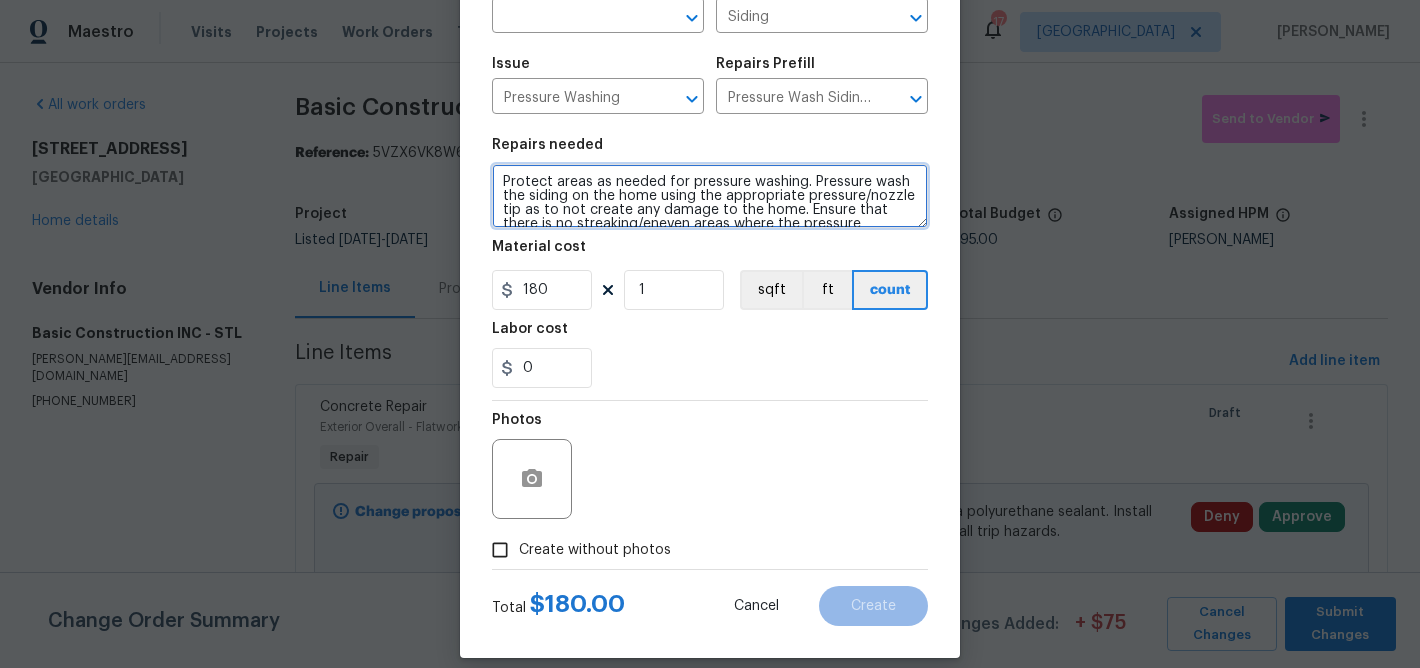 drag, startPoint x: 893, startPoint y: 221, endPoint x: 394, endPoint y: 121, distance: 508.92142 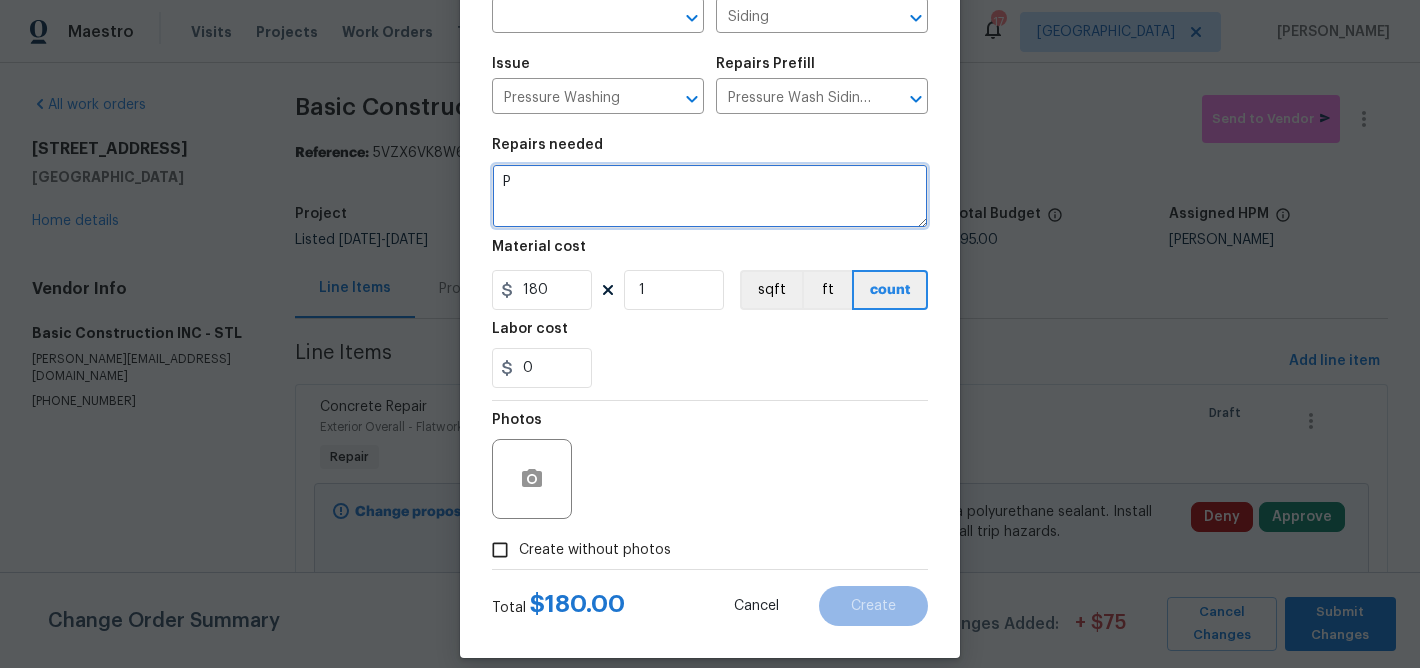 paste on "ressure Wash - Pressure wash using ZEP MOLD AND STAIN REMOVER and the appropriate pressure/nozzle tip as to not create any damage to the home. Ensure that there is no streaking/uneven areas where the pressure washing took place. Clean up any debris created from pressure washing." 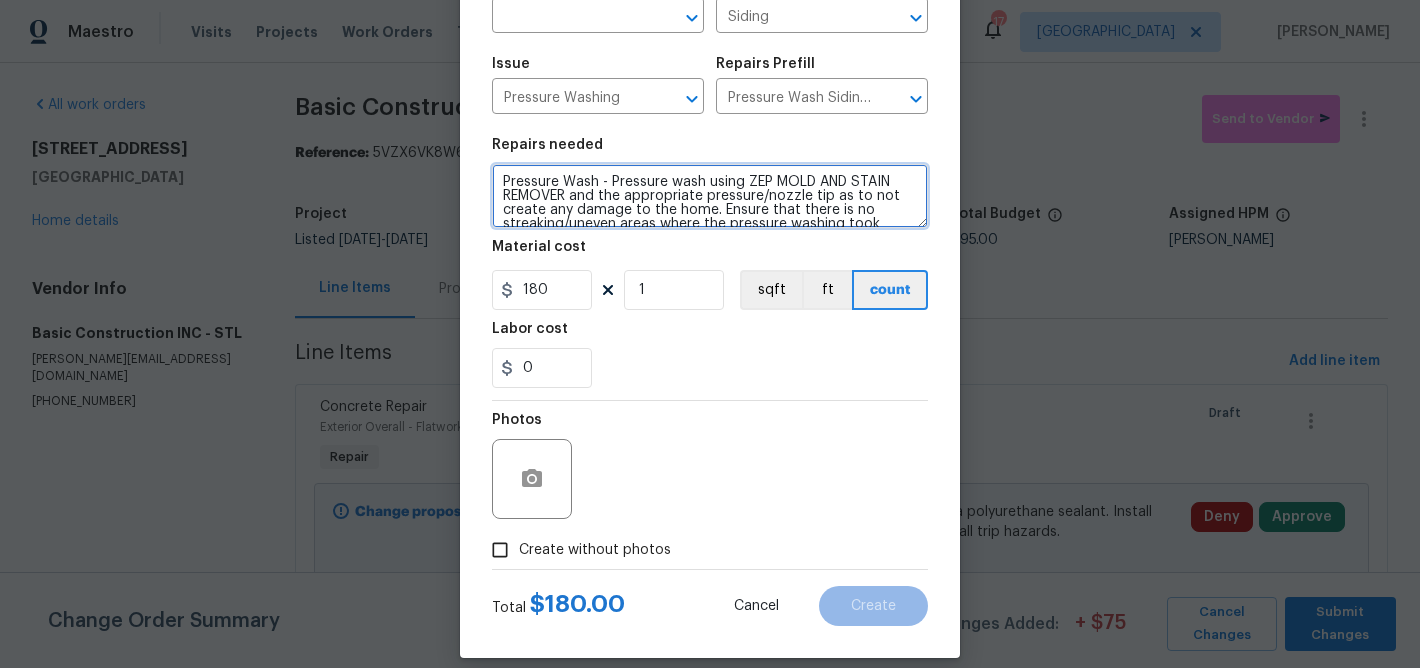 scroll, scrollTop: 18, scrollLeft: 0, axis: vertical 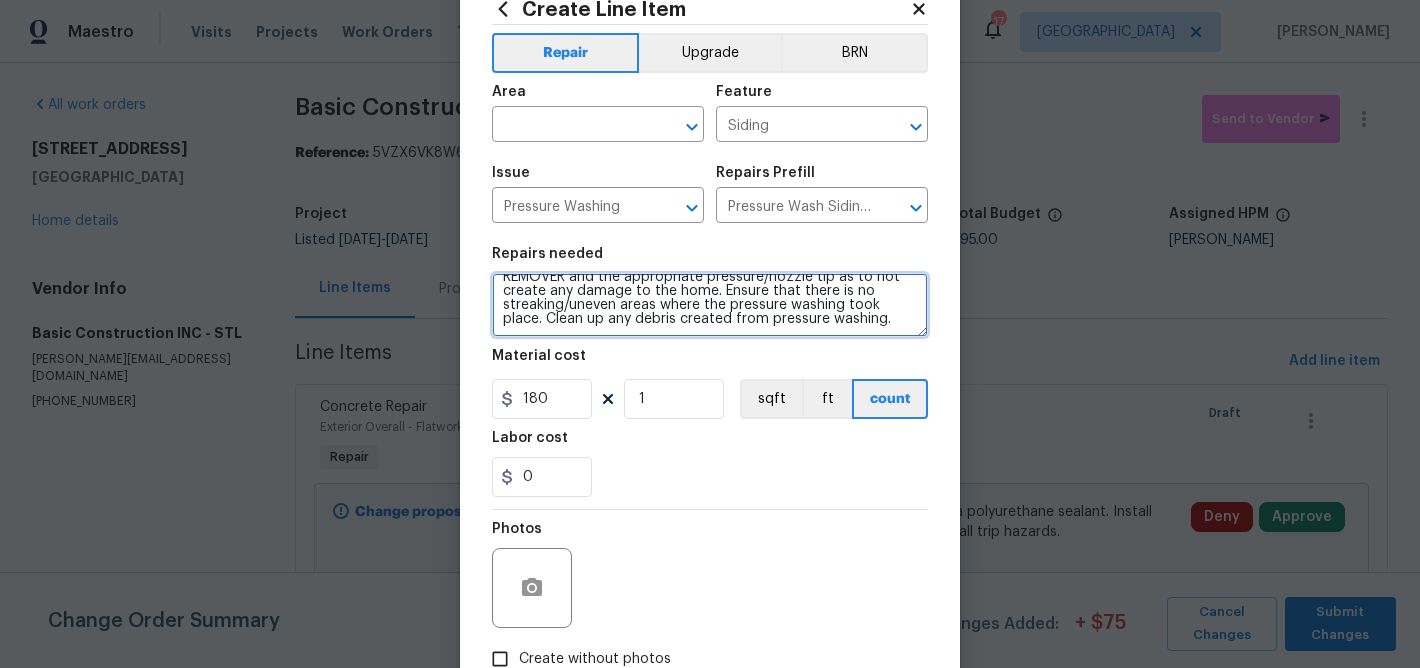 type on "Pressure Wash - Pressure wash using ZEP MOLD AND STAIN REMOVER and the appropriate pressure/nozzle tip as to not create any damage to the home. Ensure that there is no streaking/uneven areas where the pressure washing took place. Clean up any debris created from pressure washing." 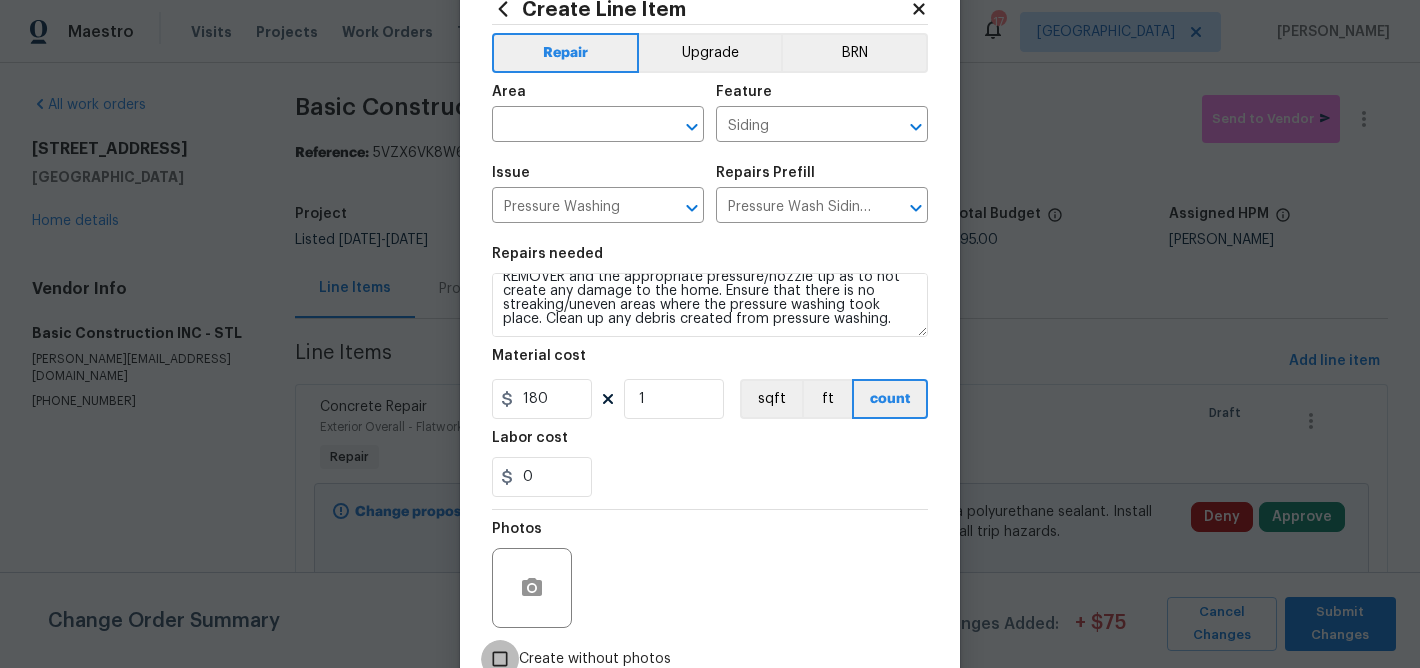 click on "Create without photos" at bounding box center [500, 659] 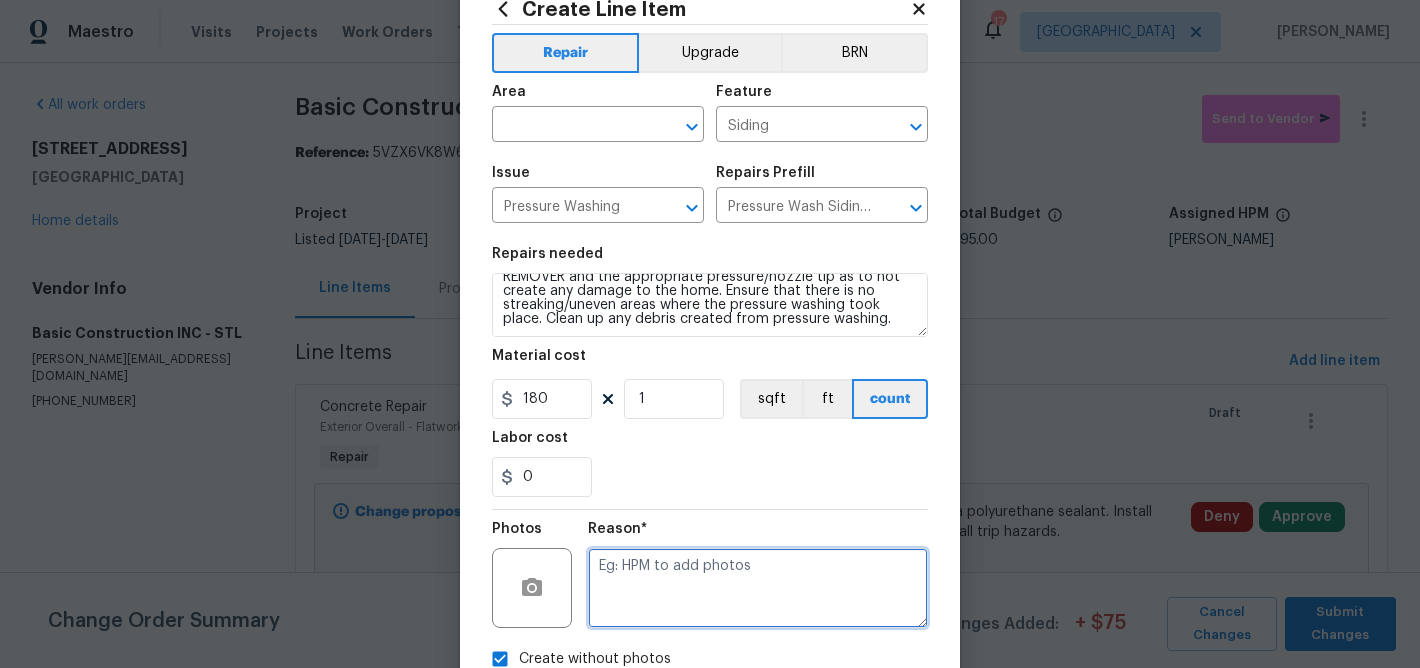 click at bounding box center [758, 588] 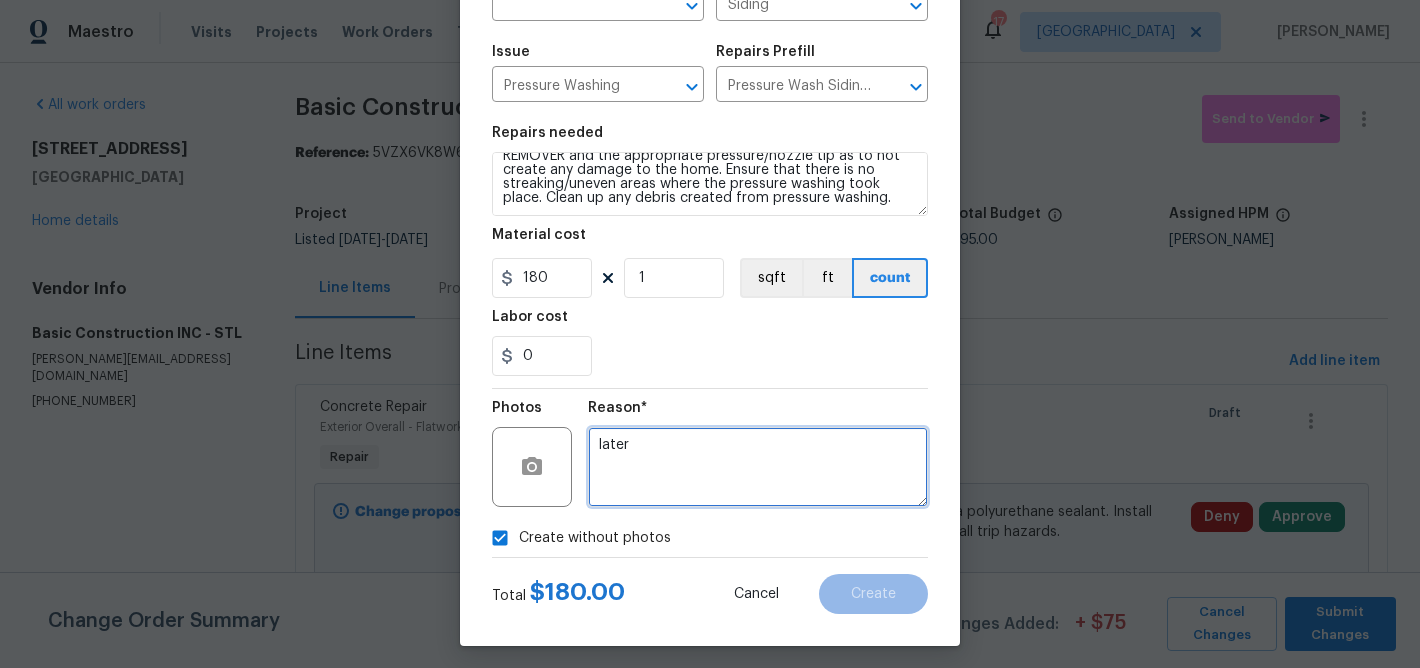 scroll, scrollTop: 192, scrollLeft: 0, axis: vertical 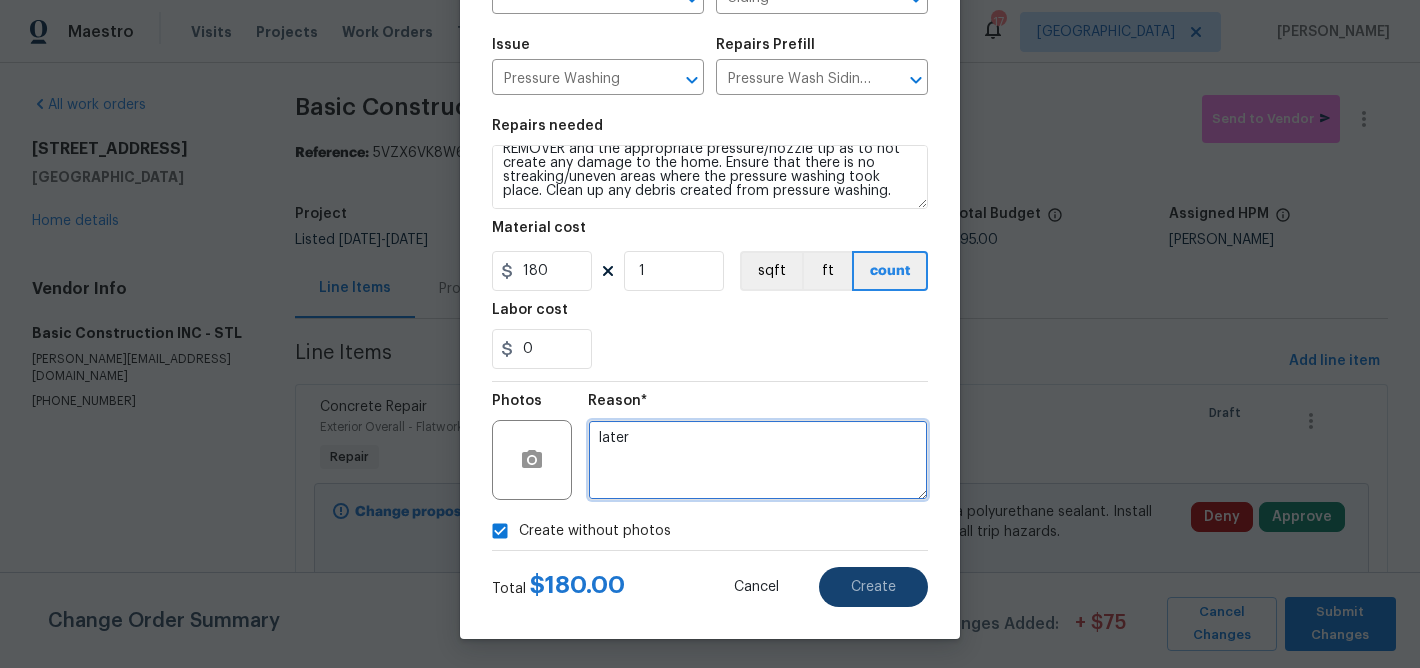 type on "later" 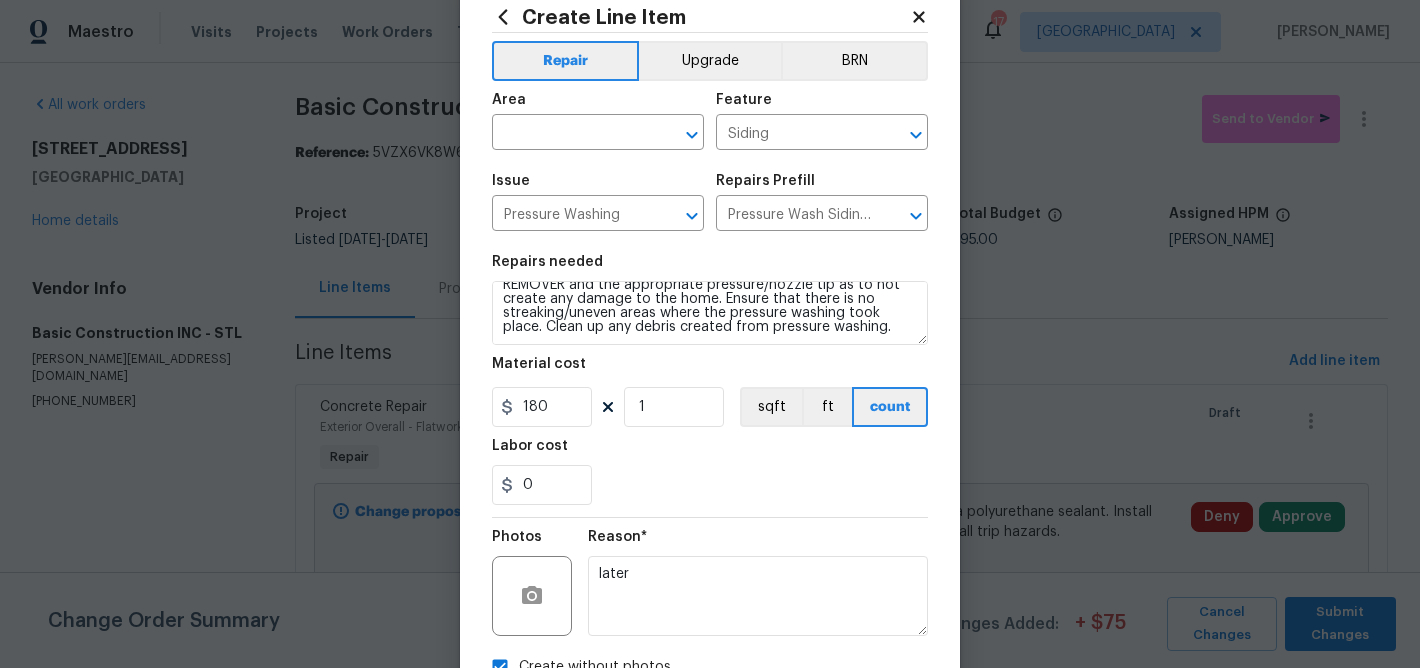 scroll, scrollTop: 52, scrollLeft: 0, axis: vertical 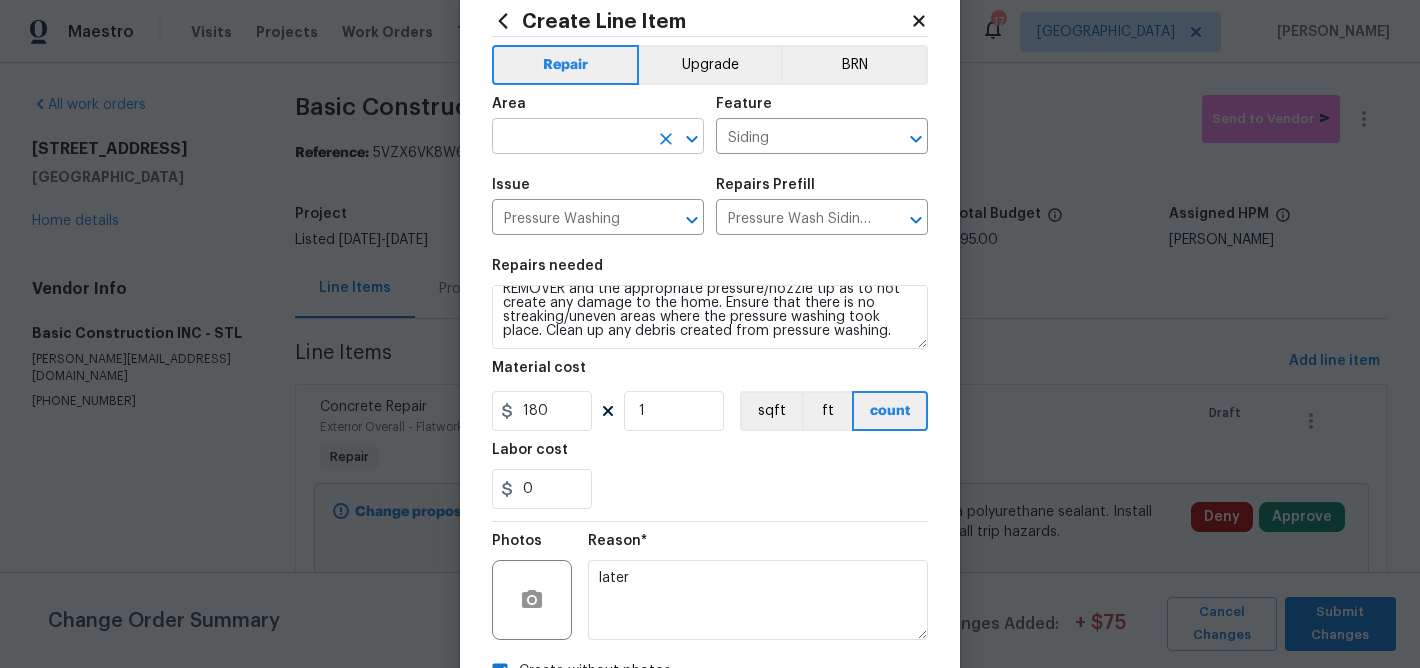 click at bounding box center (570, 138) 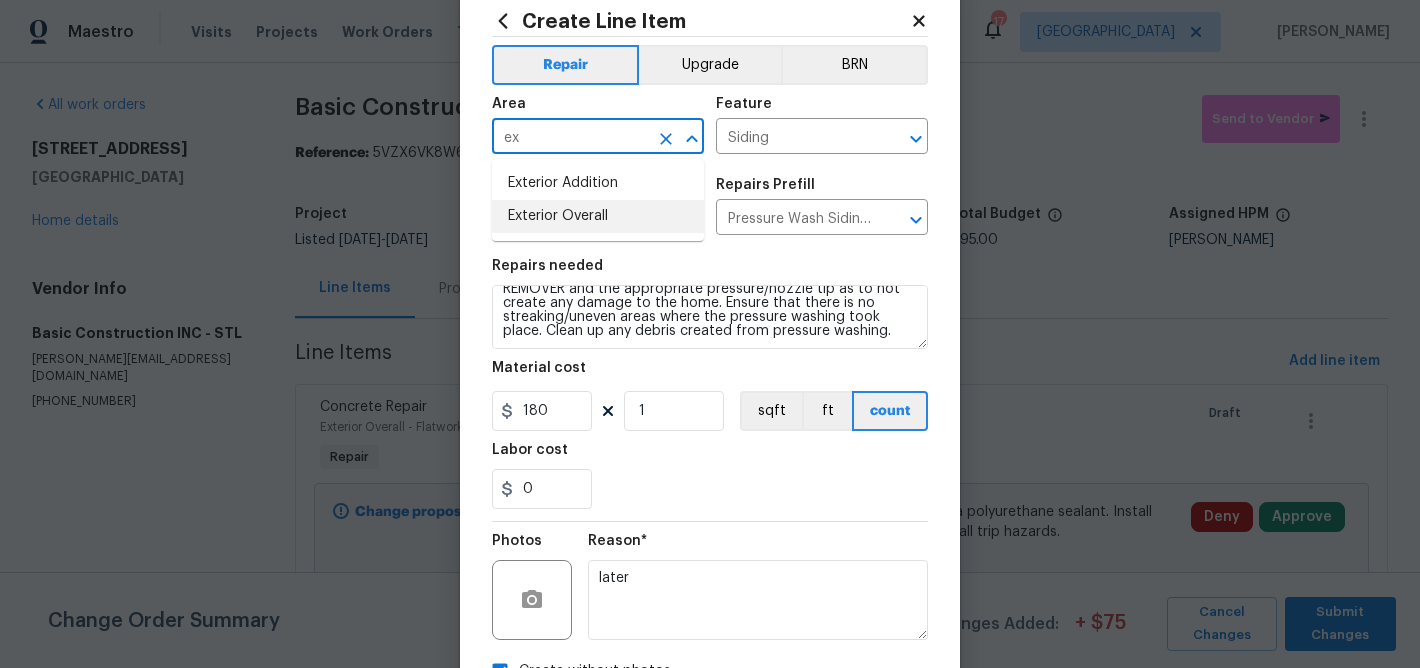 click on "Exterior Overall" at bounding box center (598, 216) 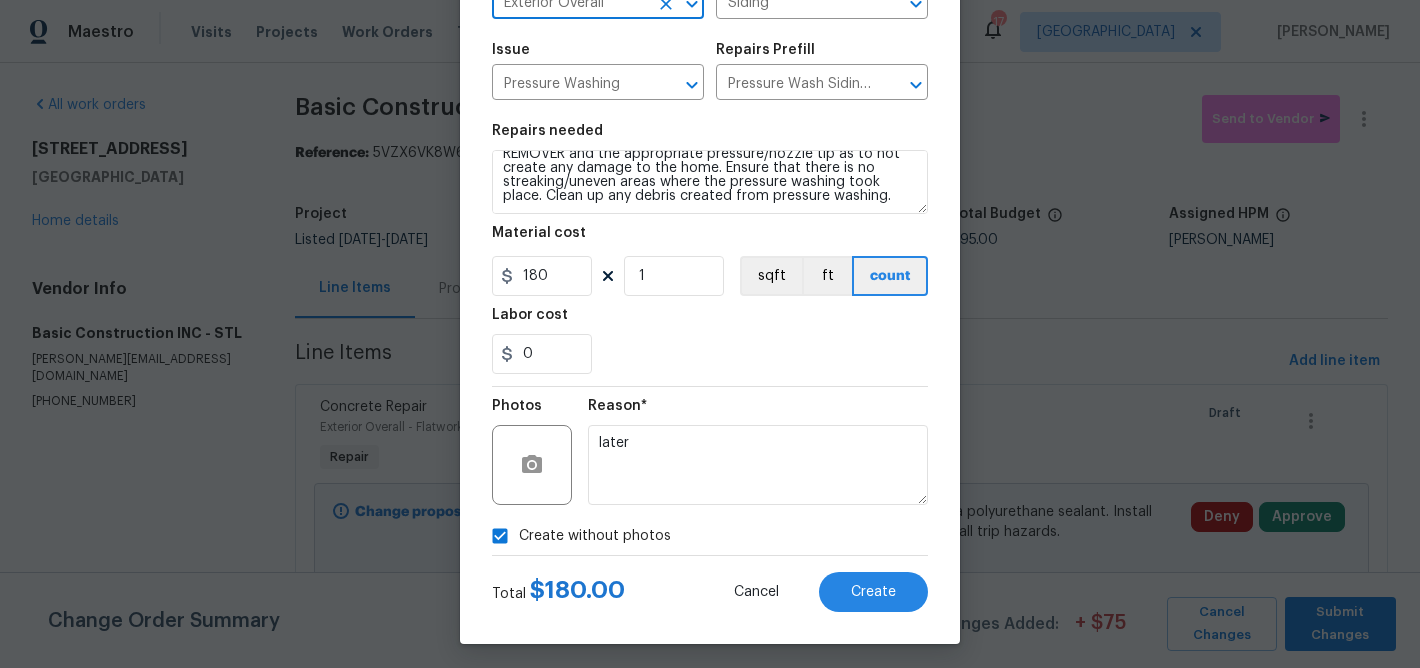 scroll, scrollTop: 194, scrollLeft: 0, axis: vertical 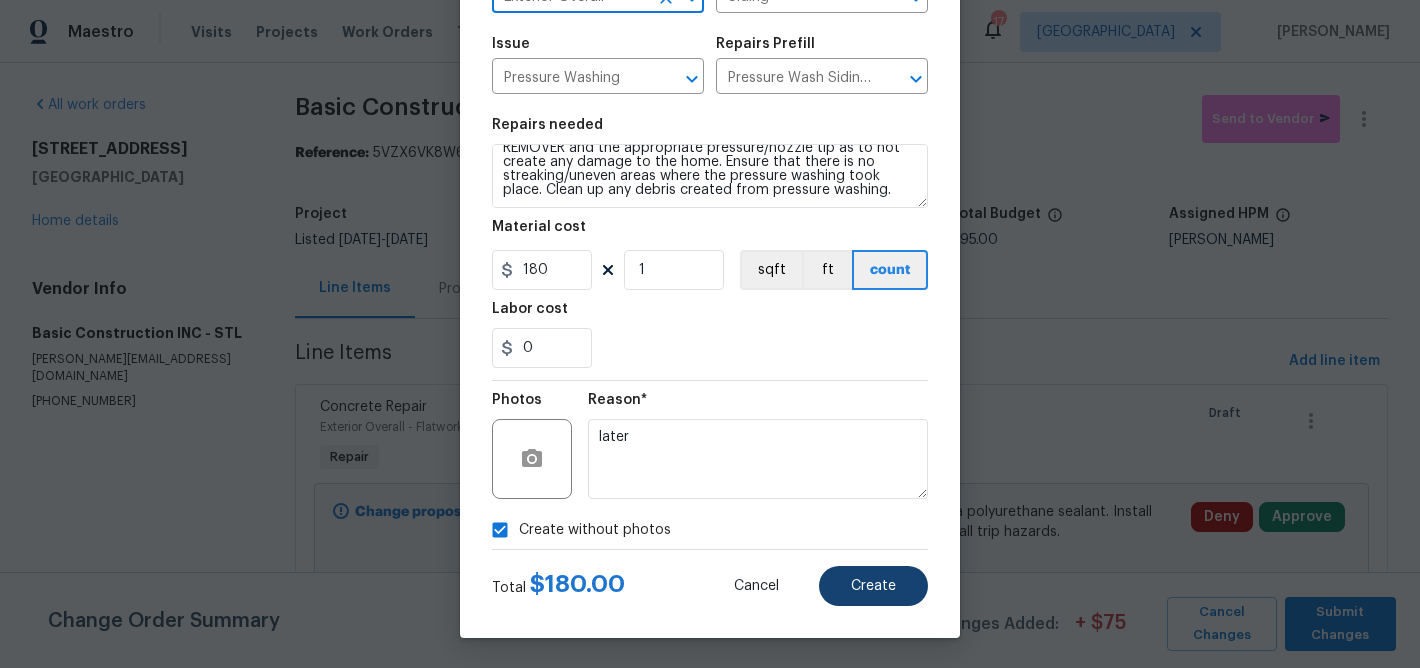 type on "Exterior Overall" 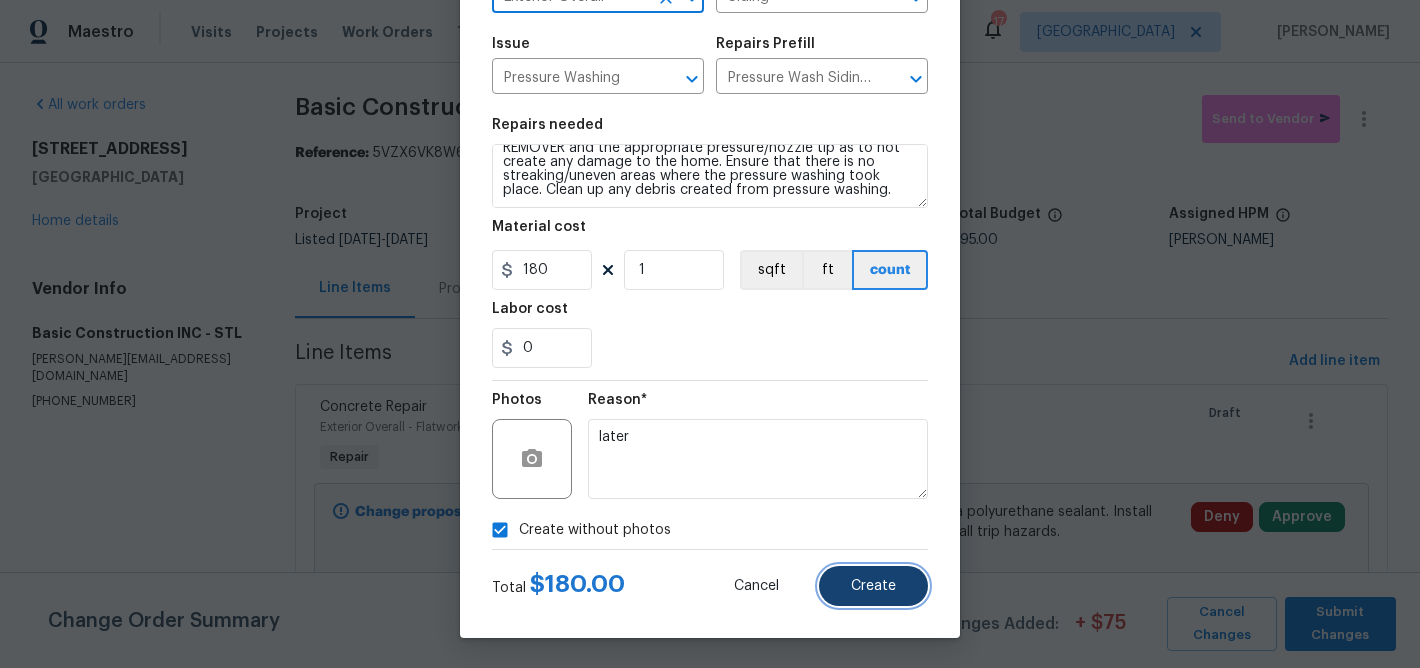 click on "Create" at bounding box center (873, 586) 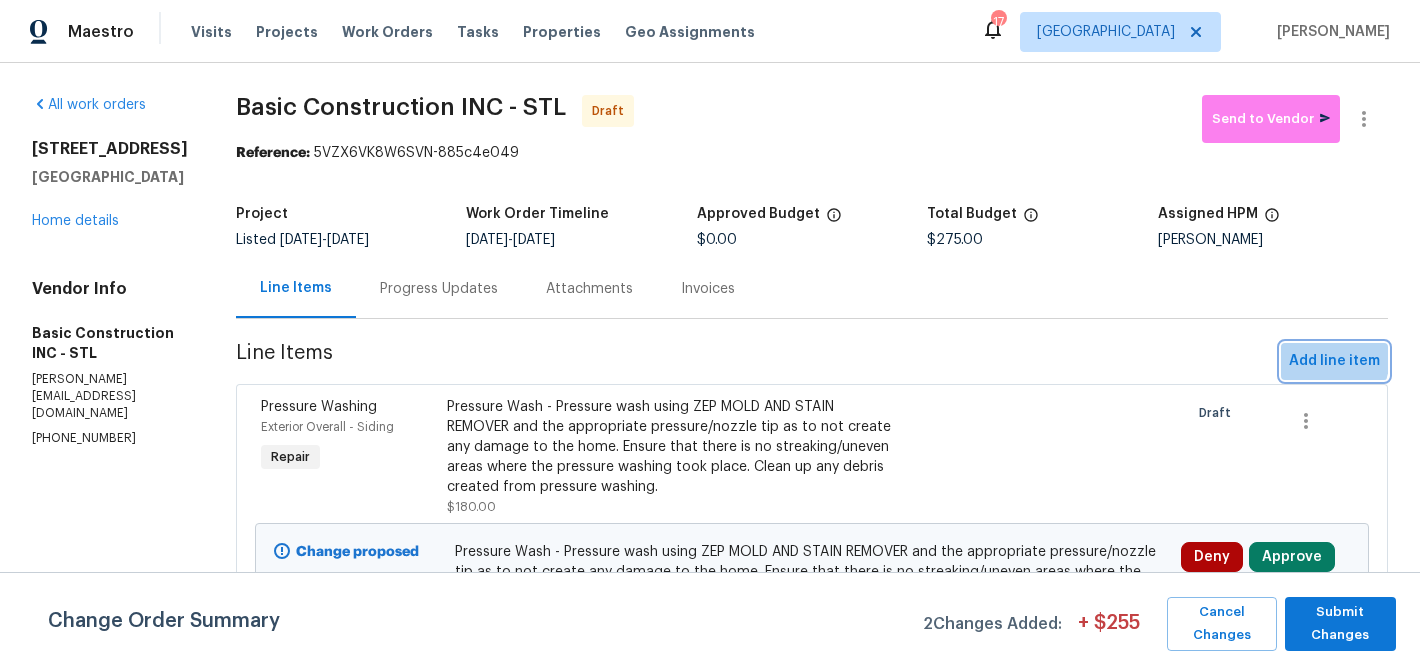 click on "Add line item" at bounding box center (1334, 361) 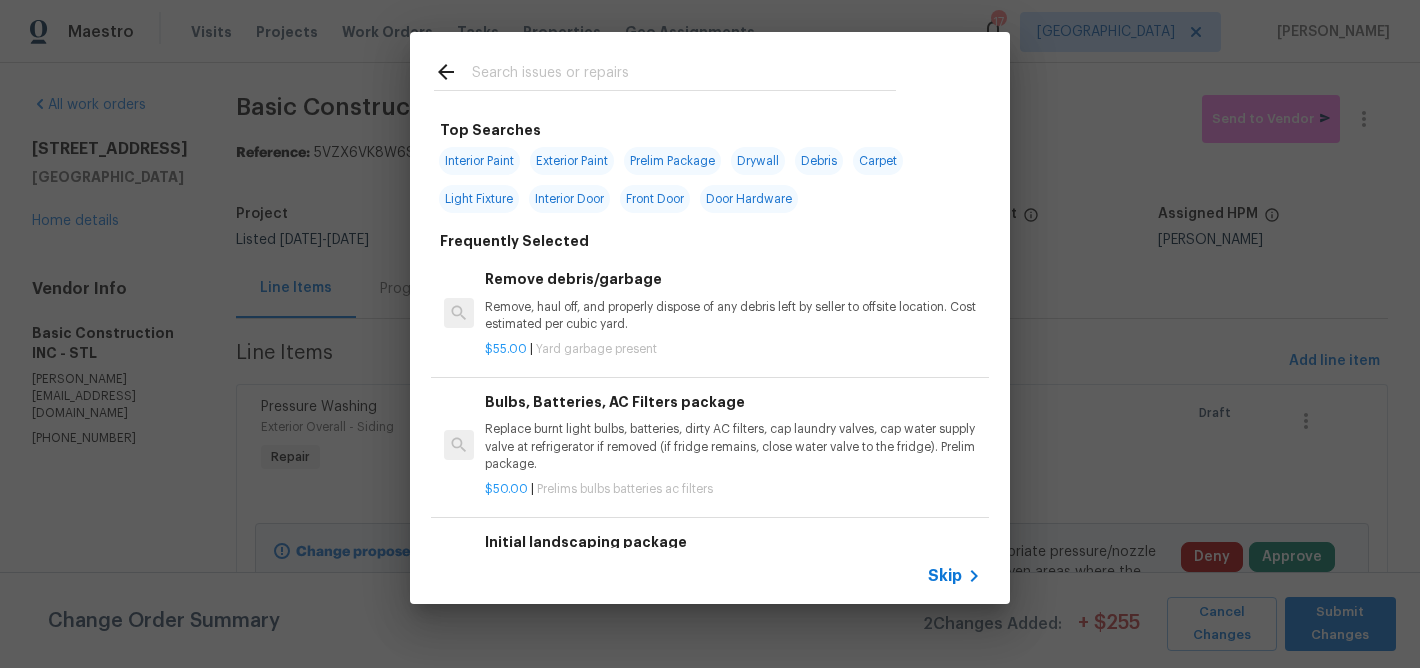 click at bounding box center [684, 75] 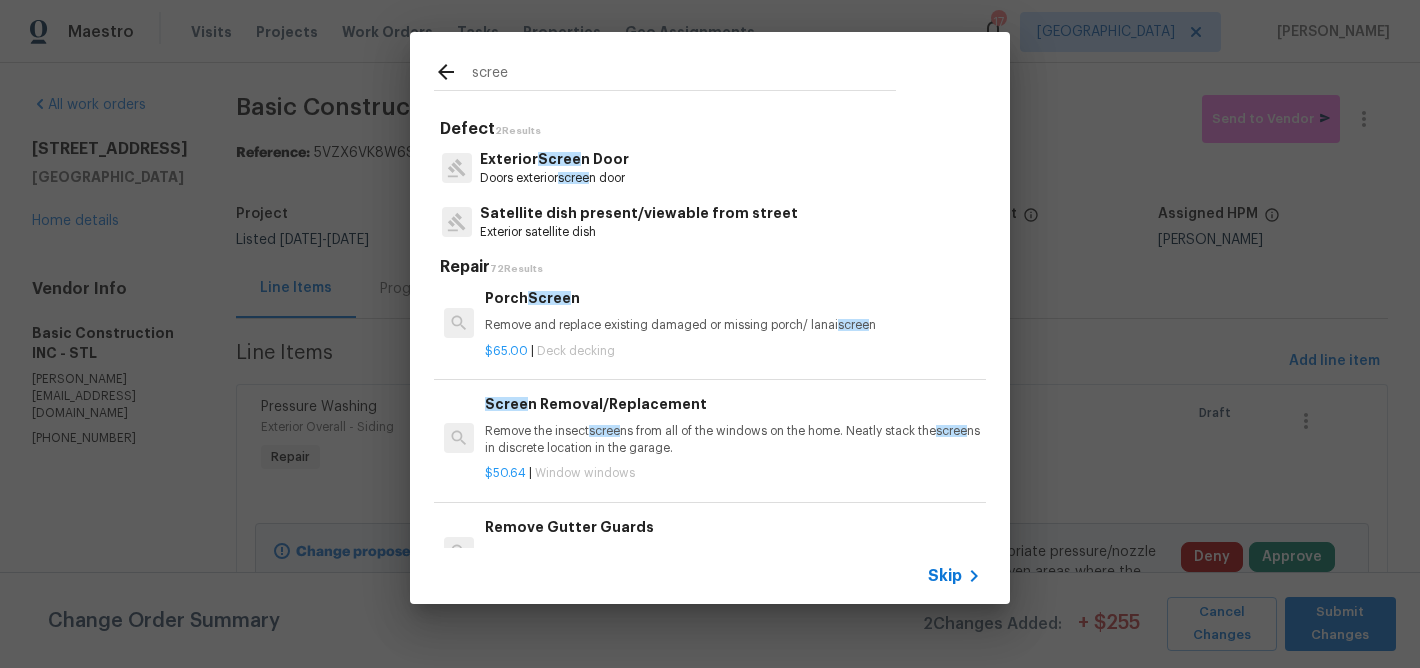 scroll, scrollTop: 379, scrollLeft: 0, axis: vertical 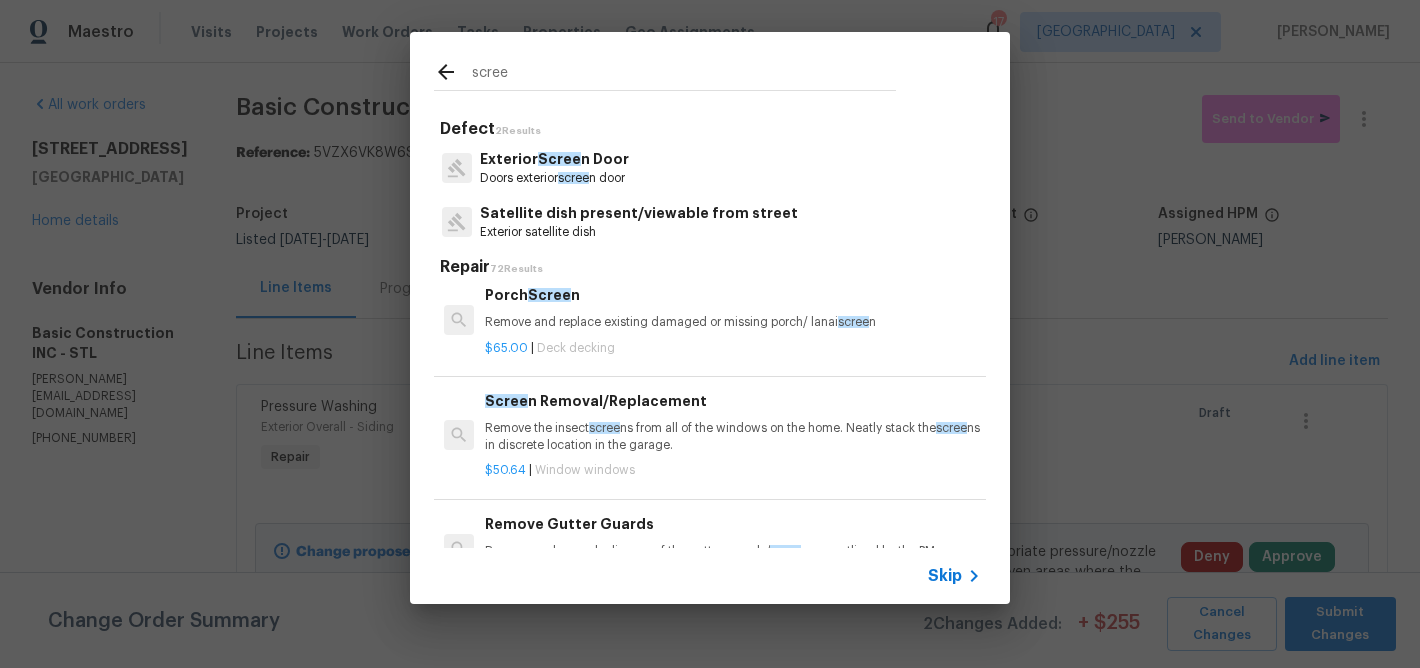 type on "scree" 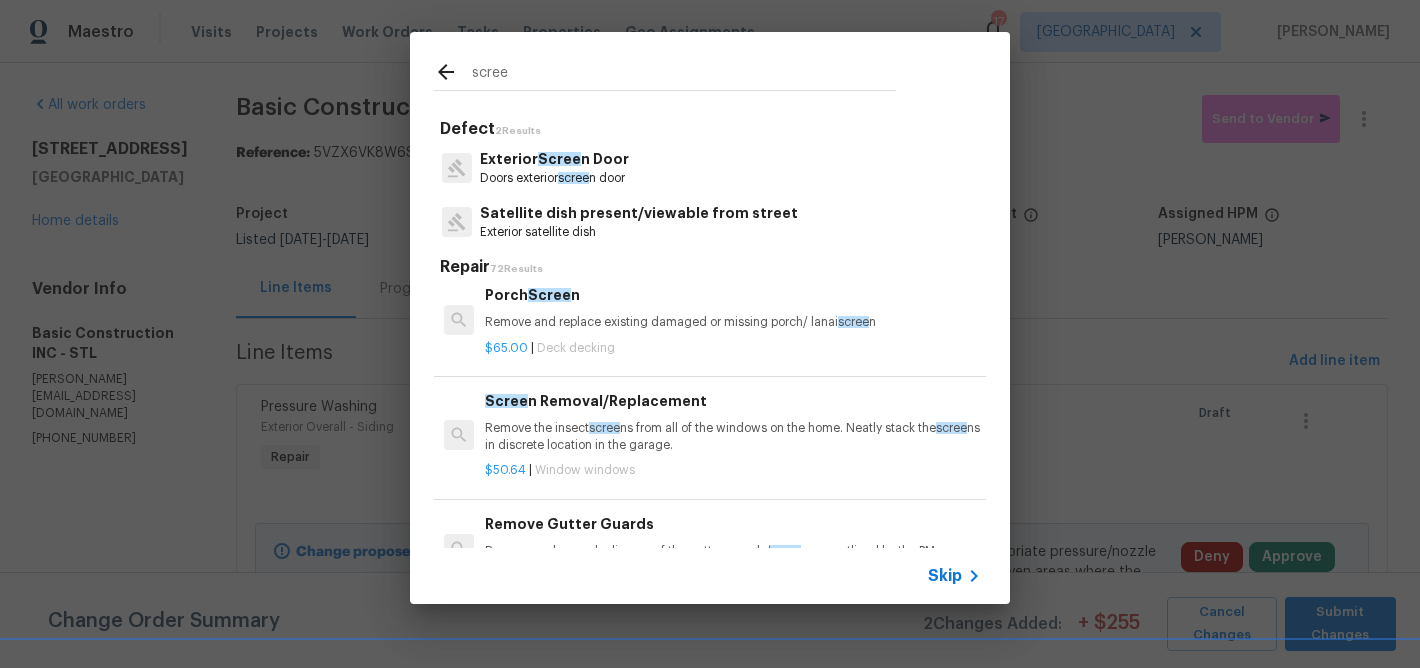 click on "Remove the insect  scree ns from all of the windows on the home. Neatly stack the  scree ns in discrete location in the garage." at bounding box center [733, 437] 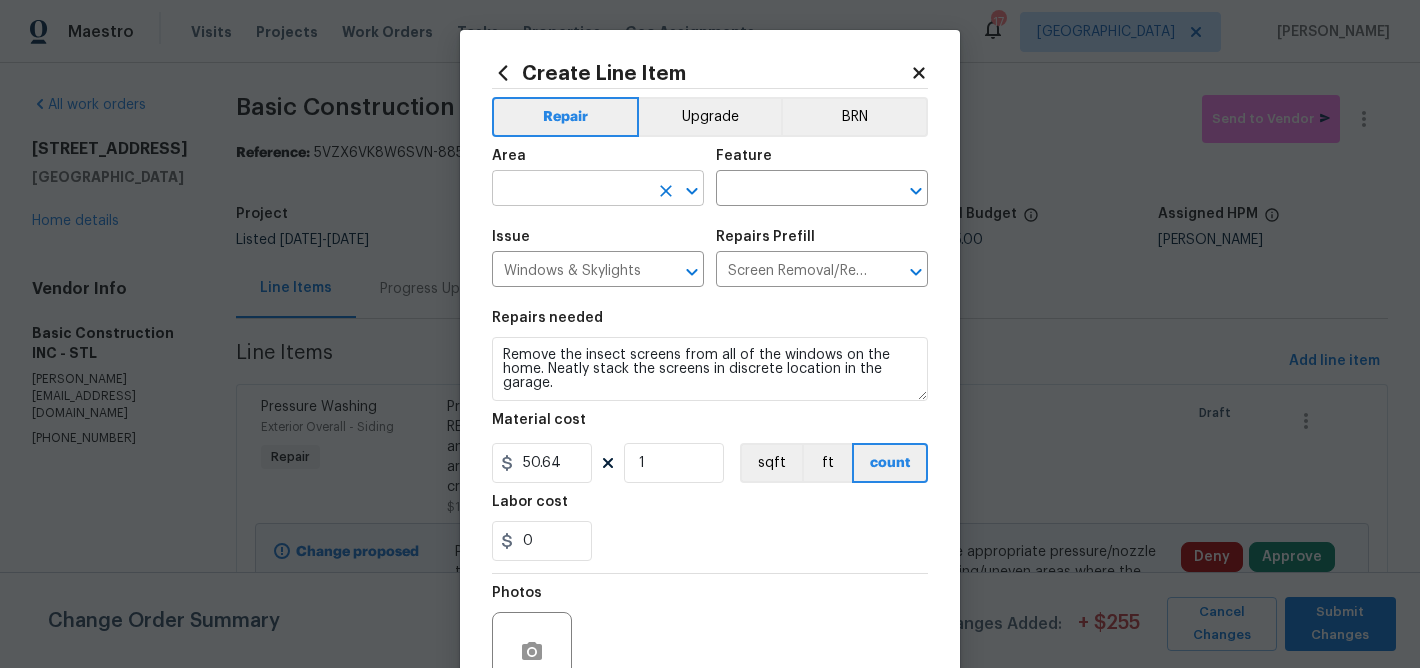 click at bounding box center (570, 190) 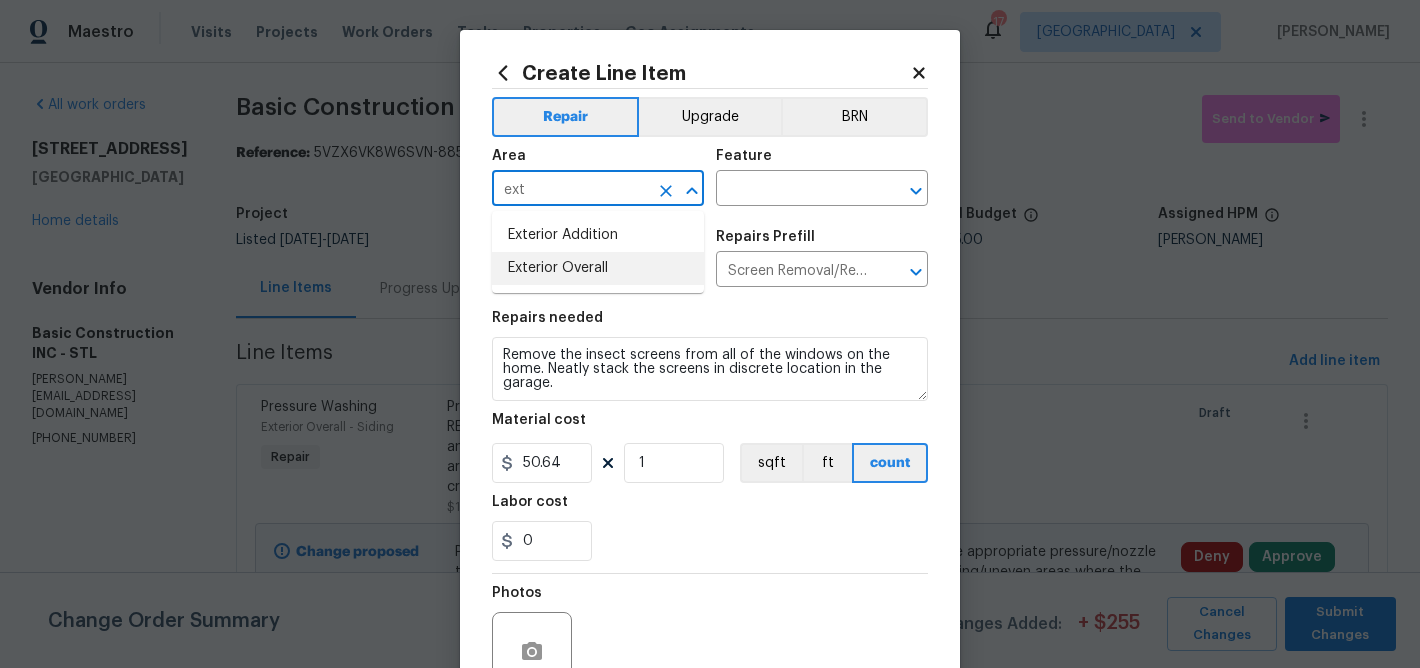 click on "Exterior Overall" at bounding box center [598, 268] 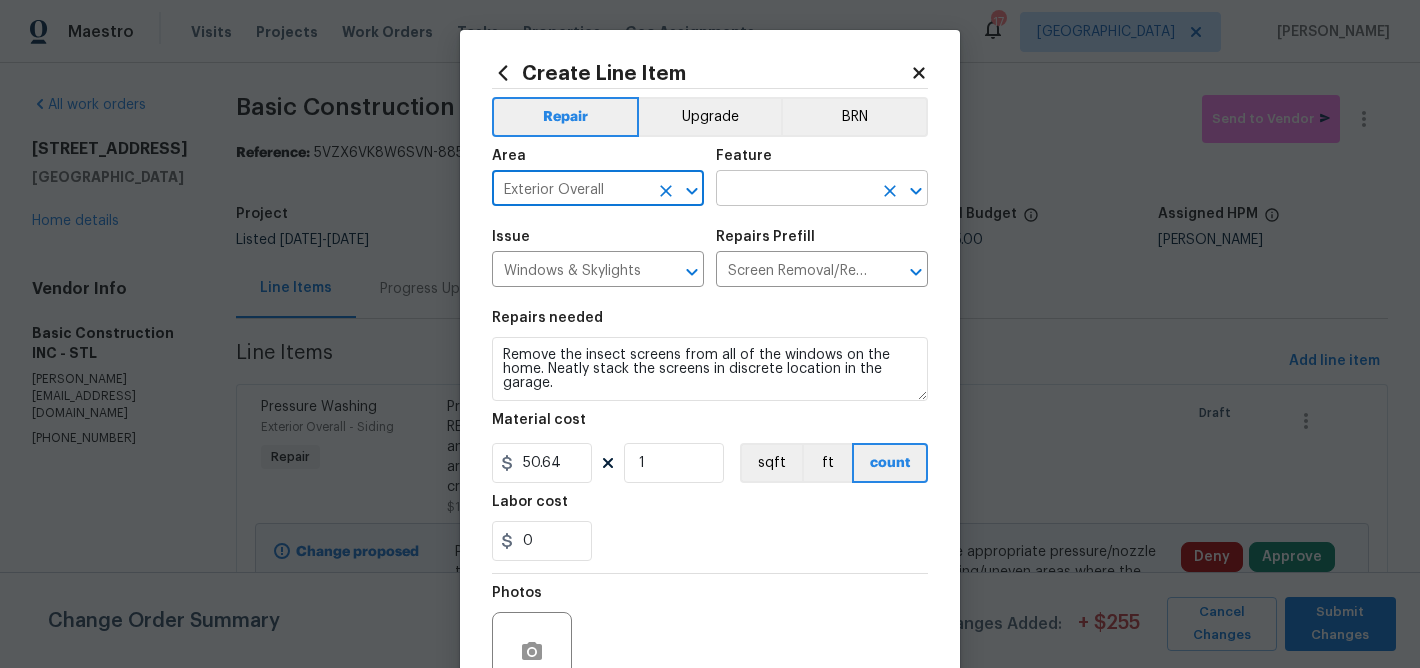 type on "Exterior Overall" 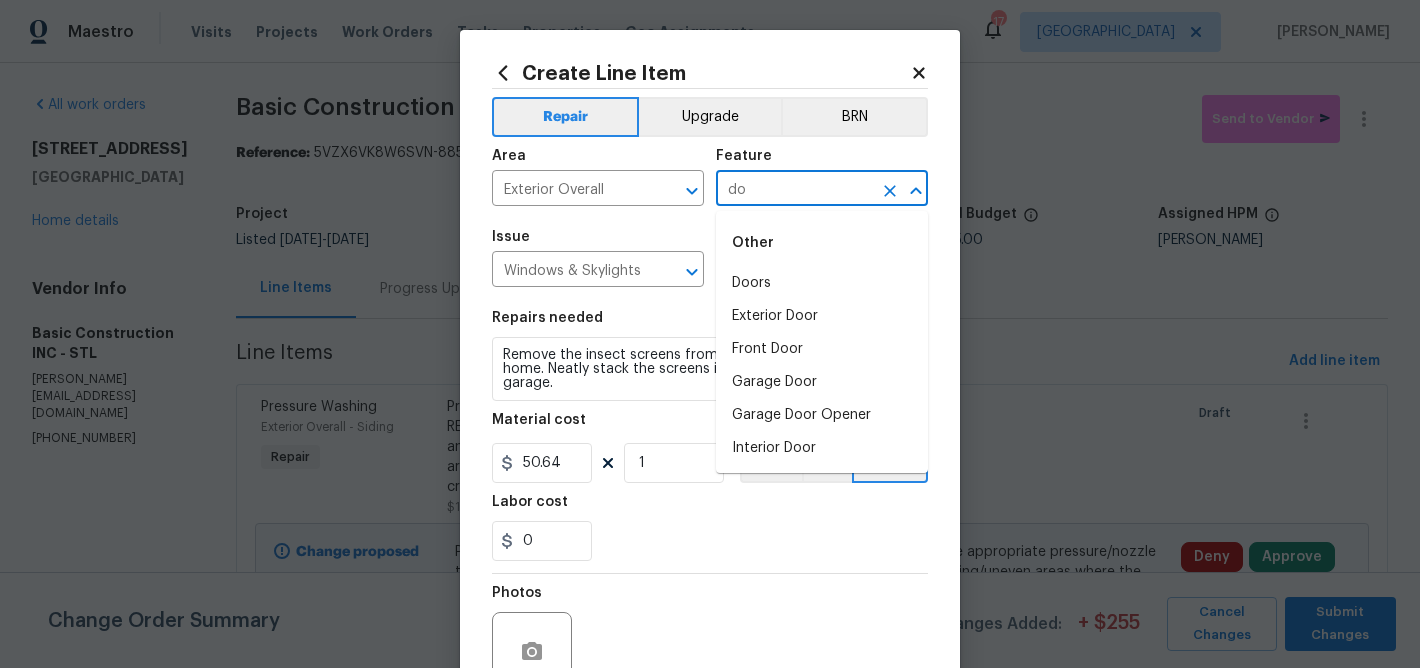 type on "d" 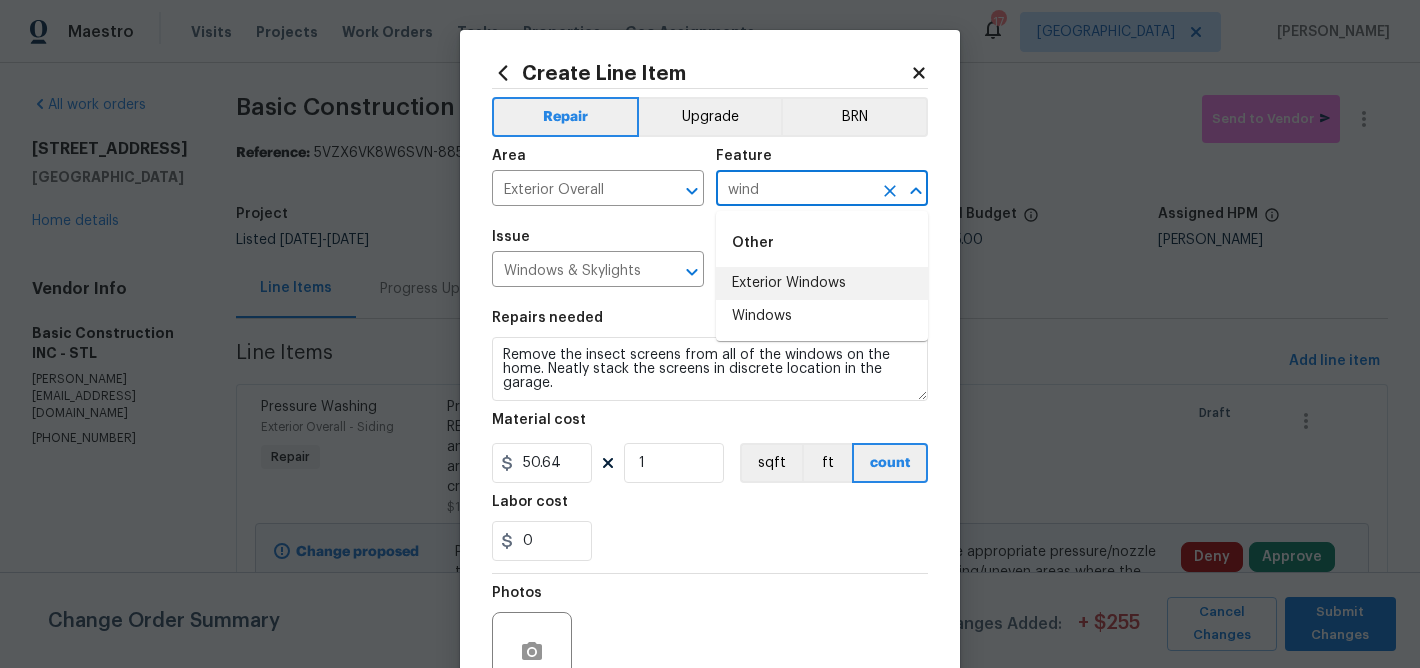 click on "Exterior Windows" at bounding box center (822, 283) 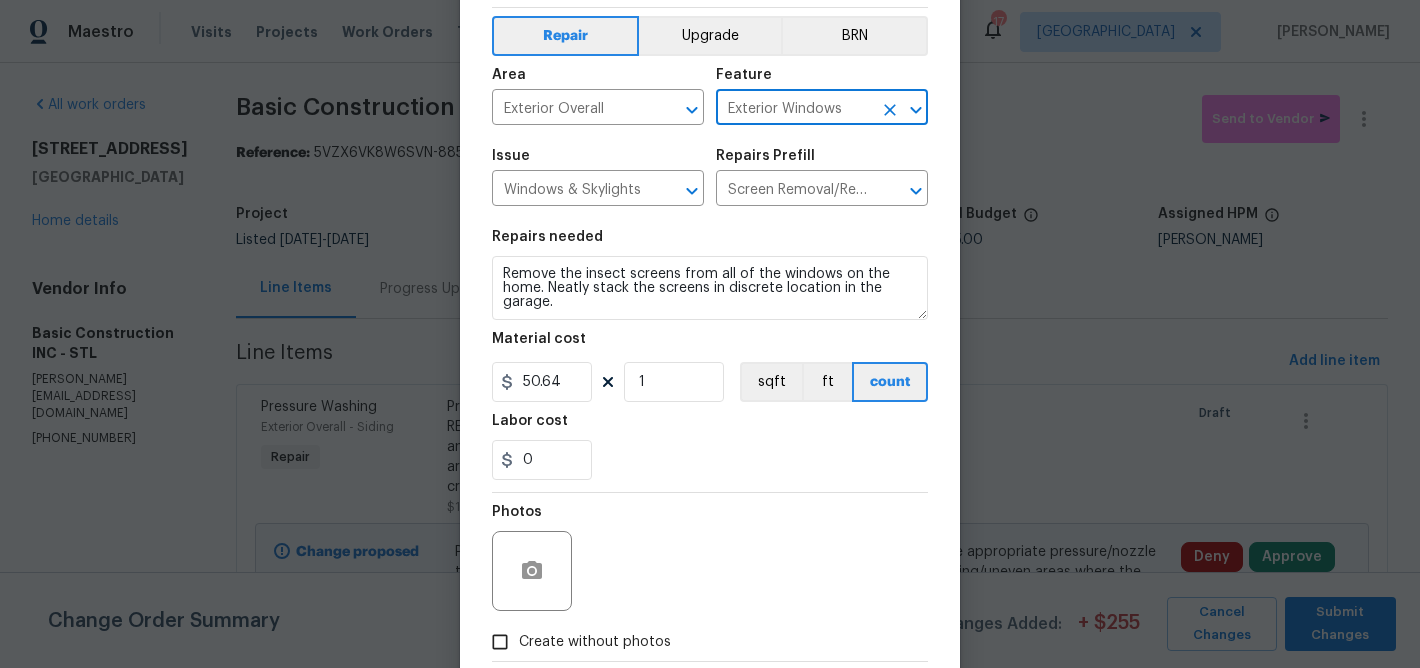scroll, scrollTop: 133, scrollLeft: 0, axis: vertical 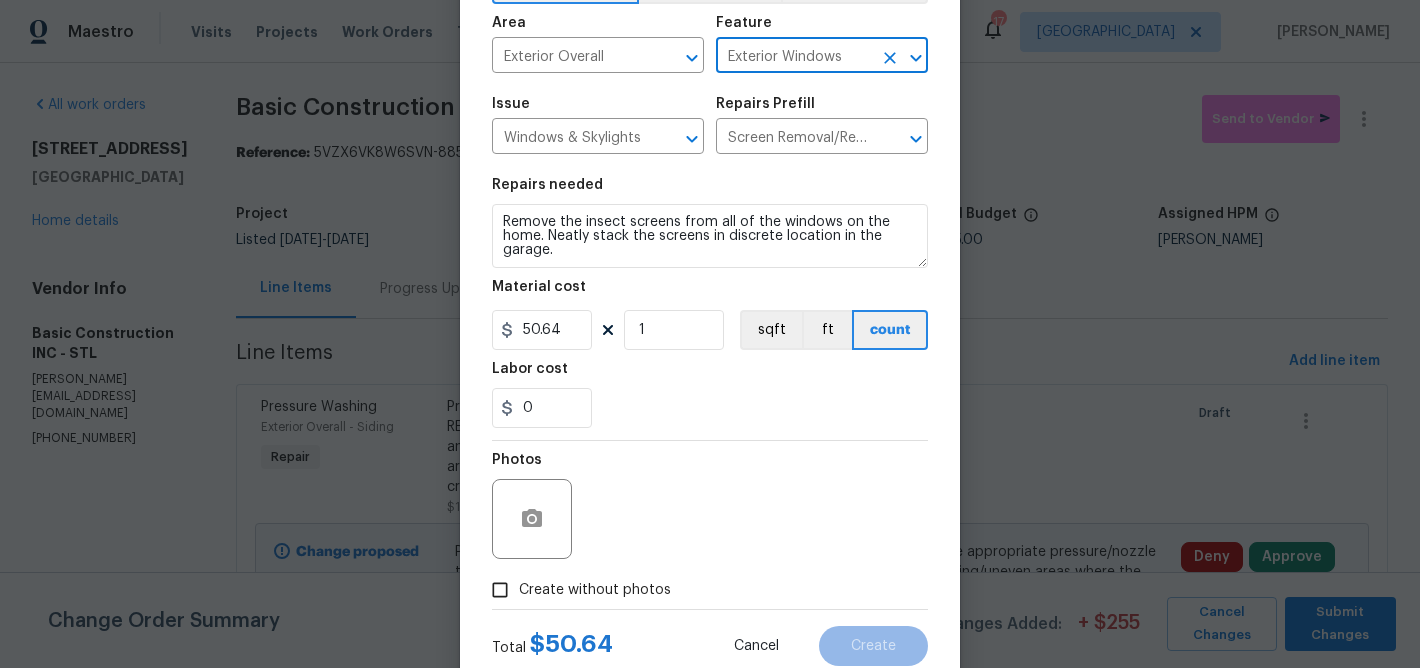 type on "Exterior Windows" 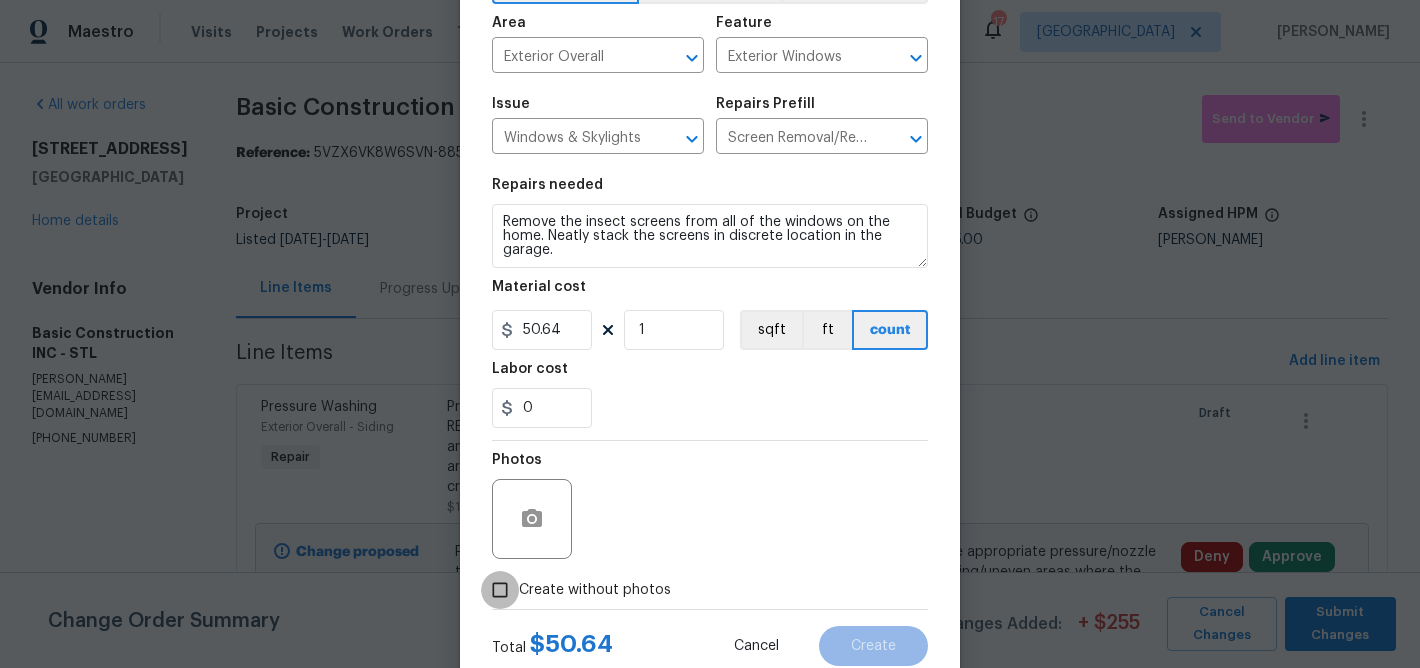 click on "Create without photos" at bounding box center [500, 590] 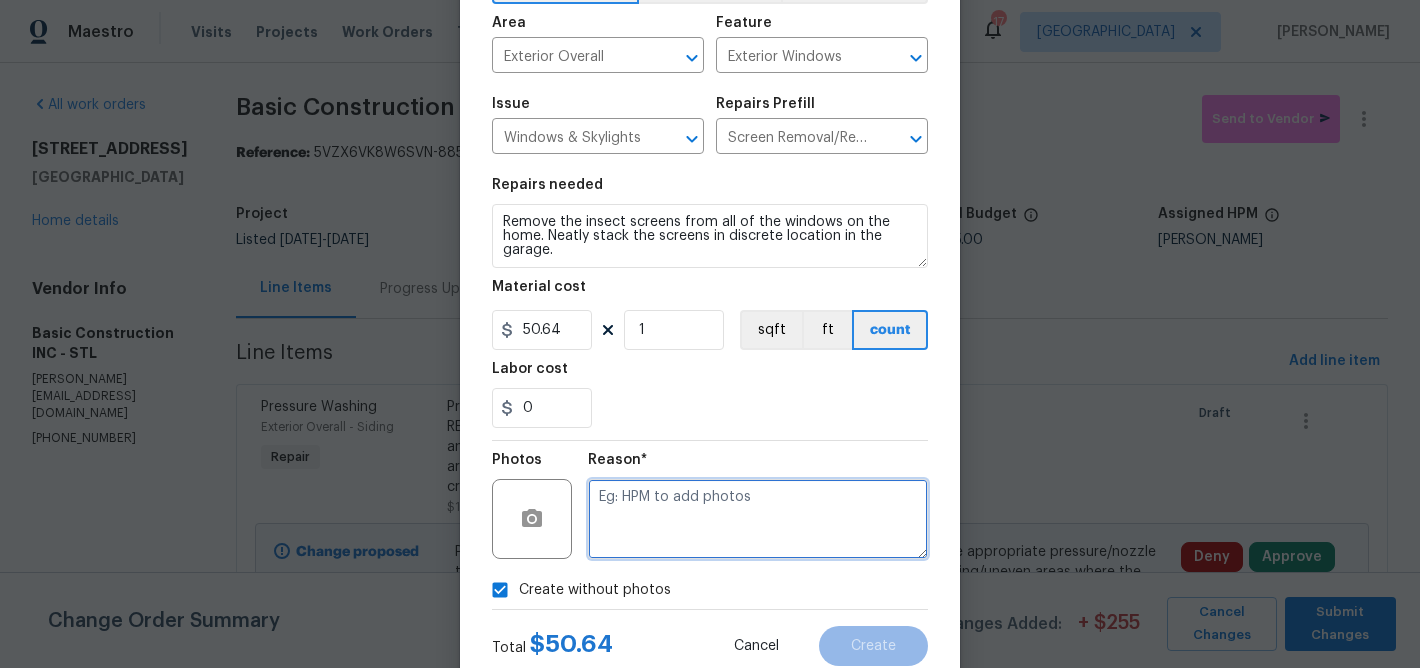 click at bounding box center [758, 519] 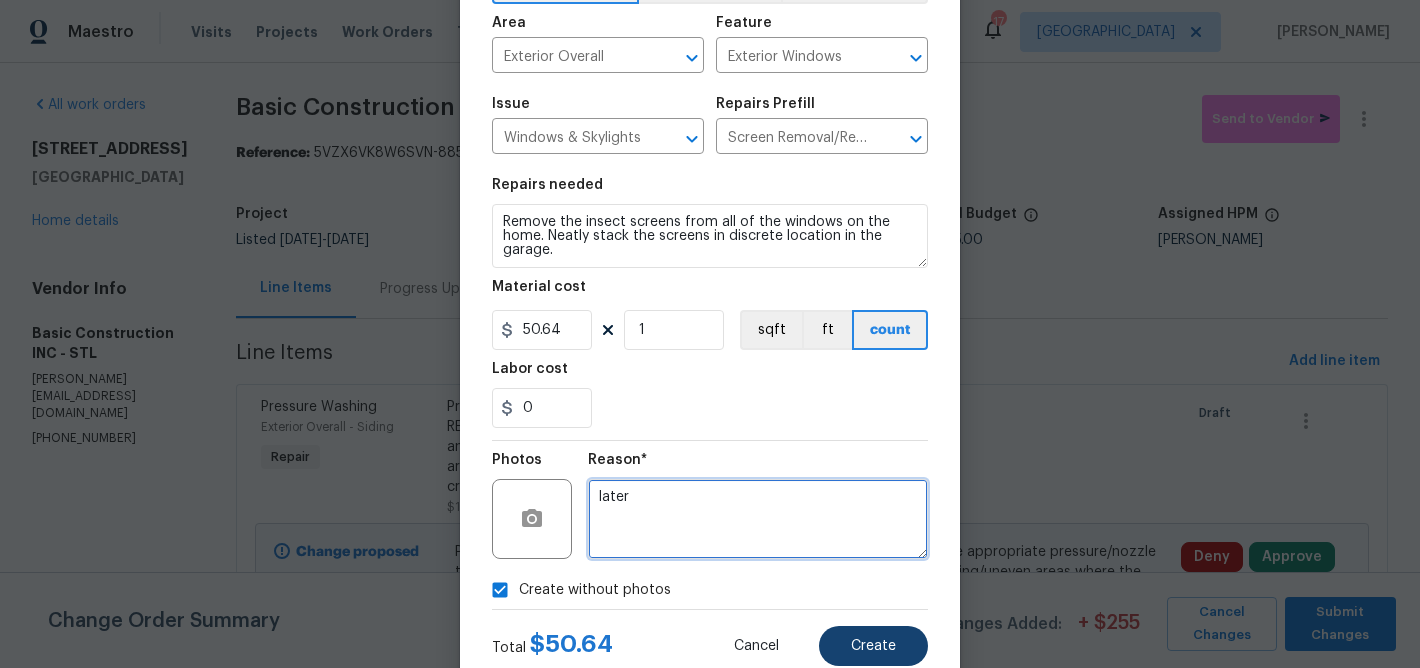 type on "later" 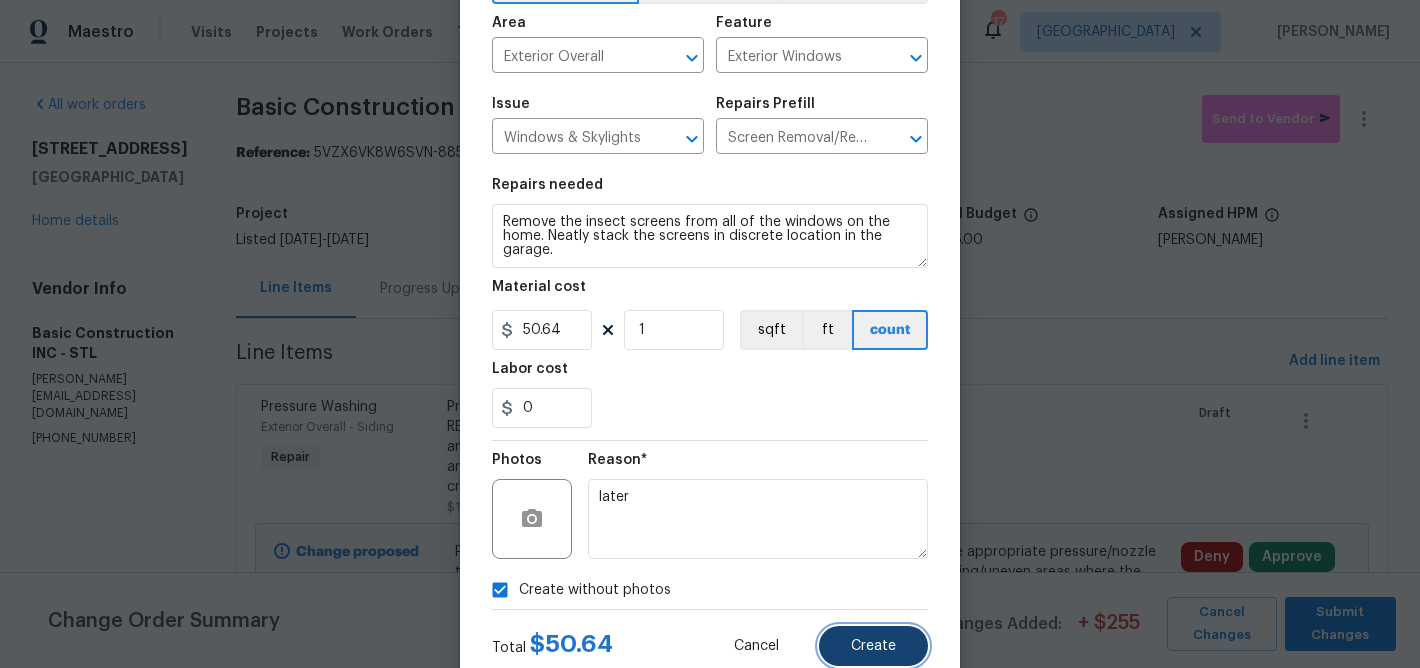 click on "Create" at bounding box center [873, 646] 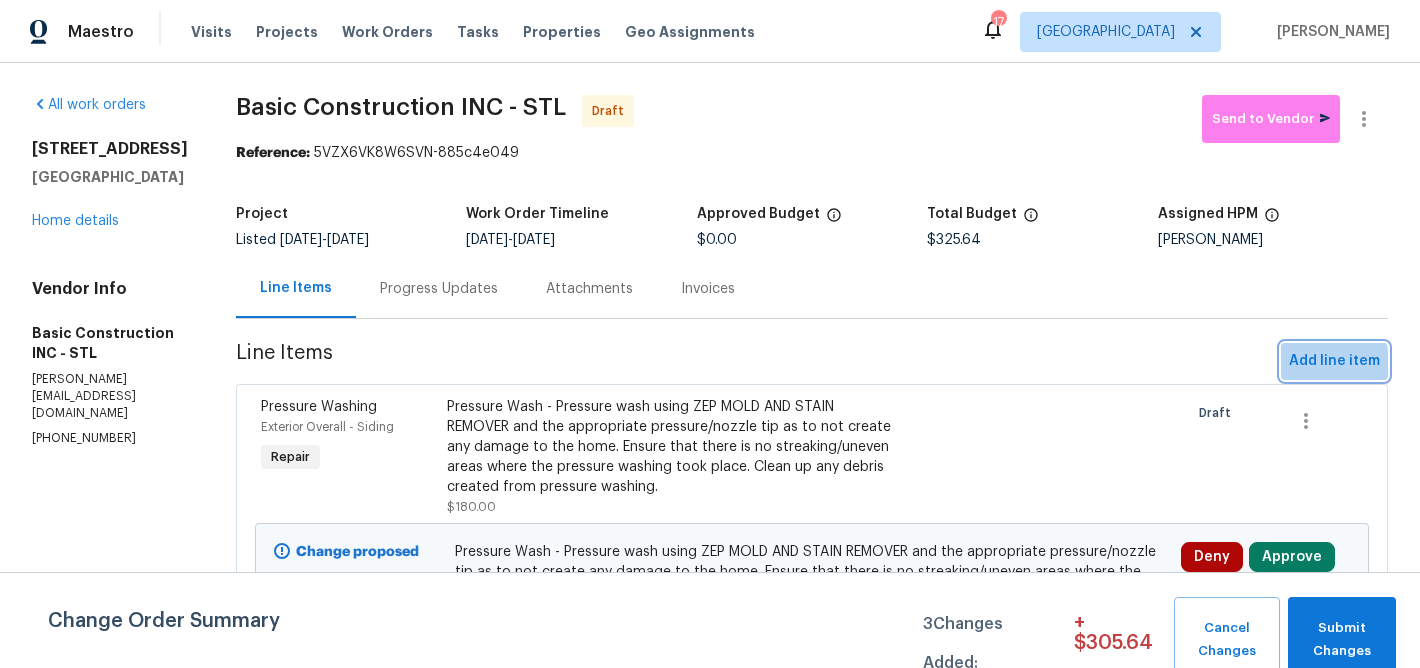 click on "Add line item" at bounding box center [1334, 361] 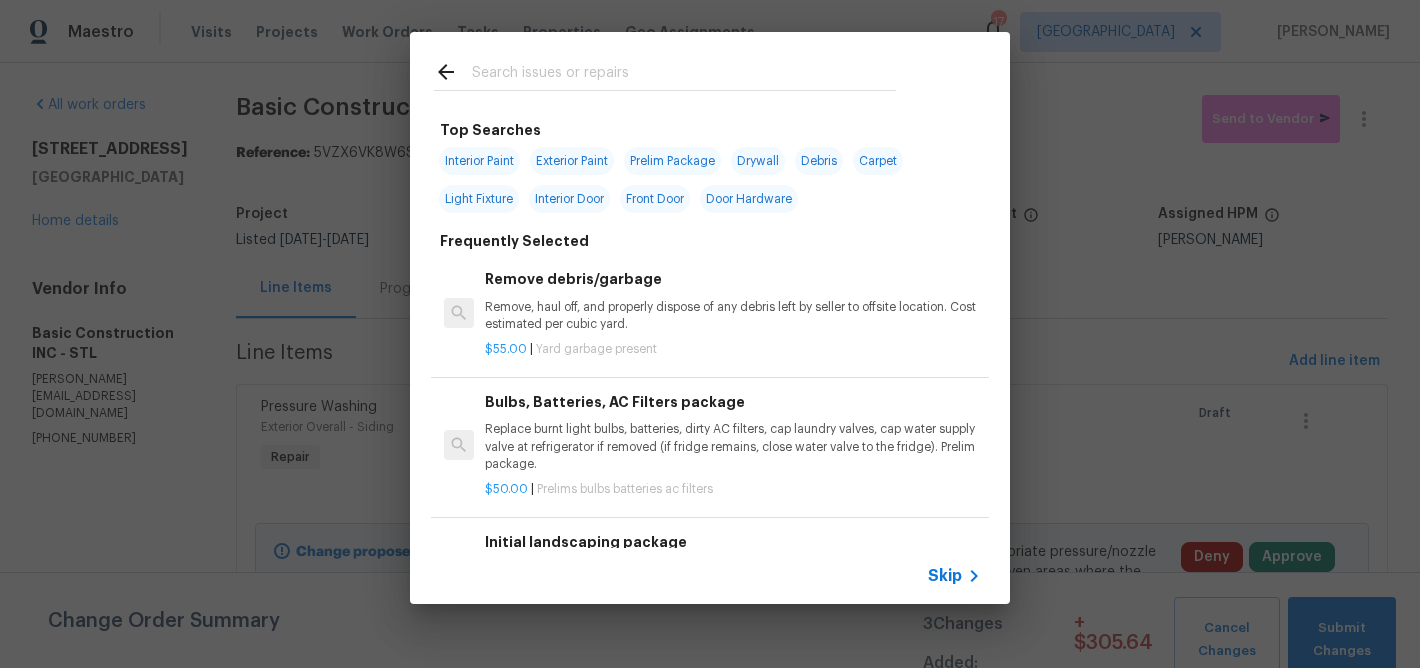 click at bounding box center (684, 75) 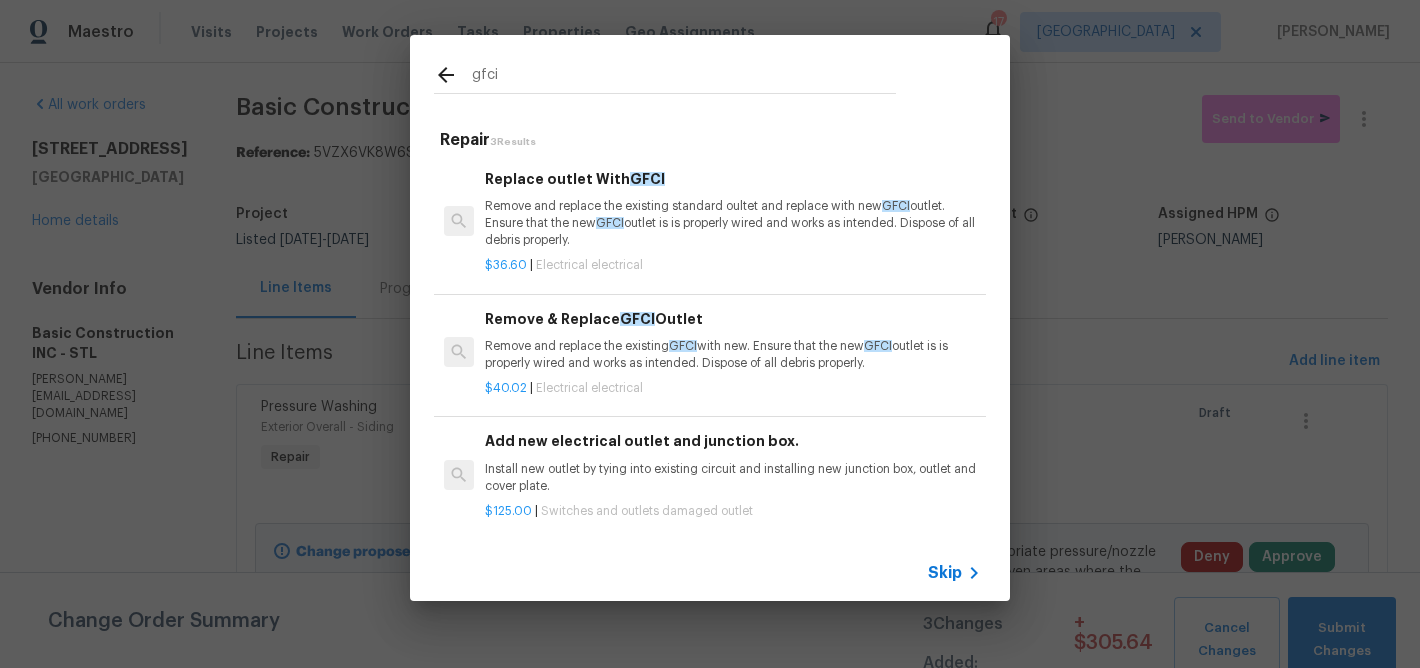 type on "gfci" 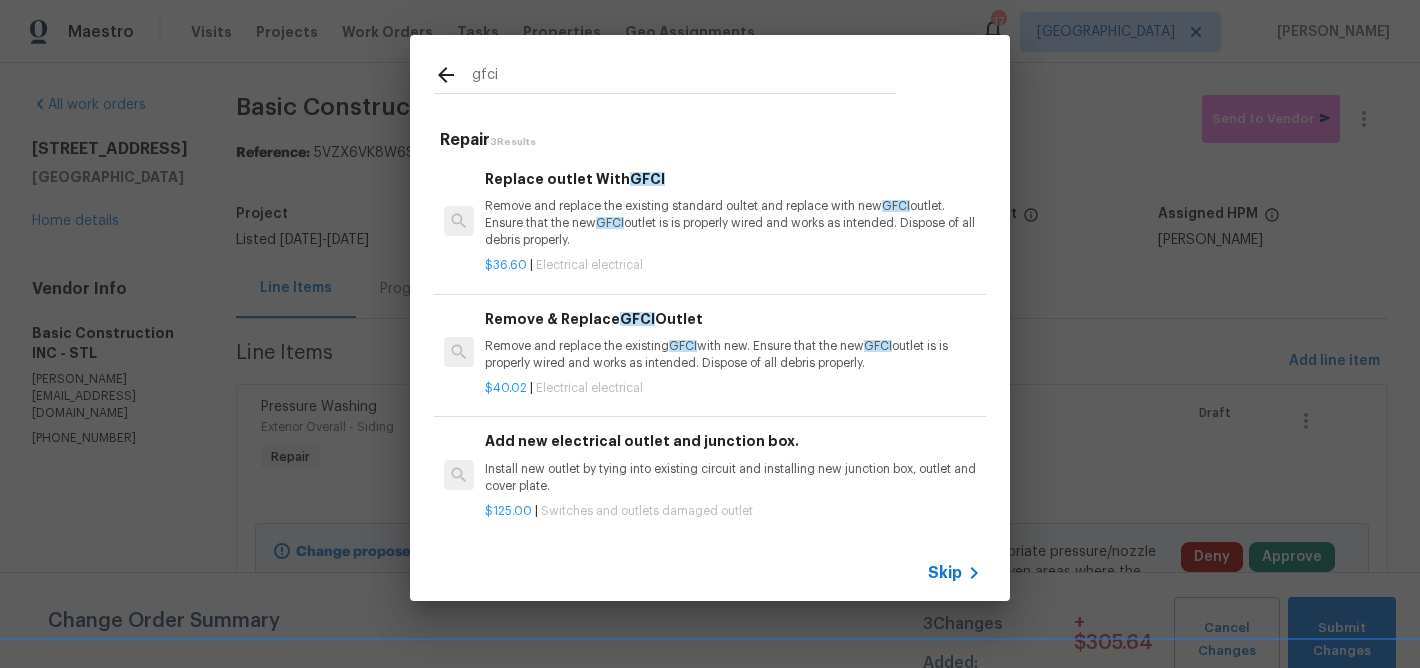 click on "Remove and replace the existing  GFCI  with new. Ensure that the new  GFCI  outlet is is properly wired and works as intended. Dispose of all debris properly." at bounding box center (733, 355) 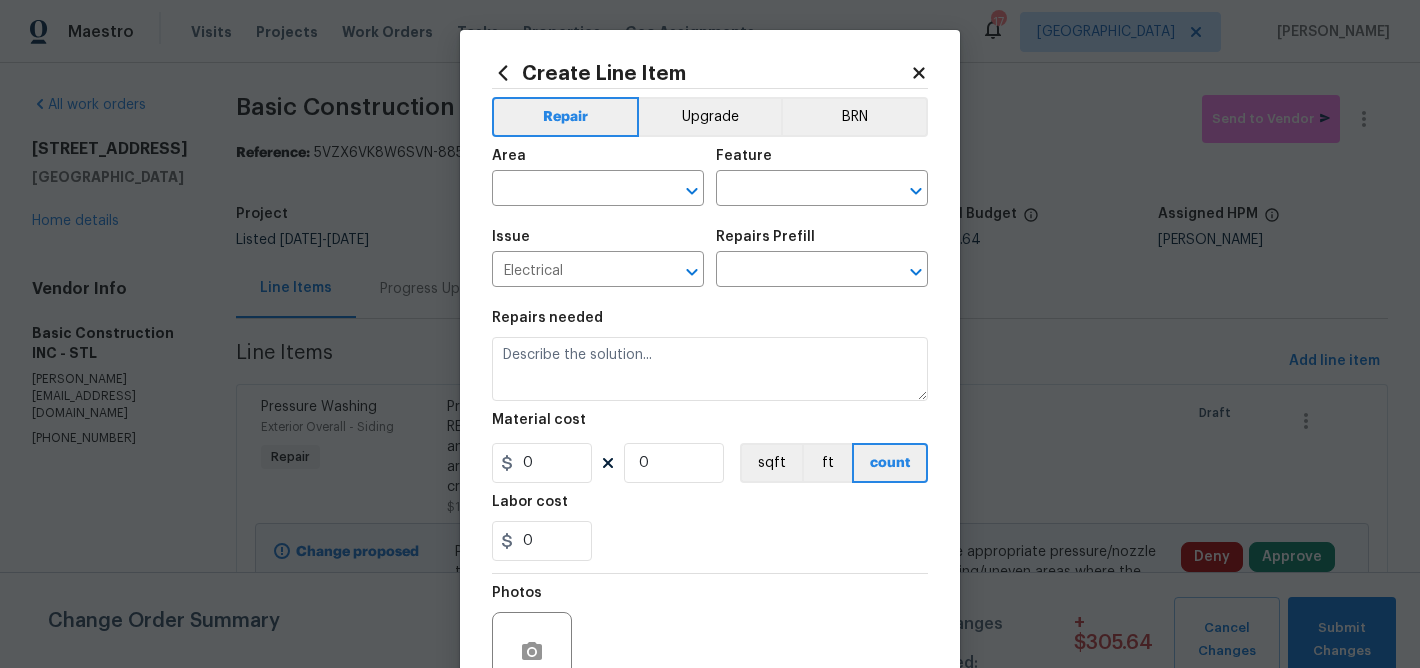 type on "Remove & Replace GFCI Outlet $40.02" 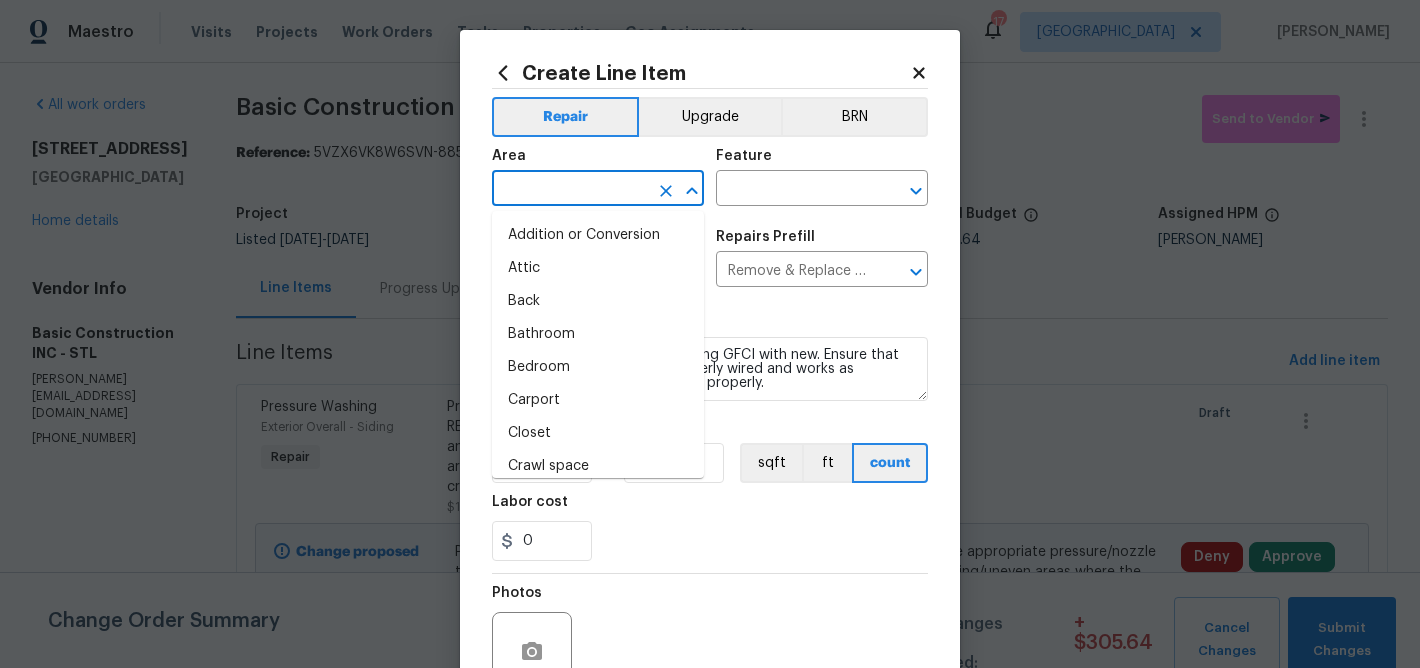 click at bounding box center (570, 190) 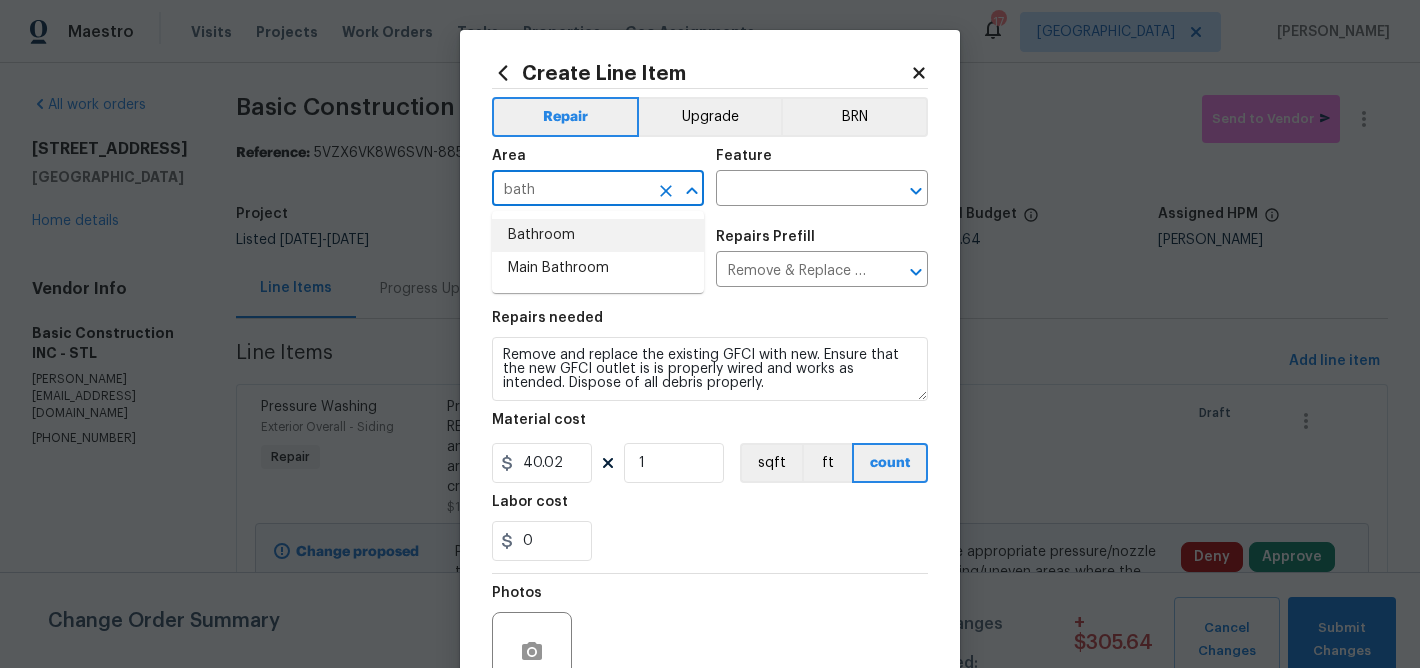 click on "Bathroom" at bounding box center [598, 235] 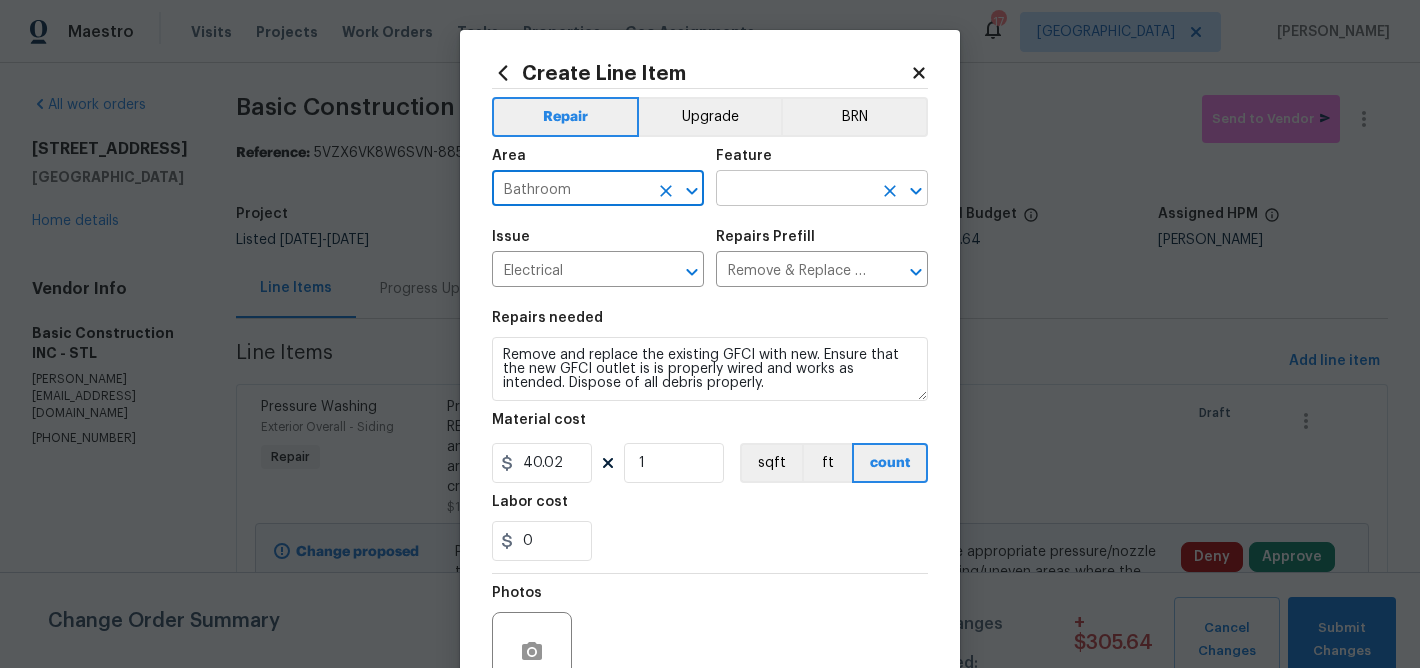 type on "Bathroom" 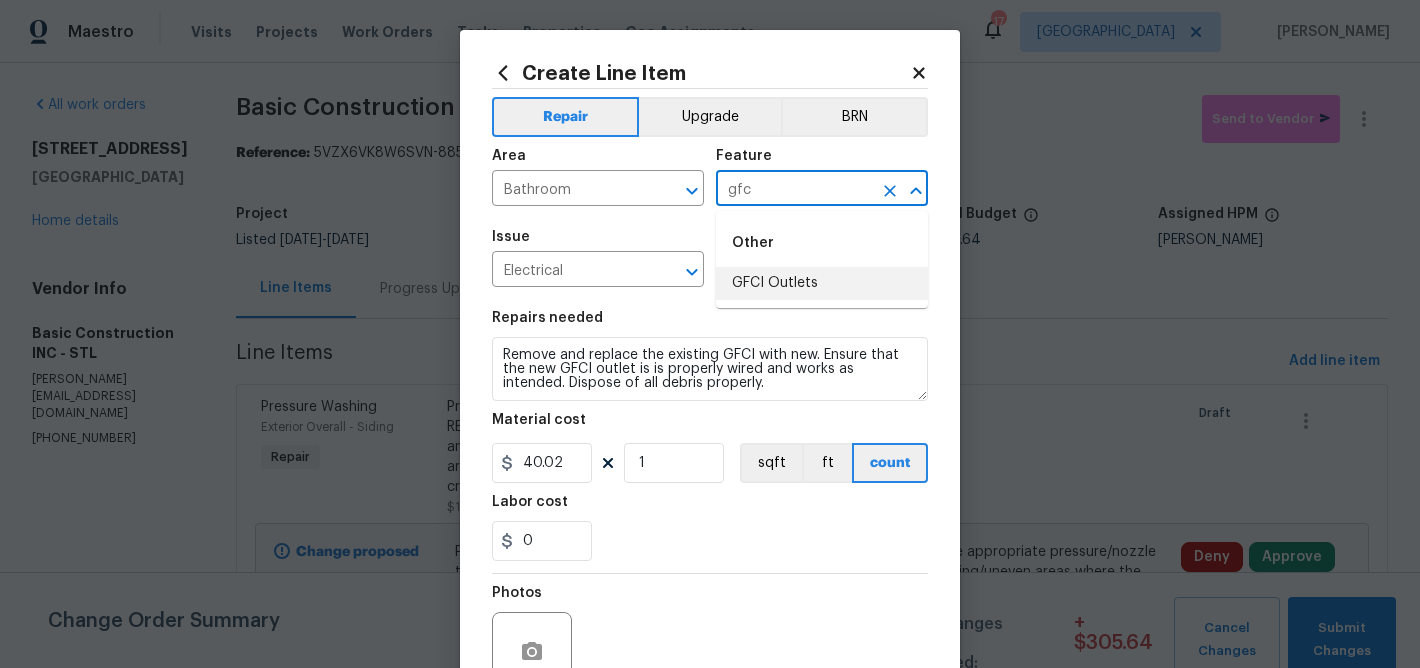 click on "GFCI Outlets" at bounding box center [822, 283] 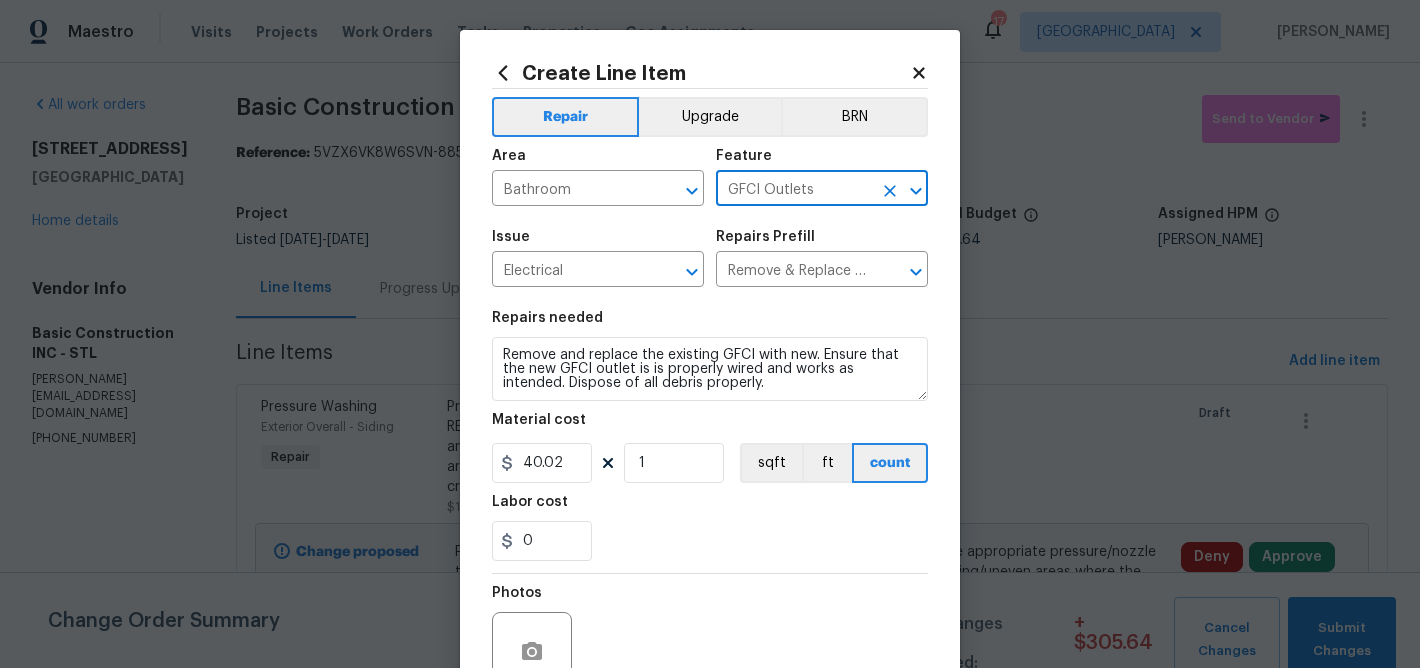 type on "GFCI Outlets" 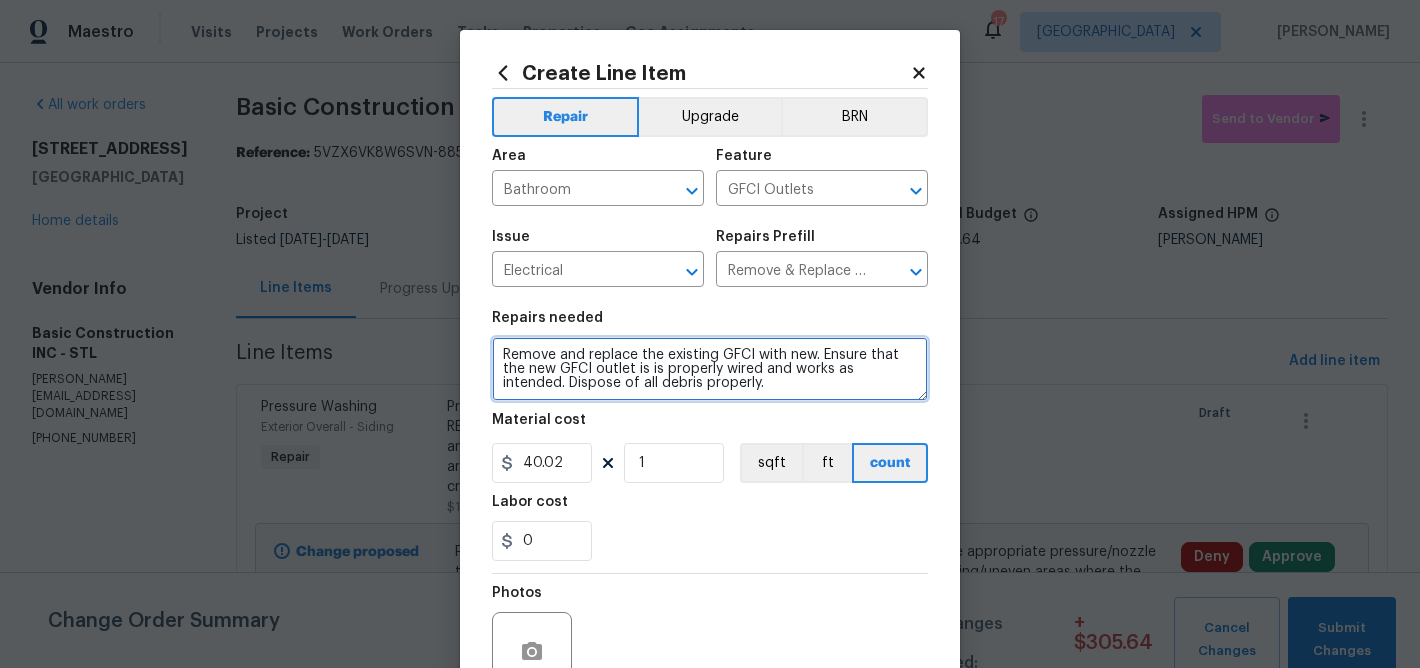 click on "Remove and replace the existing GFCI with new. Ensure that the new GFCI outlet is is properly wired and works as intended. Dispose of all debris properly." at bounding box center [710, 369] 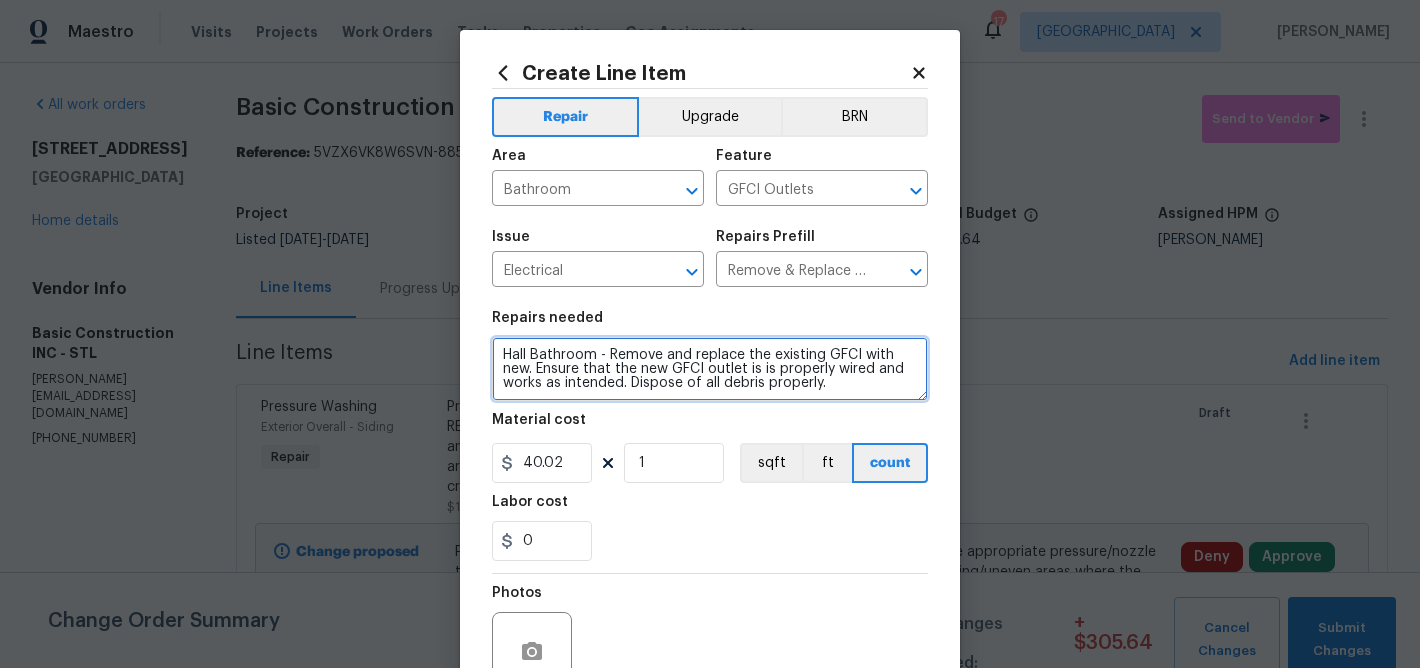 click on "Hall Bathroom - Remove and replace the existing GFCI with new. Ensure that the new GFCI outlet is is properly wired and works as intended. Dispose of all debris properly." at bounding box center [710, 369] 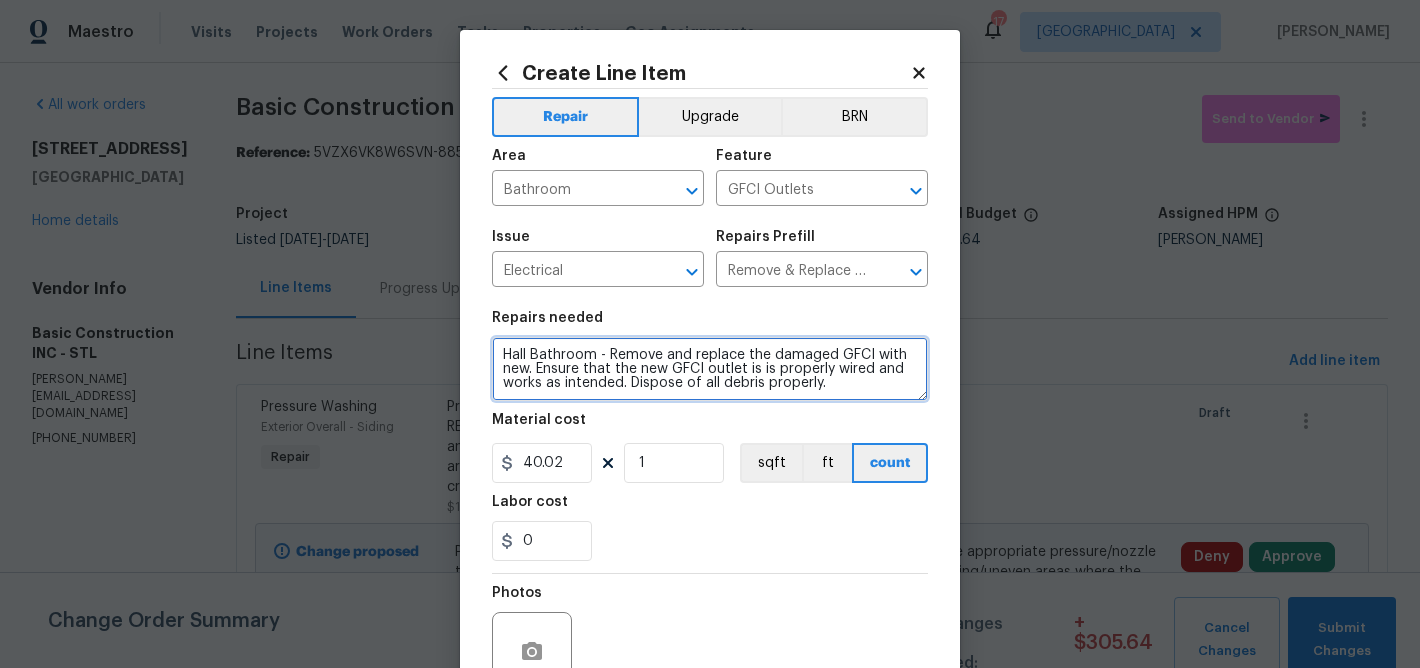 scroll, scrollTop: 194, scrollLeft: 0, axis: vertical 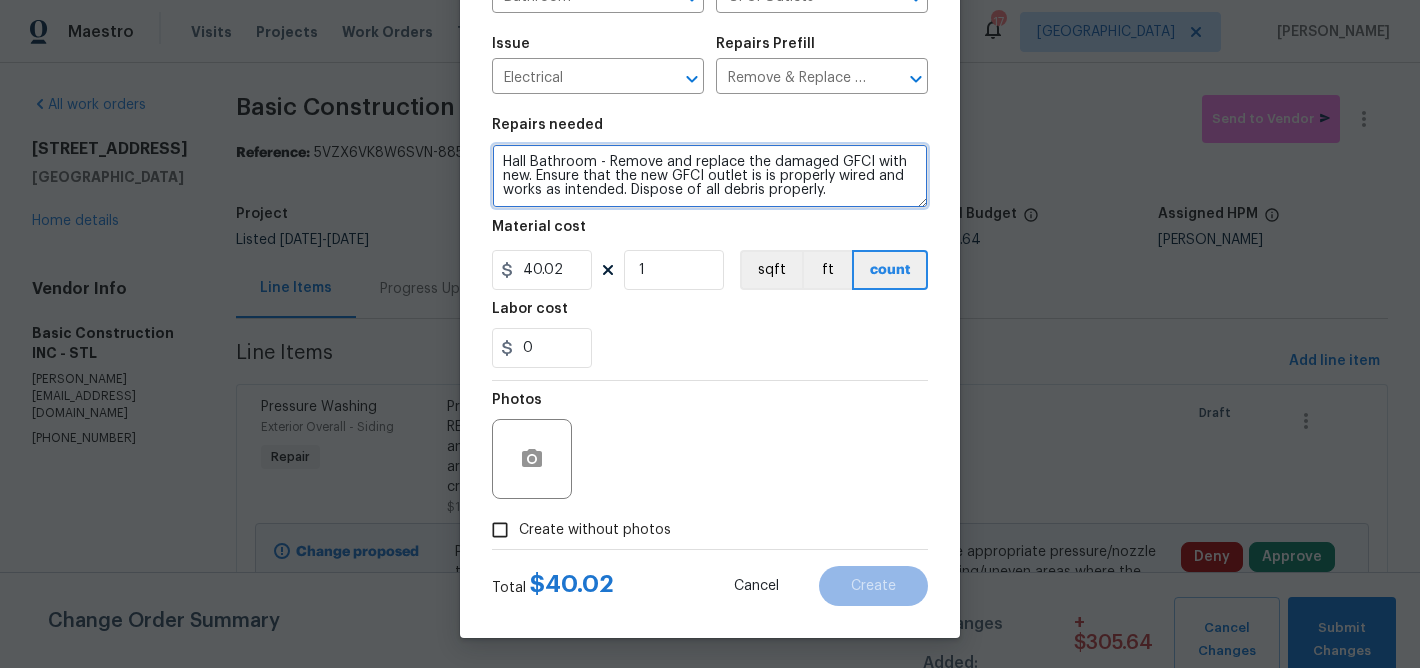 type on "Hall Bathroom - Remove and replace the damaged GFCI with new. Ensure that the new GFCI outlet is is properly wired and works as intended. Dispose of all debris properly." 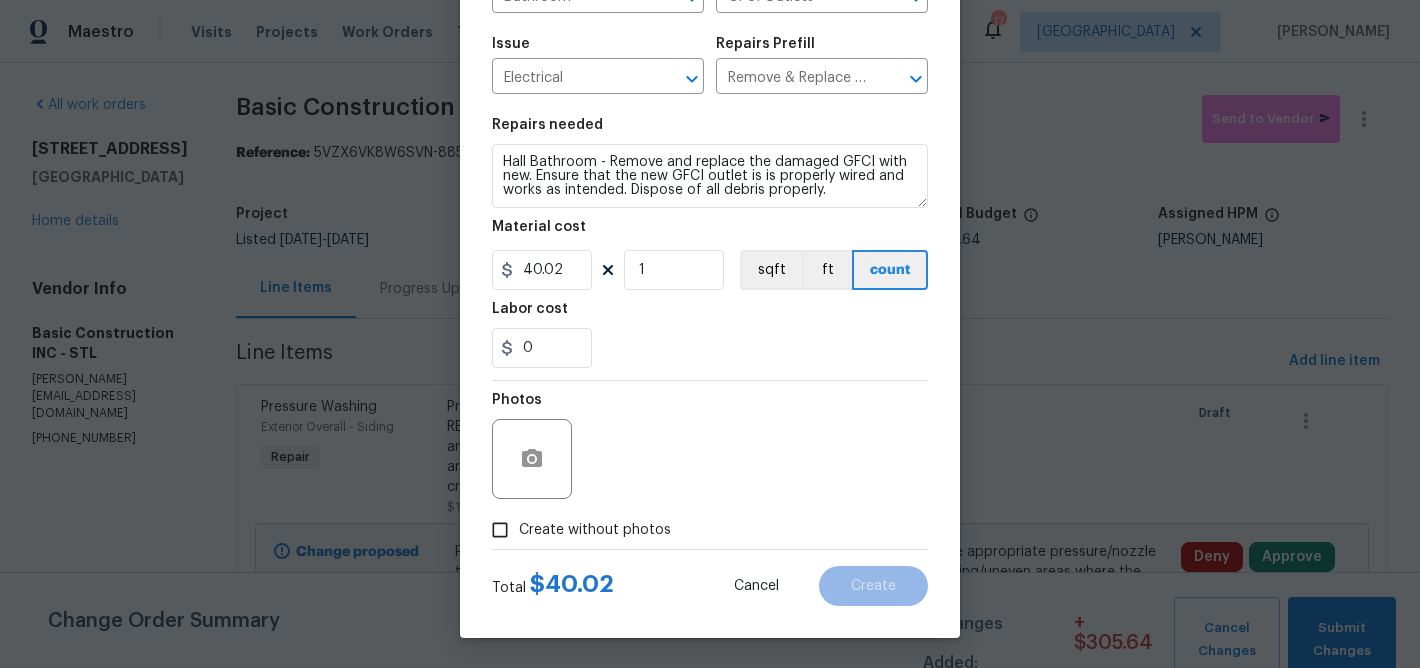 click on "Create without photos" at bounding box center (500, 530) 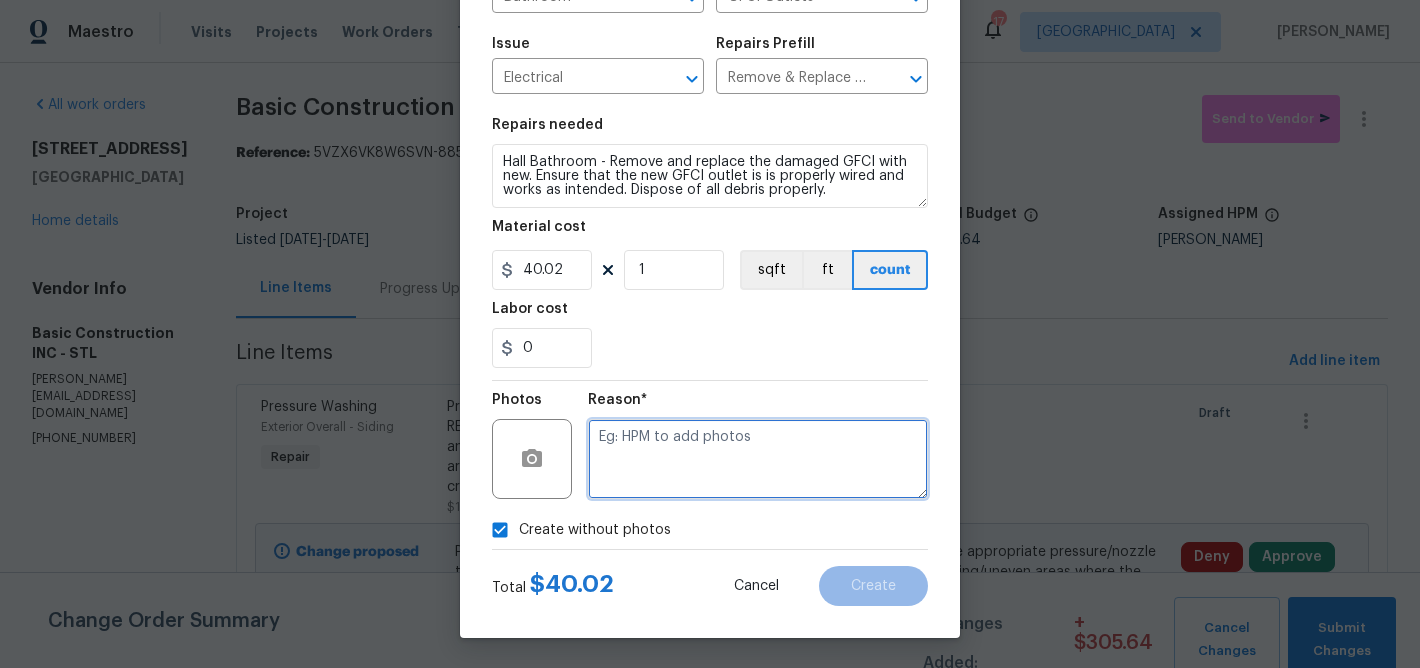 click at bounding box center [758, 459] 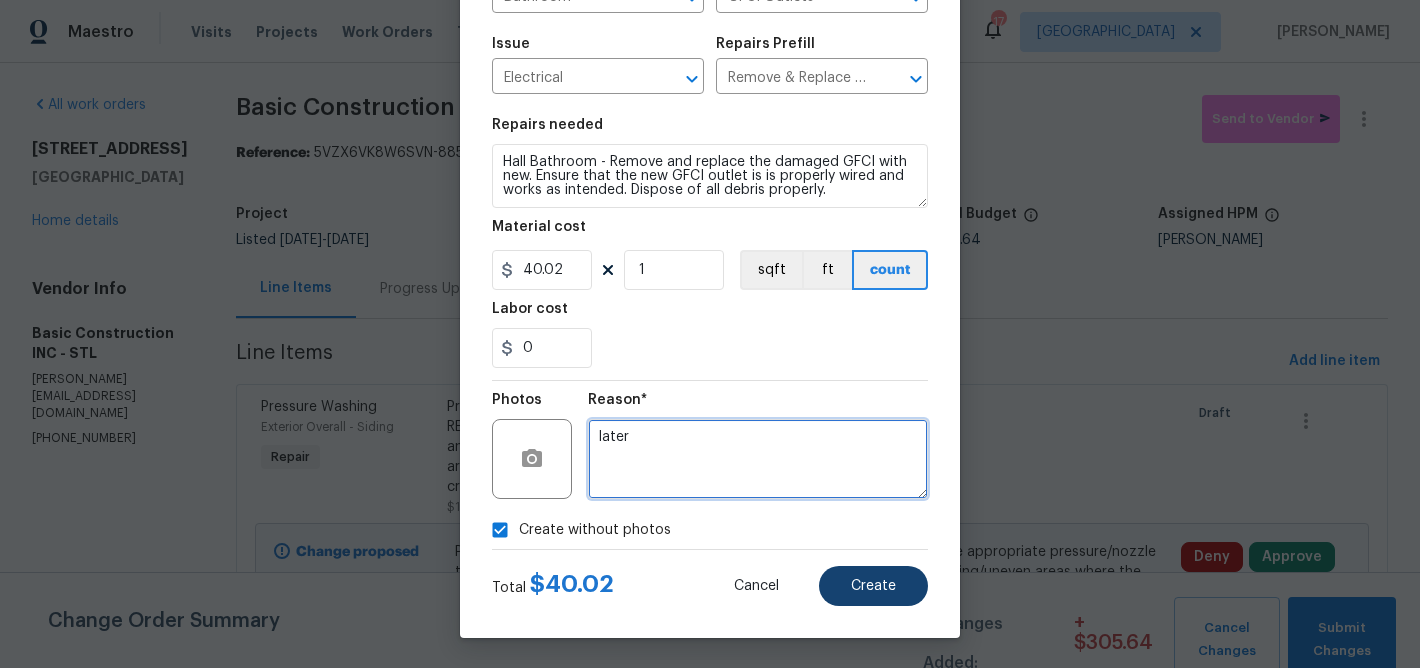 type on "later" 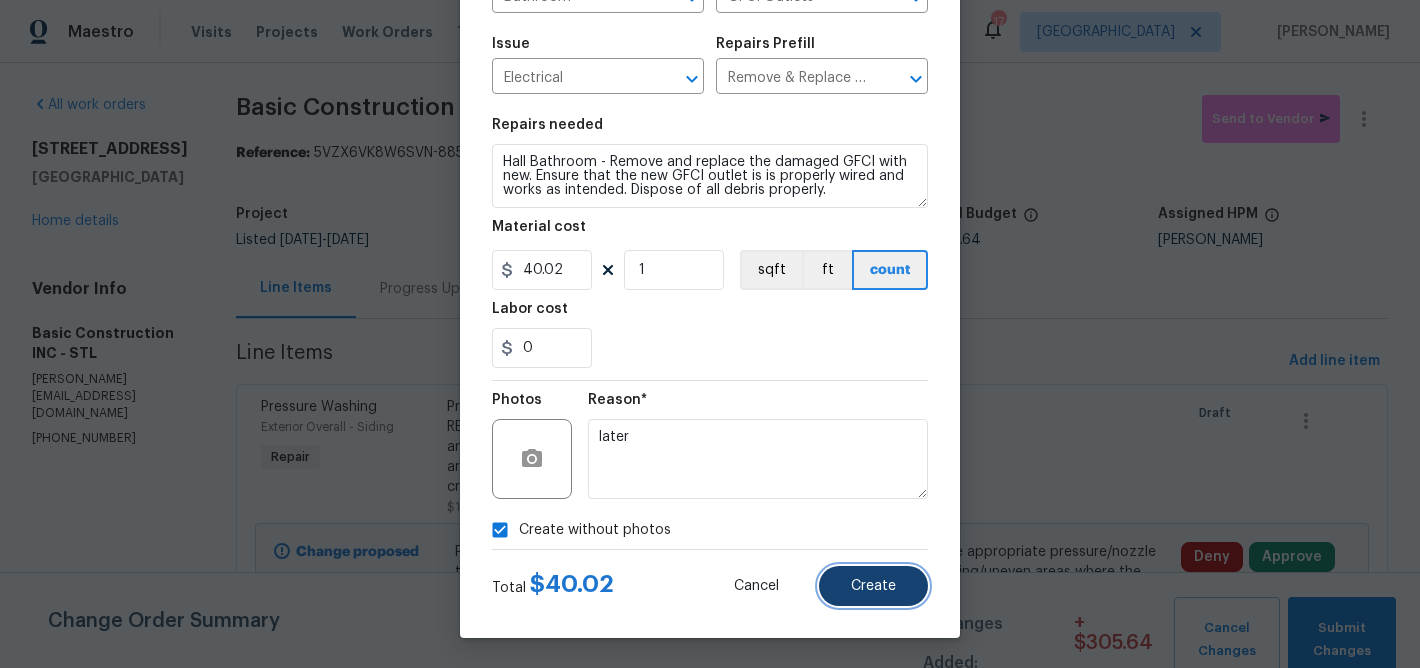 click on "Create" at bounding box center [873, 586] 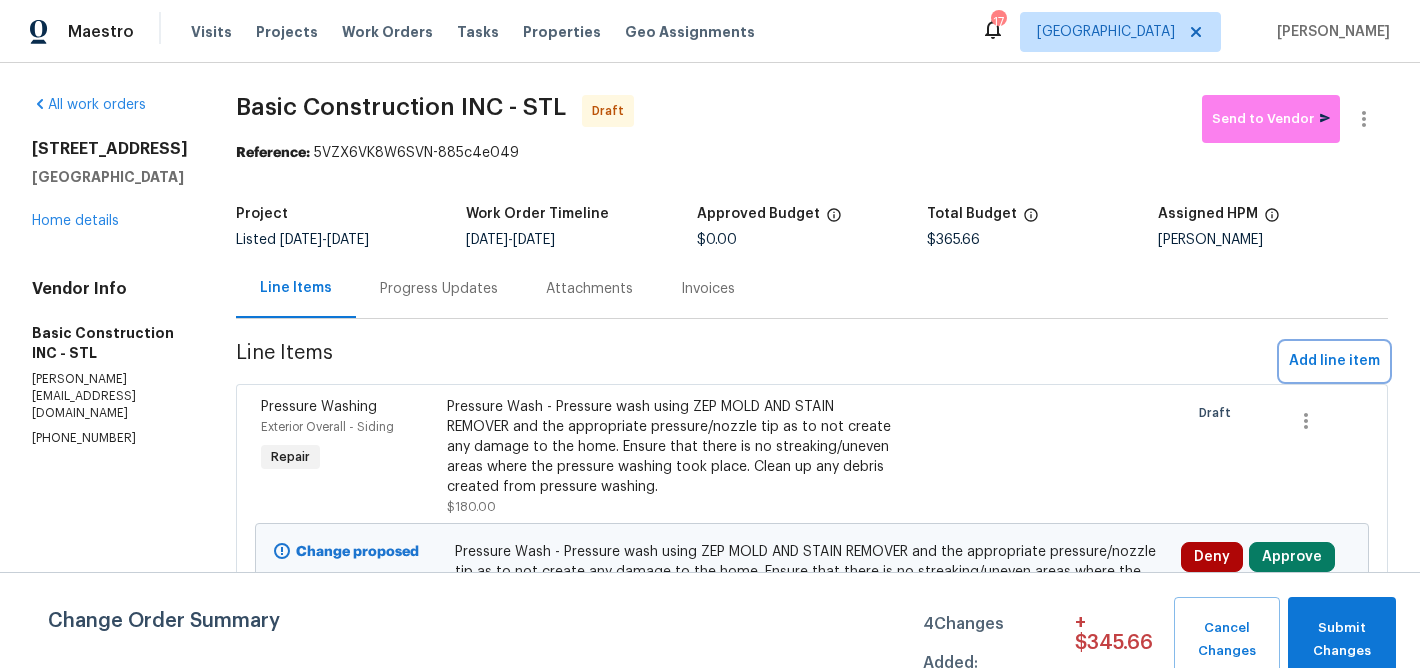 click on "Add line item" at bounding box center (1334, 361) 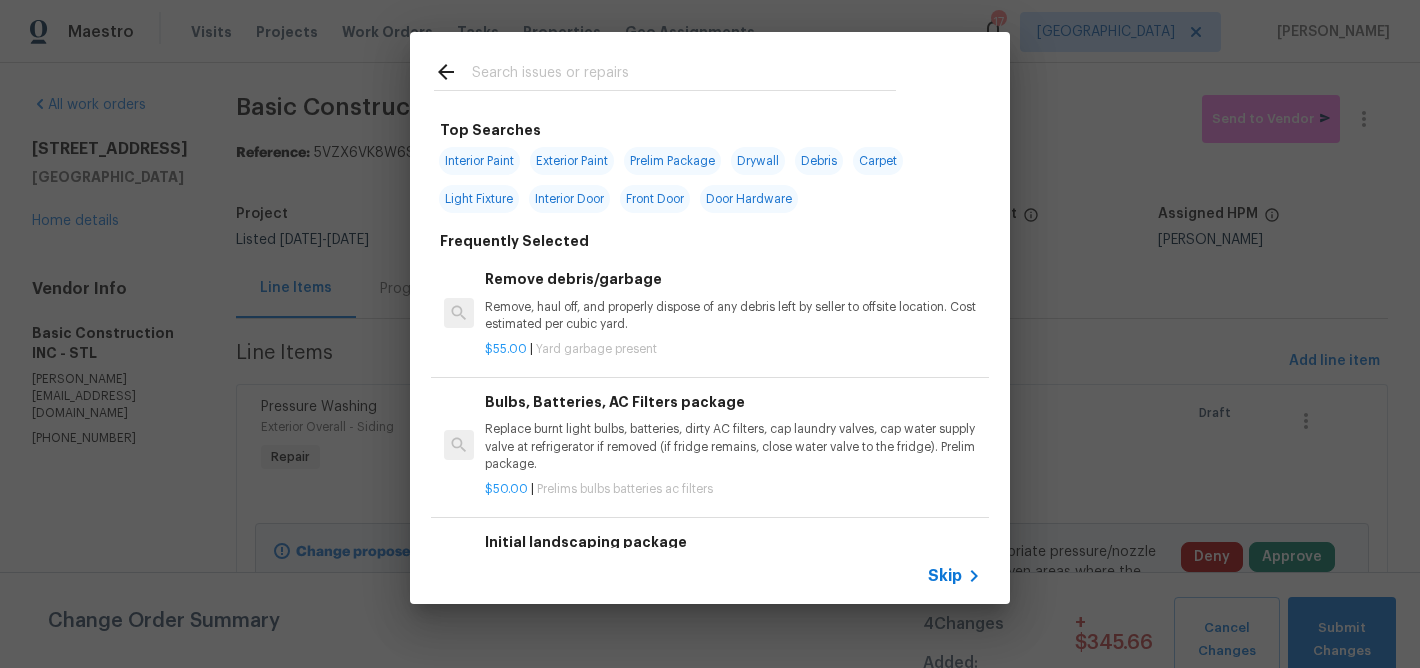click at bounding box center [684, 75] 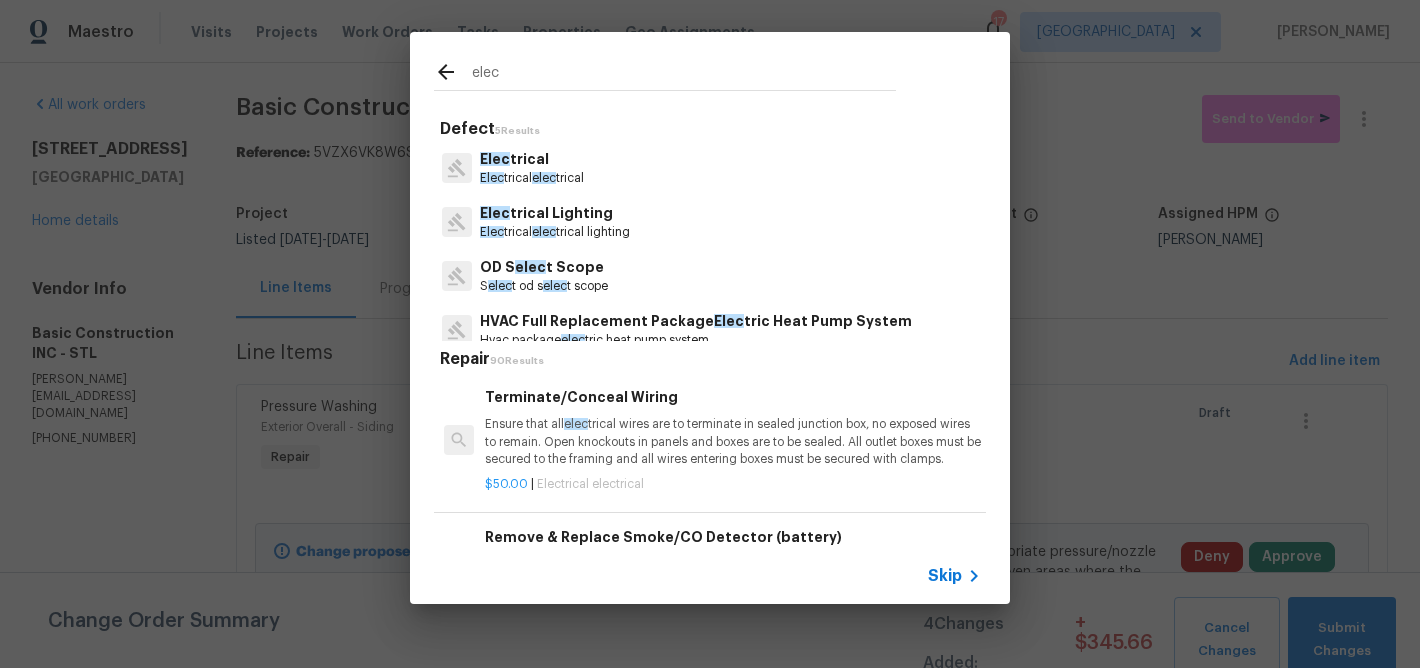 type on "elec" 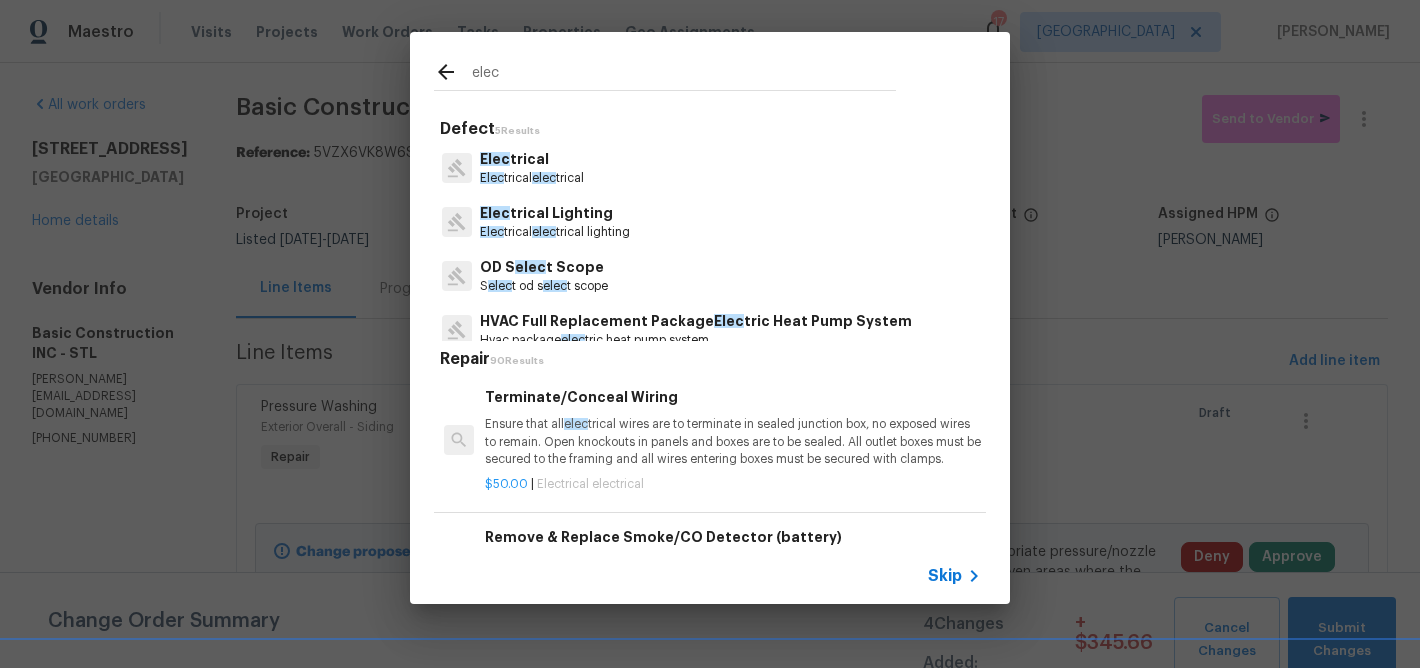 click on "Elec trical" at bounding box center (532, 159) 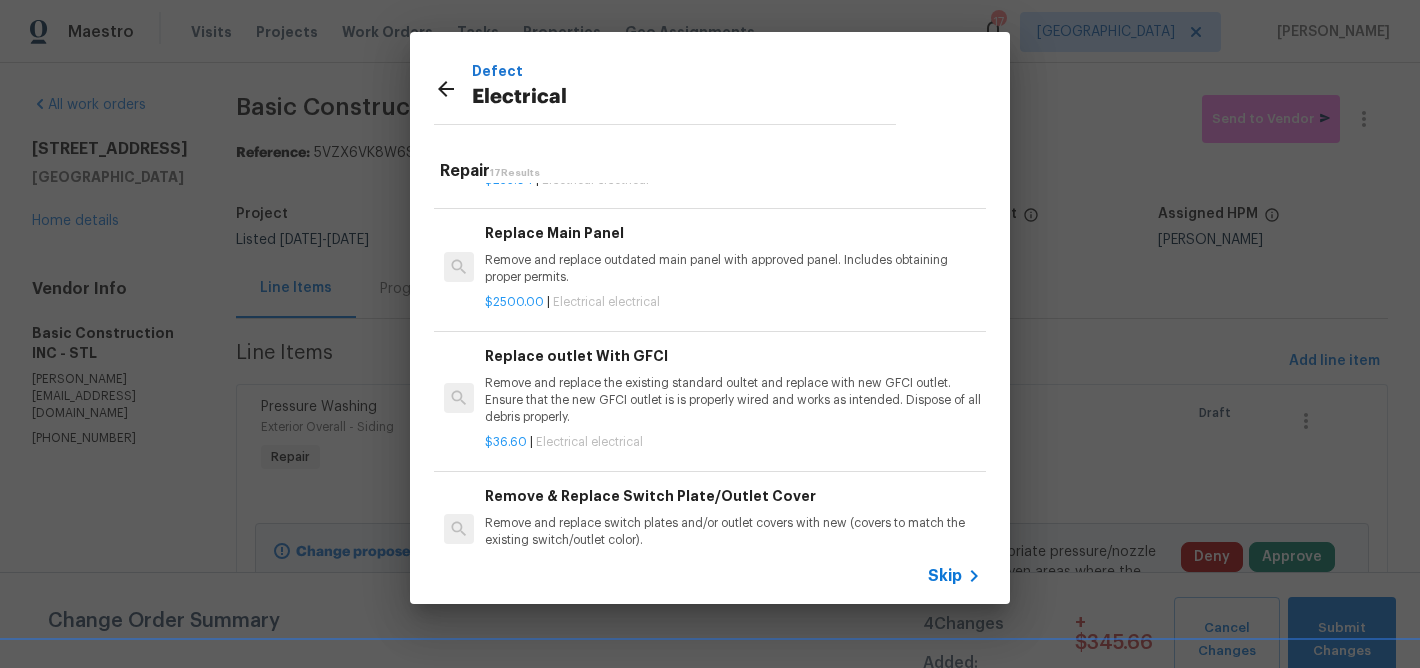 scroll, scrollTop: 1677, scrollLeft: 0, axis: vertical 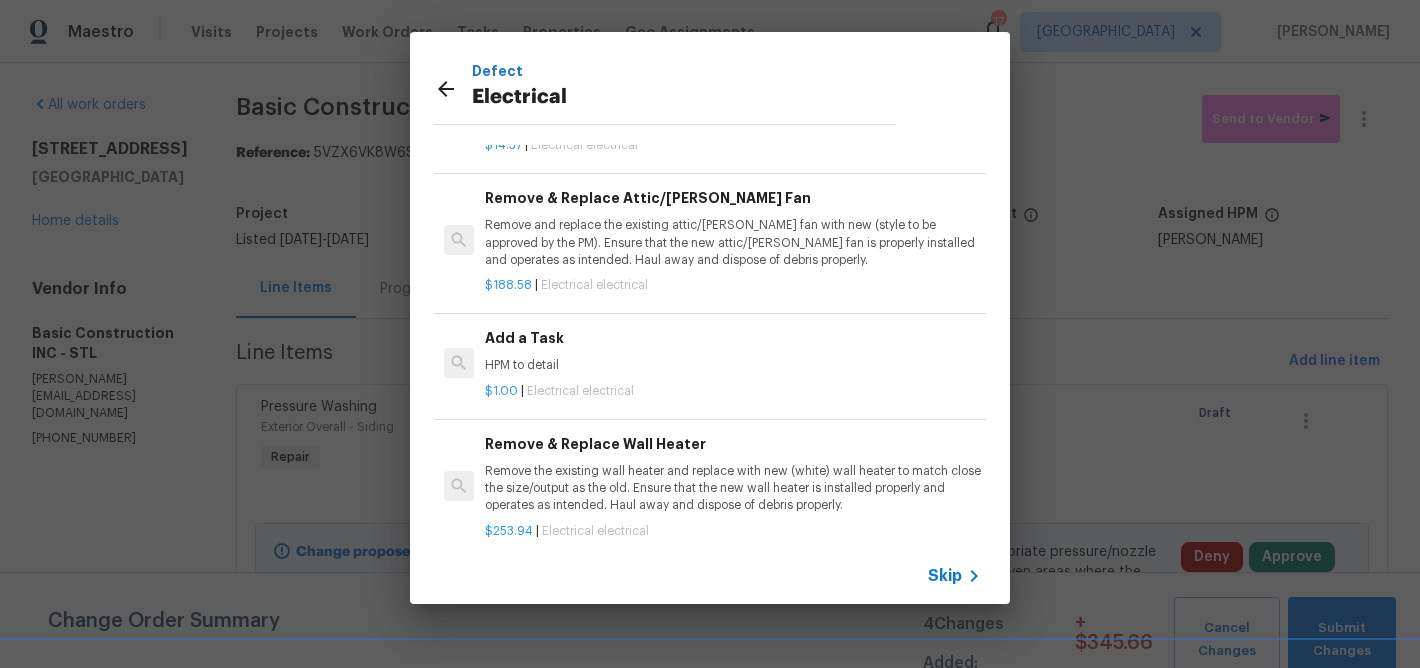 click on "Add a Task" at bounding box center (733, 338) 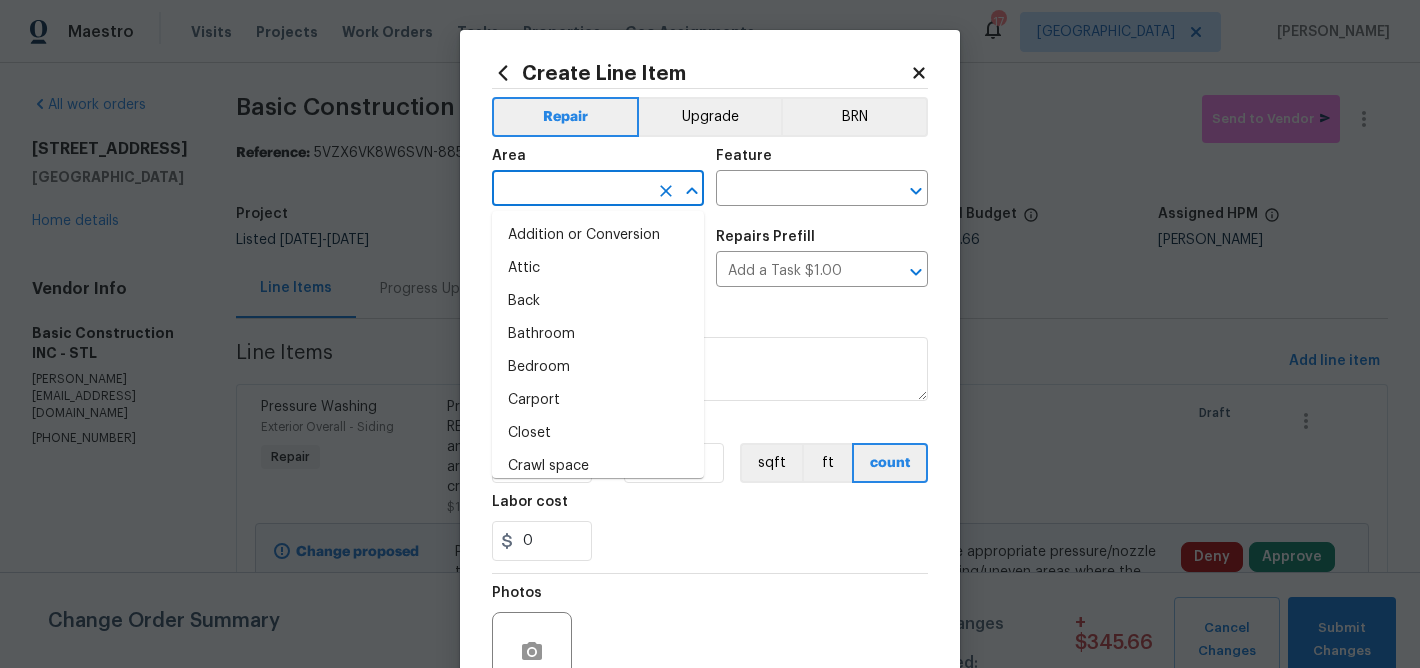 click at bounding box center [570, 190] 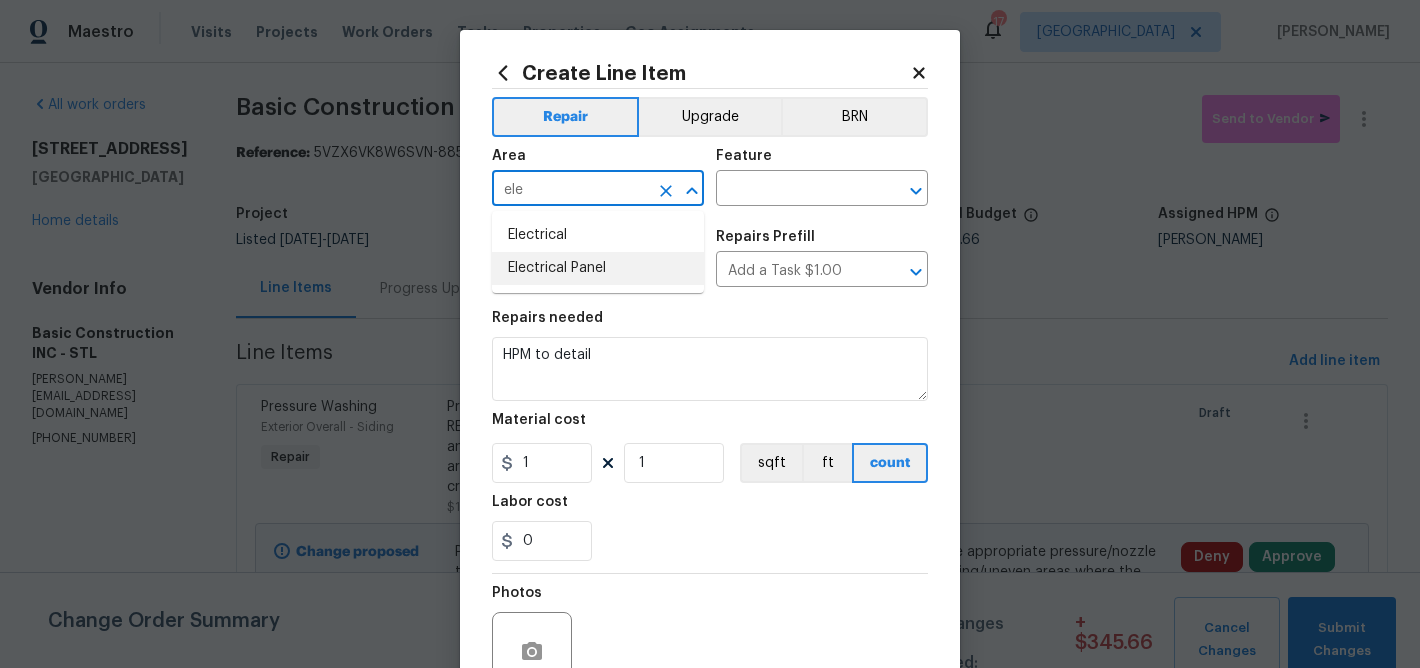 click on "Electrical Panel" at bounding box center (598, 268) 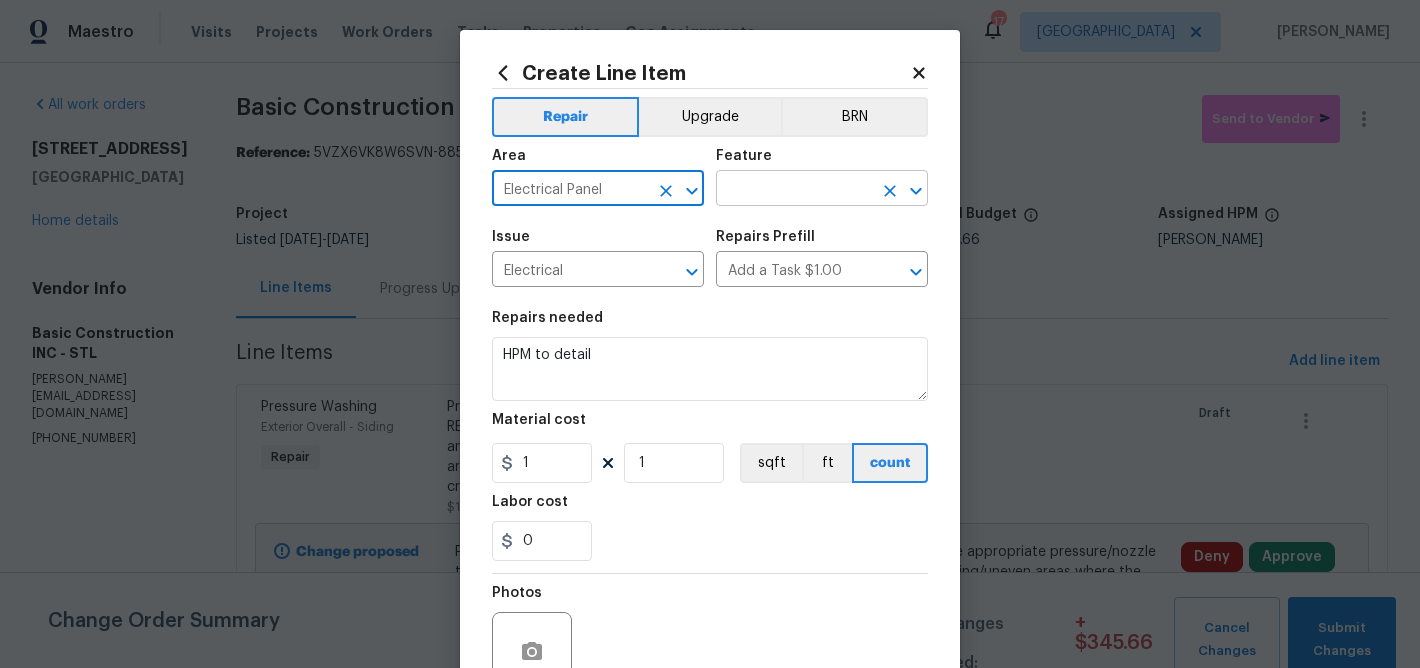 type on "Electrical Panel" 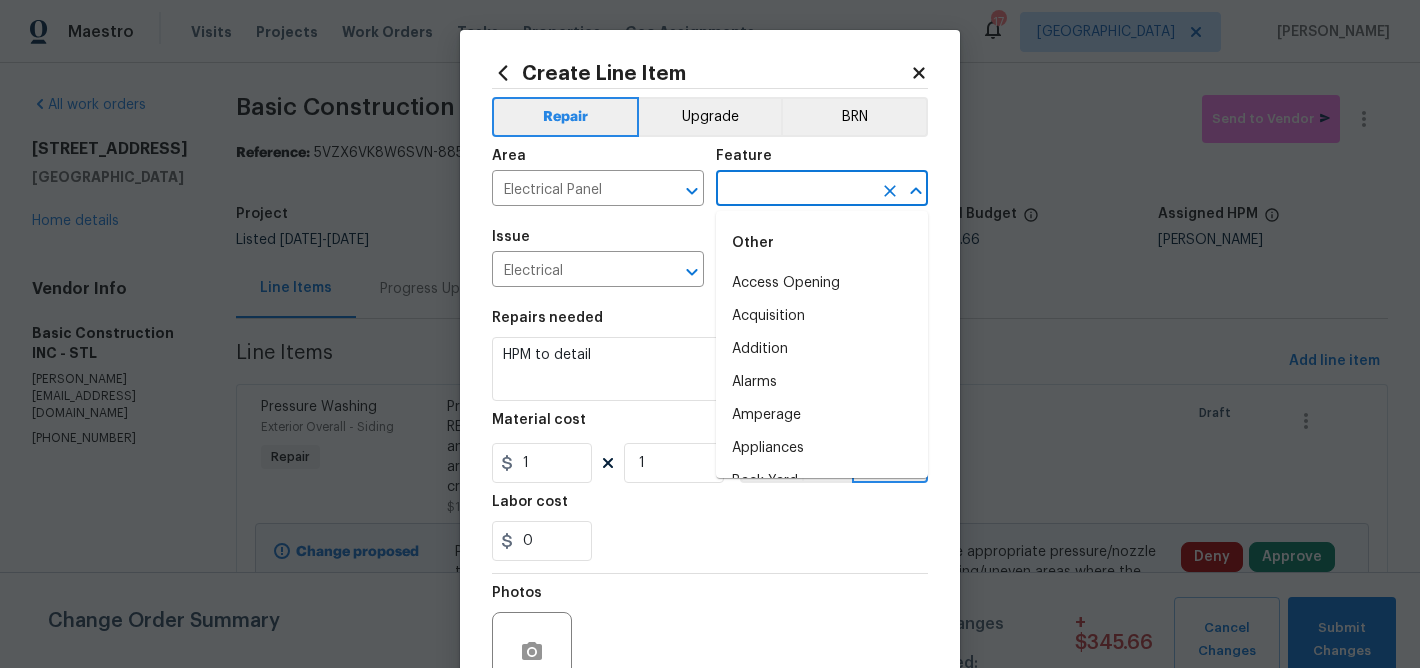 click at bounding box center (794, 190) 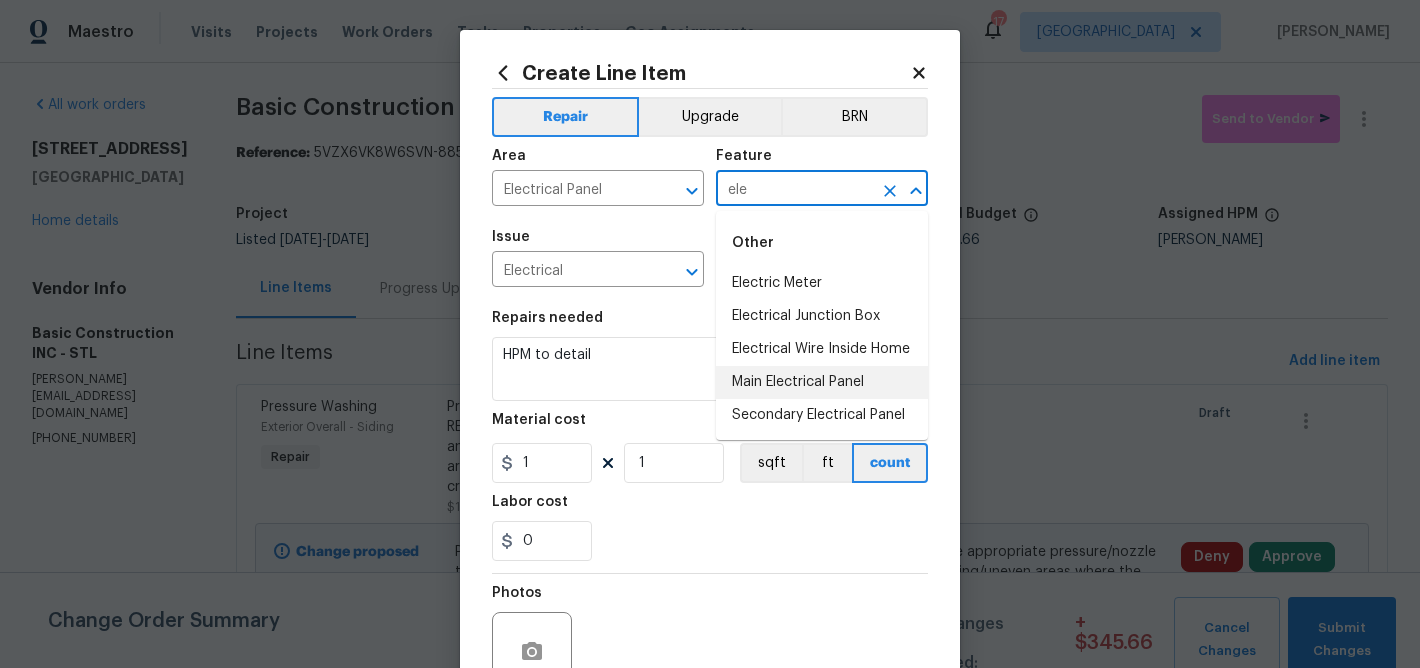 click on "Main Electrical Panel" at bounding box center (822, 382) 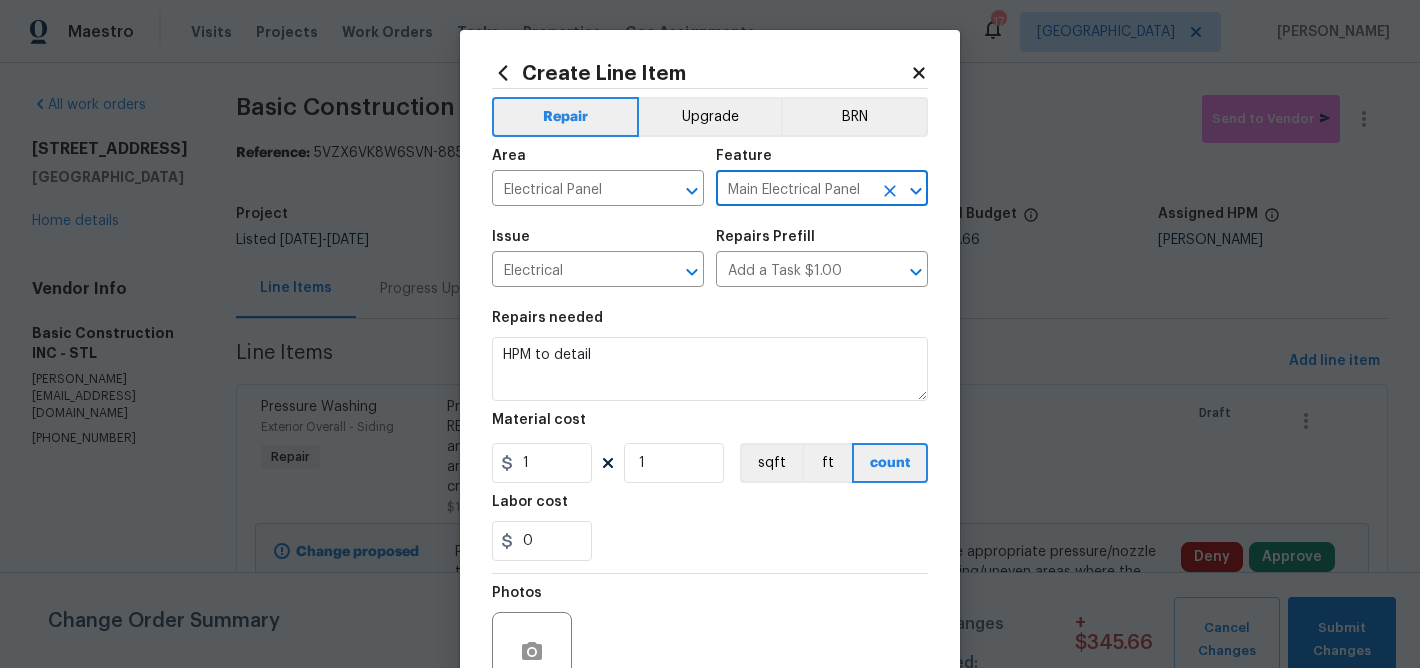 type on "Main Electrical Panel" 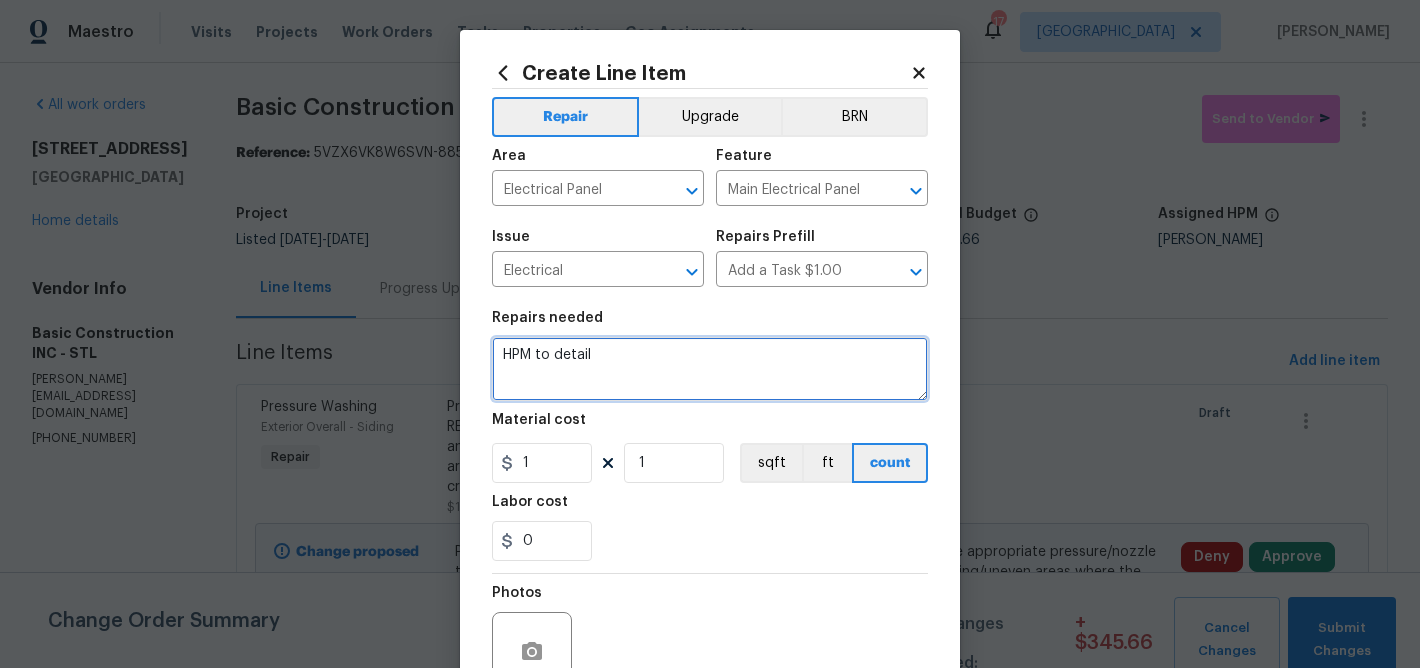 click on "HPM to detail" at bounding box center [710, 369] 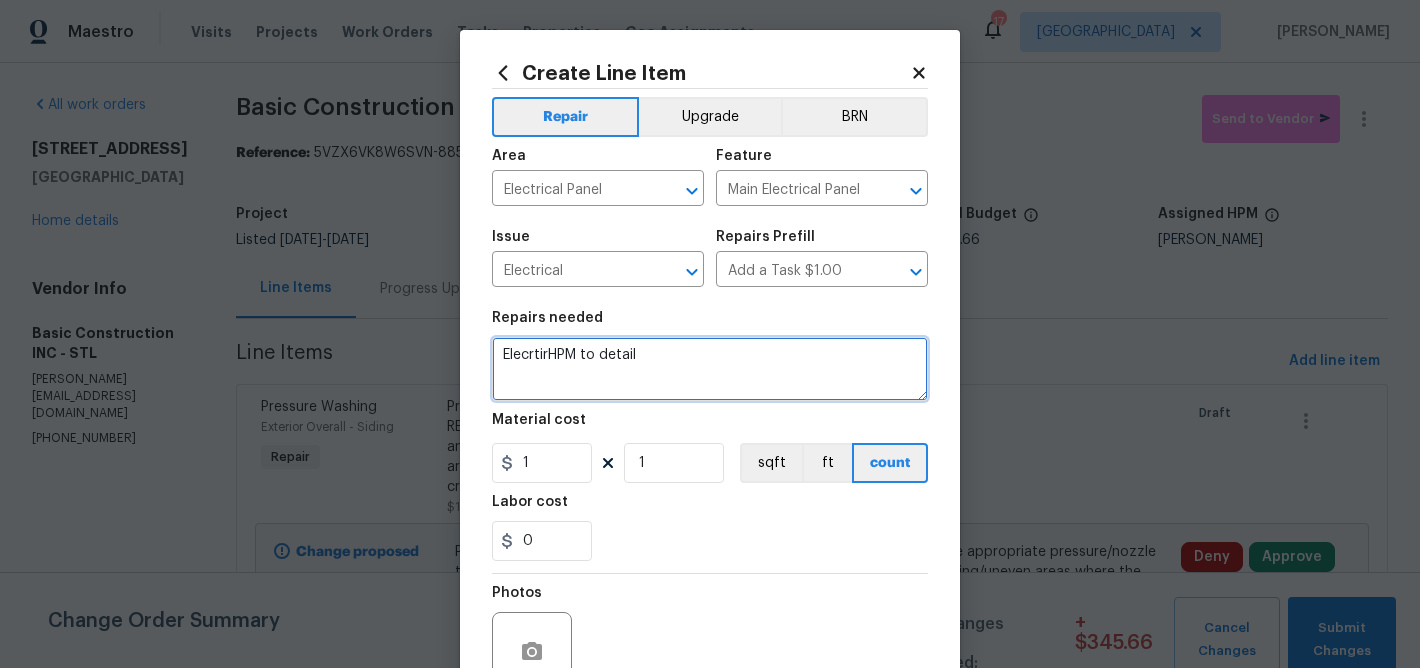 drag, startPoint x: 684, startPoint y: 350, endPoint x: 371, endPoint y: 341, distance: 313.12936 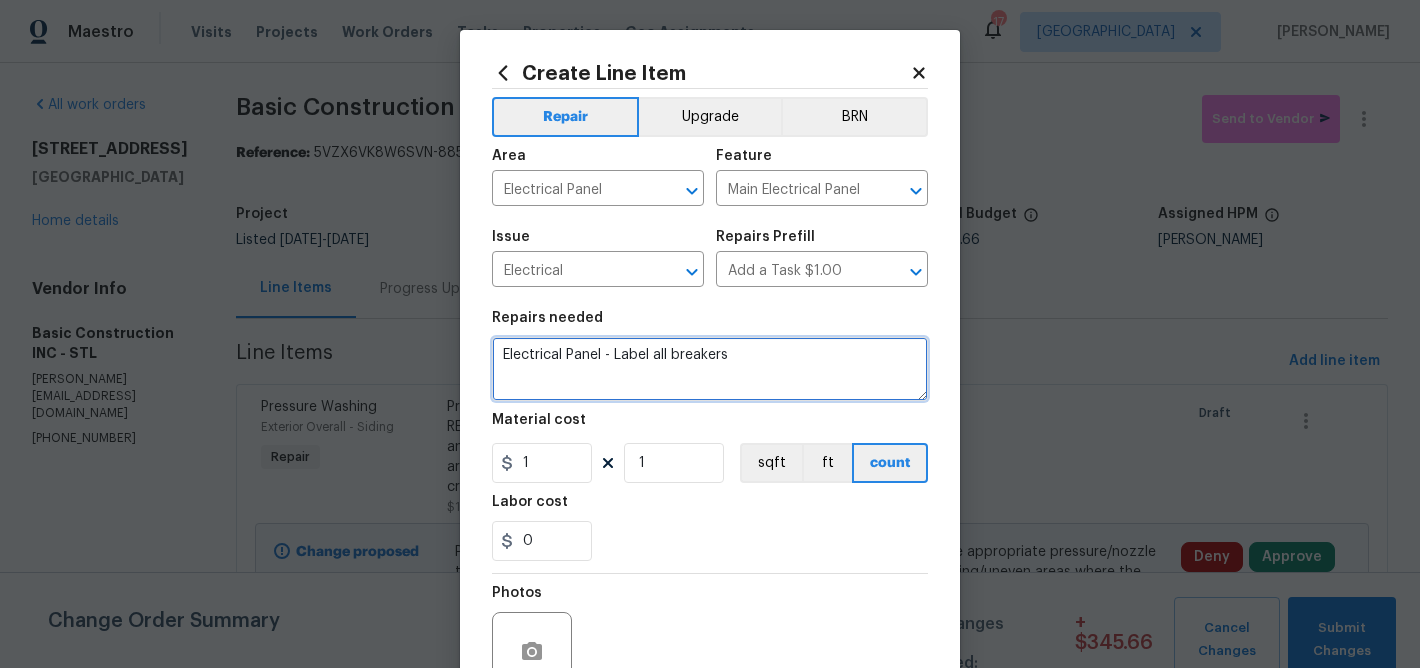 type on "Electrical Panel - Label all breakers" 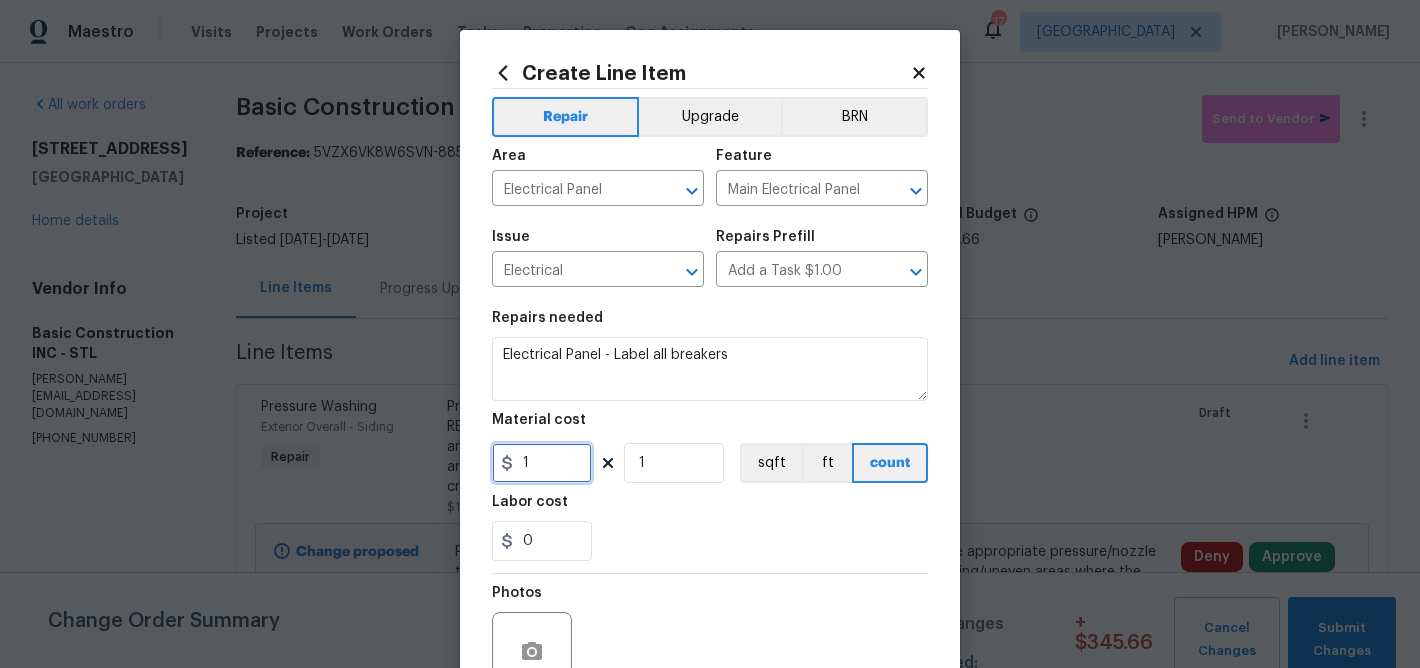 click on "1" at bounding box center (542, 463) 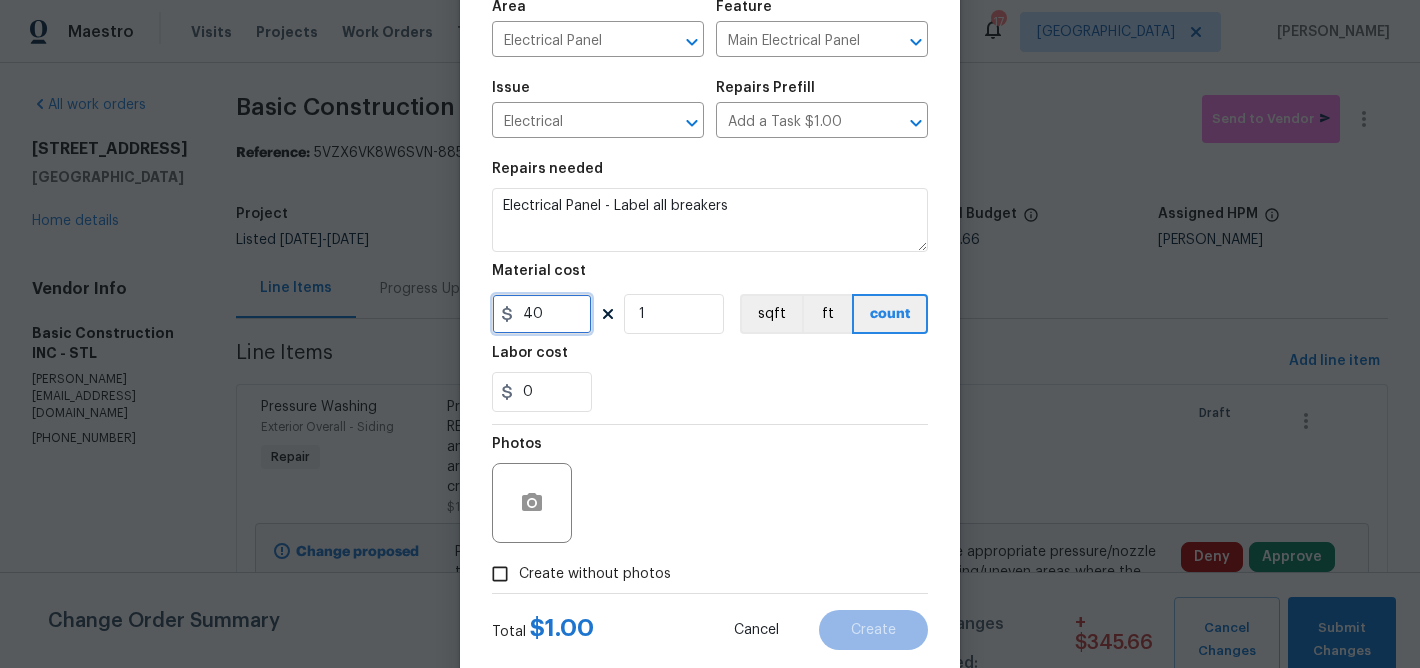 scroll, scrollTop: 194, scrollLeft: 0, axis: vertical 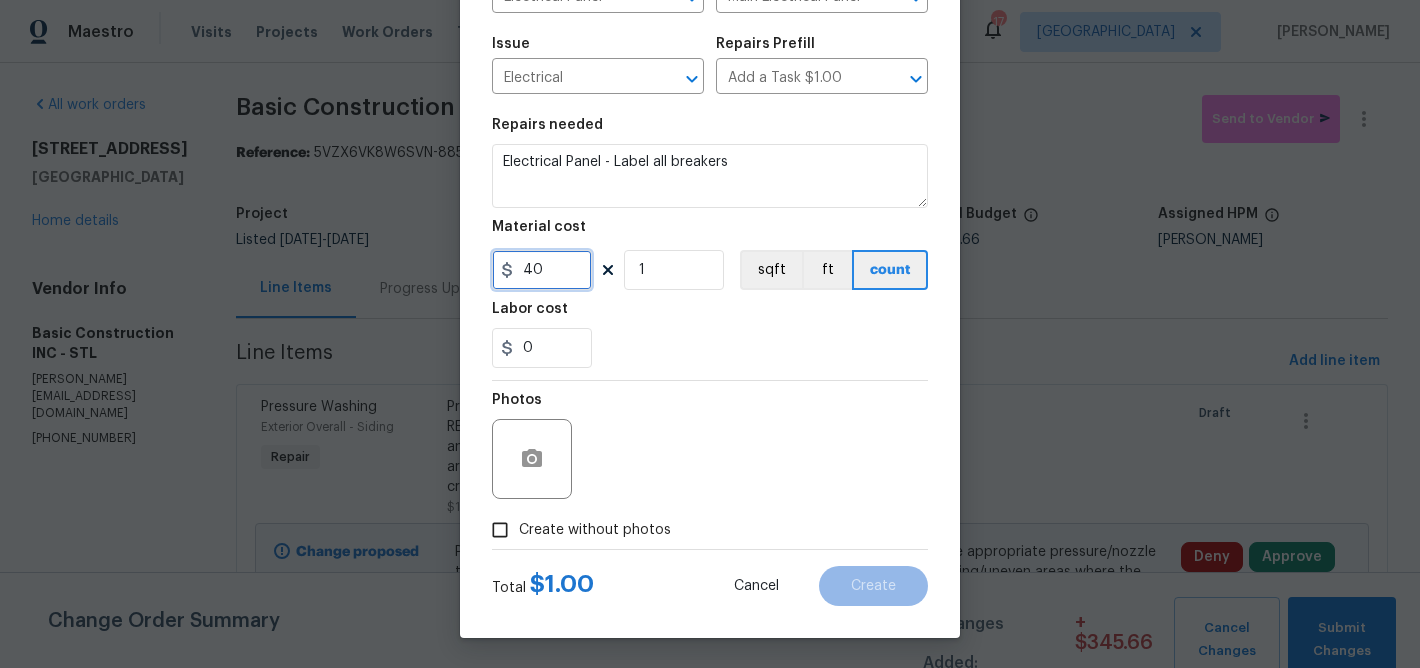 type on "40" 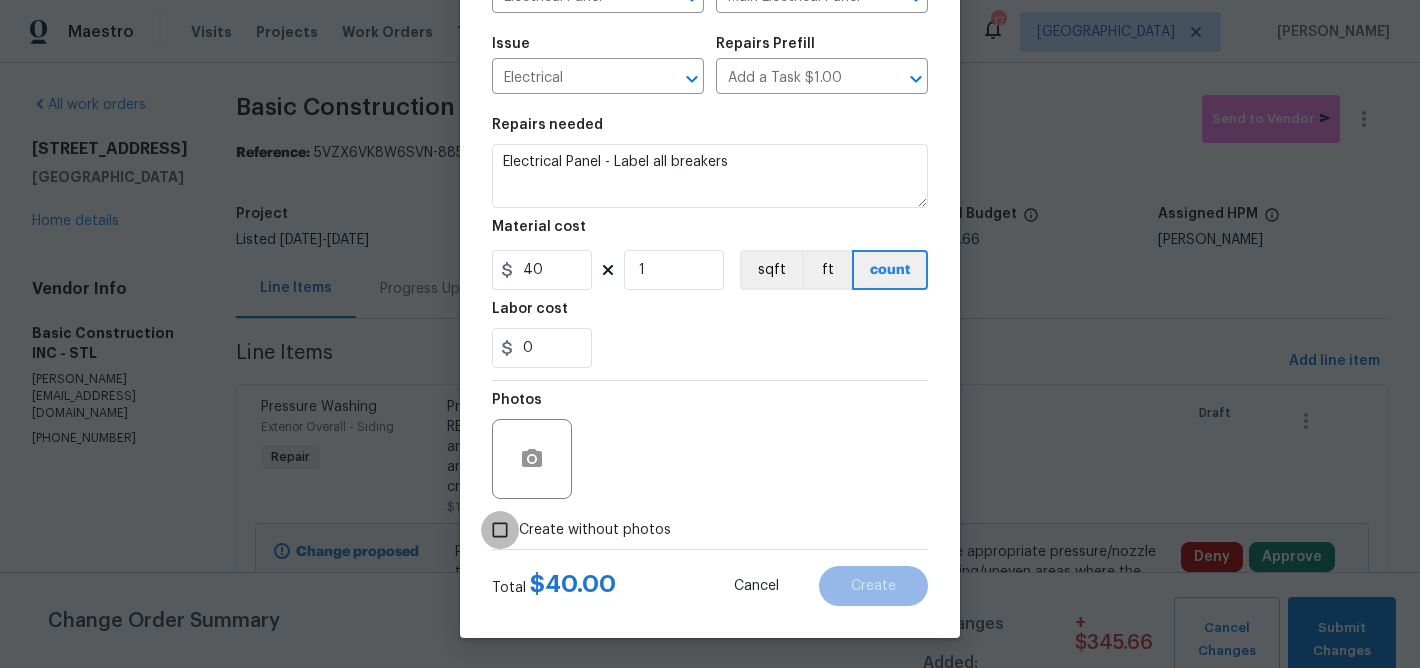 click on "Create without photos" at bounding box center [500, 530] 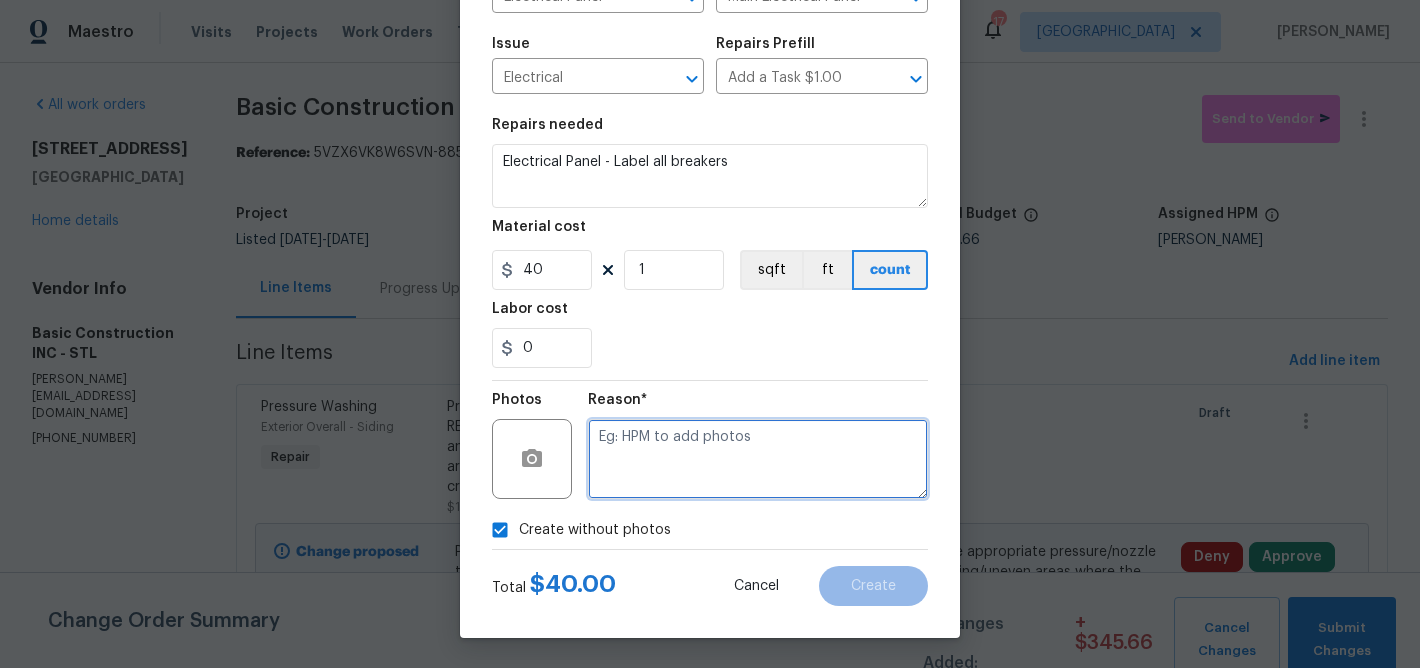 click at bounding box center [758, 459] 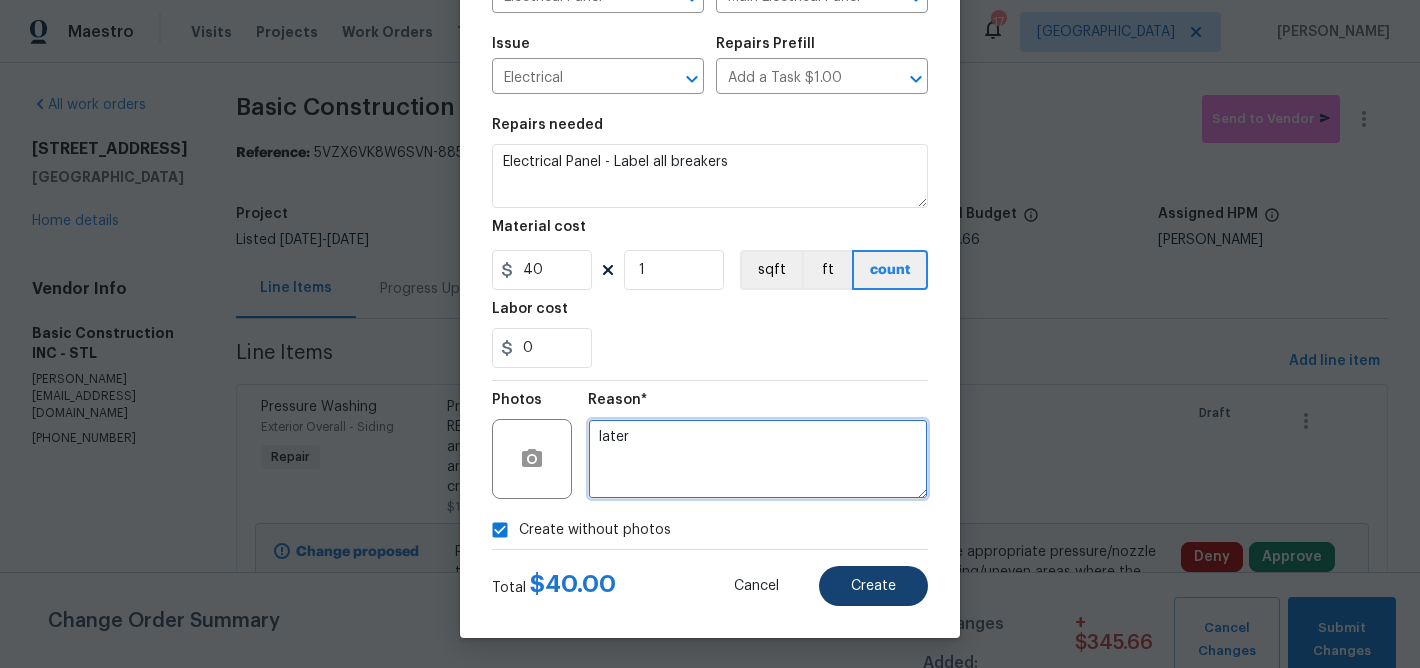 type on "later" 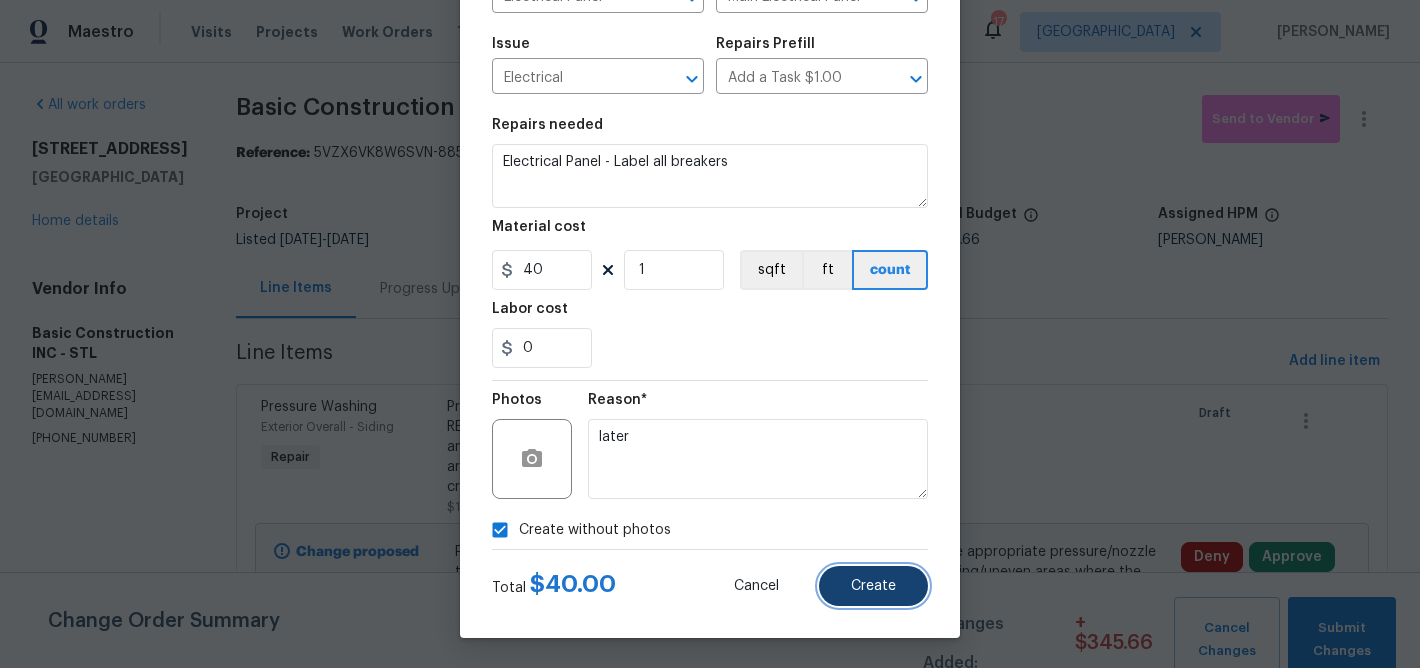 click on "Create" at bounding box center (873, 586) 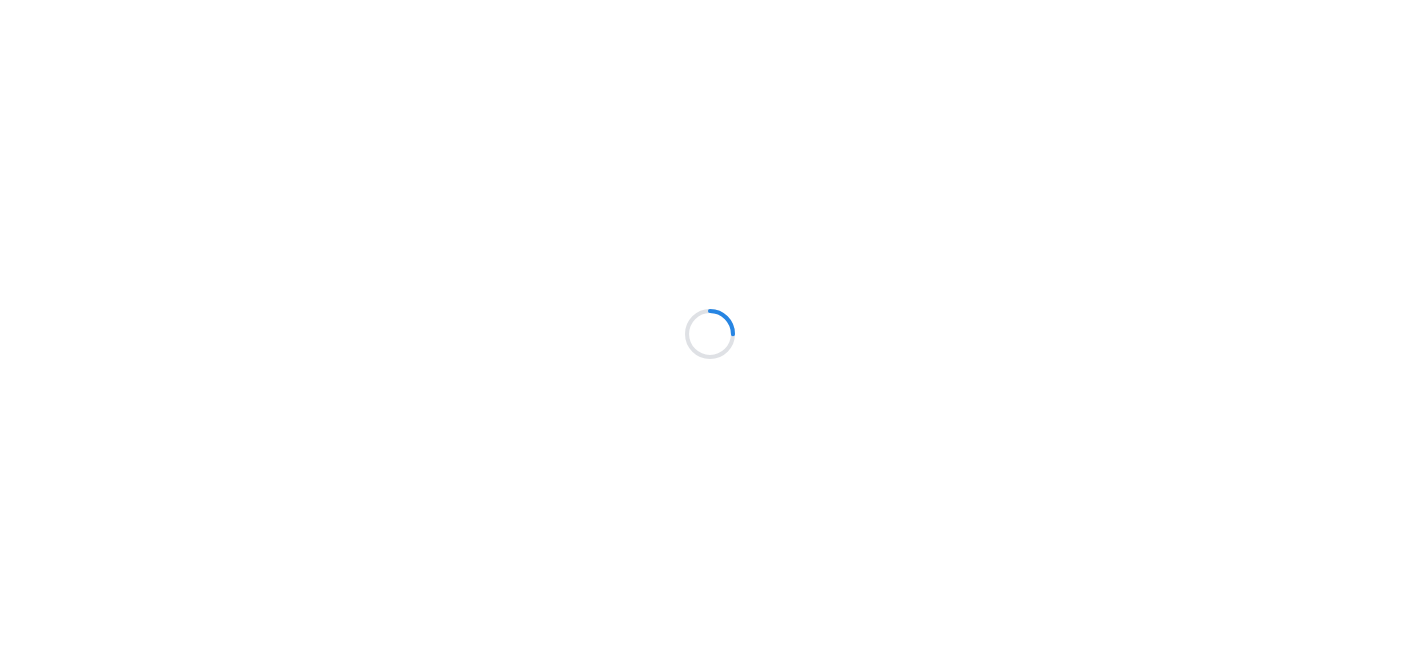 scroll, scrollTop: 0, scrollLeft: 0, axis: both 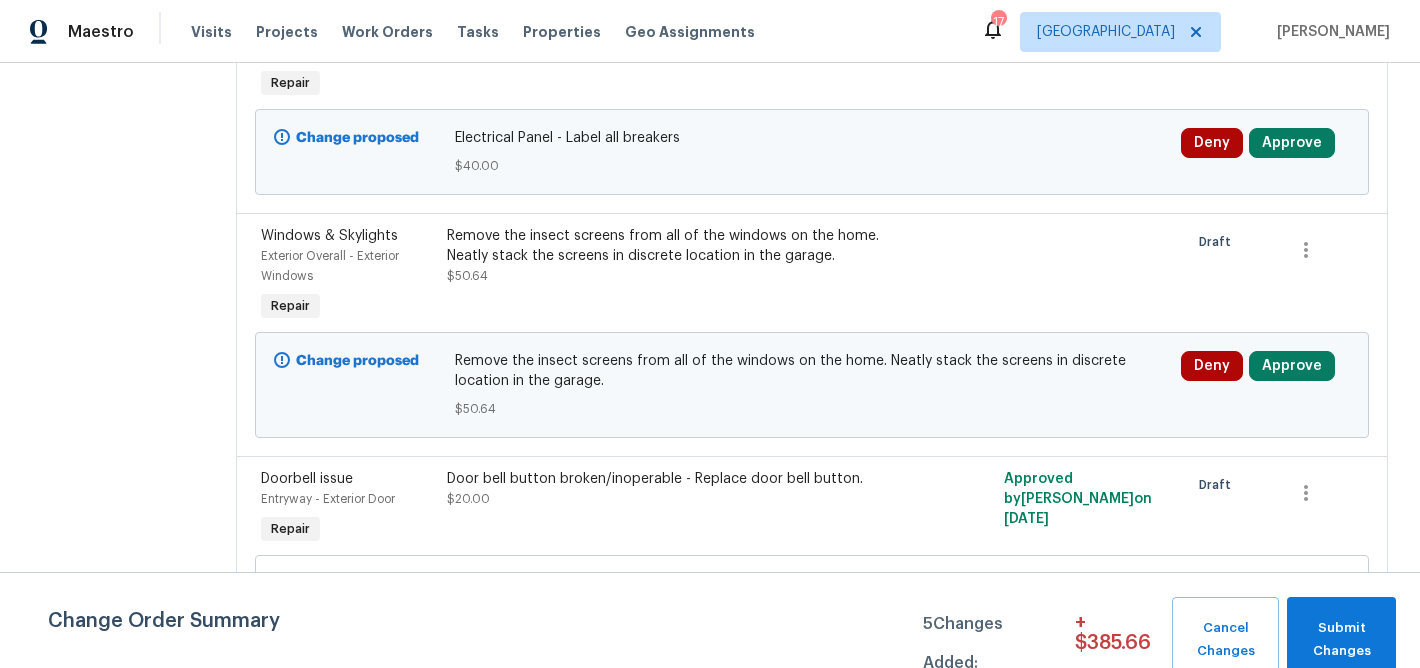 click on "Remove the insect screens from all of the windows on the home. Neatly stack the screens in discrete location in the garage. $50.64" at bounding box center [673, 256] 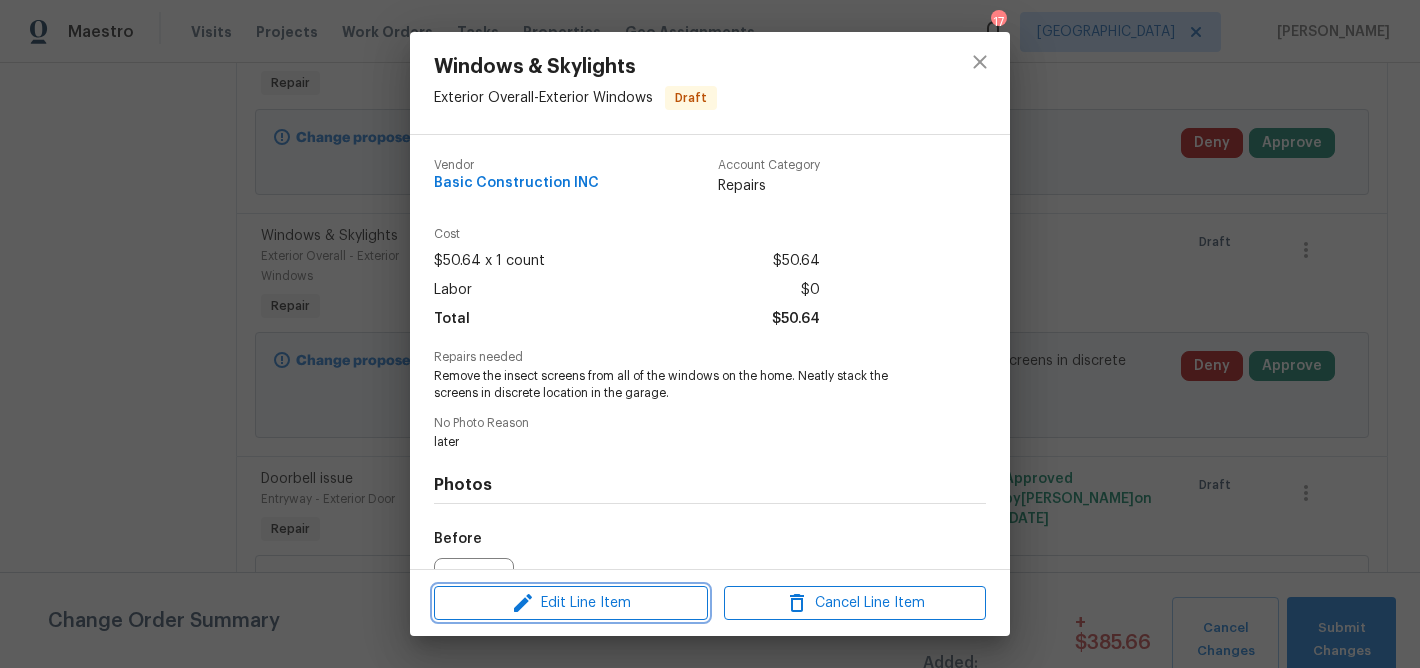 click on "Edit Line Item" at bounding box center [571, 603] 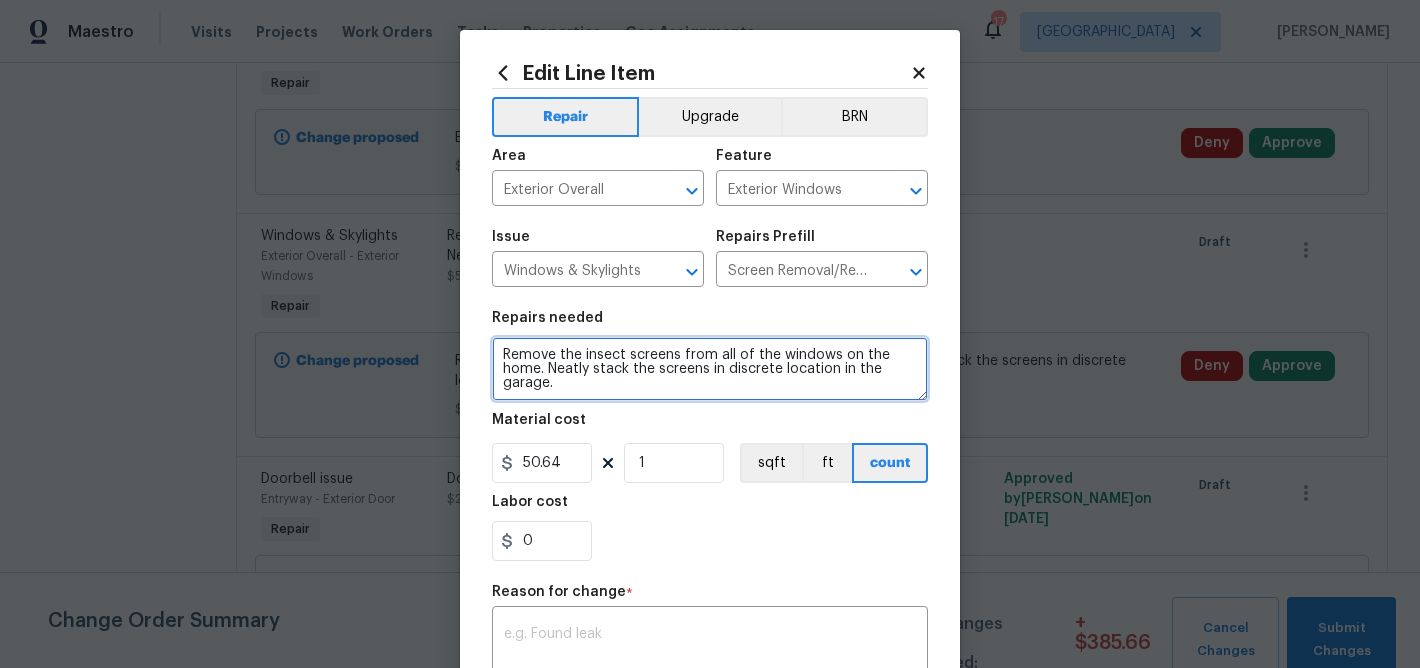 drag, startPoint x: 572, startPoint y: 385, endPoint x: 469, endPoint y: 325, distance: 119.20151 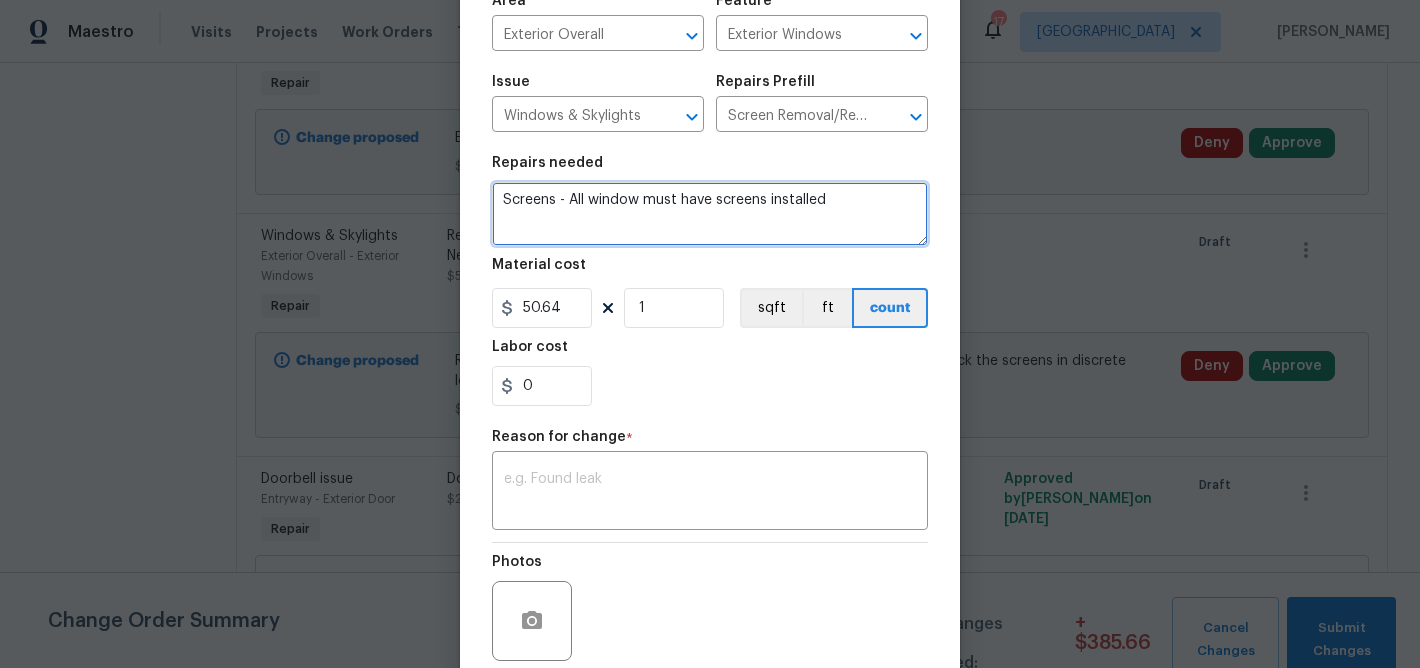 scroll, scrollTop: 171, scrollLeft: 0, axis: vertical 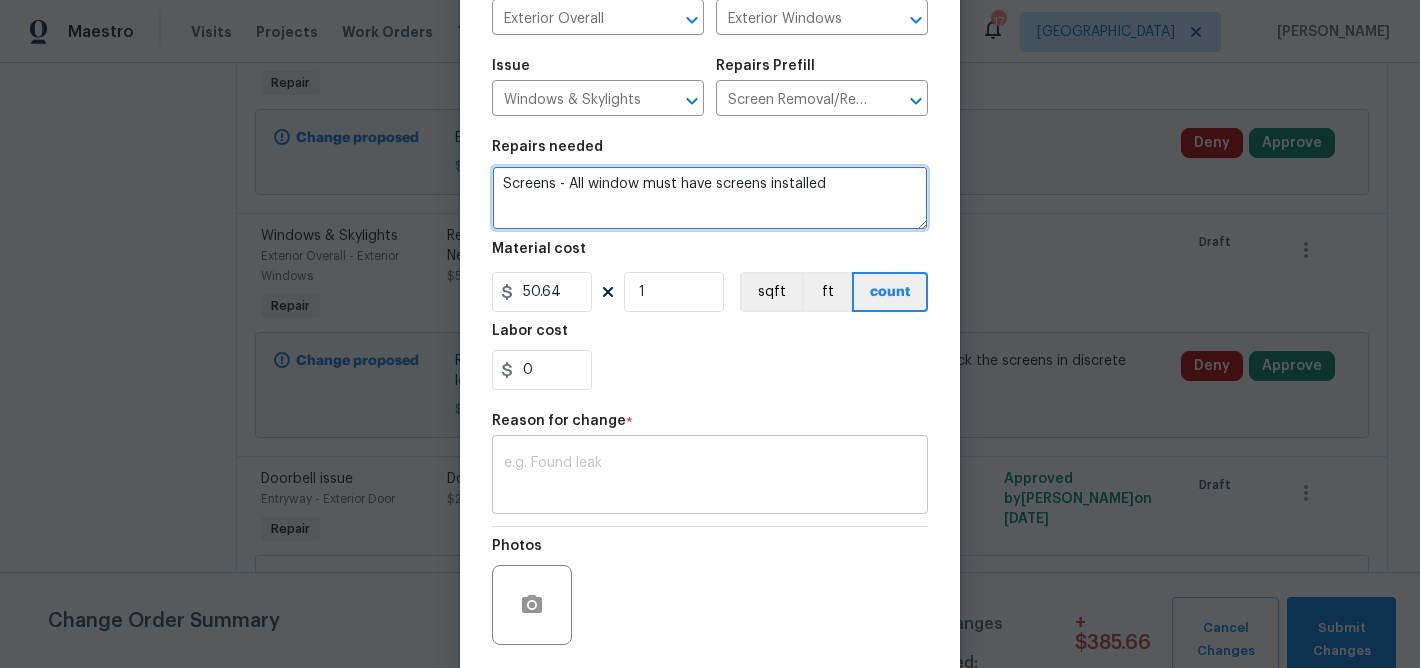 type on "Screens - All window must have screens installed" 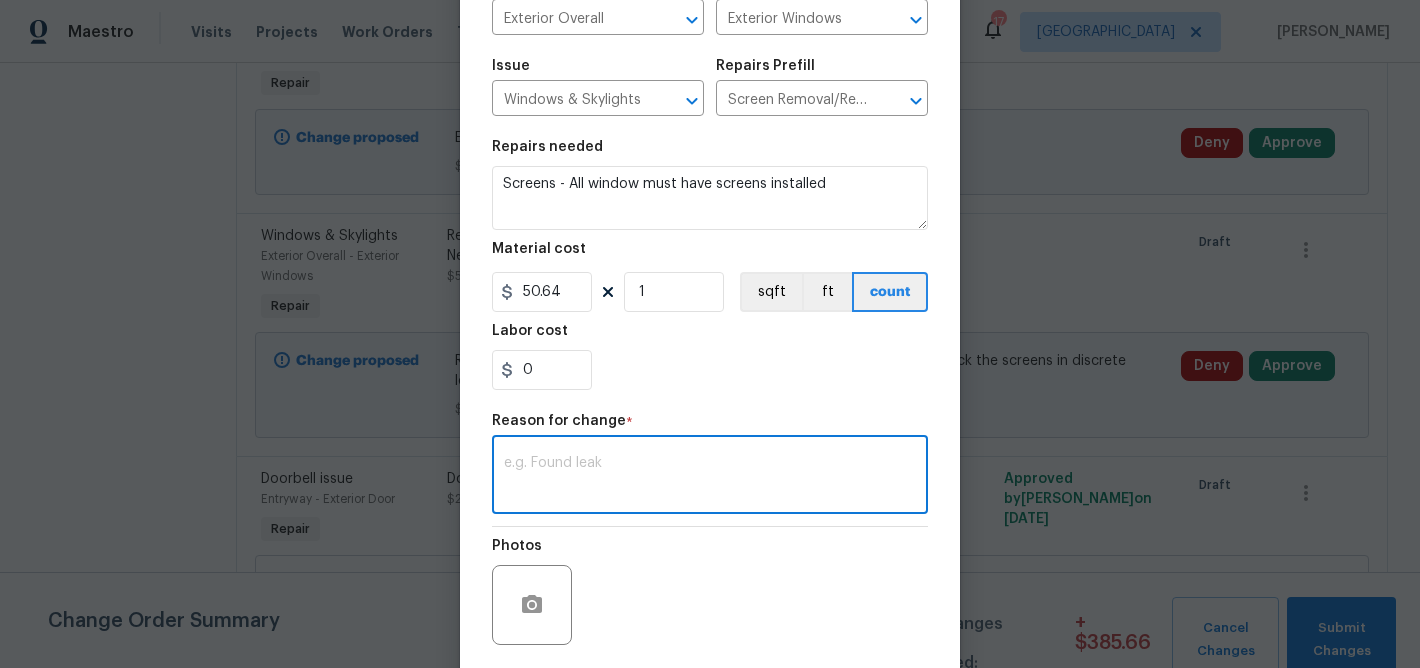 click at bounding box center [710, 477] 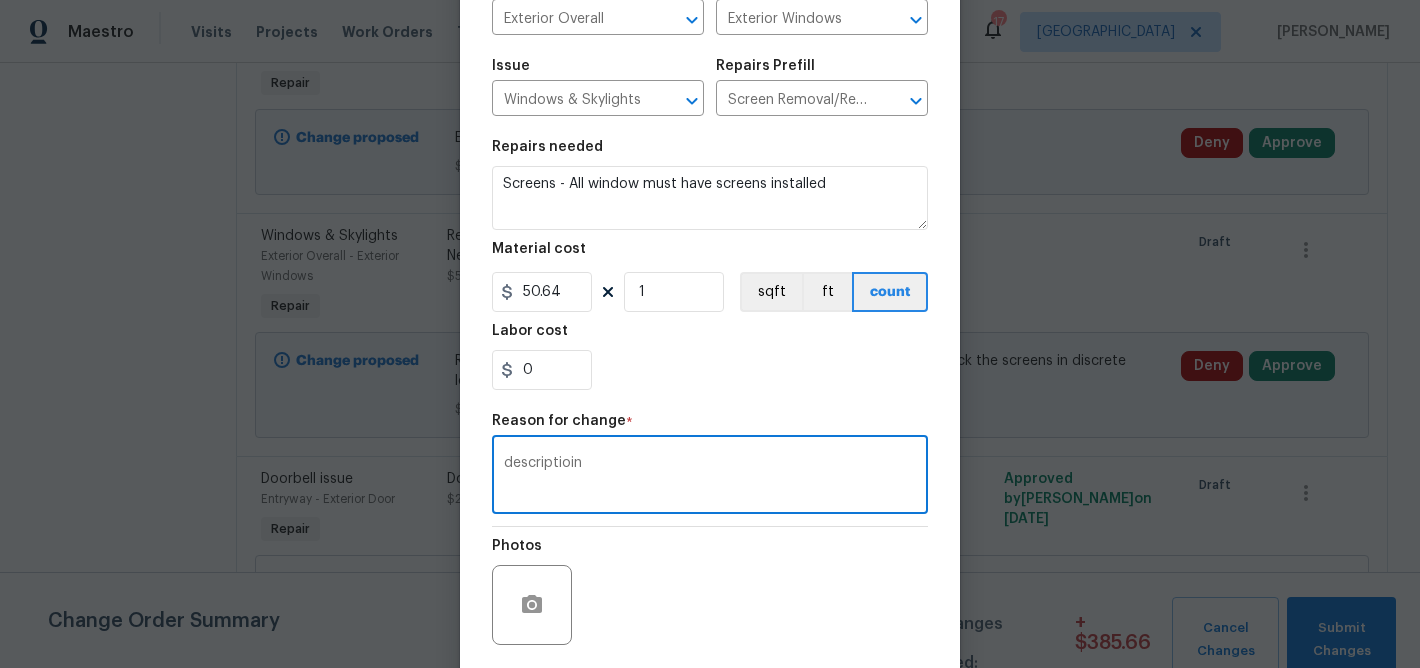 type on "descriptioin" 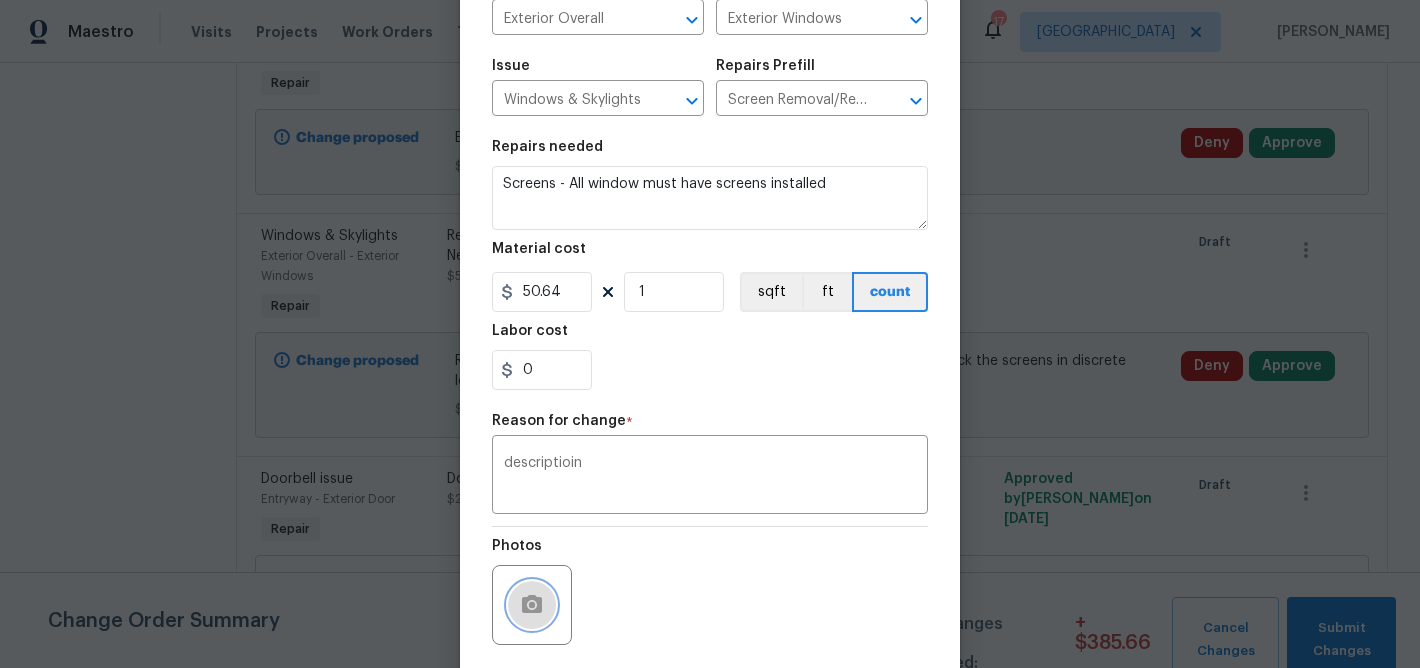 click 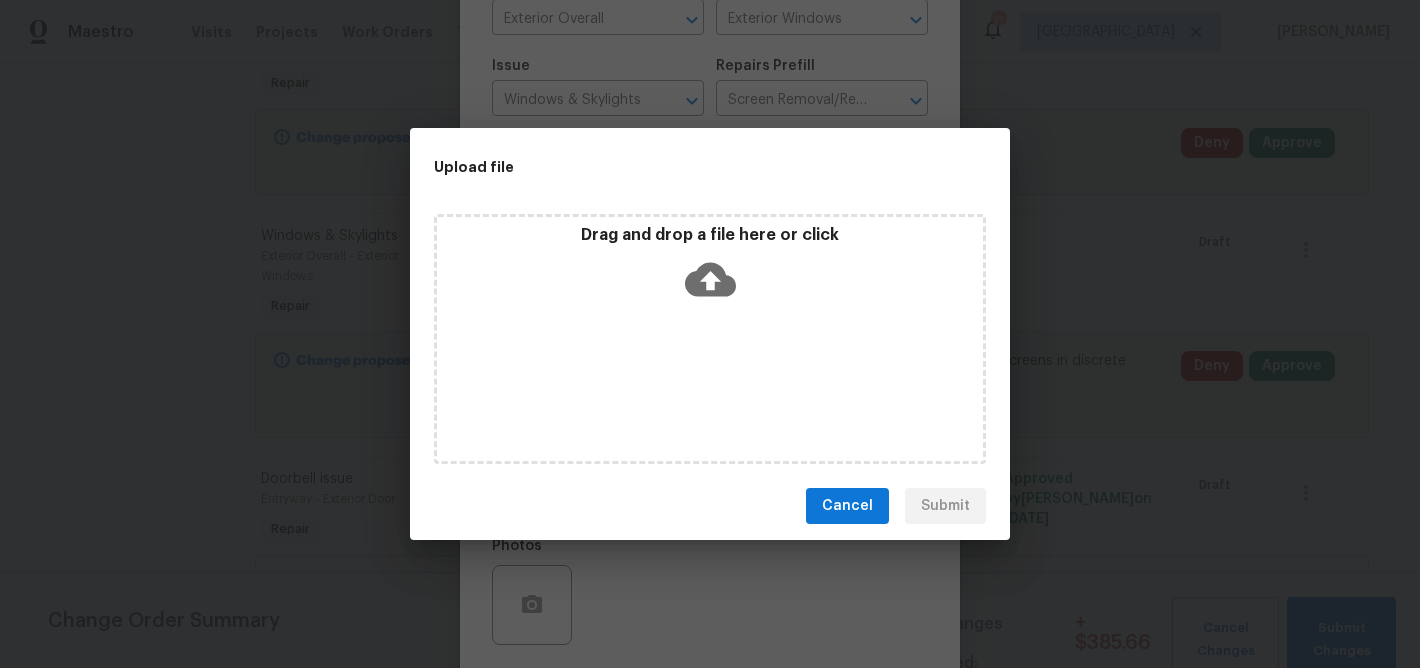 click on "Cancel" at bounding box center [847, 506] 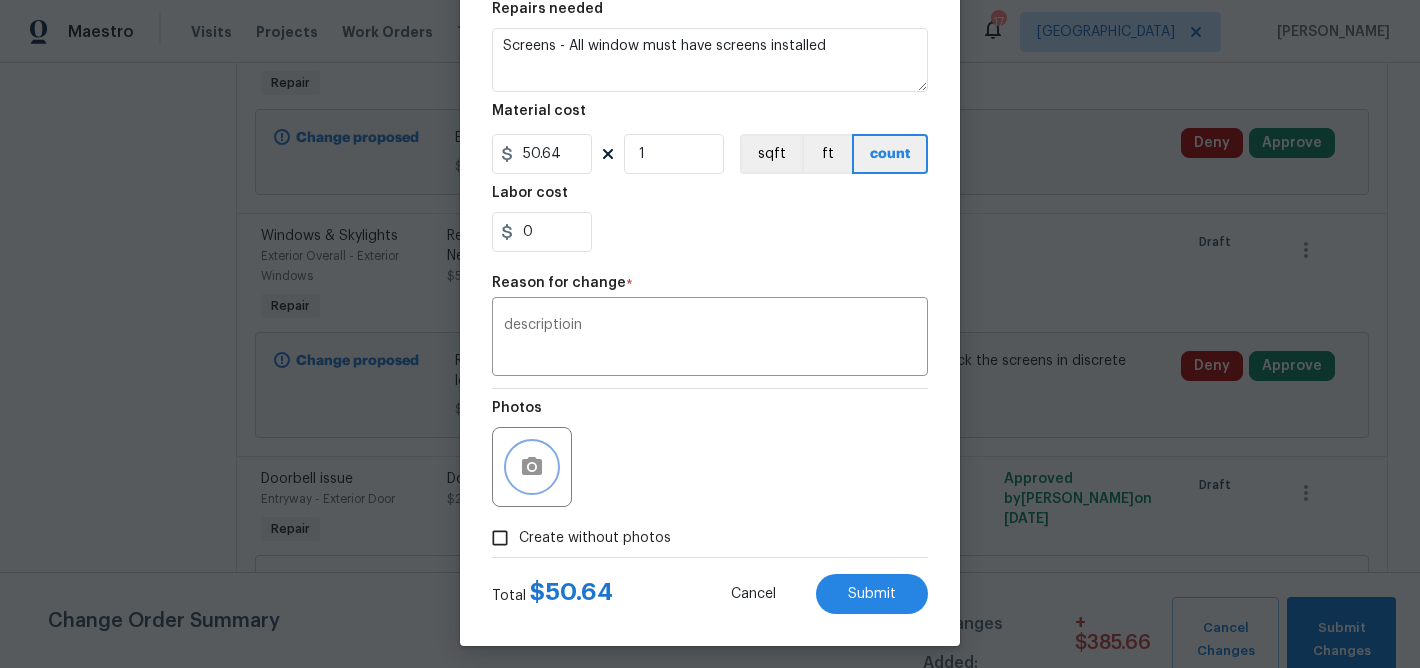 scroll, scrollTop: 318, scrollLeft: 0, axis: vertical 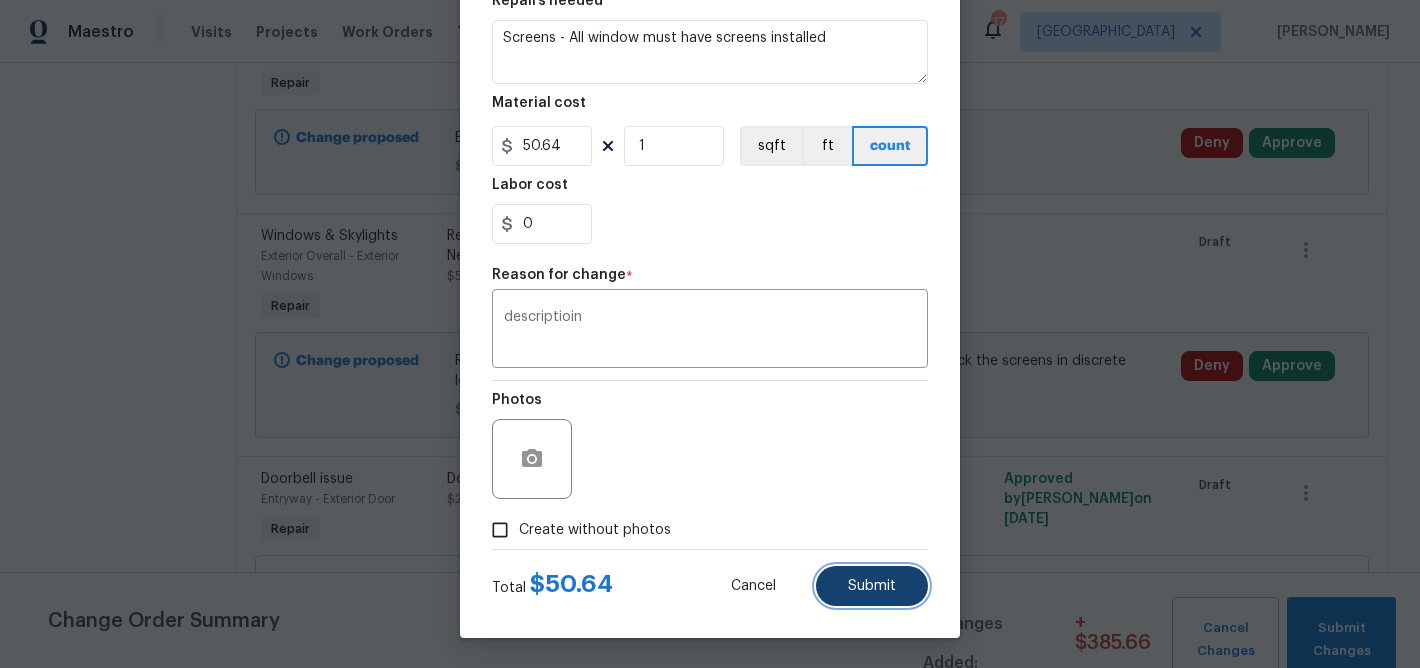 click on "Submit" at bounding box center [872, 586] 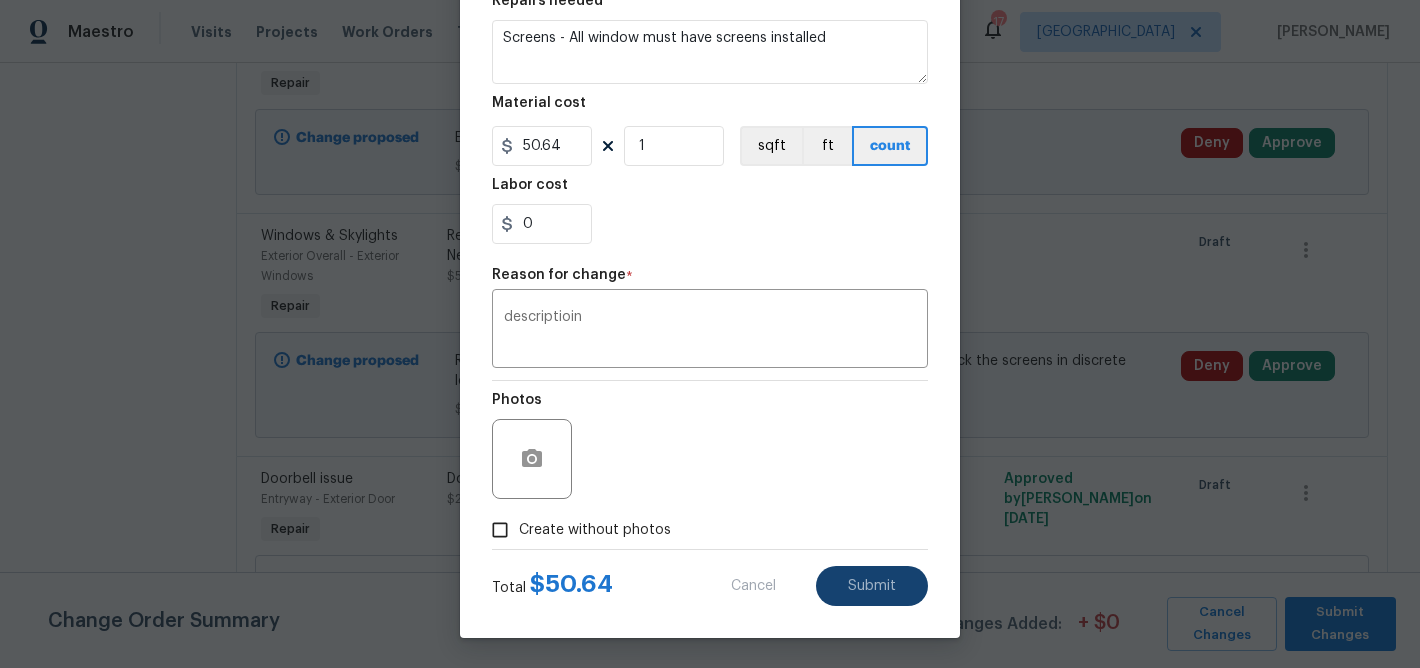 type on "Remove the insect screens from all of the windows on the home. Neatly stack the screens in discrete location in the garage." 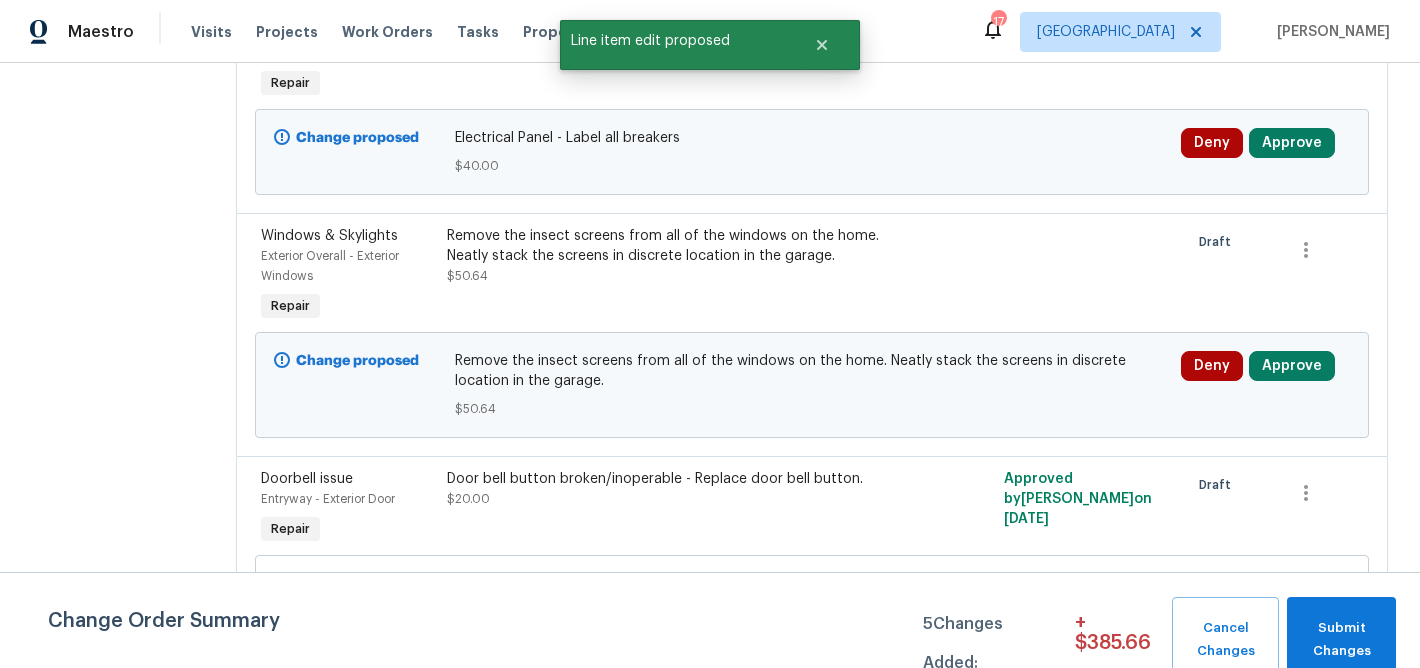 scroll, scrollTop: 0, scrollLeft: 0, axis: both 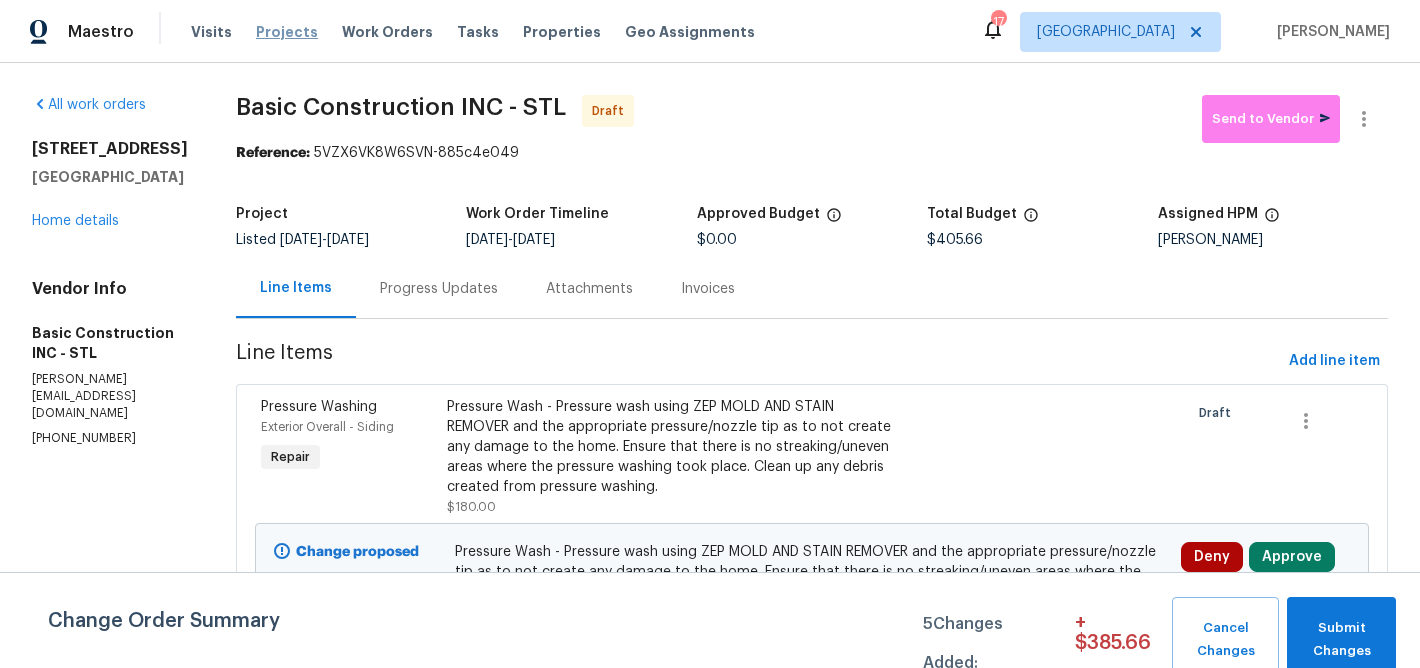 click on "Projects" at bounding box center (287, 32) 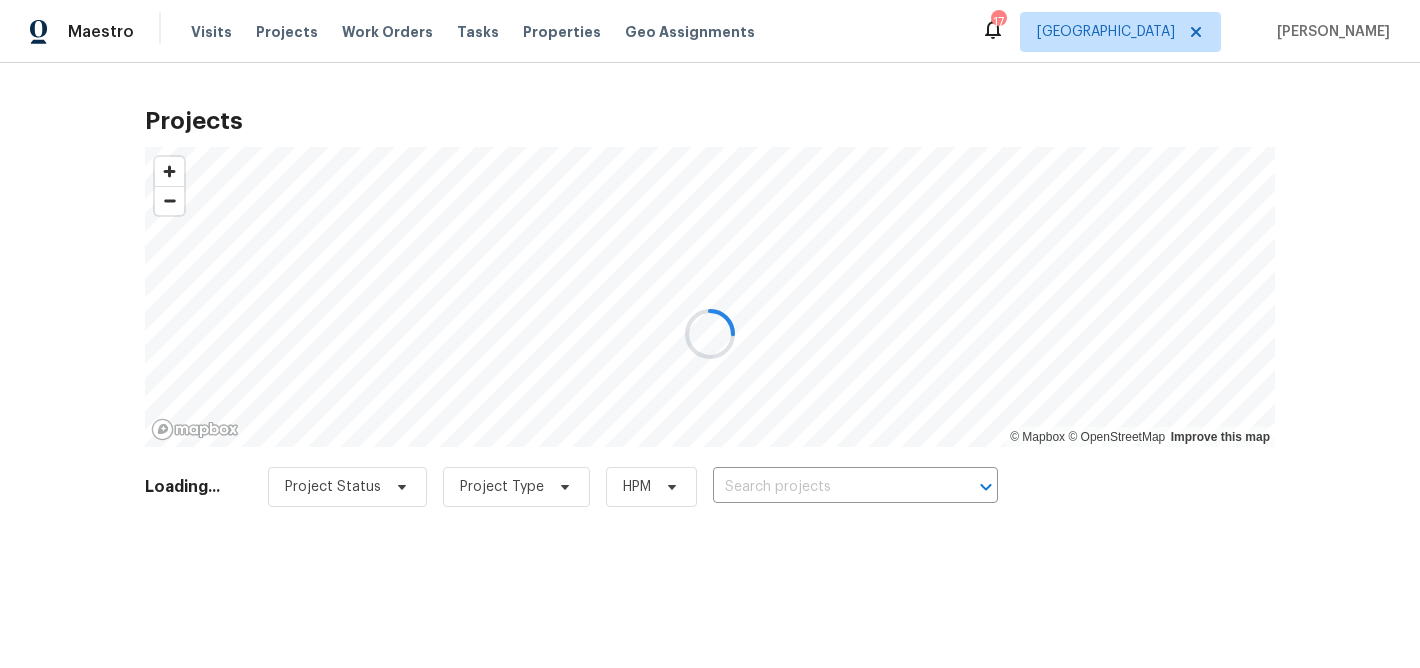 click at bounding box center [710, 334] 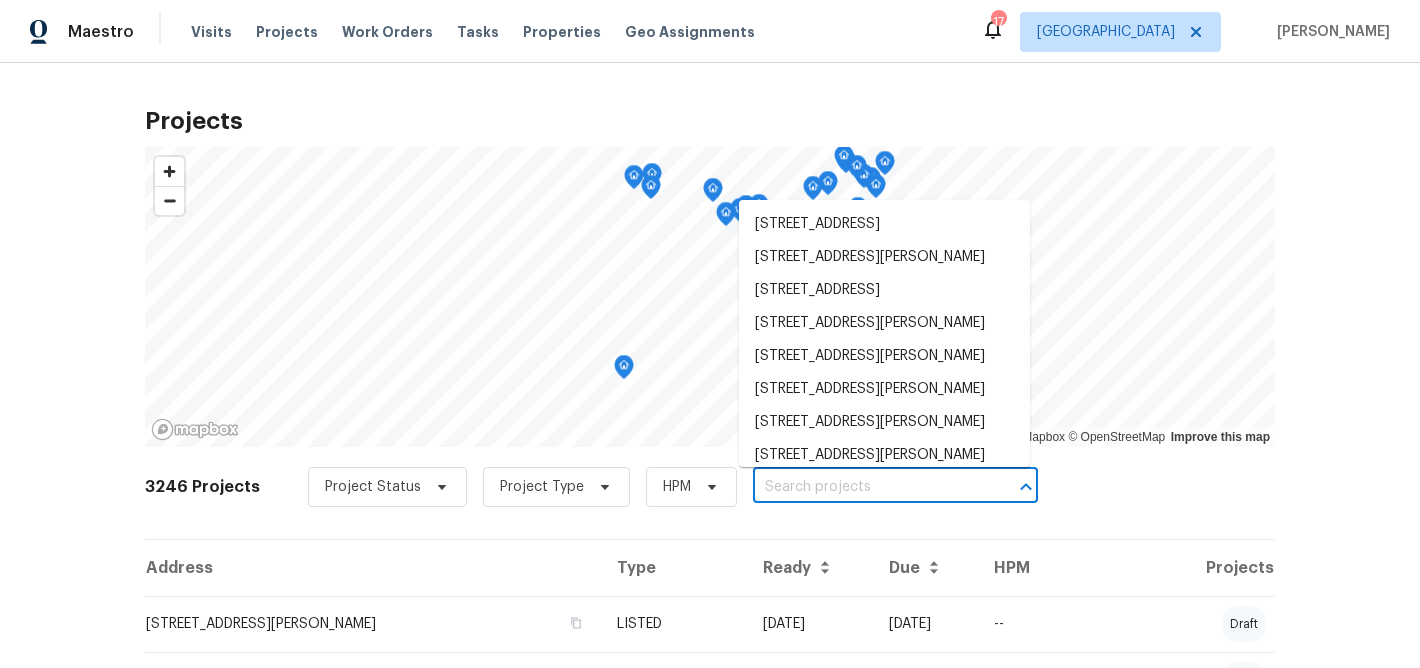 click at bounding box center (867, 487) 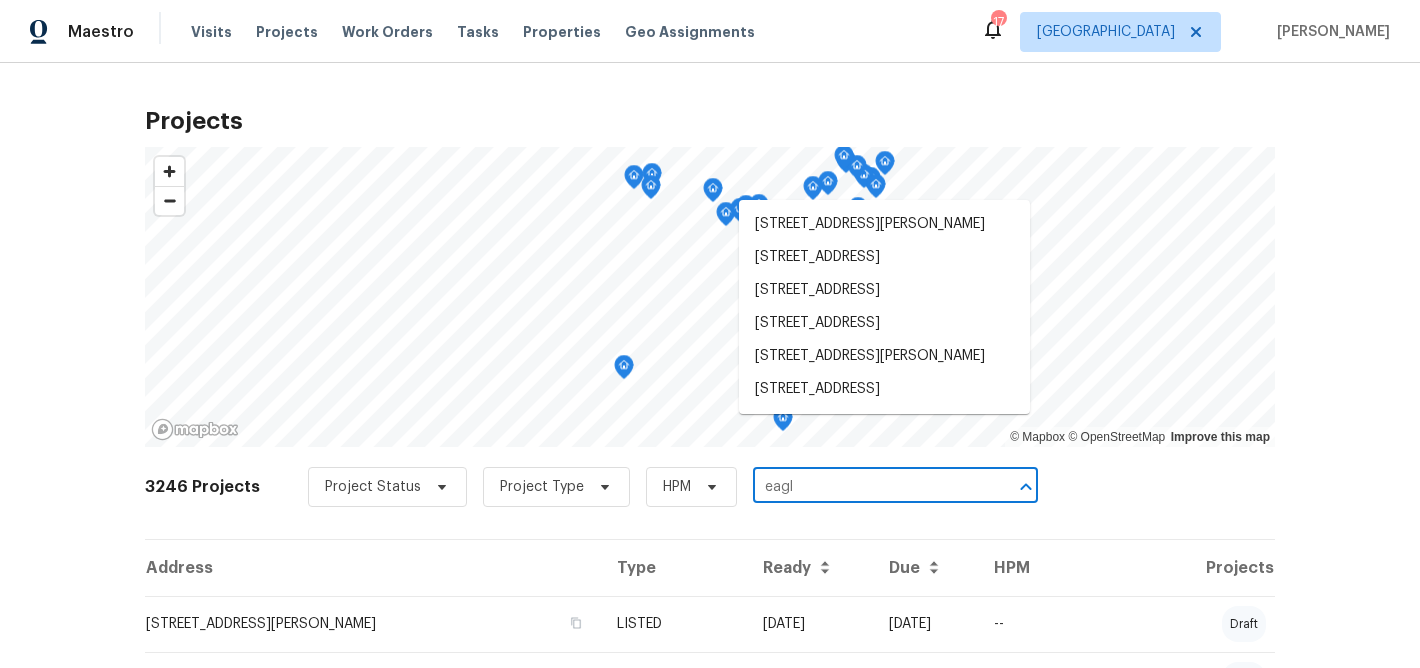 type on "eagle" 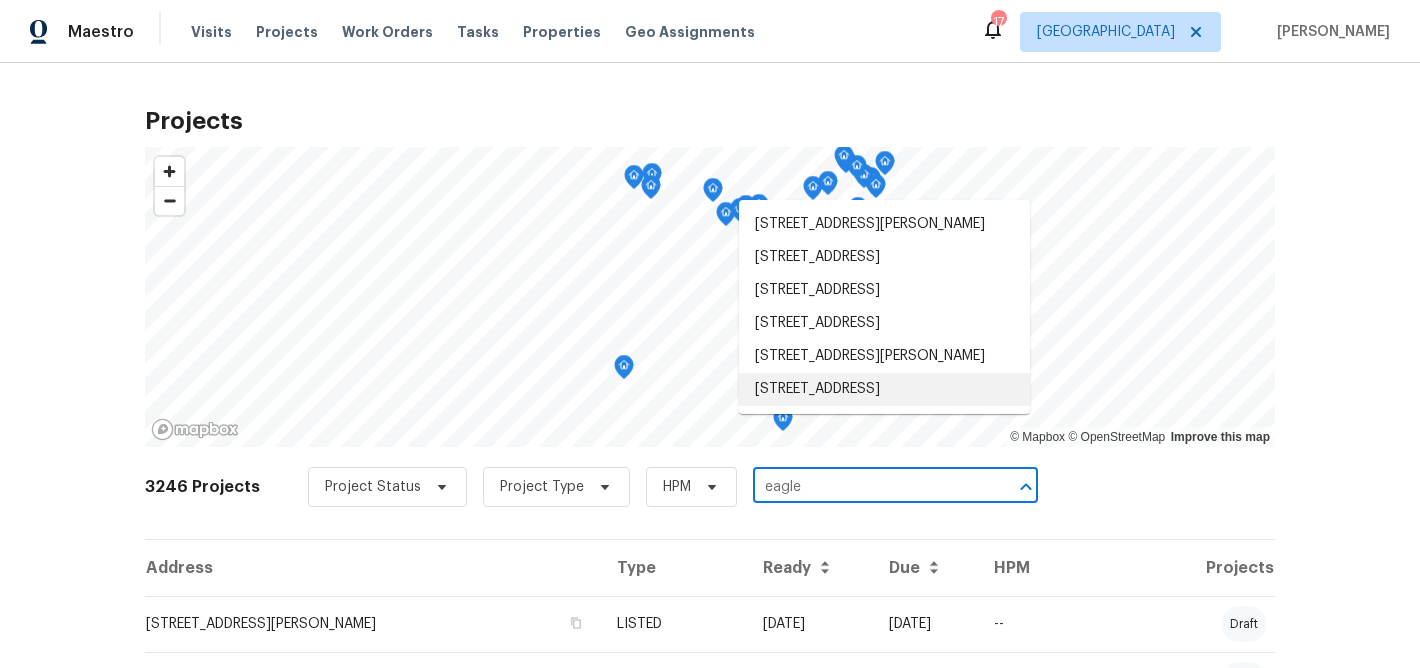 click on "596 Eagle Manor Ln, Chesterfield, MO 63017" at bounding box center [884, 389] 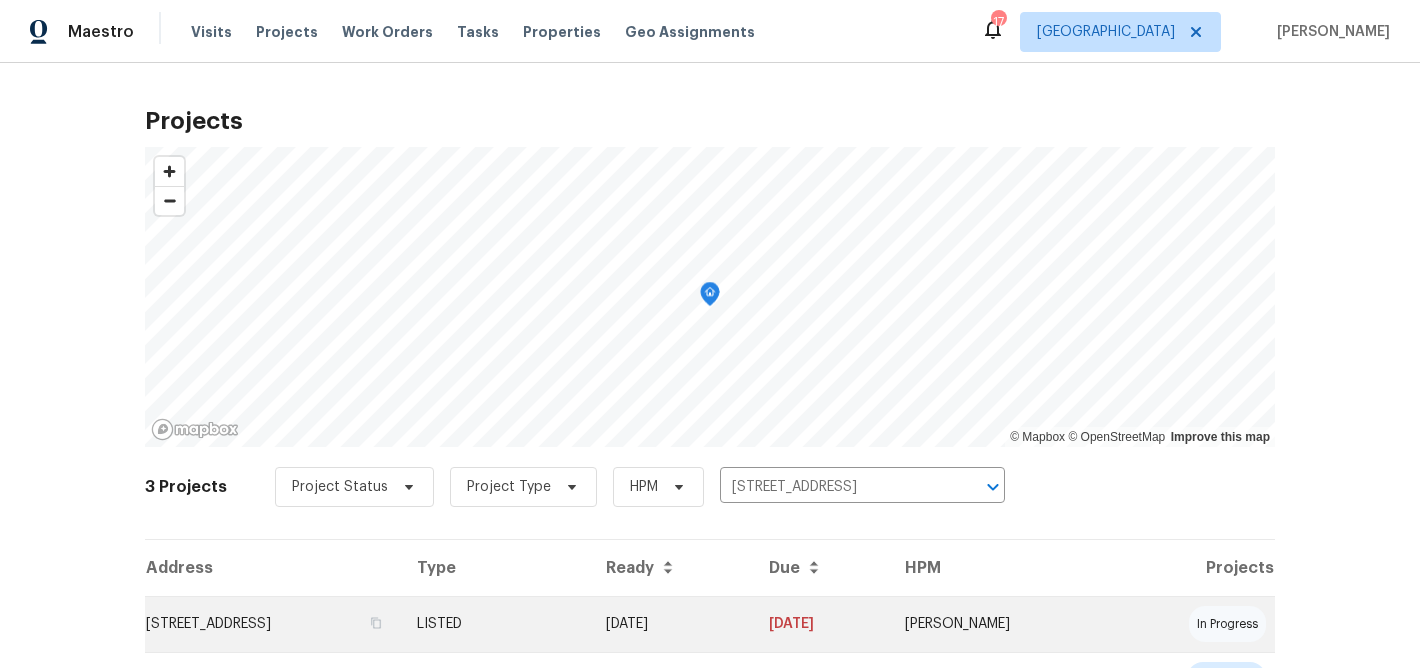 click on "596 Eagle Manor Ln, Chesterfield, MO 63017" at bounding box center (273, 624) 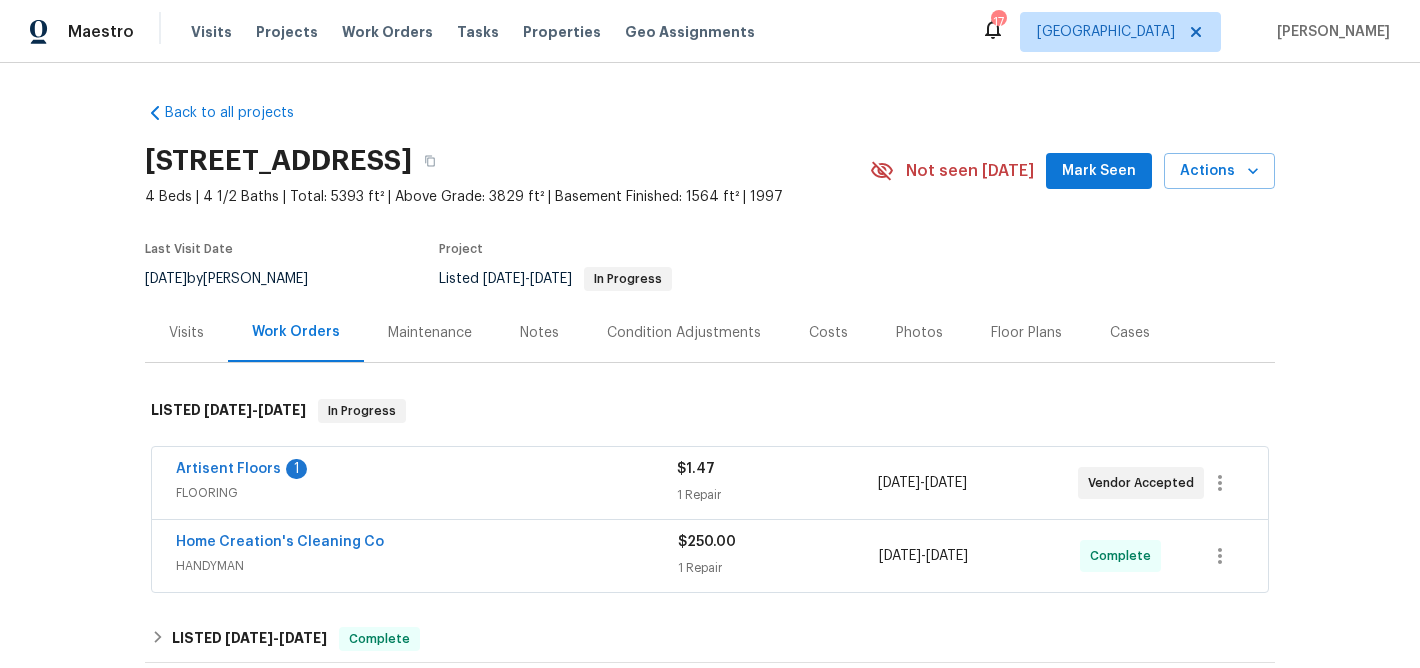 click on "Artisent Floors" at bounding box center [228, 469] 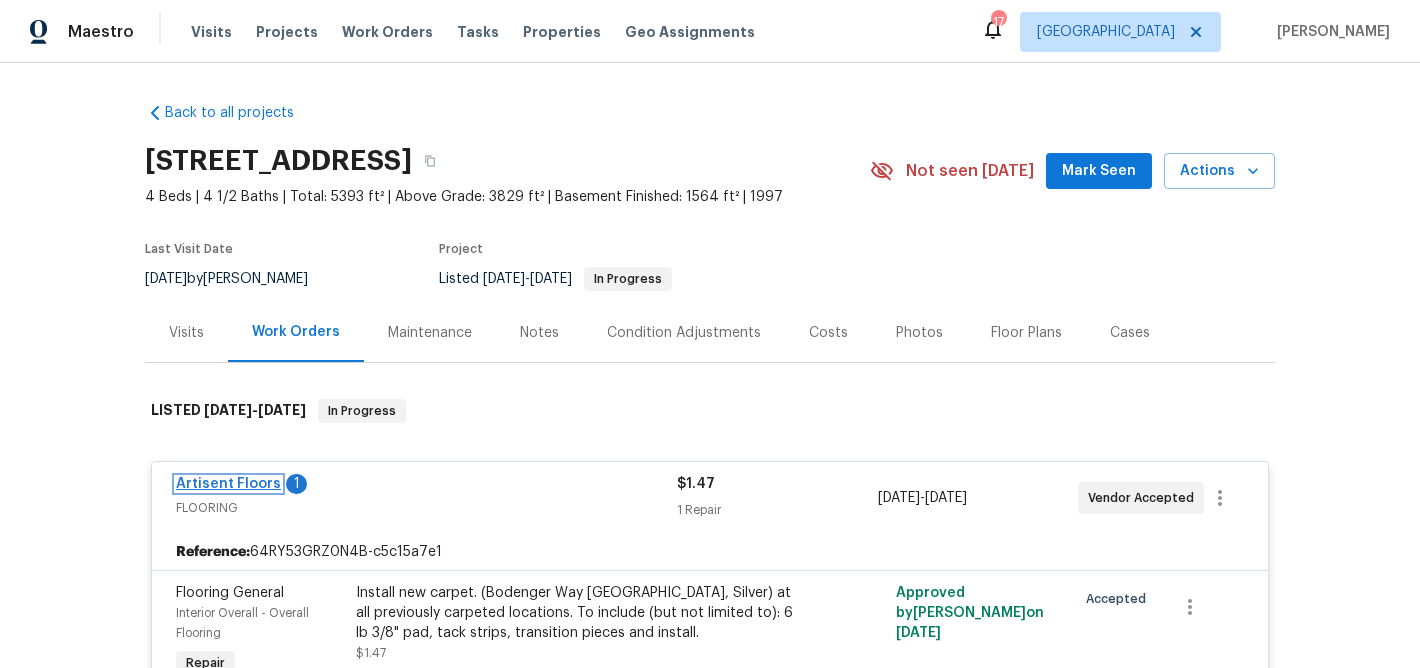 click on "Artisent Floors" at bounding box center [228, 484] 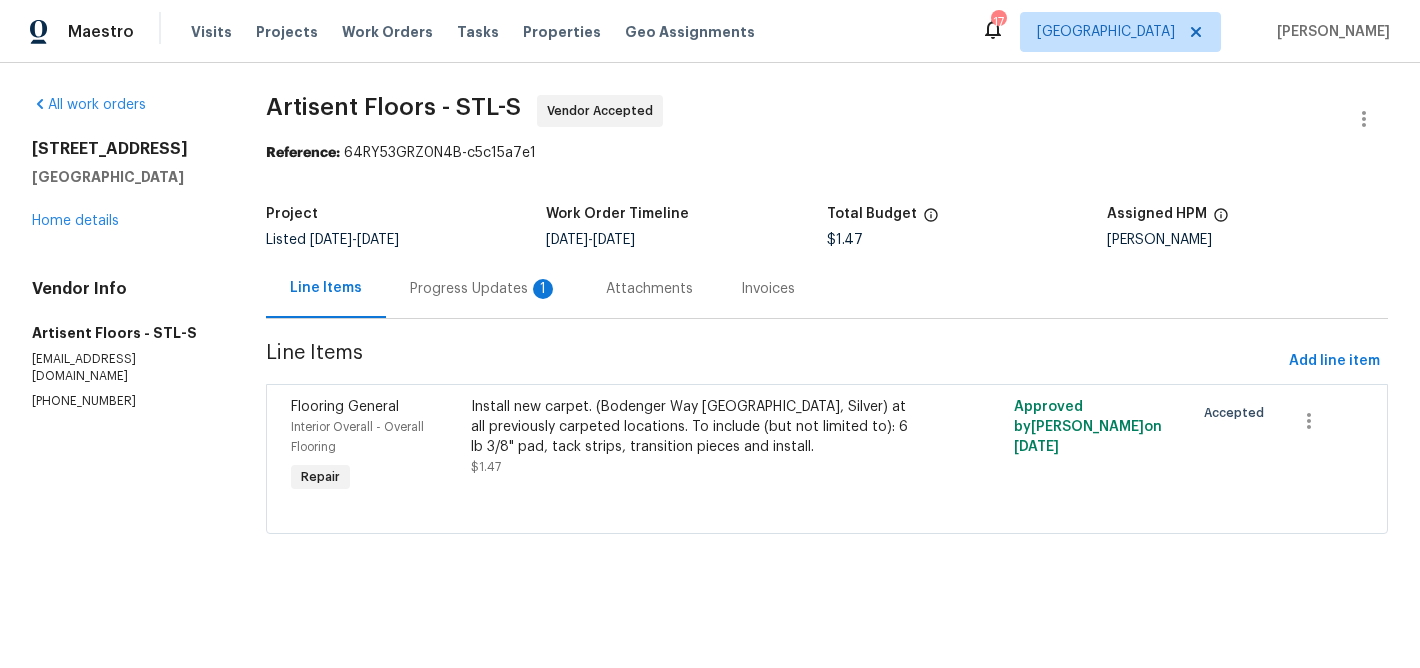 click on "Progress Updates 1" at bounding box center [484, 289] 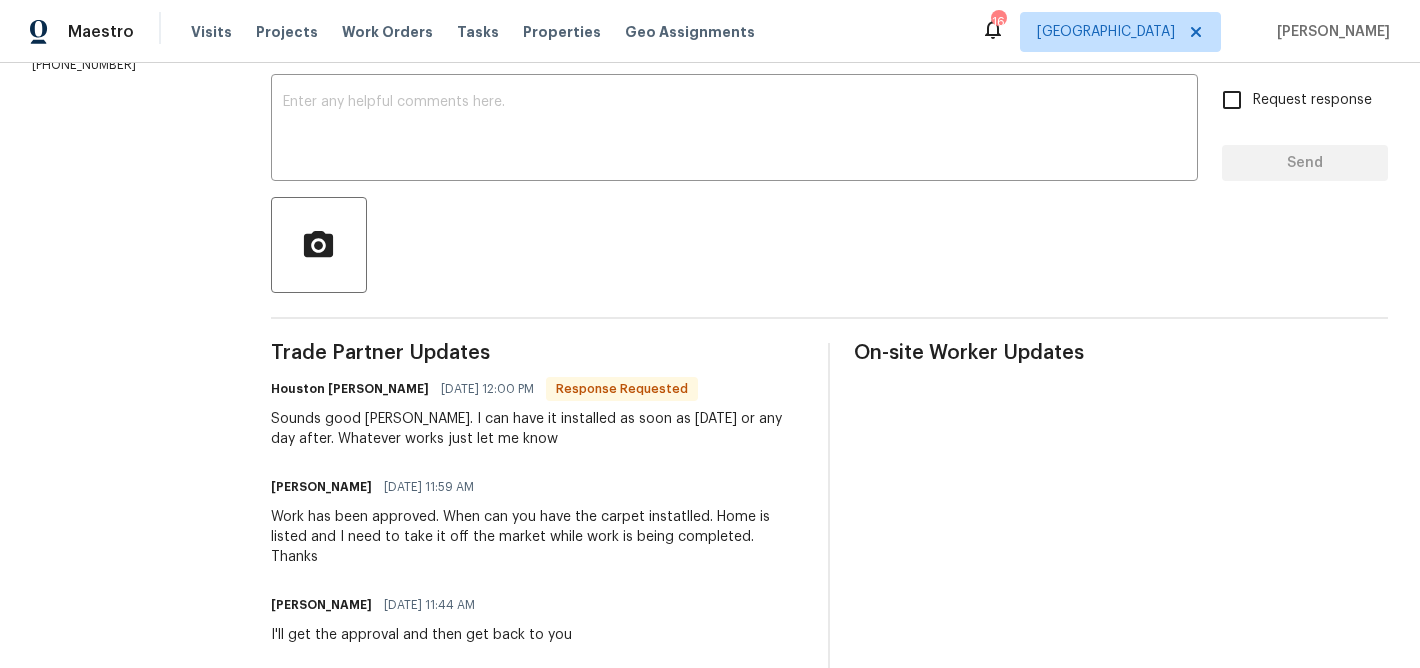 scroll, scrollTop: 340, scrollLeft: 0, axis: vertical 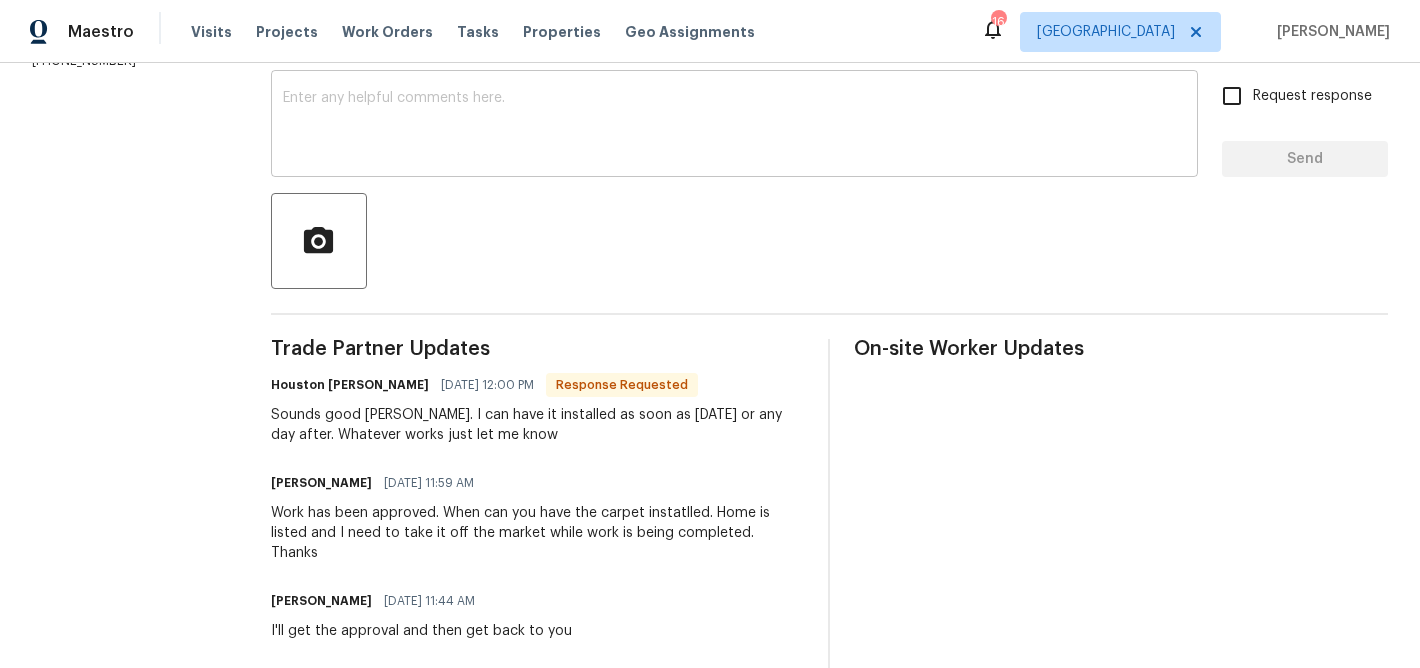 click at bounding box center [734, 126] 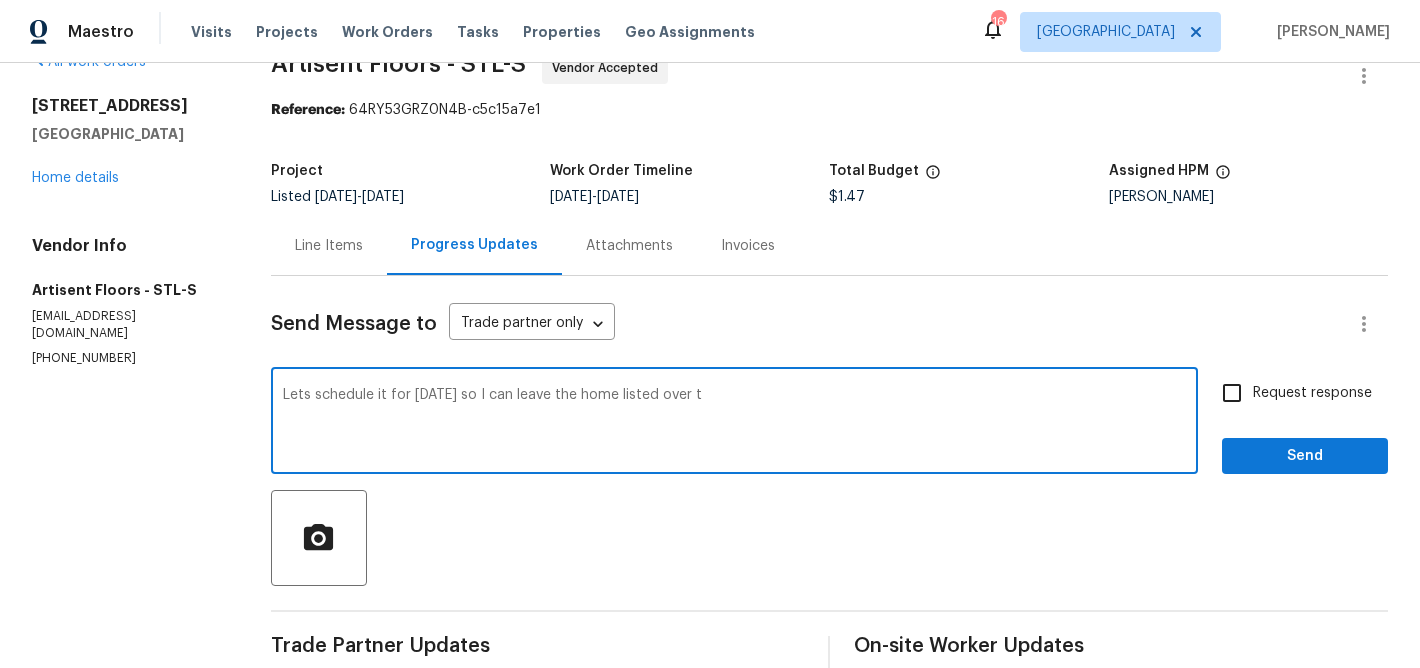 scroll, scrollTop: 37, scrollLeft: 0, axis: vertical 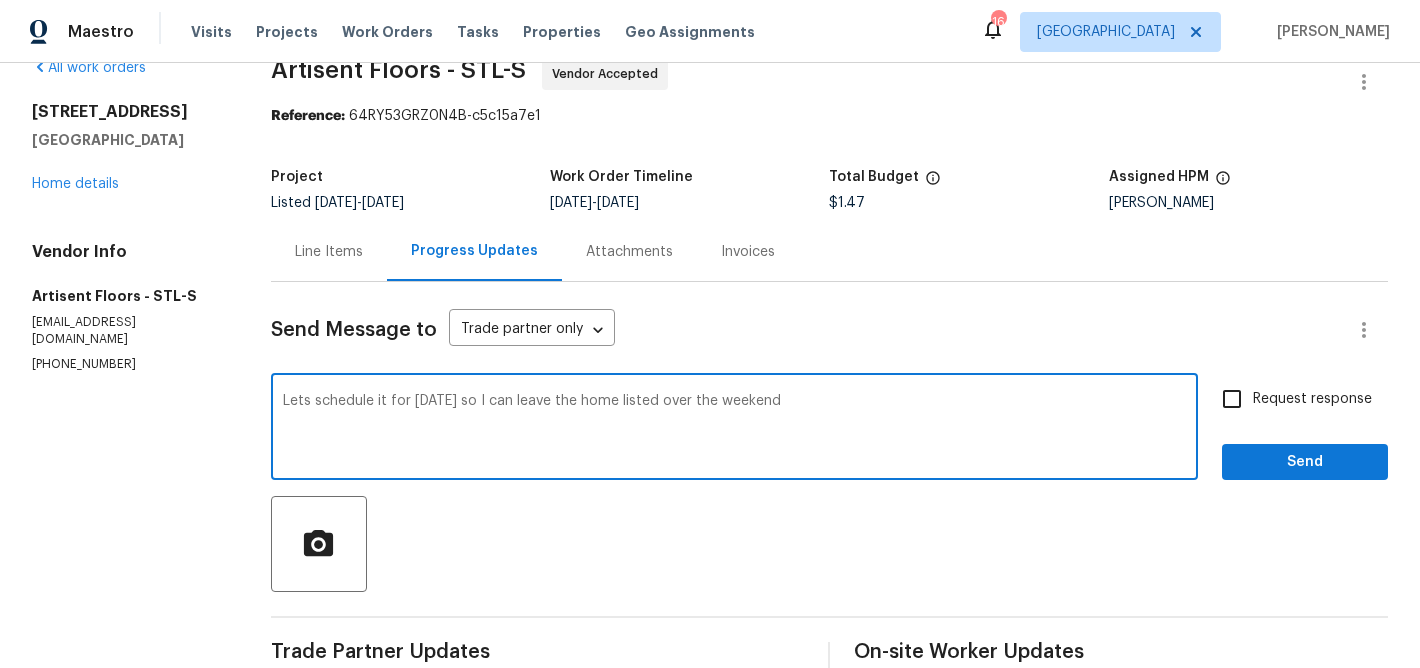 drag, startPoint x: 738, startPoint y: 405, endPoint x: 827, endPoint y: 445, distance: 97.575615 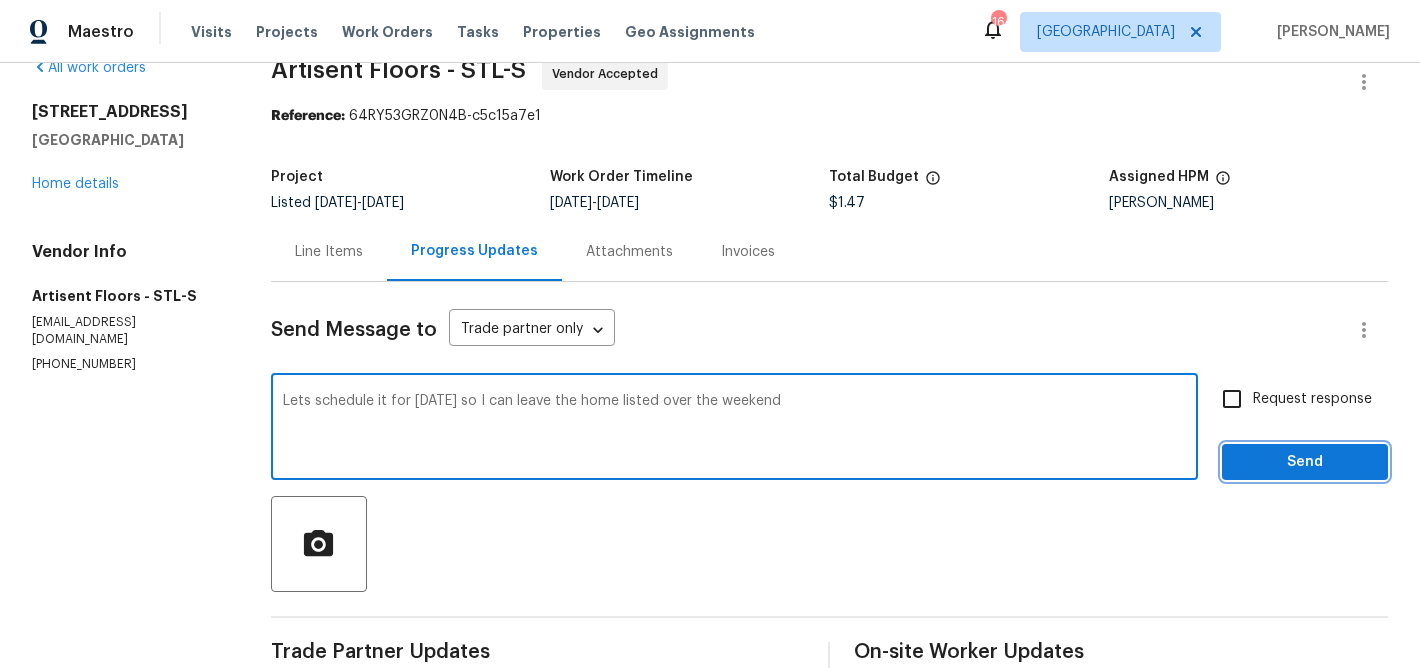 click on "Send" at bounding box center [1305, 462] 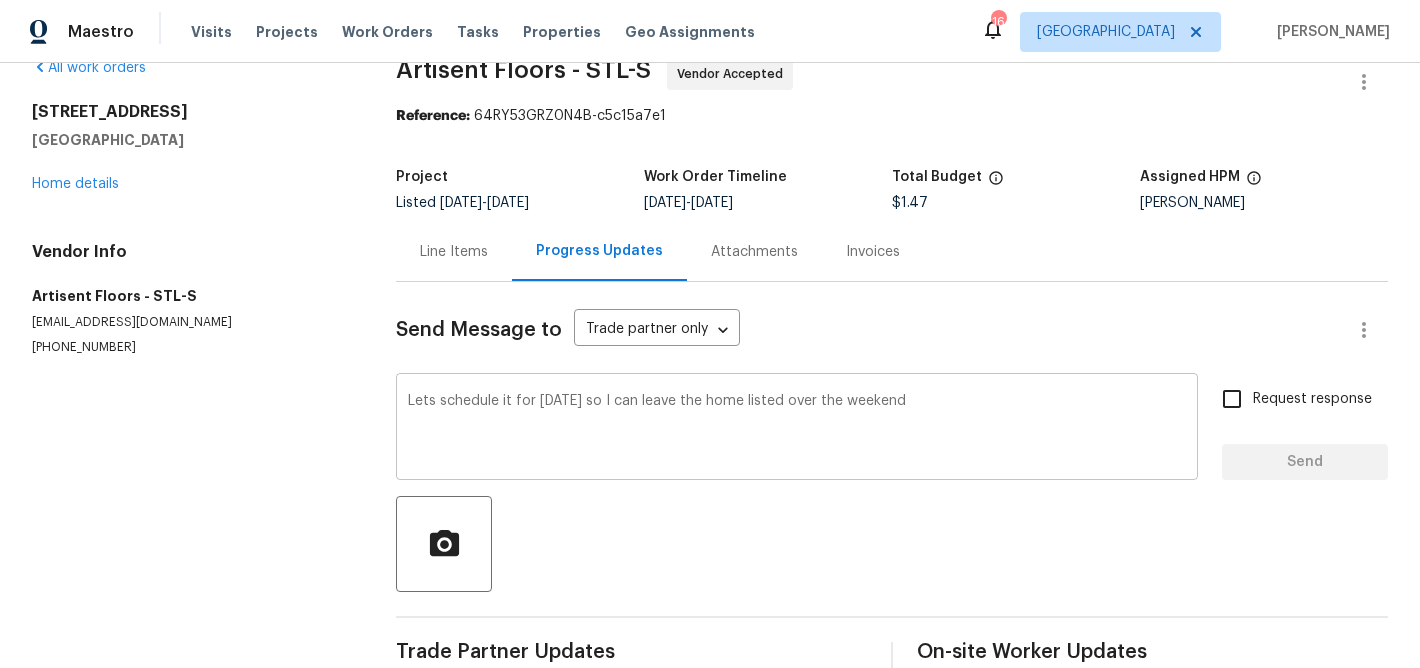 type 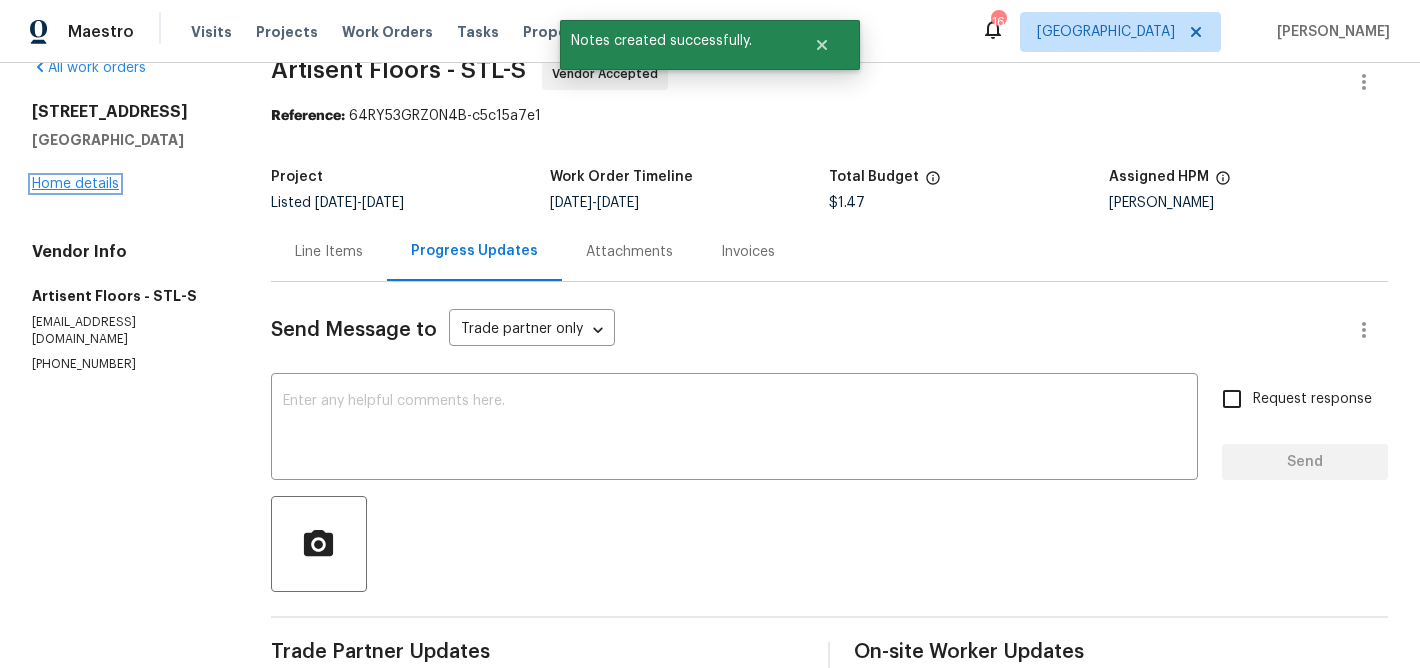 click on "Home details" at bounding box center (75, 184) 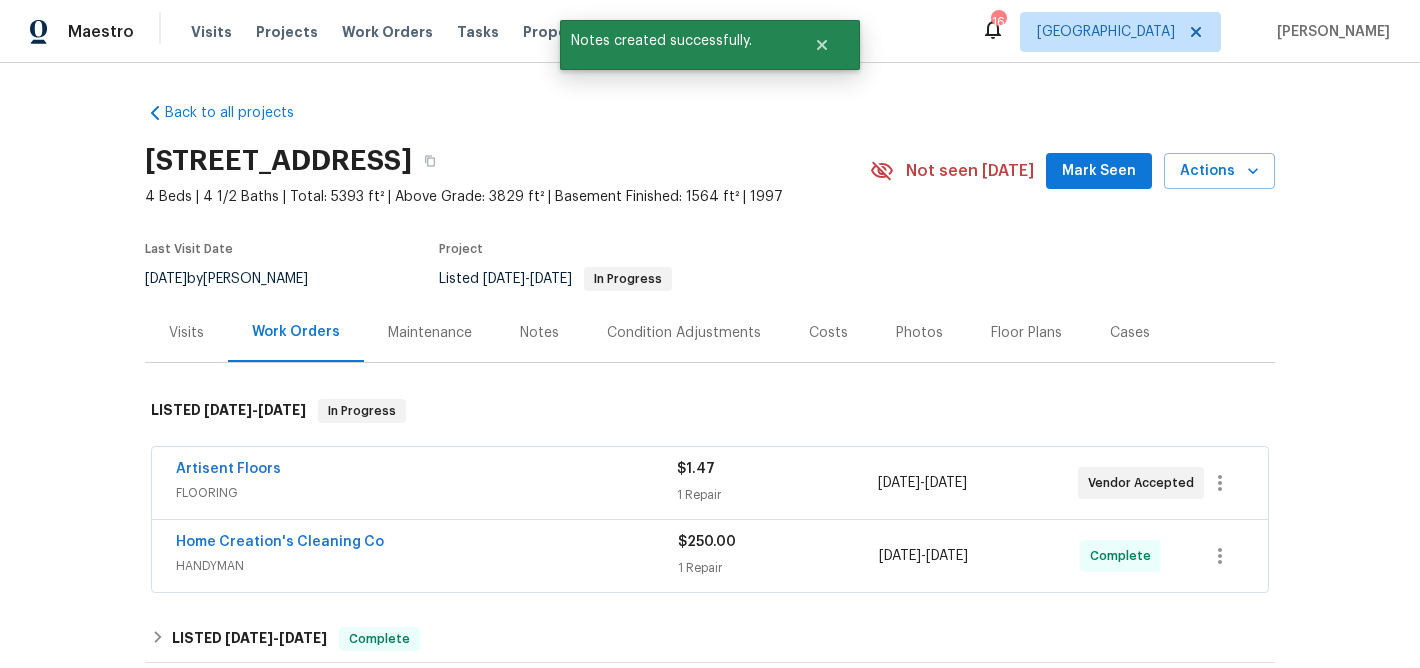 click on "Notes" at bounding box center (539, 333) 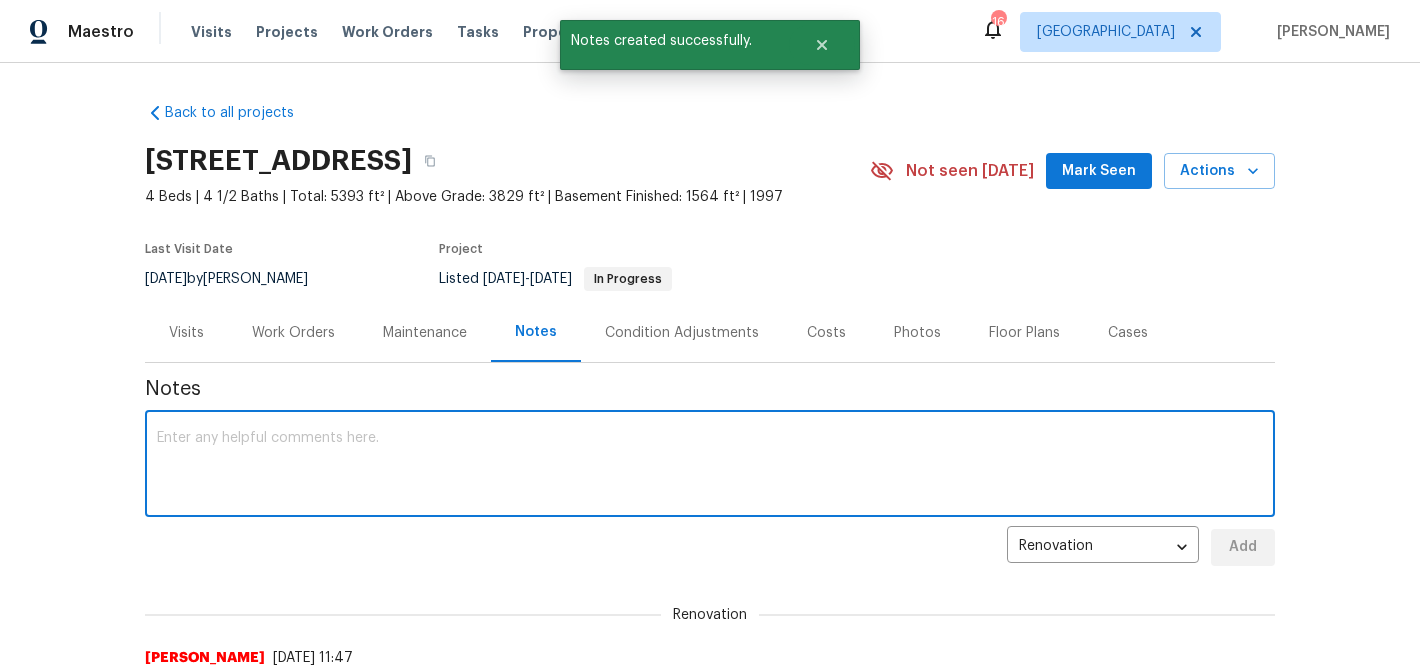 click at bounding box center [710, 466] 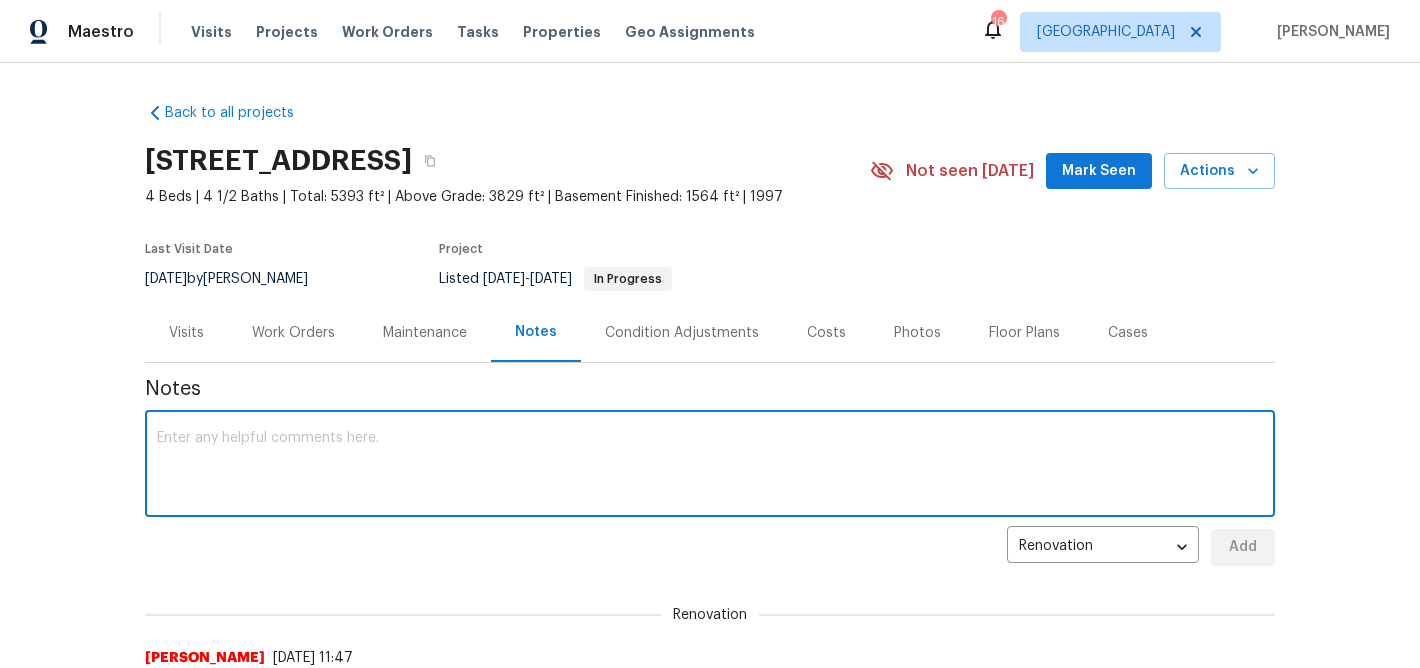 type on "F" 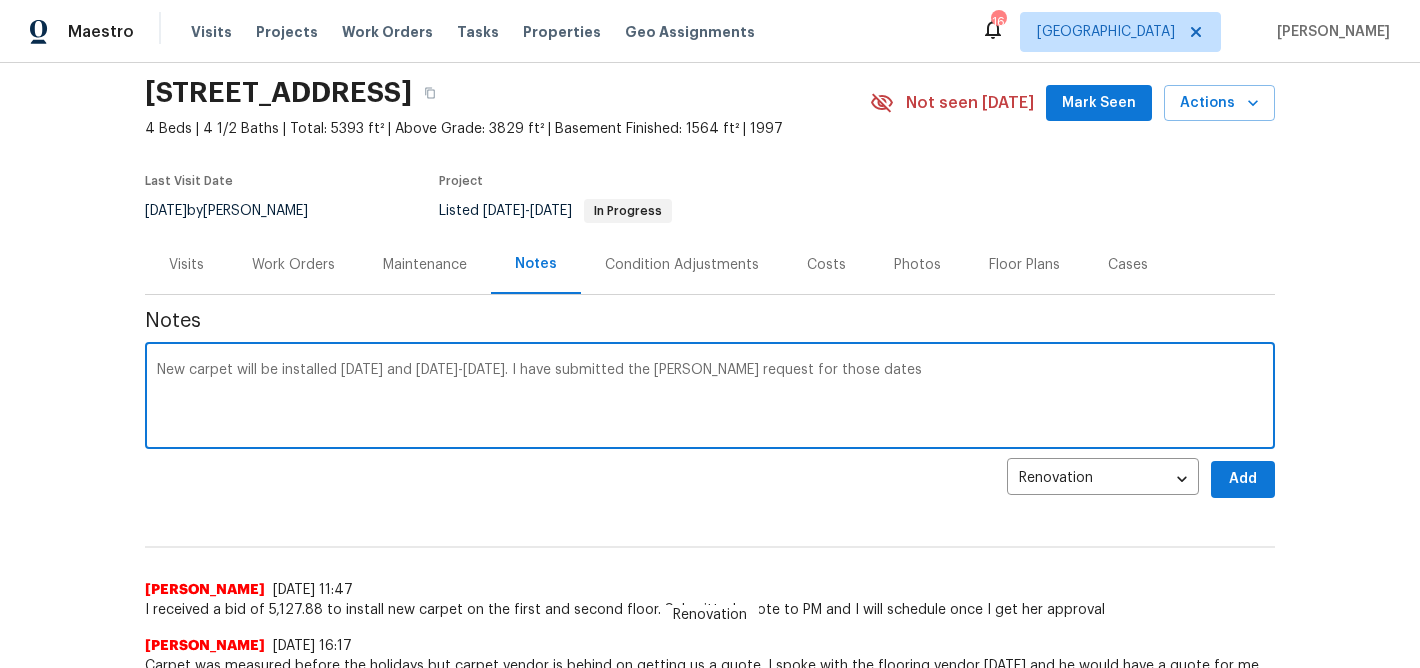 scroll, scrollTop: 63, scrollLeft: 0, axis: vertical 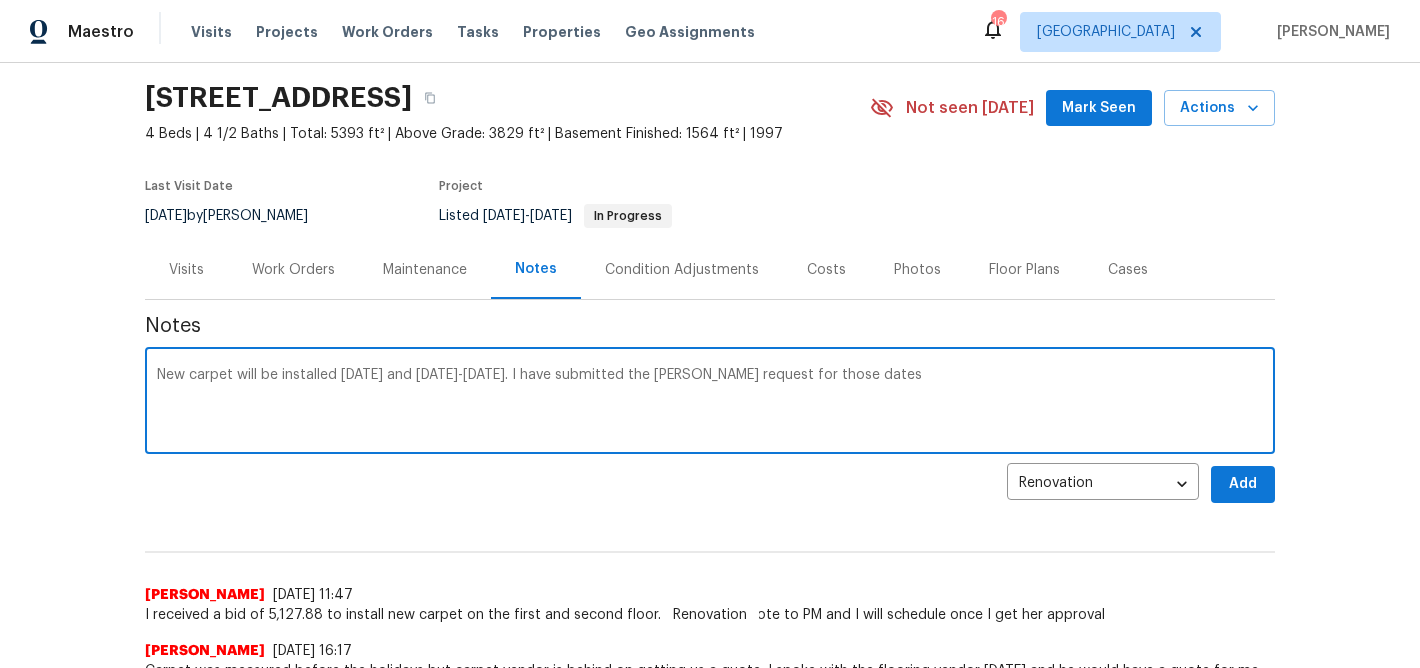 type on "New carpet will be installed on Monday and Tuesday 7/14-7/15. I have submitted the TOM request for those dates" 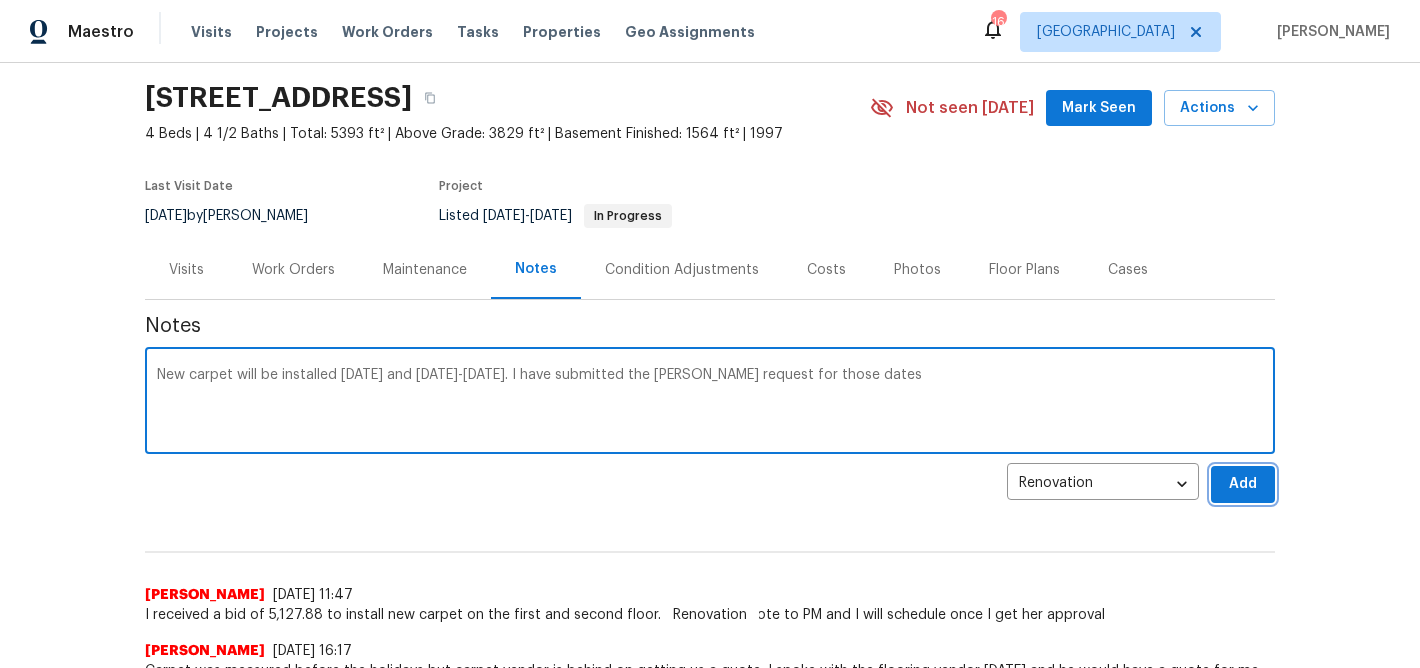 click on "Add" at bounding box center [1243, 484] 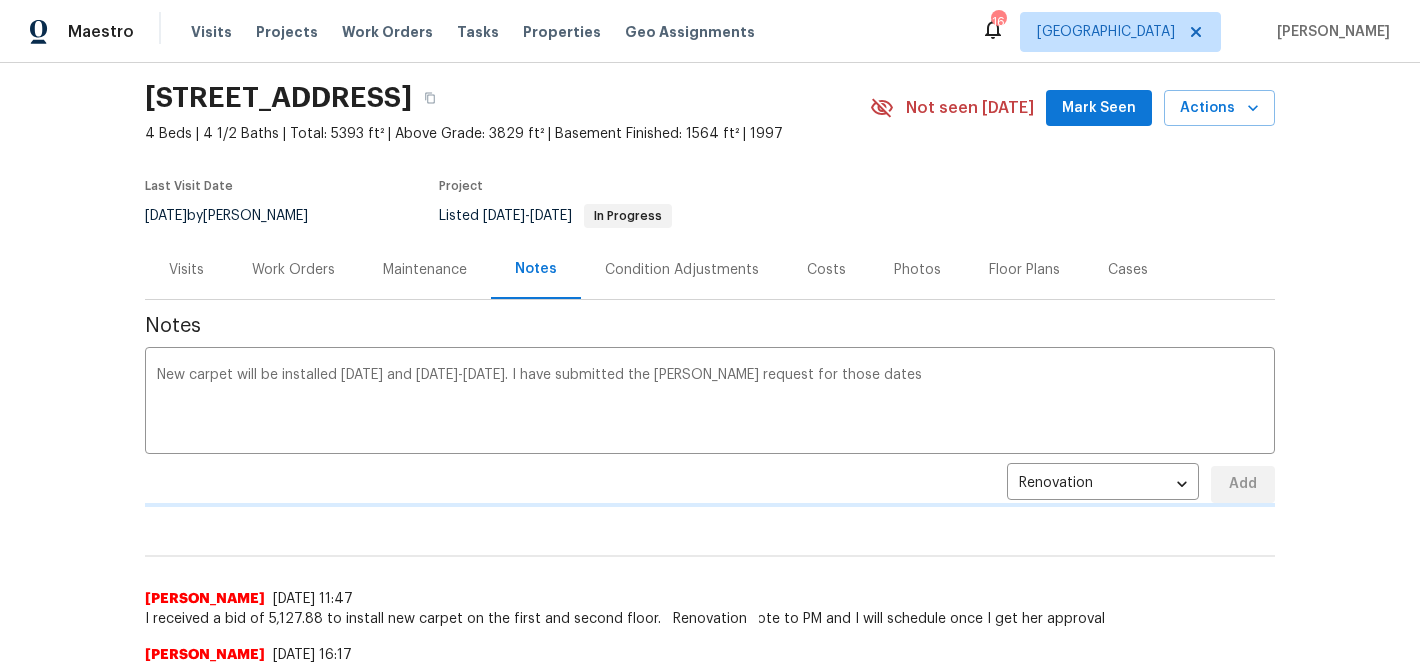 type 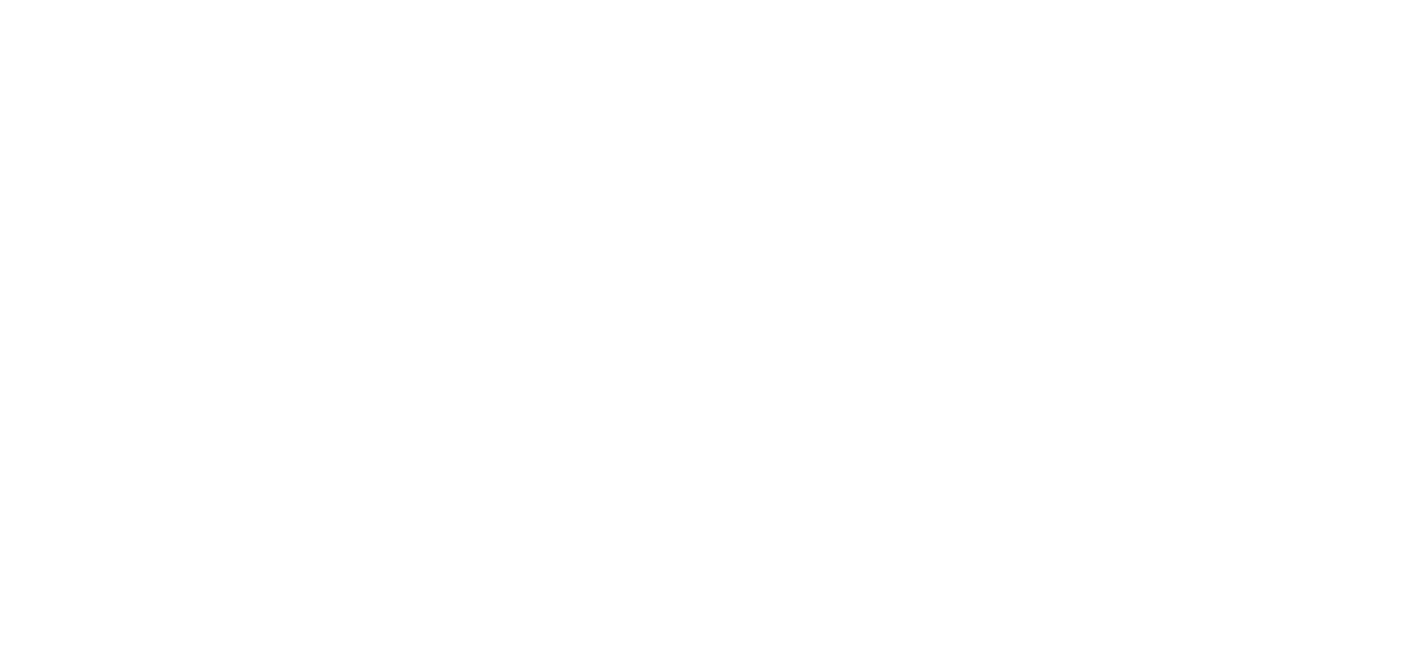 scroll, scrollTop: 0, scrollLeft: 0, axis: both 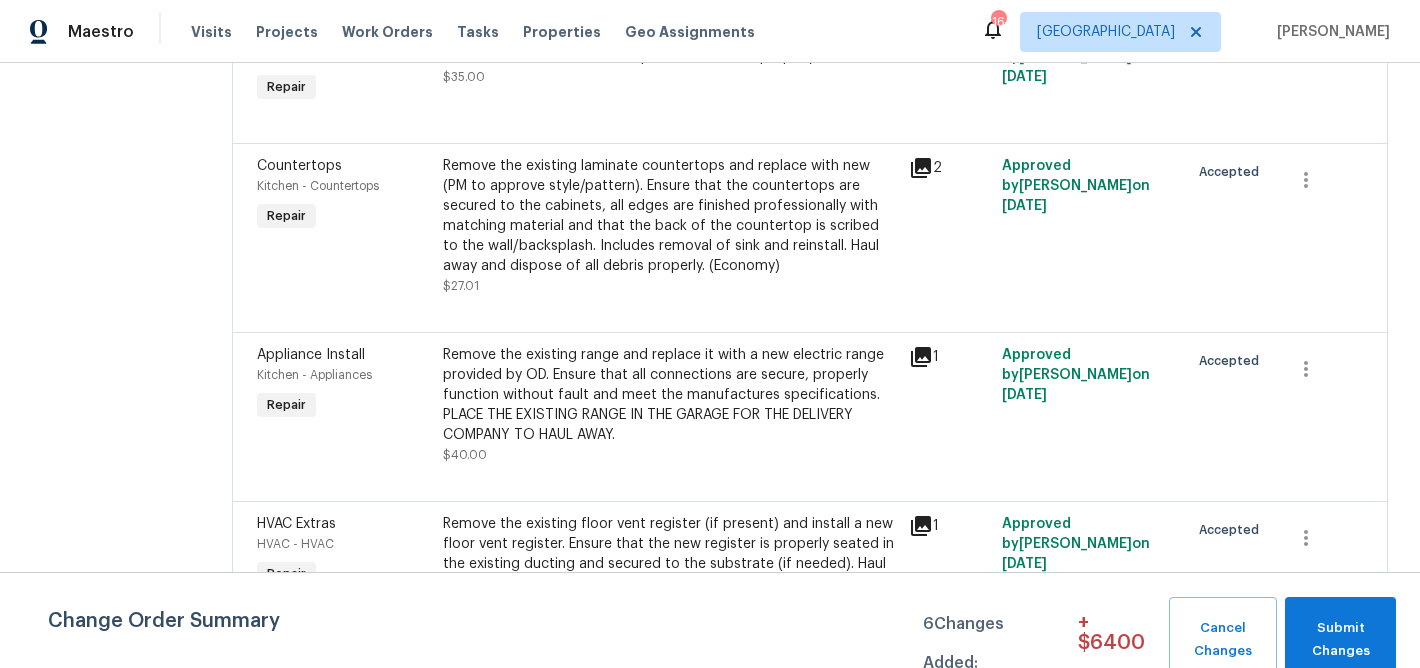 click on "Remove the existing laminate countertops and replace with new (PM to approve style/pattern). Ensure that the countertops are secured to the cabinets, all edges are finished professionally with matching material and that the back of the countertop is scribed to the wall/backsplash. Includes removal of sink and reinstall. Haul away and dispose of all debris properly. (Economy)" at bounding box center (670, 216) 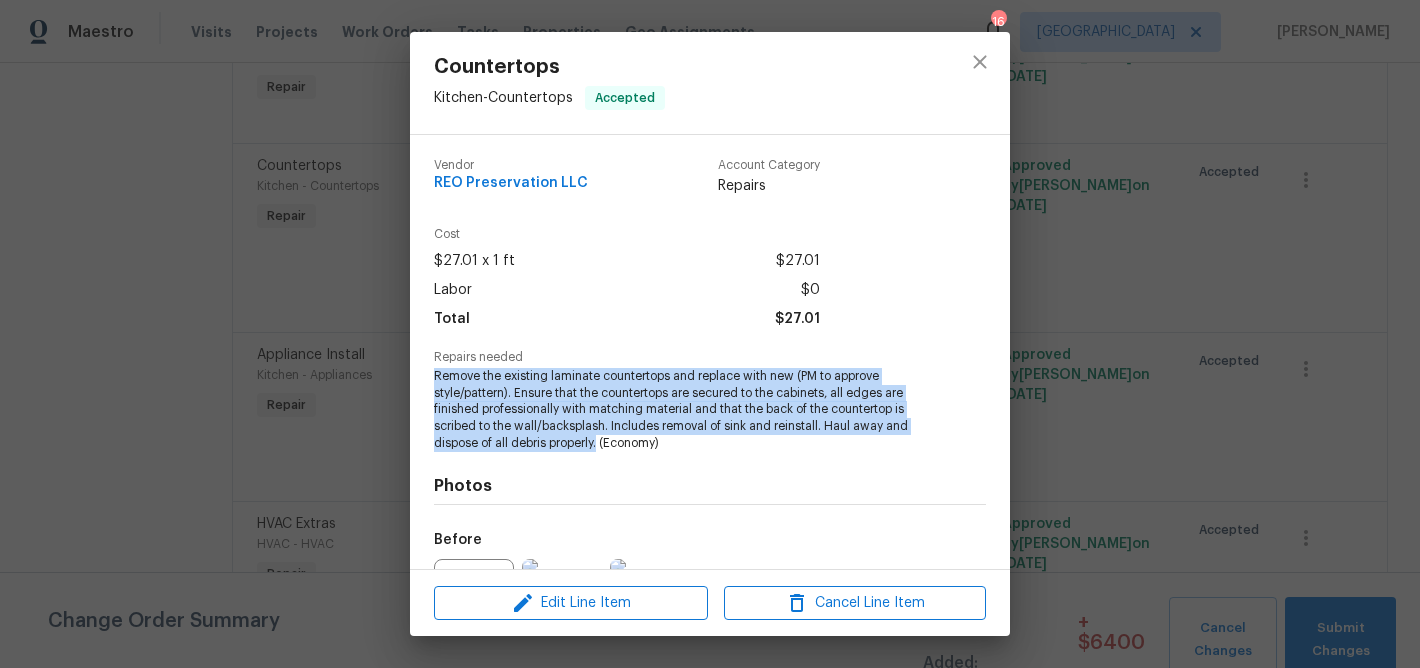 drag, startPoint x: 600, startPoint y: 444, endPoint x: 450, endPoint y: 382, distance: 162.30835 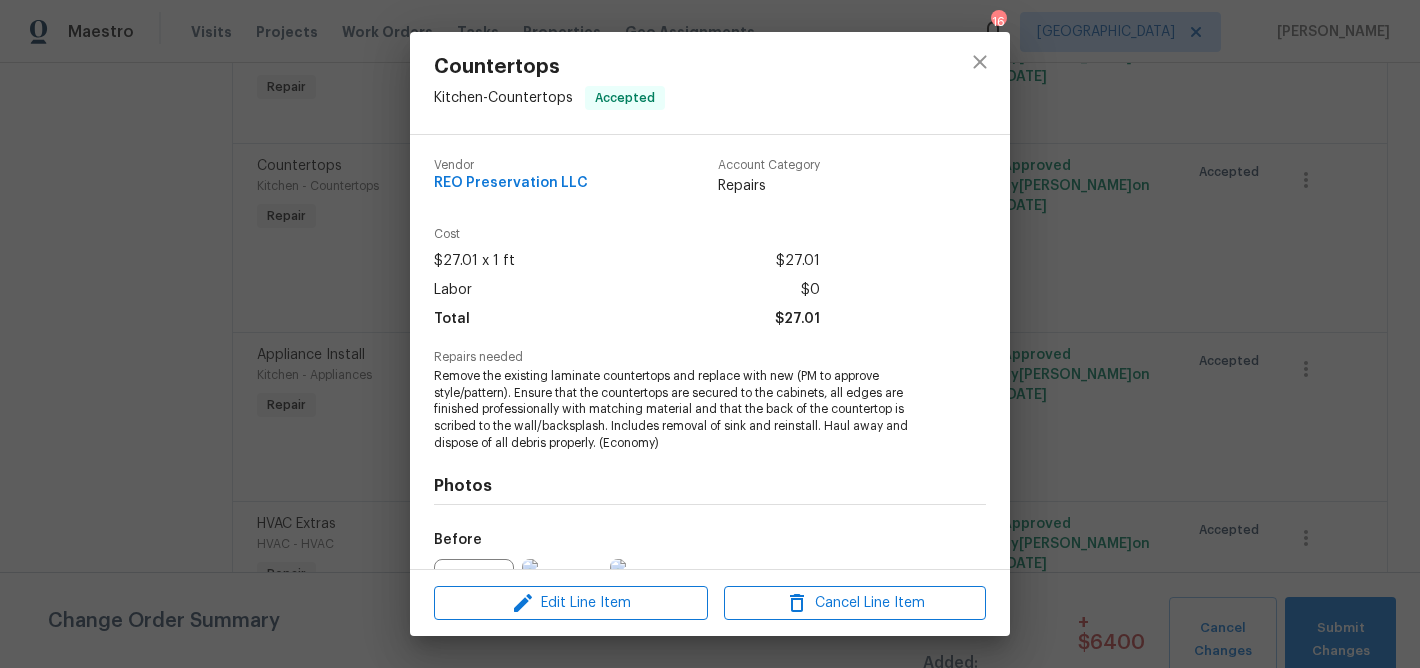 click on "Photos Before After" at bounding box center (710, 616) 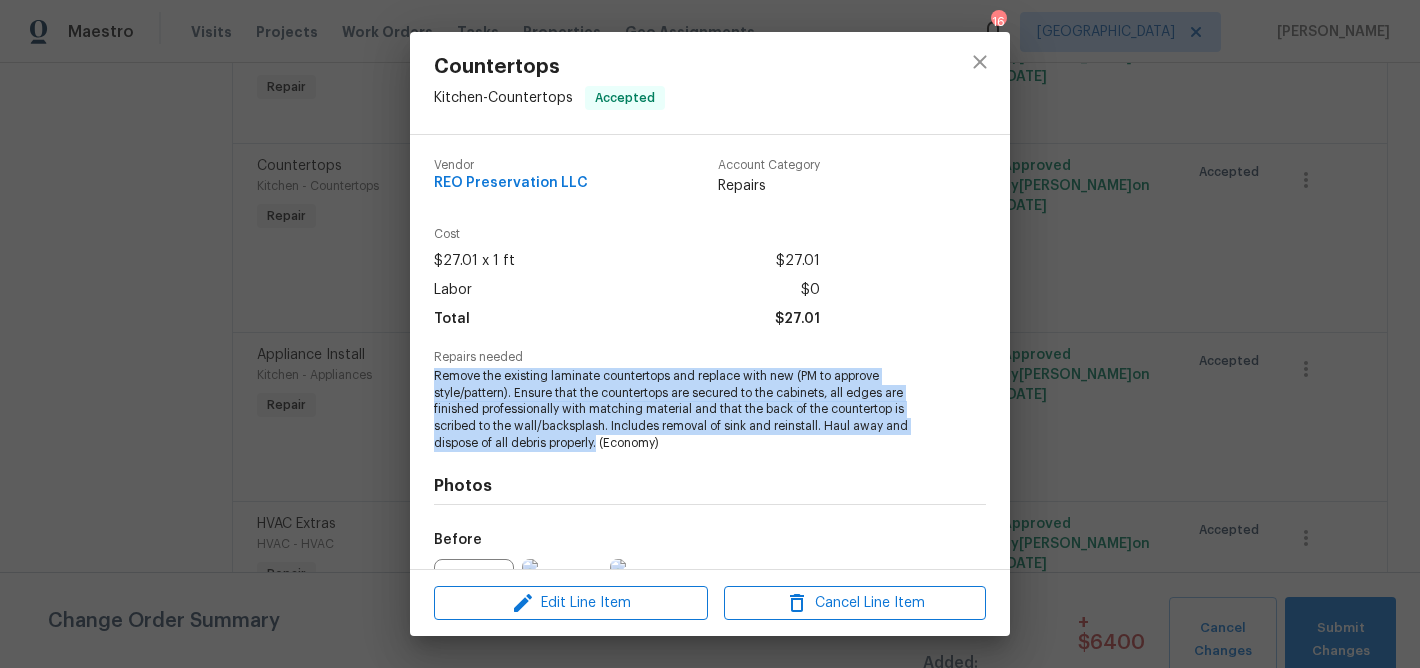 drag, startPoint x: 598, startPoint y: 444, endPoint x: 440, endPoint y: 373, distance: 173.21951 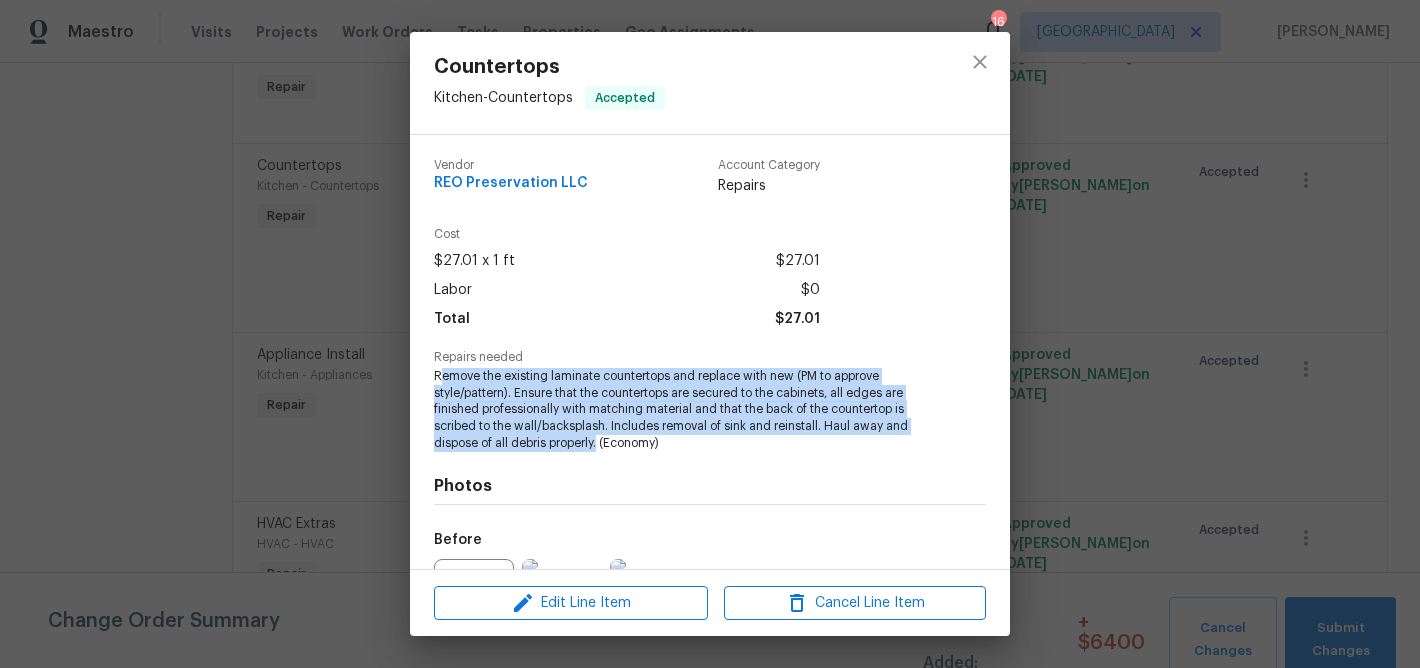 copy on "emove the existing laminate countertops and replace with new (PM to approve style/pattern). Ensure that the countertops are secured to the cabinets, all edges are finished professionally with matching material and that the back of the countertop is scribed to the wall/backsplash. Includes removal of sink and reinstall. Haul away and dispose of all debris properly." 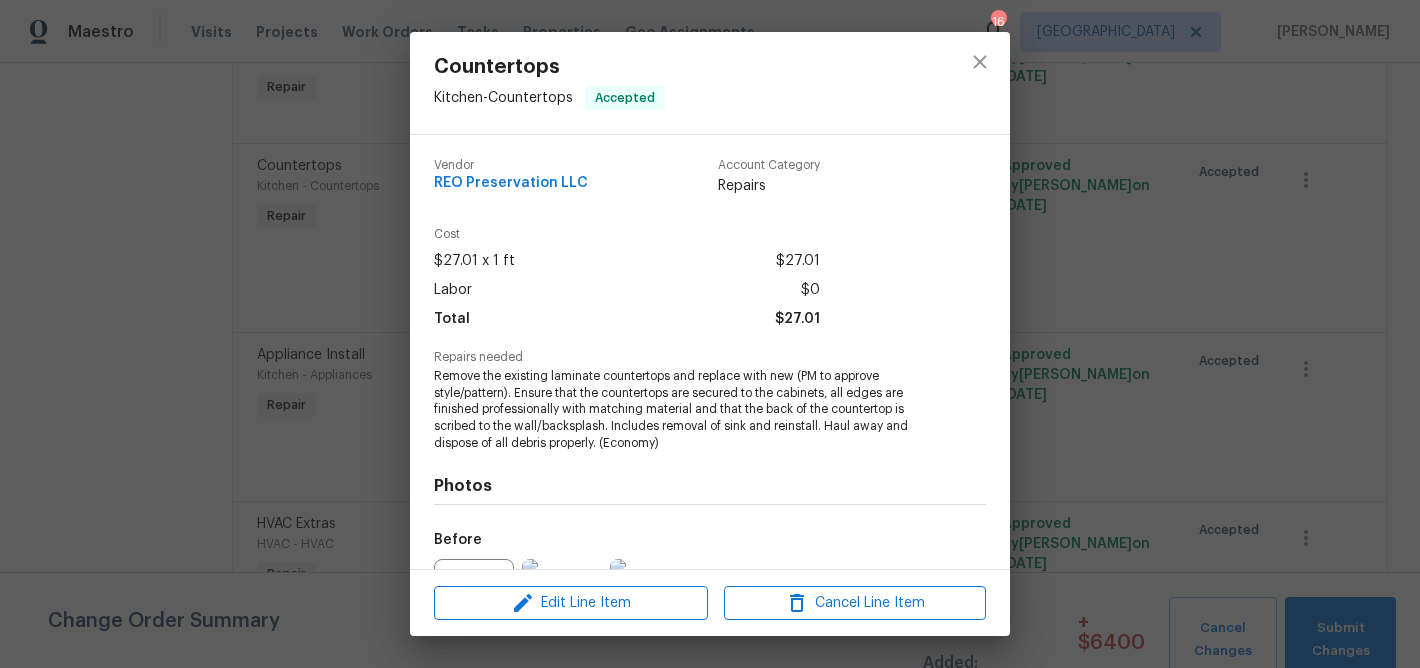 click on "Photos Before After" at bounding box center [710, 616] 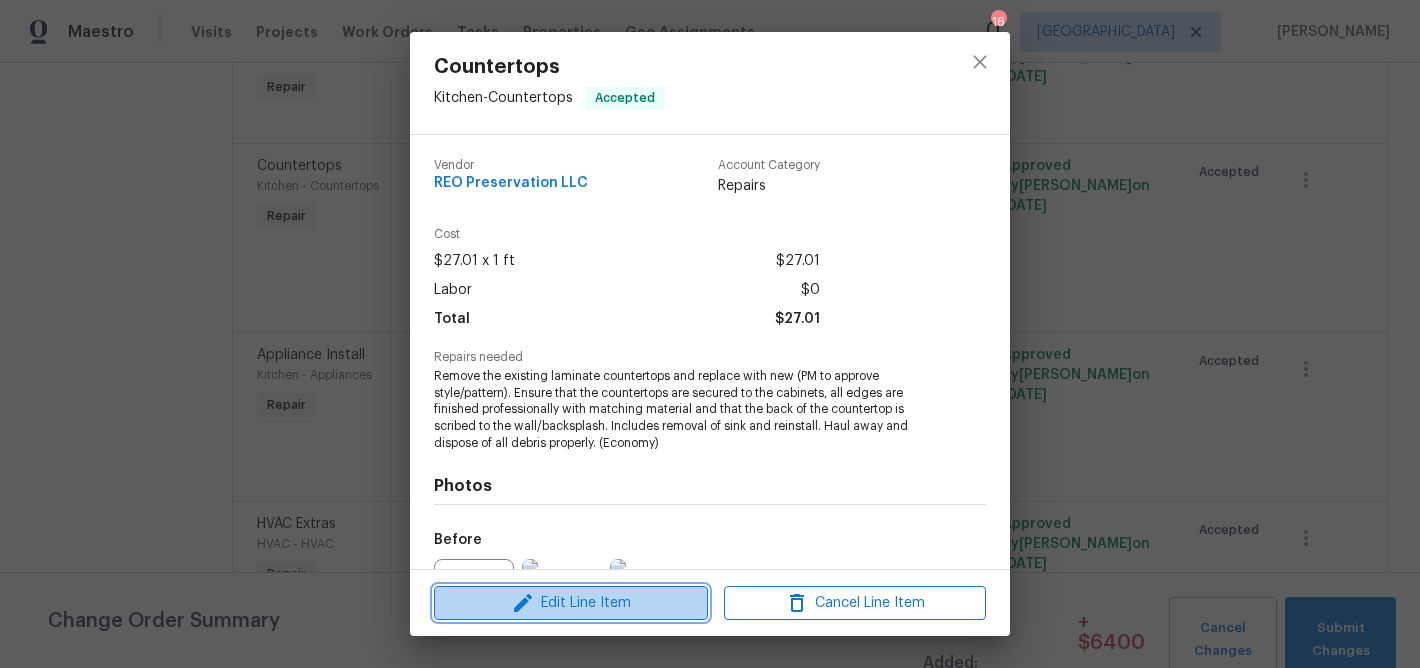 click on "Edit Line Item" at bounding box center [571, 603] 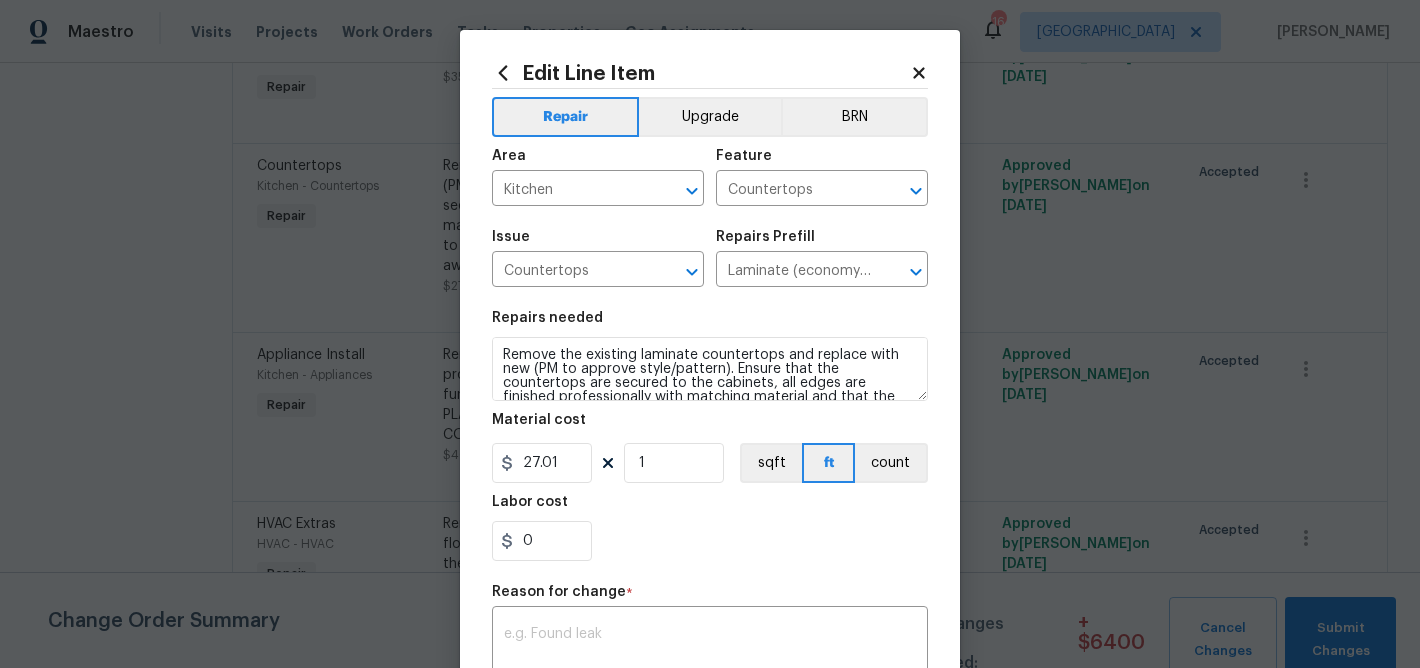 scroll, scrollTop: 56, scrollLeft: 0, axis: vertical 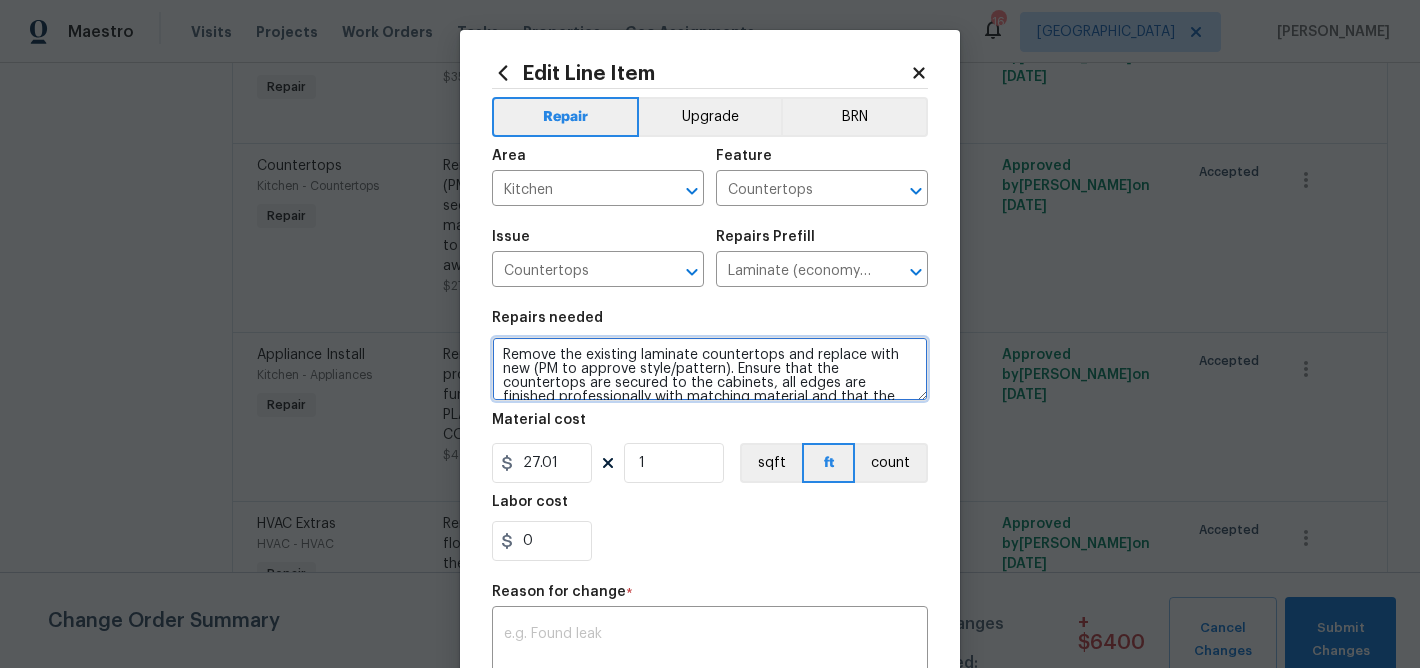 drag, startPoint x: 650, startPoint y: 387, endPoint x: 461, endPoint y: 304, distance: 206.4219 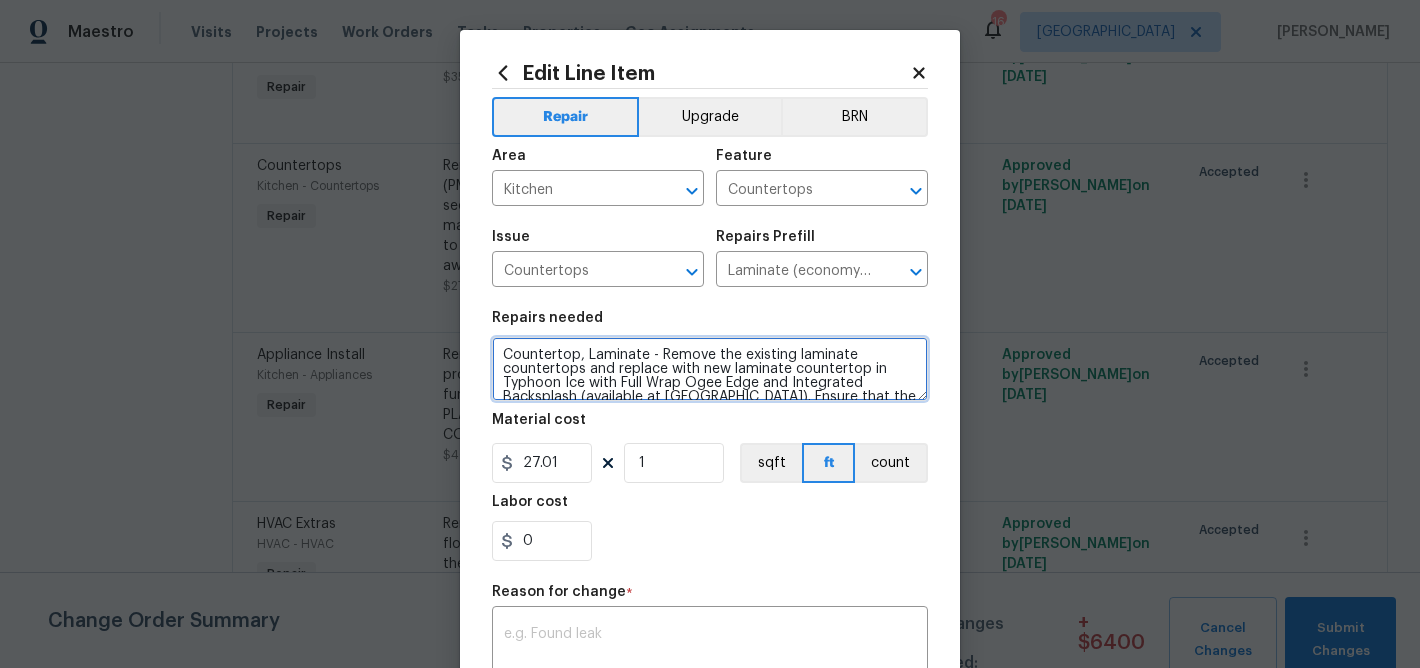 scroll, scrollTop: 74, scrollLeft: 0, axis: vertical 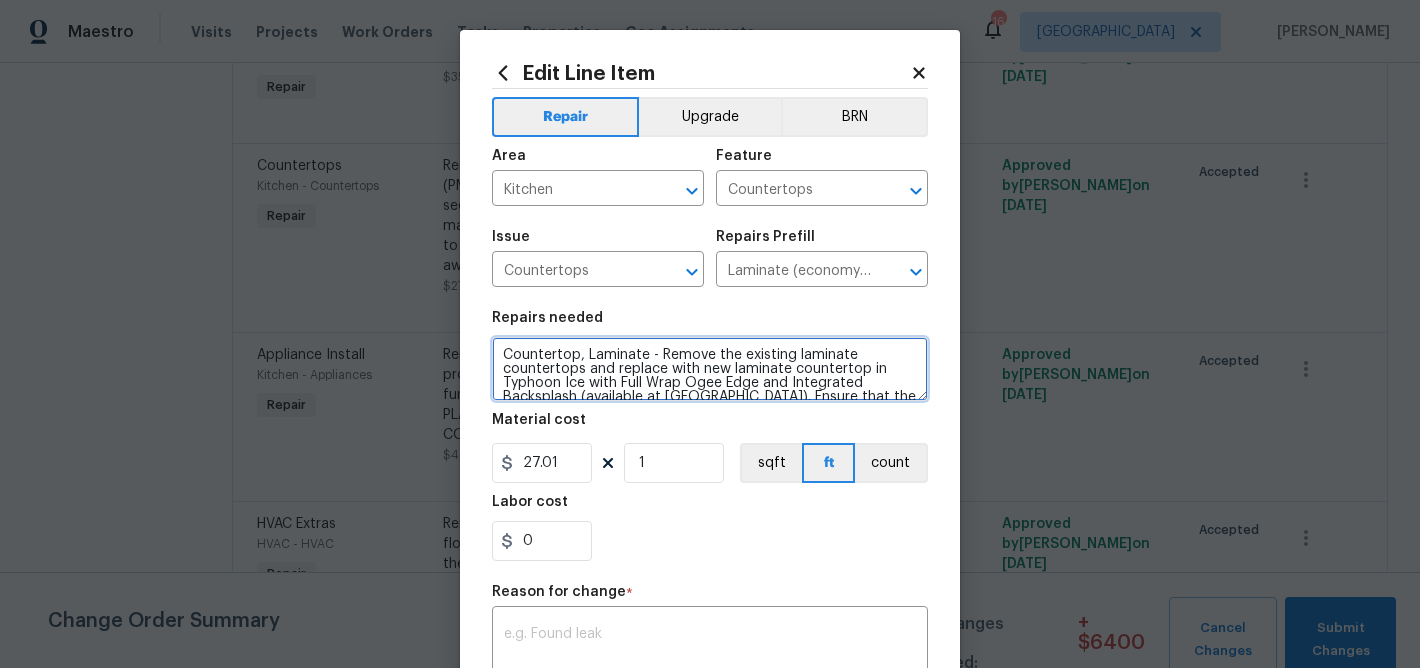 drag, startPoint x: 595, startPoint y: 401, endPoint x: 416, endPoint y: 274, distance: 219.47665 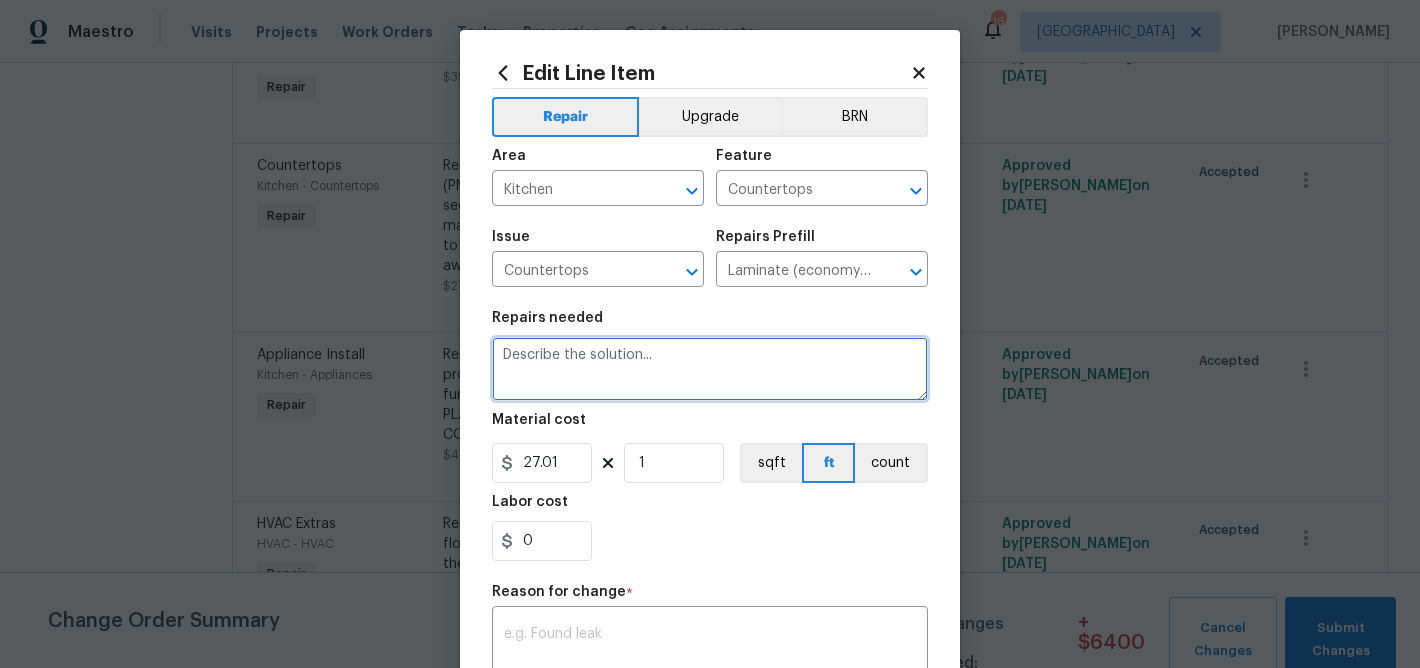 paste on "Countertop, Laminate - Remove the existing laminate countertops and replace with new laminate countertop in Typhoon Ice with Full Wrap Ogee Edge and Integrated Backsplash (available at Home Depot). Ensure that the countertops are secured to the cabinets, all edges are finished professionally with matching material and that the back of the countertop is scribed to the wall/backsplash. Includes removal of sink and reinstall. Haul away and dispose of all debris properly." 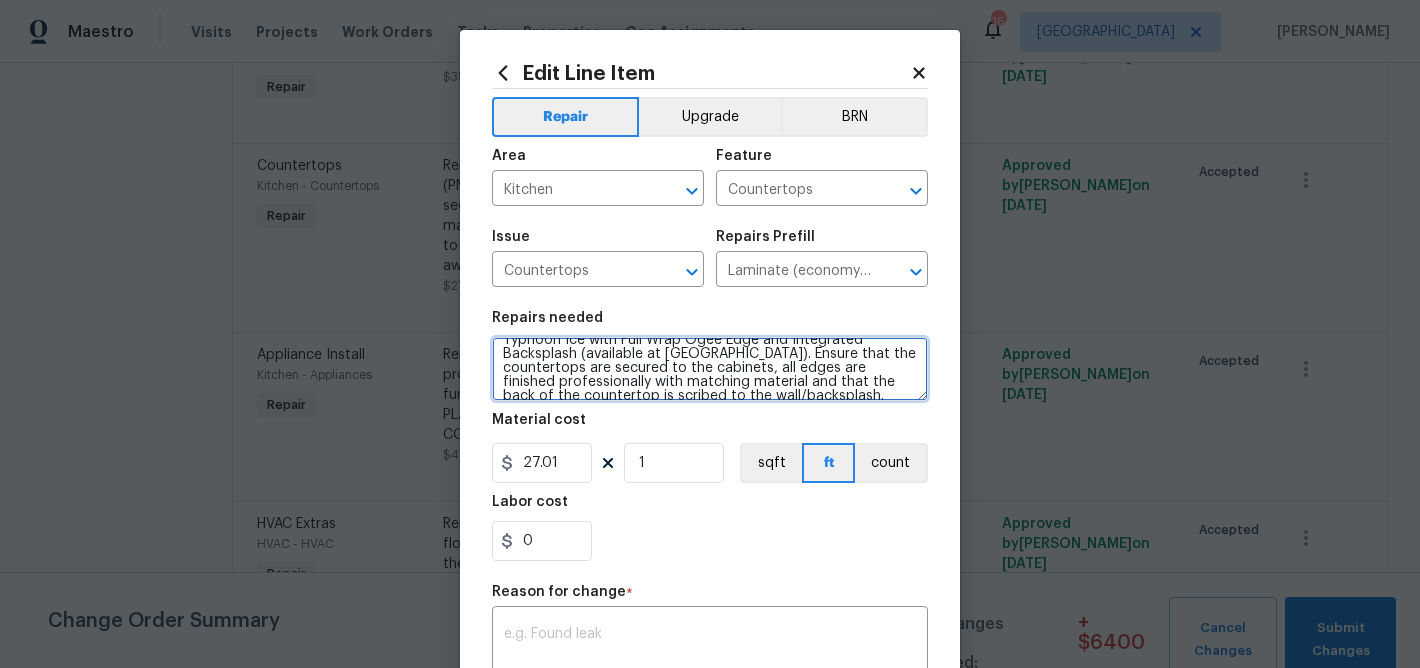 scroll, scrollTop: 38, scrollLeft: 0, axis: vertical 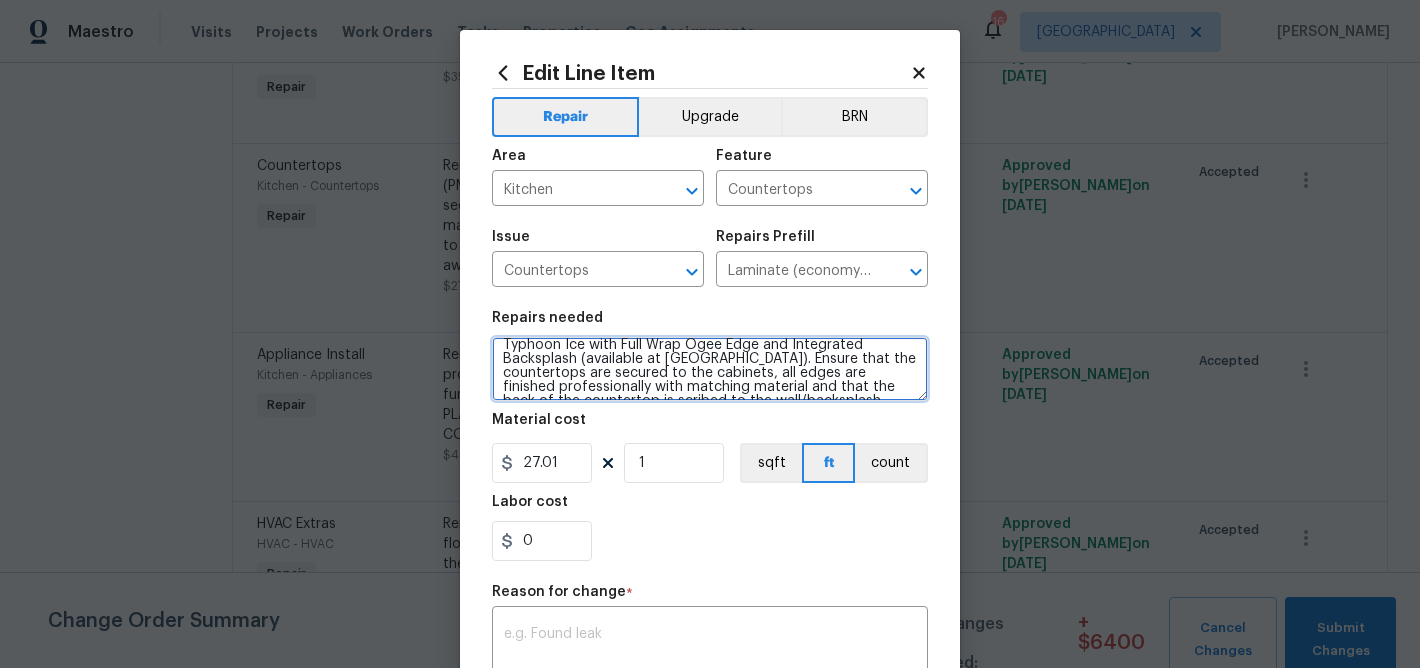 type on "Countertop, Laminate - Remove the existing laminate countertops and replace with new laminate countertop in Typhoon Ice with Full Wrap Ogee Edge and Integrated Backsplash (available at Home Depot). Ensure that the countertops are secured to the cabinets, all edges are finished professionally with matching material and that the back of the countertop is scribed to the wall/backsplash. Includes removal of sink and reinstall. Haul away and dispose of all debris properly." 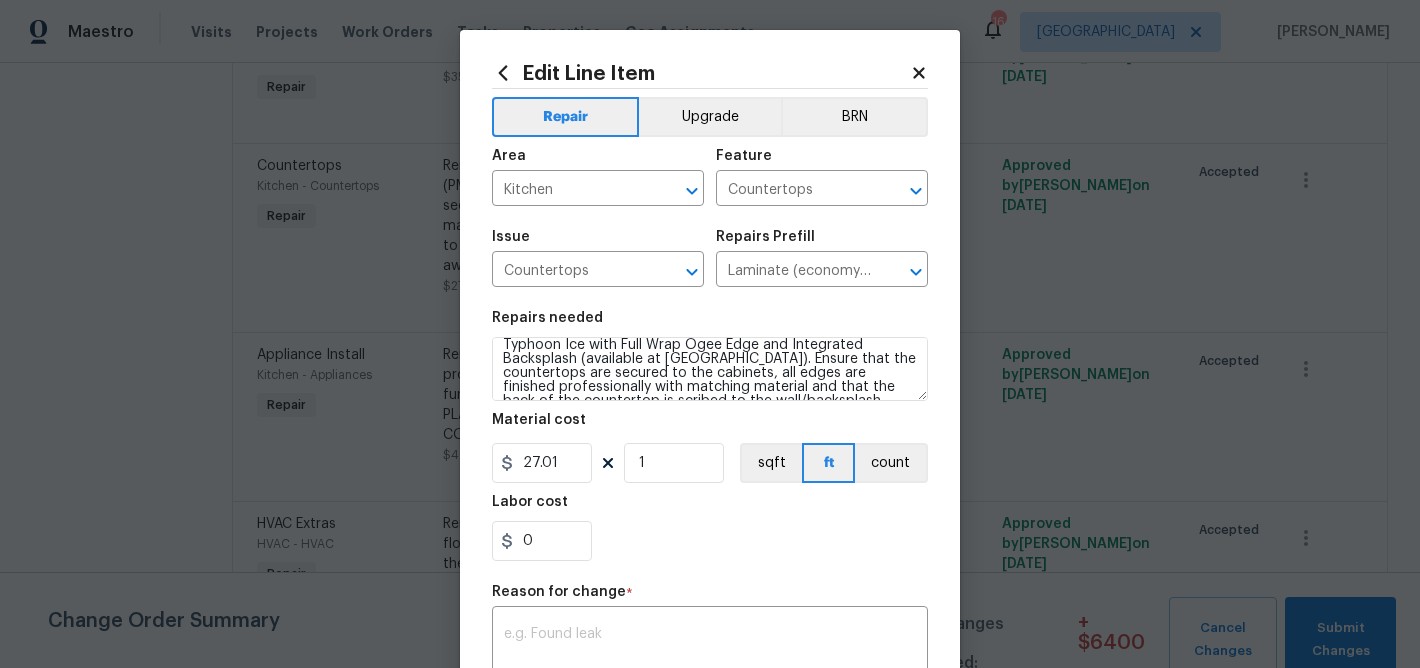 click on "0" at bounding box center [710, 541] 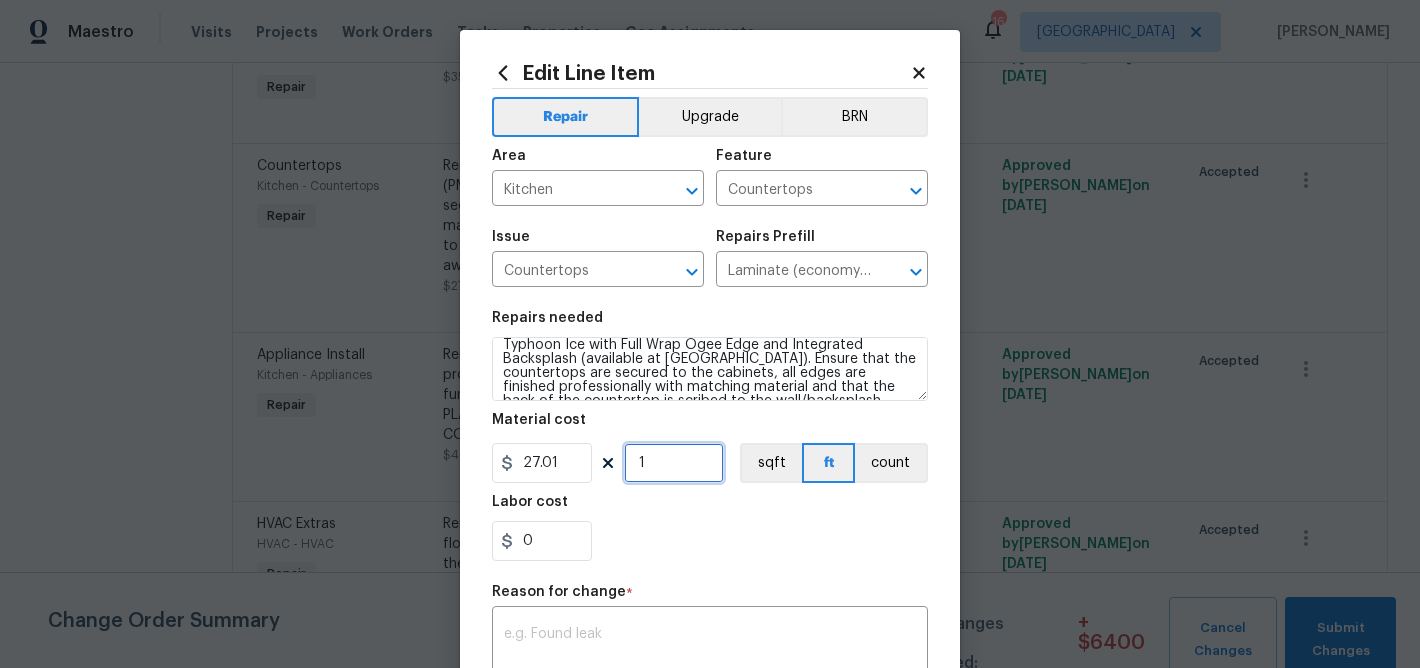 click on "1" at bounding box center (674, 463) 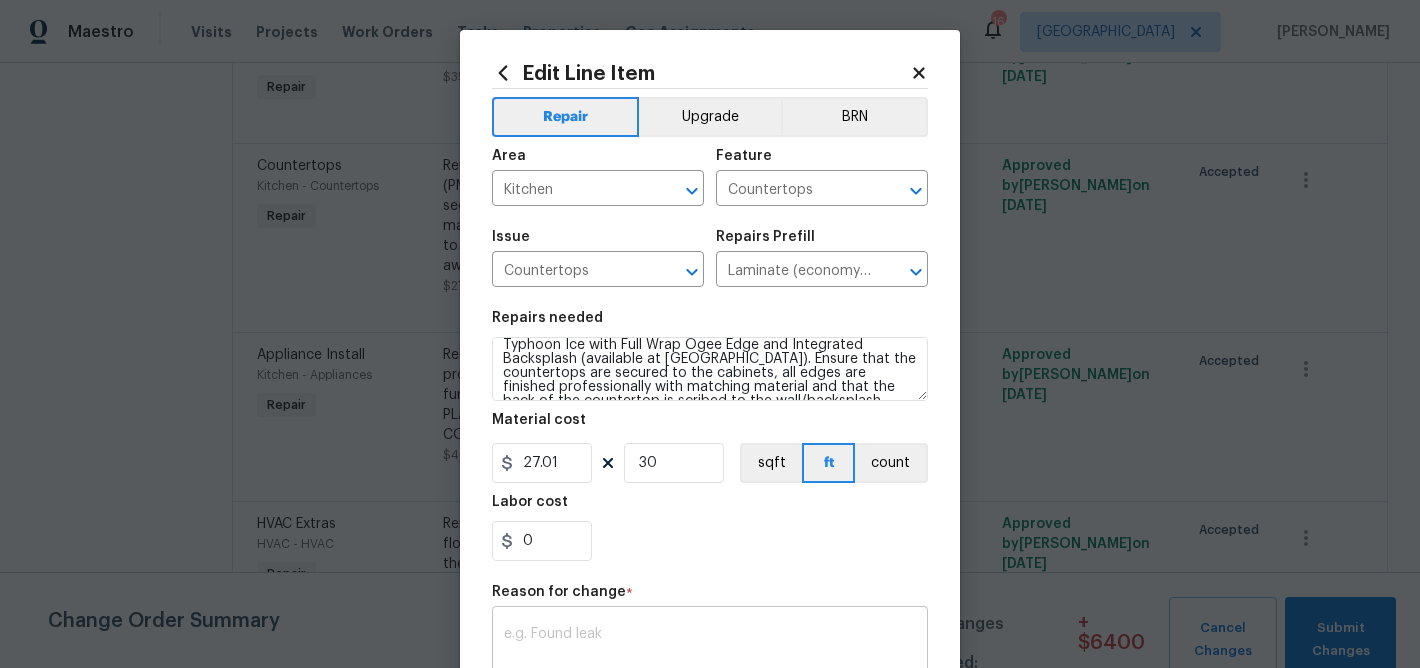 click at bounding box center [710, 648] 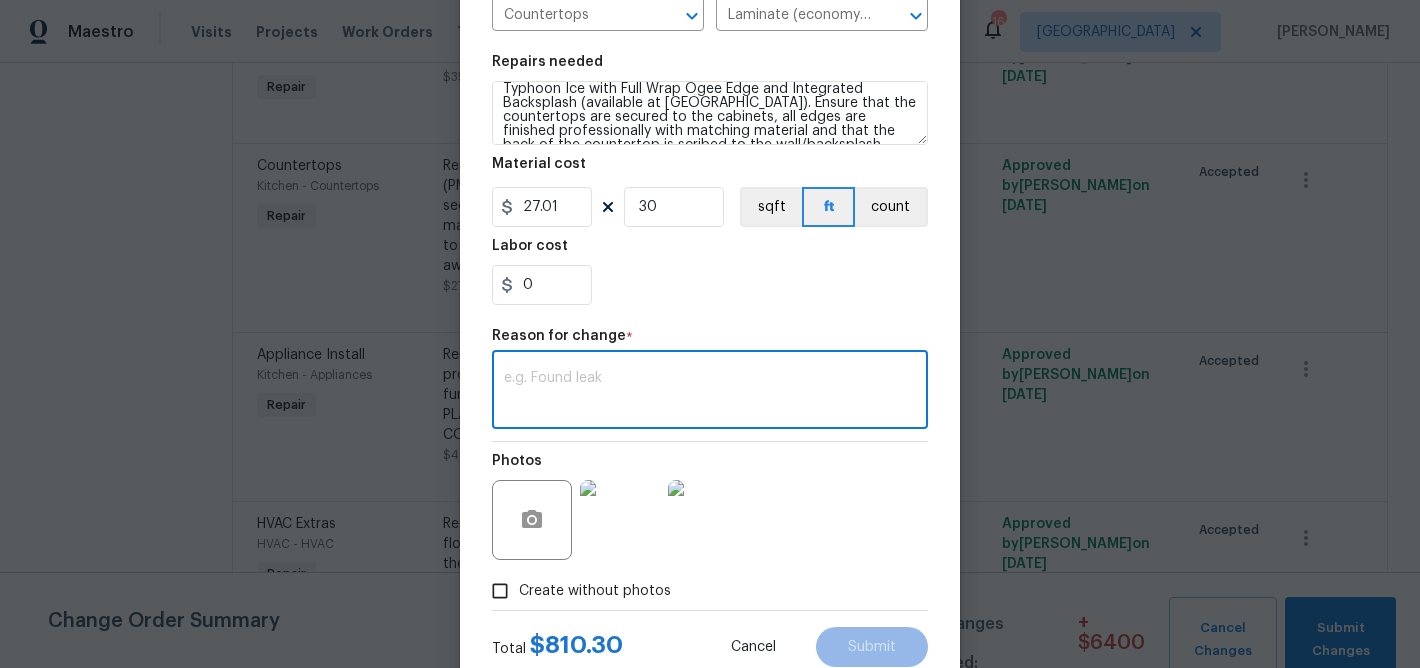 scroll, scrollTop: 258, scrollLeft: 0, axis: vertical 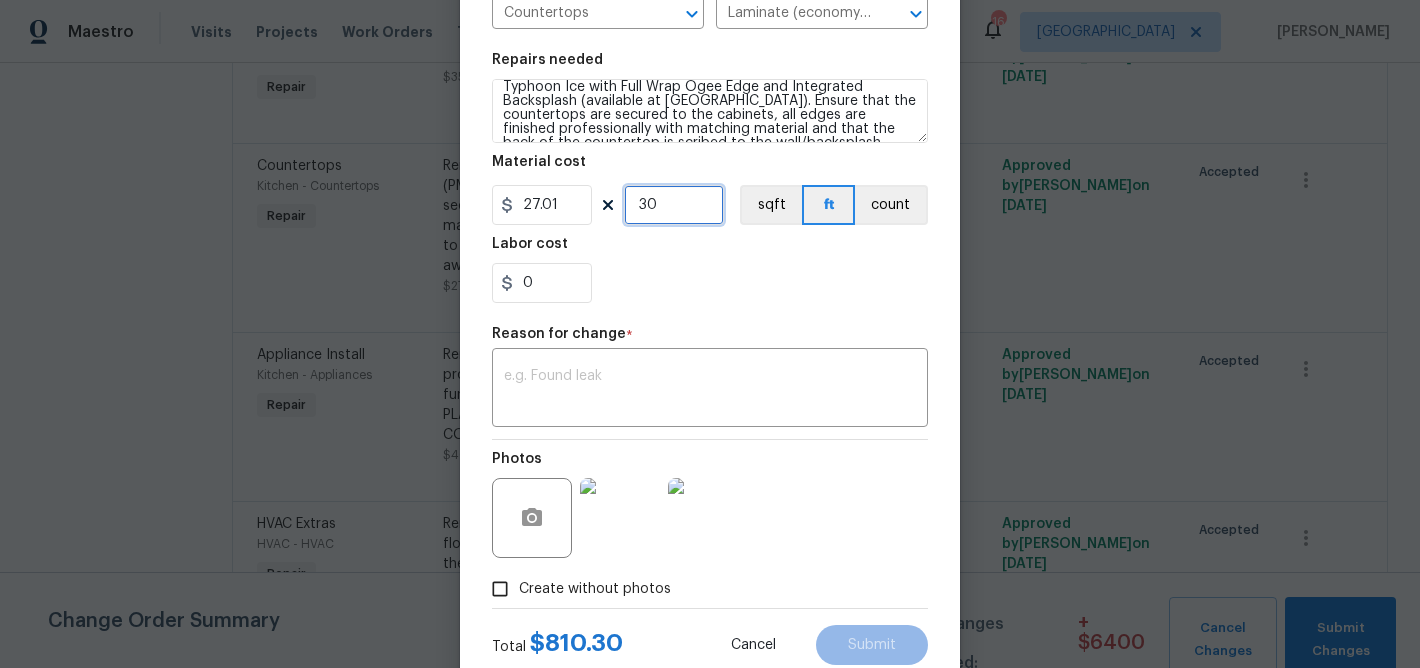 click on "30" at bounding box center [674, 205] 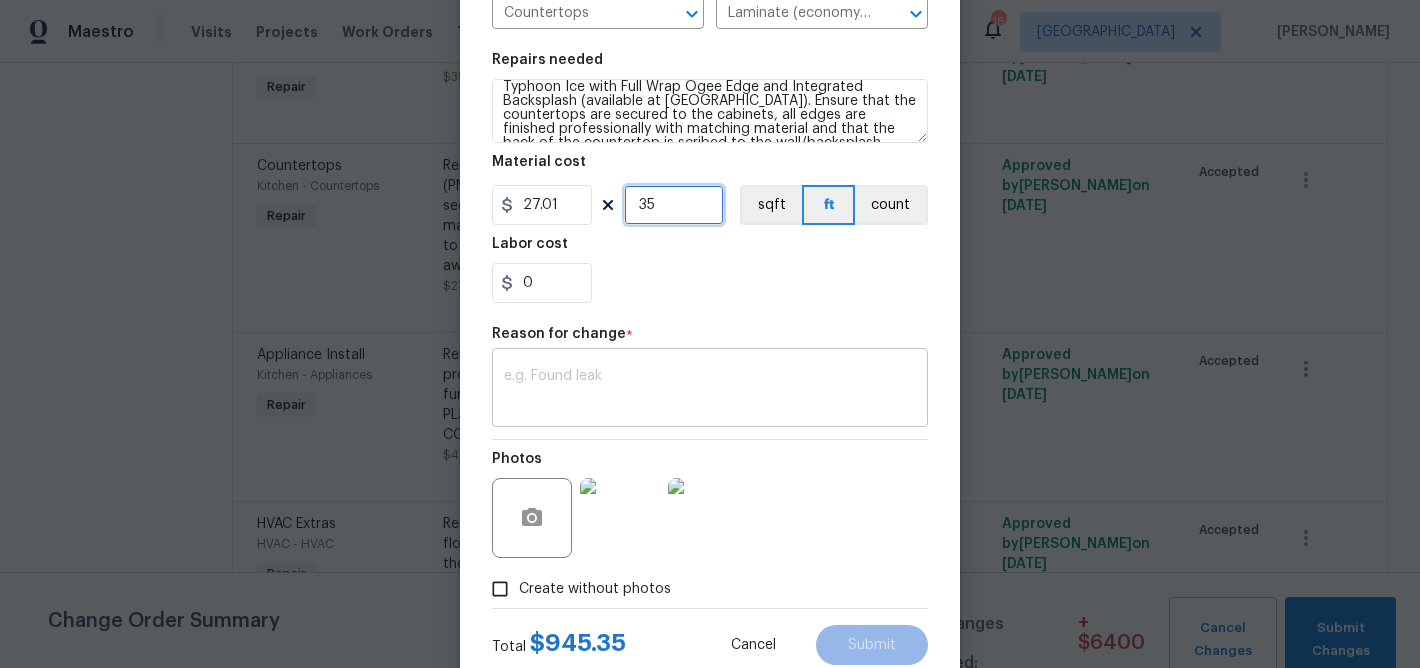 type on "35" 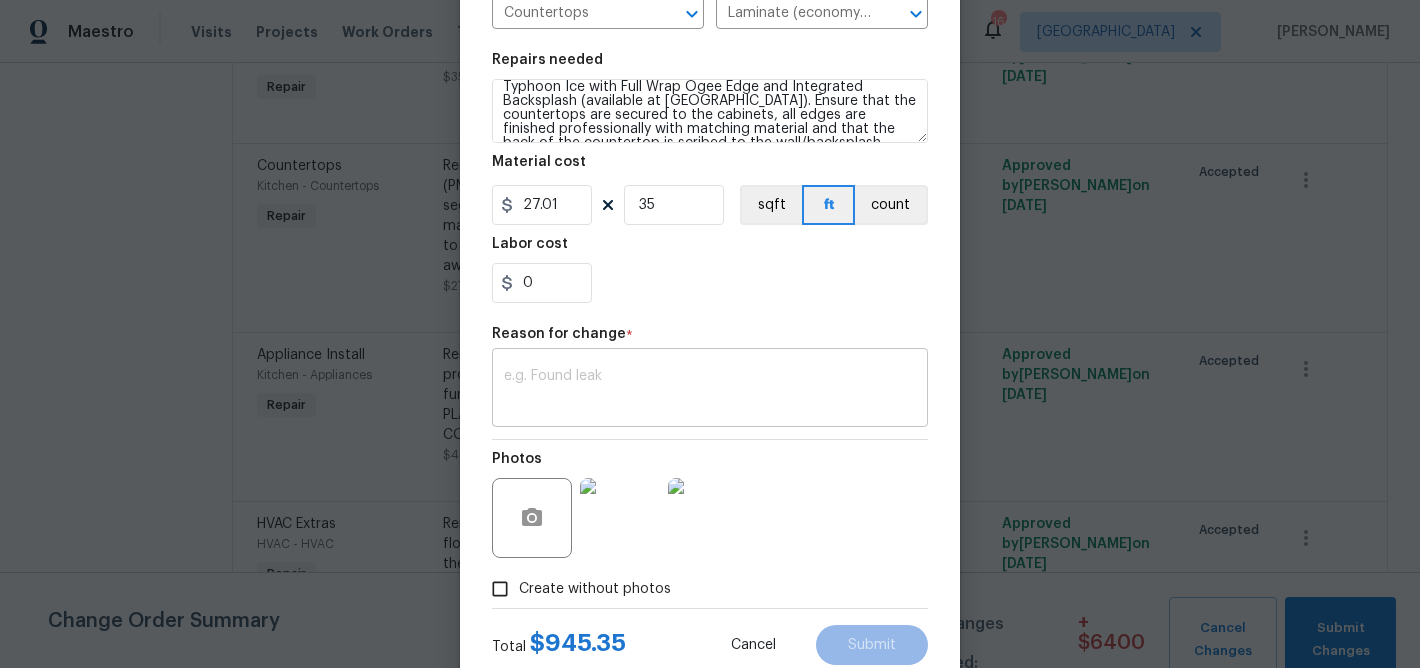 click at bounding box center [710, 390] 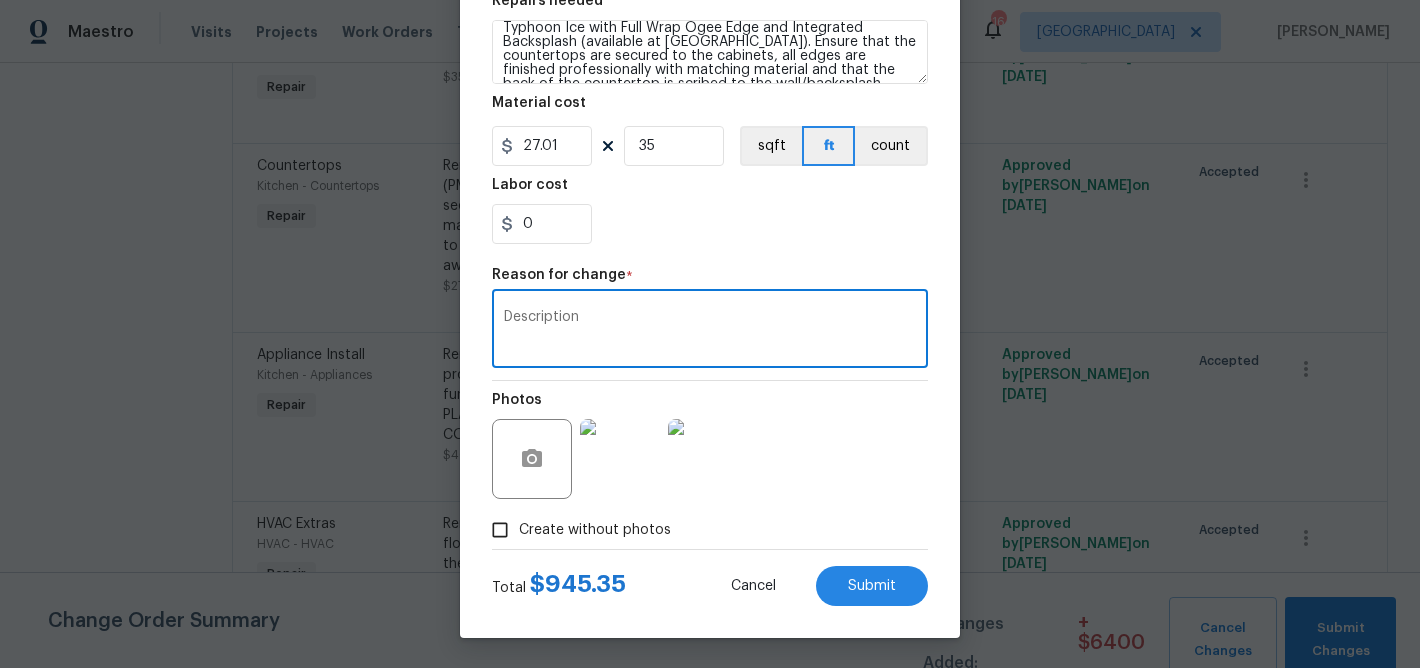 scroll, scrollTop: 318, scrollLeft: 0, axis: vertical 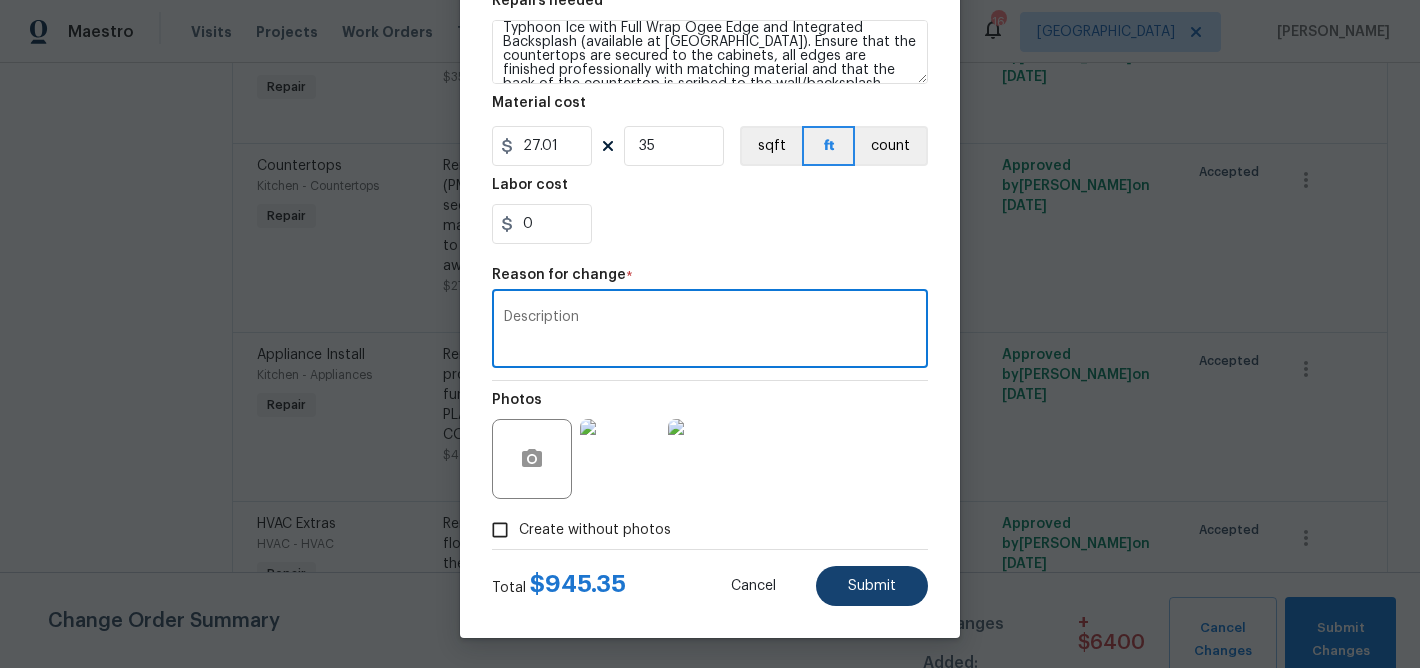 type on "Description" 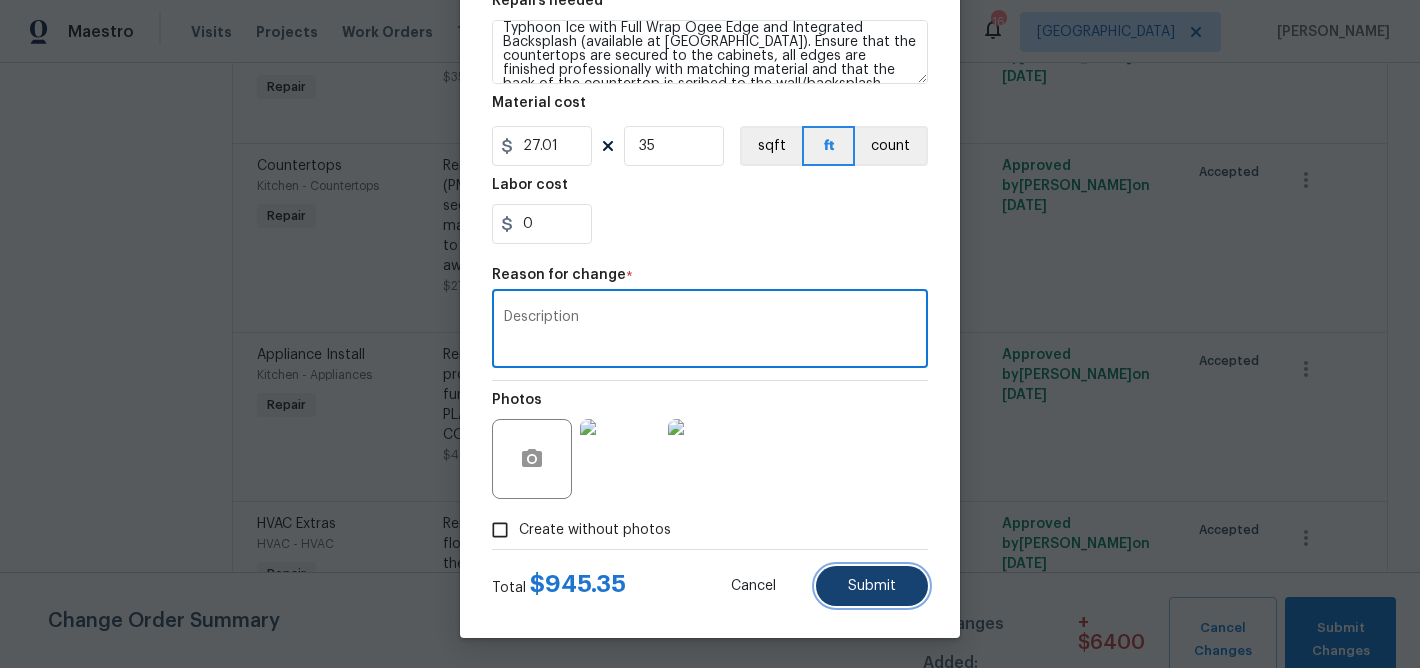 click on "Submit" at bounding box center [872, 586] 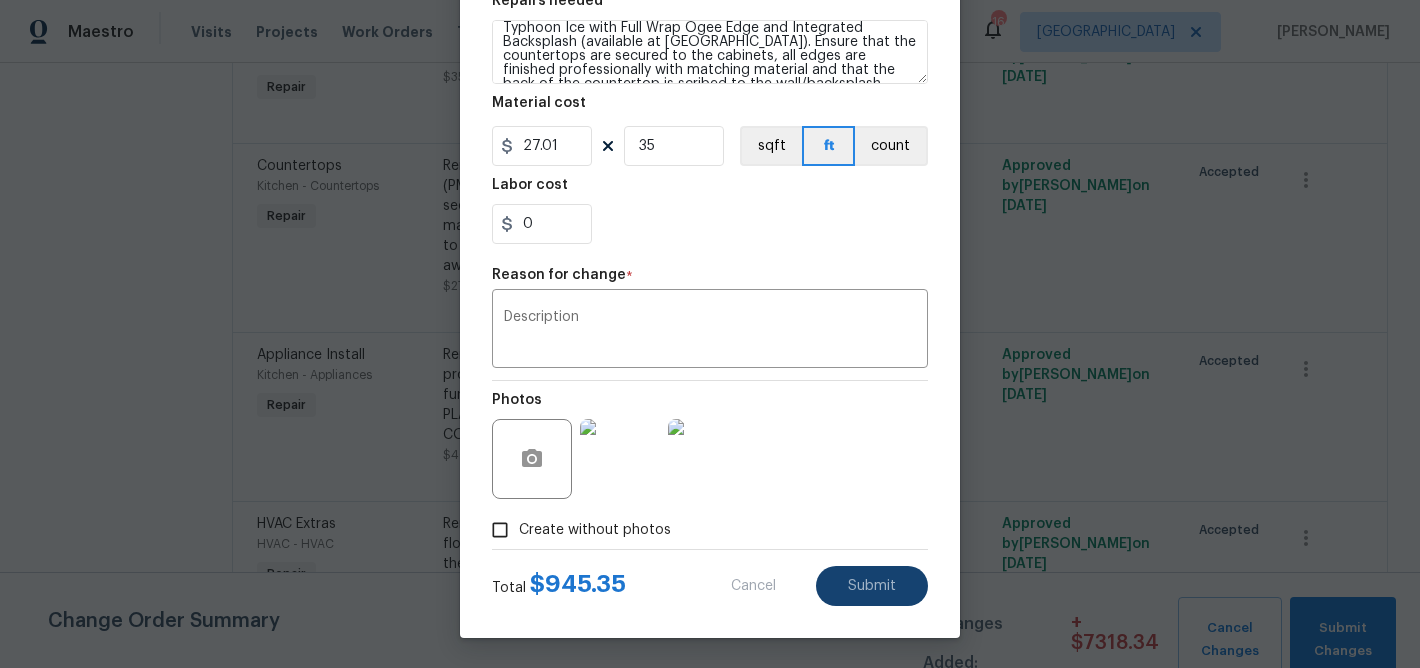 type on "Remove the existing laminate countertops and replace with new (PM to approve style/pattern). Ensure that the countertops are secured to the cabinets, all edges are finished professionally with matching material and that the back of the countertop is scribed to the wall/backsplash. Includes removal of sink and reinstall. Haul away and dispose of all debris properly. (Economy)" 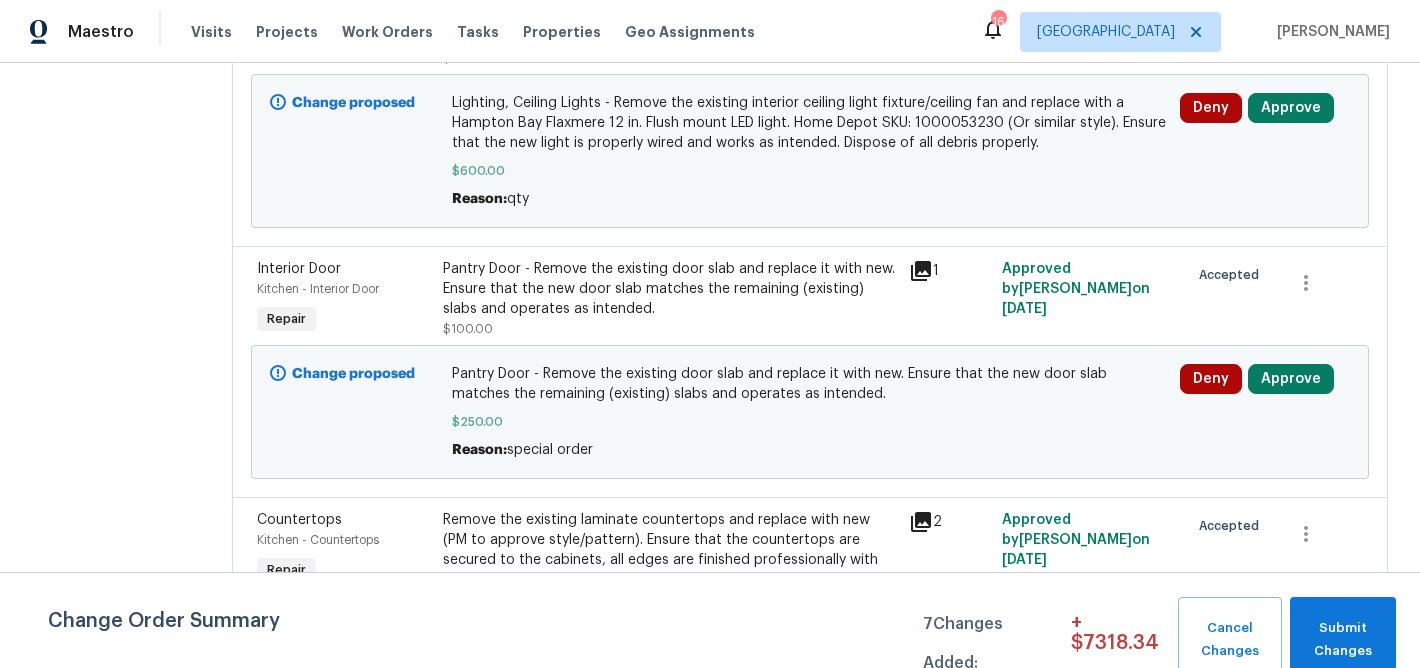 scroll, scrollTop: 0, scrollLeft: 0, axis: both 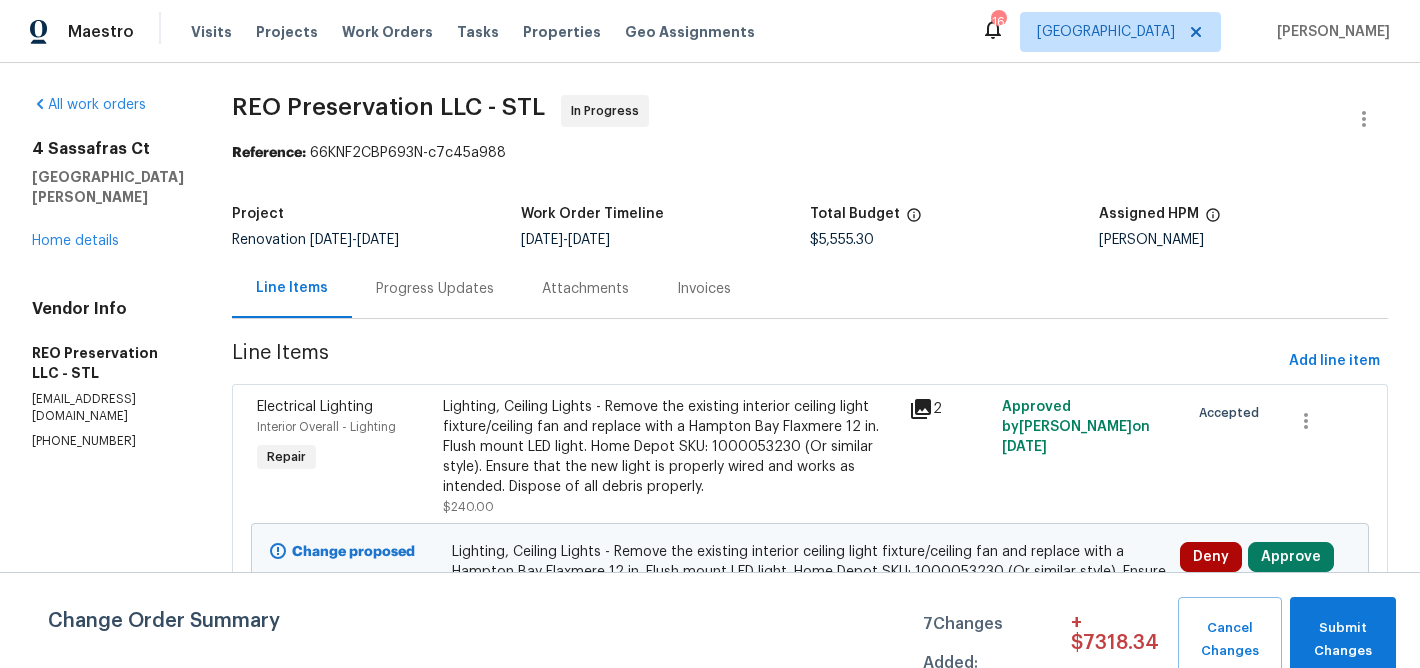 click on "4 Sassafras Ct Saint Charles, MO 63303 Home details" at bounding box center [108, 195] 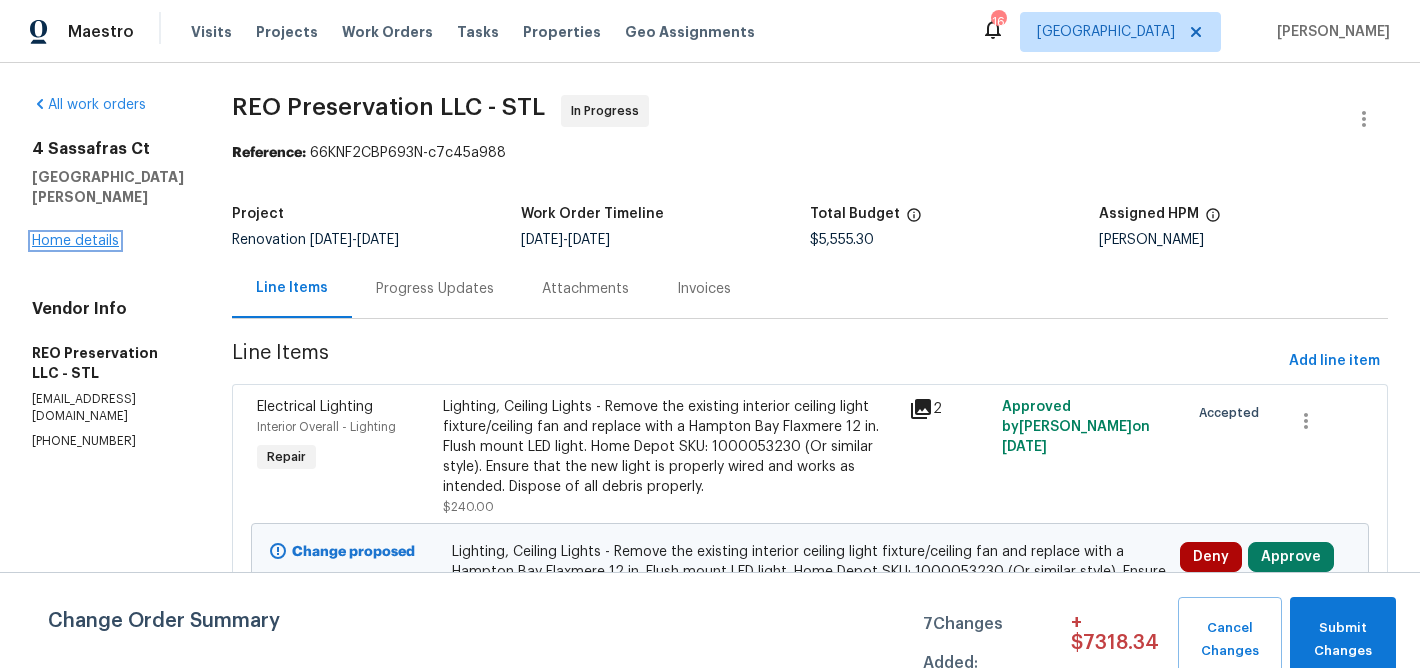click on "Home details" at bounding box center [75, 241] 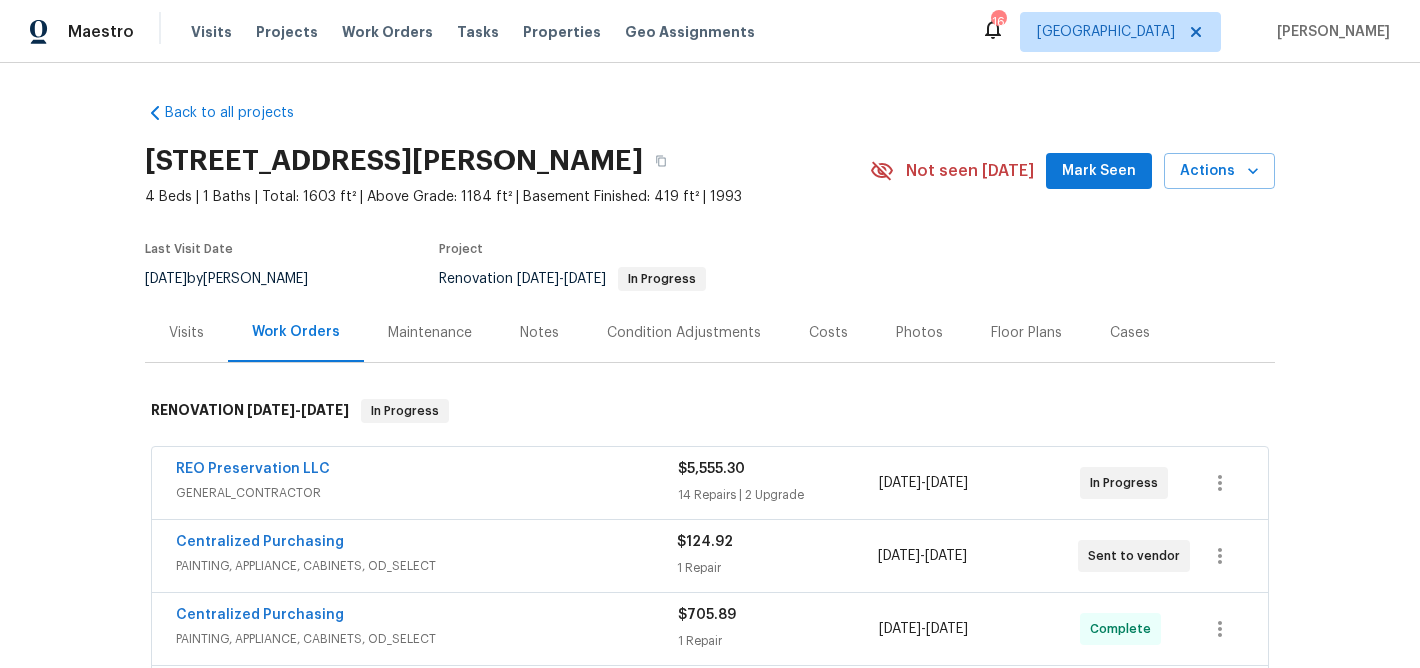 click on "Floor Plans" at bounding box center (1026, 333) 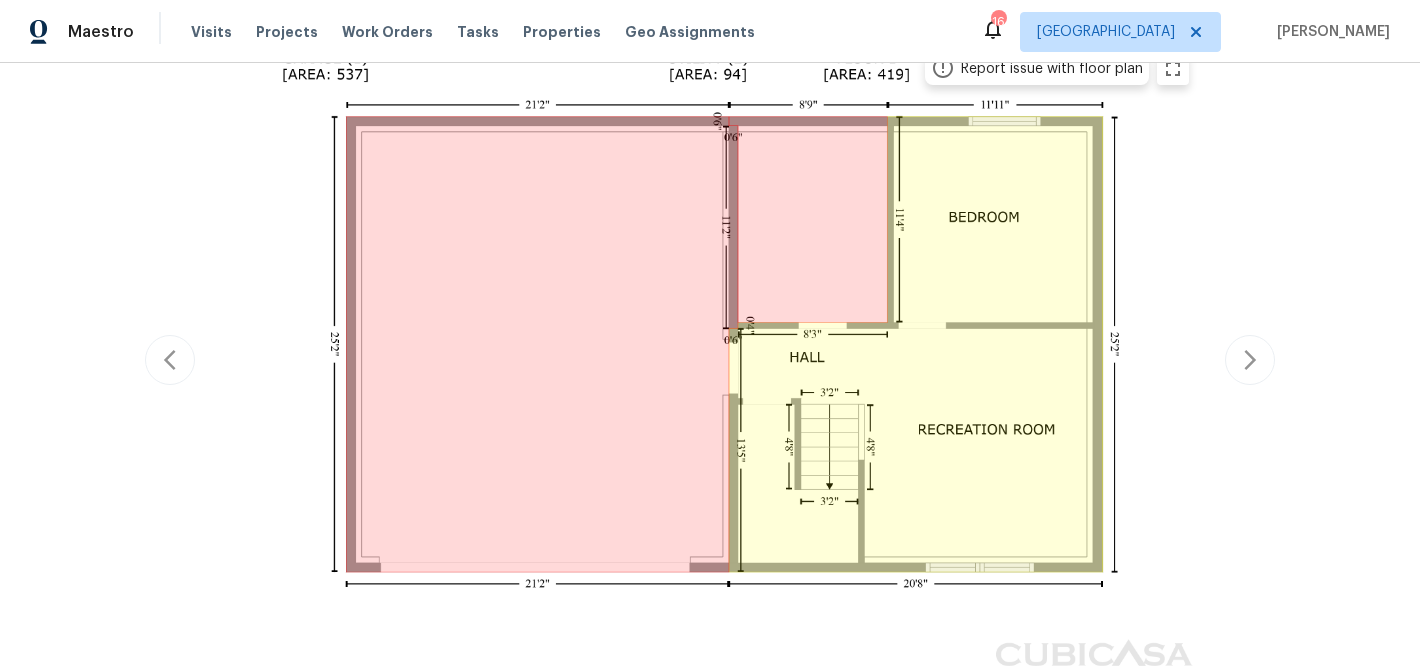 scroll, scrollTop: 405, scrollLeft: 0, axis: vertical 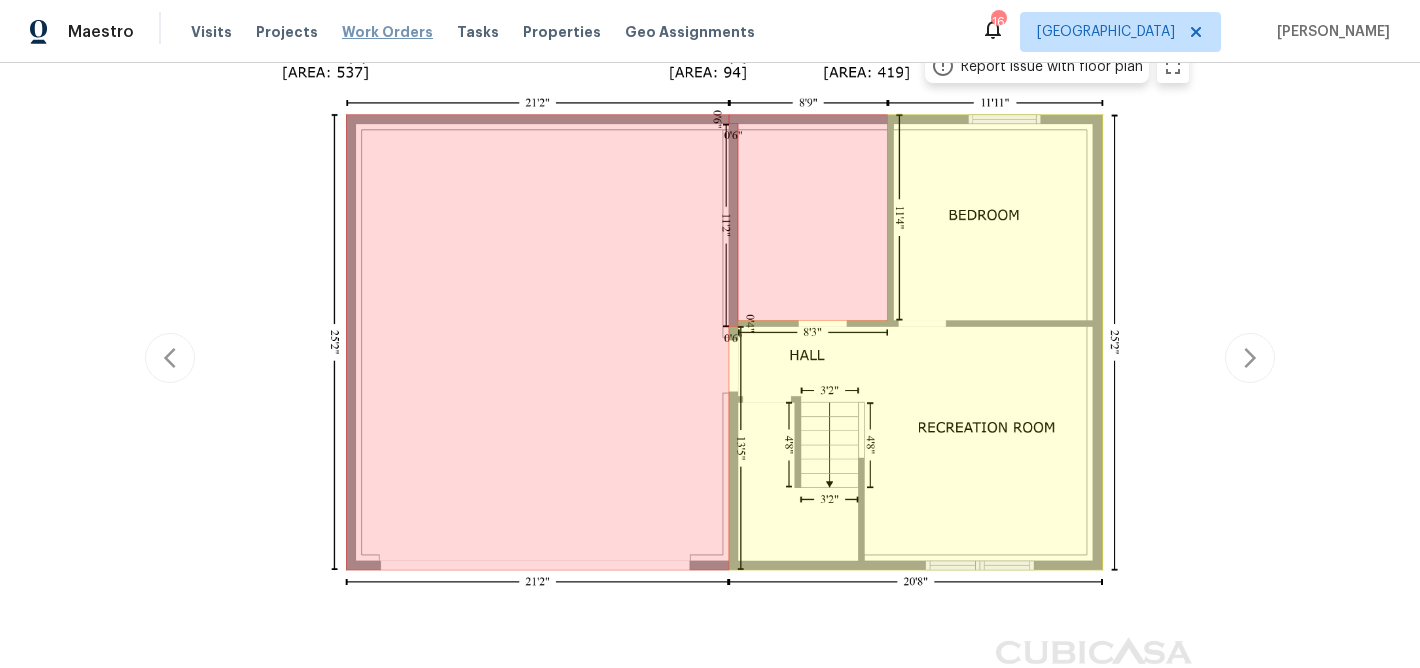 click on "Work Orders" at bounding box center [387, 32] 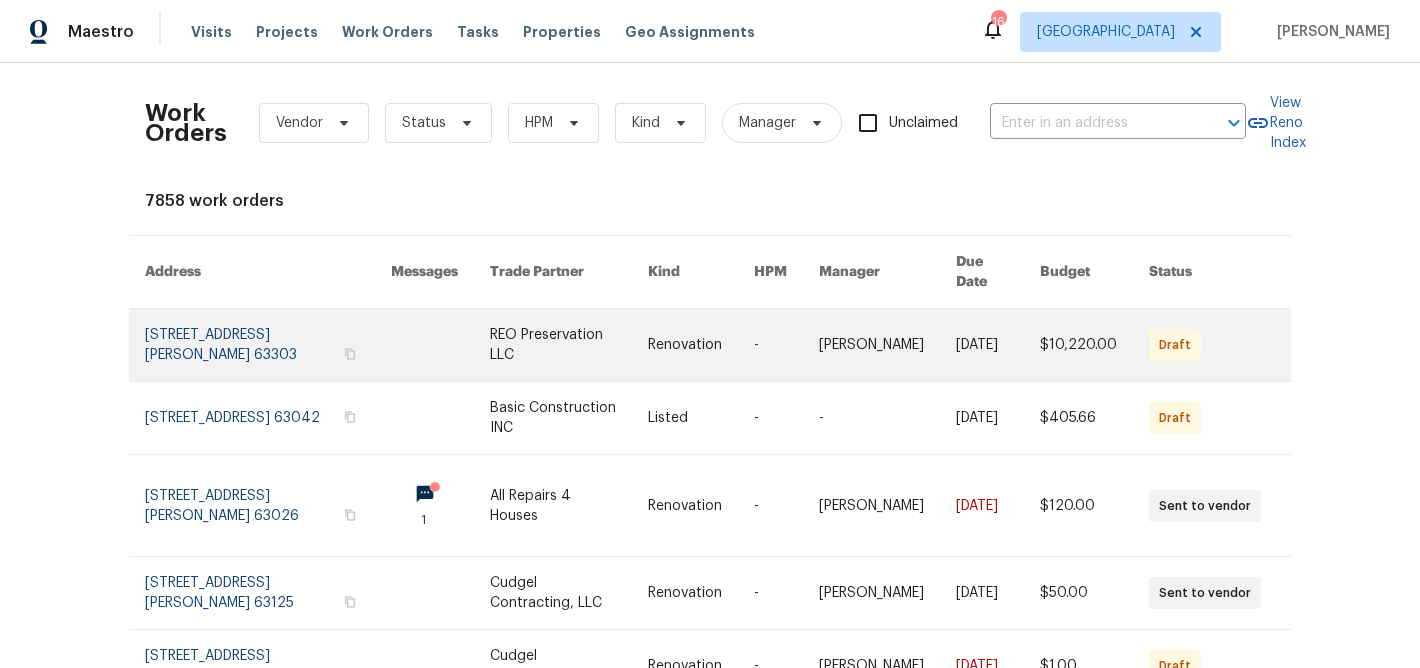 click at bounding box center (268, 345) 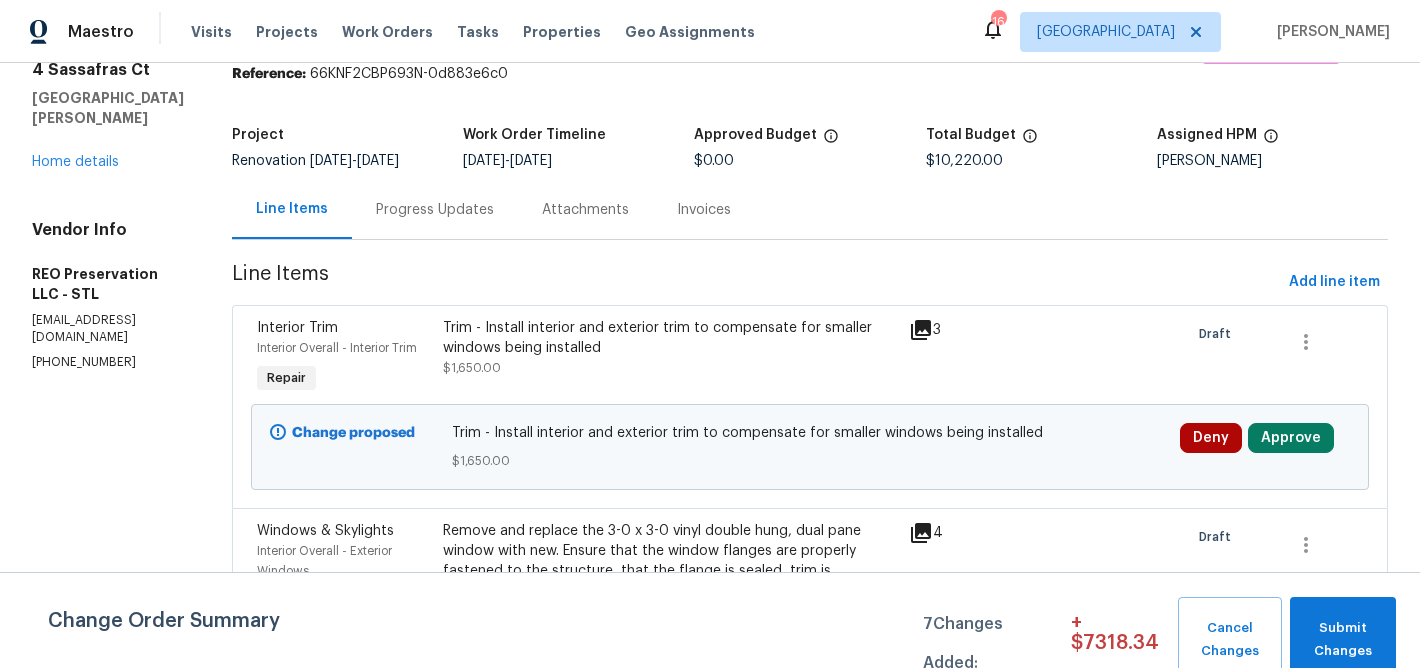 scroll, scrollTop: 0, scrollLeft: 0, axis: both 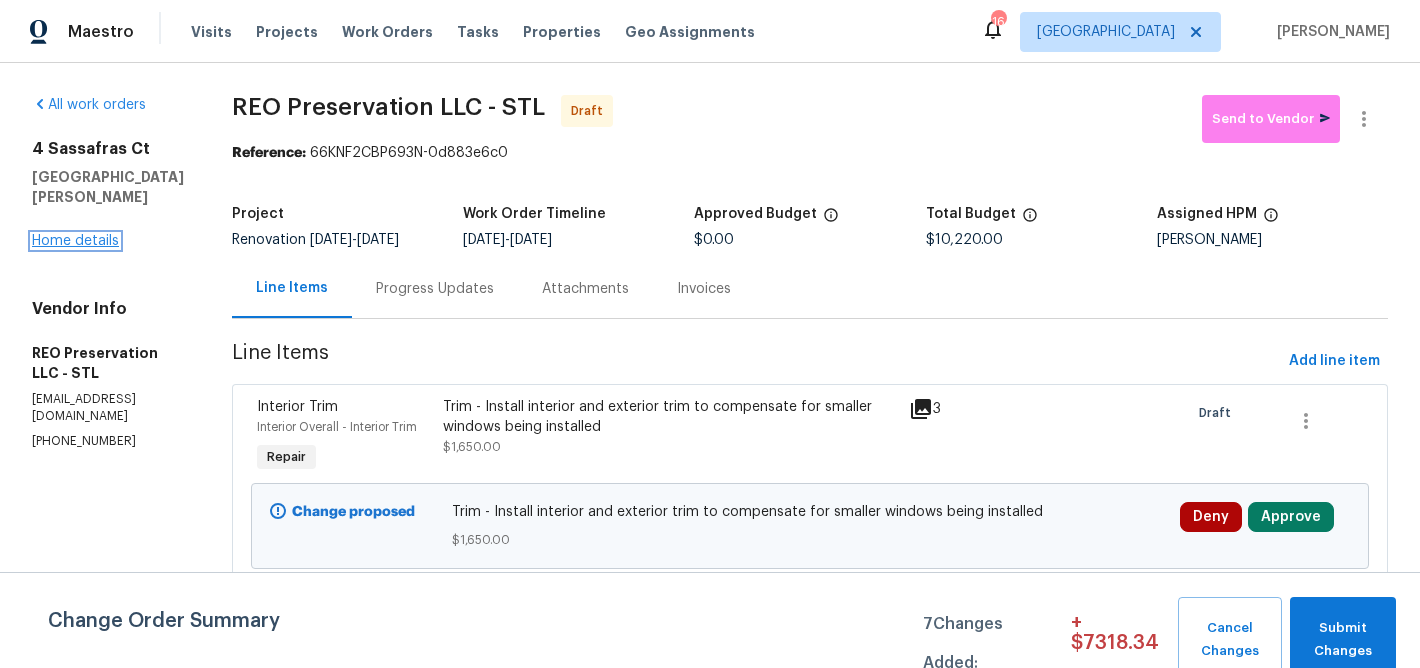 click on "Home details" at bounding box center (75, 241) 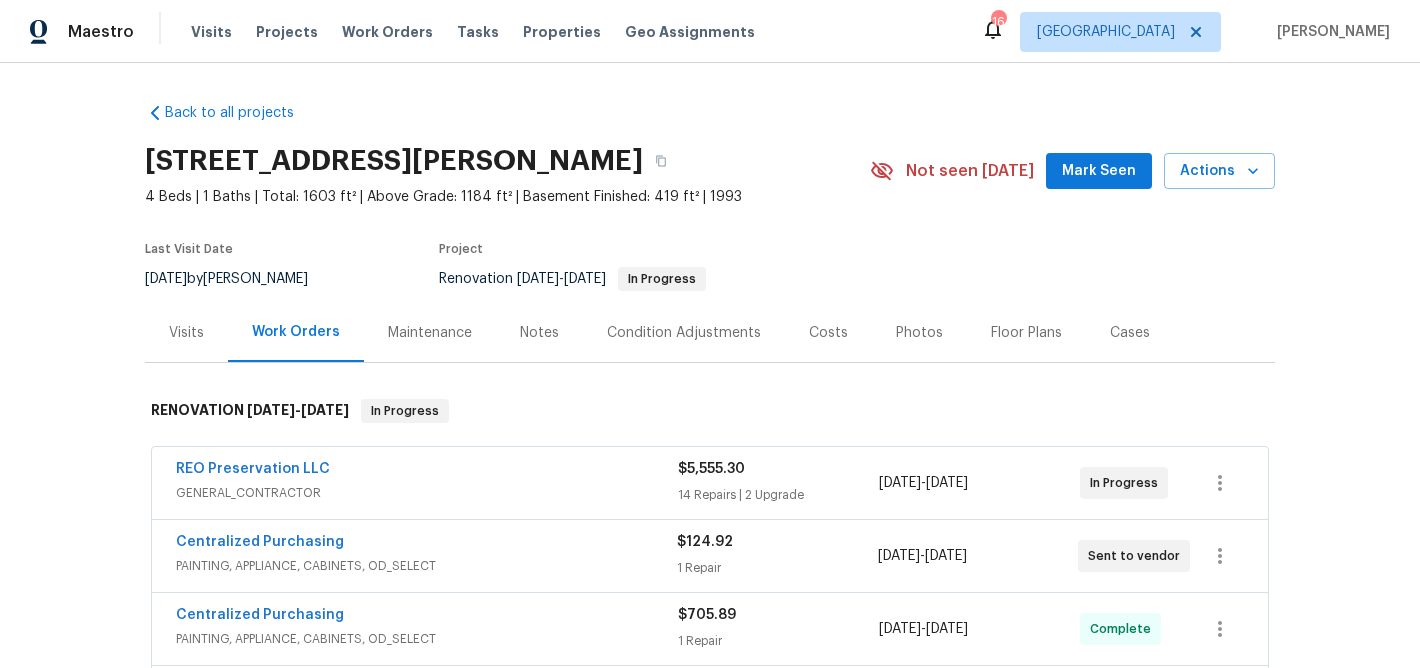 click on "$5,555.30" at bounding box center [711, 469] 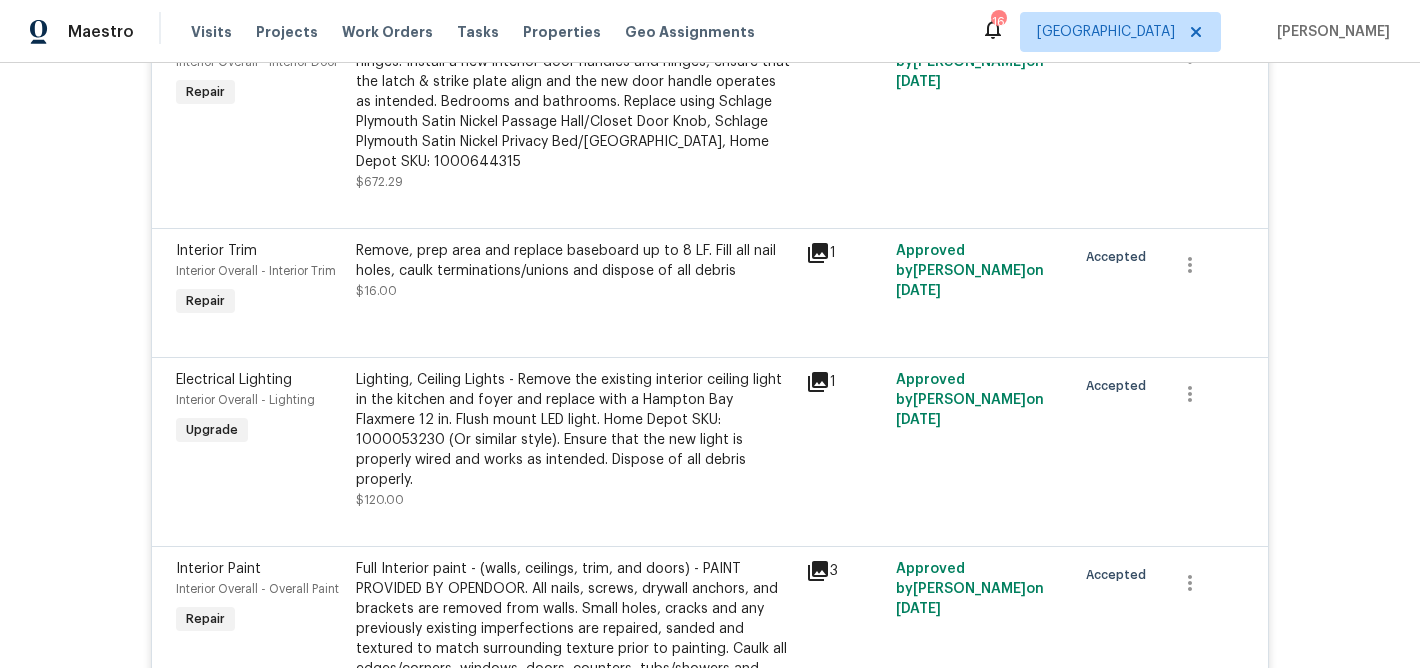 scroll, scrollTop: 2392, scrollLeft: 0, axis: vertical 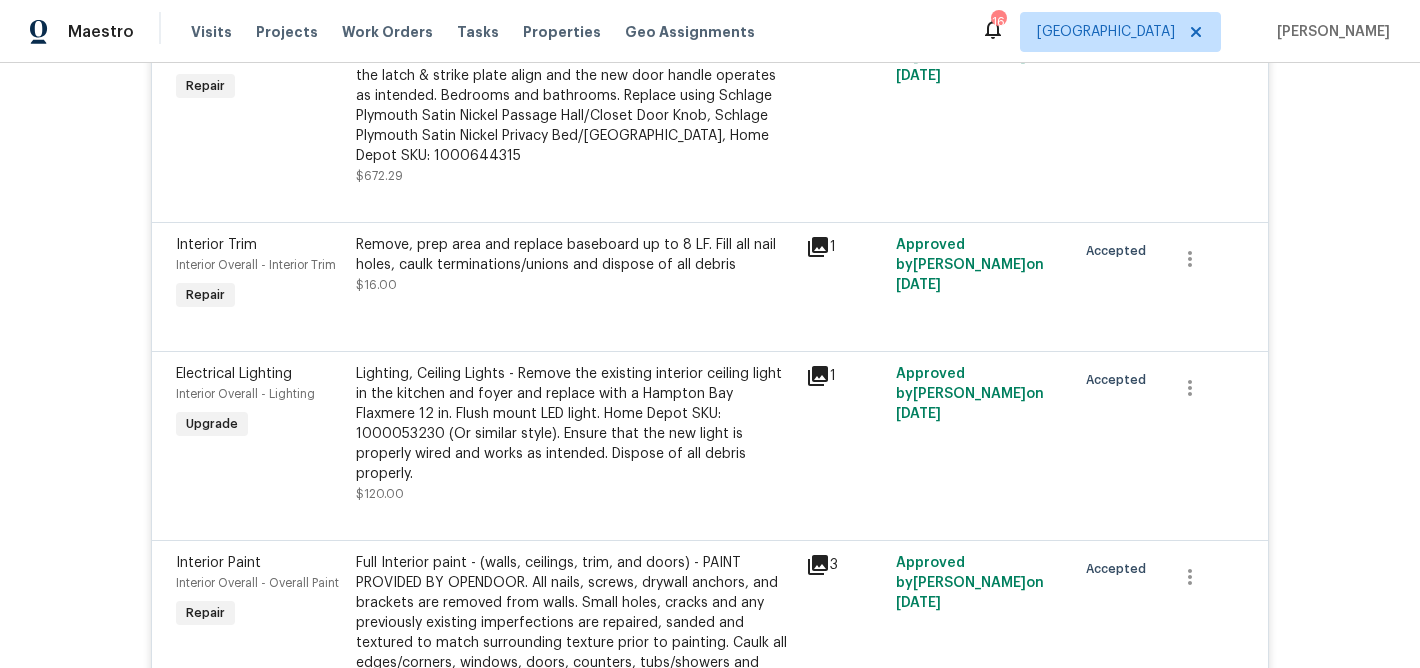 click on "Remove, prep area and replace baseboard up to 8 LF. Fill all nail holes, caulk terminations/unions and dispose of all debris" at bounding box center (575, 255) 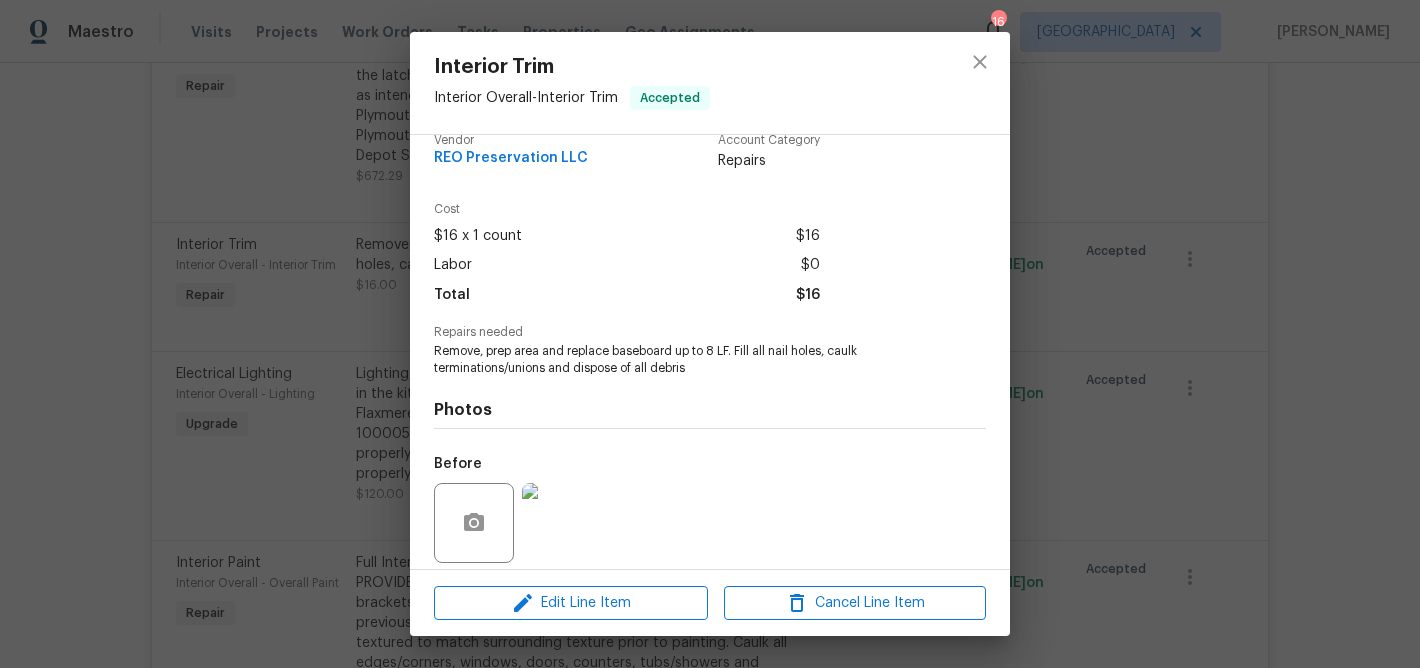 scroll, scrollTop: 28, scrollLeft: 0, axis: vertical 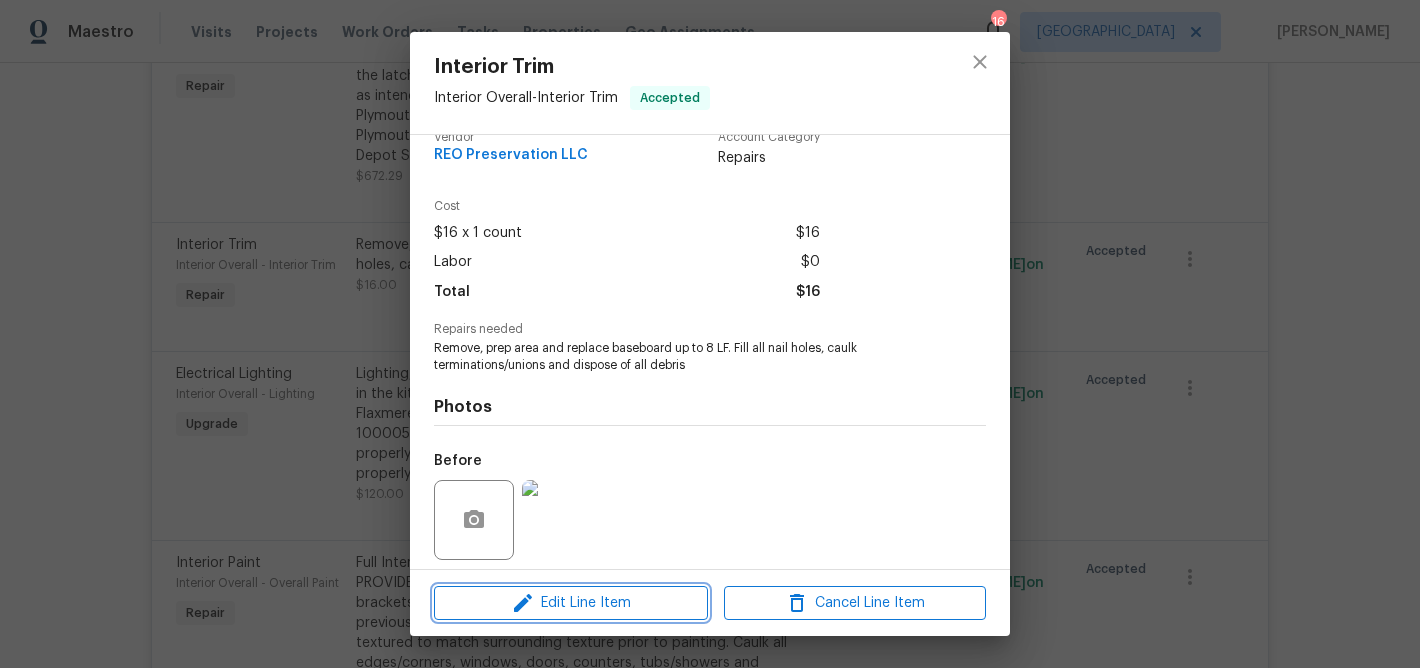 click on "Edit Line Item" at bounding box center (571, 603) 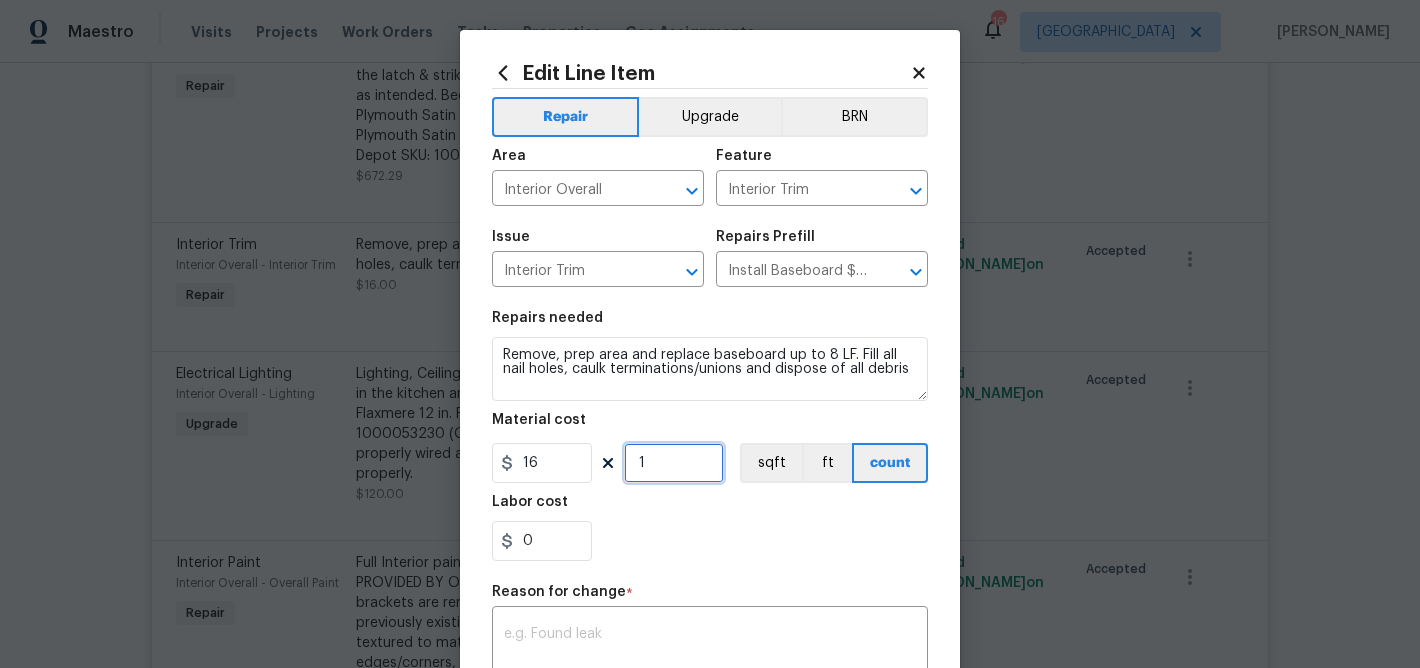click on "1" at bounding box center (674, 463) 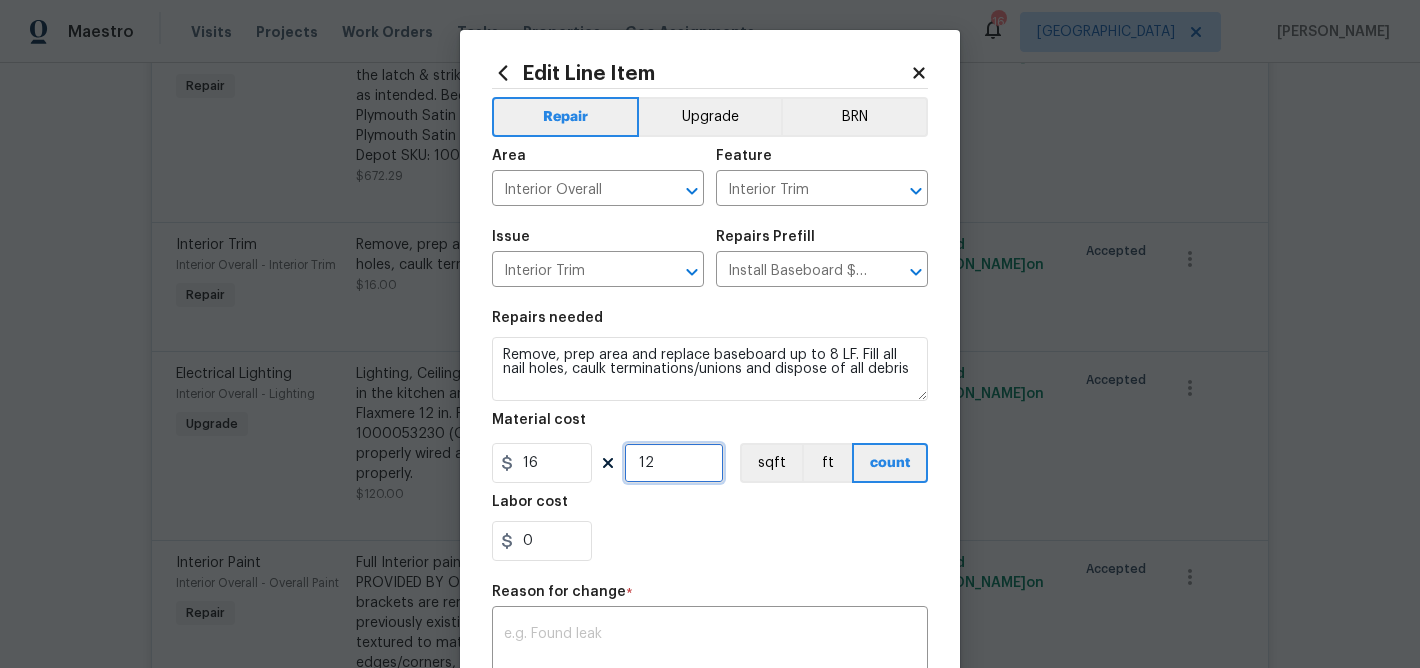 type on "12" 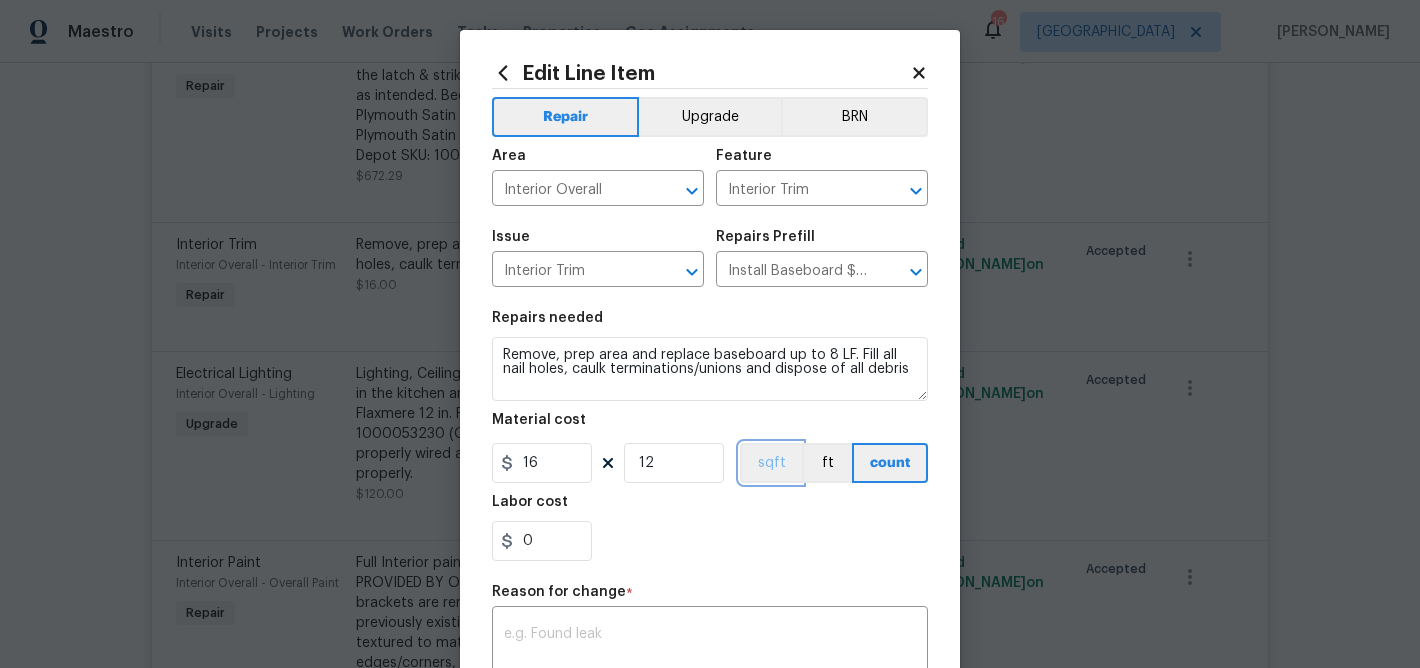 type 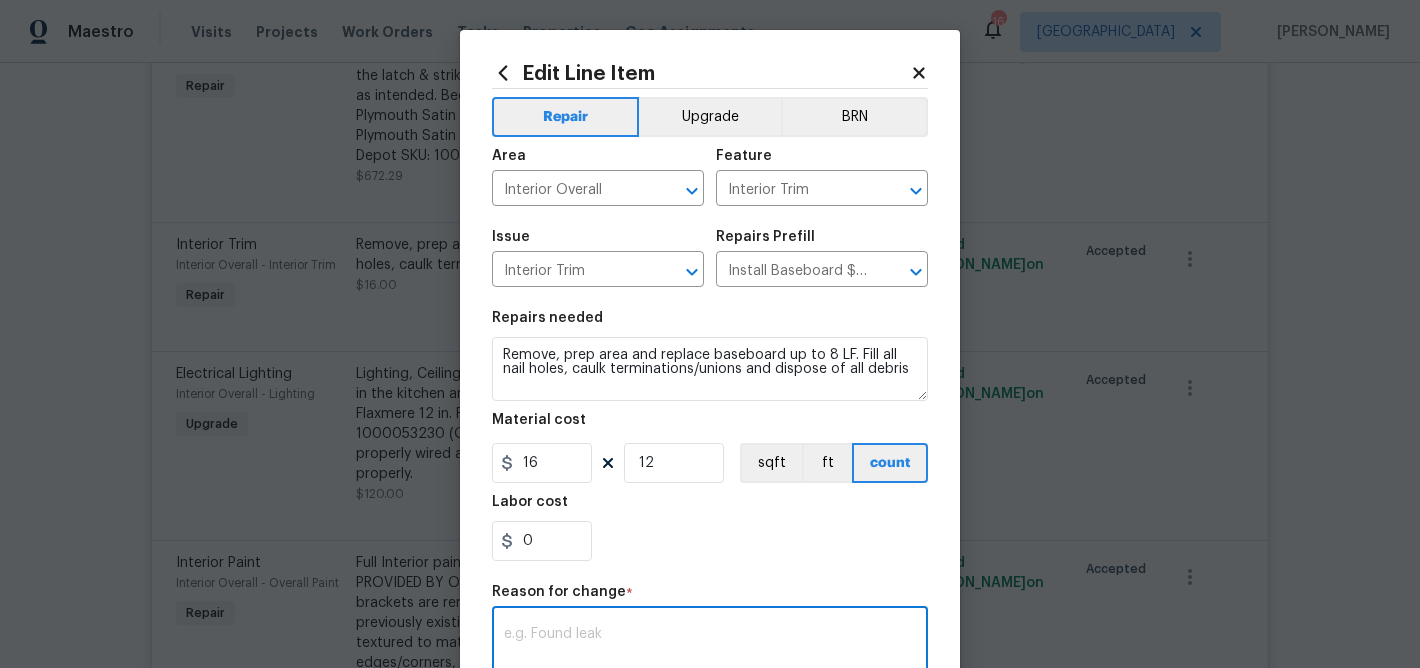 click at bounding box center (710, 648) 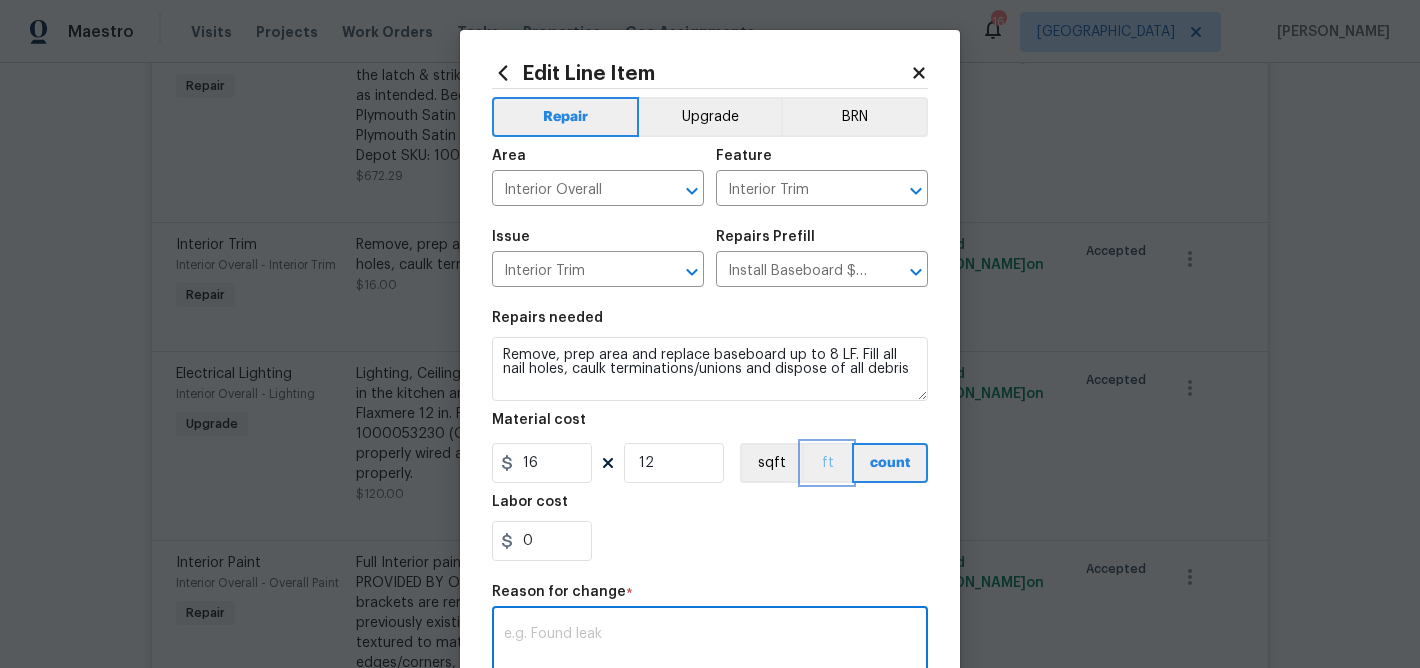 click on "ft" at bounding box center (827, 463) 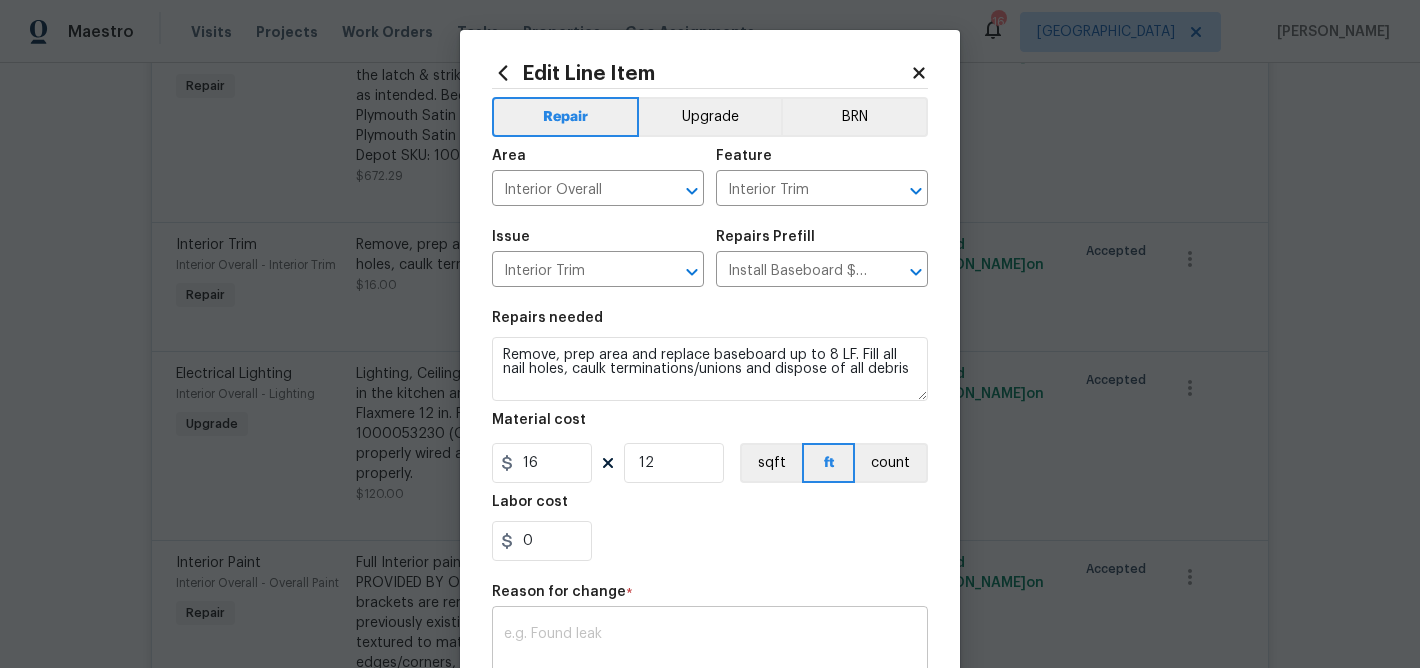 click at bounding box center [710, 648] 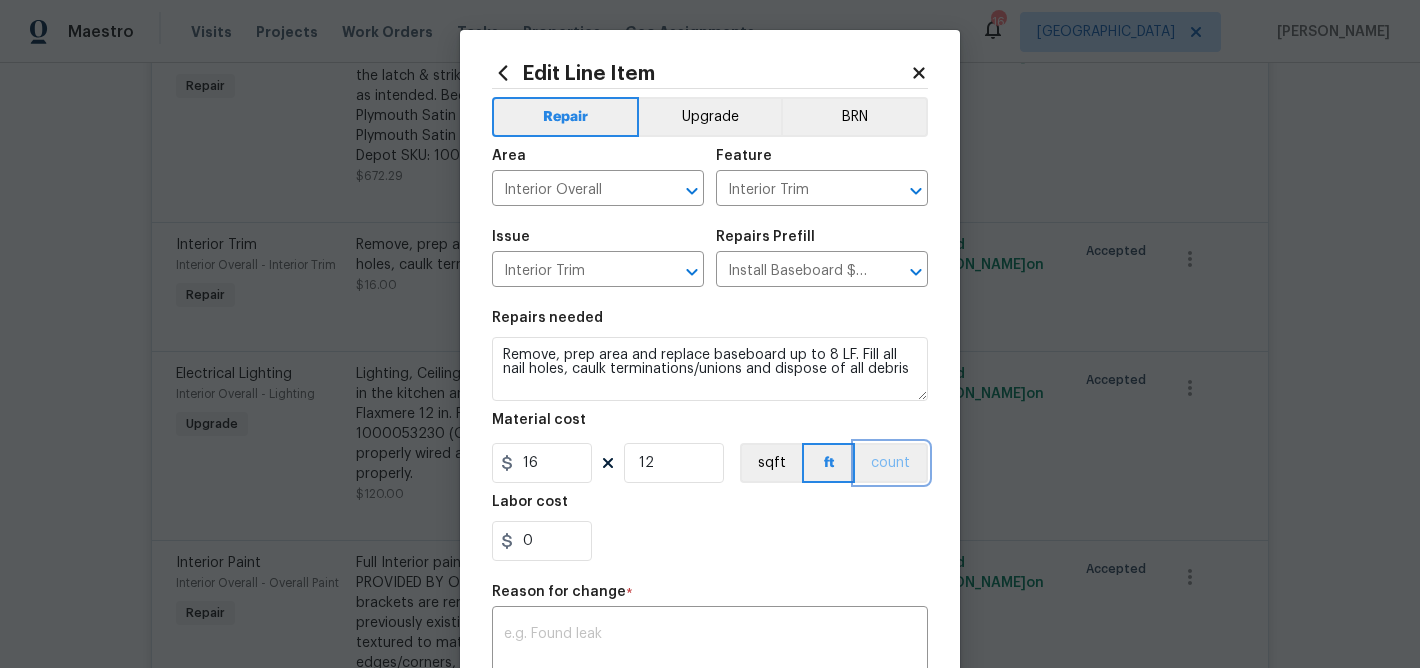 click on "count" at bounding box center [891, 463] 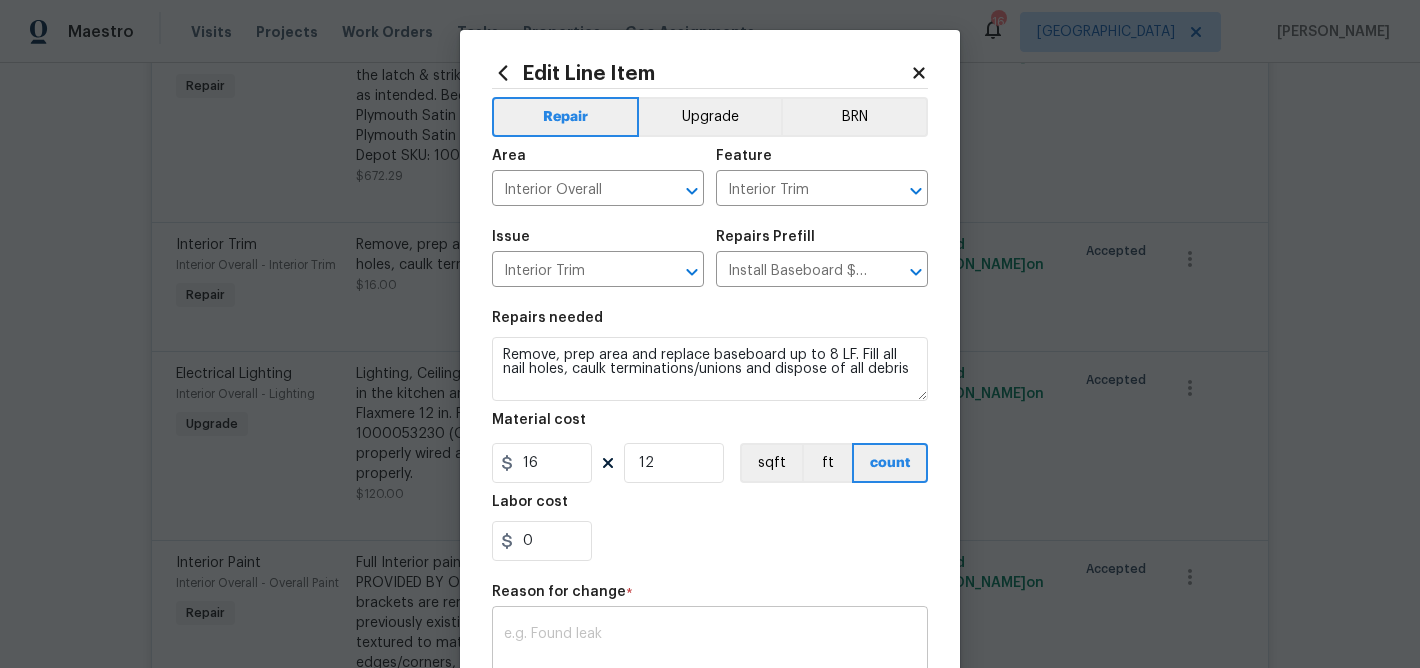 click on "x ​" at bounding box center [710, 648] 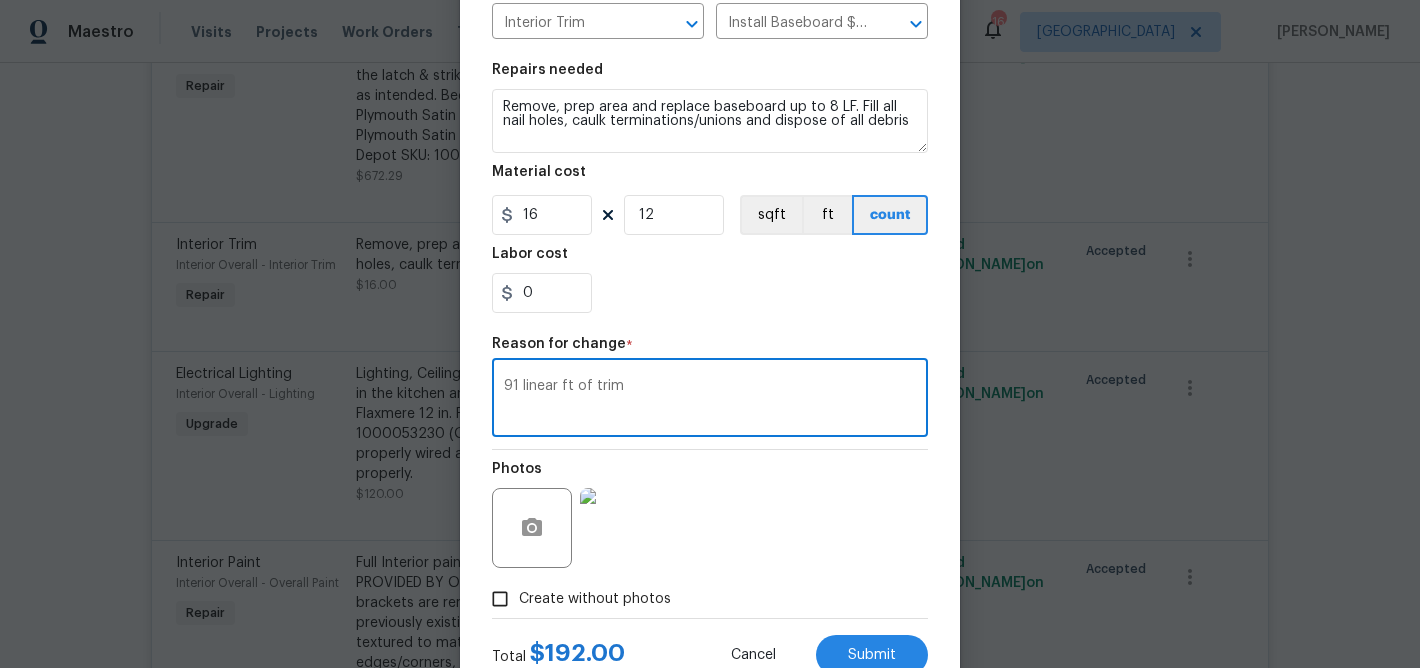 scroll, scrollTop: 318, scrollLeft: 0, axis: vertical 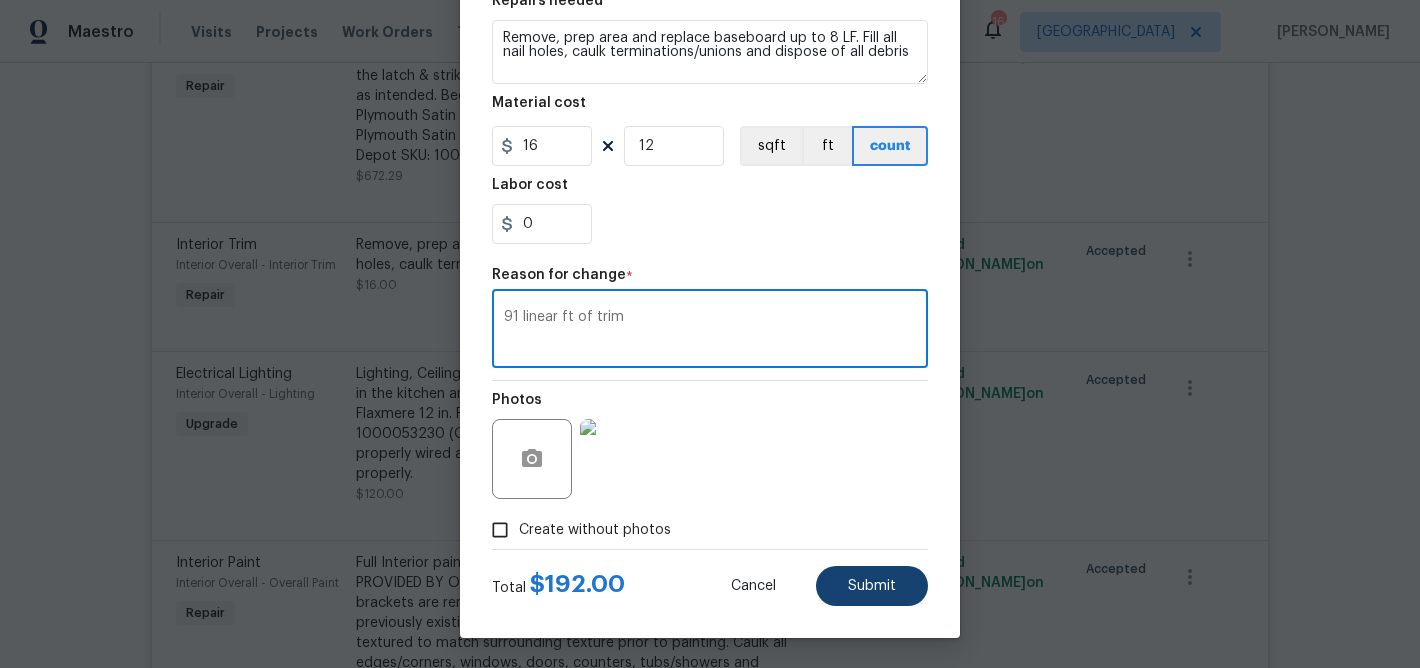 type on "91 linear ft of trim" 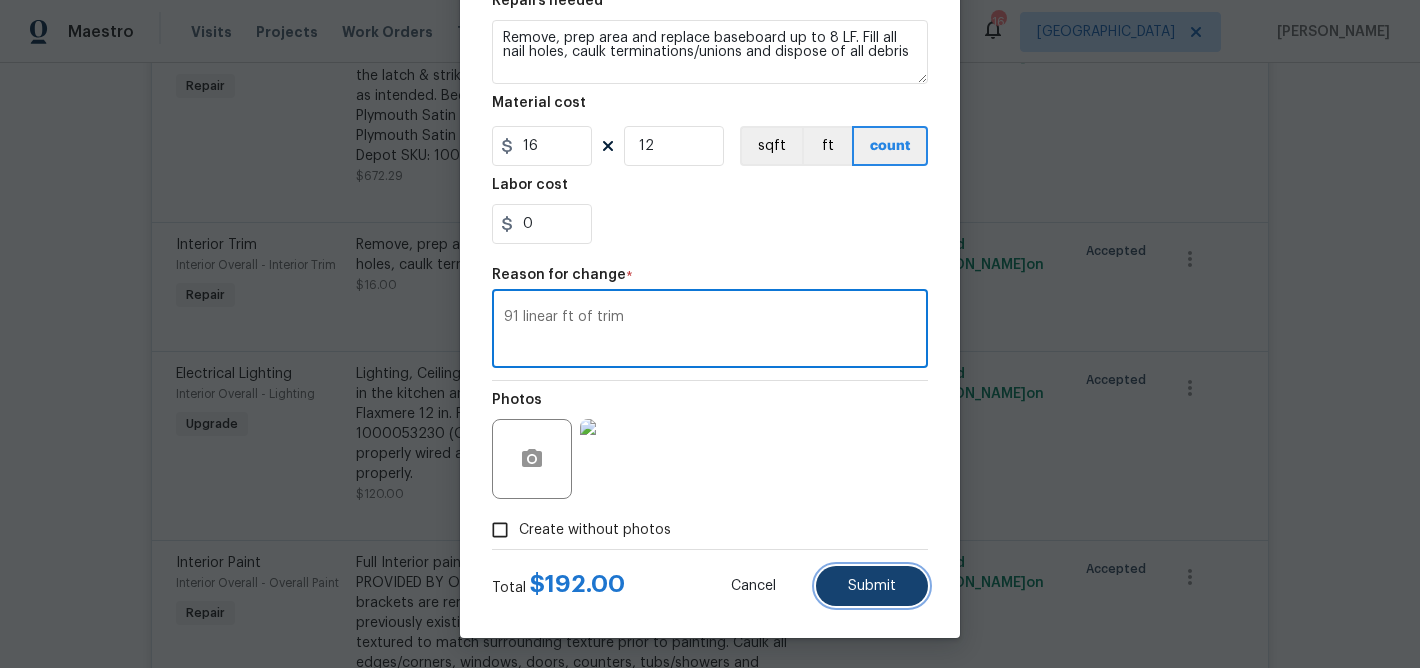 click on "Submit" at bounding box center (872, 586) 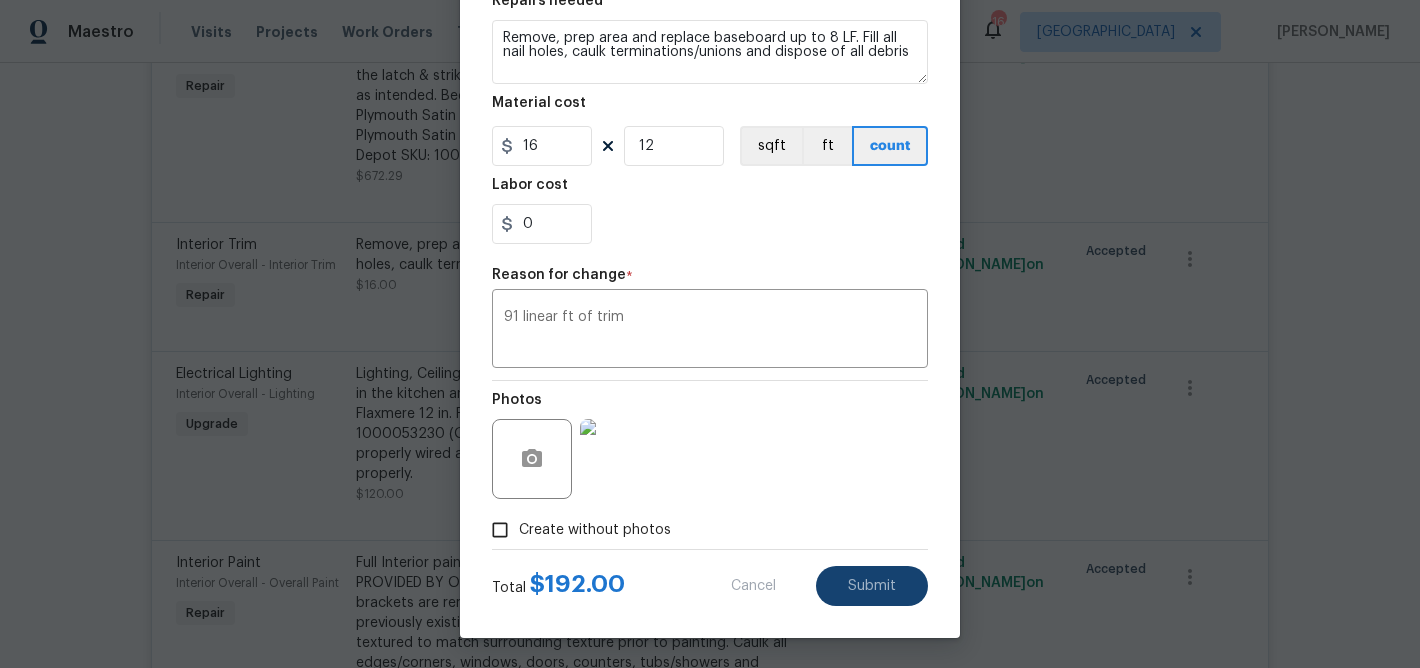 type on "1" 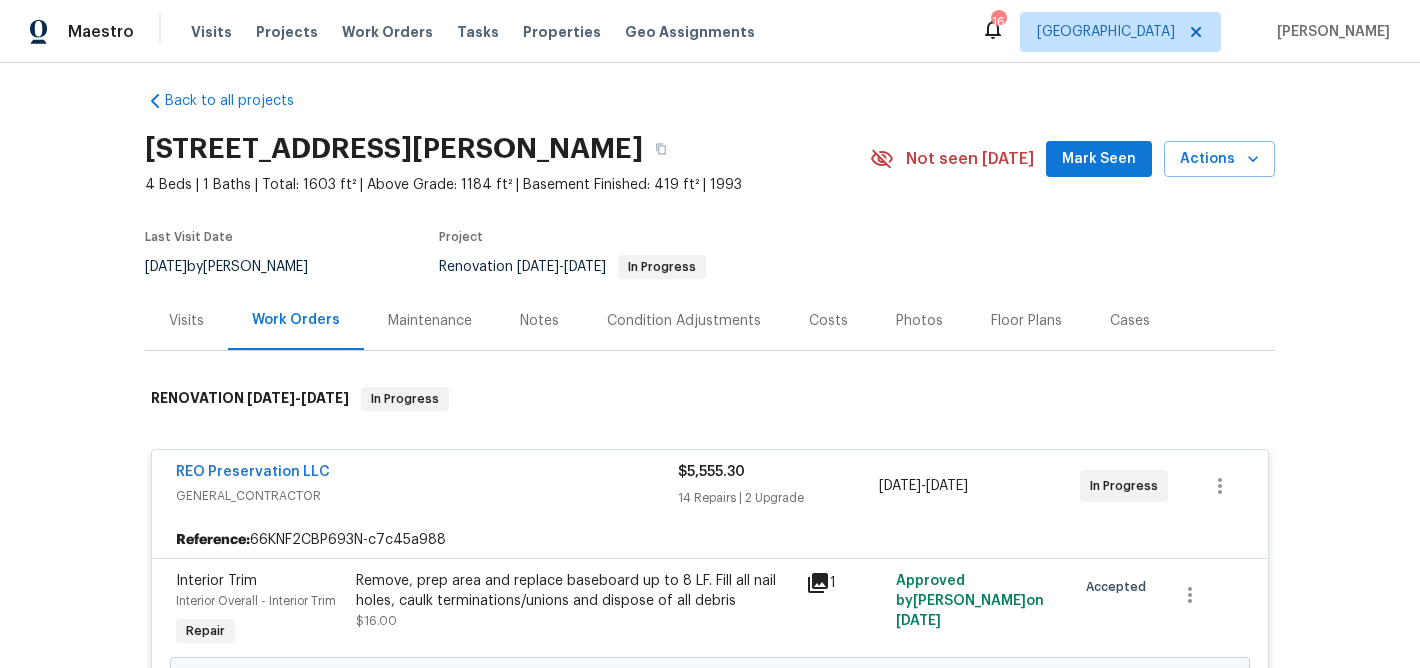 scroll, scrollTop: 11, scrollLeft: 0, axis: vertical 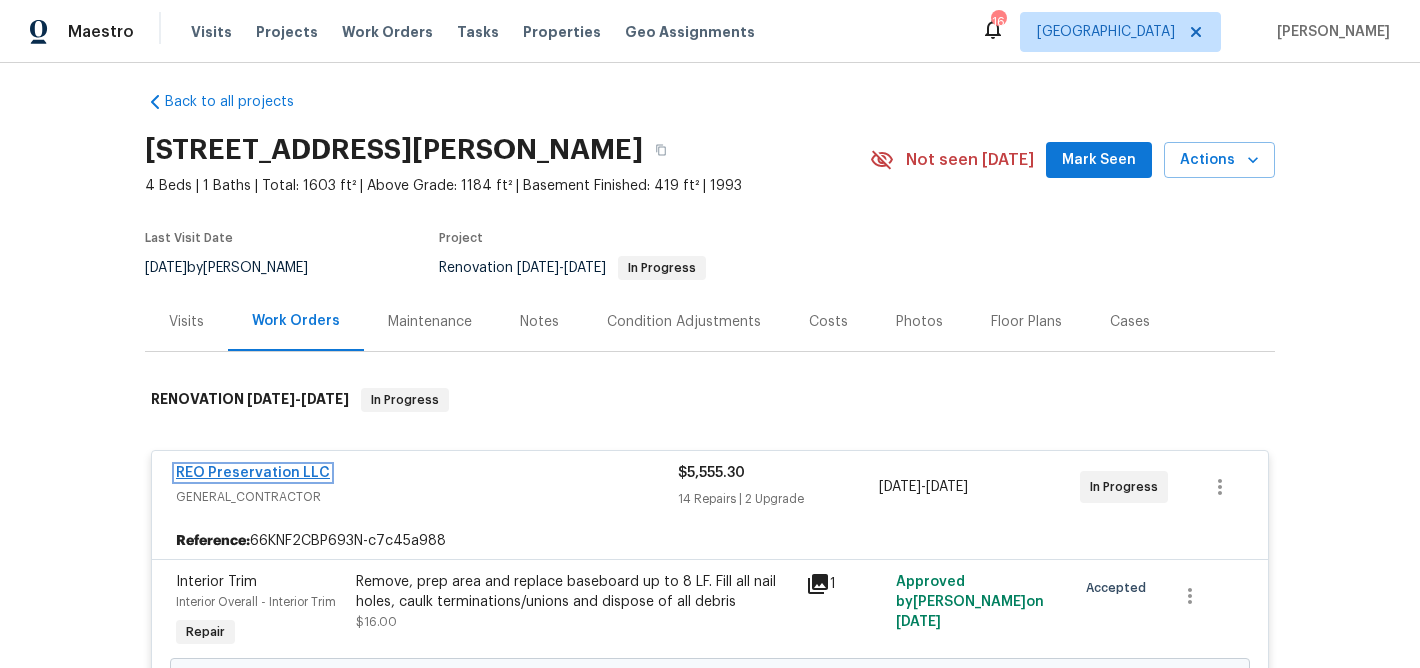 click on "REO Preservation LLC" at bounding box center [253, 473] 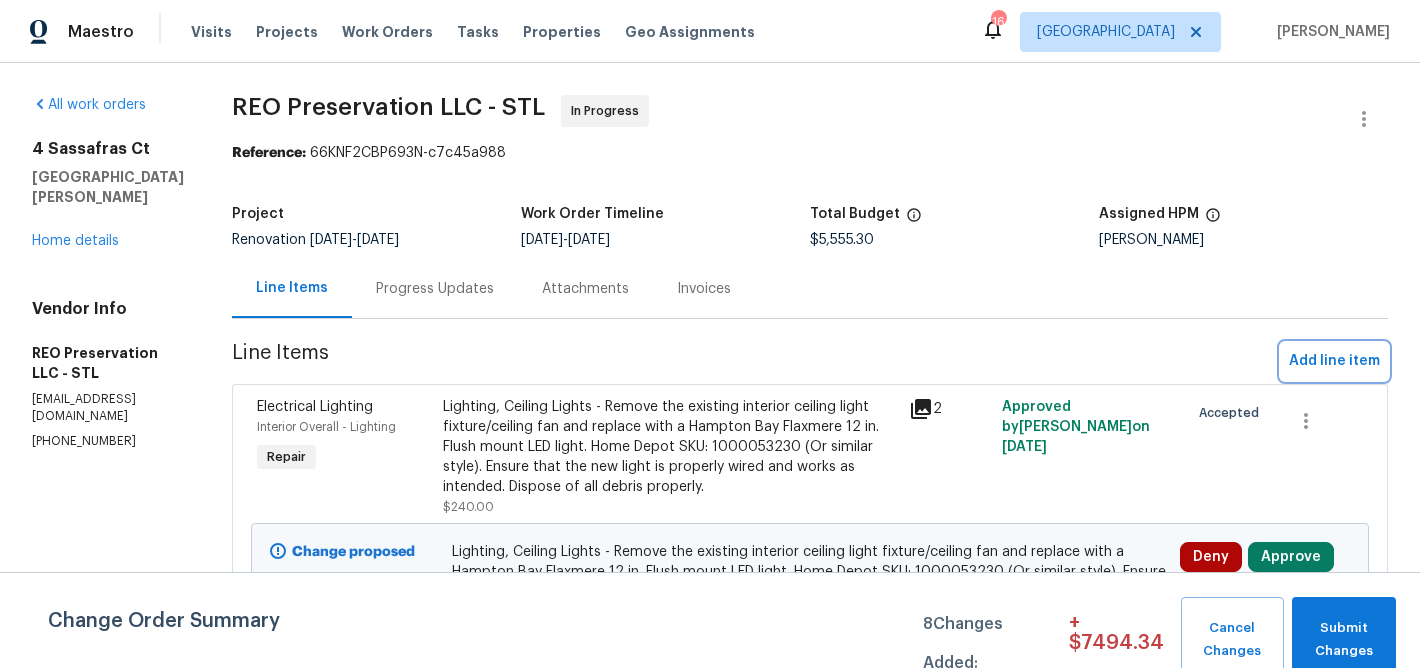 click on "Add line item" at bounding box center (1334, 361) 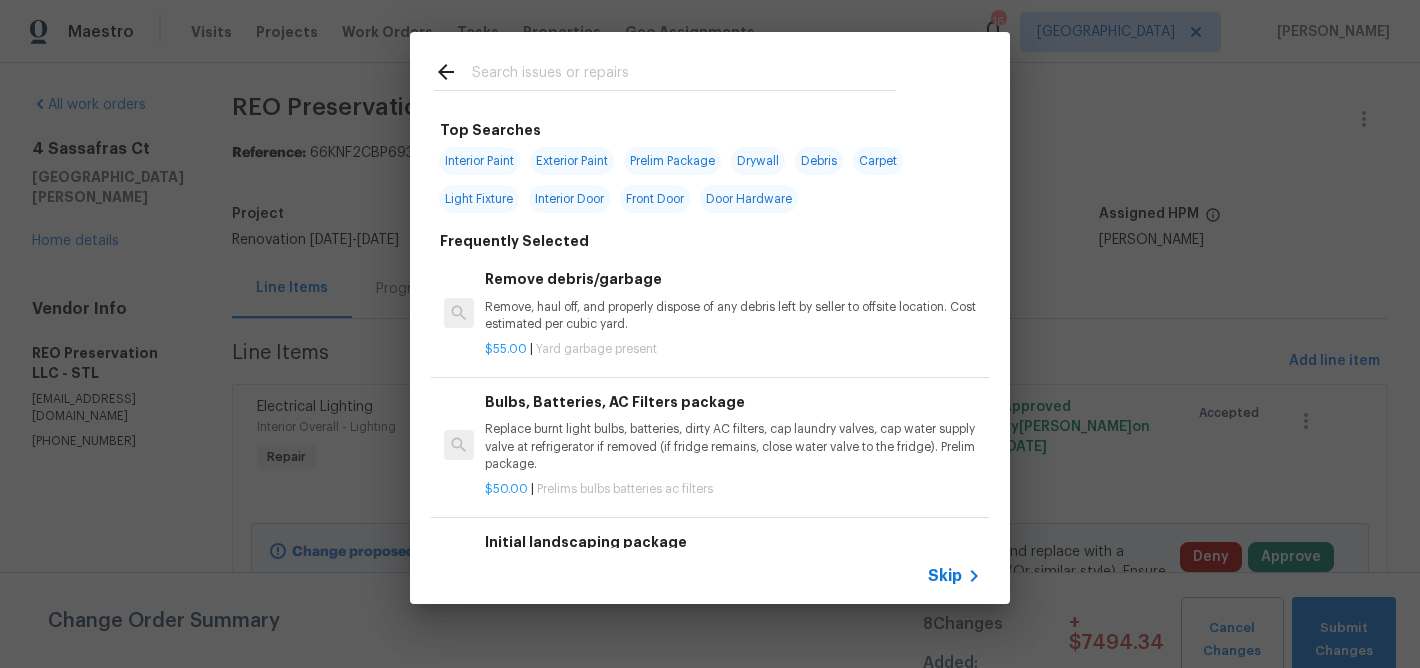 click at bounding box center [684, 75] 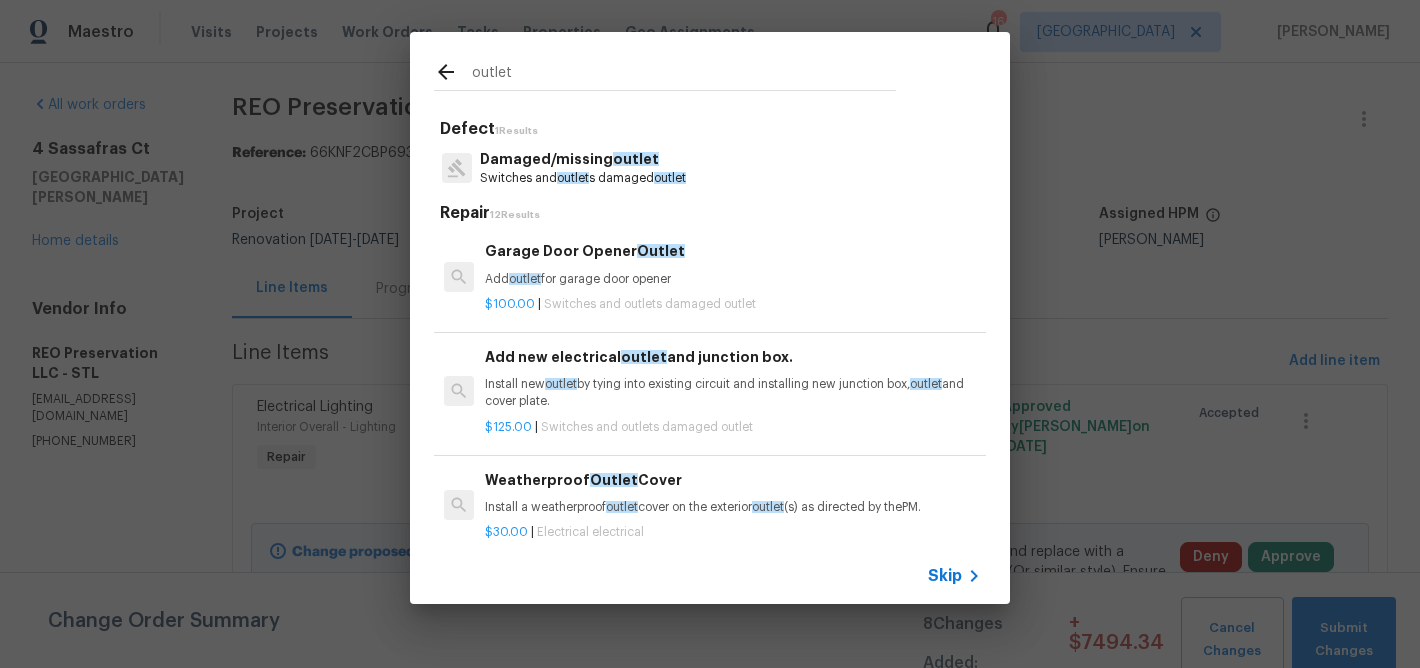 type on "outlet" 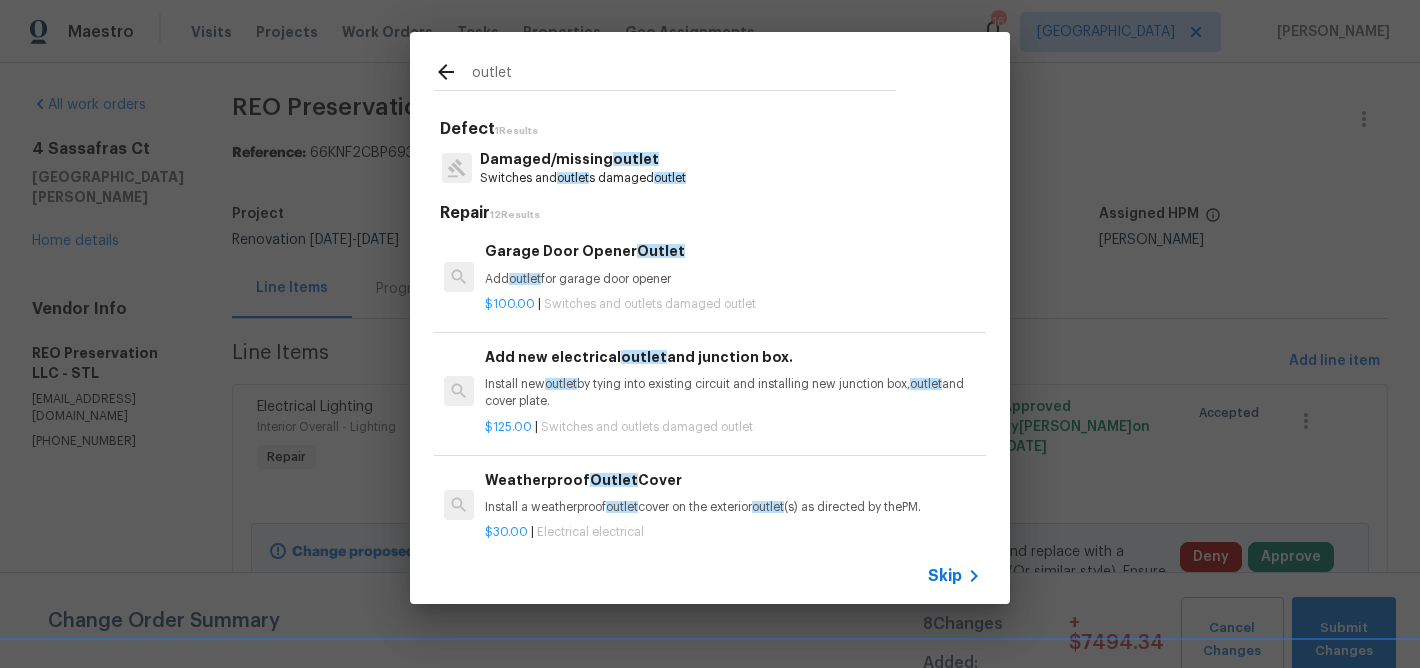 click on "outlet" at bounding box center (573, 178) 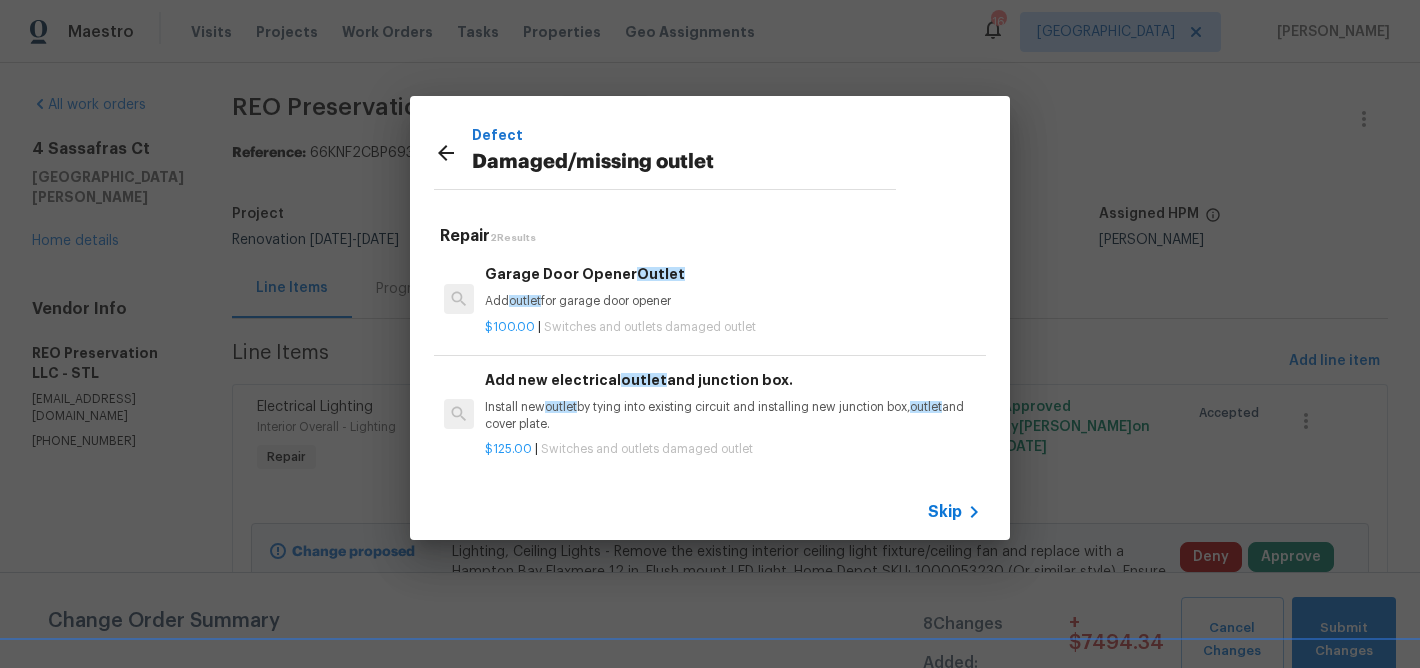scroll, scrollTop: 3, scrollLeft: 0, axis: vertical 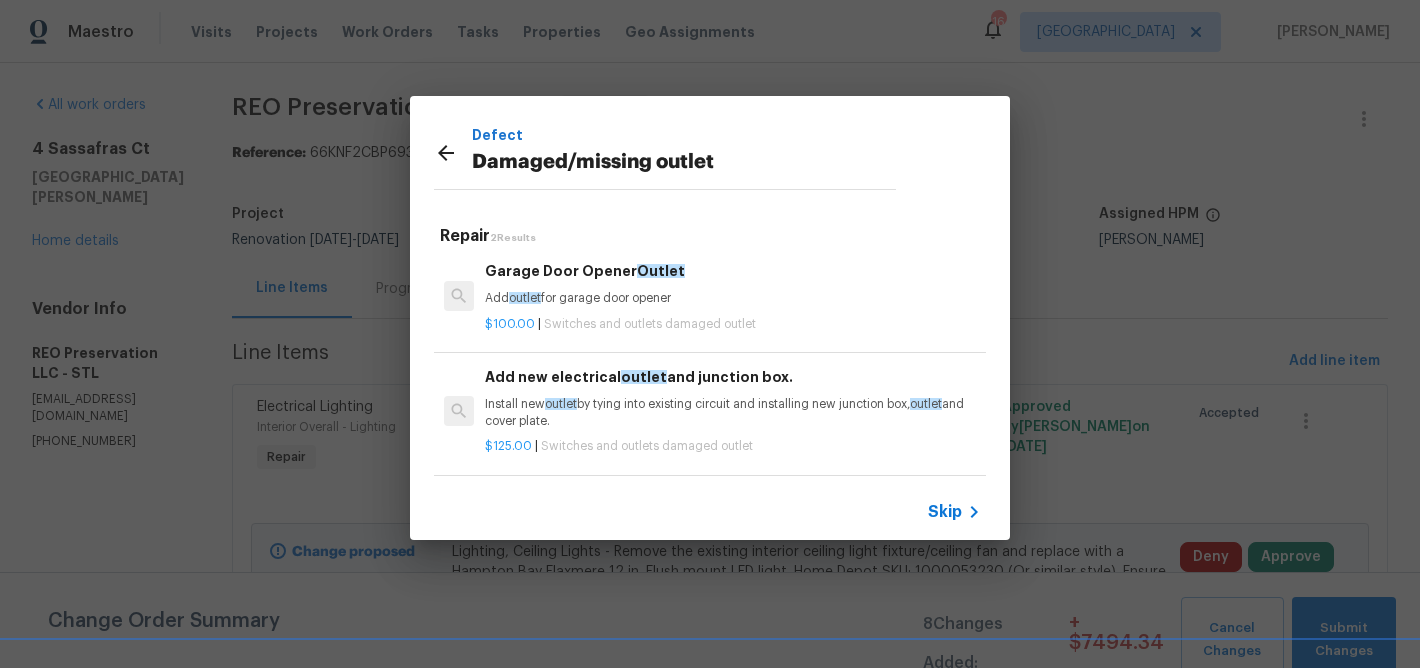 click 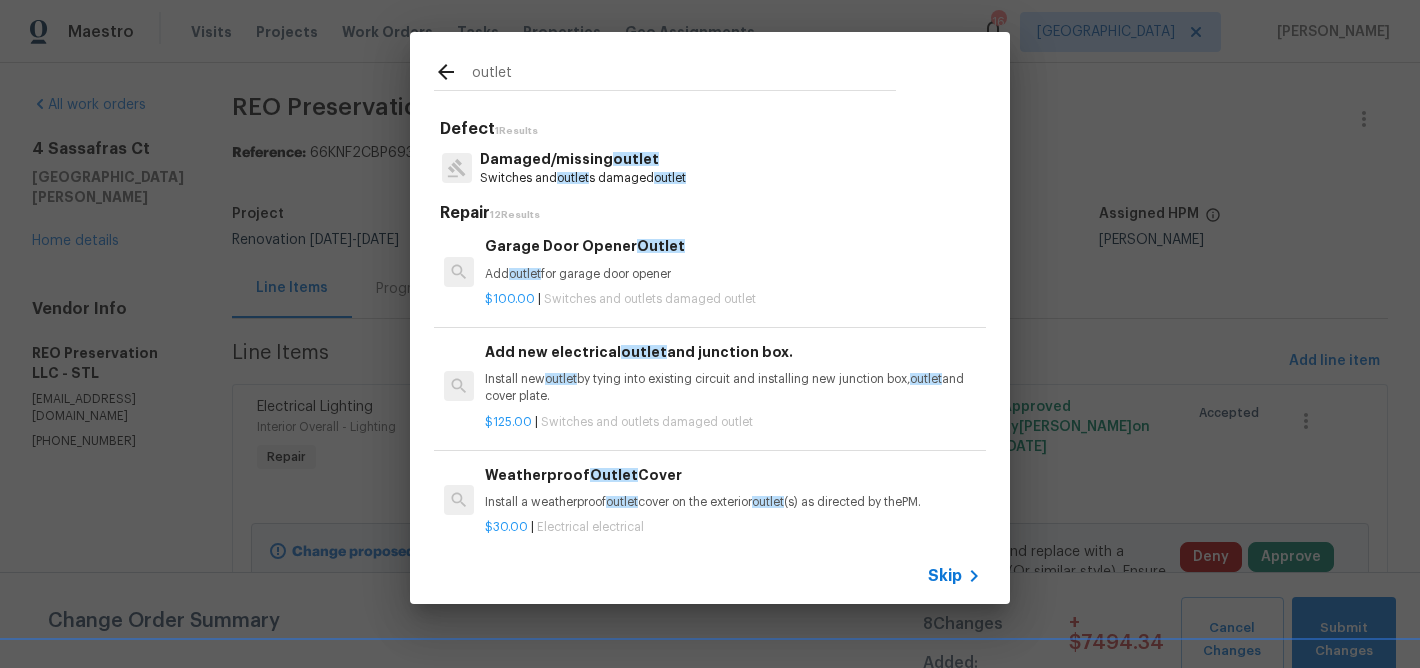 click on "Switches and  outlet s damaged  outlet" at bounding box center (583, 178) 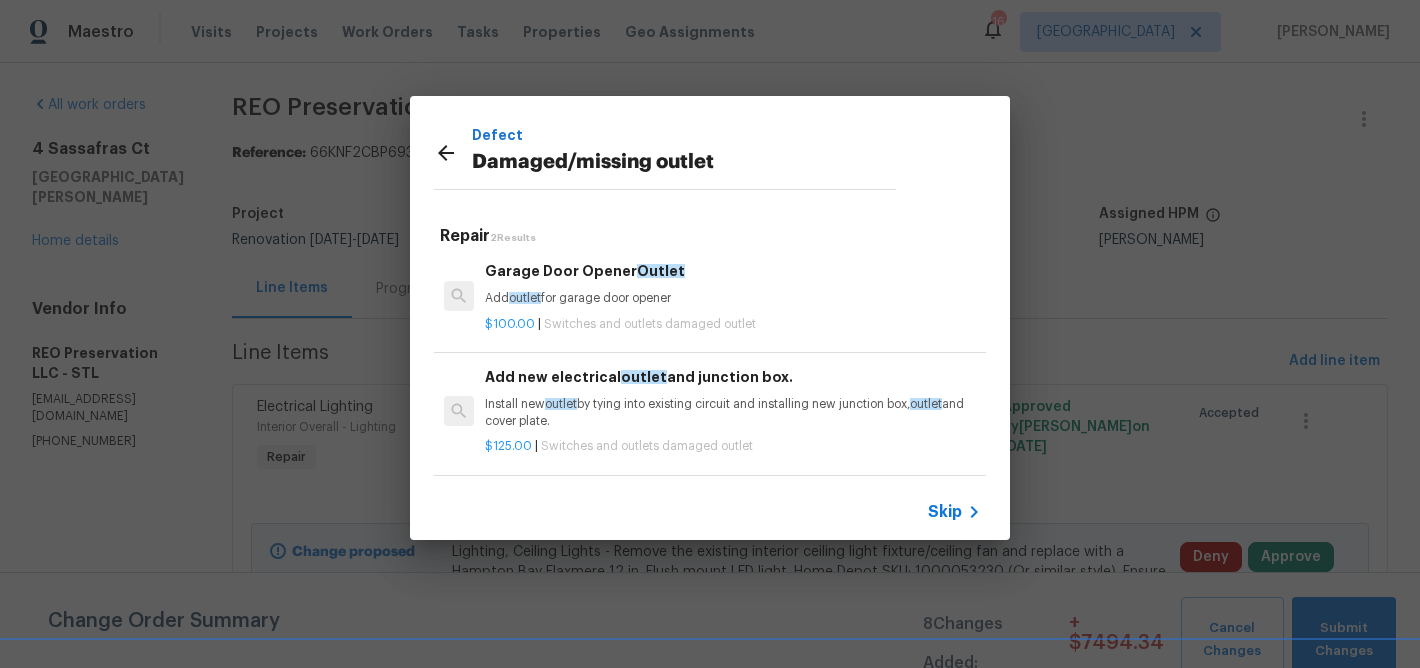 click 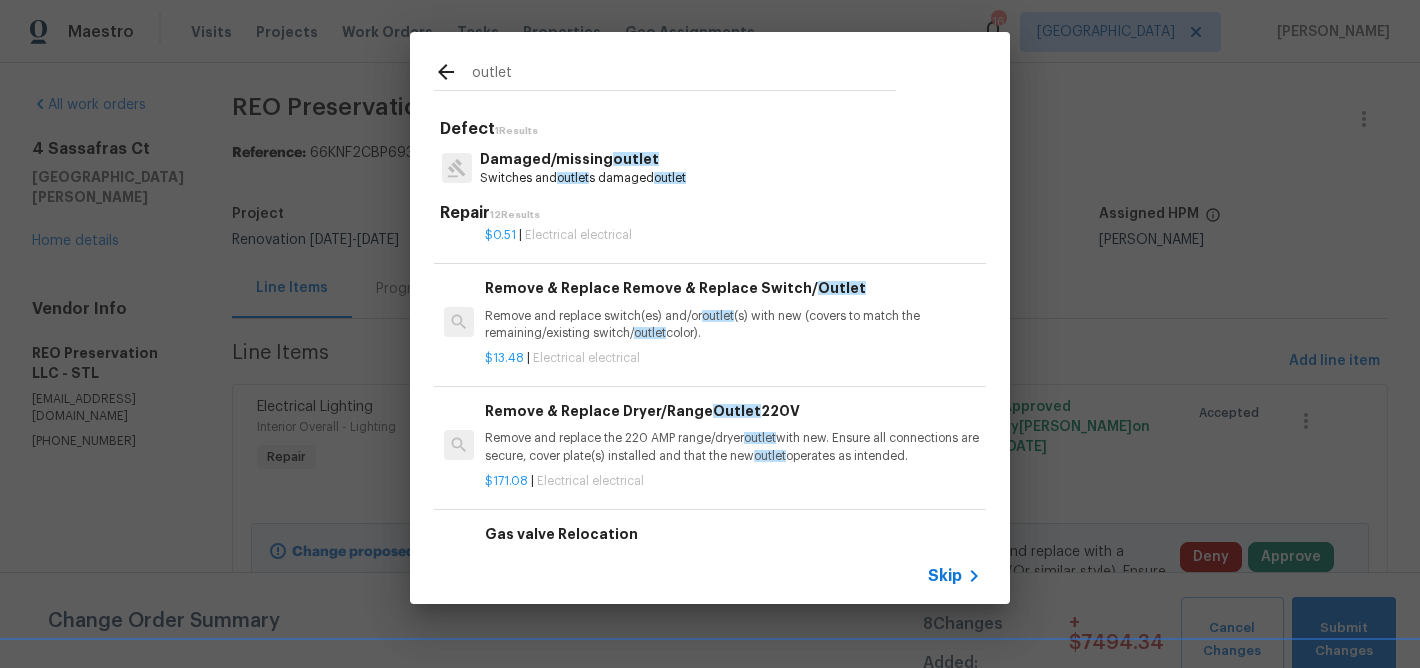 scroll, scrollTop: 690, scrollLeft: 0, axis: vertical 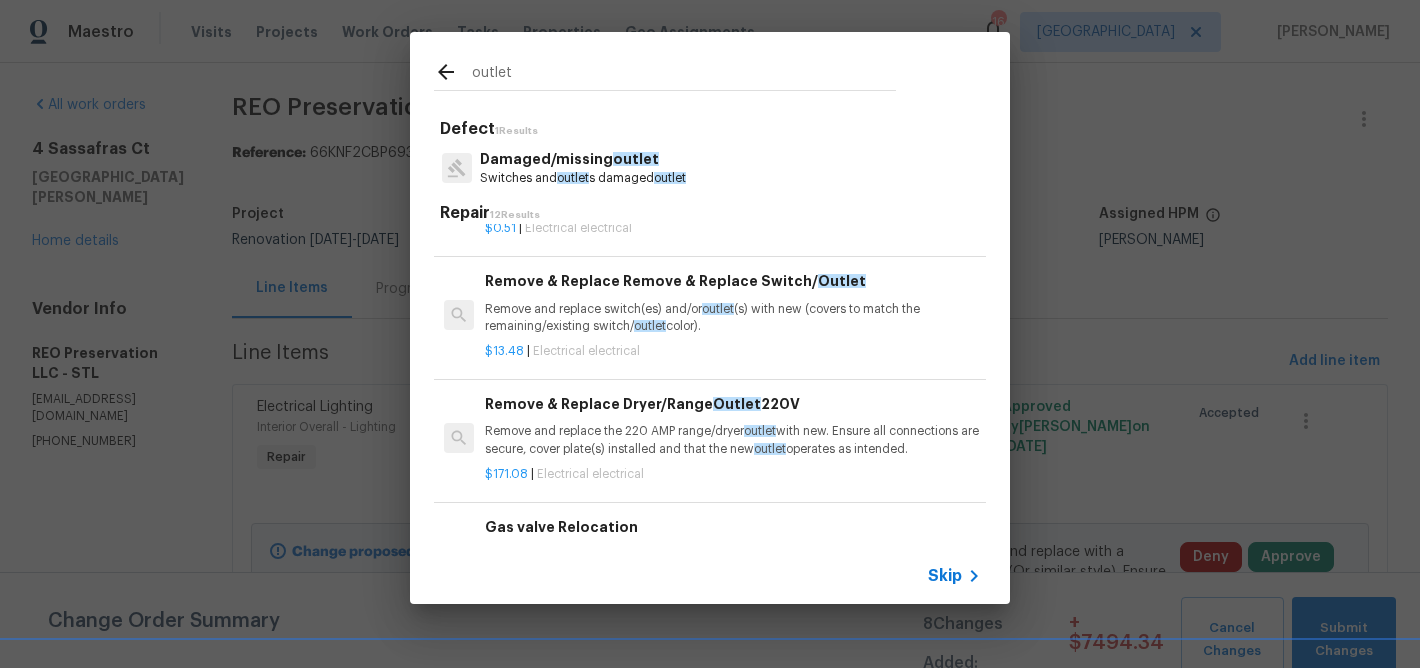 click on "Remove and replace switch(es) and/or  outlet (s) with new (covers to match the remaining/existing switch/ outlet  color)." at bounding box center [733, 318] 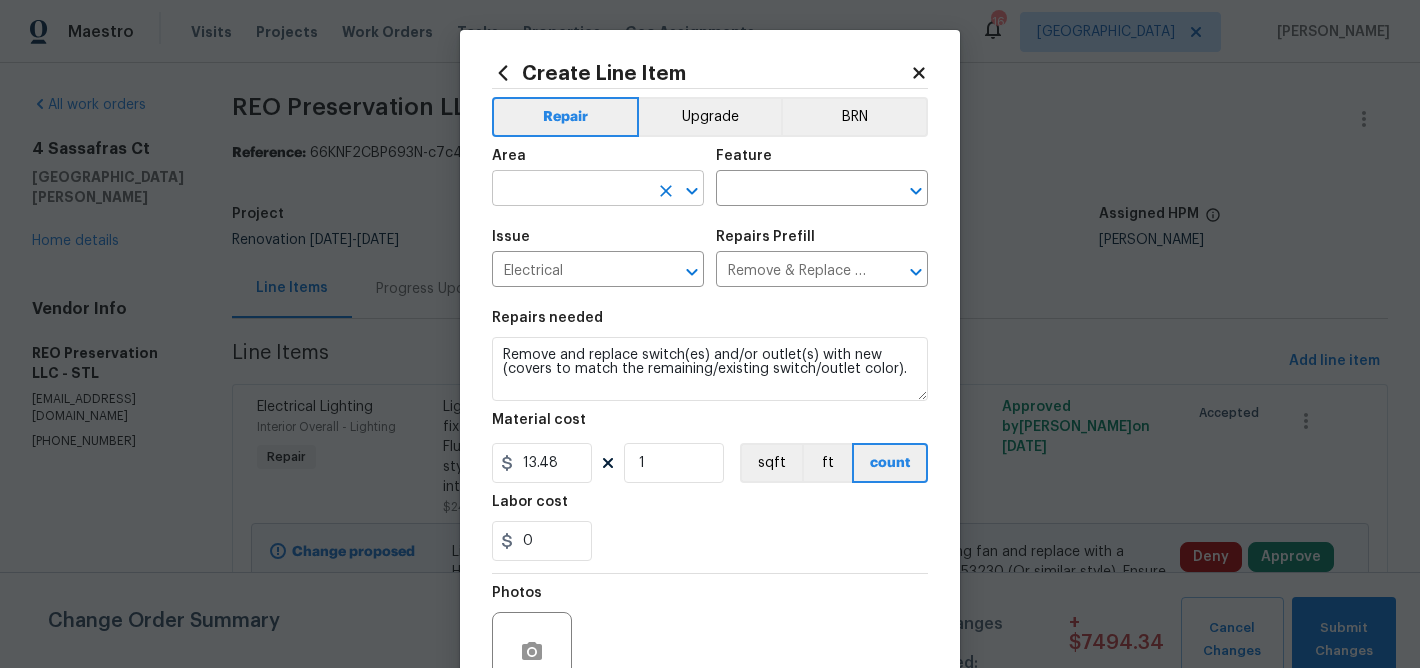 click at bounding box center (570, 190) 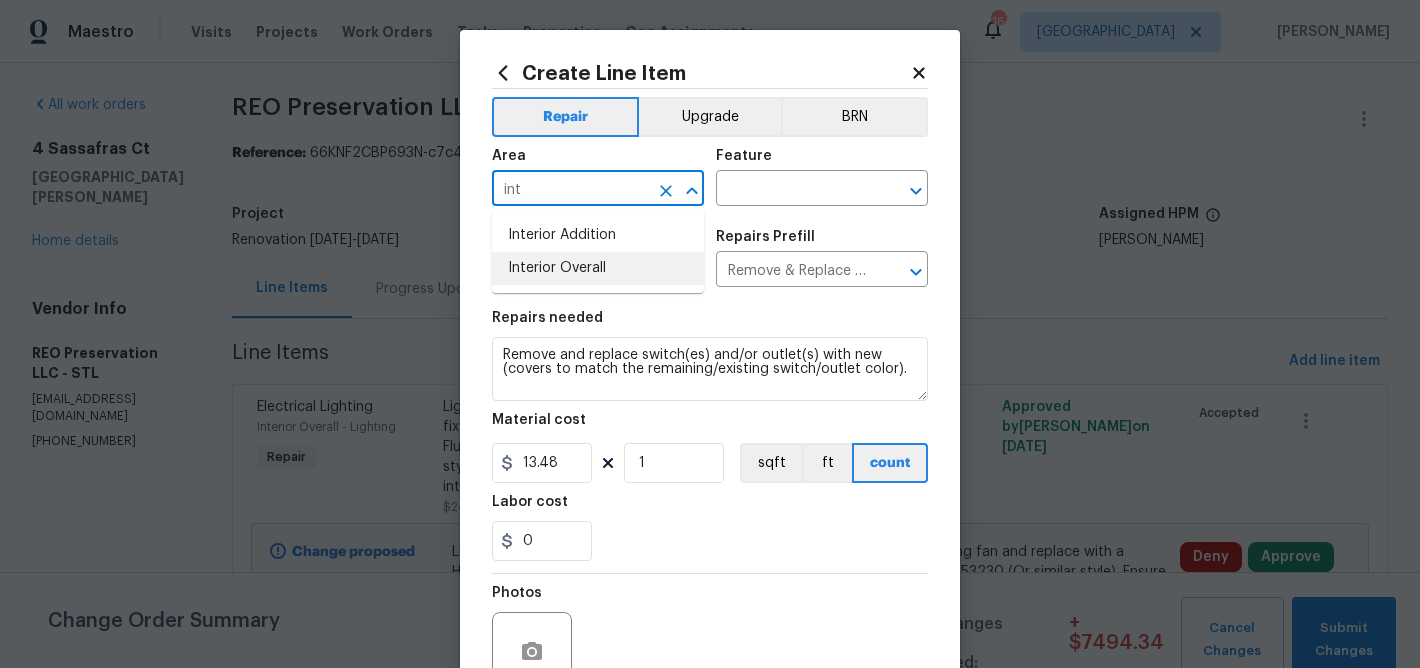 click on "Interior Overall" at bounding box center (598, 268) 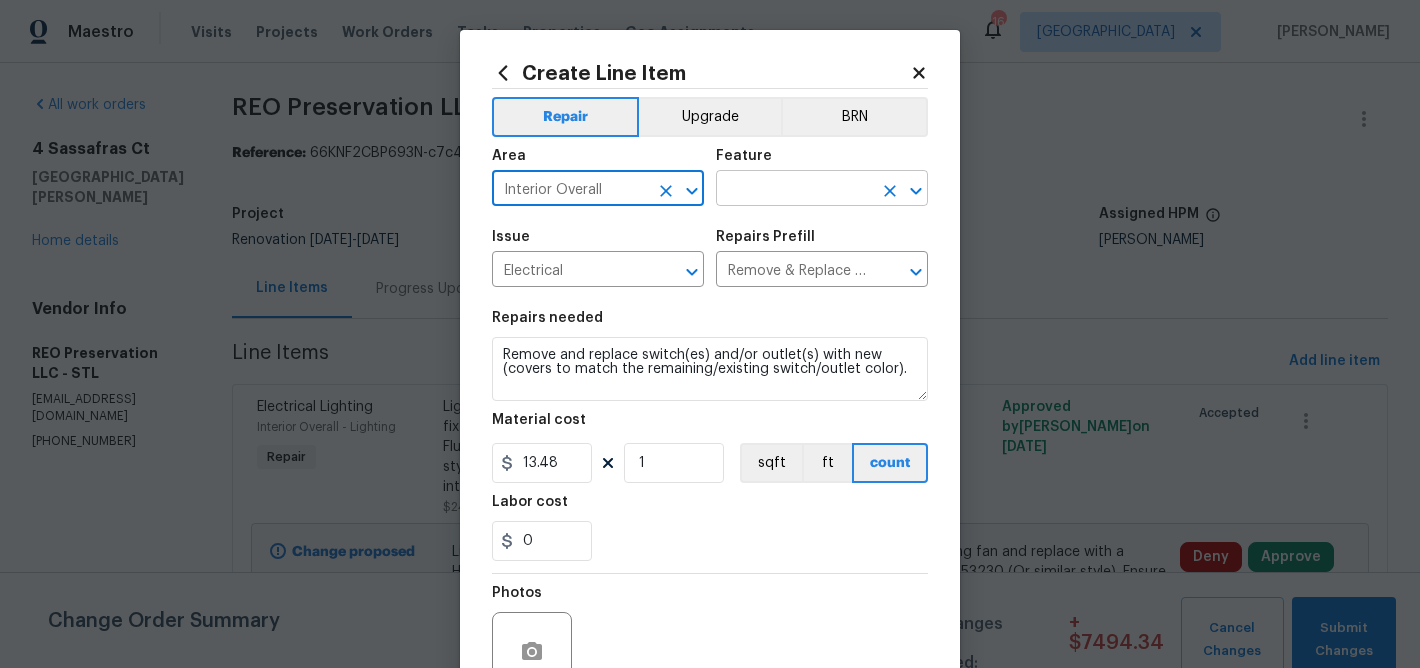 type on "Interior Overall" 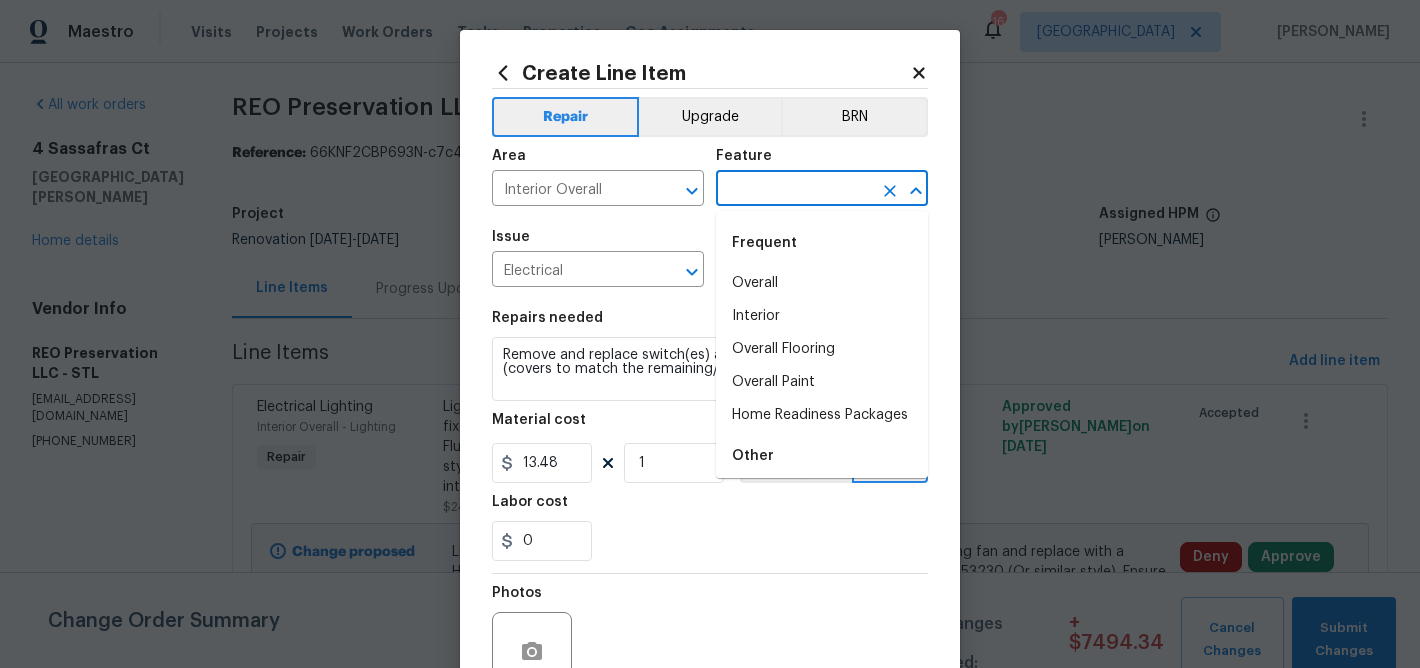 click at bounding box center [794, 190] 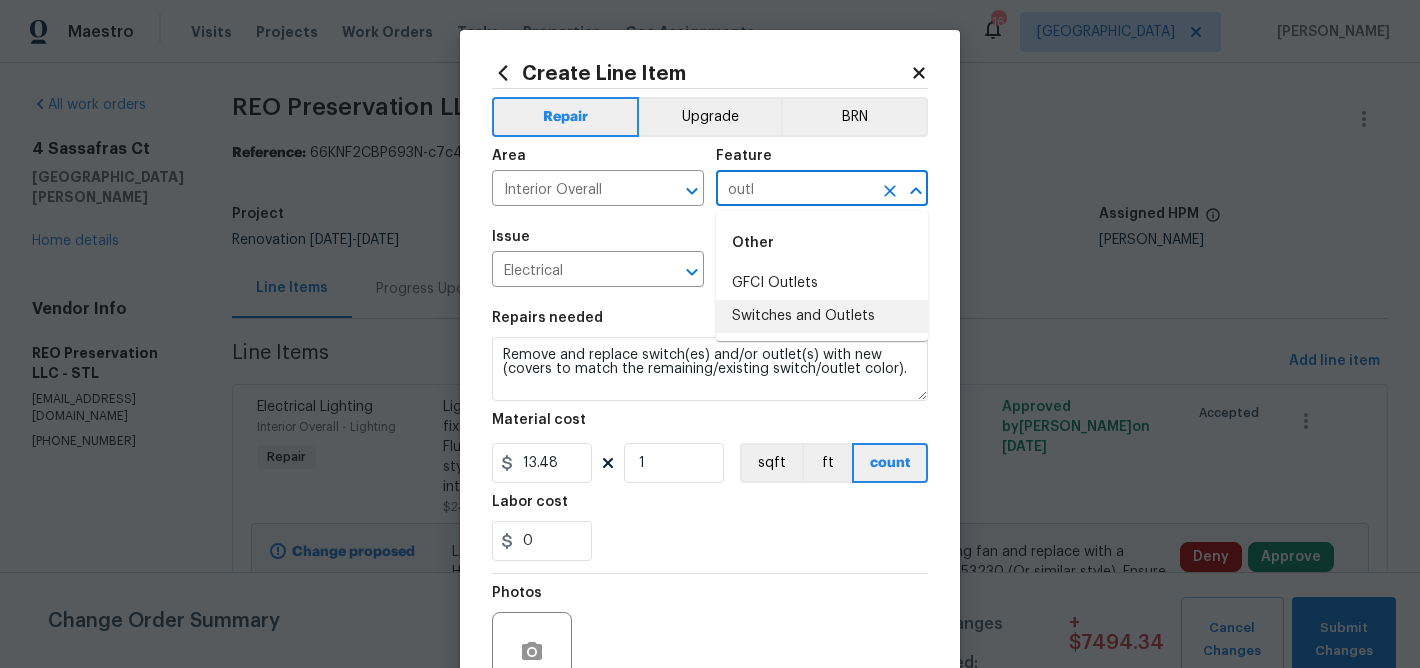 click on "Switches and Outlets" at bounding box center [822, 316] 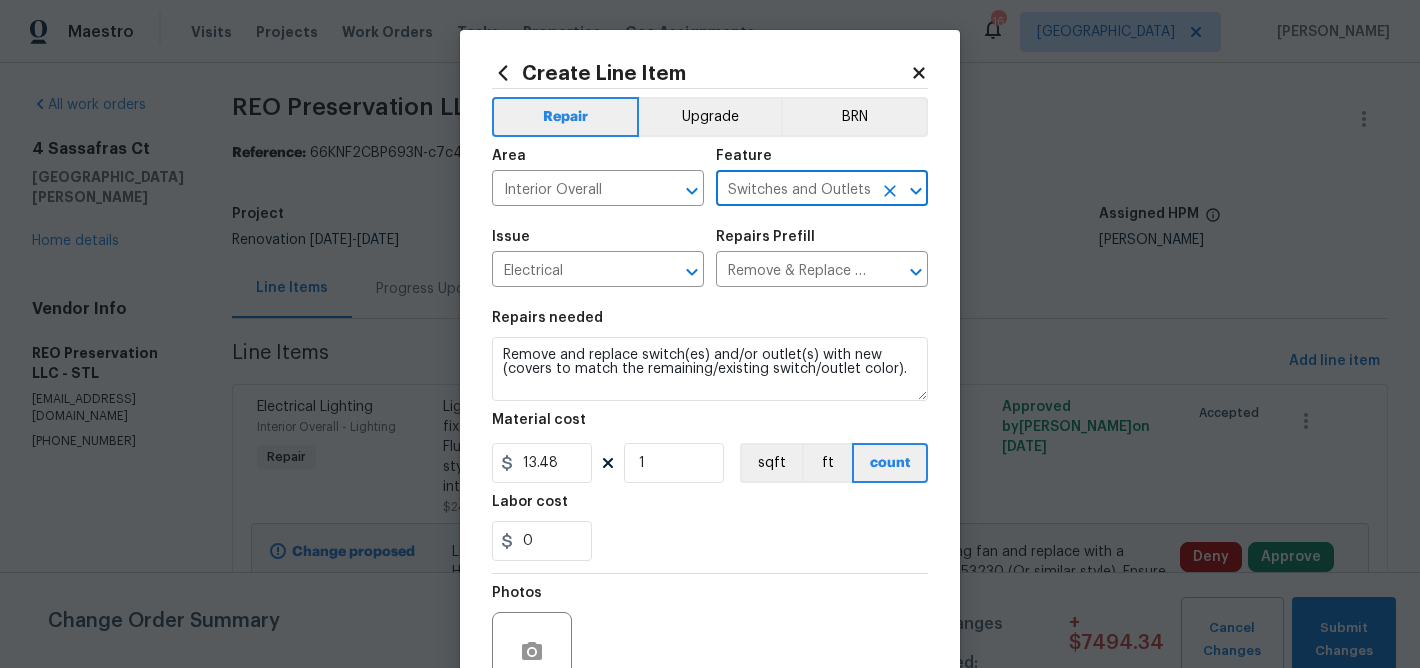 type on "Switches and Outlets" 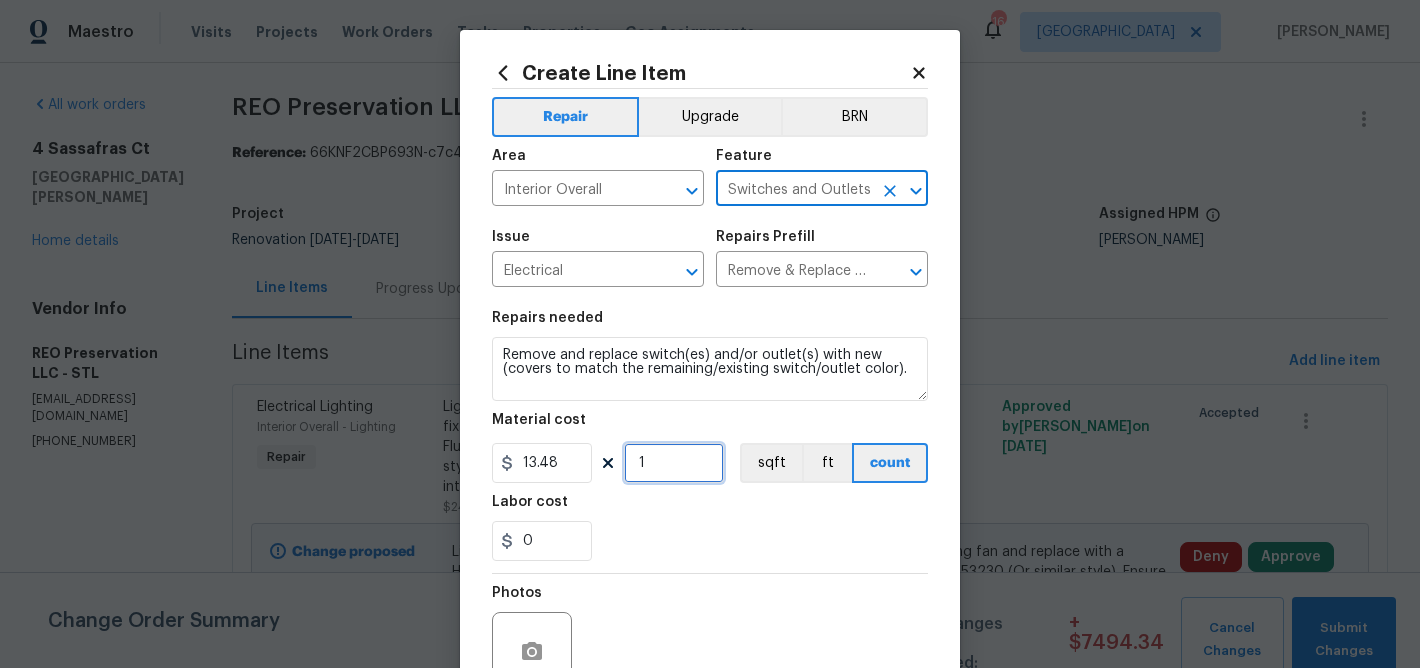 click on "1" at bounding box center [674, 463] 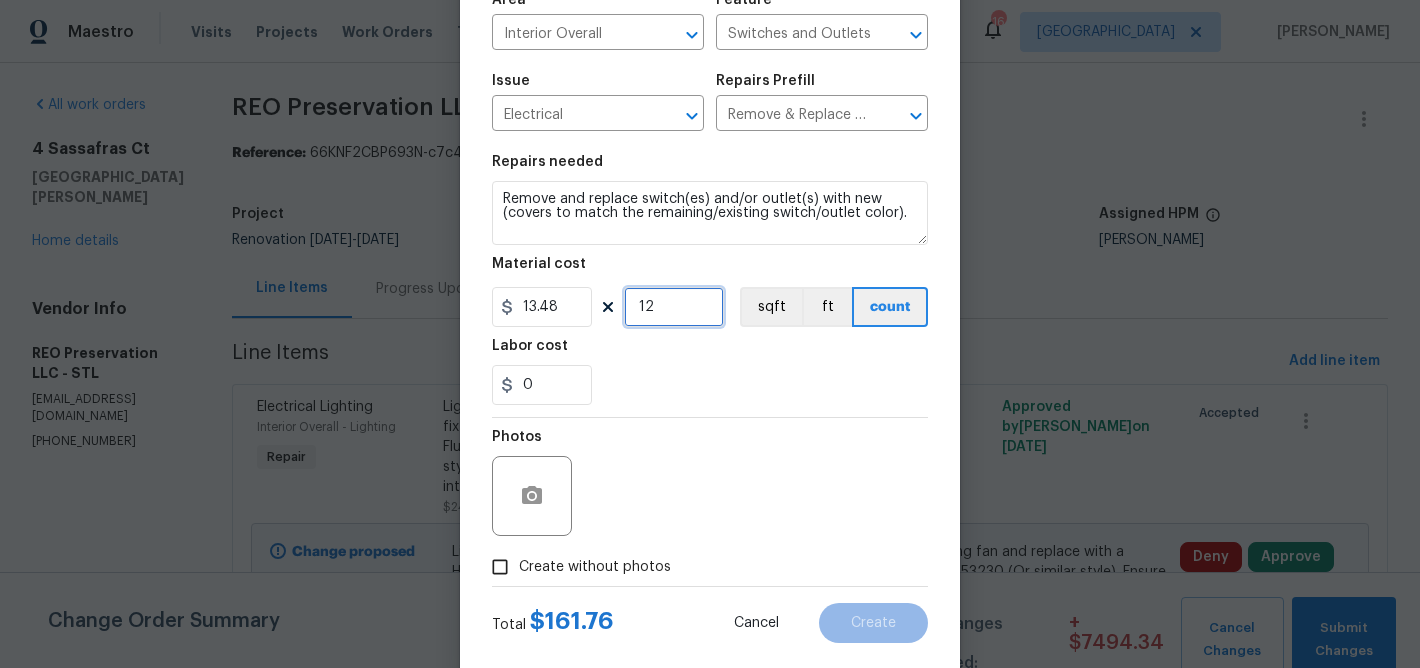 scroll, scrollTop: 194, scrollLeft: 0, axis: vertical 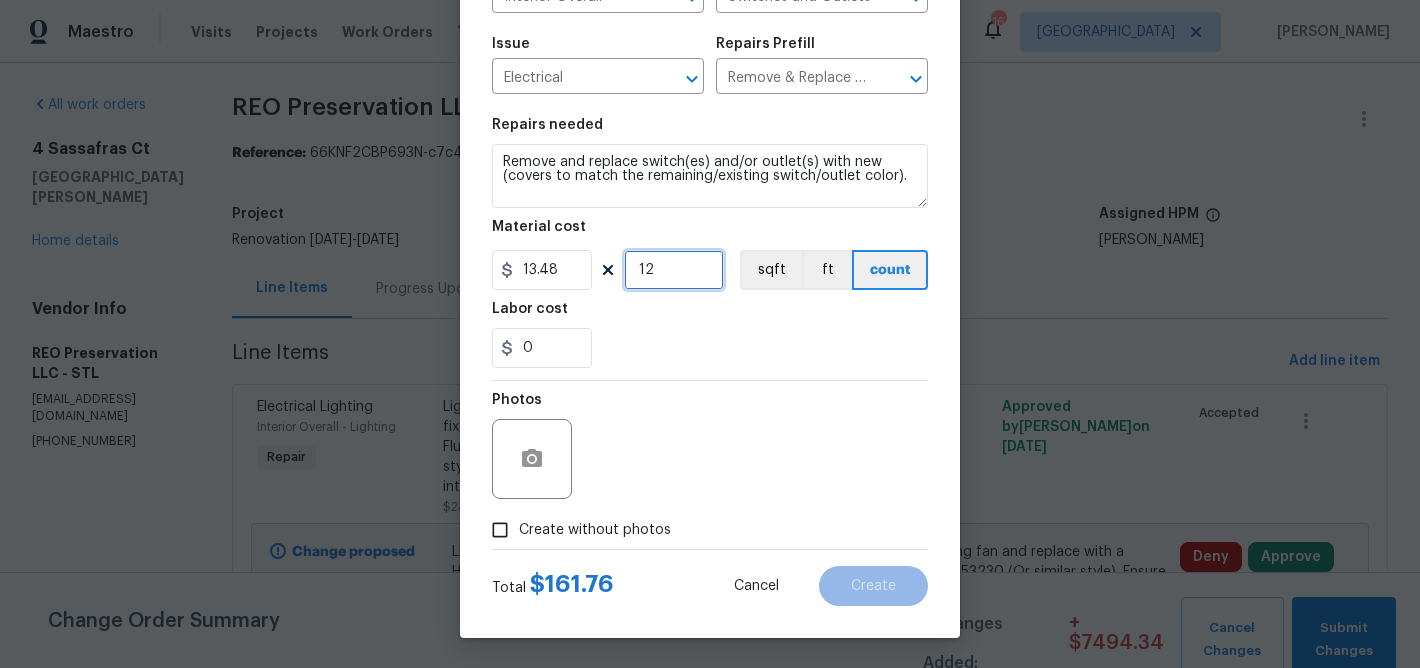 type on "12" 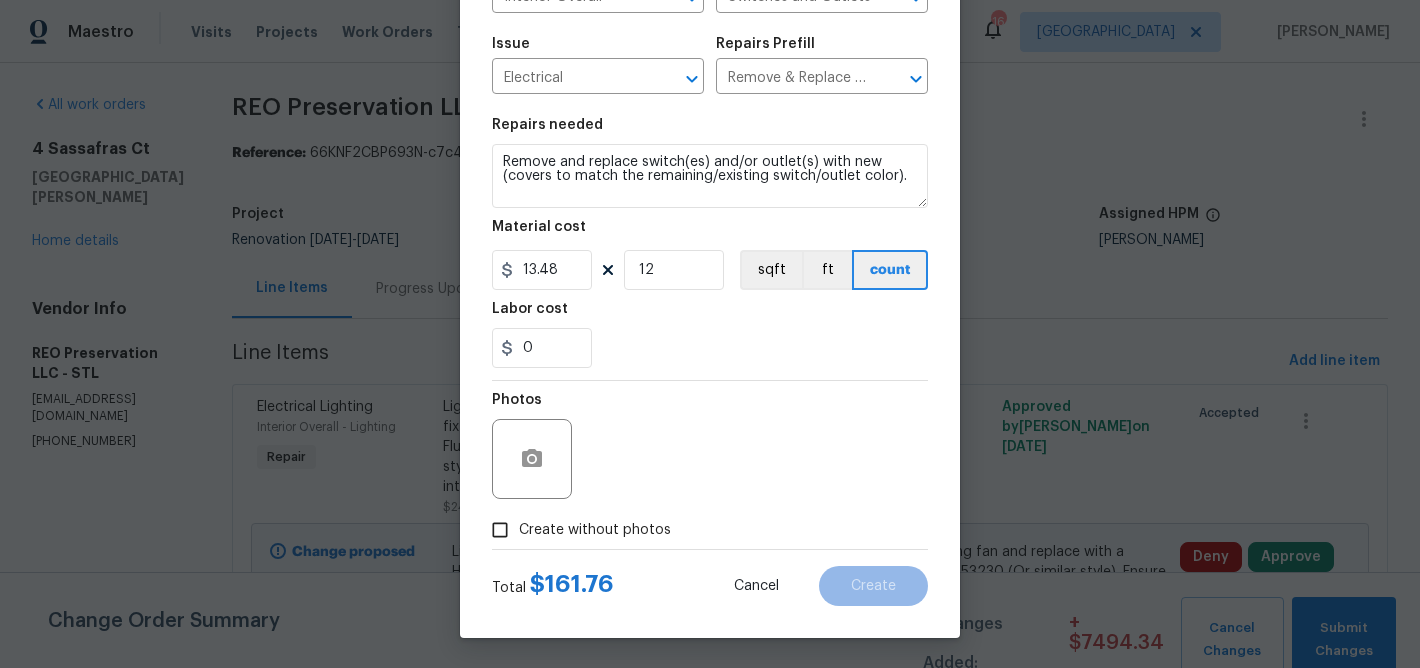 click on "Create without photos" at bounding box center (500, 530) 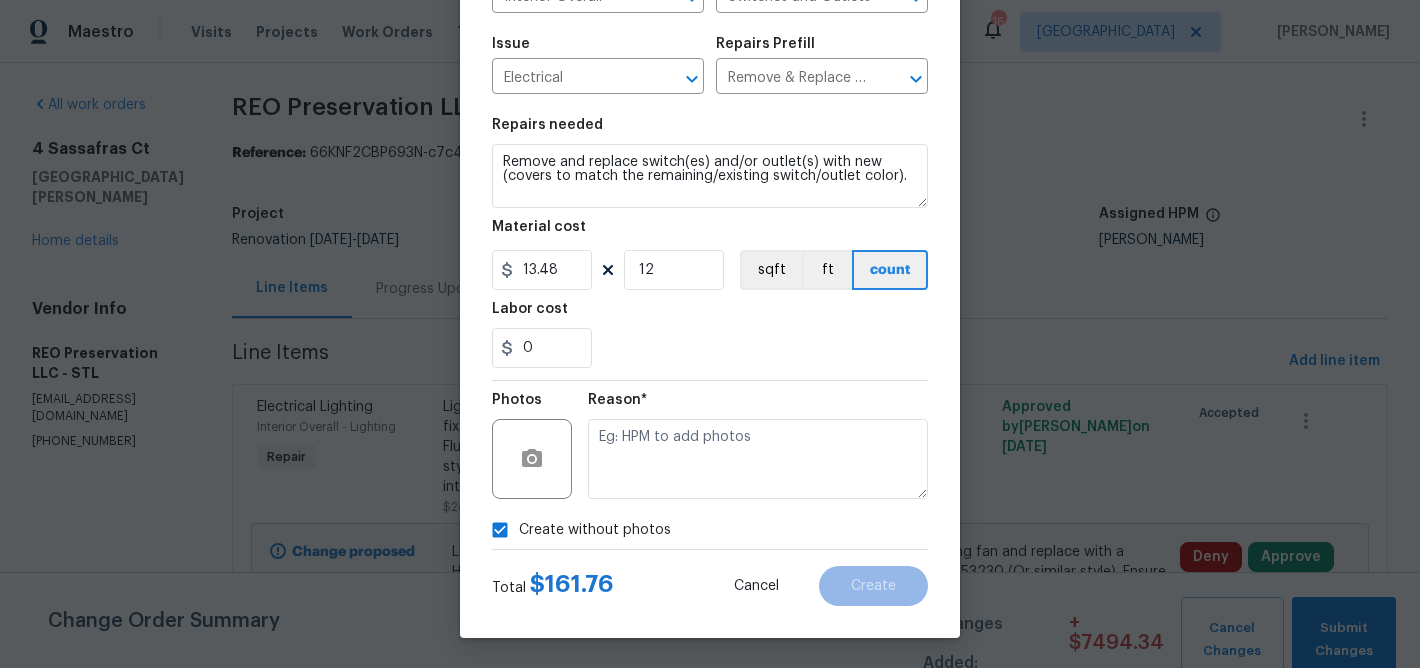 click on "Create without photos" at bounding box center (500, 530) 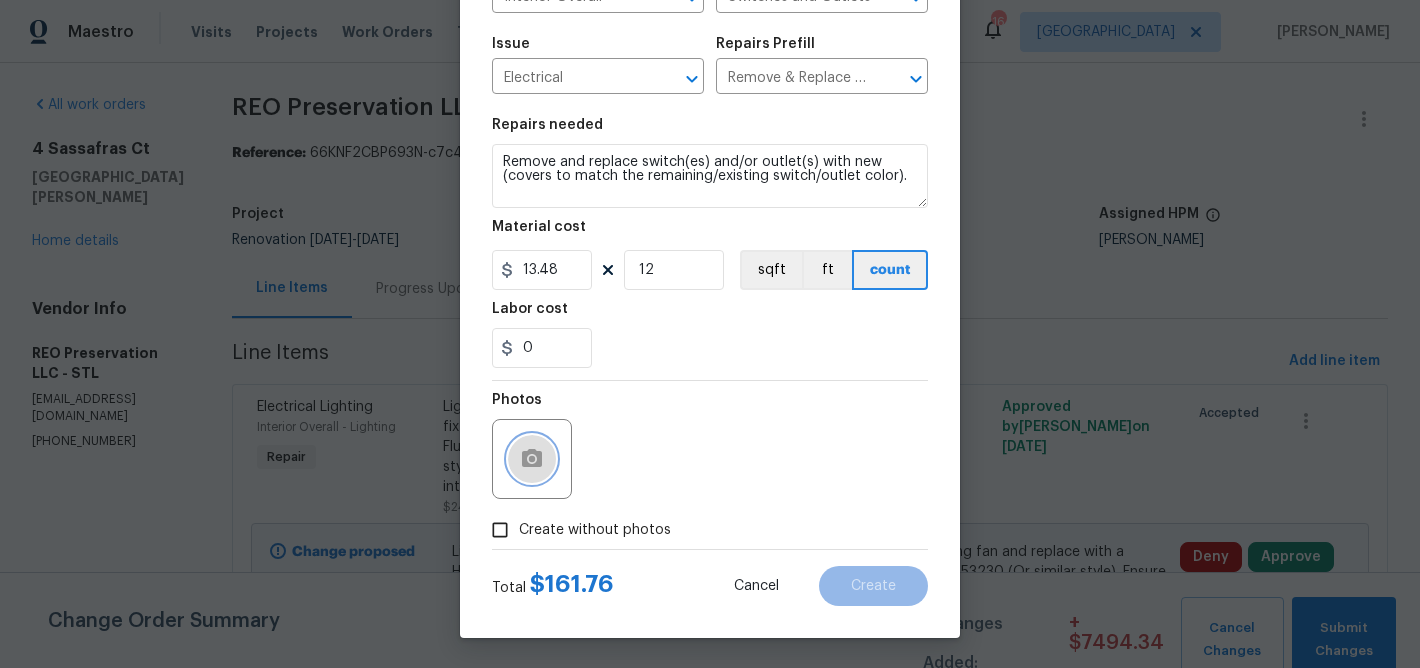 click 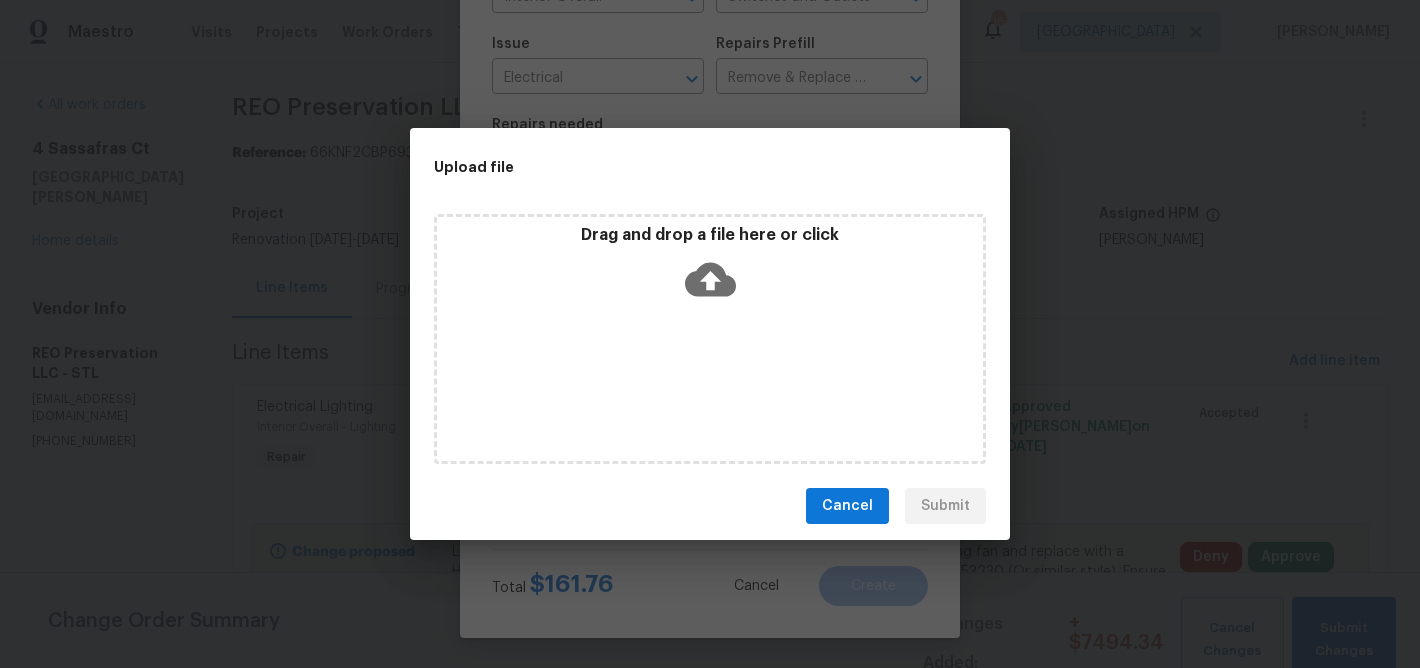 click 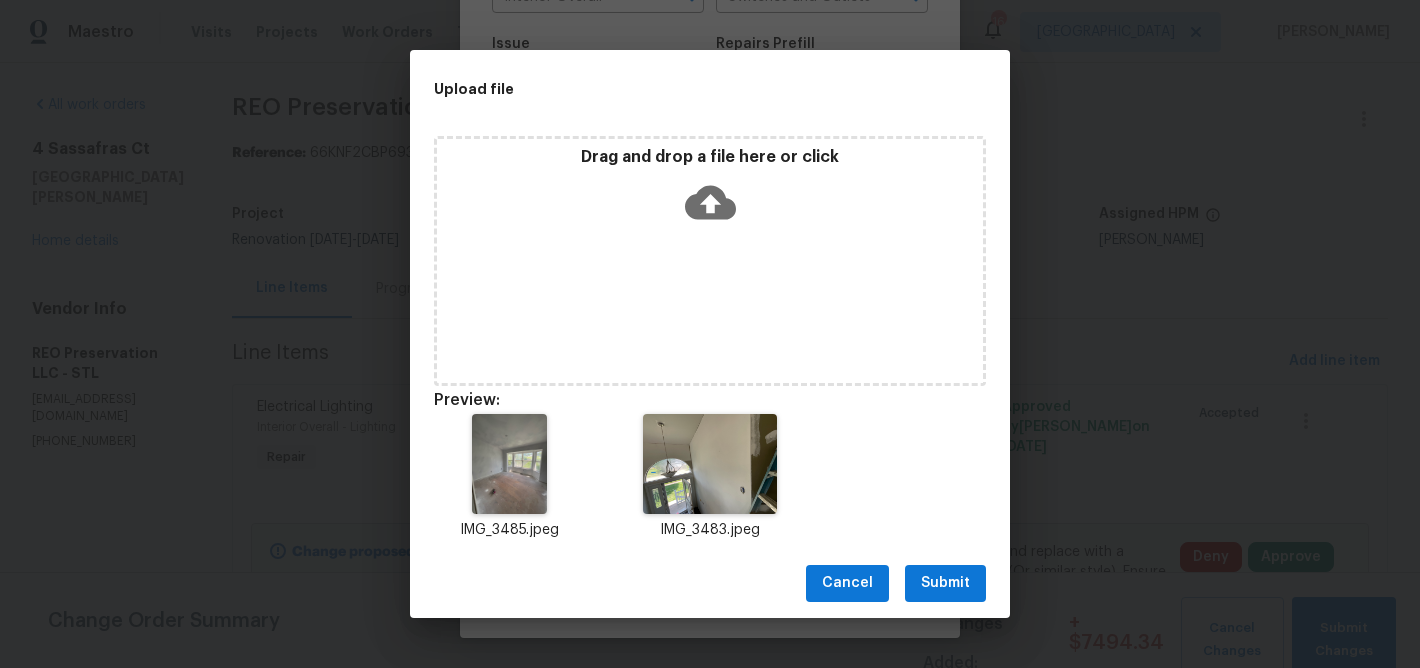 click on "Submit" at bounding box center (945, 583) 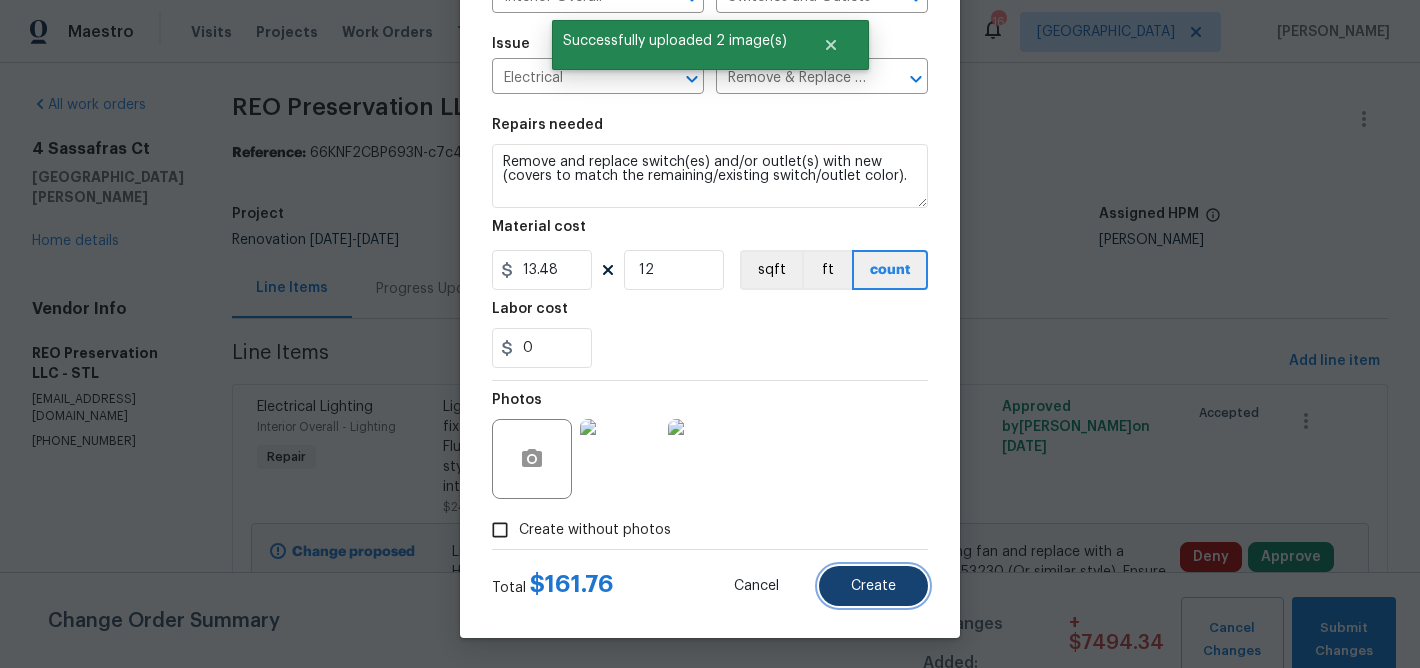 click on "Create" at bounding box center (873, 586) 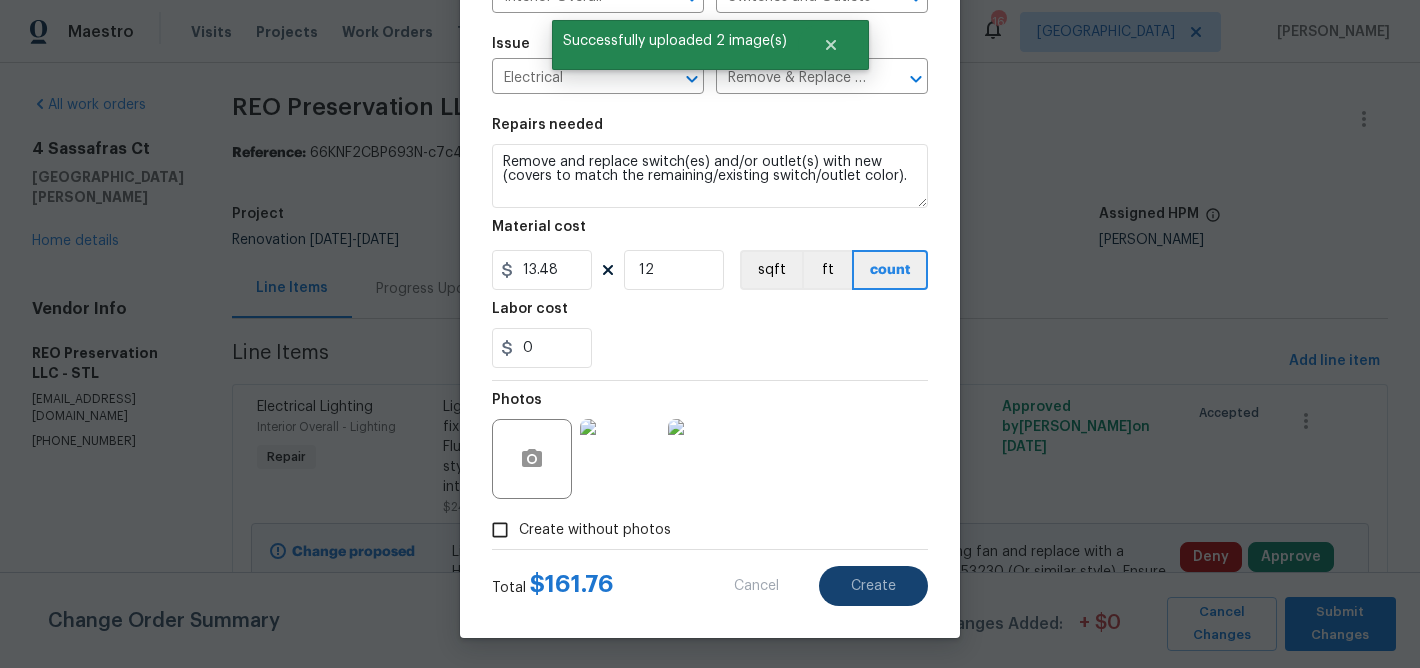 type 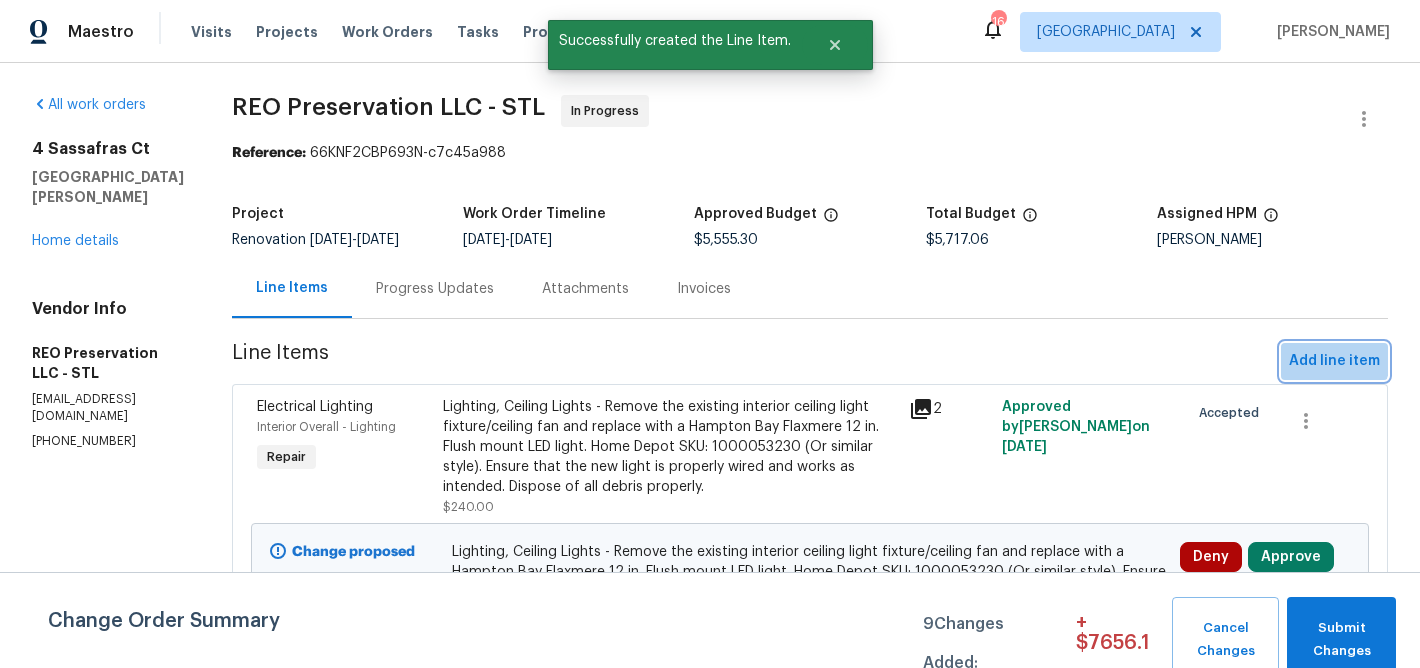 click on "Add line item" at bounding box center [1334, 361] 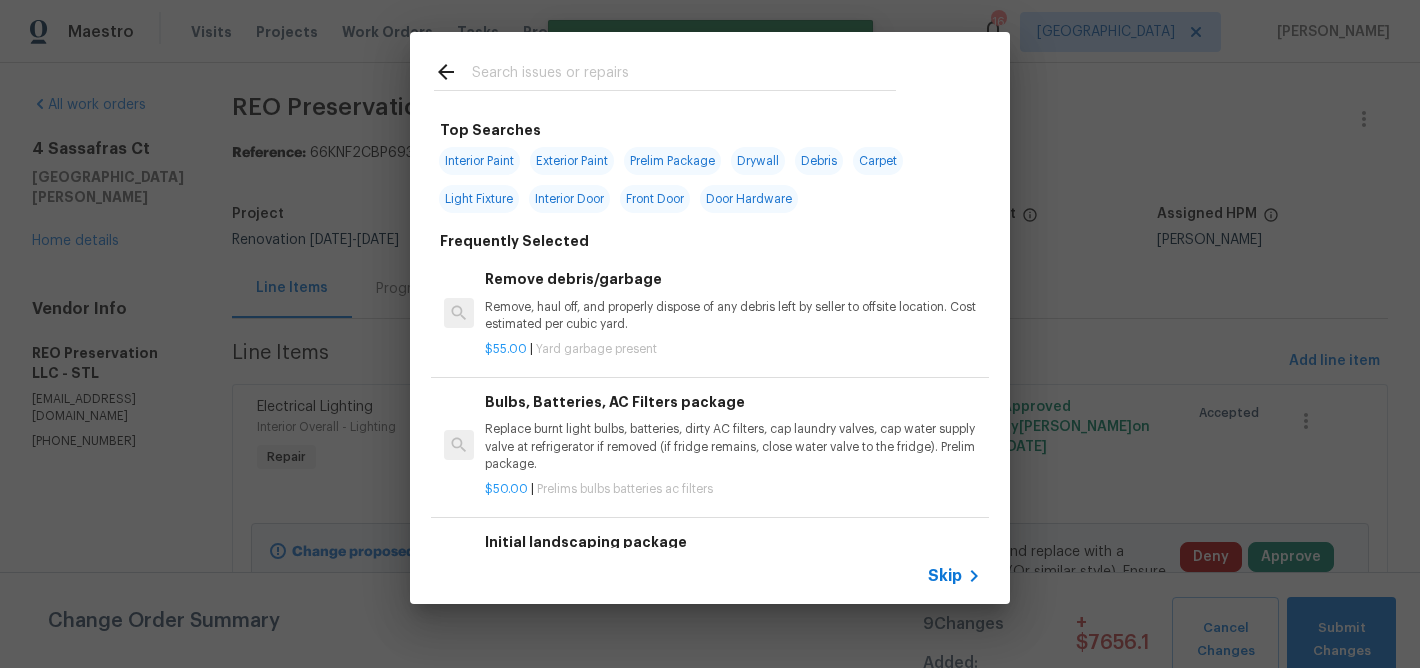 click at bounding box center (684, 75) 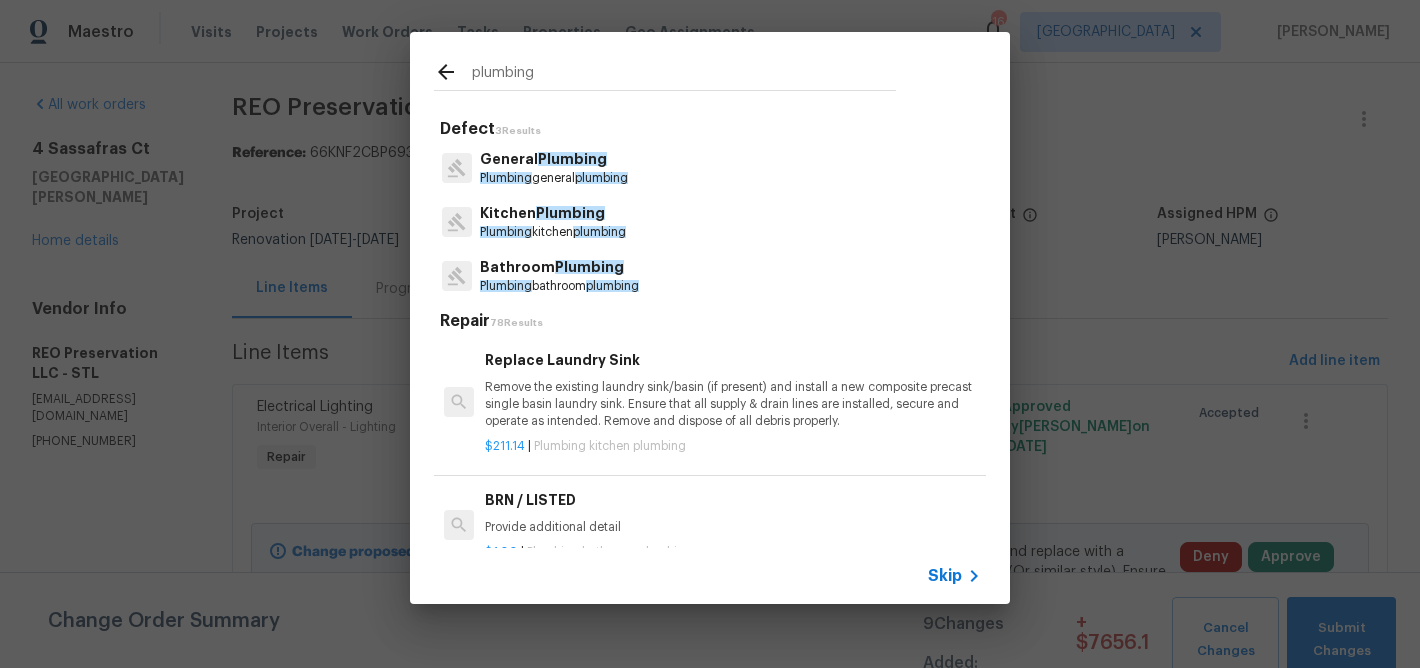 type on "plumbing" 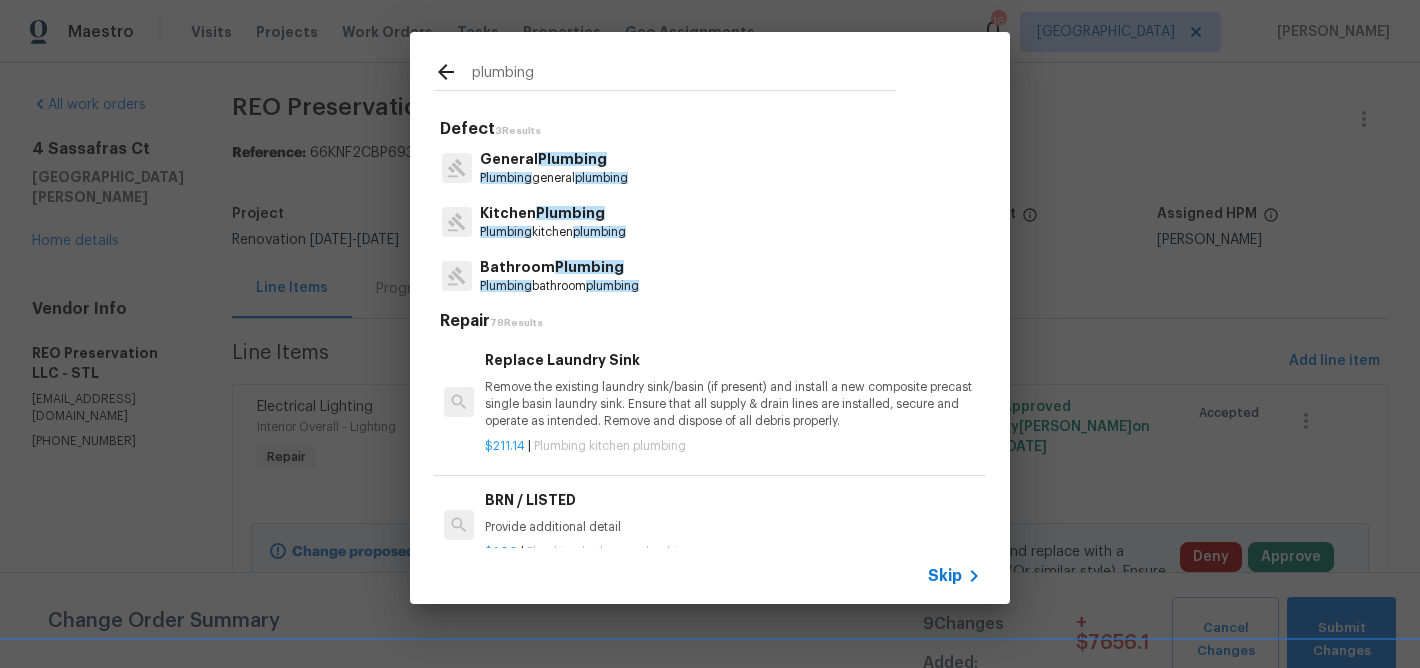 click on "General  Plumbing" at bounding box center [554, 159] 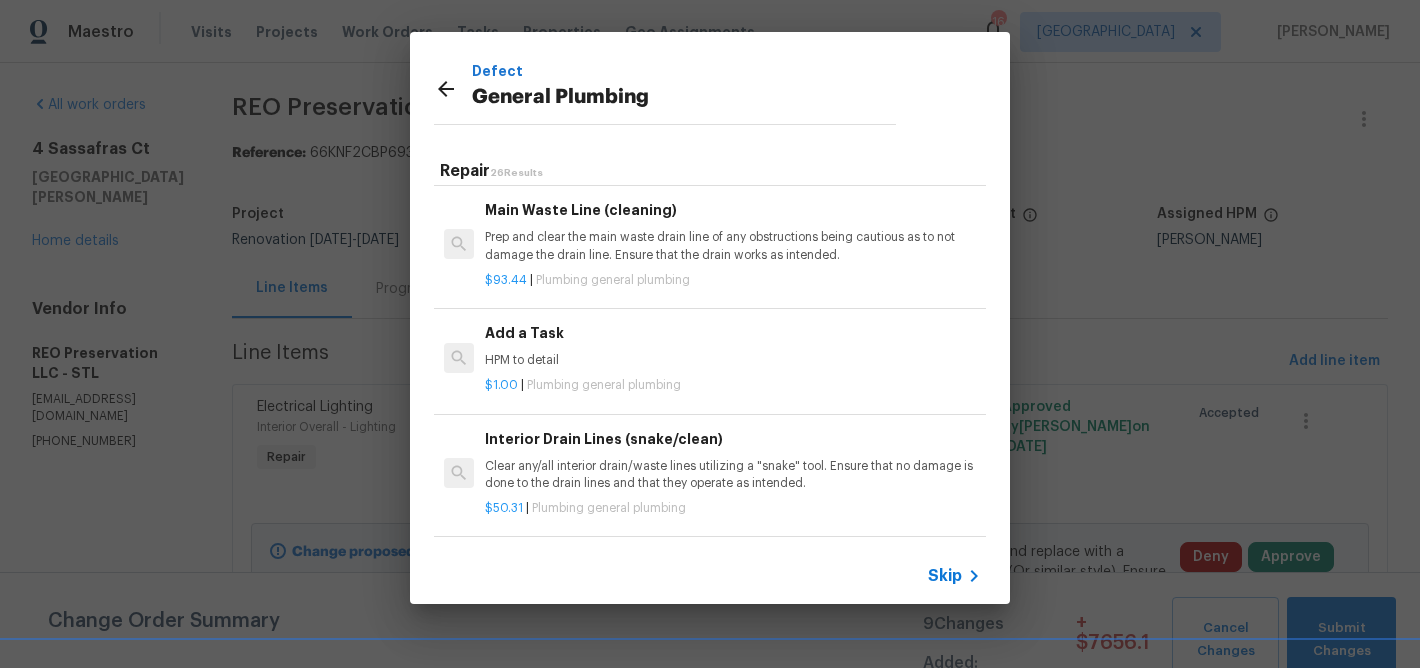 scroll, scrollTop: 2140, scrollLeft: 0, axis: vertical 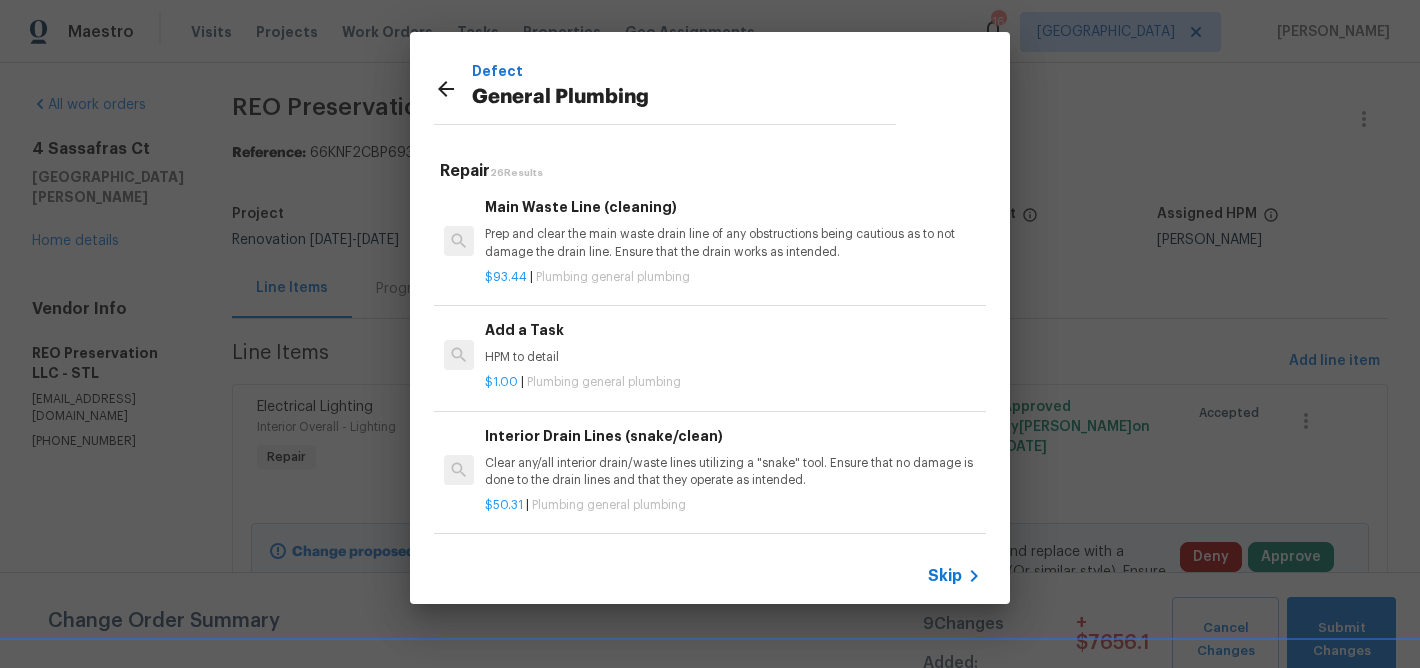 click on "Add a Task" at bounding box center (733, 330) 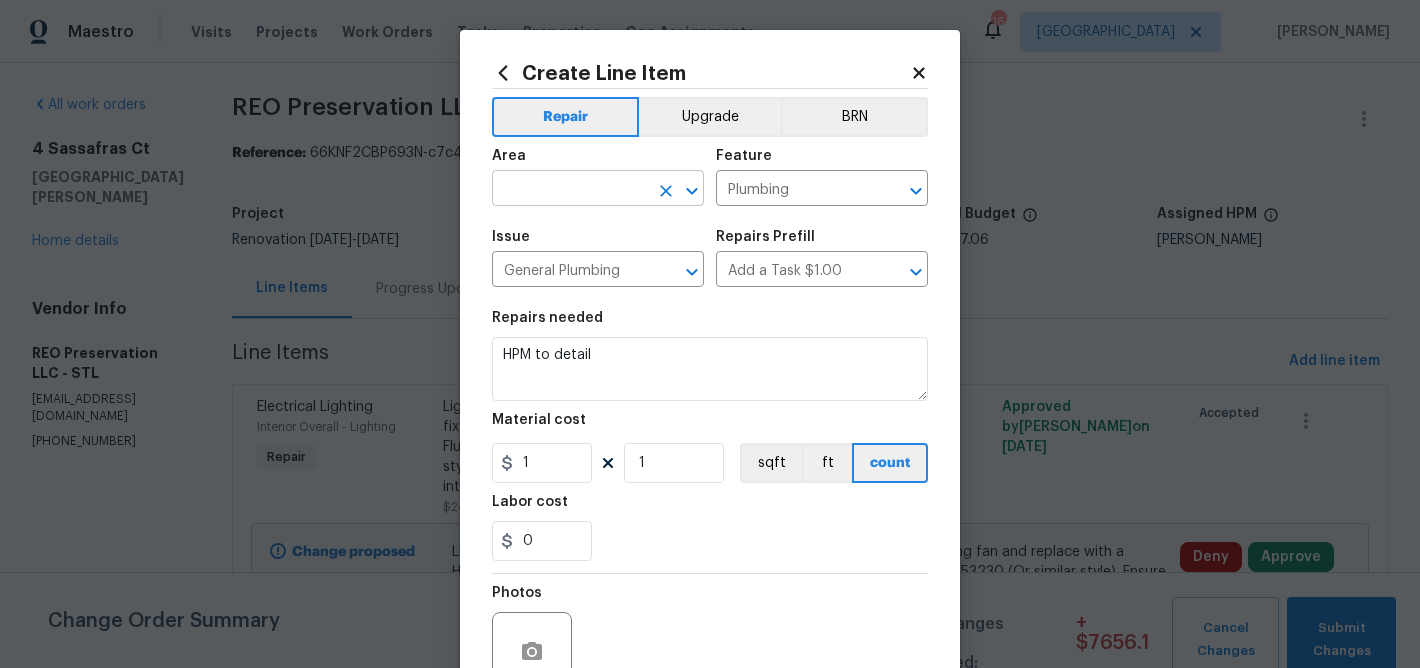 click at bounding box center [570, 190] 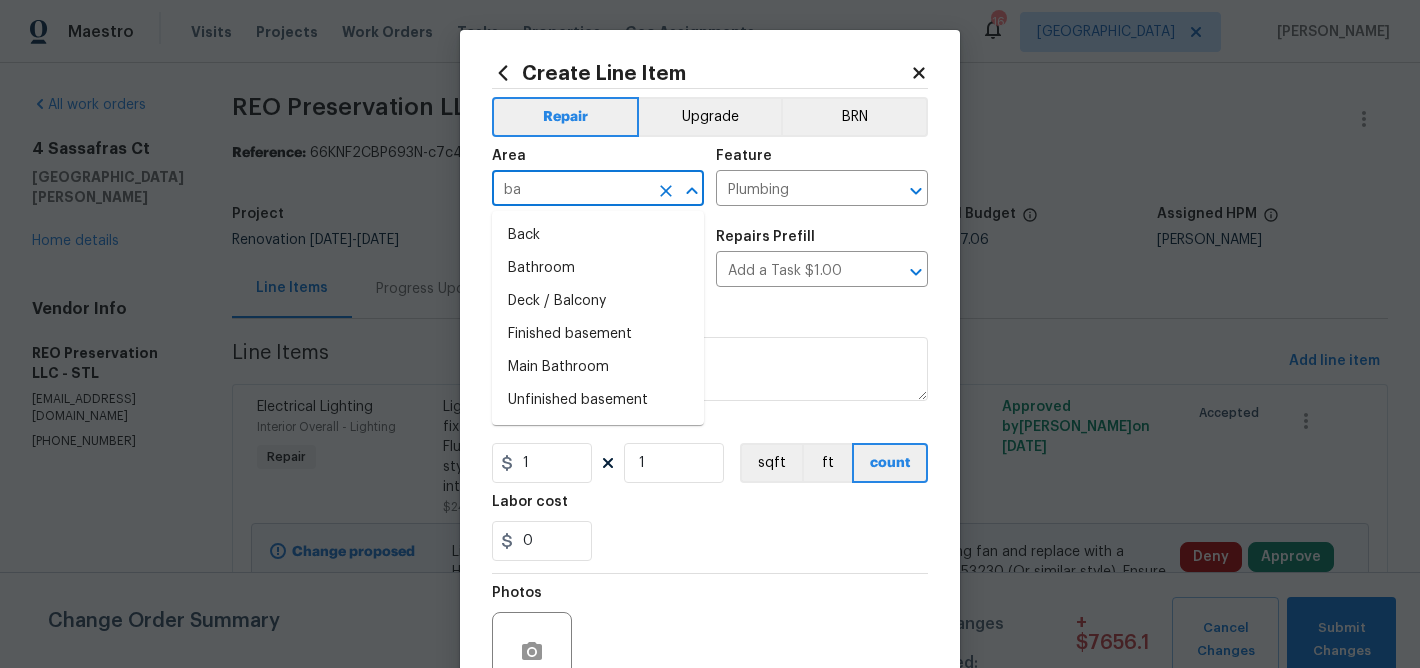type on "b" 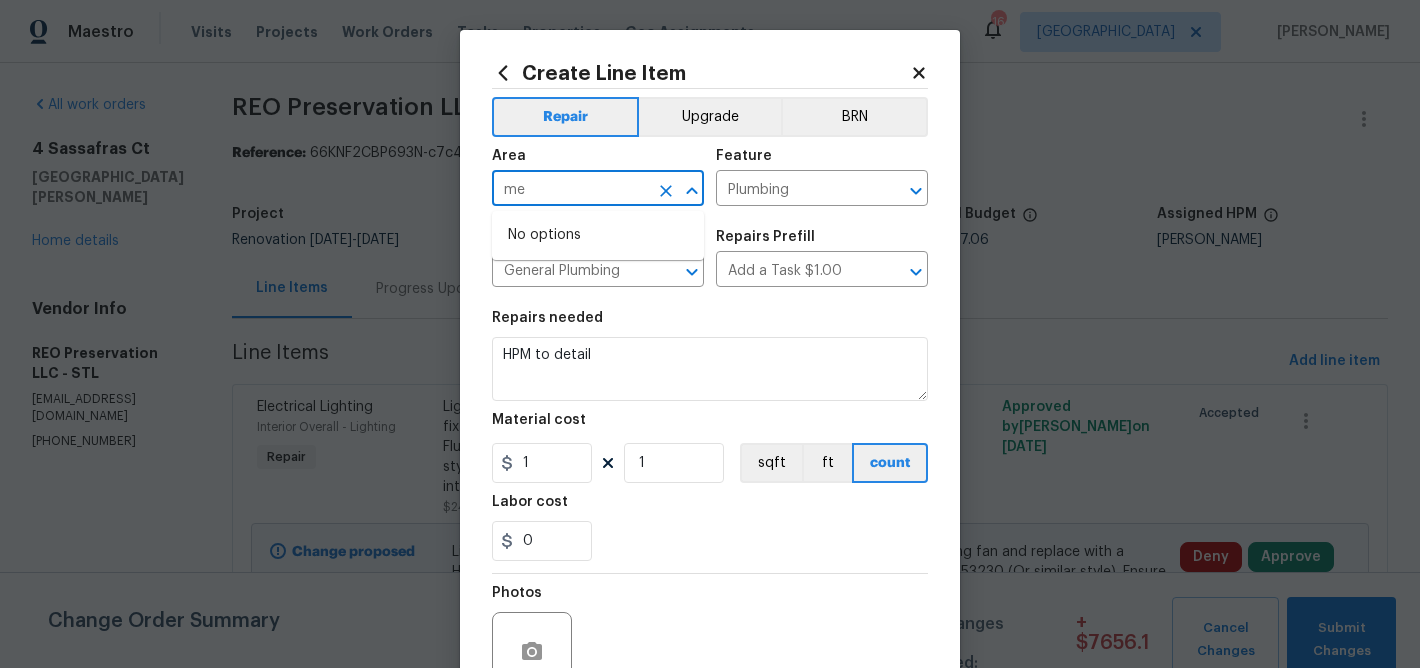 type on "m" 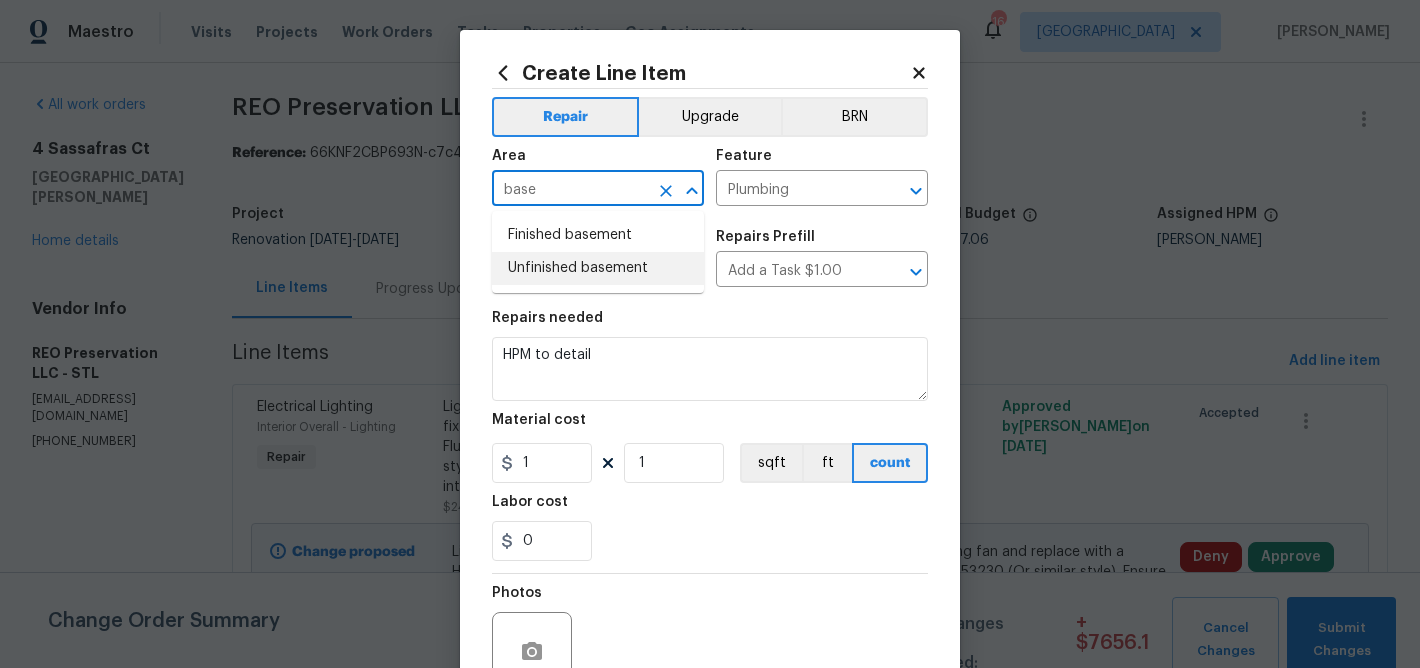 click on "Unfinished basement" at bounding box center [598, 268] 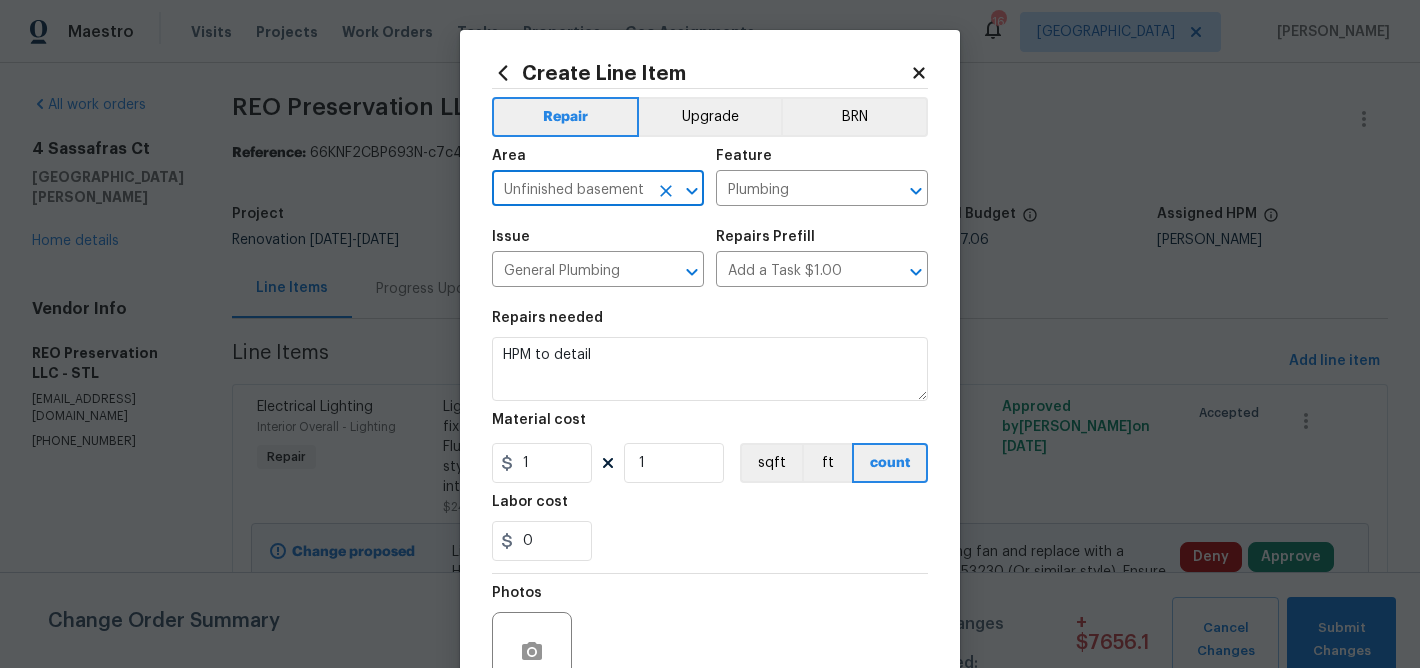 type on "Unfinished basement" 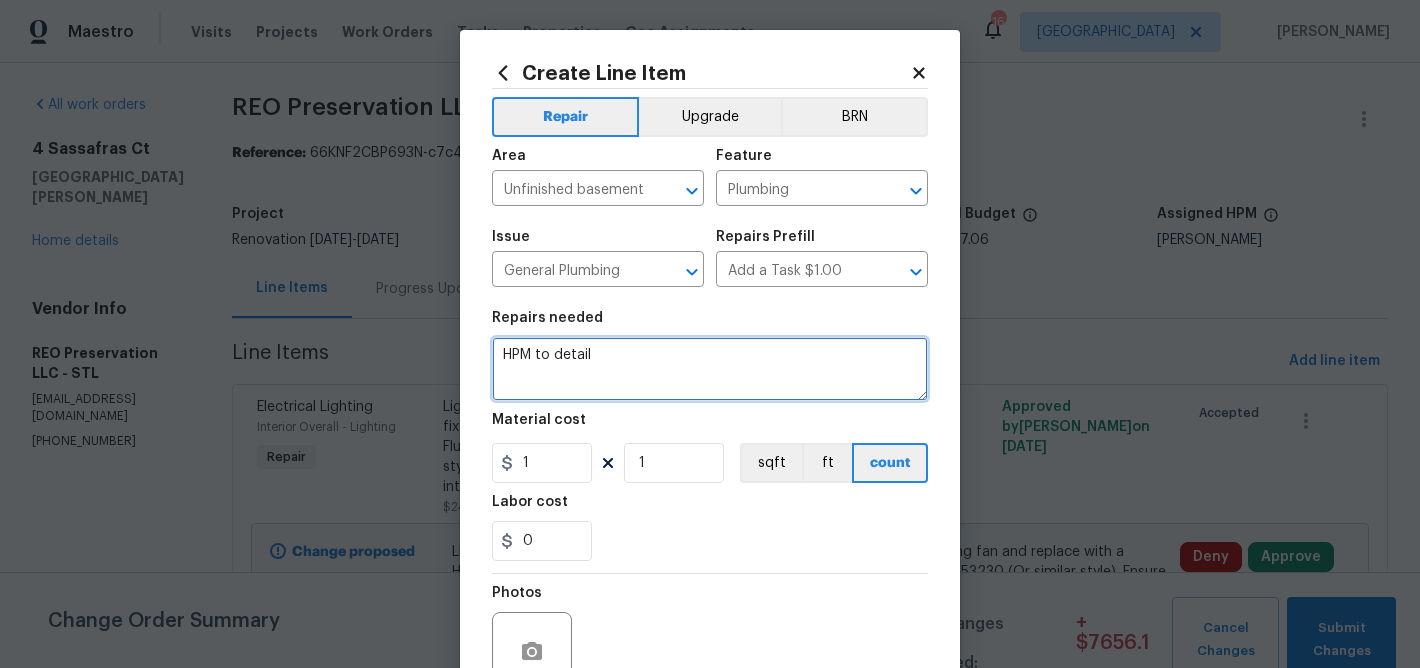 drag, startPoint x: 605, startPoint y: 354, endPoint x: 469, endPoint y: 347, distance: 136.18002 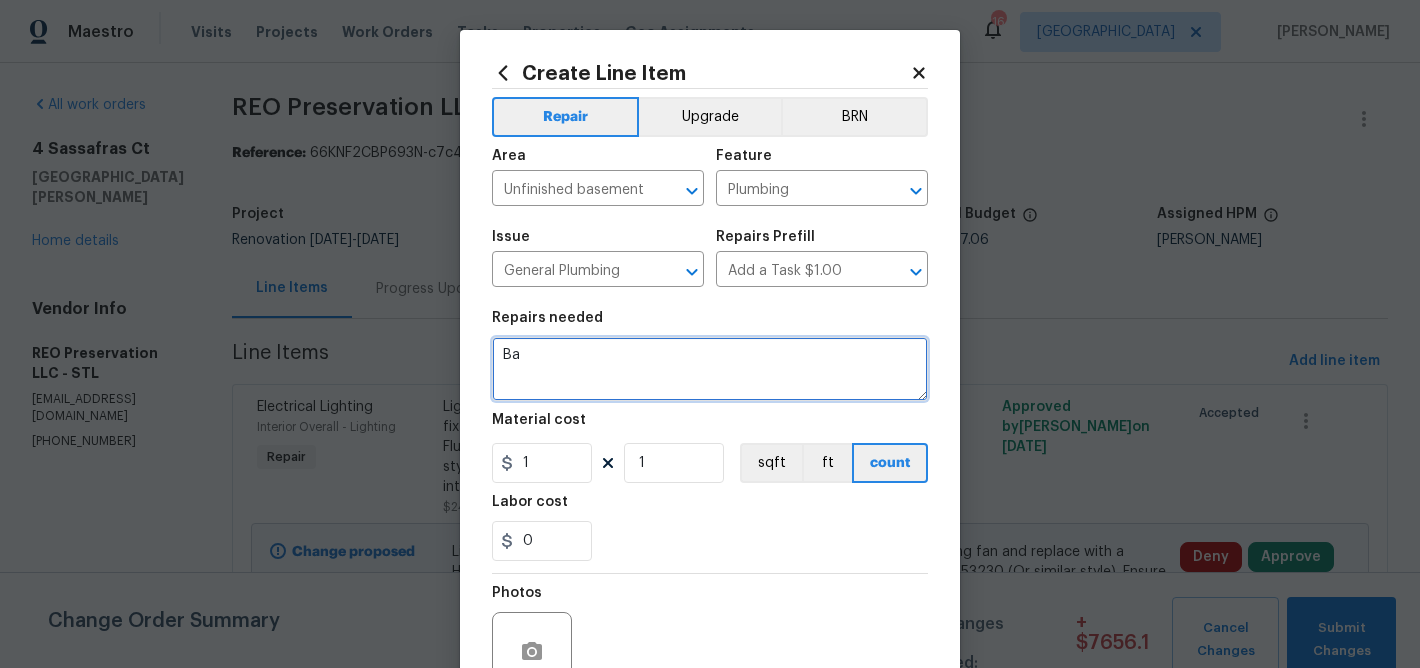 type on "B" 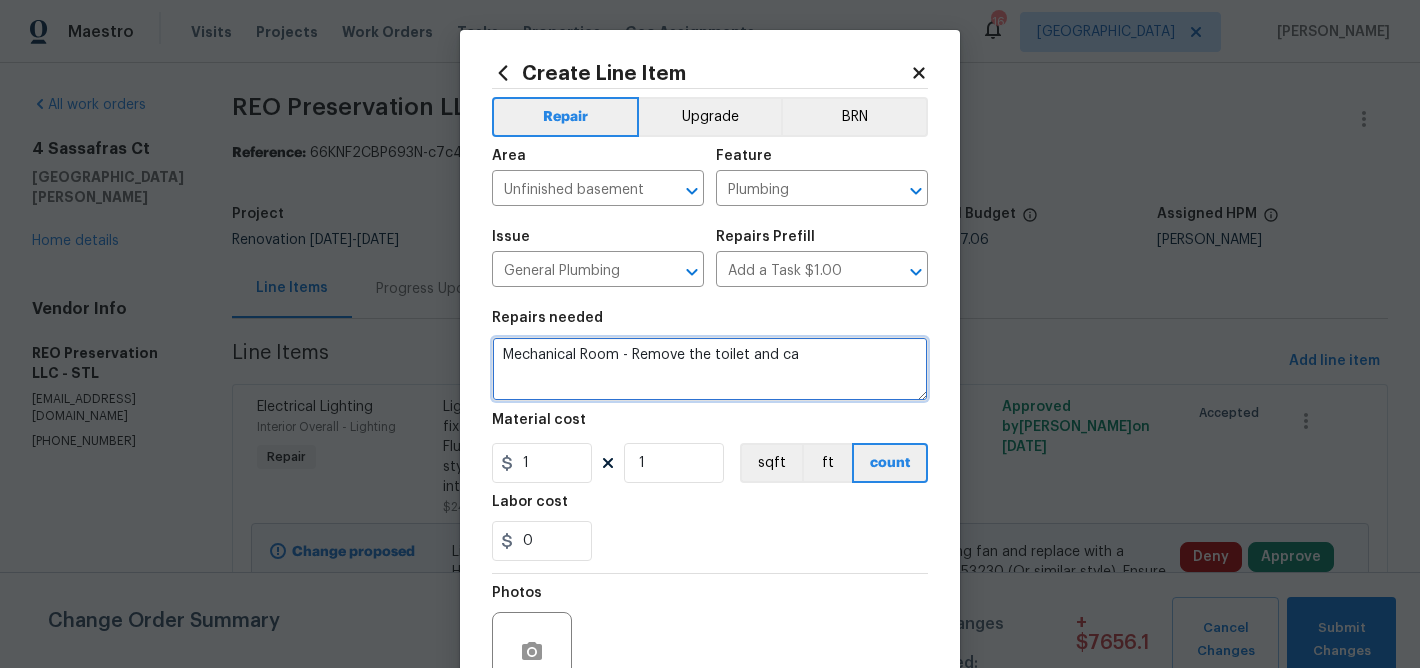 click on "Mechanical Room - Remove the toilet and ca" at bounding box center [710, 369] 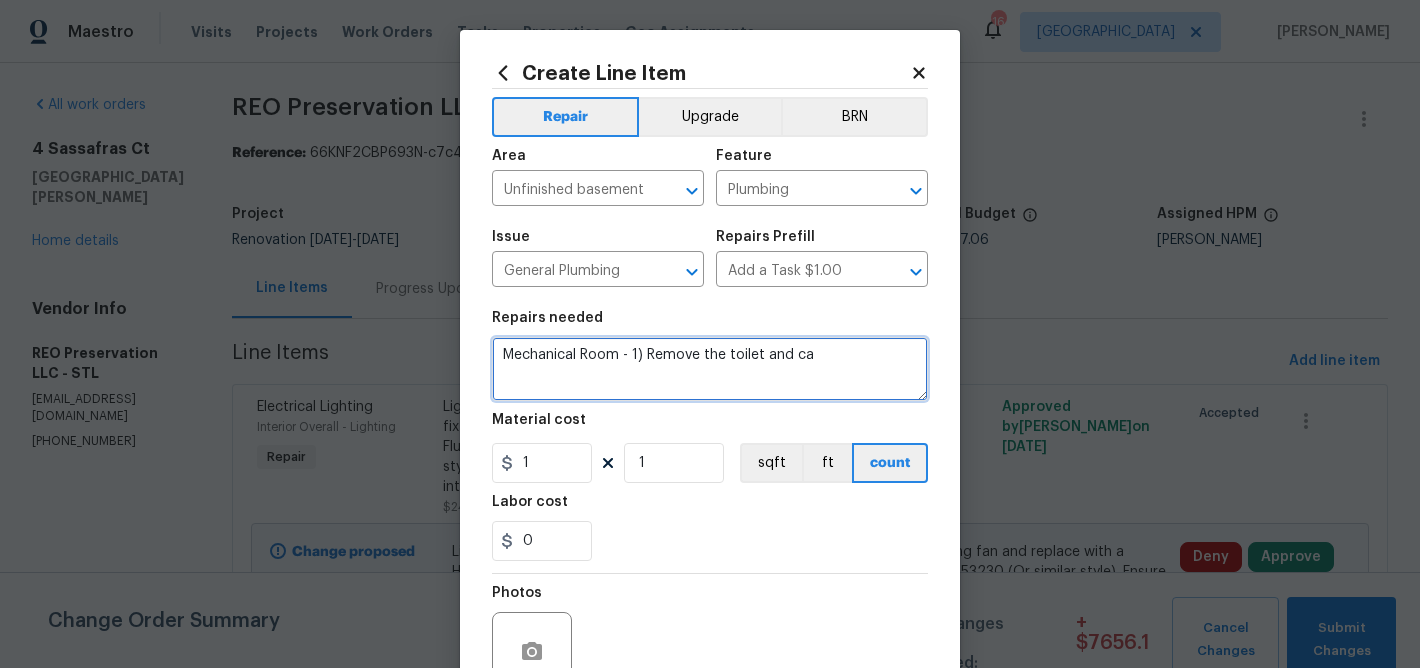 click on "Mechanical Room - 1) Remove the toilet and ca" at bounding box center (710, 369) 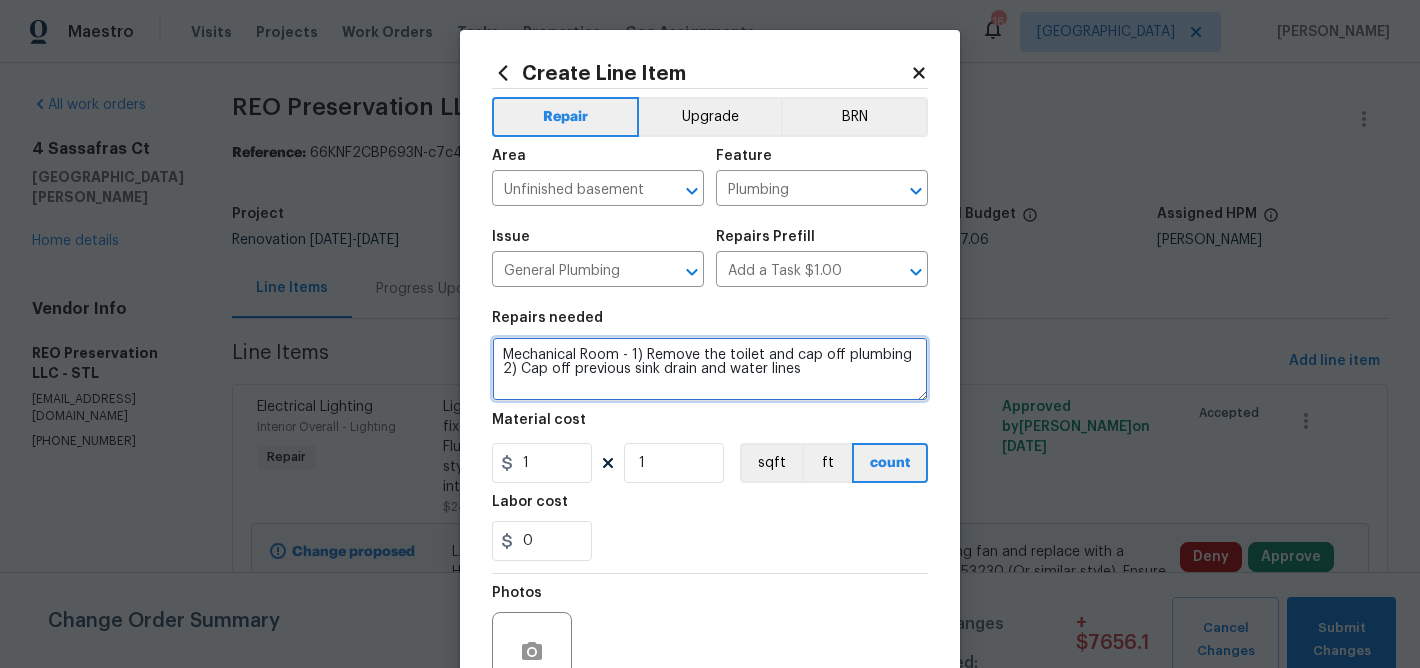 click on "Mechanical Room - 1) Remove the toilet and cap off plumbing 2) Cap off previous sink drain and water lines" at bounding box center (710, 369) 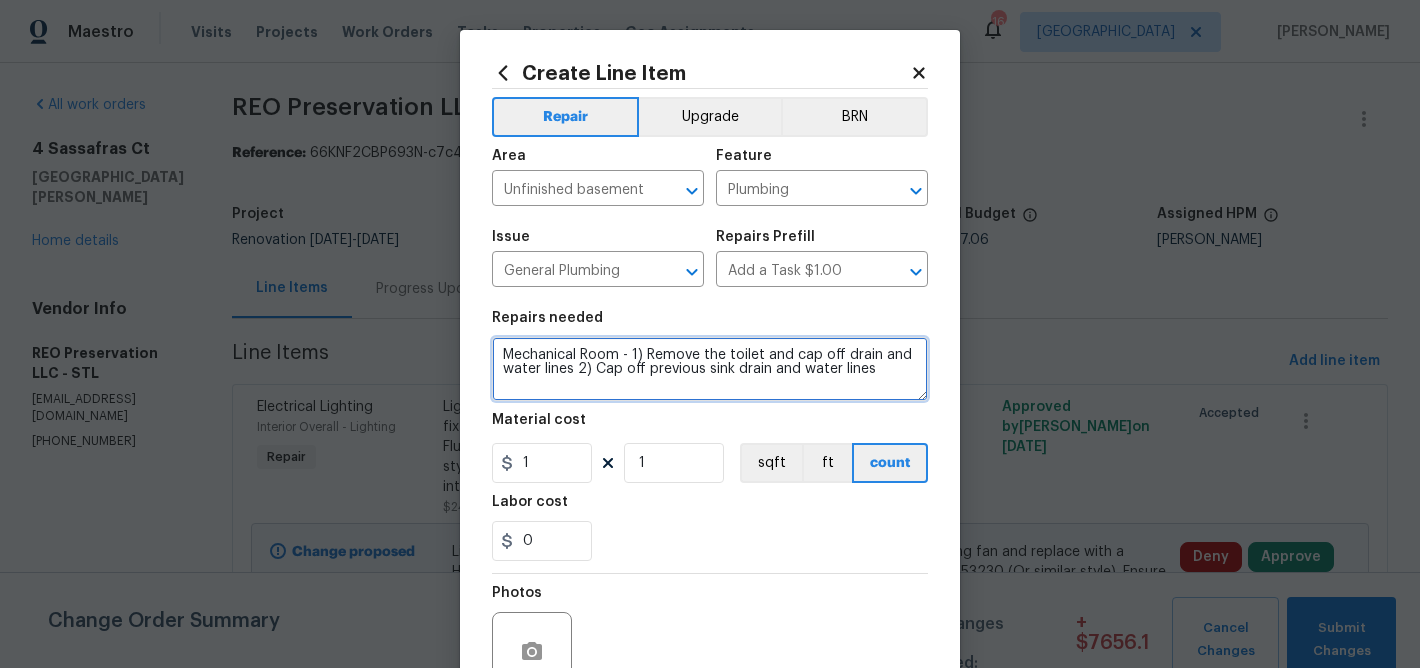 type on "Mechanical Room - 1) Remove the toilet and cap off drain and water lines 2) Cap off previous sink drain and water lines" 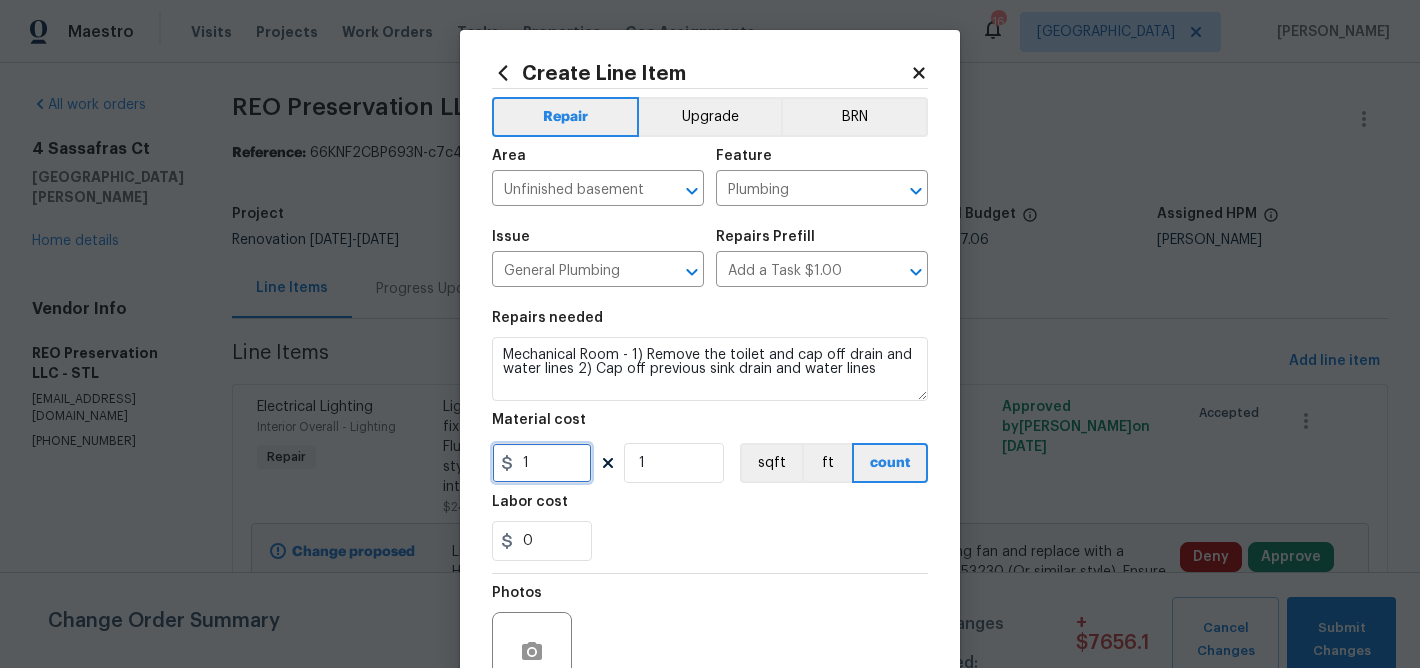 click on "1" at bounding box center (542, 463) 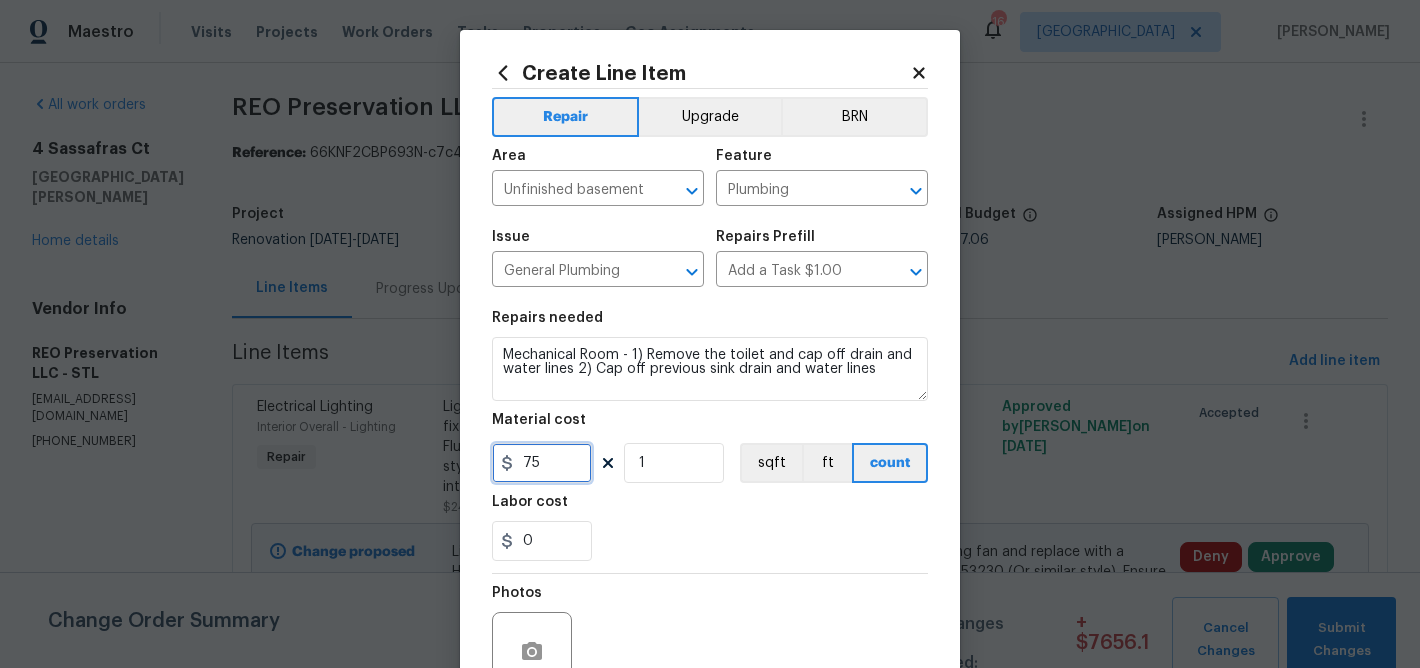 type on "75" 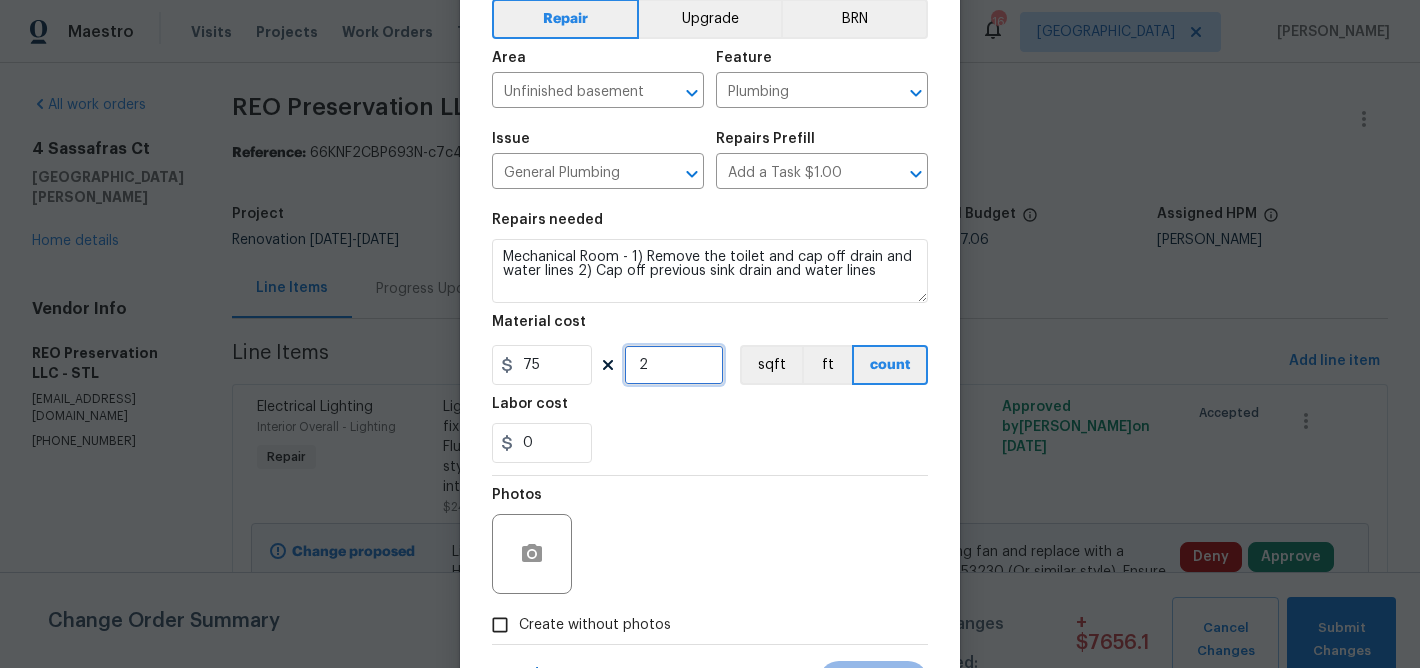 scroll, scrollTop: 122, scrollLeft: 0, axis: vertical 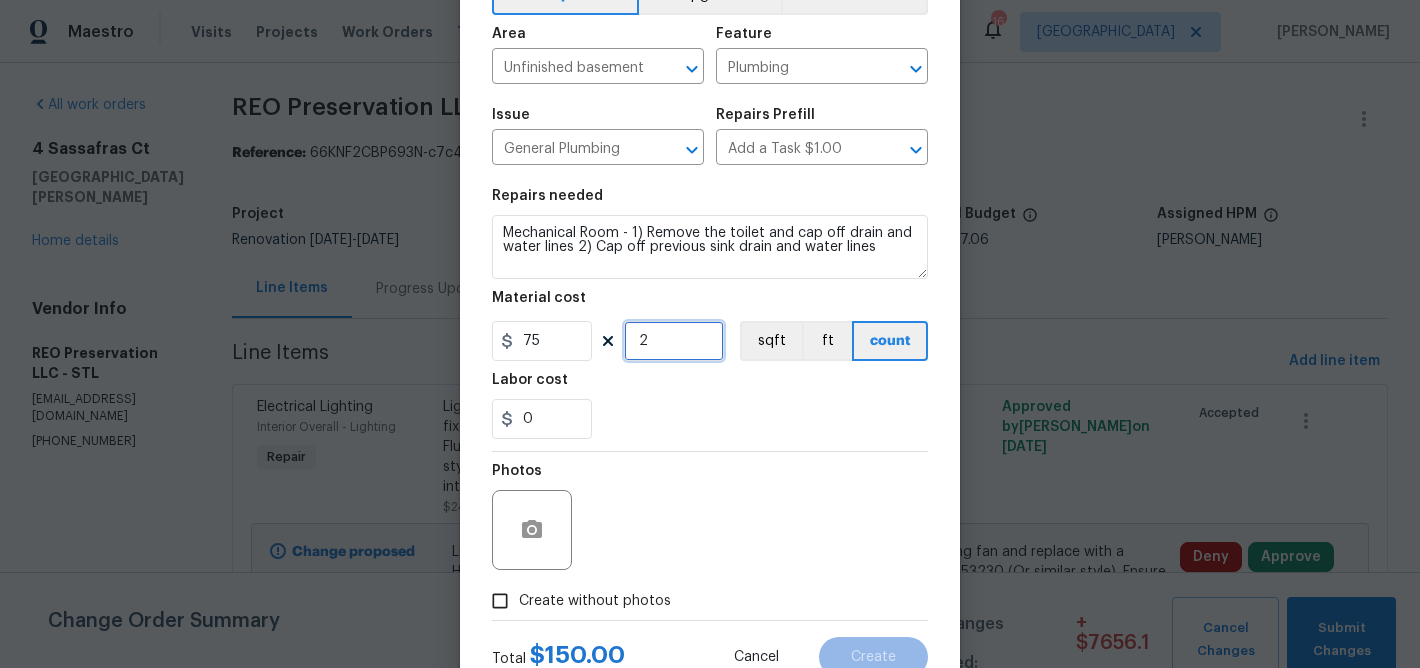 type on "2" 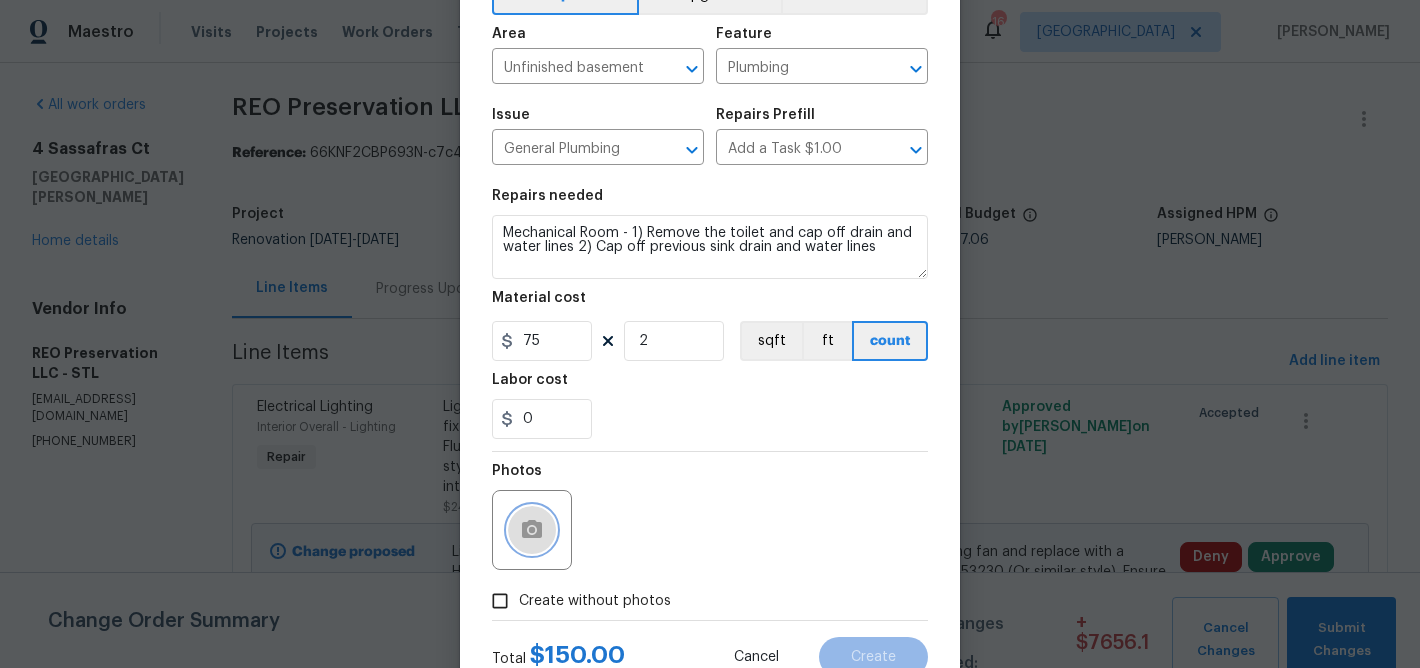 click 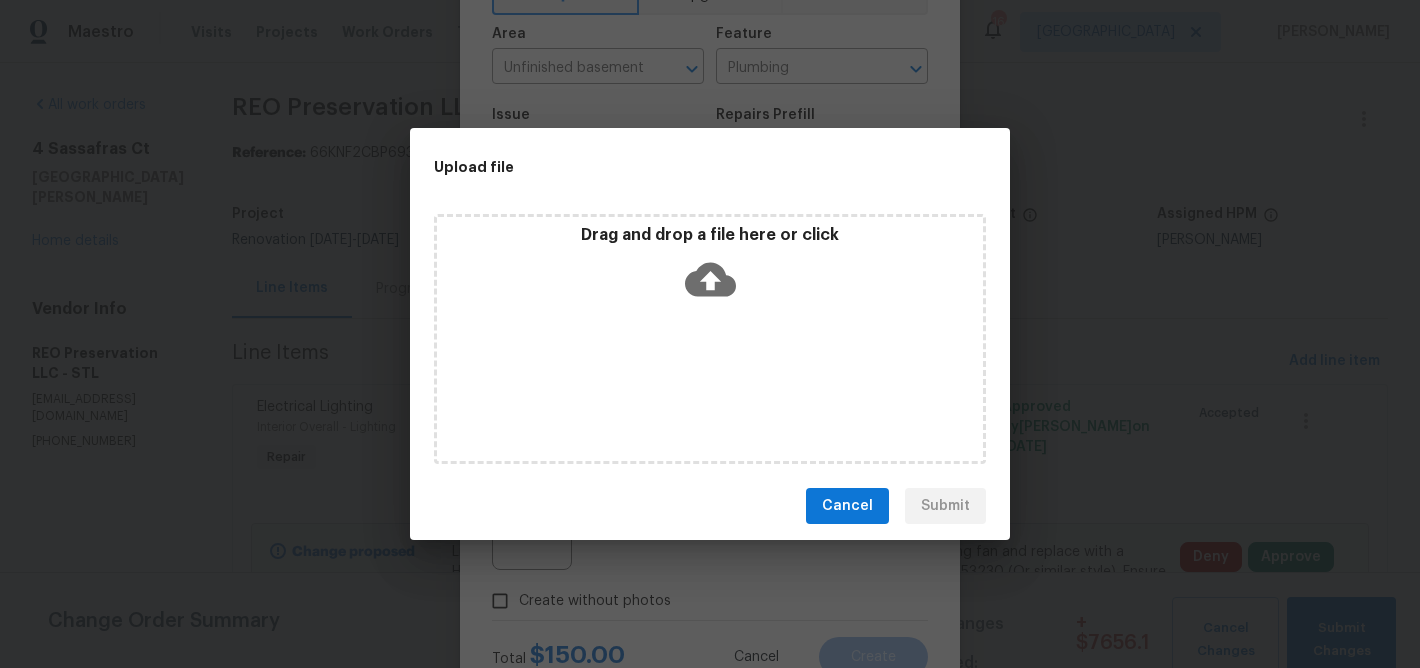 click 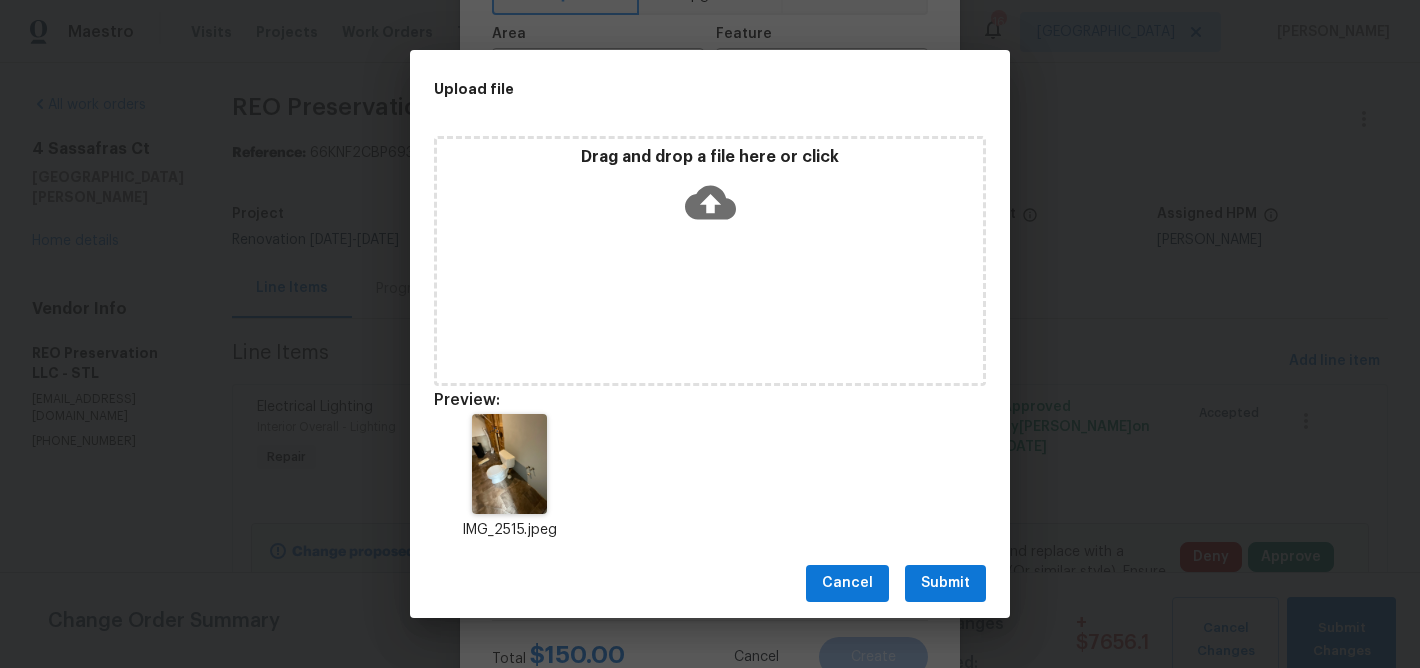 click on "Submit" at bounding box center (945, 583) 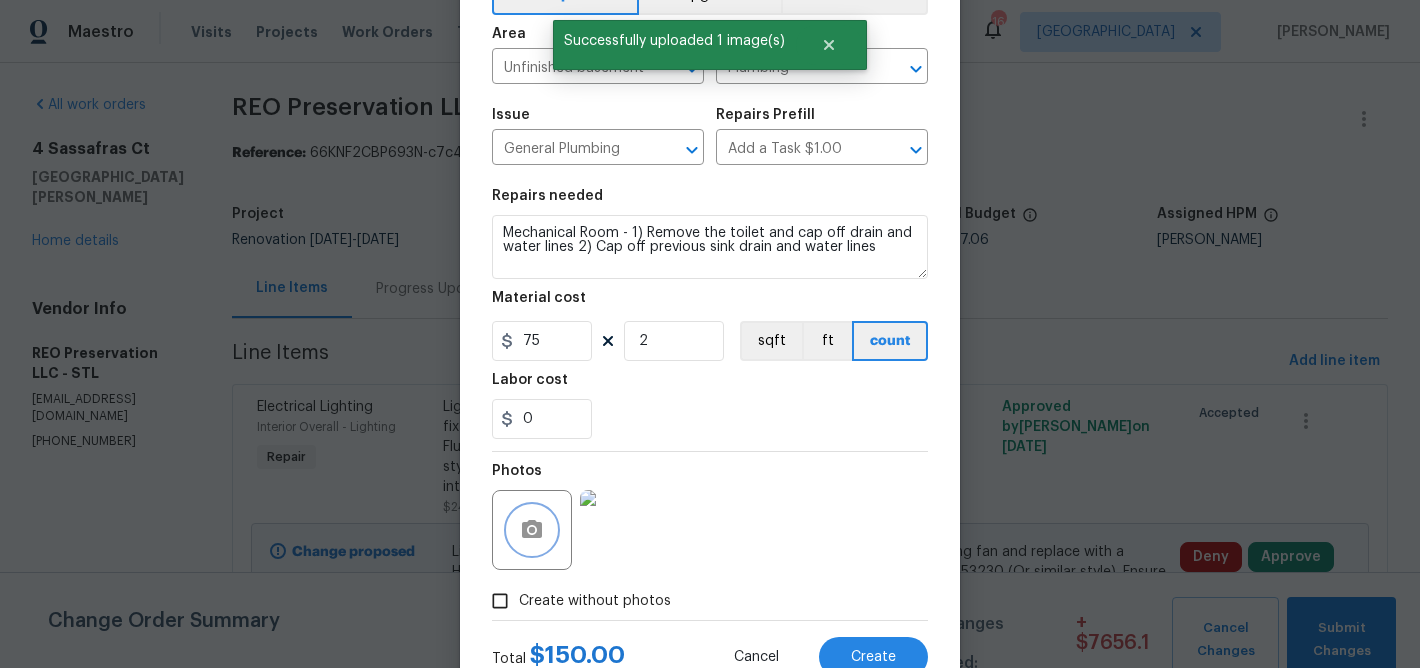 scroll, scrollTop: 194, scrollLeft: 0, axis: vertical 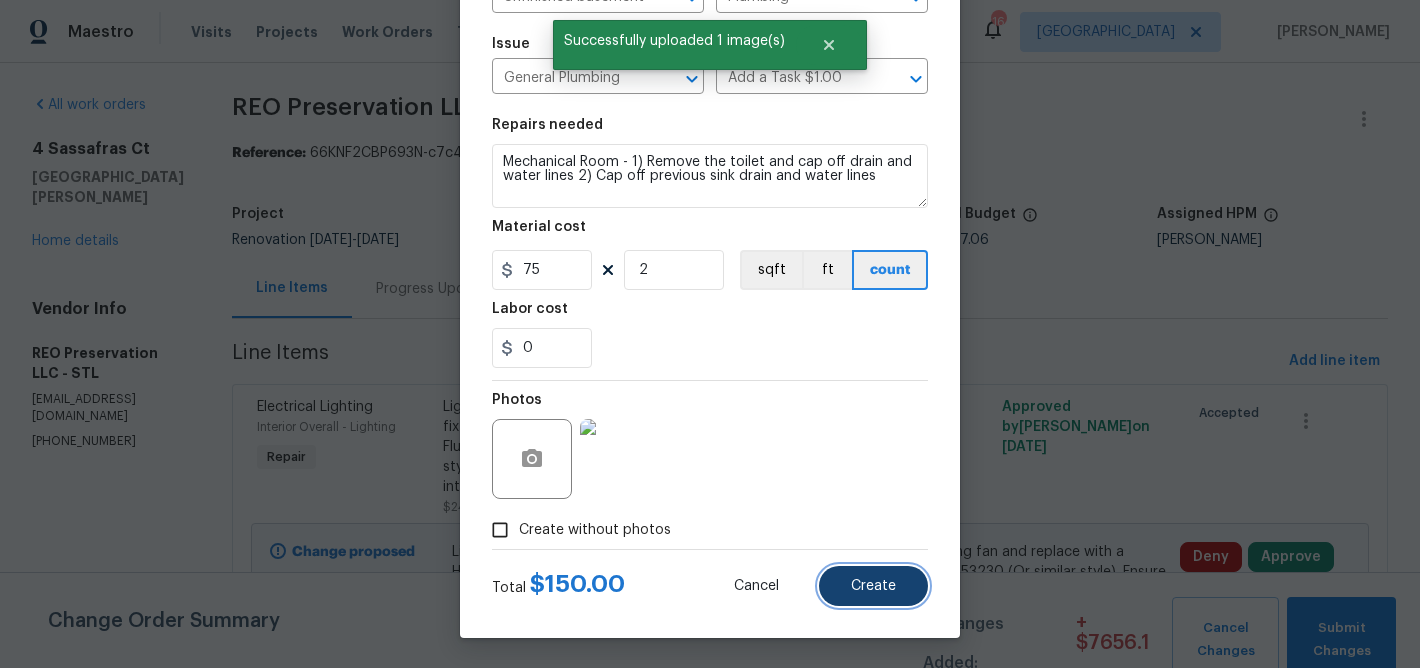 click on "Create" at bounding box center [873, 586] 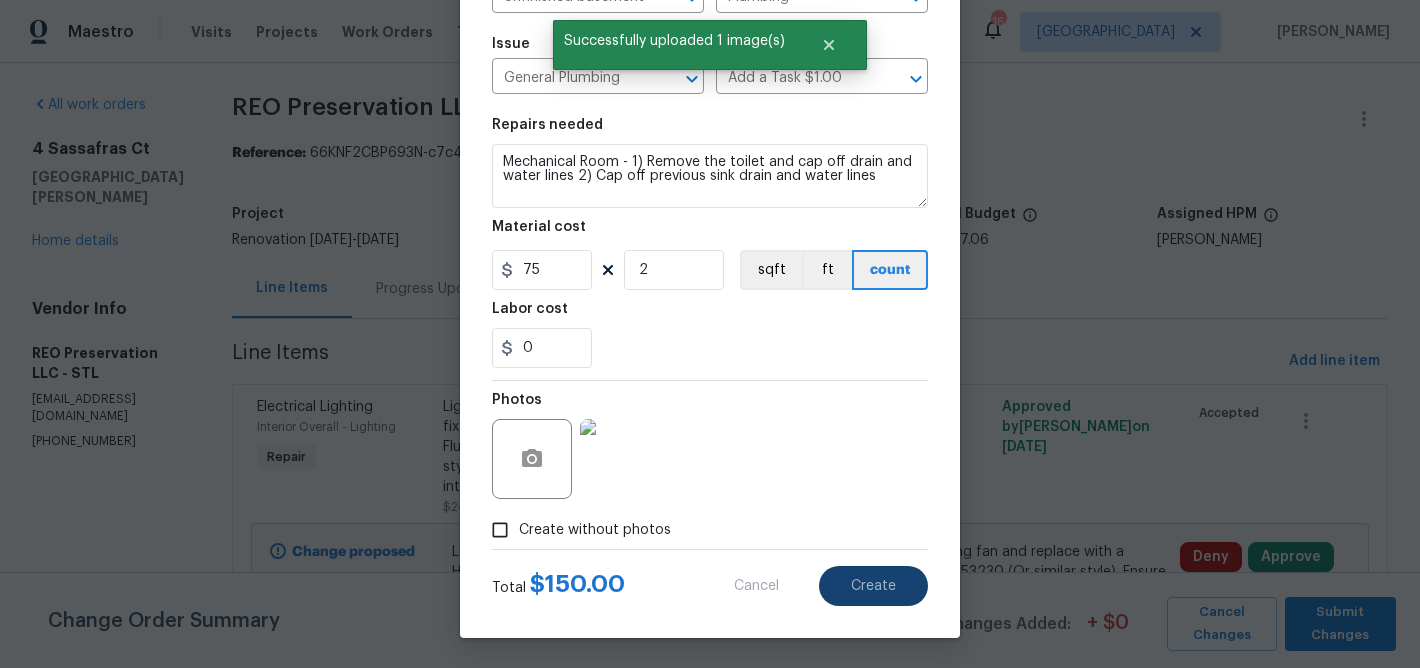 type 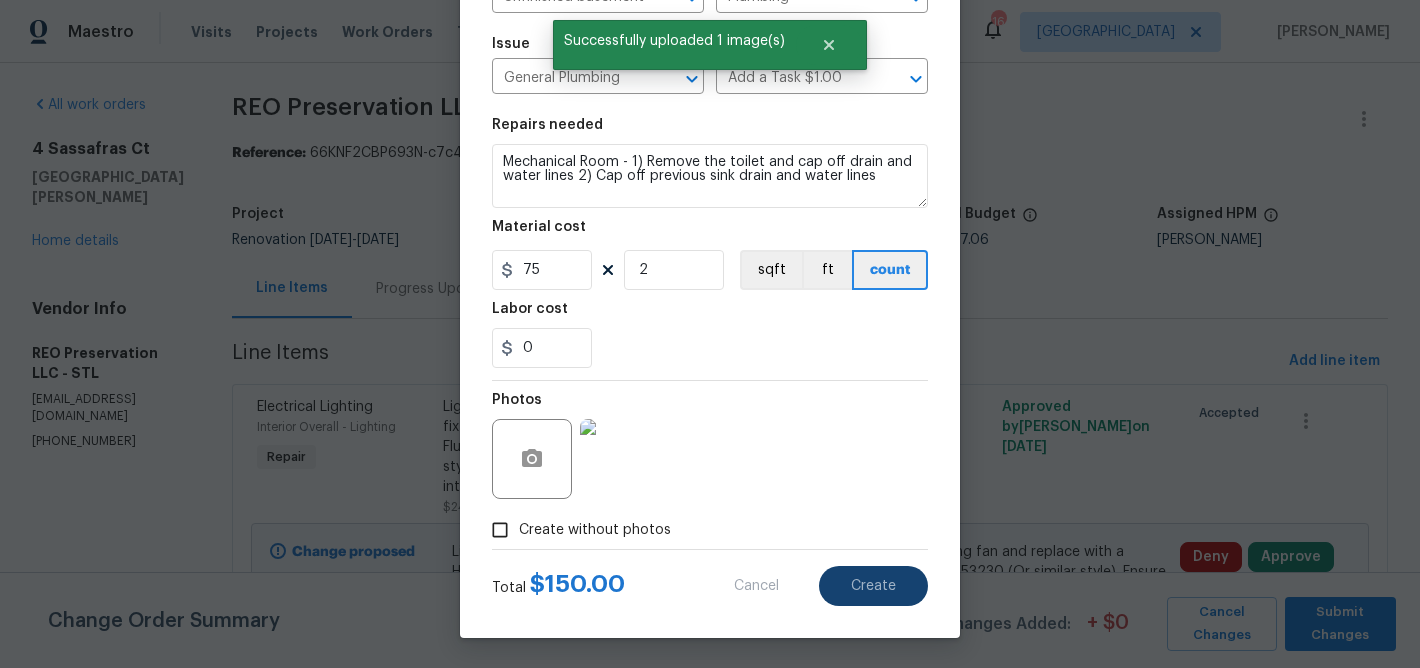 type 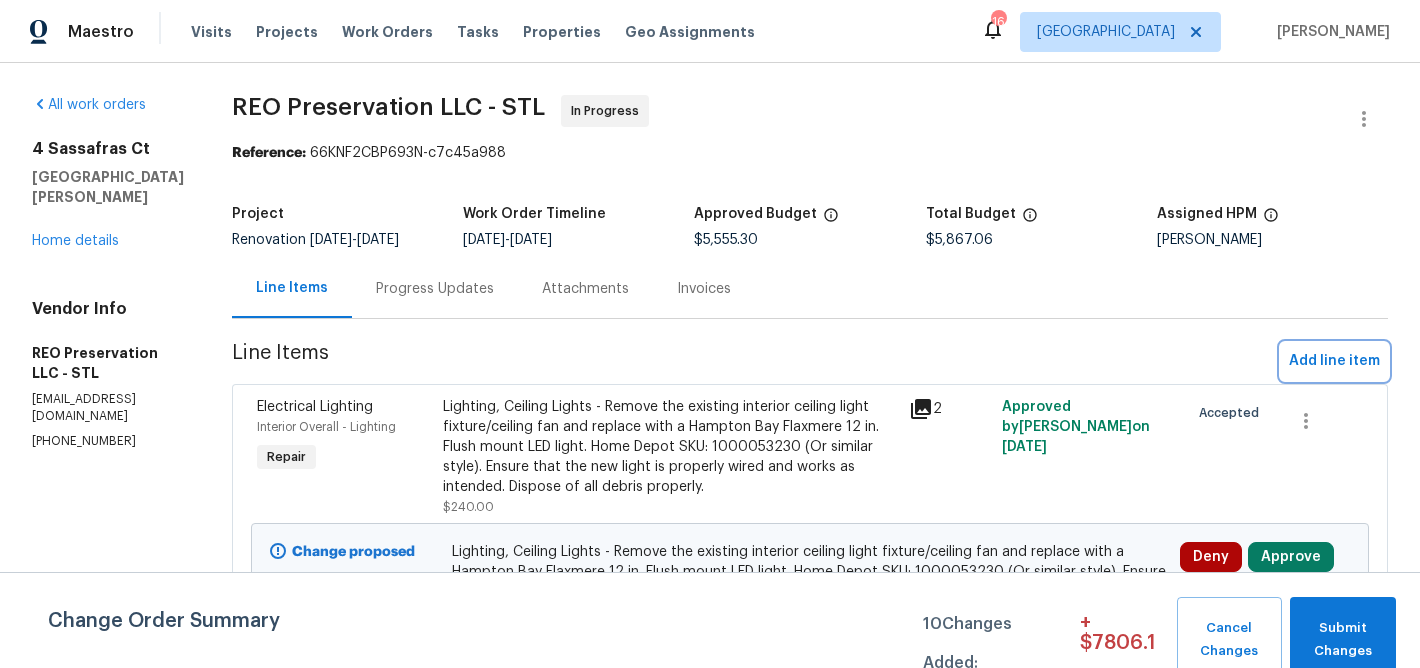 click on "Add line item" at bounding box center (1334, 361) 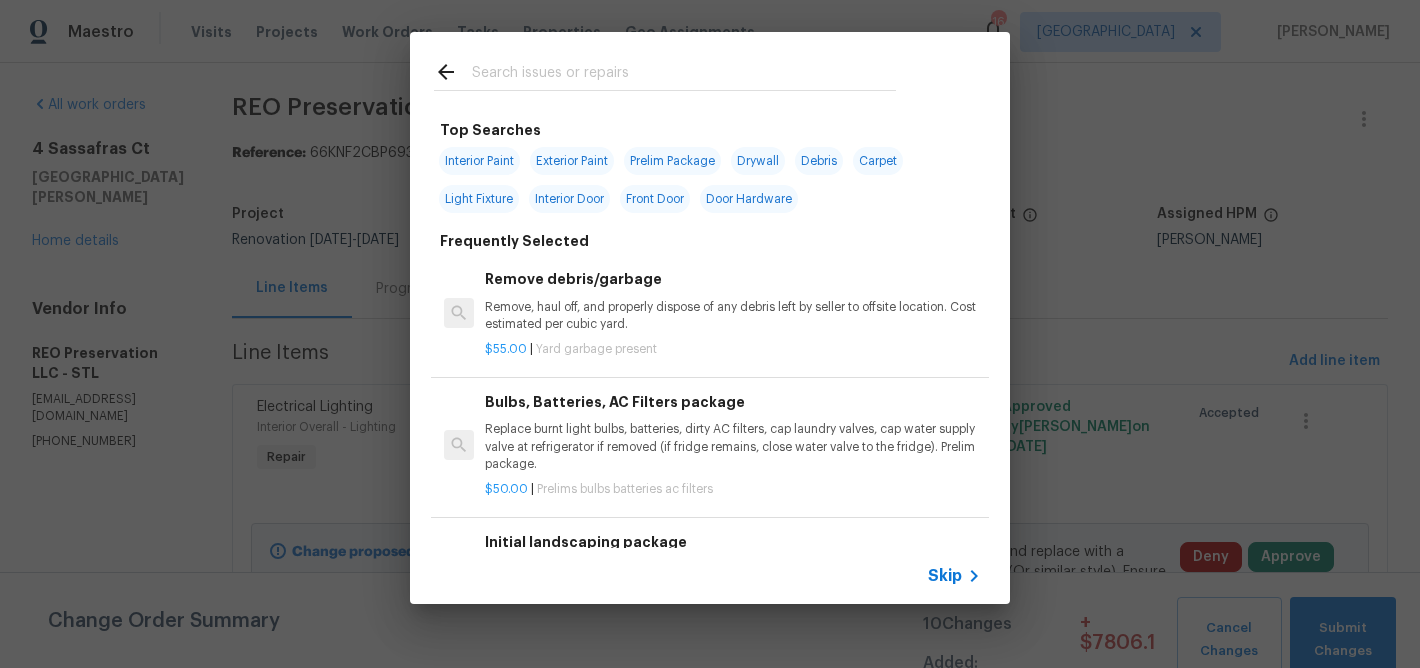 click at bounding box center (684, 75) 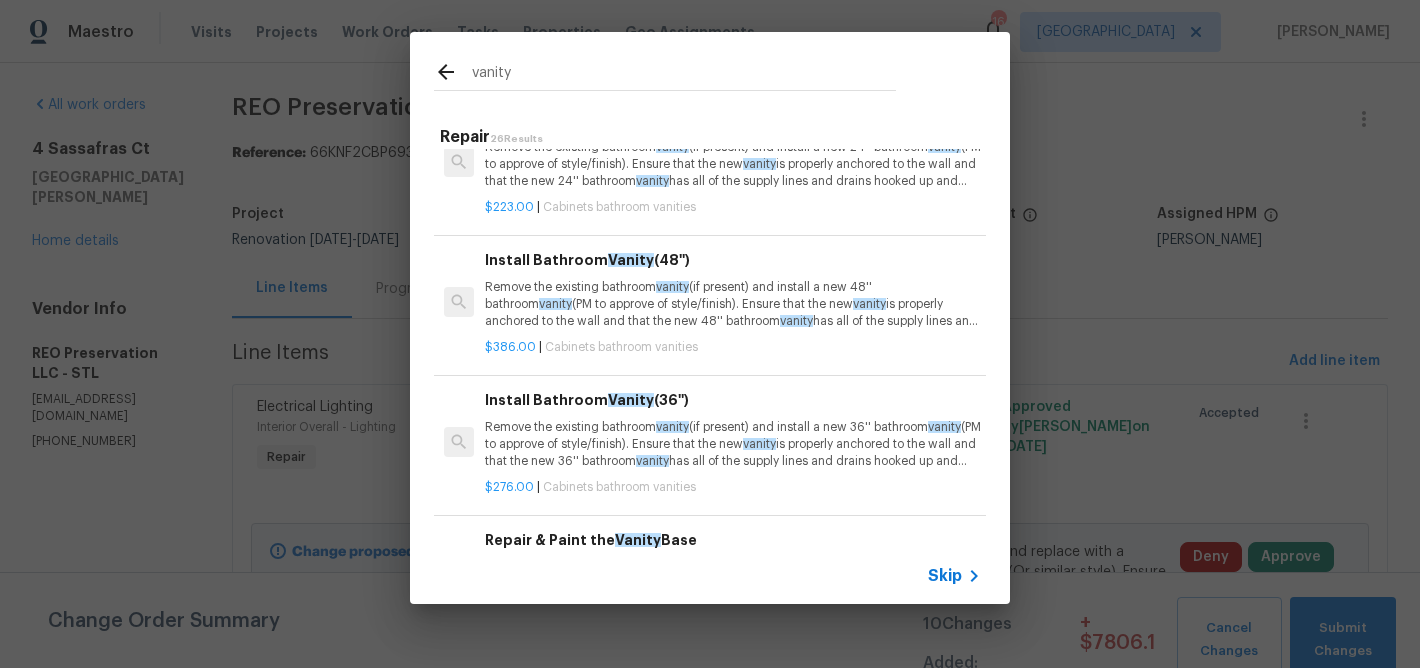 scroll, scrollTop: 201, scrollLeft: 0, axis: vertical 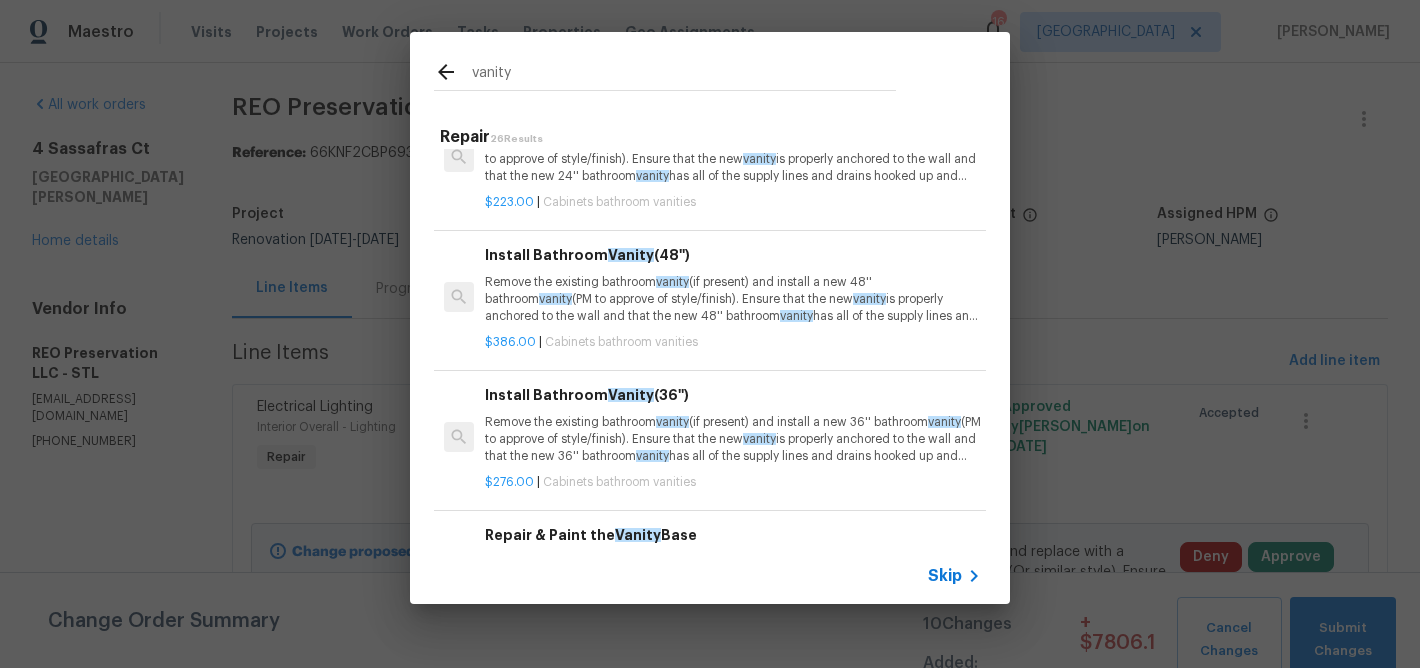type on "vanity" 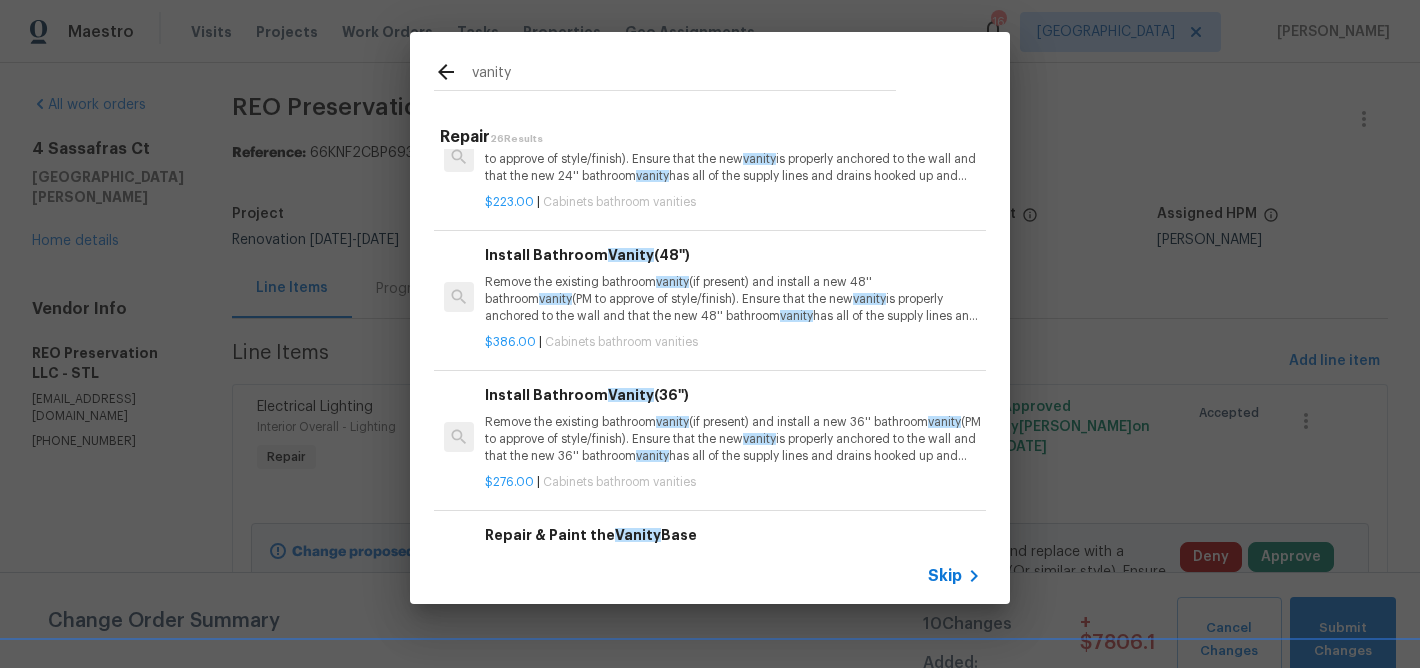 click on "Remove the existing bathroom  vanity  (if present) and install a new 36'' bathroom  vanity  (PM to approve of style/finish). Ensure that the new  vanity  is properly anchored to the wall and that the new 36'' bathroom  vanity  has all of the supply lines and drains hooked up and that they operate as intended. Haul away and dispose of all debris." at bounding box center (733, 439) 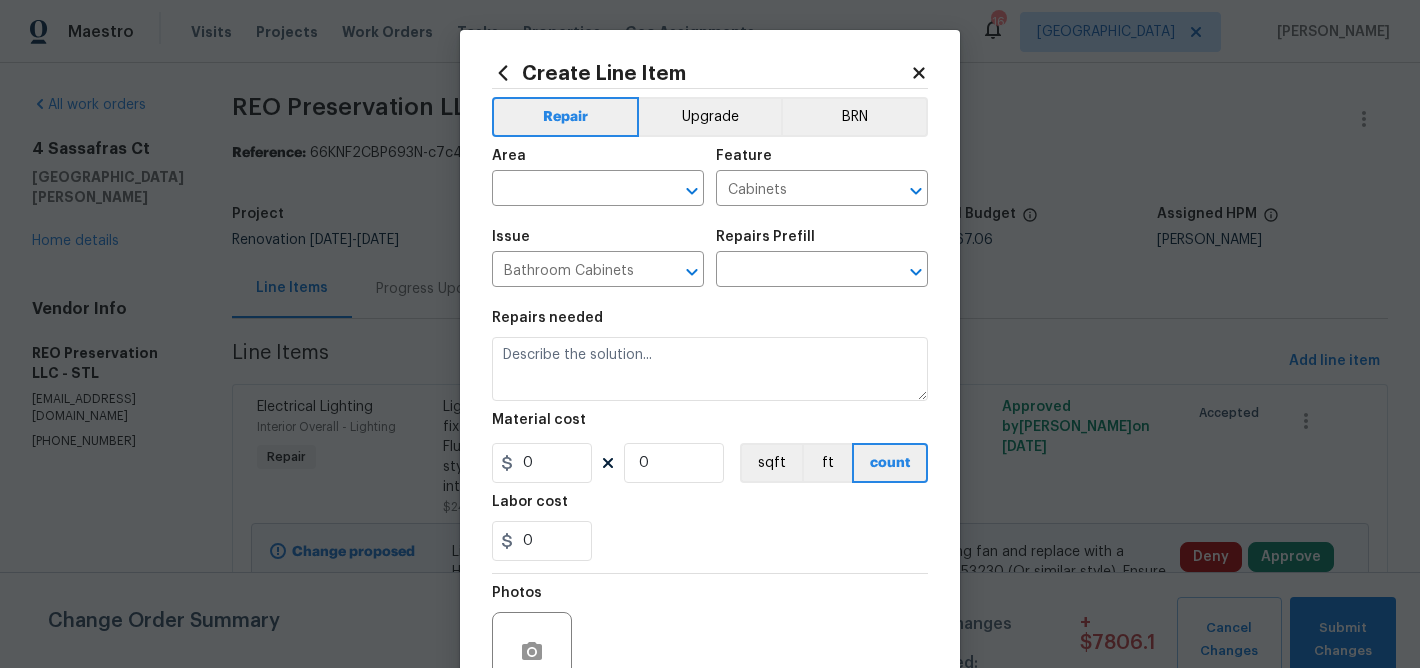 type on "Install Bathroom Vanity (36'') $276.00" 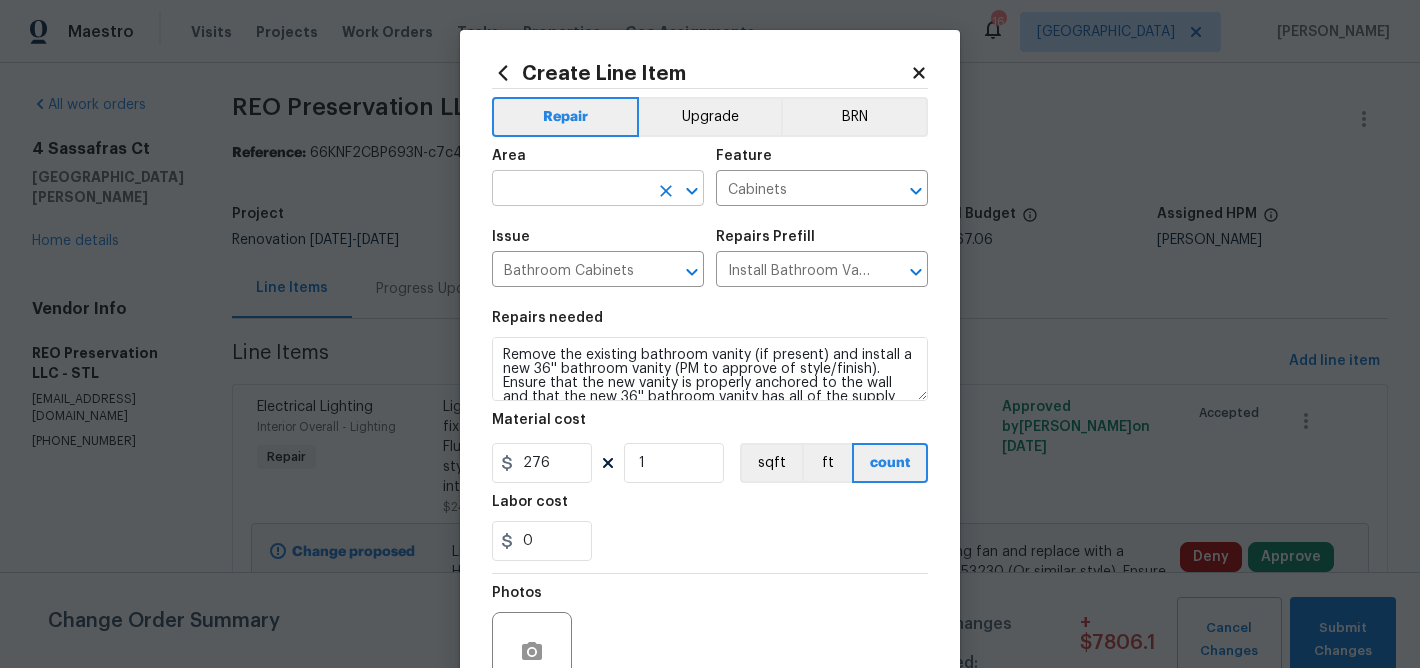 click at bounding box center [570, 190] 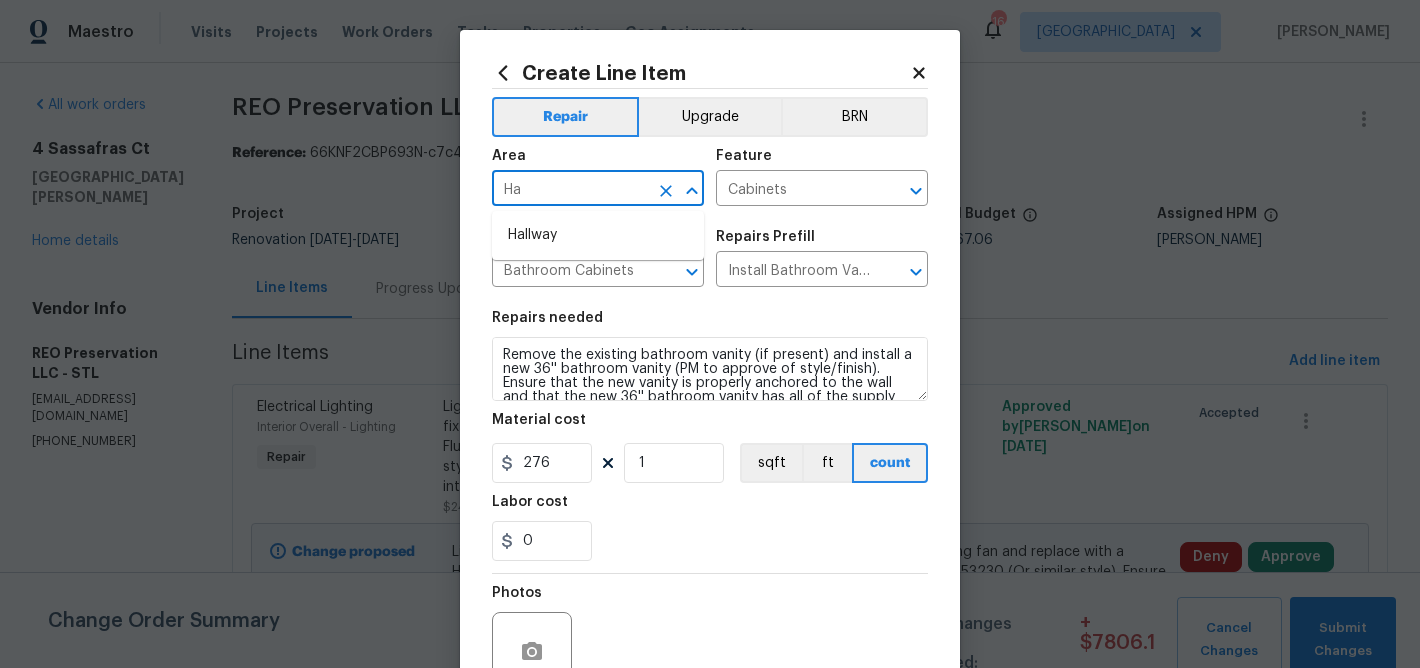 type on "H" 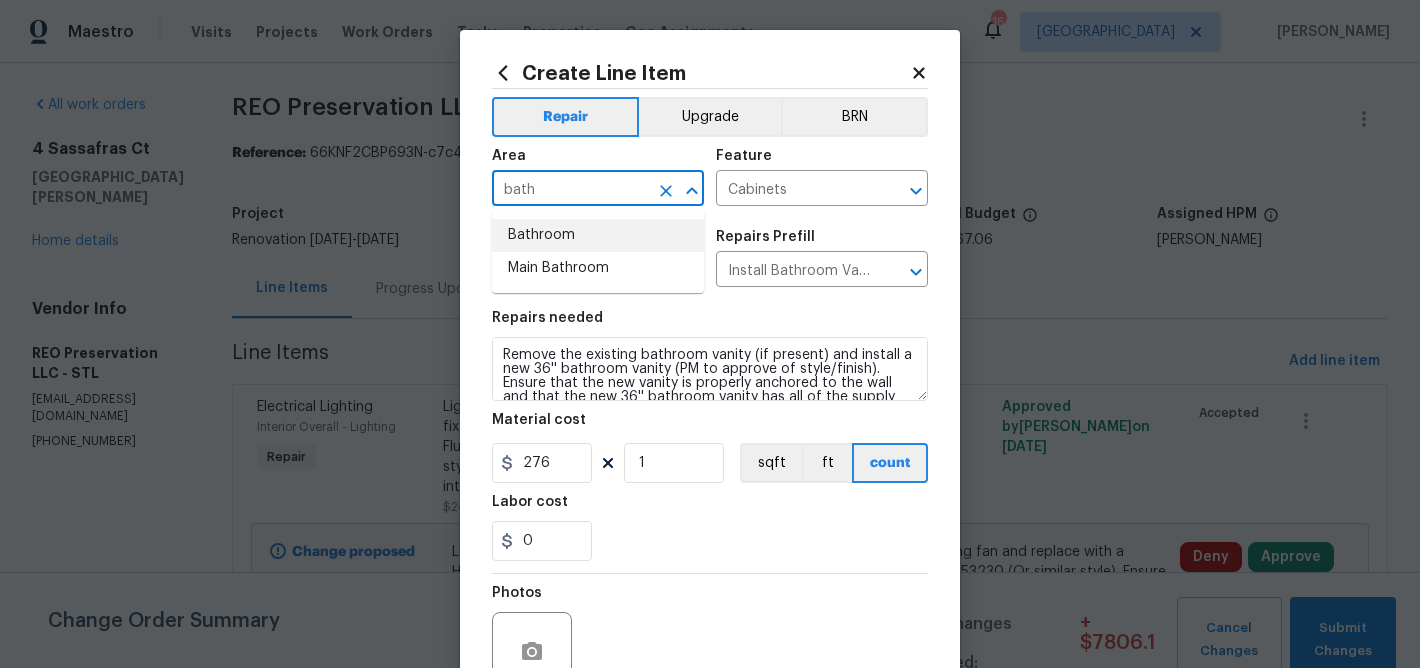 click on "Bathroom" at bounding box center (598, 235) 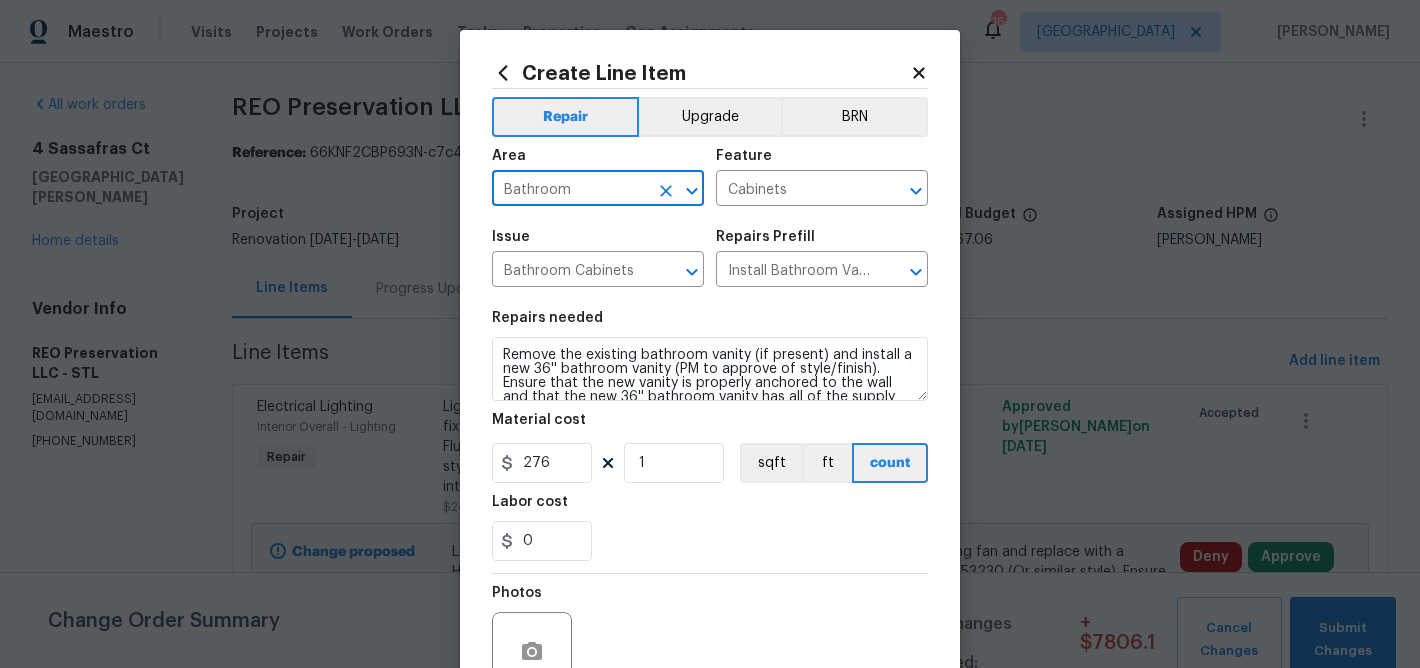 type on "Bathroom" 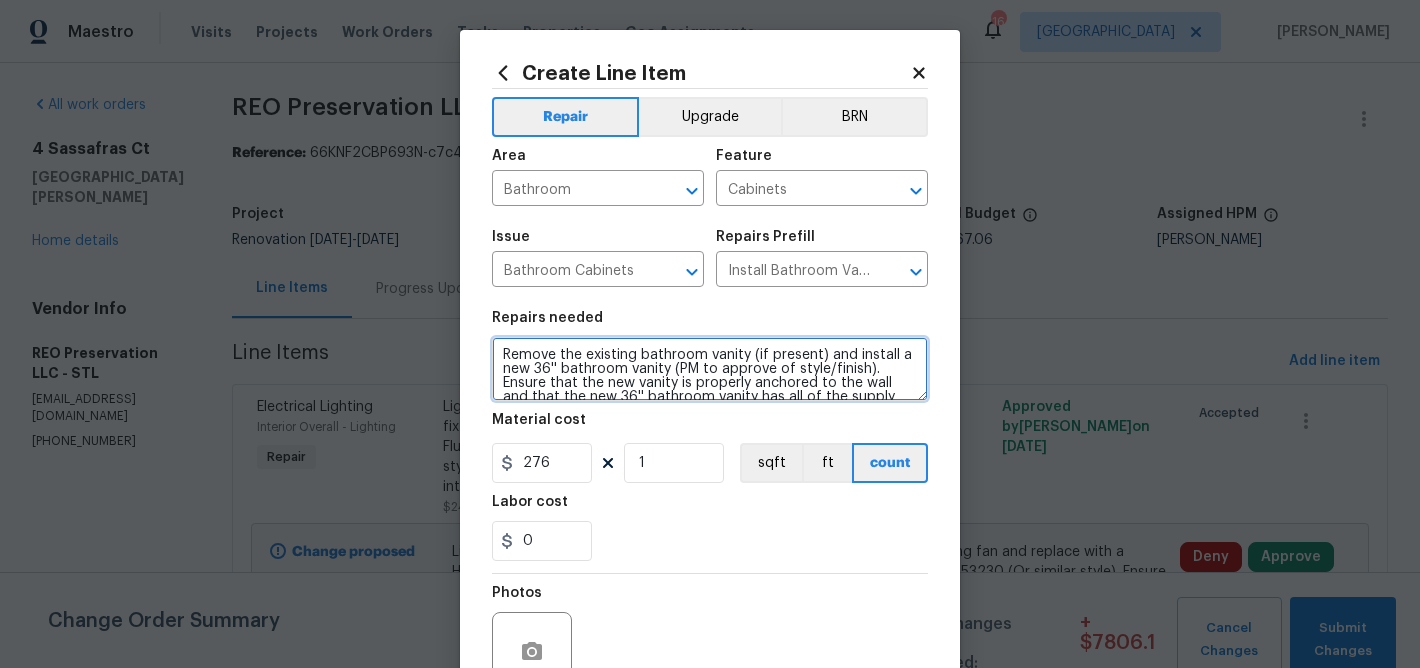 click on "Remove the existing bathroom vanity (if present) and install a new 36'' bathroom vanity (PM to approve of style/finish). Ensure that the new vanity is properly anchored to the wall and that the new 36'' bathroom vanity has all of the supply lines and drains hooked up and that they operate as intended. Haul away and dispose of all debris." at bounding box center [710, 369] 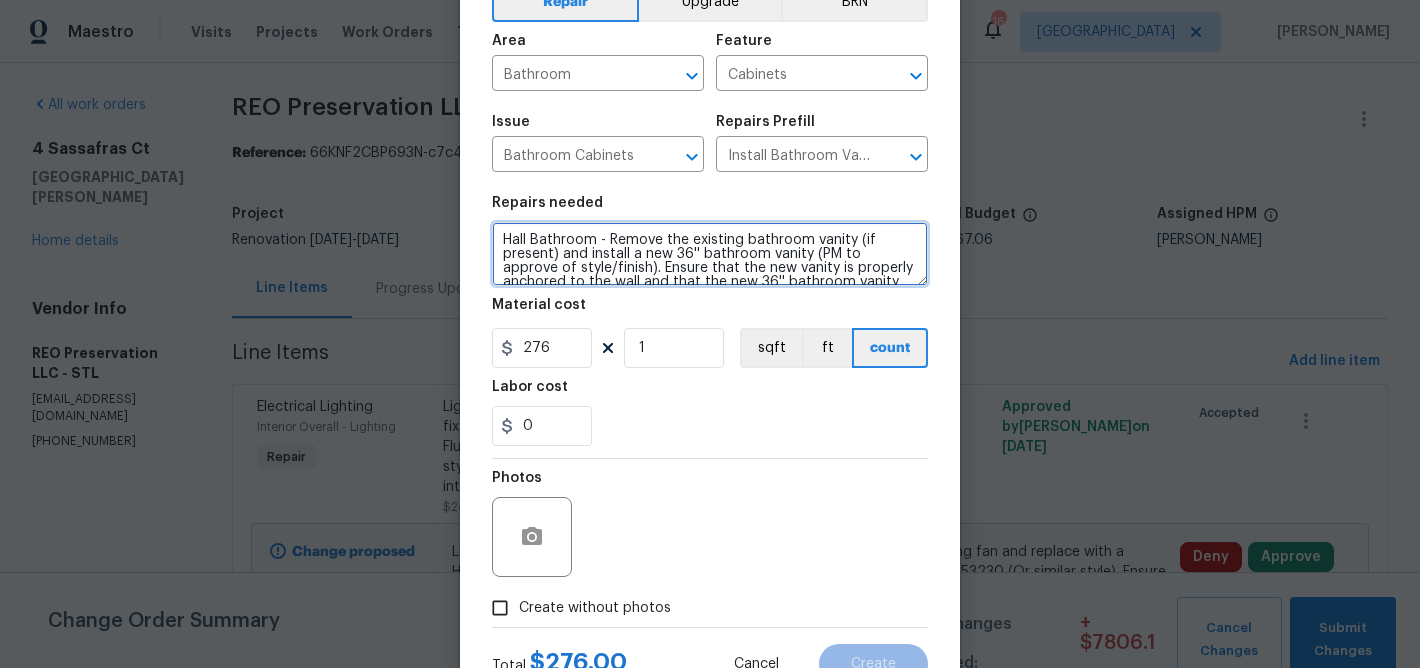 scroll, scrollTop: 114, scrollLeft: 0, axis: vertical 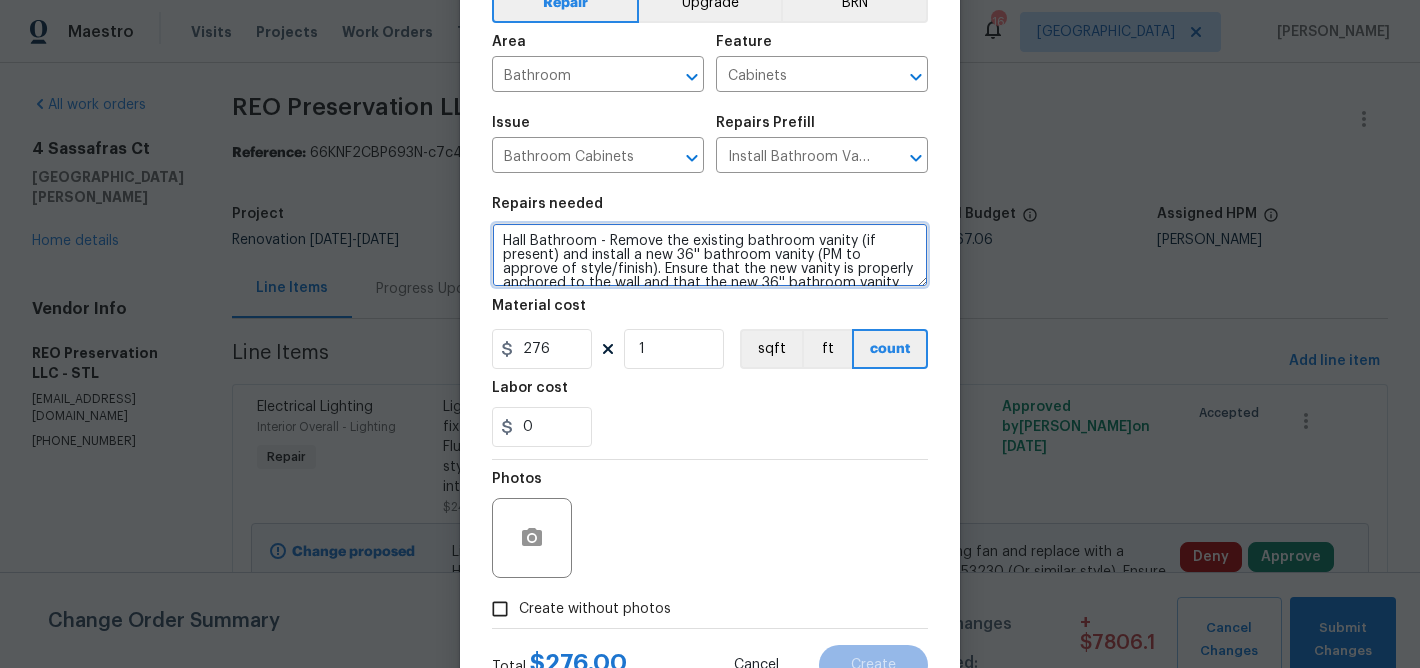 type on "Hall Bathroom - Remove the existing bathroom vanity (if present) and install a new 36'' bathroom vanity (PM to approve of style/finish). Ensure that the new vanity is properly anchored to the wall and that the new 36'' bathroom vanity has all of the supply lines and drains hooked up and that they operate as intended. Haul away and dispose of all debris." 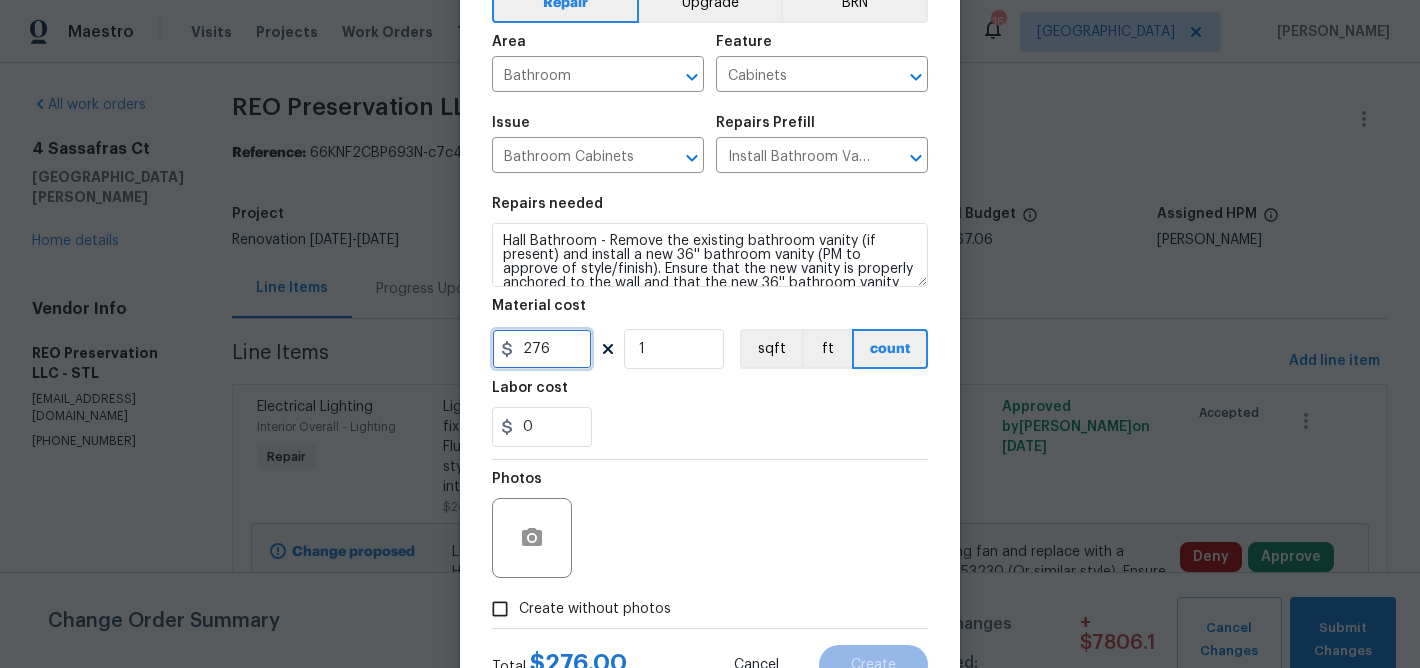 click on "276" at bounding box center [542, 349] 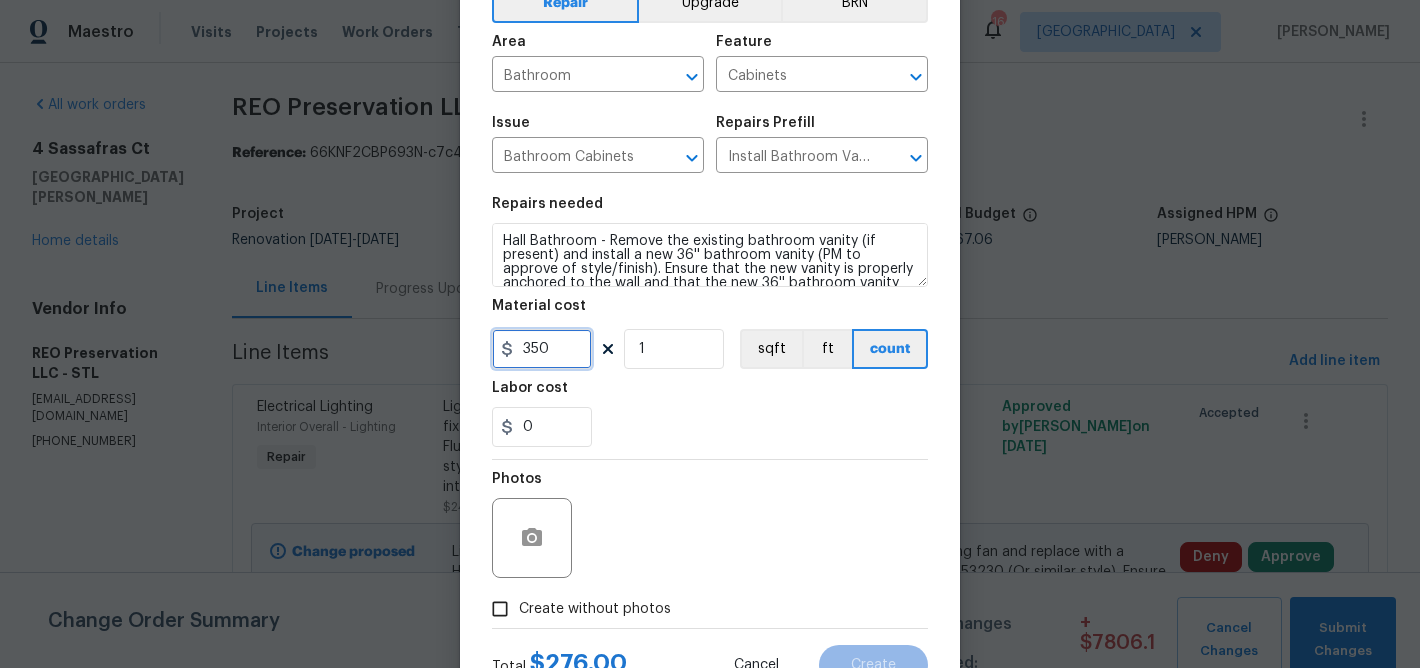 type on "350" 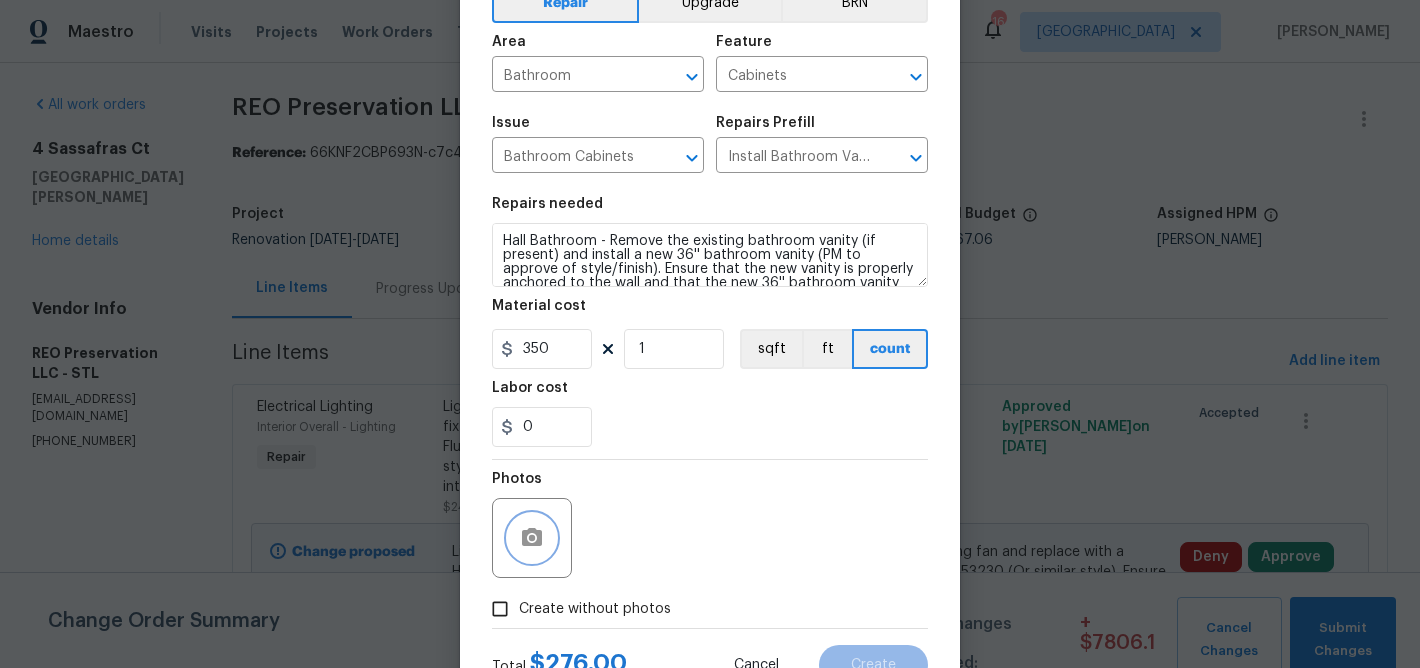 click 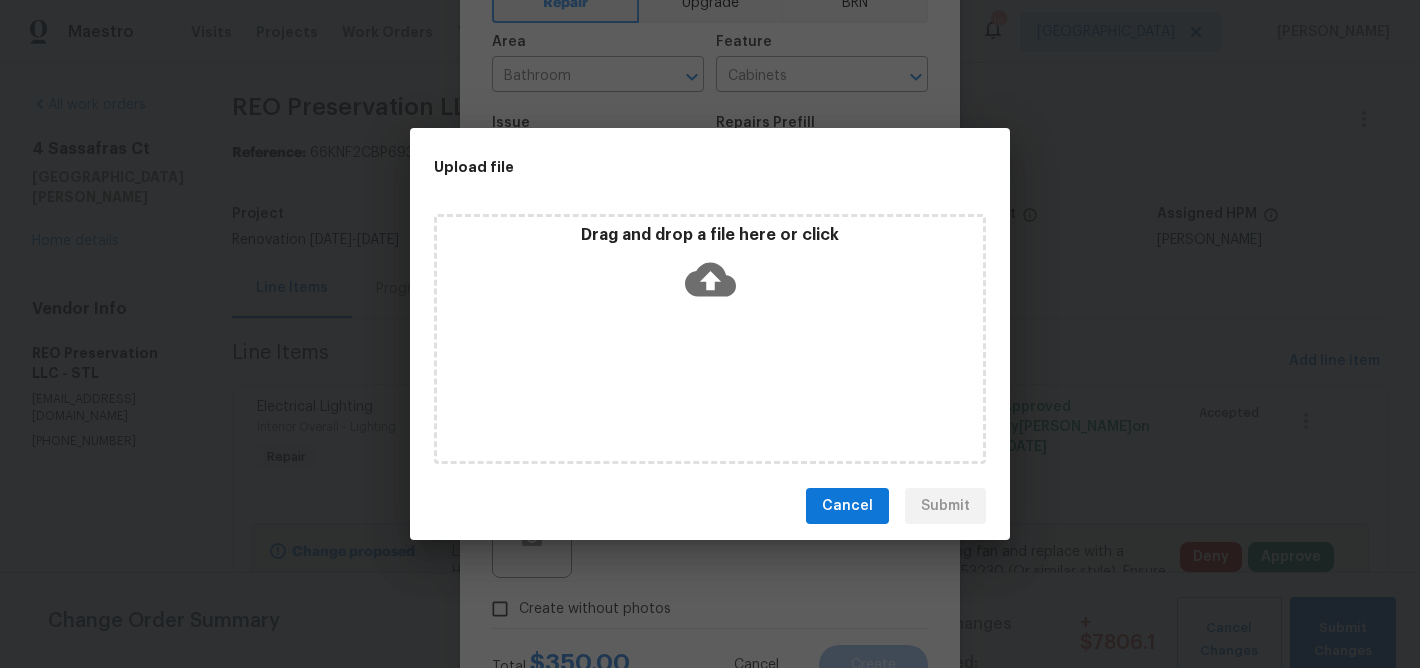 click 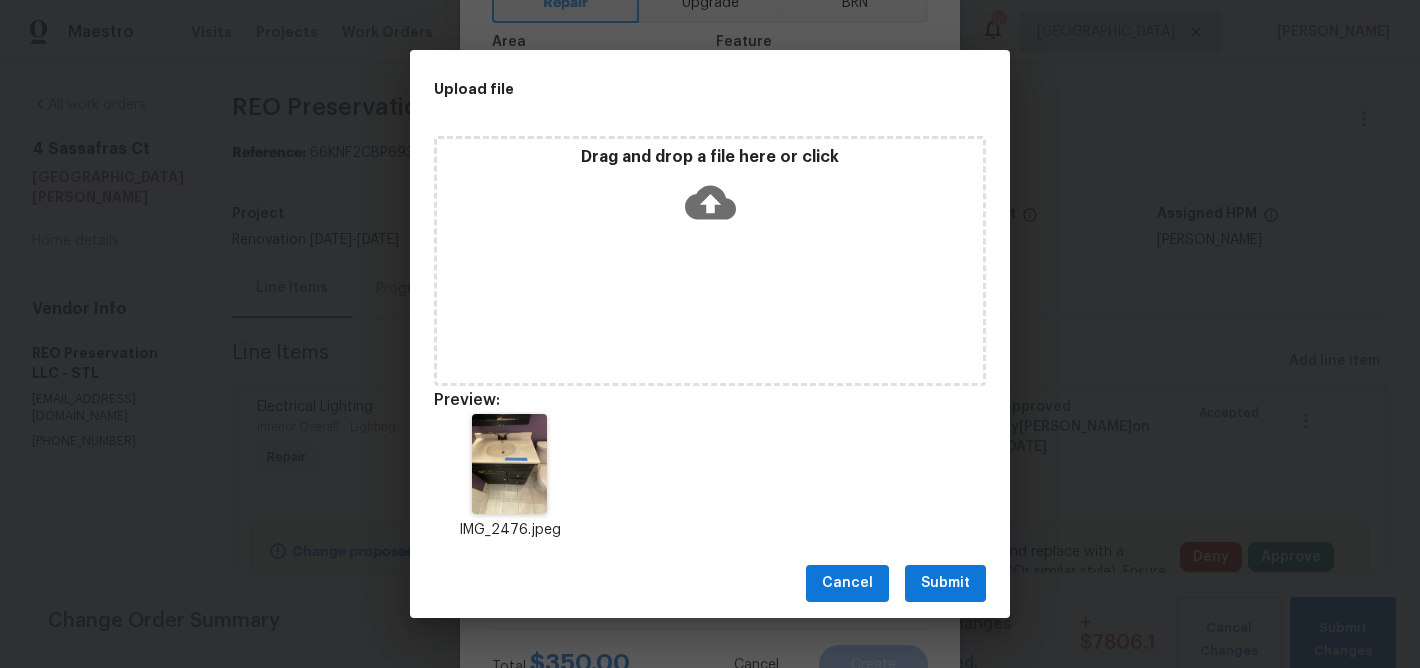 click on "Submit" at bounding box center [945, 583] 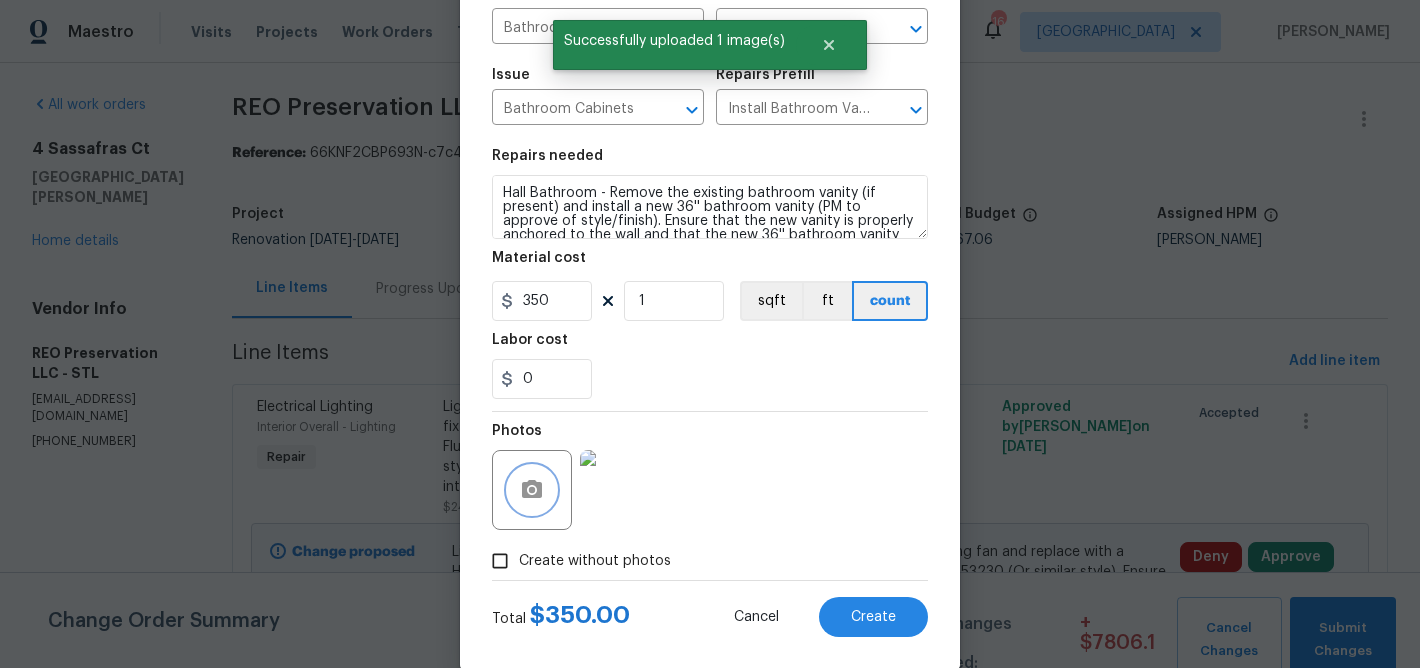scroll, scrollTop: 194, scrollLeft: 0, axis: vertical 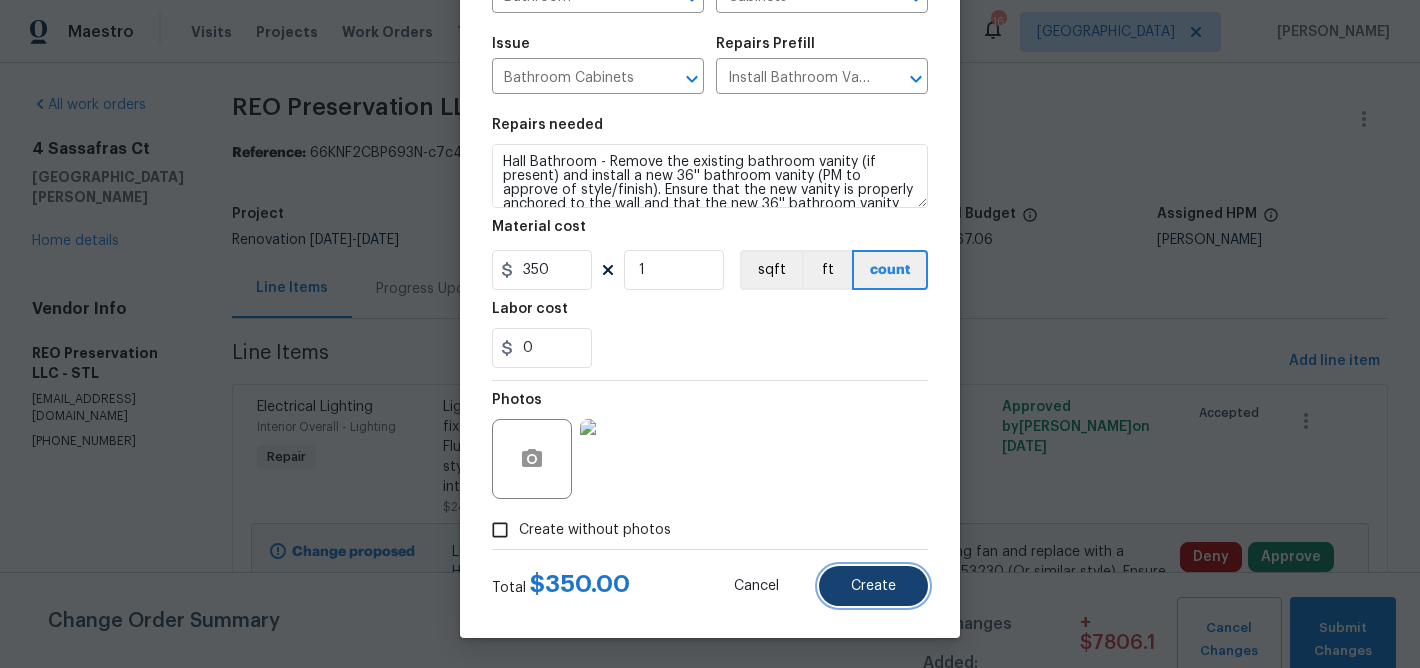 click on "Create" at bounding box center [873, 586] 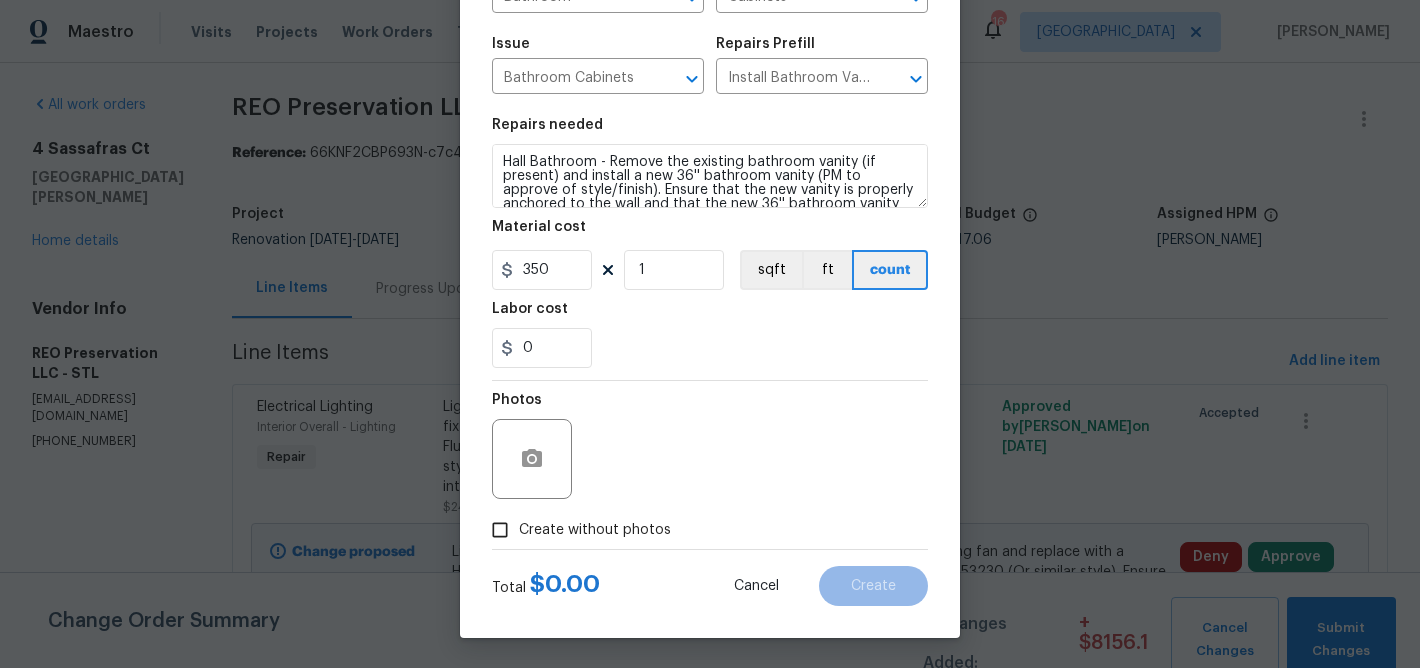 type on "0" 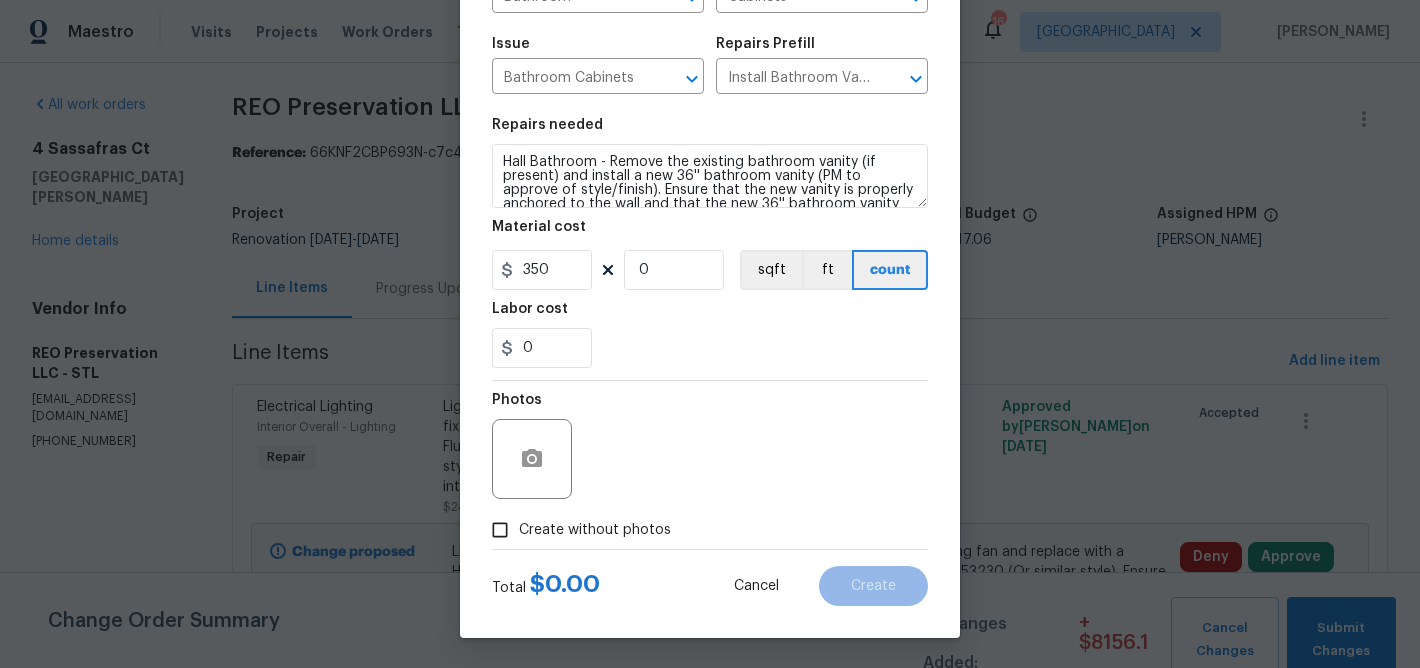 type 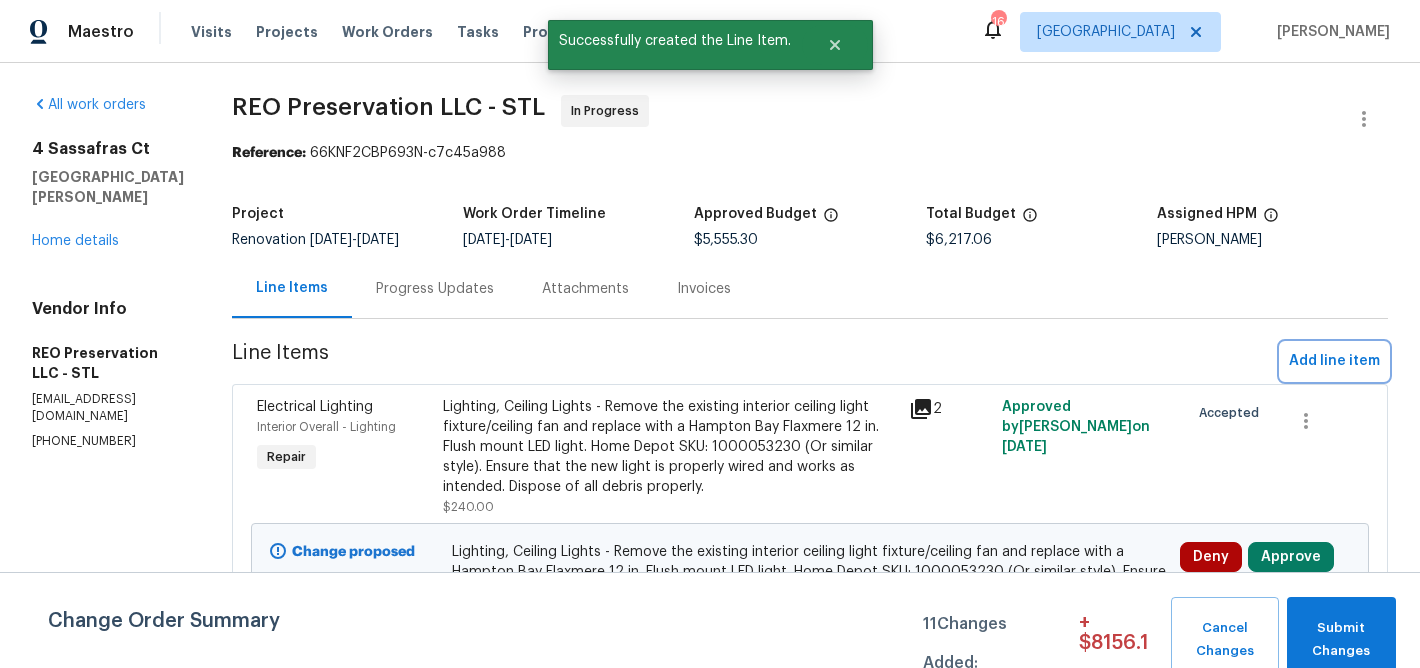 click on "Add line item" at bounding box center [1334, 361] 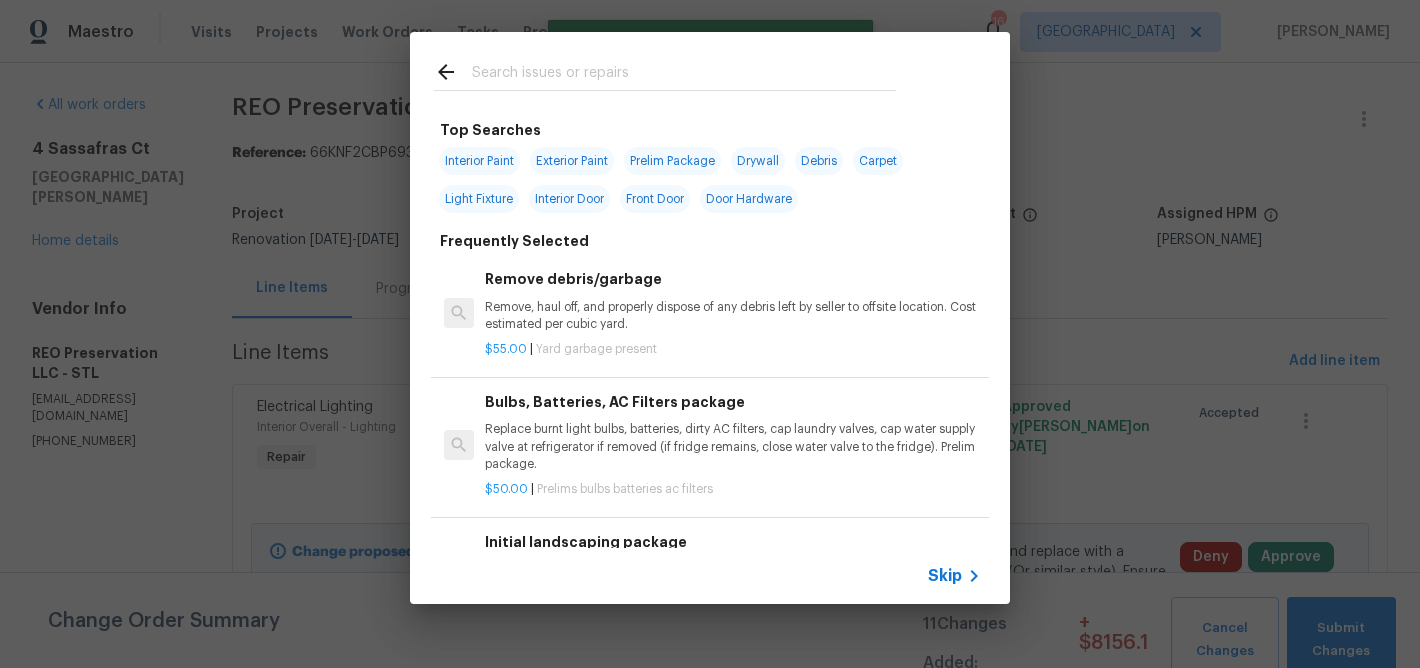 click at bounding box center (684, 75) 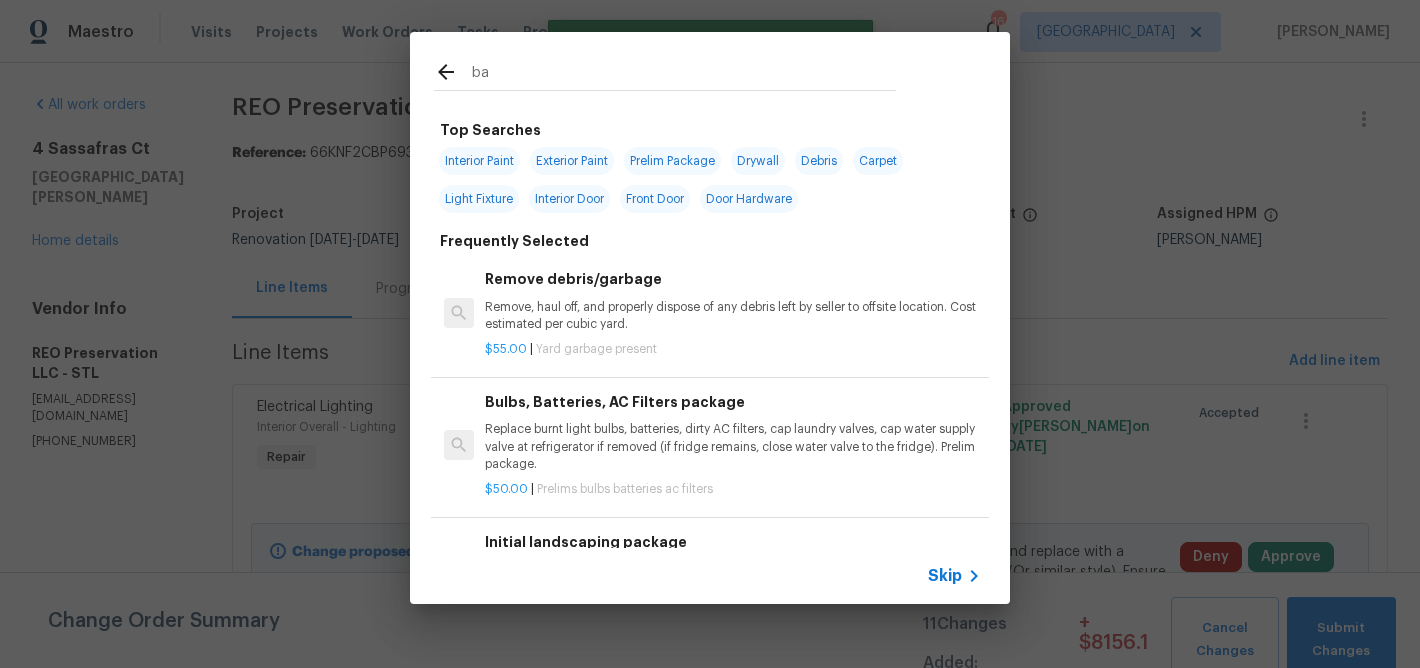 type on "b" 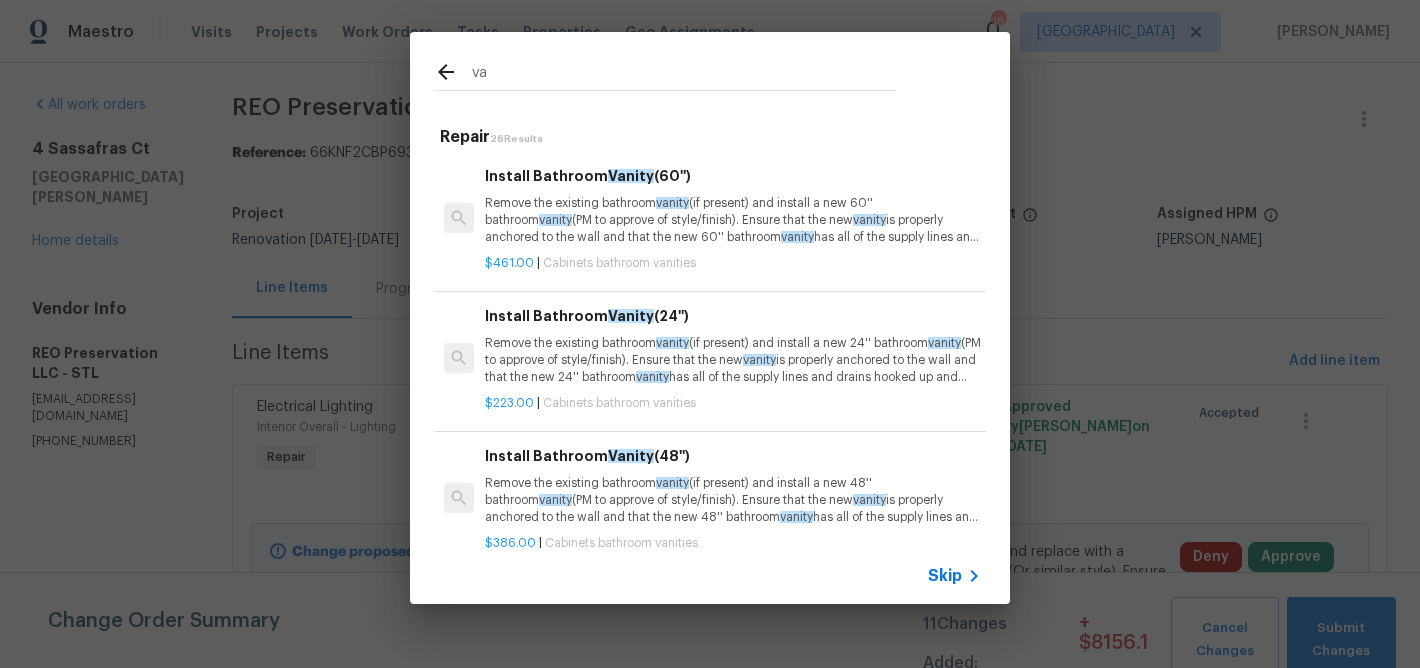 type on "v" 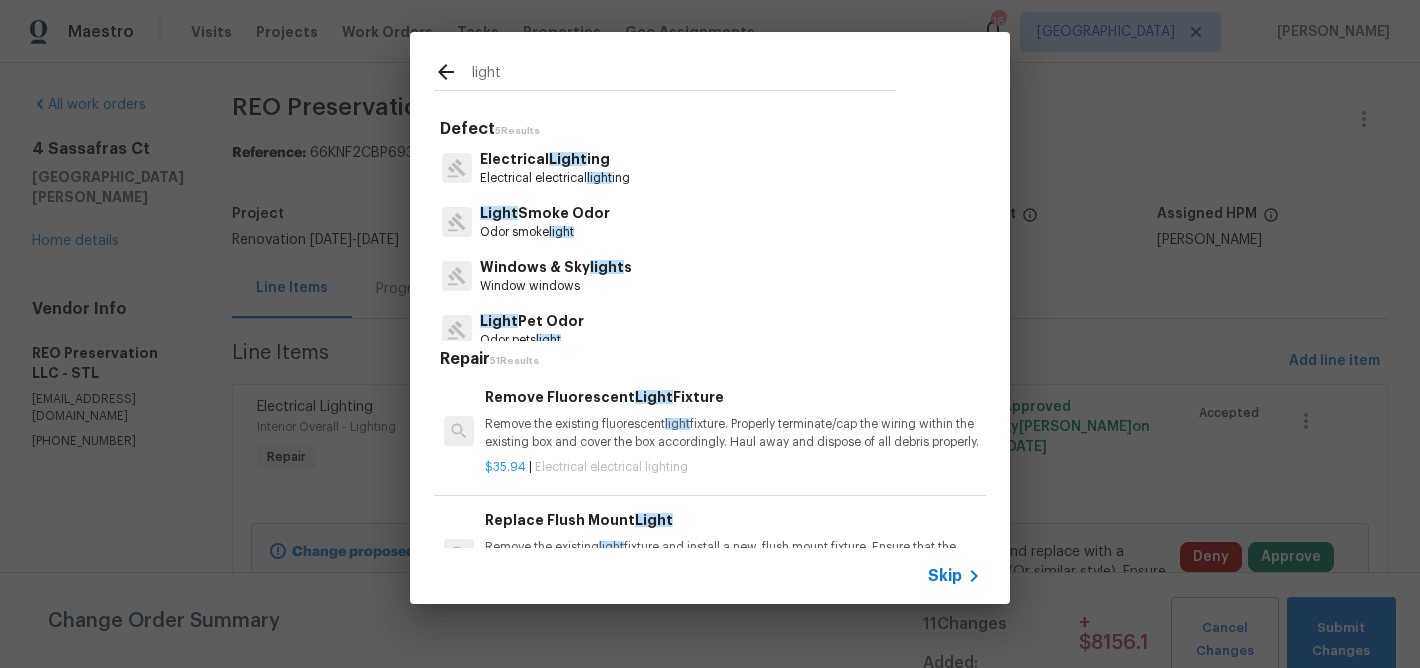 type on "light" 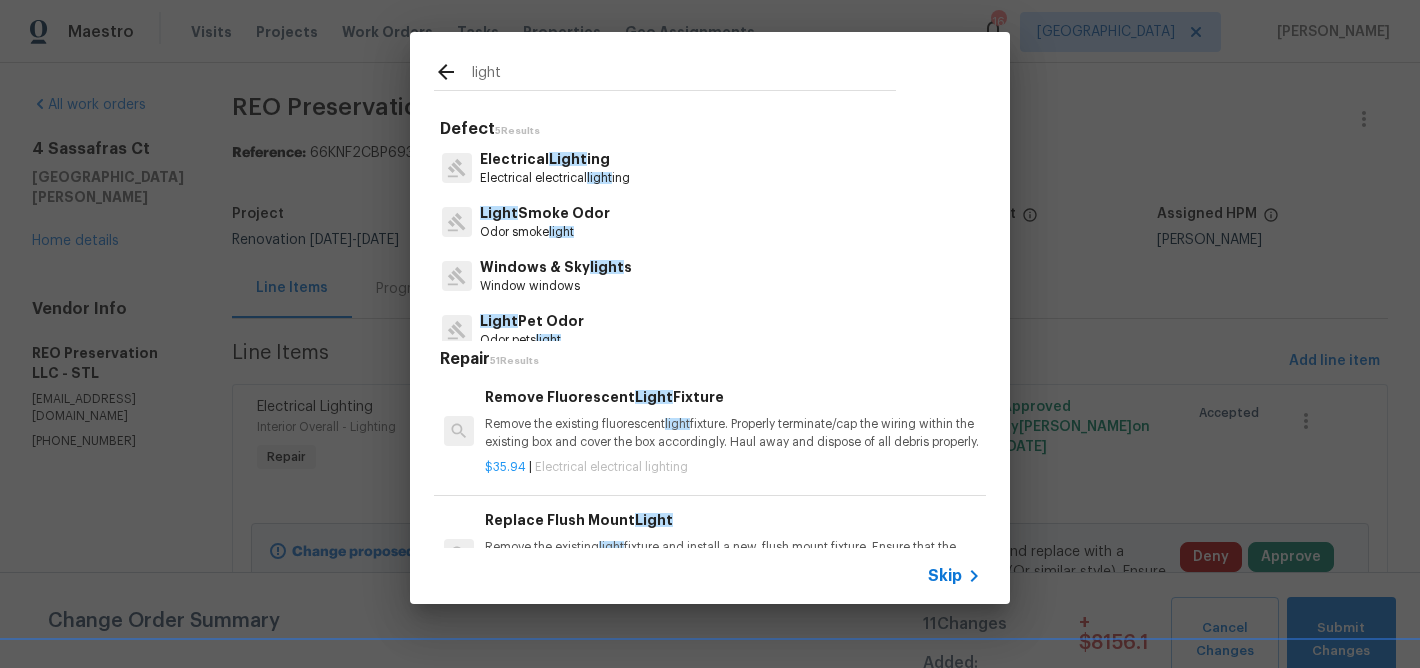 click on "Electrical  Light ing" at bounding box center [555, 159] 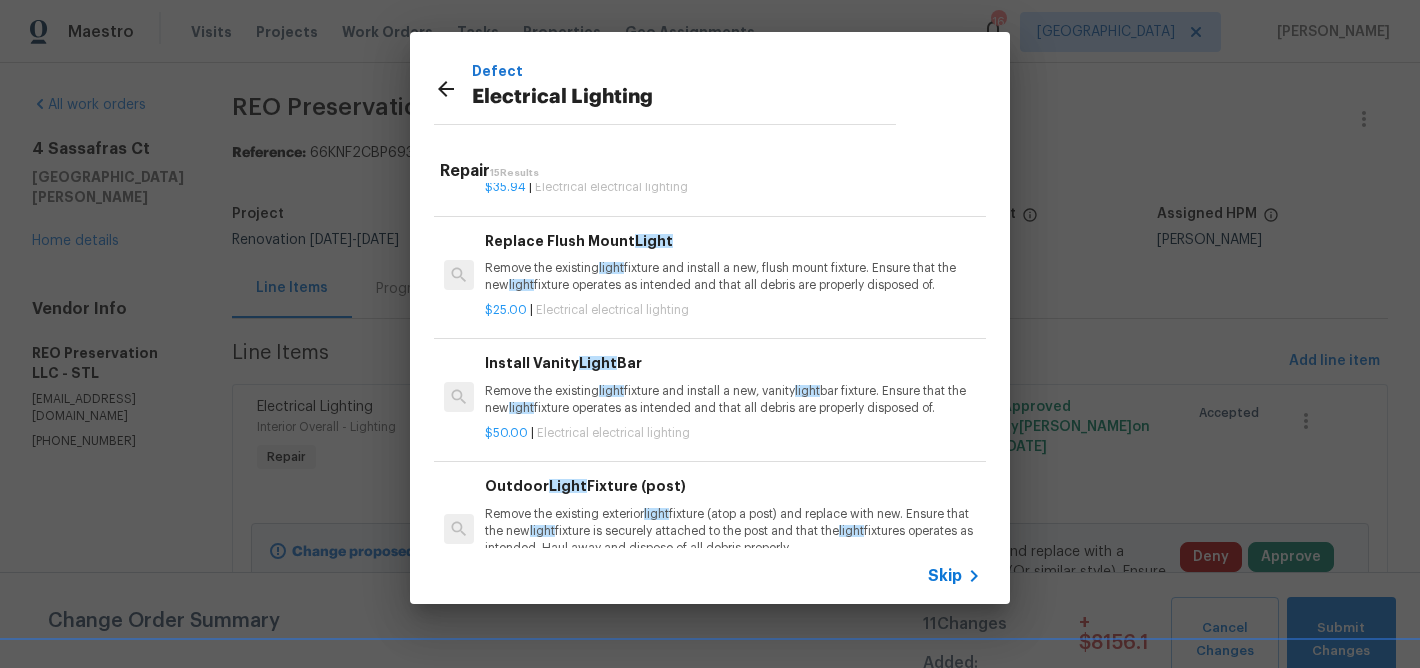 scroll, scrollTop: 101, scrollLeft: 0, axis: vertical 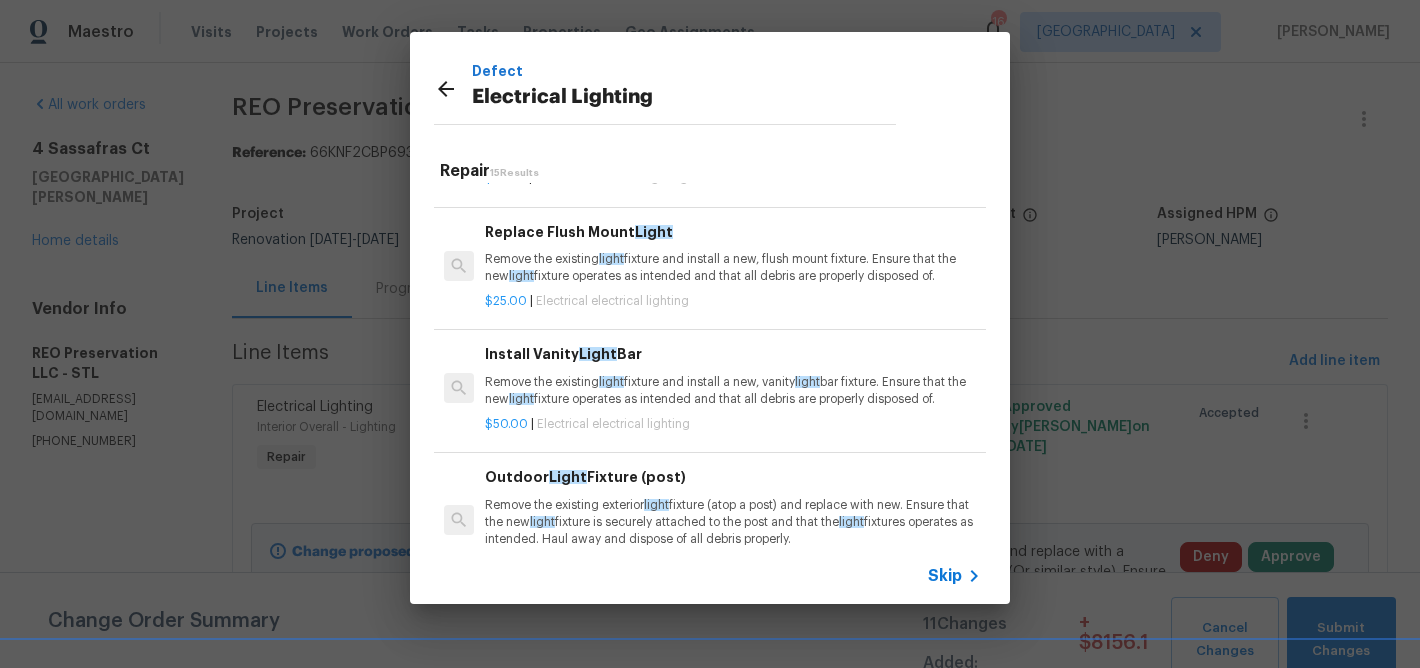 click on "Remove the existing  light  fixture and install a new, vanity  light  bar fixture. Ensure that the new  light  fixture operates as intended and that all debris are properly disposed of." at bounding box center [733, 391] 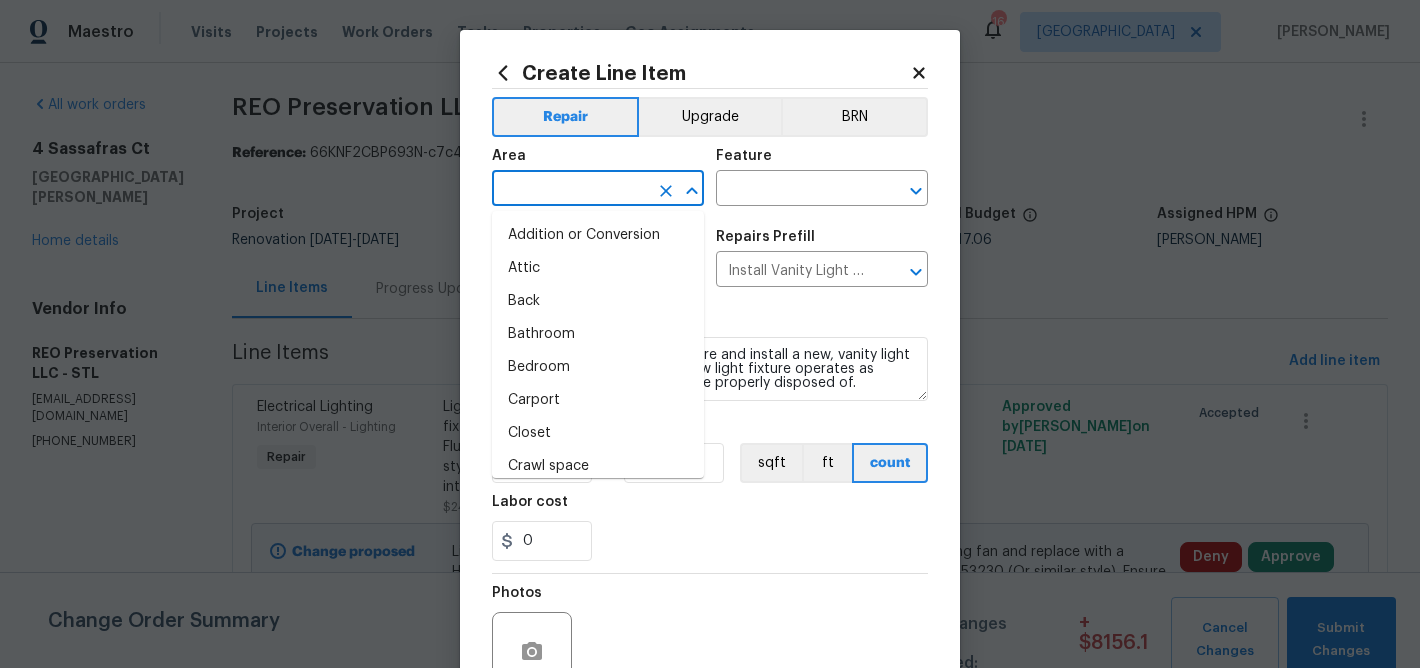 click at bounding box center [570, 190] 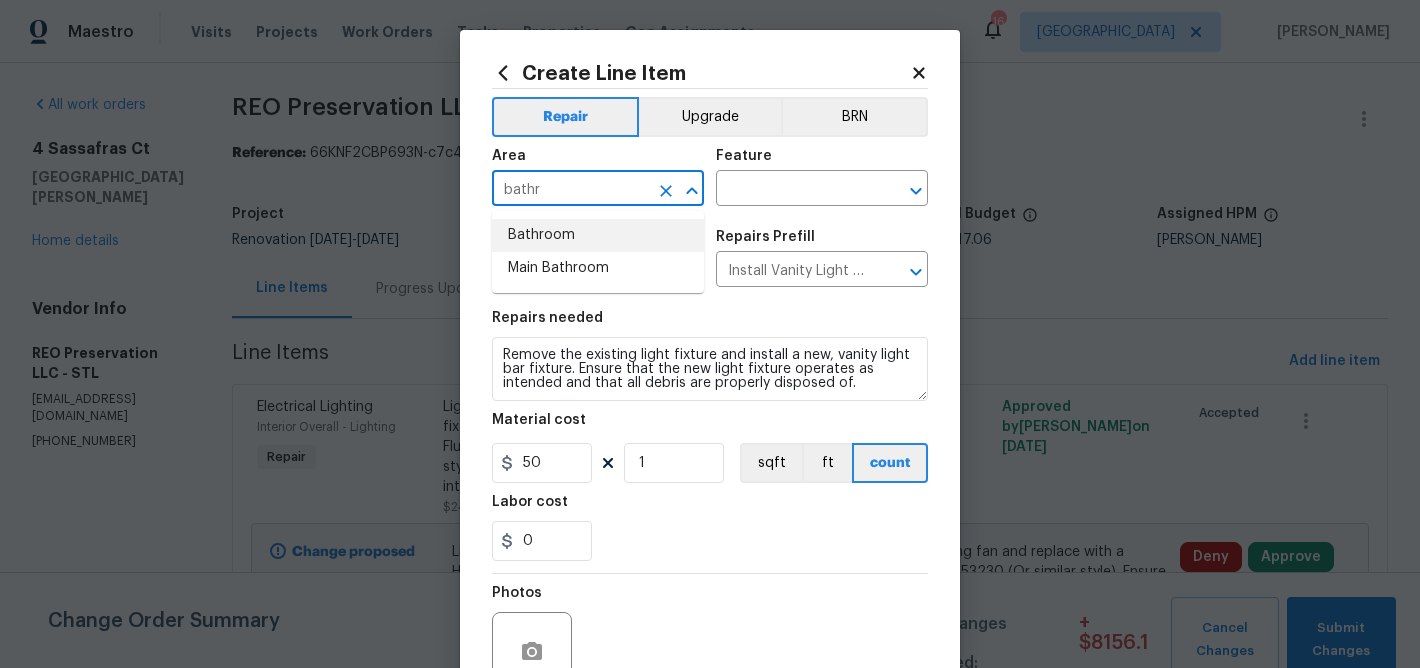 click on "Bathroom" at bounding box center (598, 235) 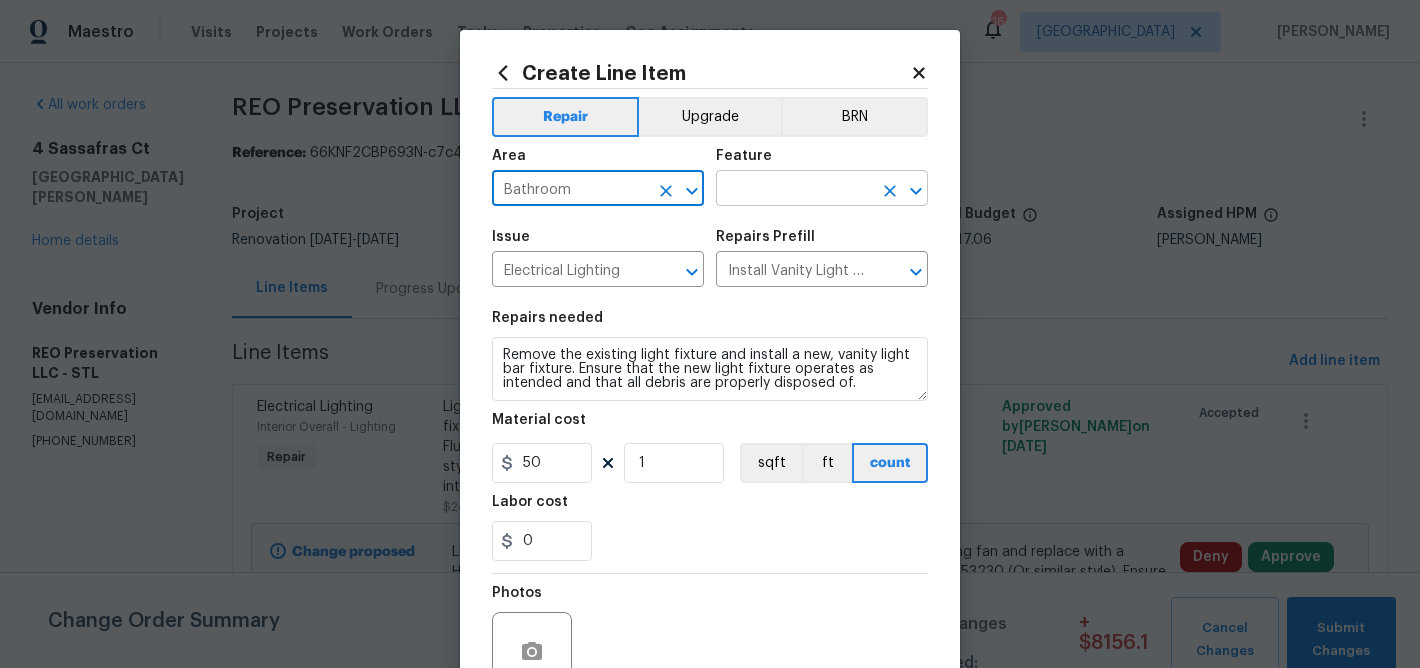 type on "Bathroom" 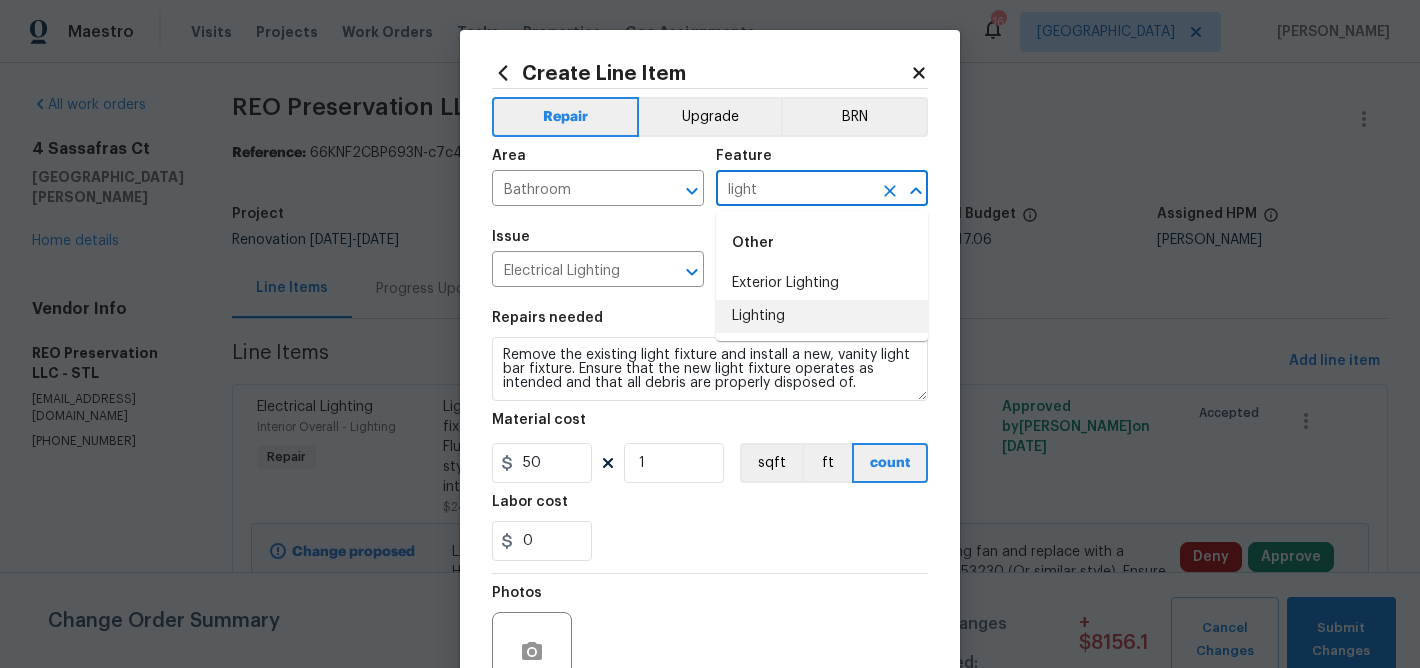 click on "Lighting" at bounding box center [822, 316] 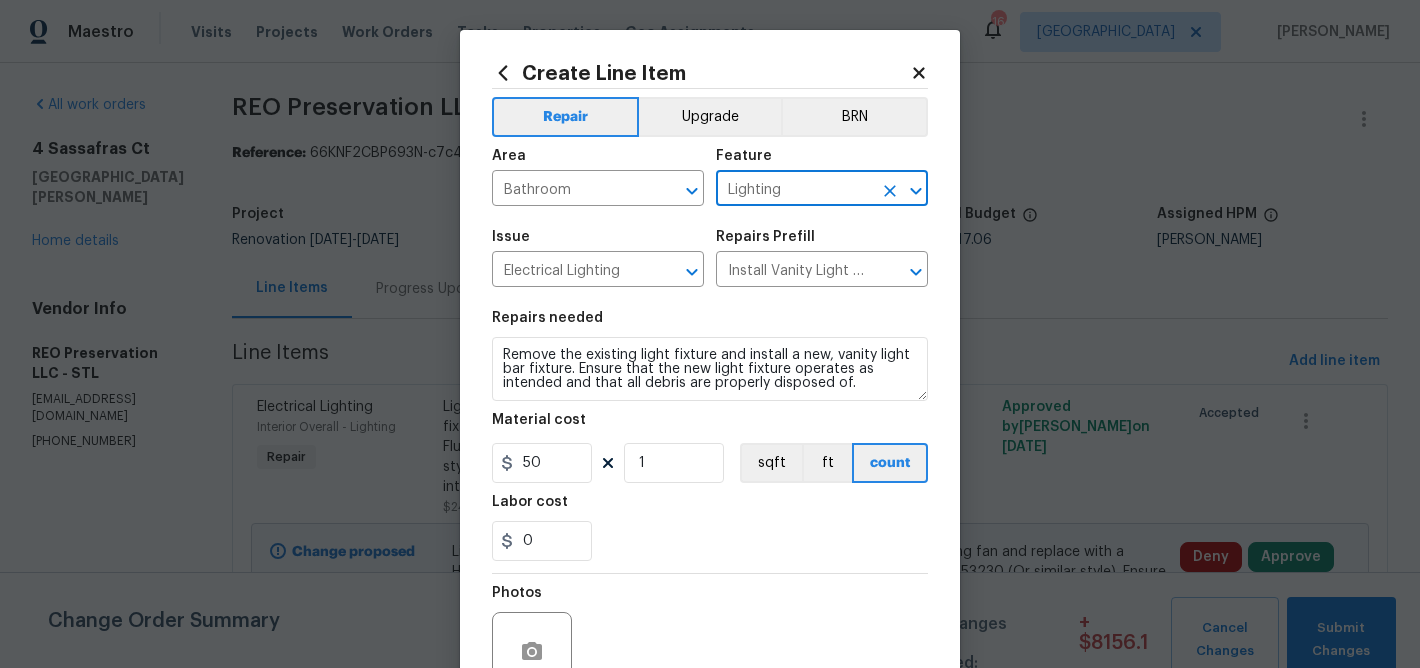 type on "Lighting" 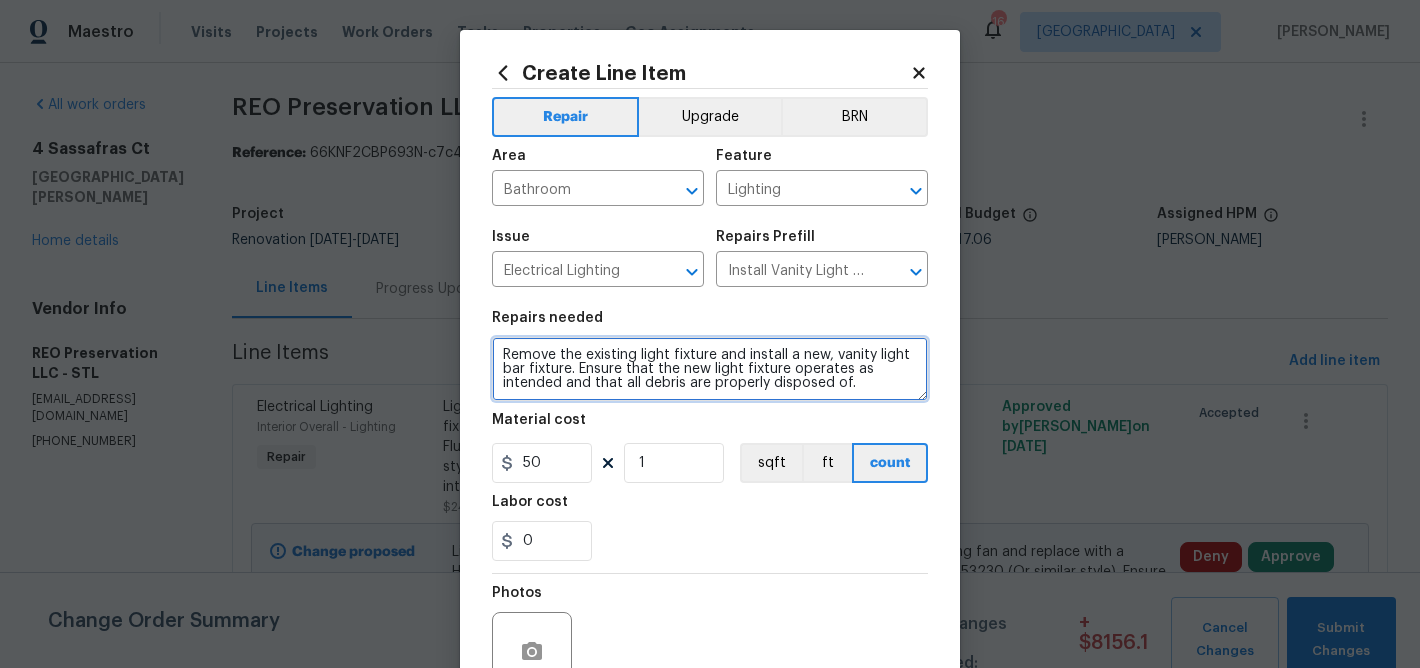 drag, startPoint x: 862, startPoint y: 395, endPoint x: 305, endPoint y: 267, distance: 571.5181 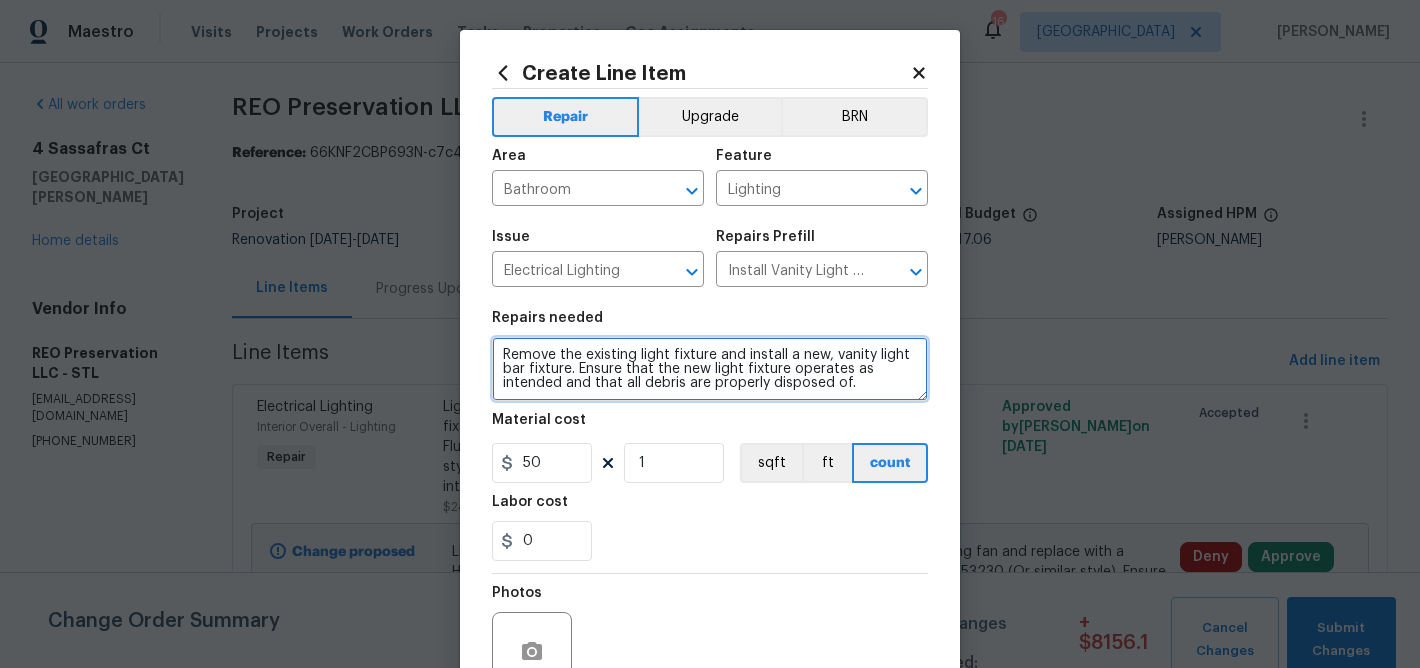 click on "Create Line Item Repair Upgrade BRN Area Bathroom ​ Feature Lighting ​ Issue Electrical Lighting ​ Repairs Prefill Install Vanity Light Bar $50.00 ​ Repairs needed Remove the existing light fixture and install a new, vanity light bar fixture. Ensure that the new light fixture operates as intended and that all debris are properly disposed of. Material cost 50 1 sqft ft count Labor cost 0 Photos Create without photos Total   $ 50.00 Cancel Create" at bounding box center [710, 334] 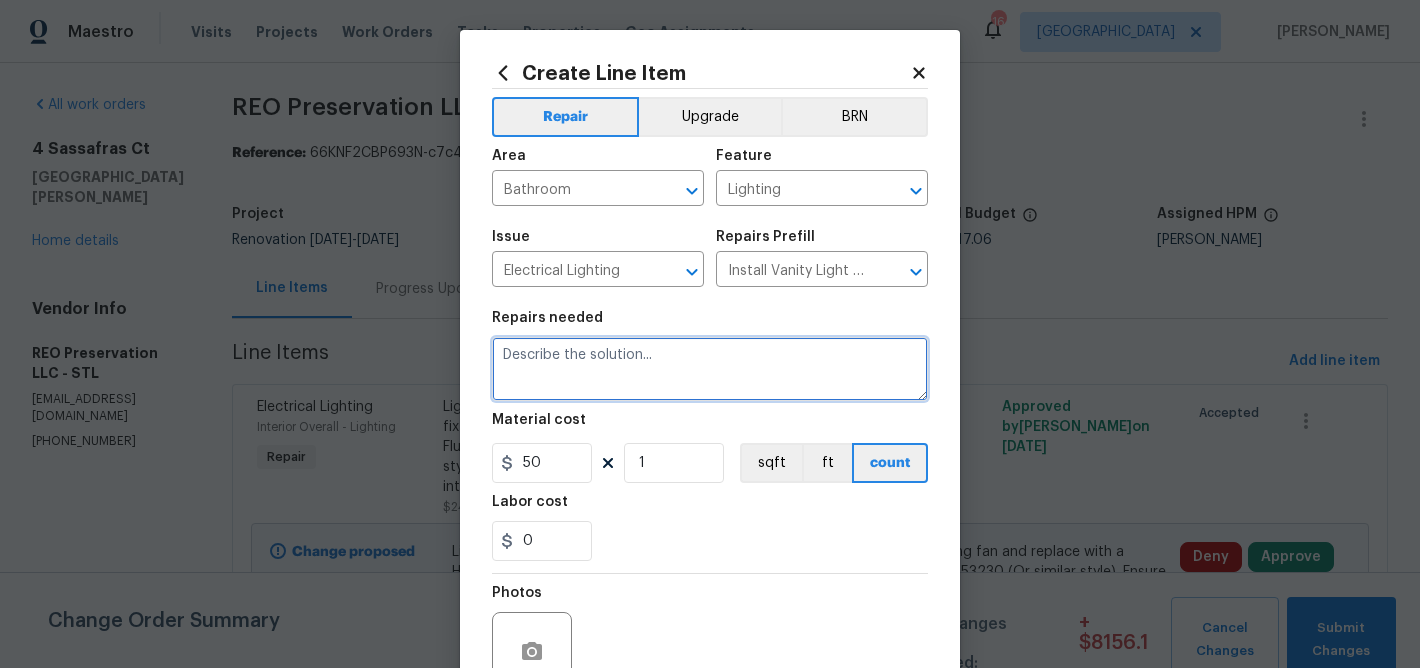 paste on "Lighting, Vanity Light - Replace vanity lighting. SPEC: Halyn 23 in. 3-Light Brushed Nickel Bathroom Vanity Light with Clear Glass Shades ($100) Home Depot SKU: 1006326684" 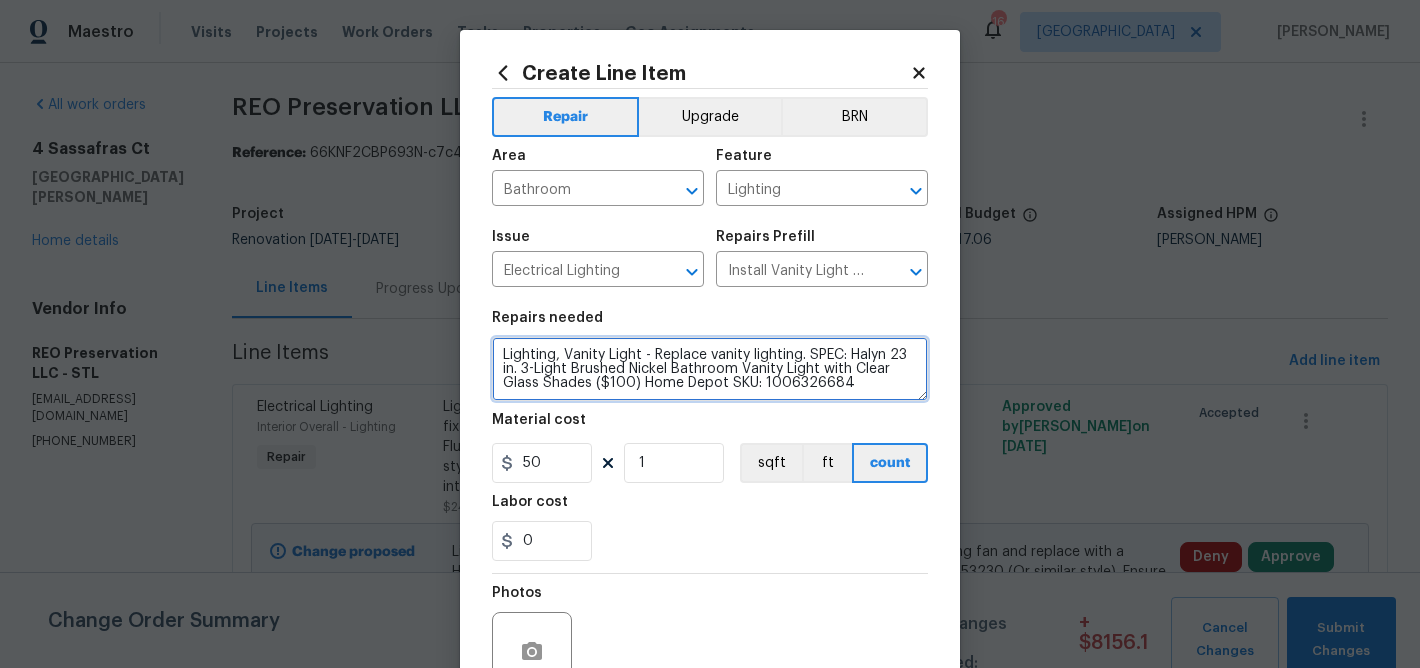 click on "Lighting, Vanity Light - Replace vanity lighting. SPEC: Halyn 23 in. 3-Light Brushed Nickel Bathroom Vanity Light with Clear Glass Shades ($100) Home Depot SKU: 1006326684" at bounding box center (710, 369) 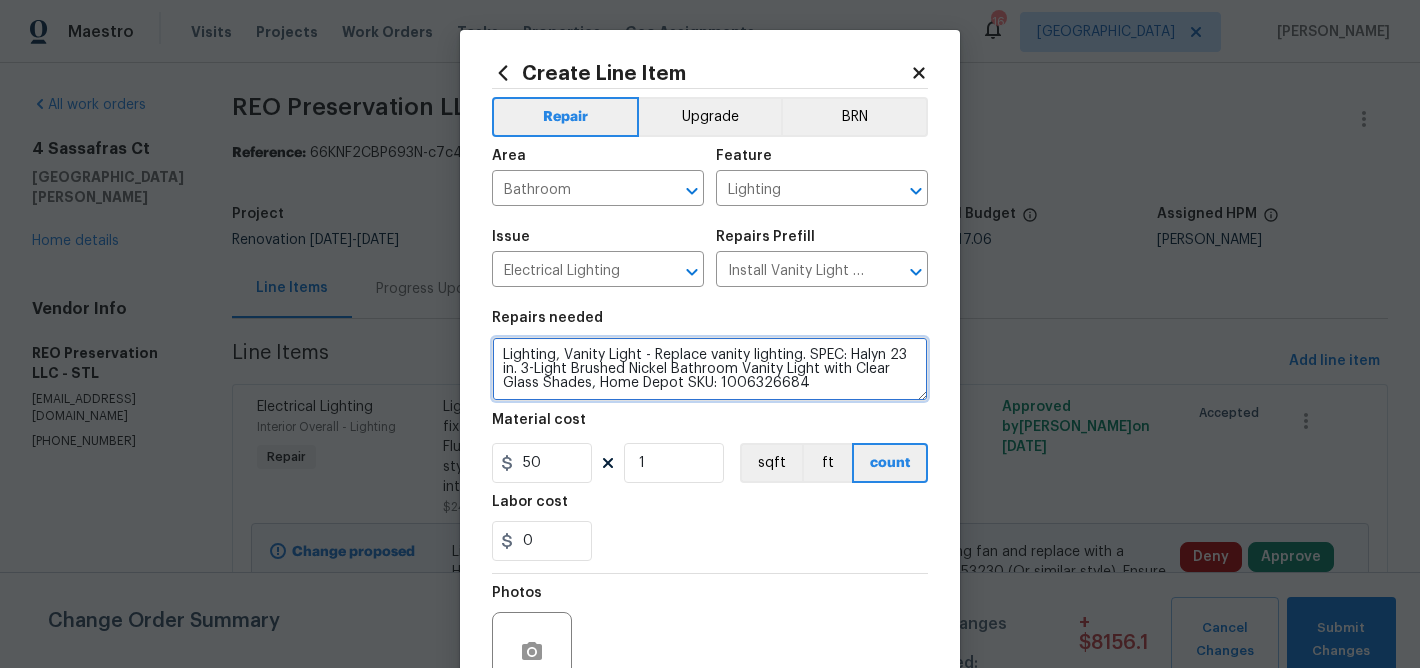type on "Lighting, Vanity Light - Replace vanity lighting. SPEC: Halyn 23 in. 3-Light Brushed Nickel Bathroom Vanity Light with Clear Glass Shades, Home Depot SKU: 1006326684" 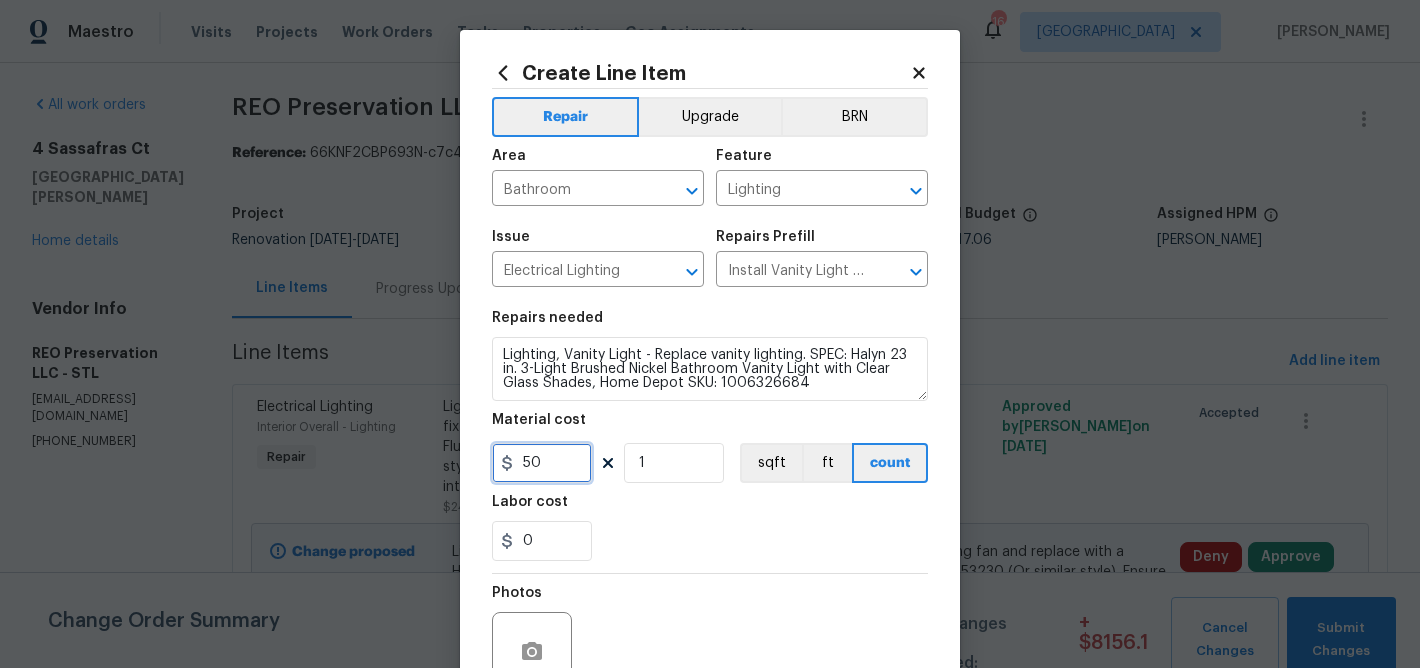 click on "50" at bounding box center [542, 463] 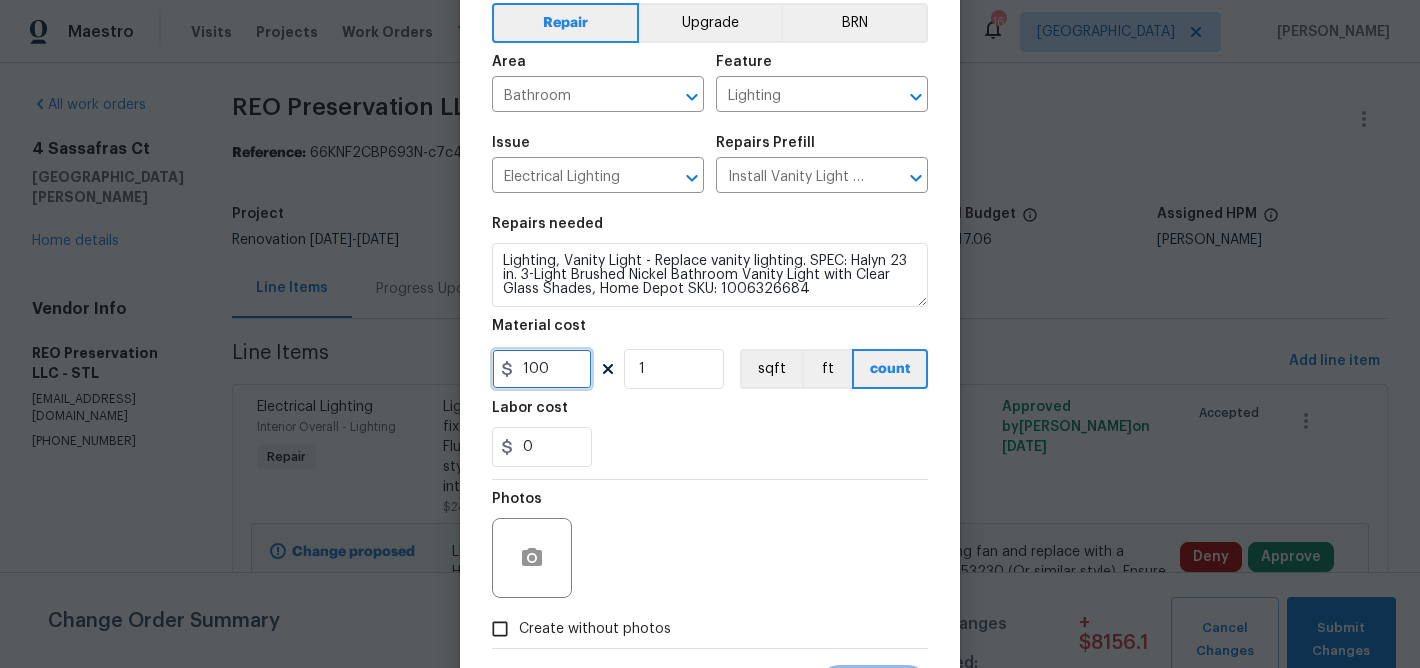 scroll, scrollTop: 139, scrollLeft: 0, axis: vertical 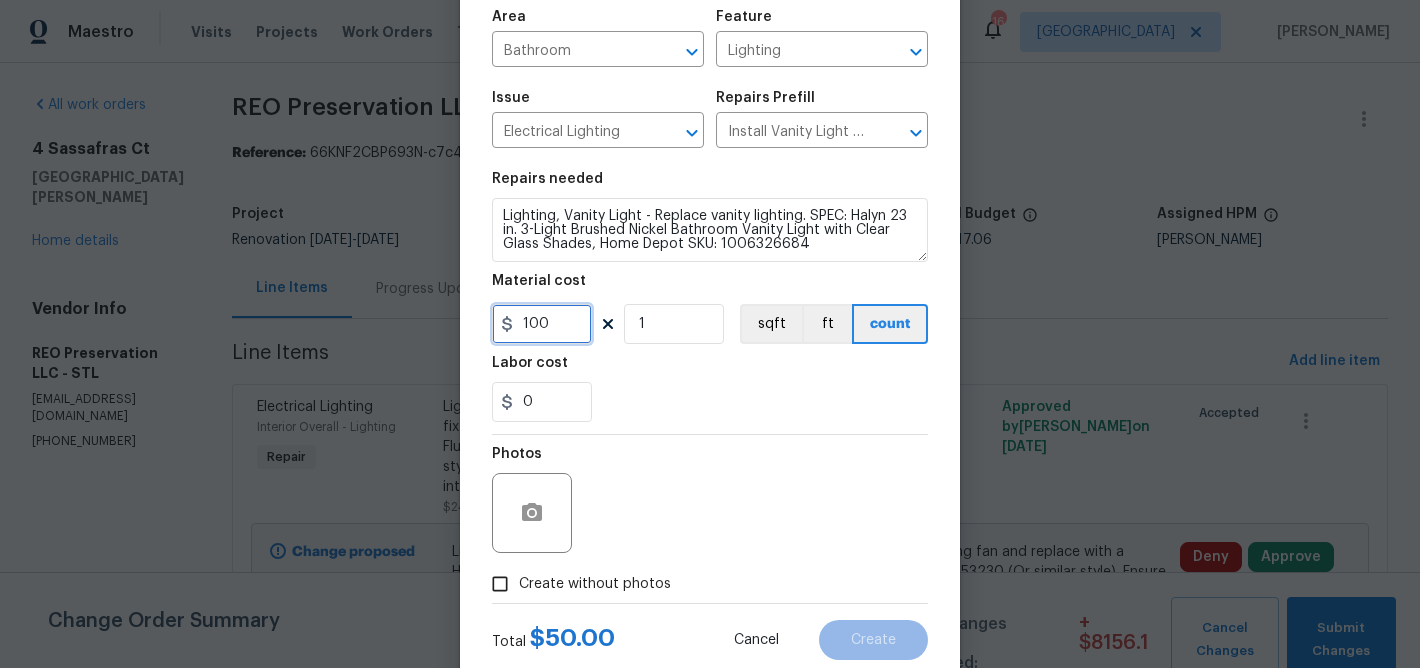 type on "100" 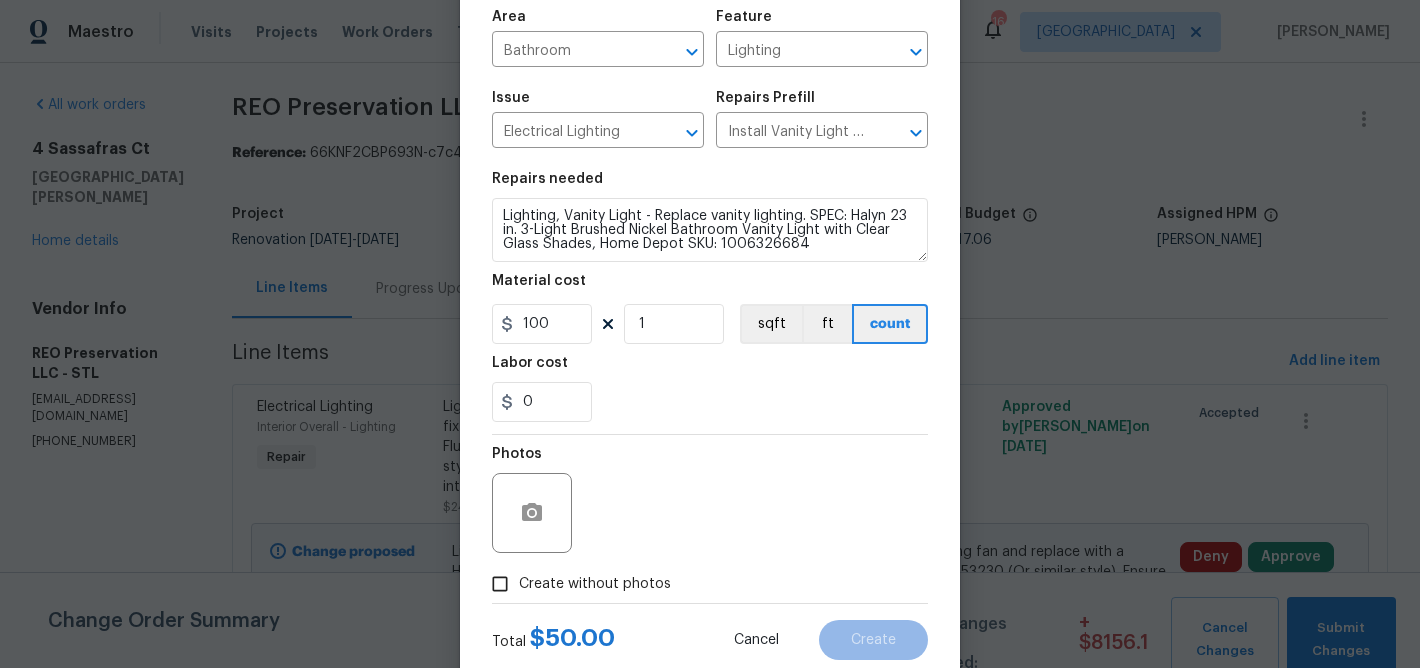 click on "Create without photos" at bounding box center (500, 584) 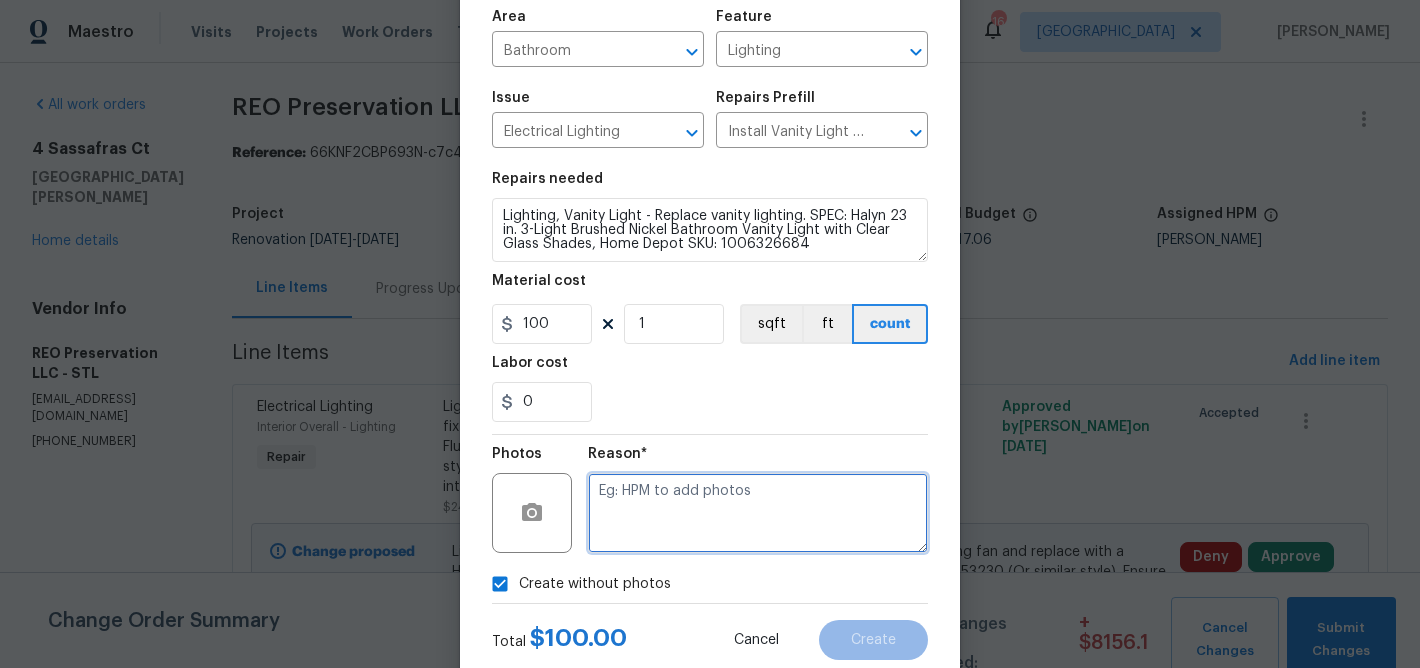 click at bounding box center (758, 513) 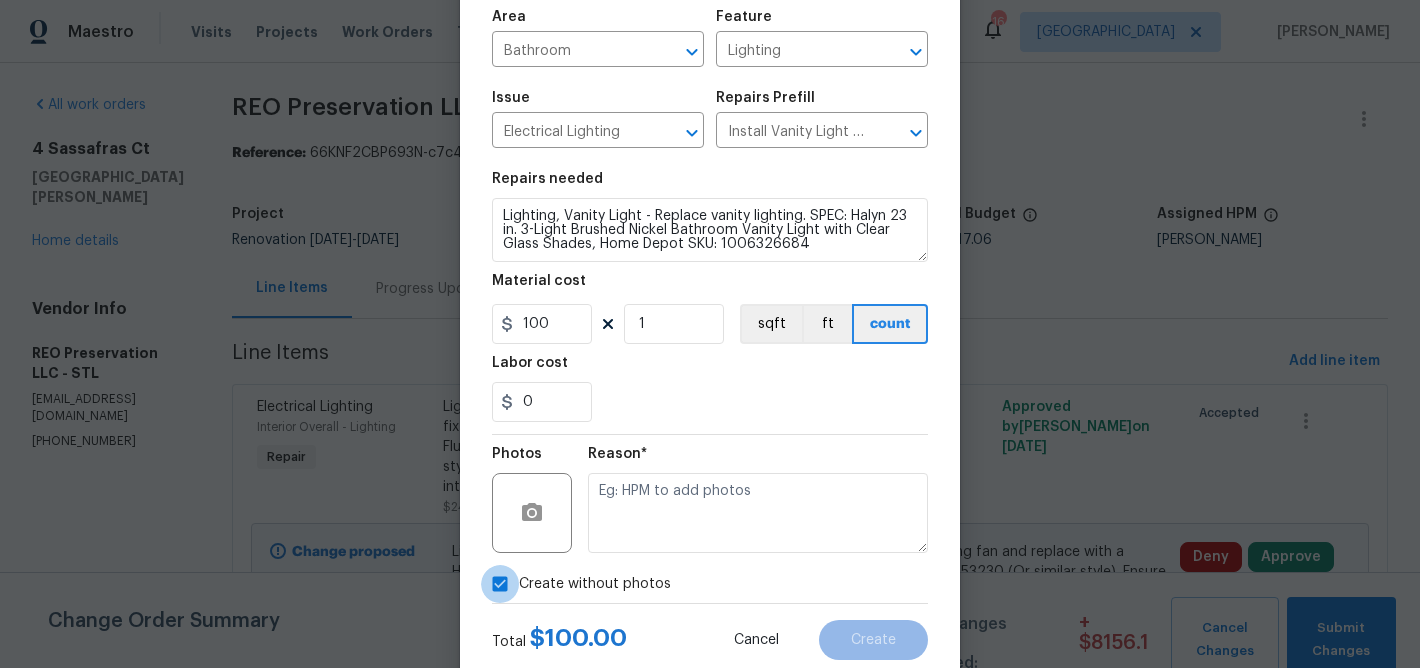 click on "Create without photos" at bounding box center (500, 584) 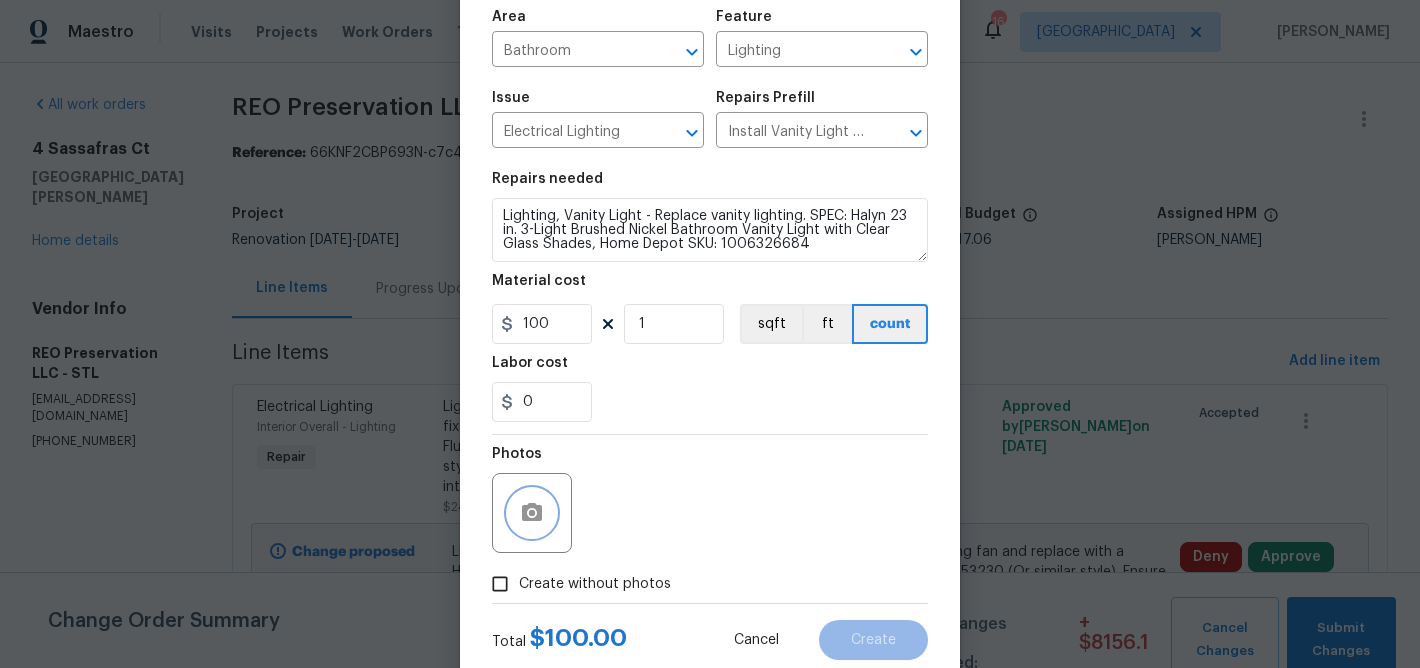 click 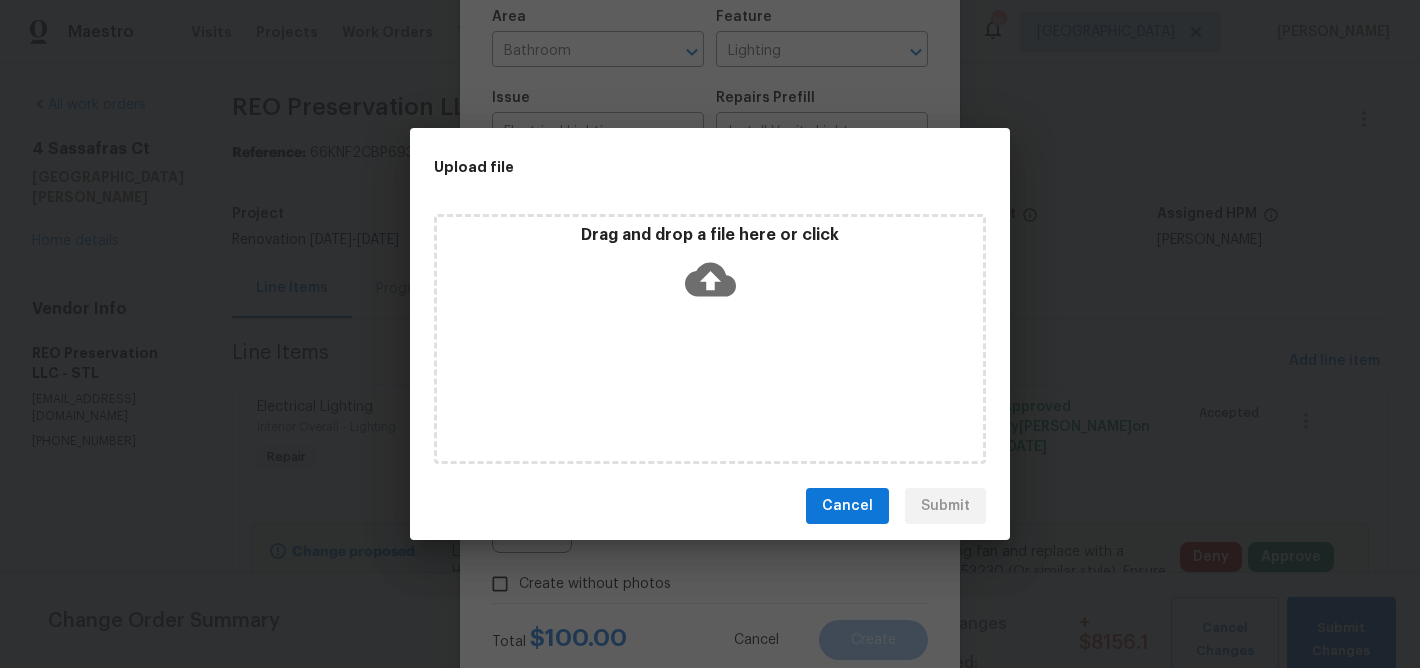 click 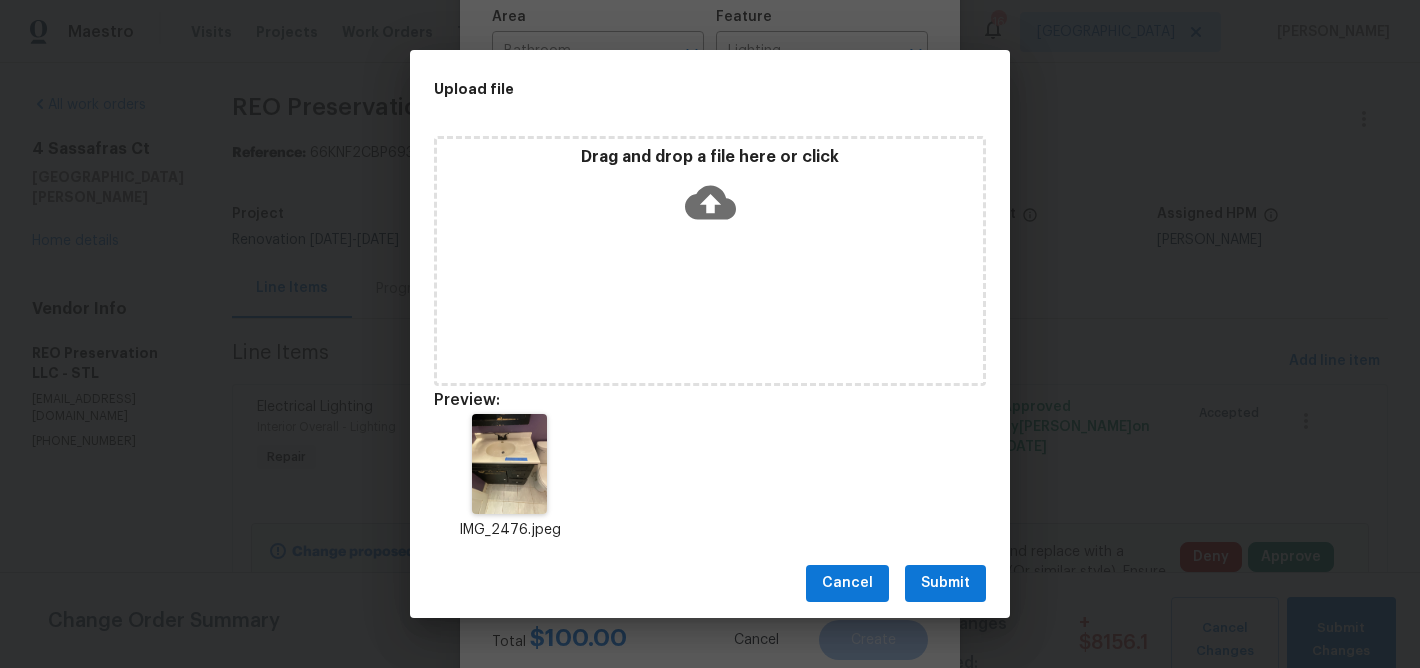 click on "Submit" at bounding box center (945, 583) 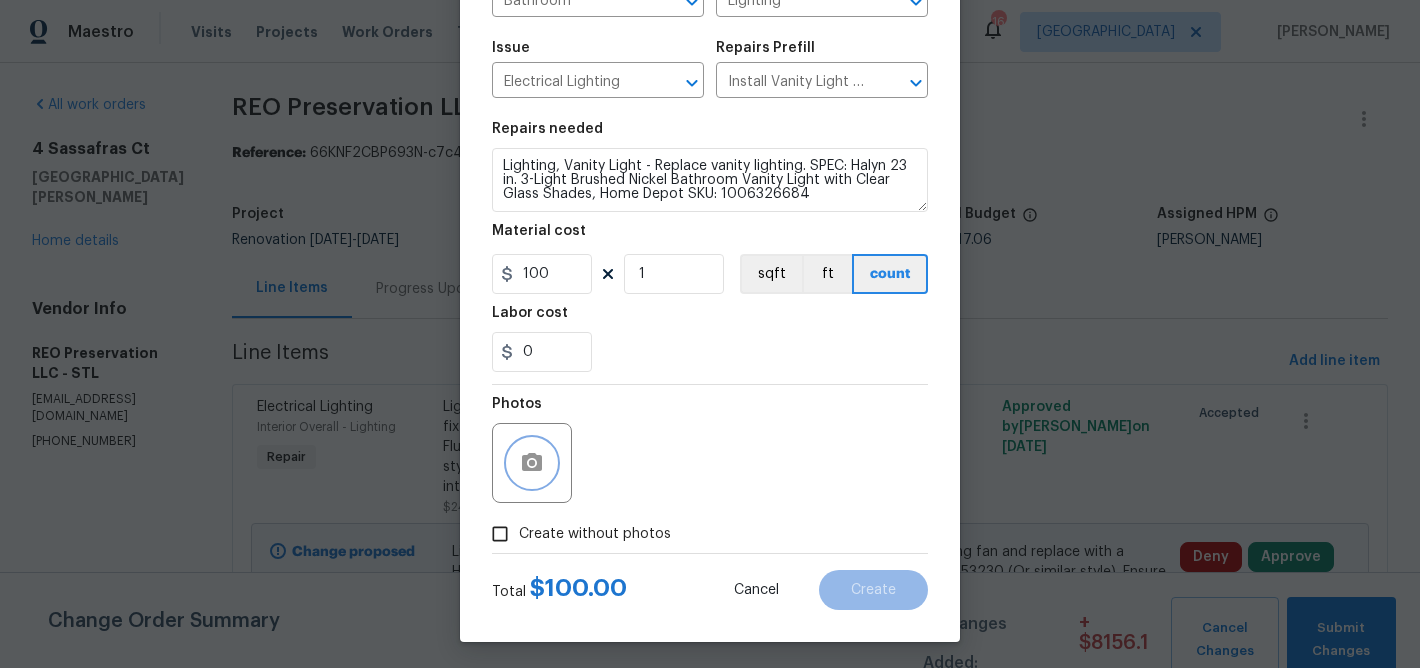 scroll, scrollTop: 194, scrollLeft: 0, axis: vertical 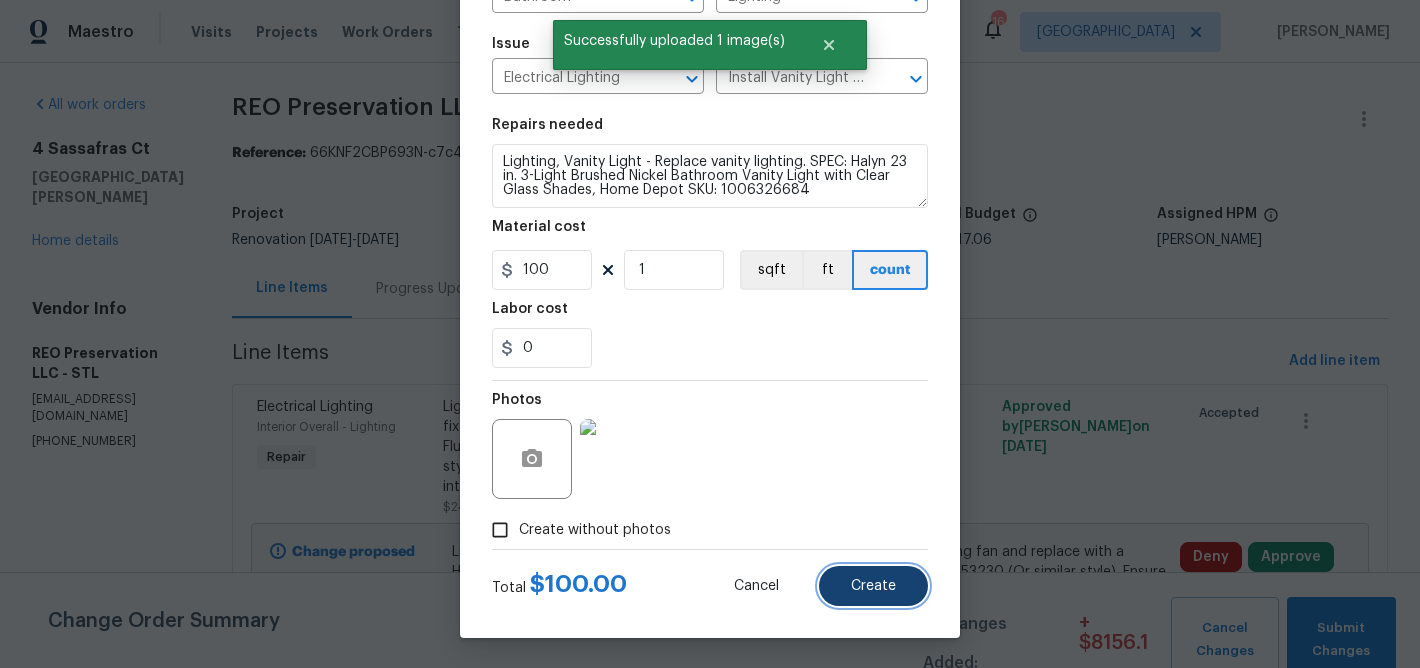 click on "Create" at bounding box center (873, 586) 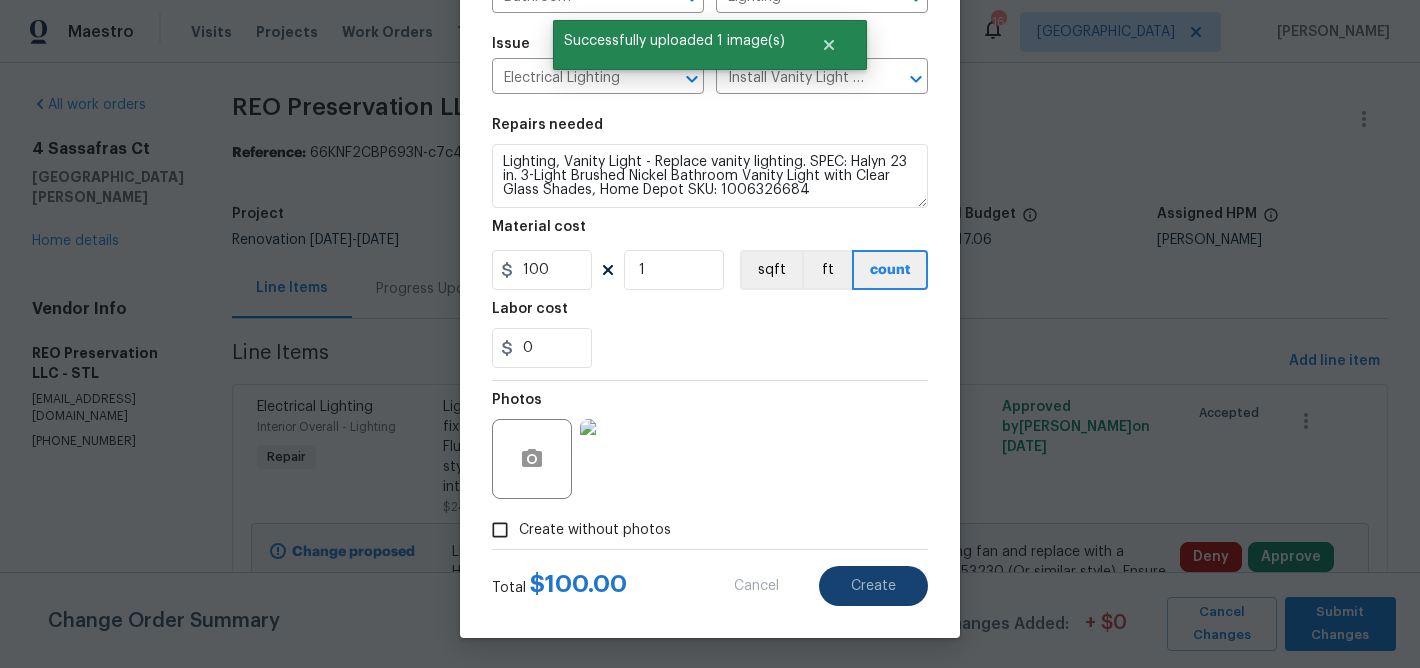 type 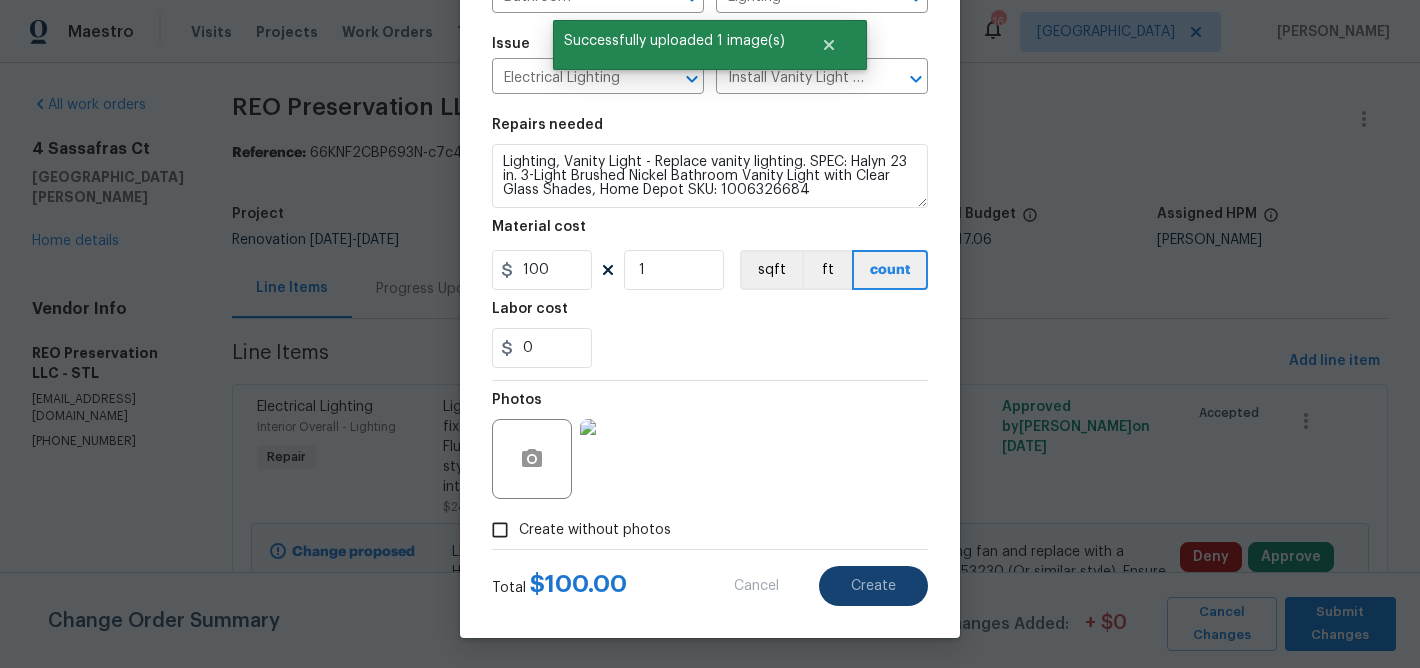 type 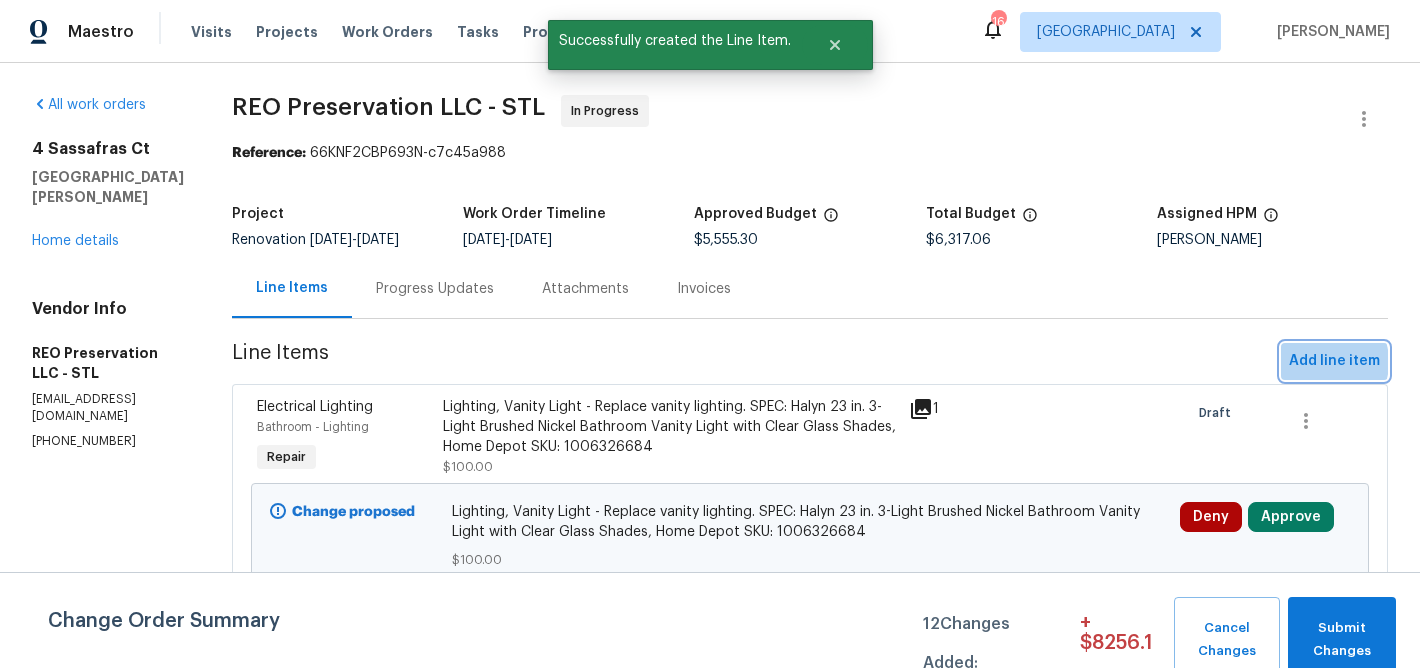 click on "Add line item" at bounding box center (1334, 361) 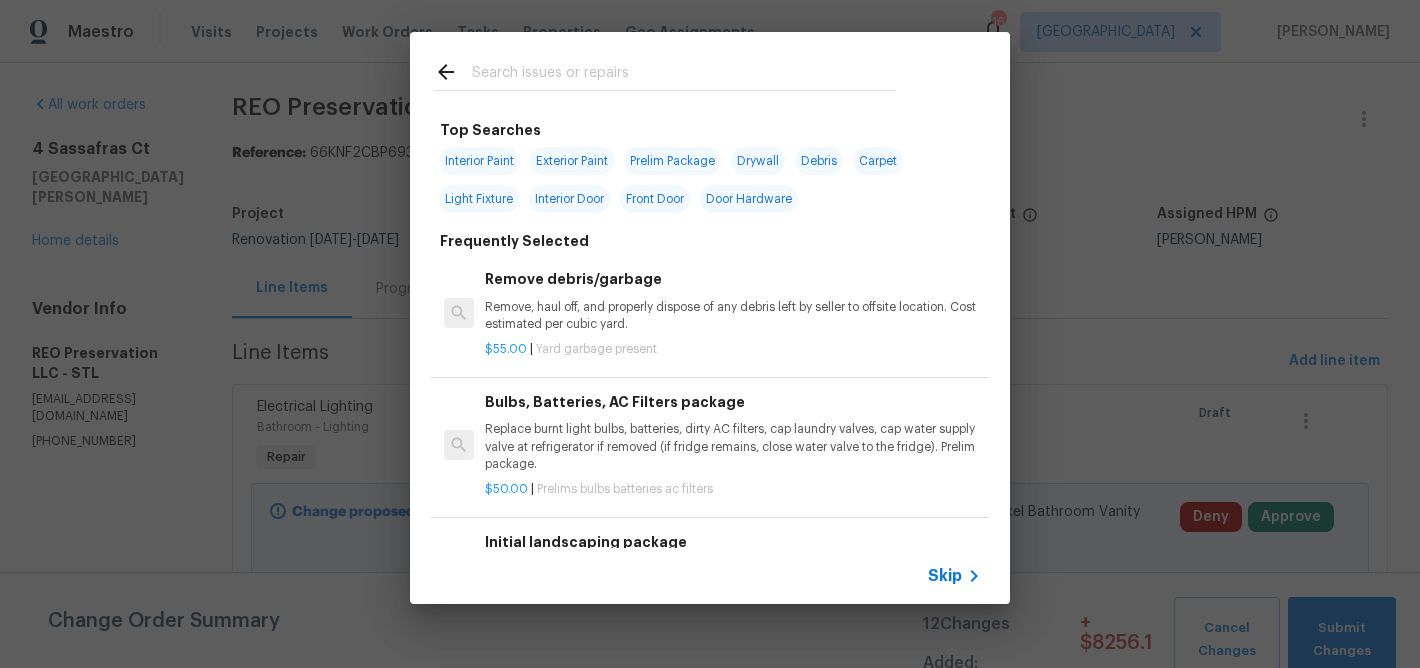 click at bounding box center [684, 75] 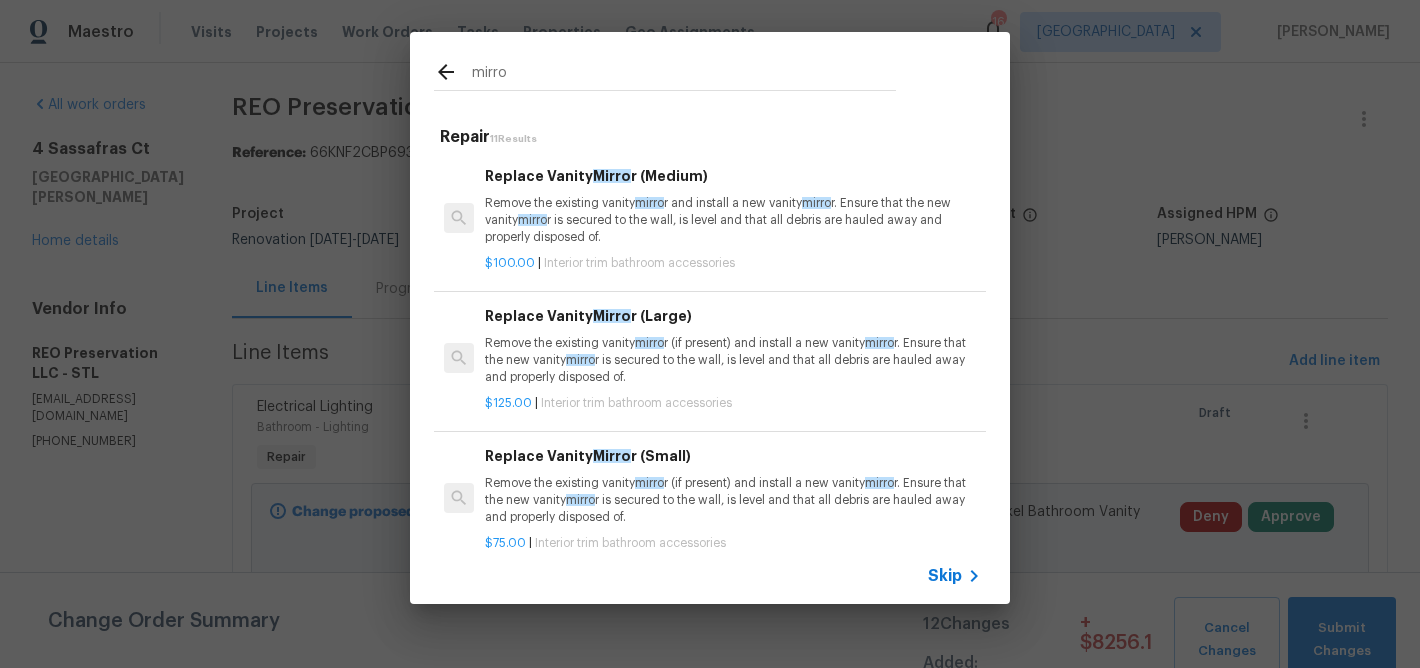 type on "mirro" 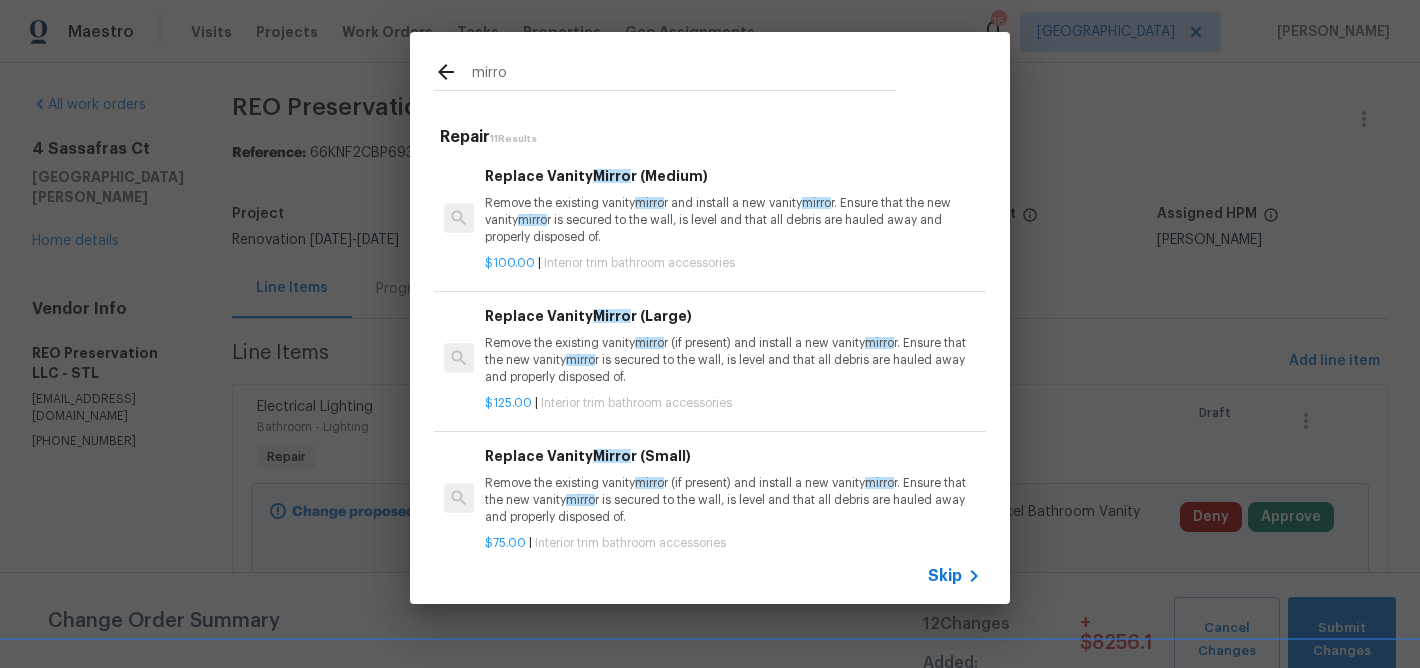 click on "Replace Vanity  Mirro r (Medium)" at bounding box center [733, 176] 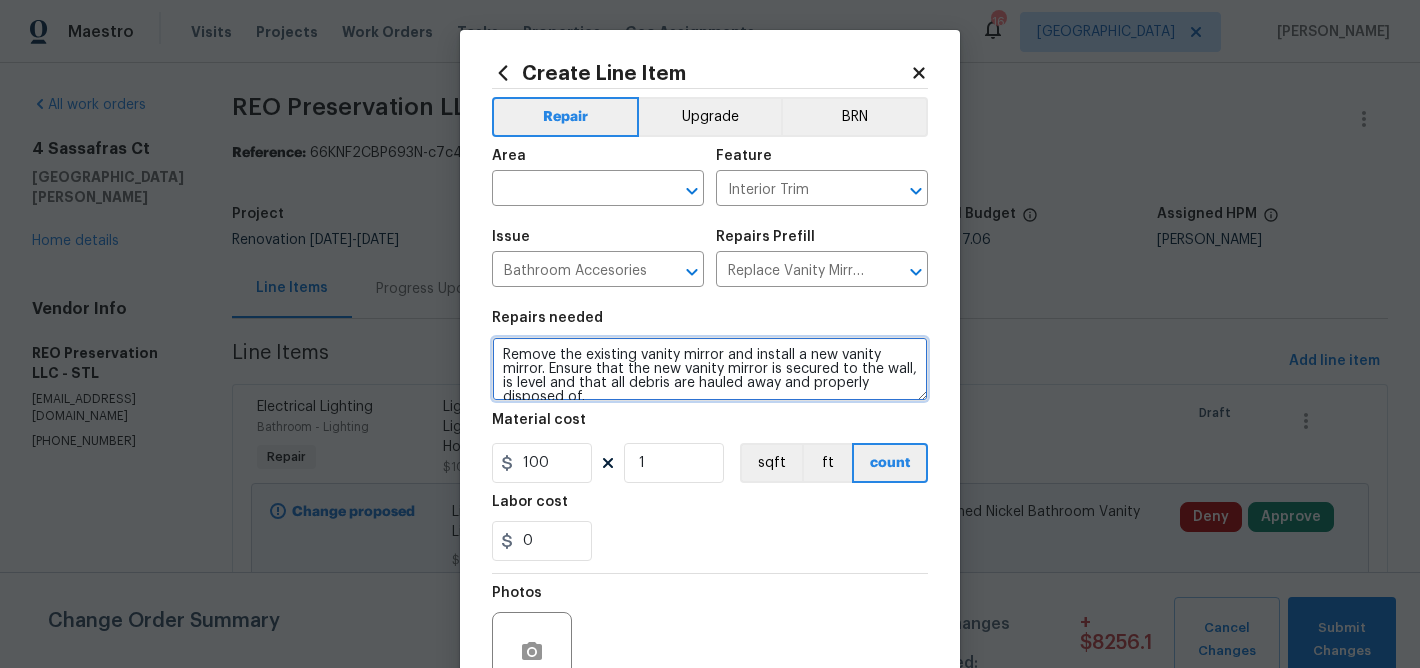 click on "Remove the existing vanity mirror and install a new vanity mirror. Ensure that the new vanity mirror is secured to the wall, is level and that all debris are hauled away and properly disposed of." at bounding box center (710, 369) 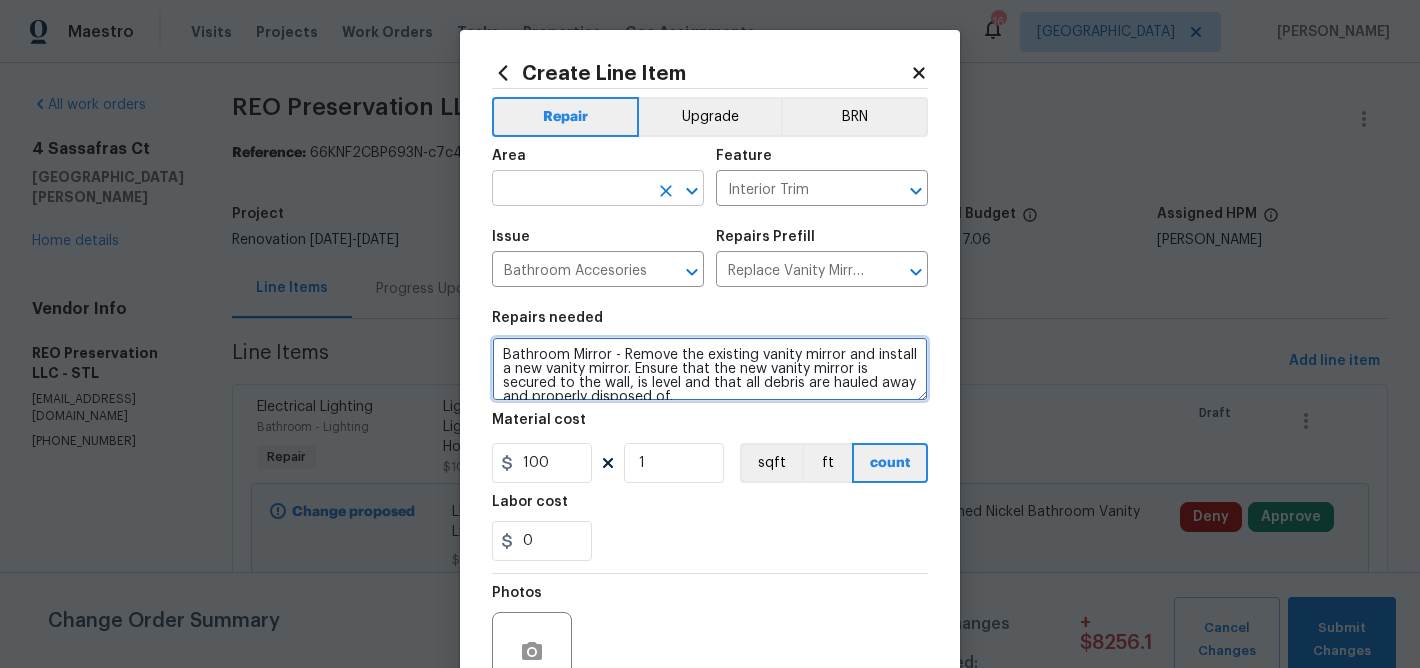 type on "Bathroom Mirror - Remove the existing vanity mirror and install a new vanity mirror. Ensure that the new vanity mirror is secured to the wall, is level and that all debris are hauled away and properly disposed of." 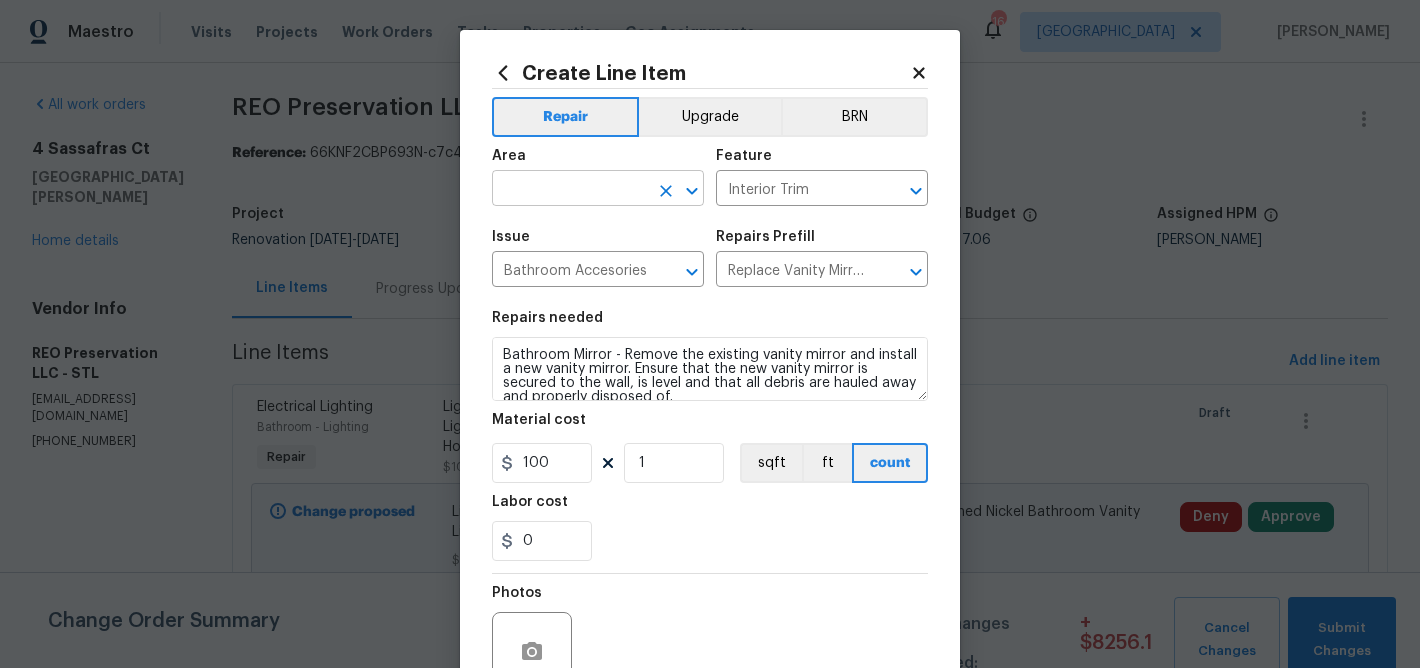 click at bounding box center [570, 190] 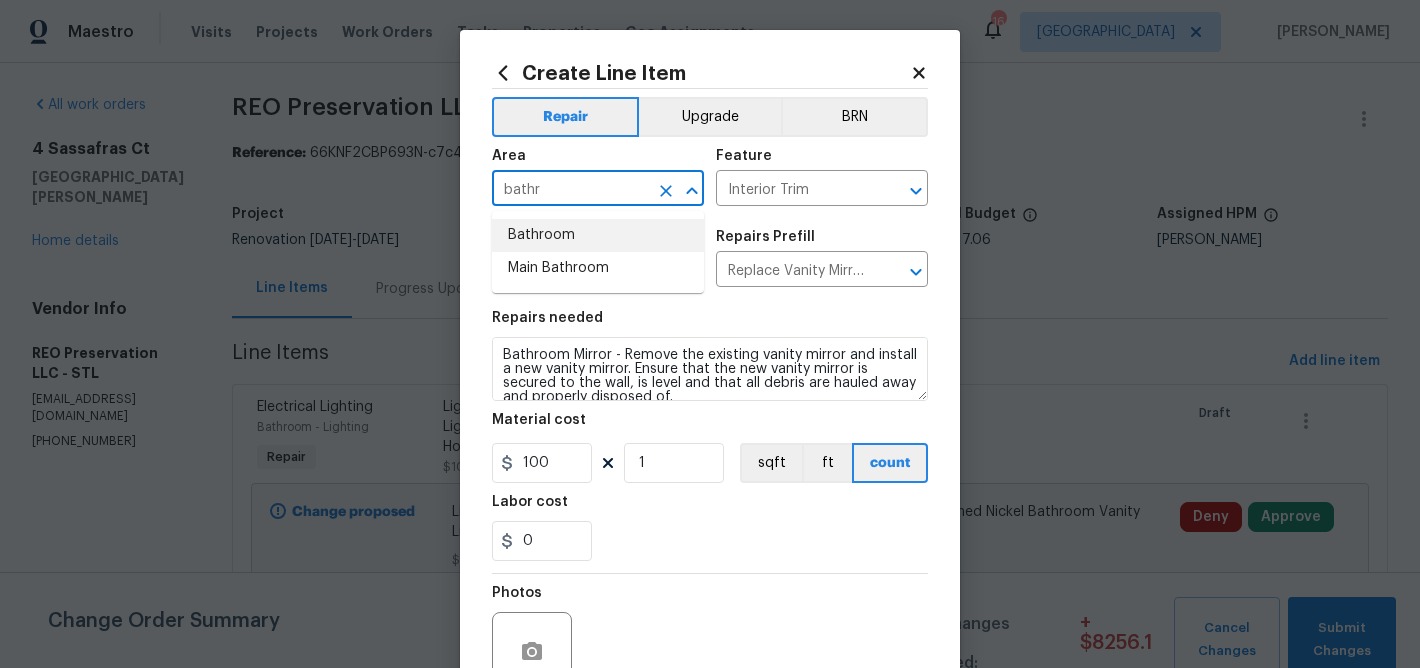 click on "Bathroom" at bounding box center (598, 235) 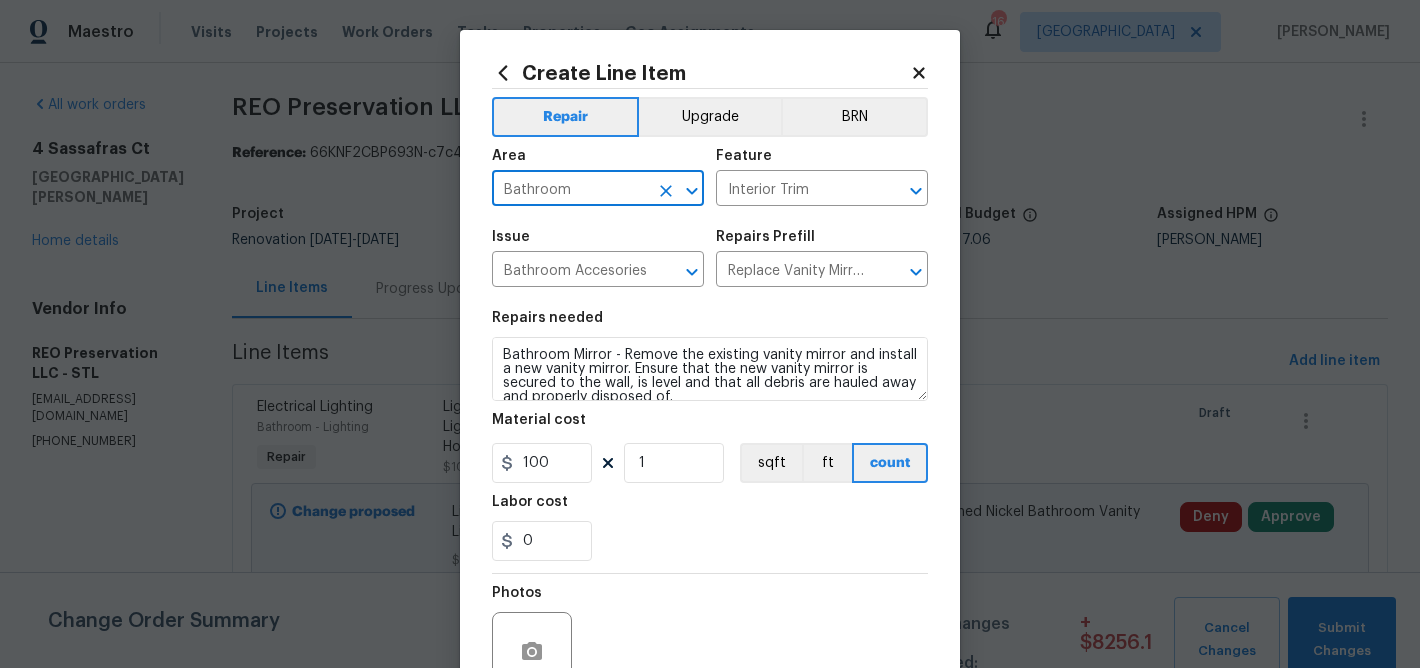 type on "Bathroom" 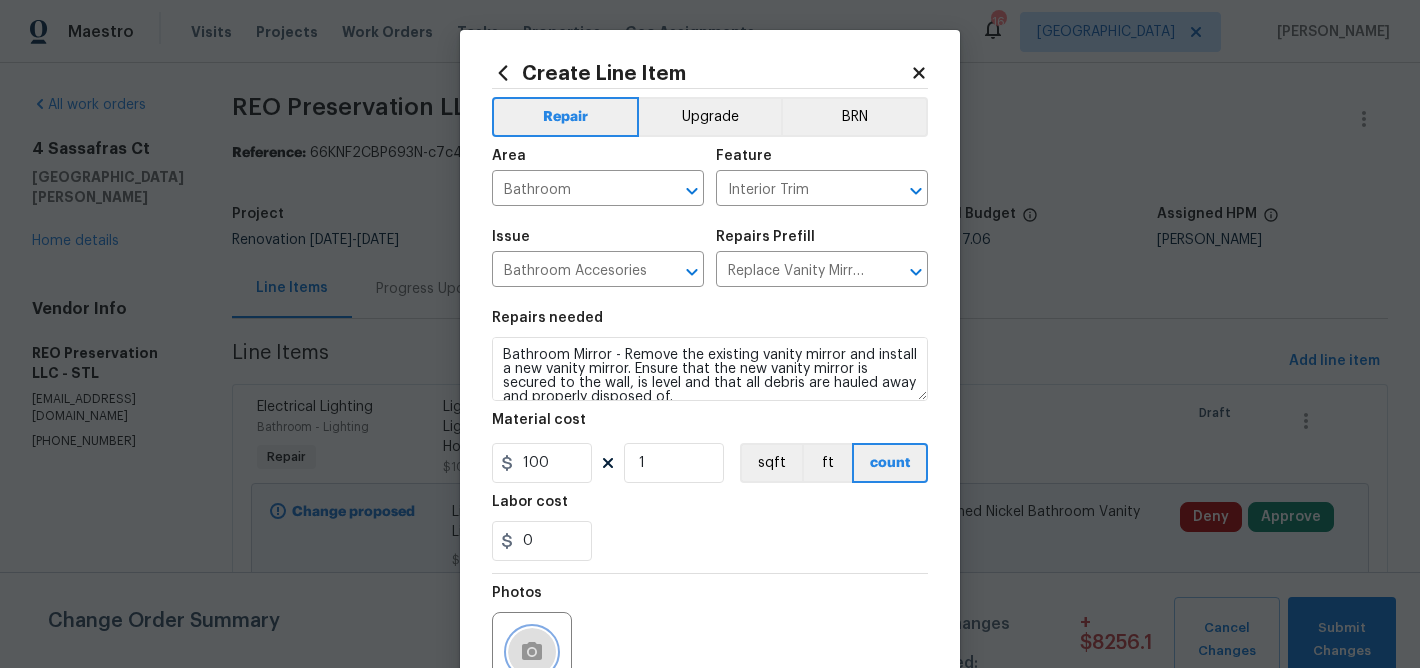 click at bounding box center (532, 652) 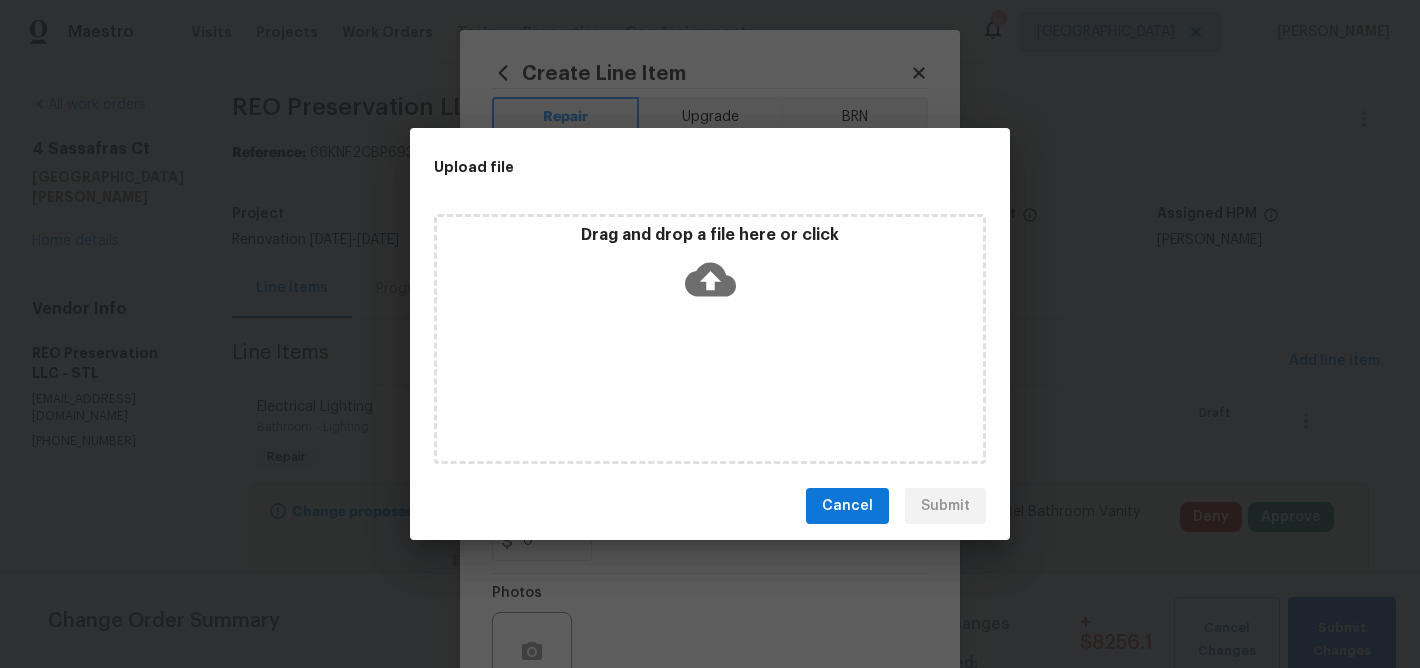 click 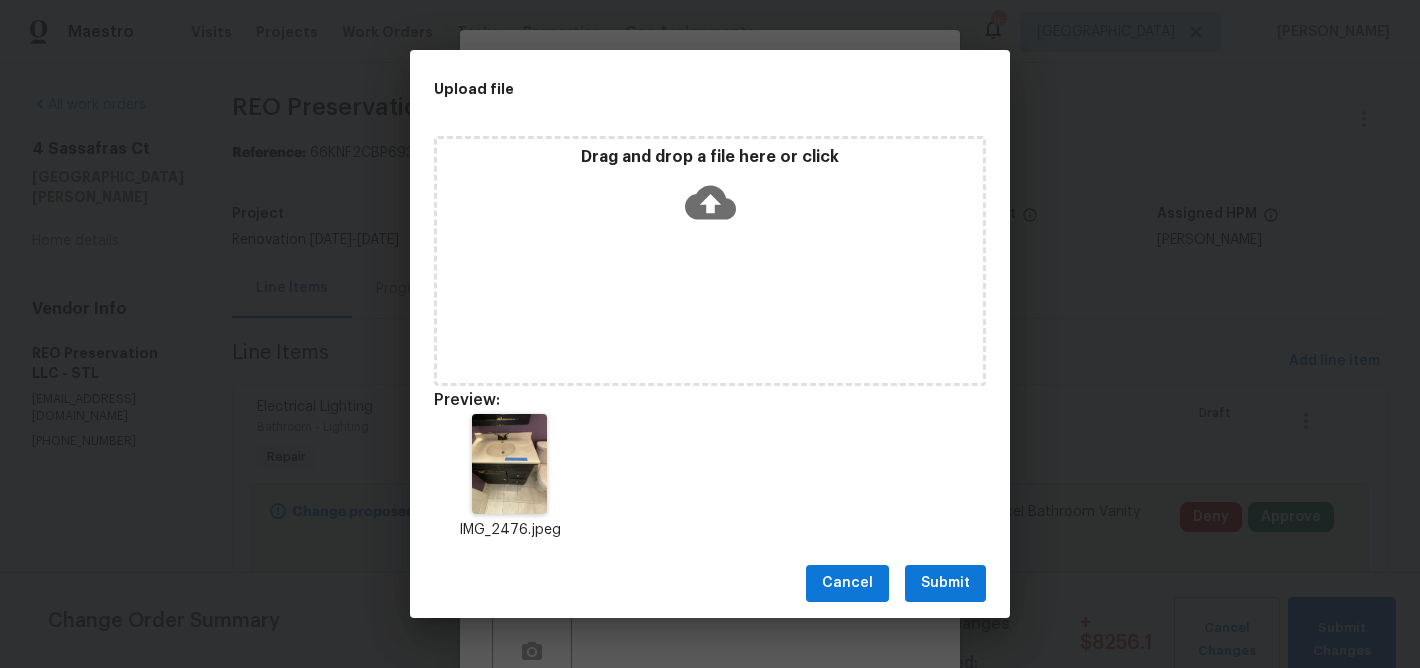 click on "Submit" at bounding box center [945, 583] 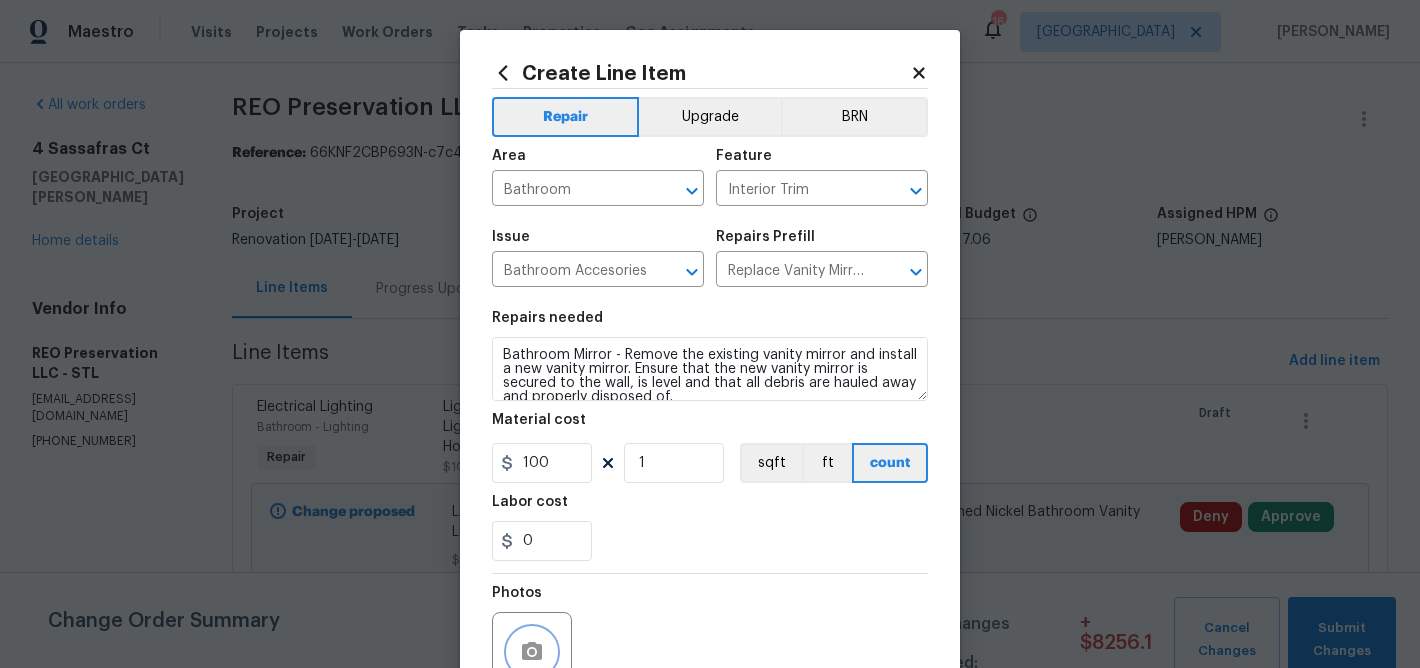 scroll, scrollTop: 9, scrollLeft: 0, axis: vertical 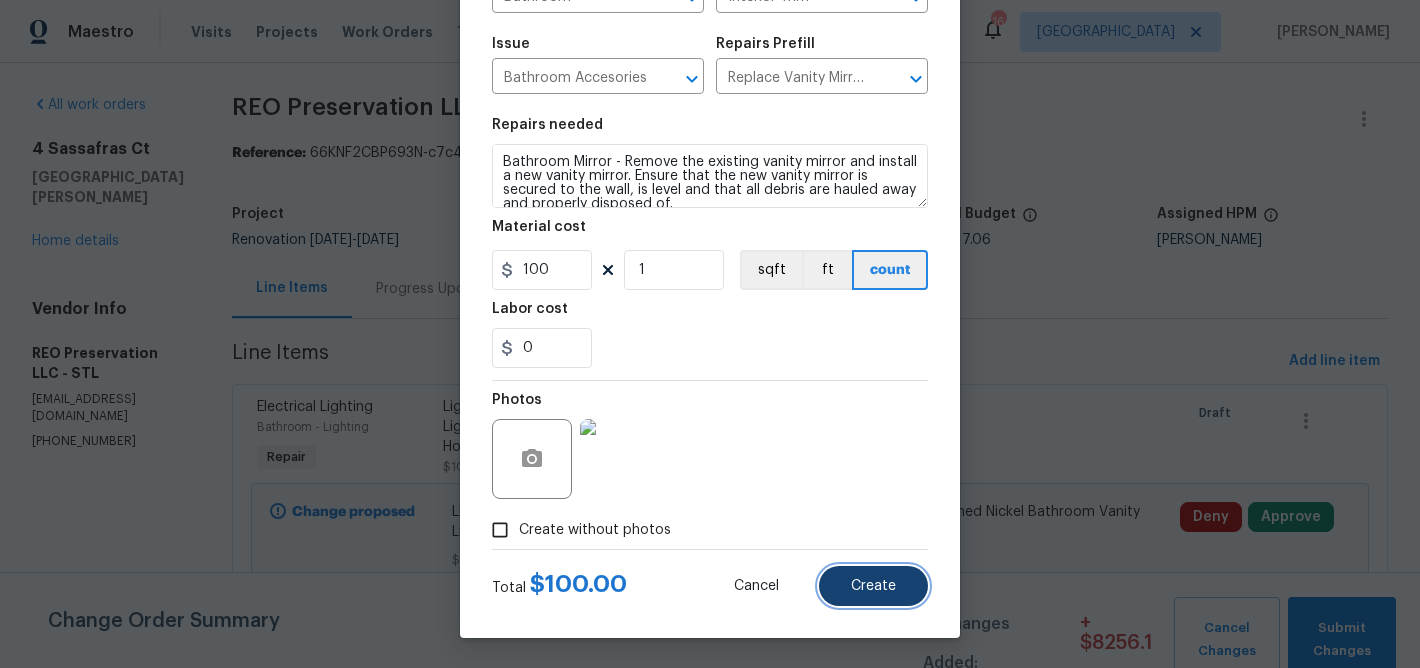 click on "Create" at bounding box center (873, 586) 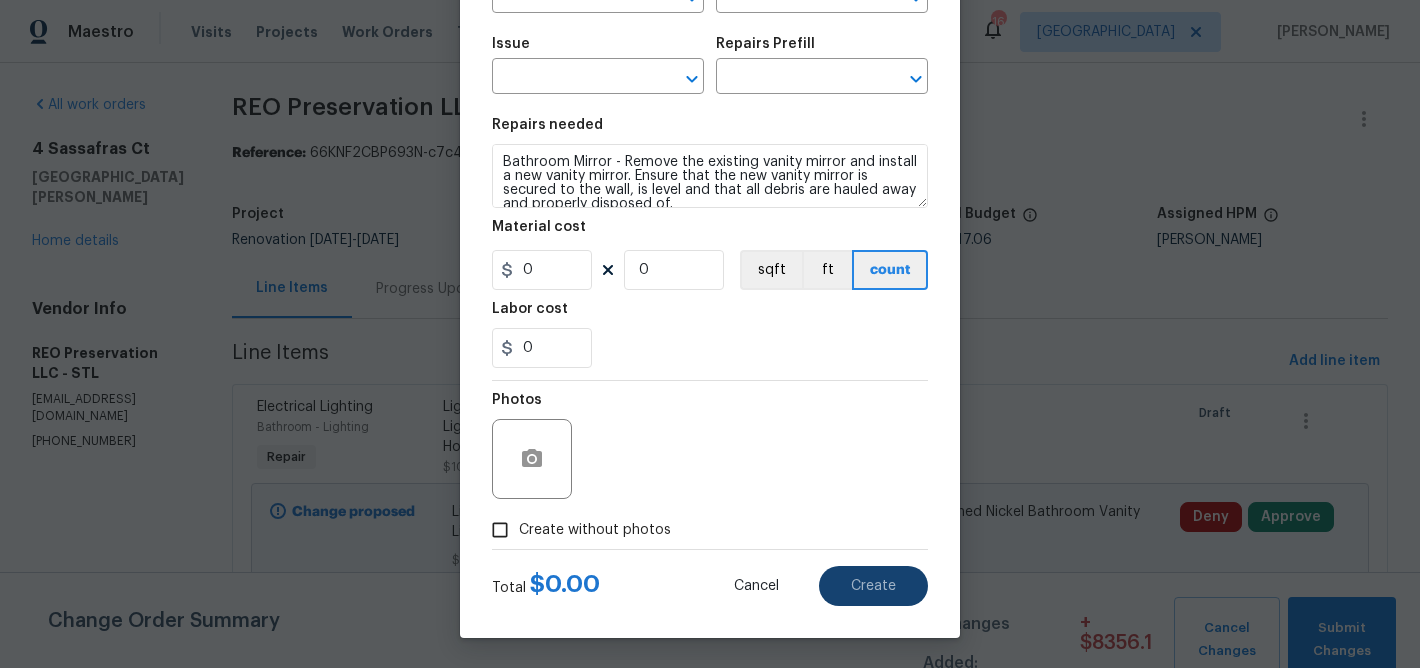 type 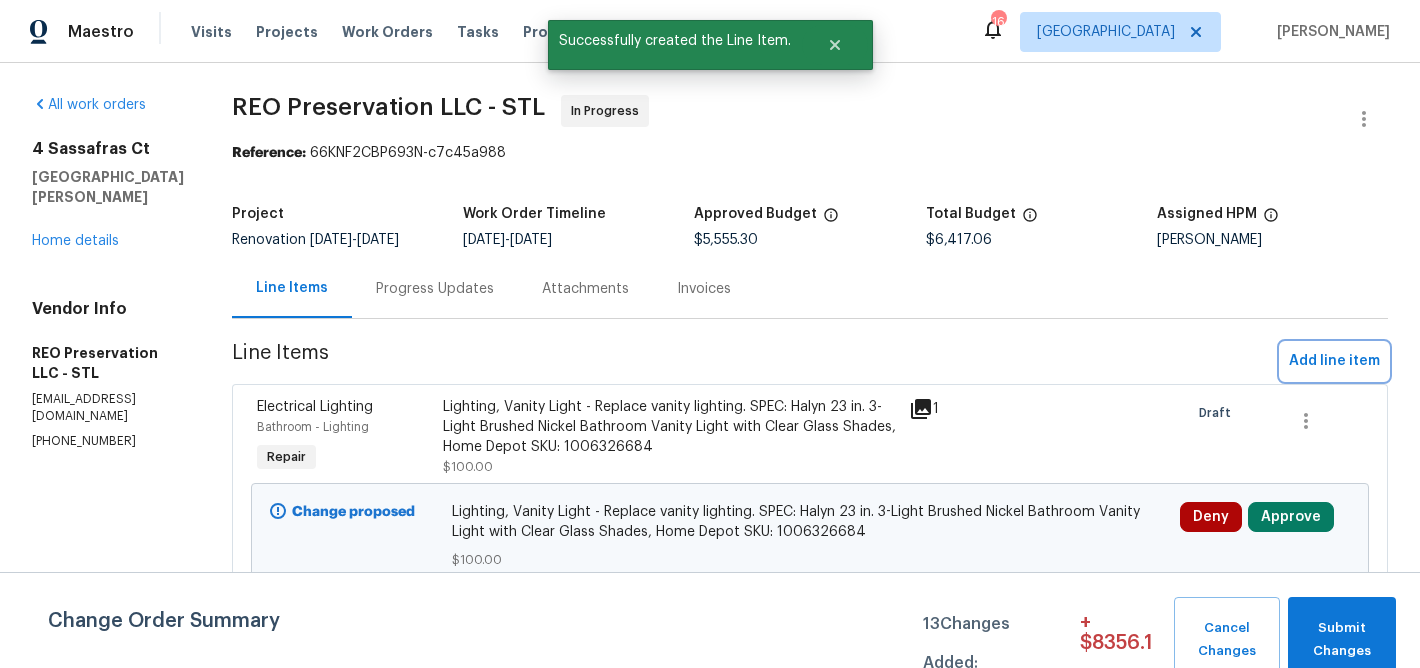 click on "Add line item" at bounding box center [1334, 361] 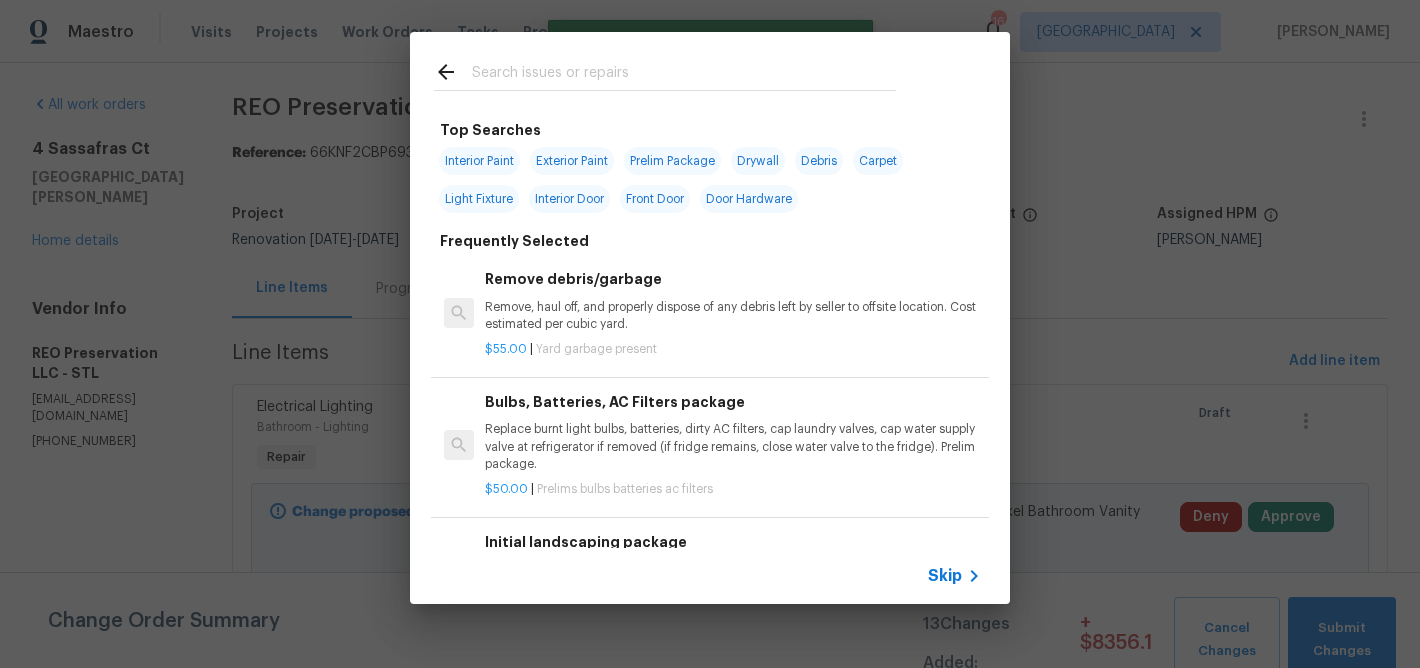 click at bounding box center (684, 75) 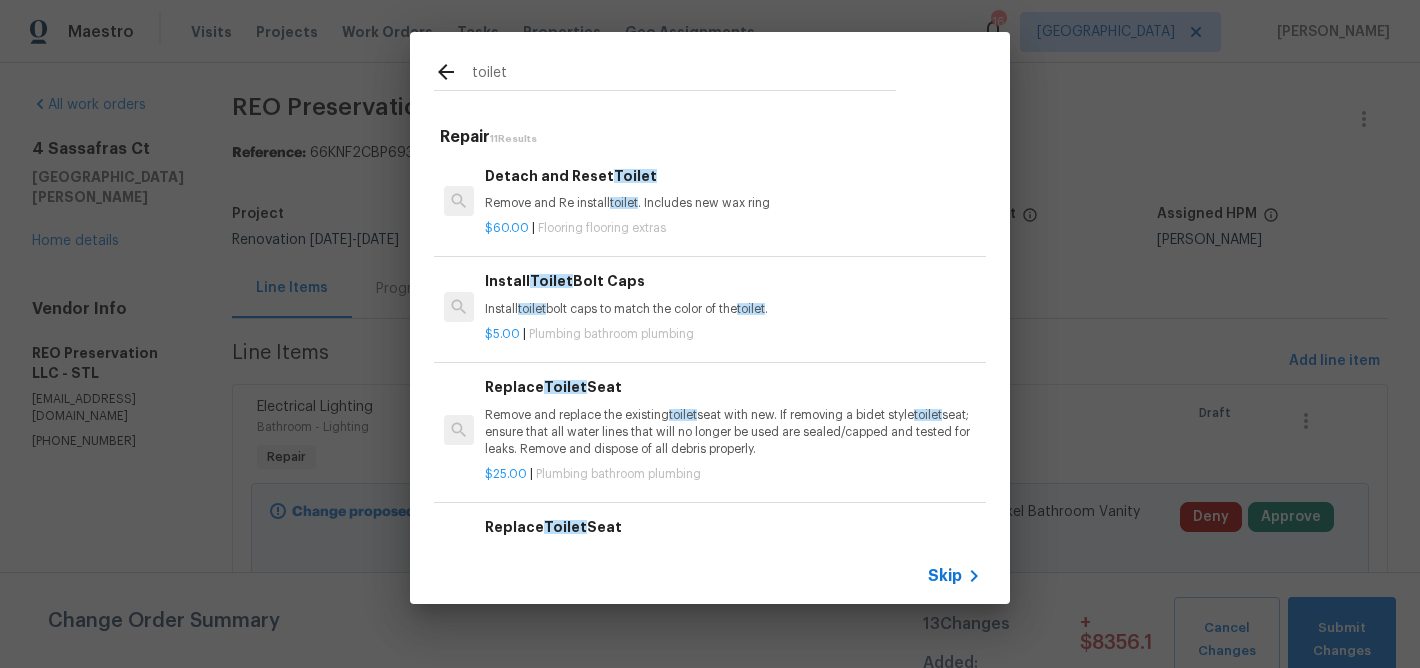 type on "toilet" 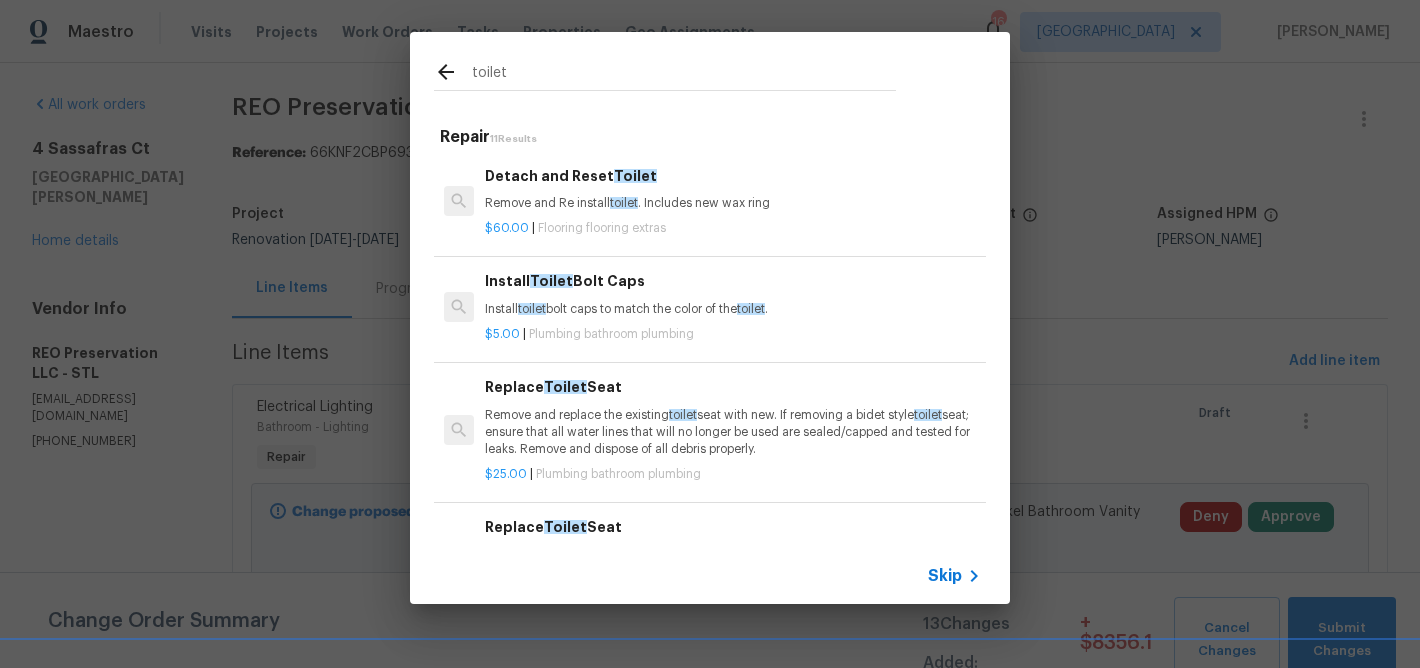 click on "Install  toilet  bolt caps to match the color of the  toilet ." at bounding box center (733, 309) 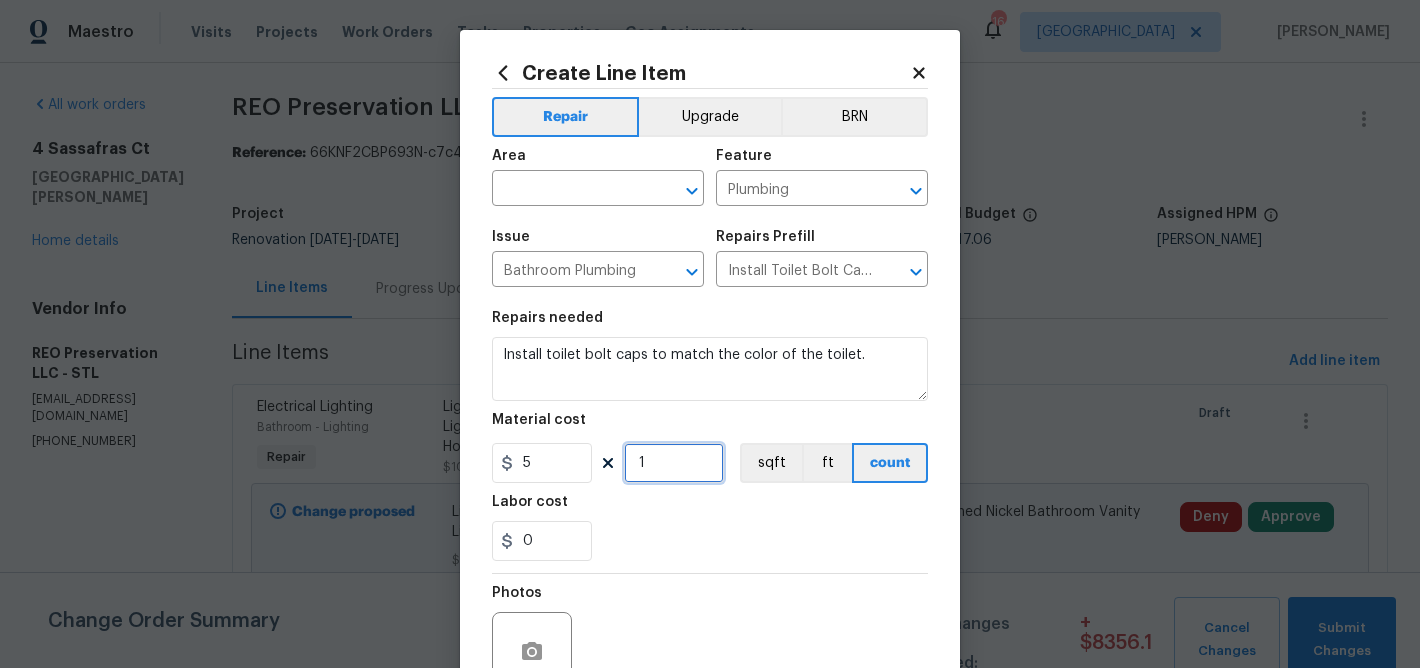 click on "1" at bounding box center (674, 463) 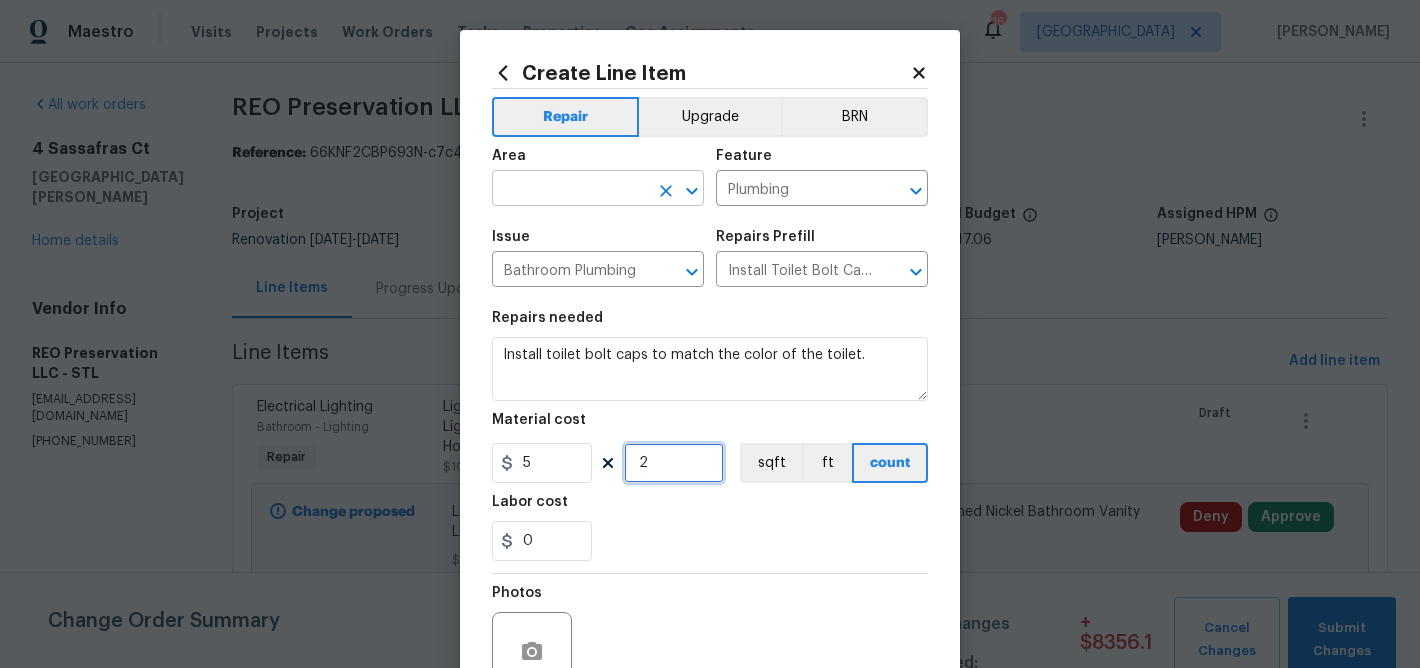 type on "2" 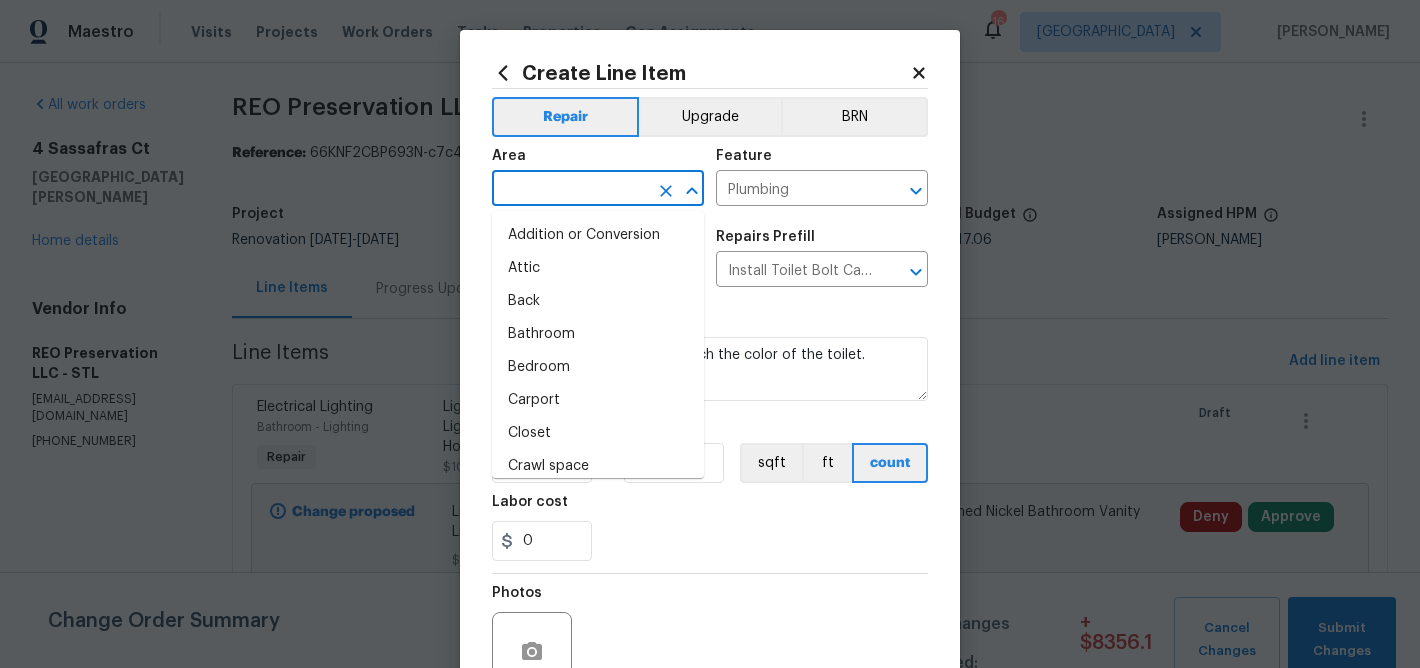 click at bounding box center [570, 190] 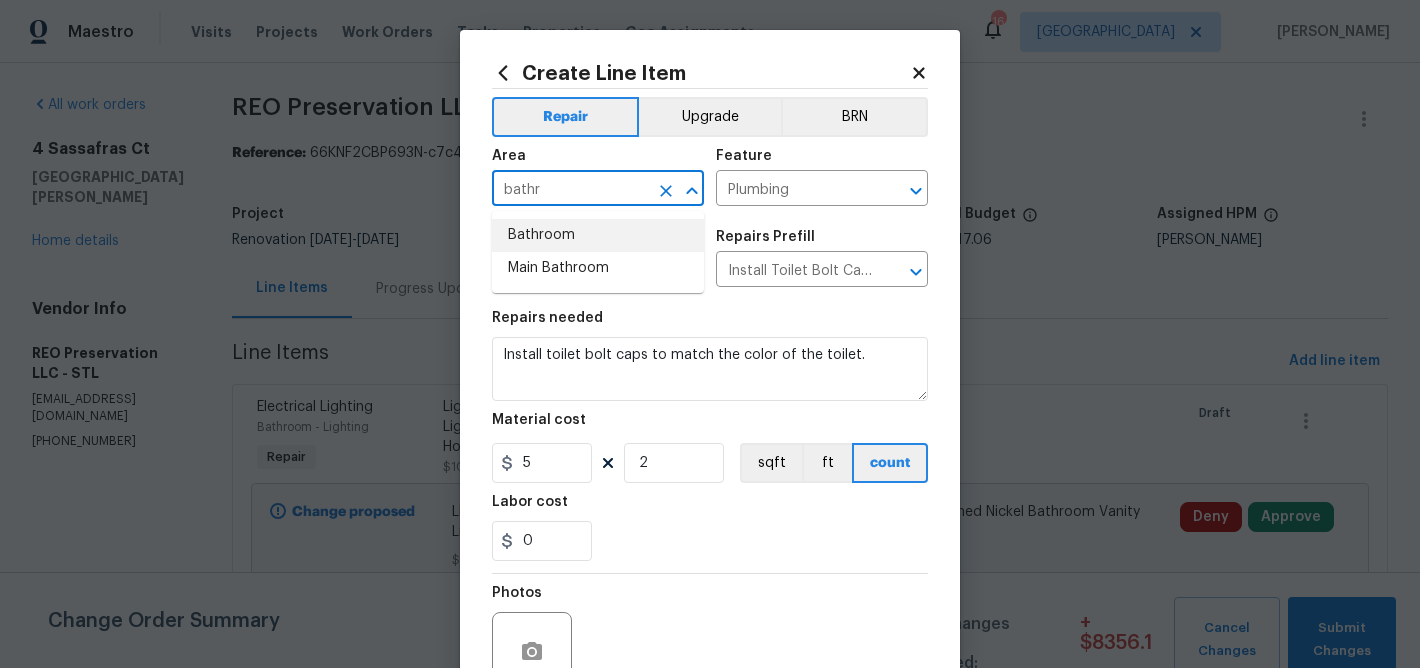 click on "Bathroom" at bounding box center [598, 235] 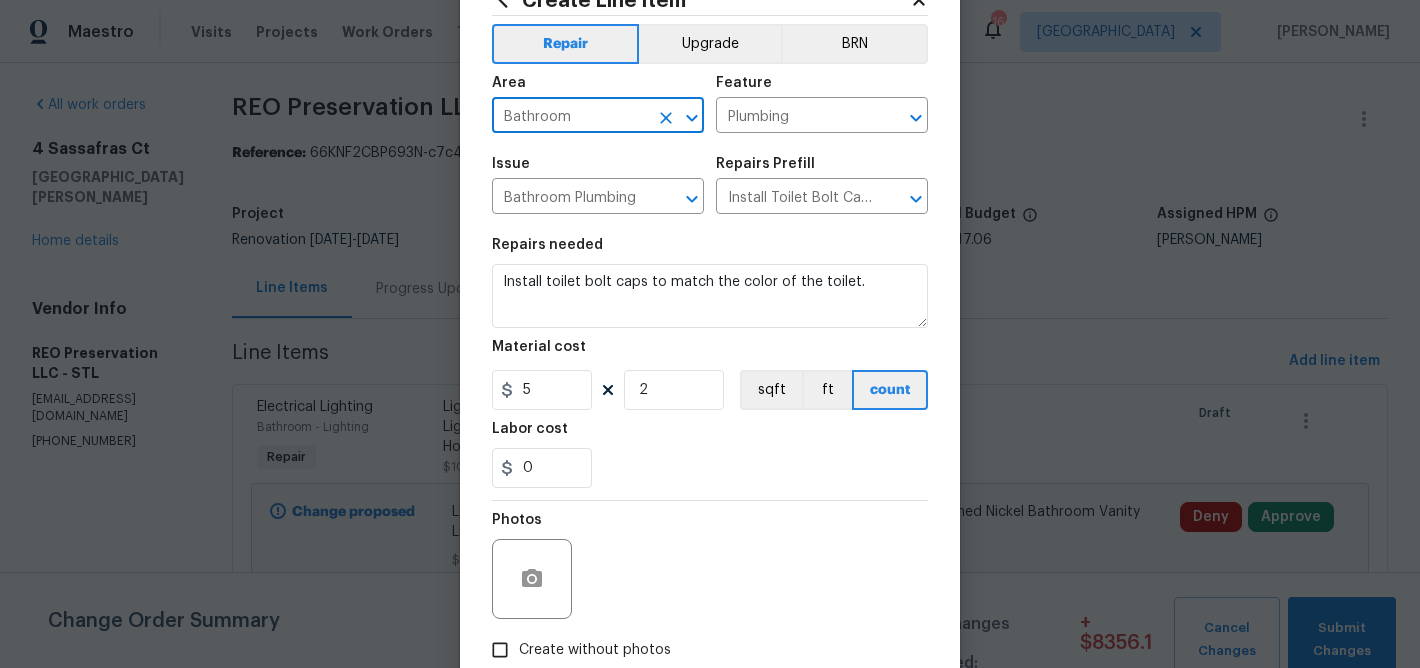 scroll, scrollTop: 96, scrollLeft: 0, axis: vertical 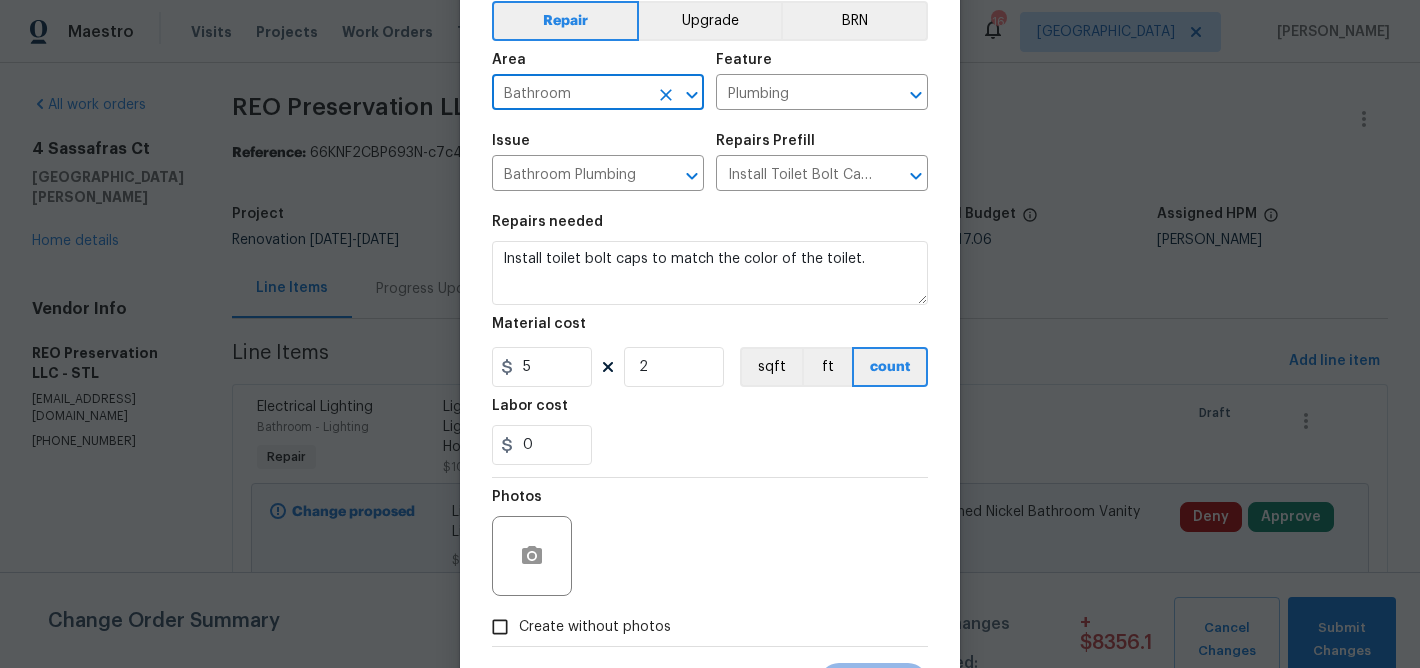 type on "Bathroom" 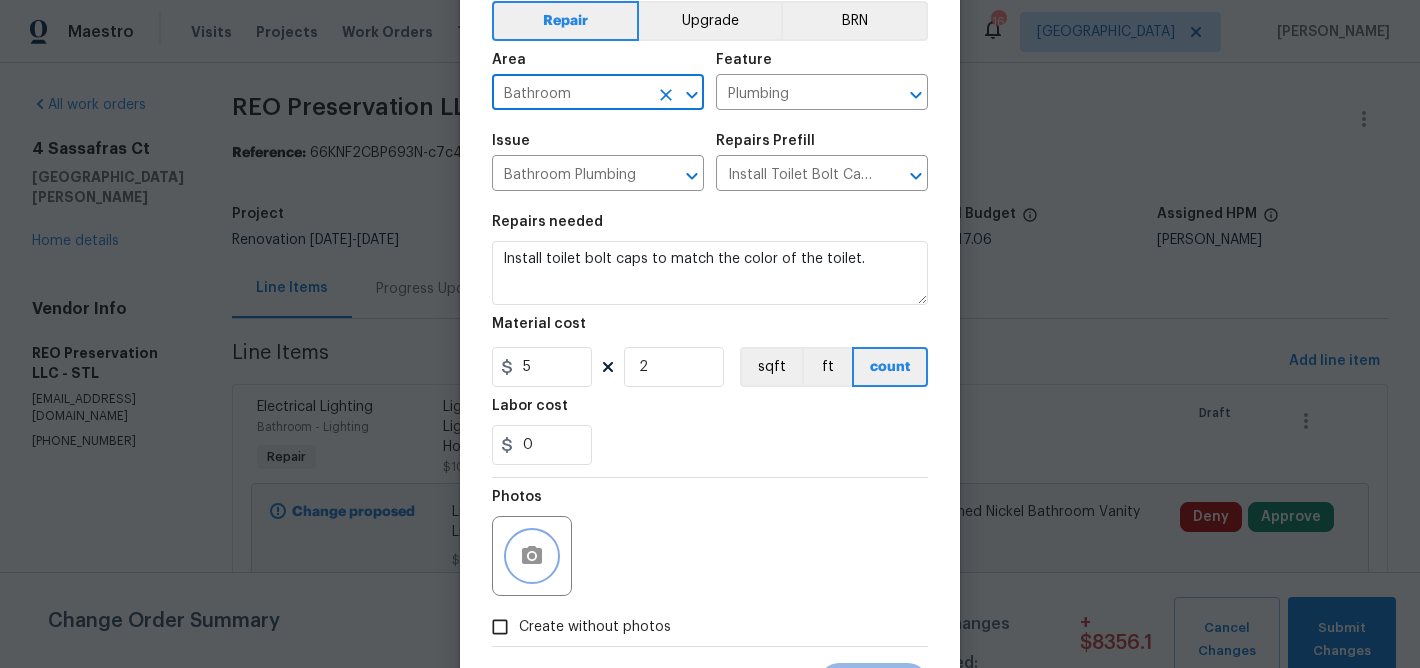 click 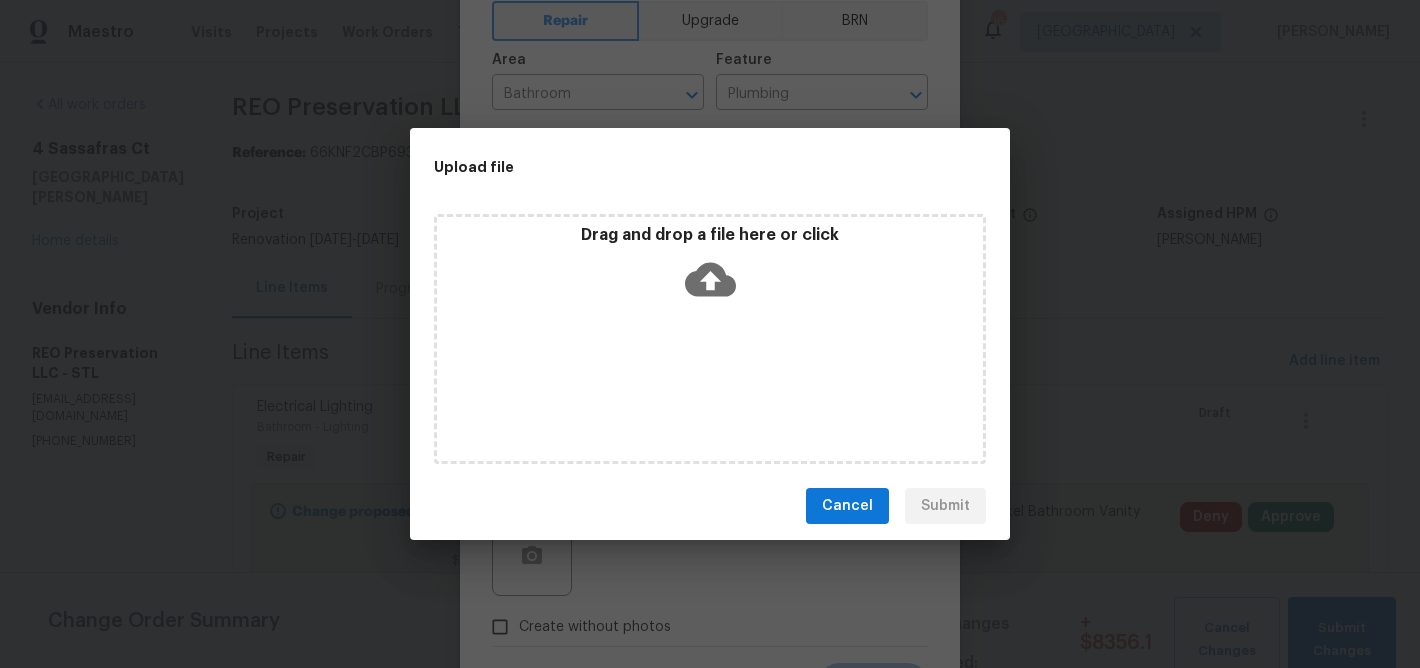 click 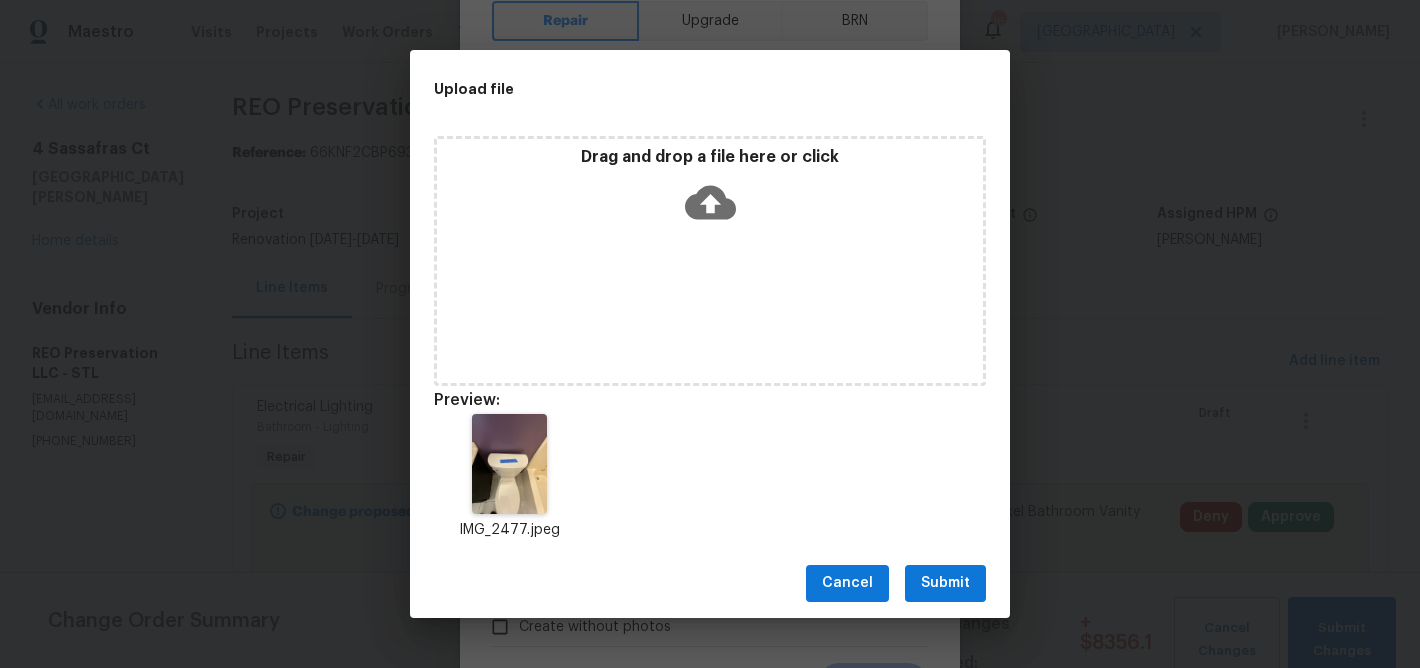 click on "Submit" at bounding box center (945, 583) 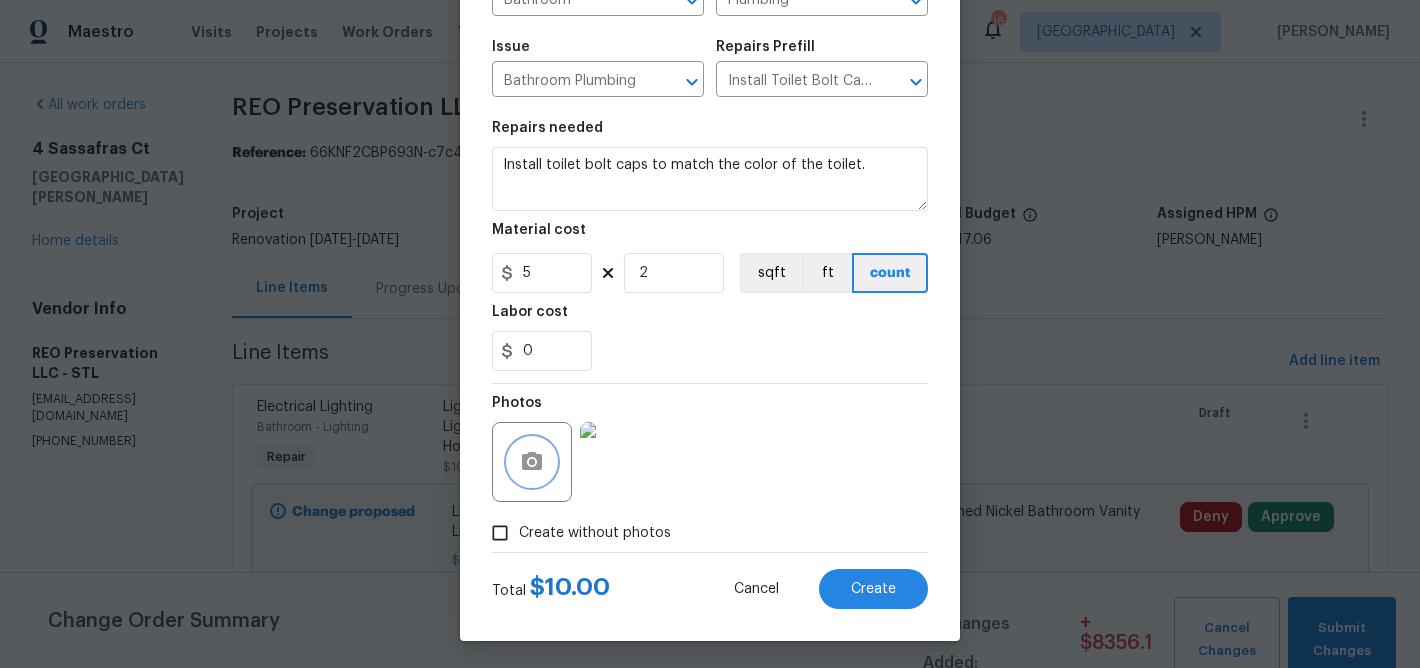 scroll, scrollTop: 194, scrollLeft: 0, axis: vertical 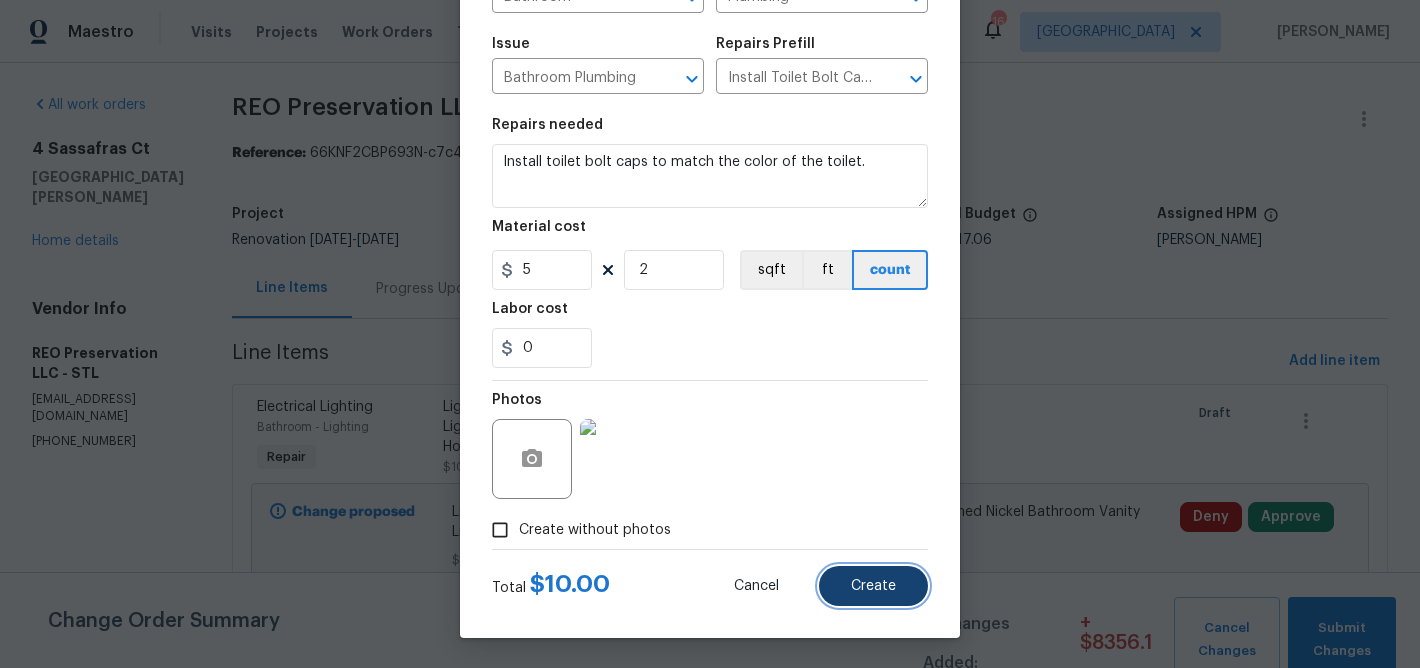 click on "Create" at bounding box center [873, 586] 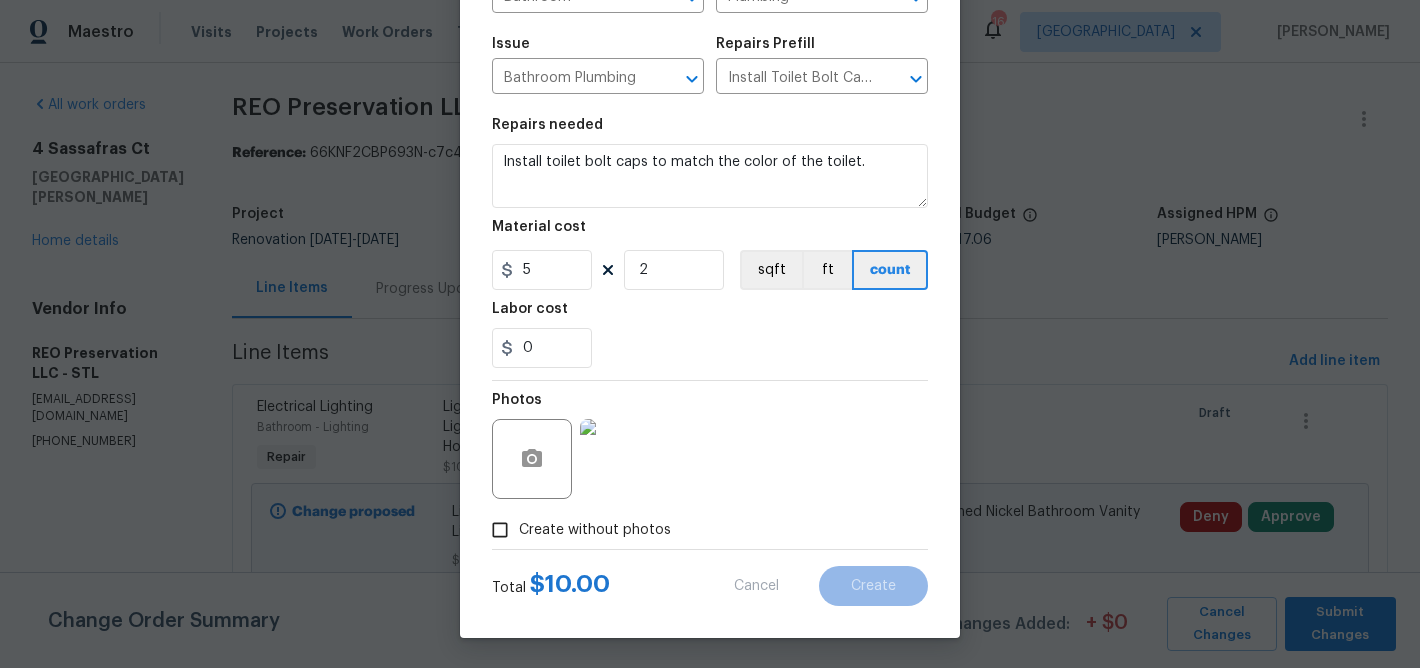type on "0" 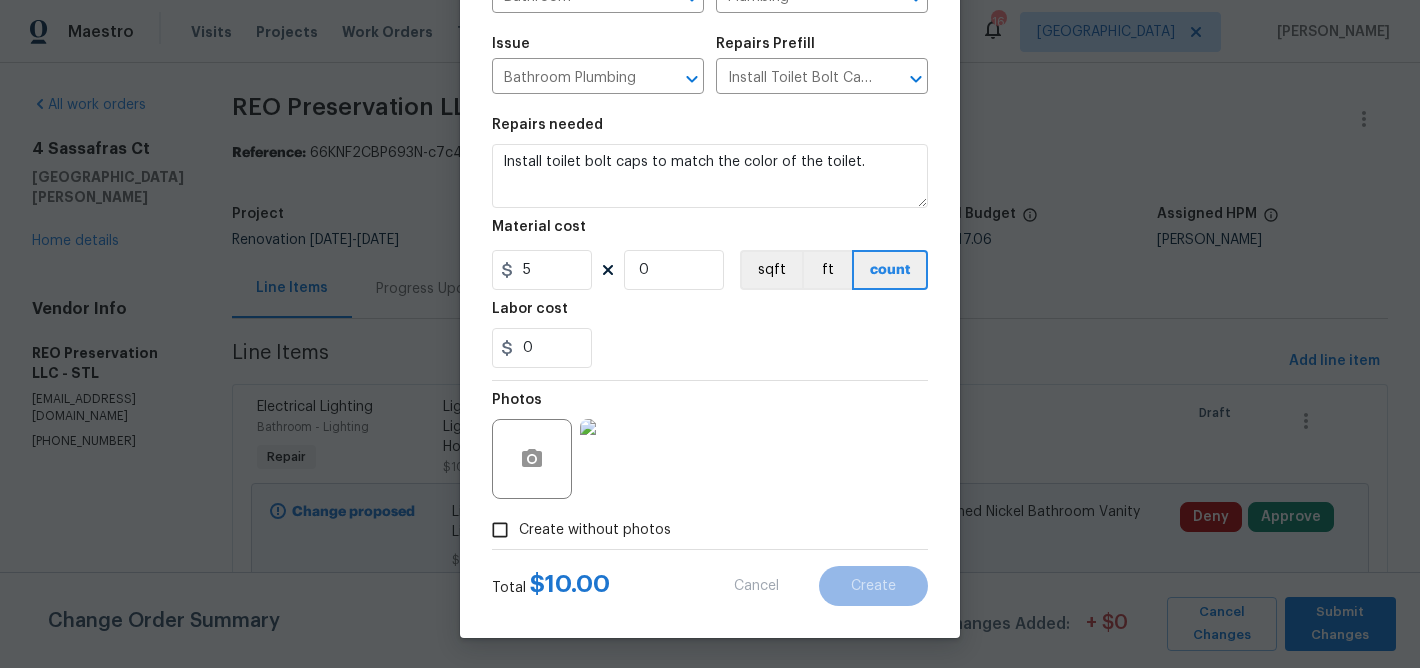 type 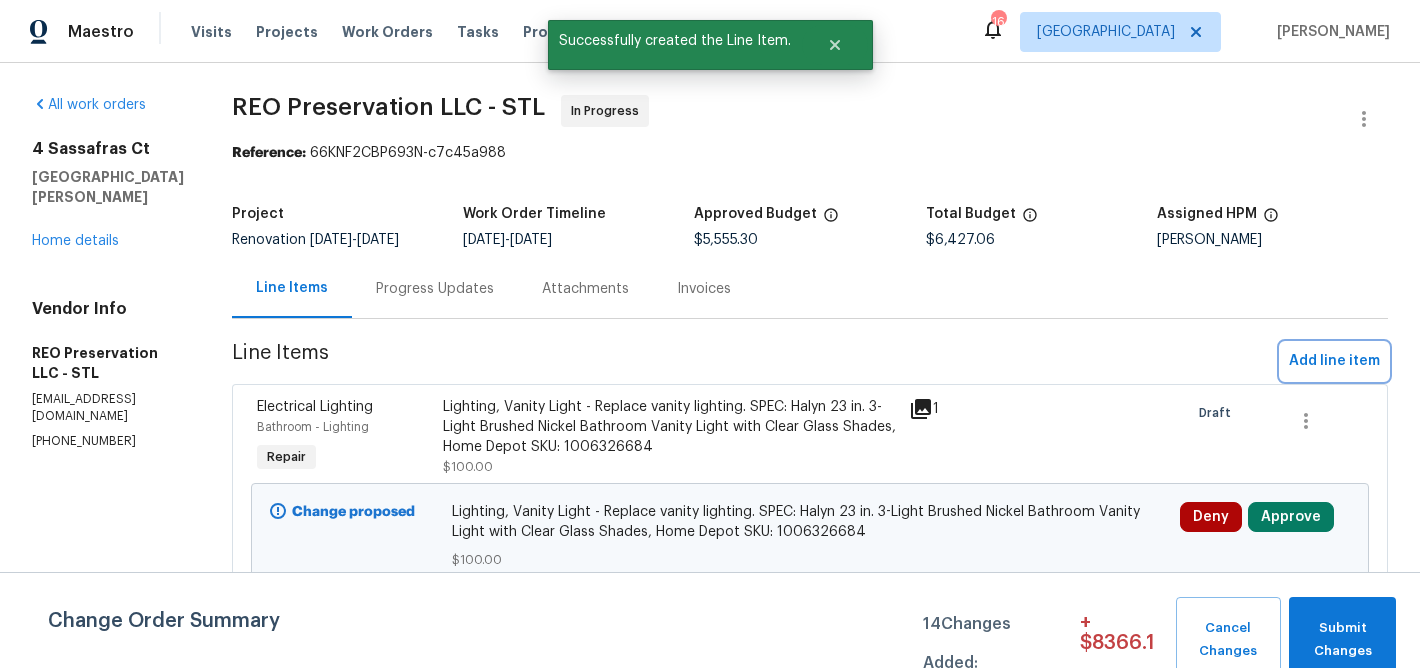 click on "Add line item" at bounding box center [1334, 361] 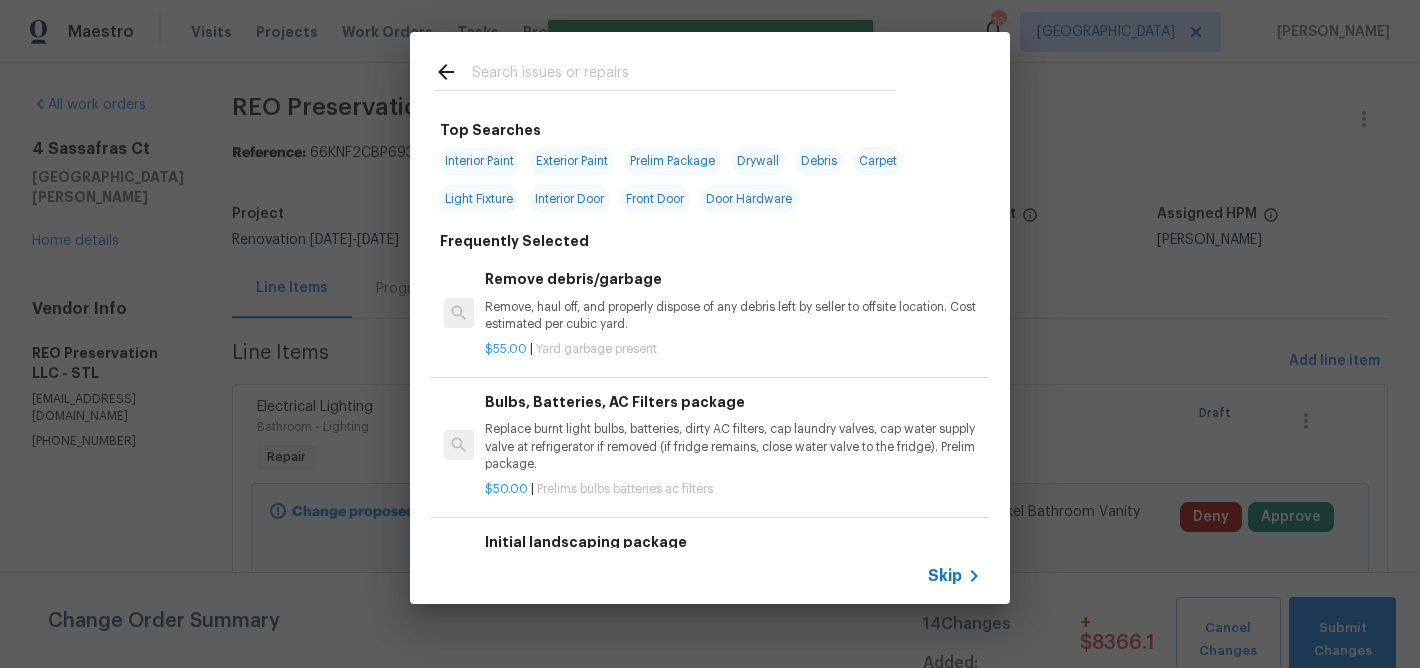 click at bounding box center [684, 75] 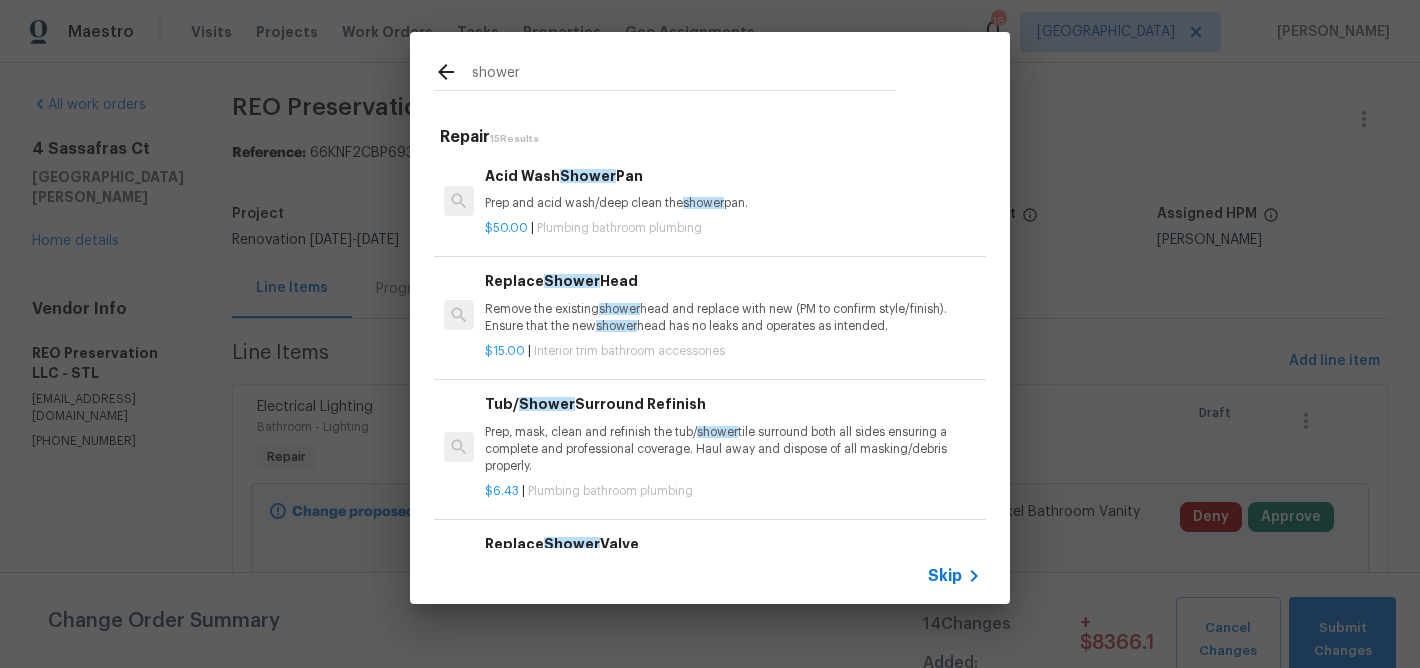 type on "shower" 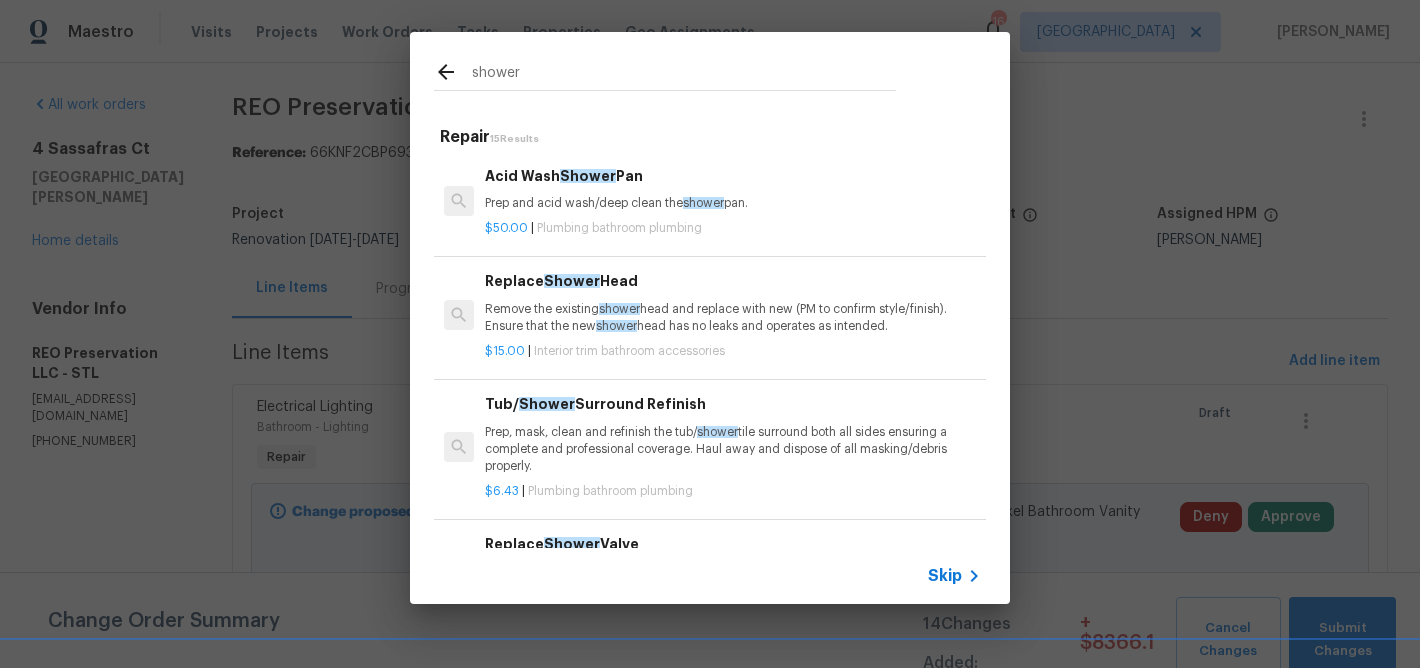 click on "Remove the existing  shower  head and replace with new (PM to confirm style/finish). Ensure that the new  shower  head has no leaks and operates as intended." at bounding box center (733, 318) 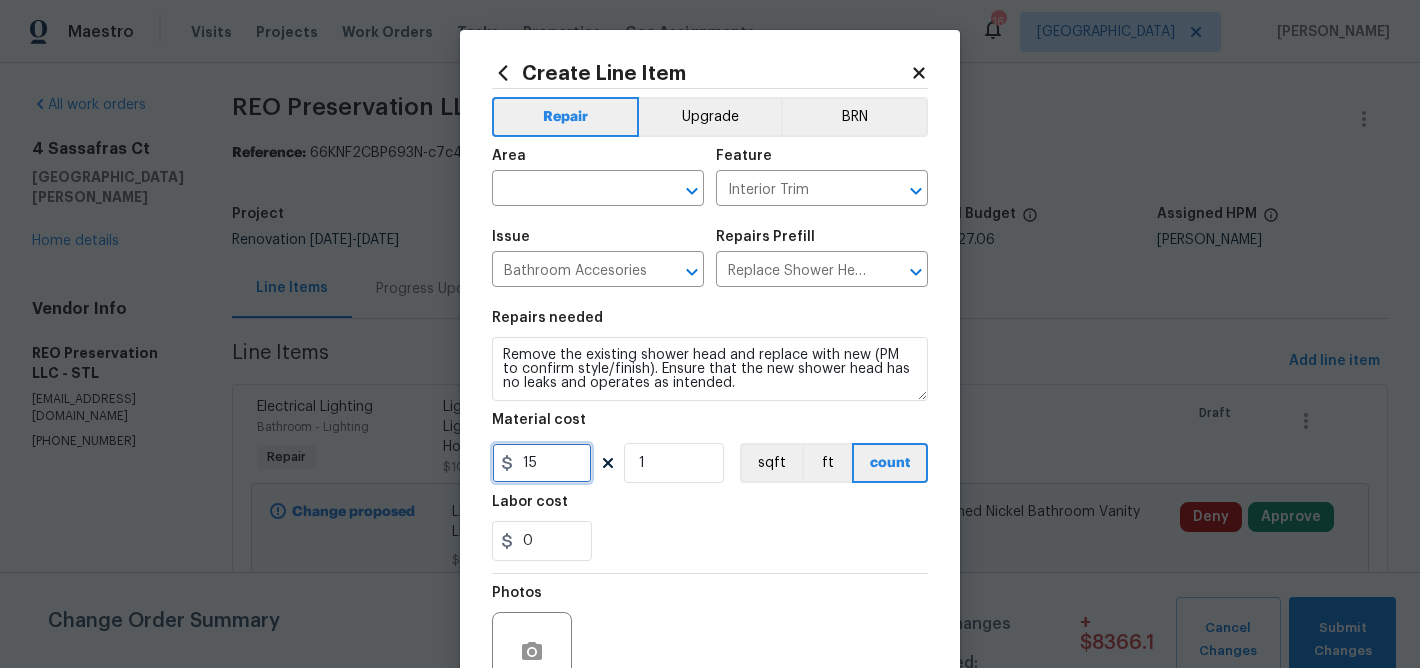 click on "15" at bounding box center [542, 463] 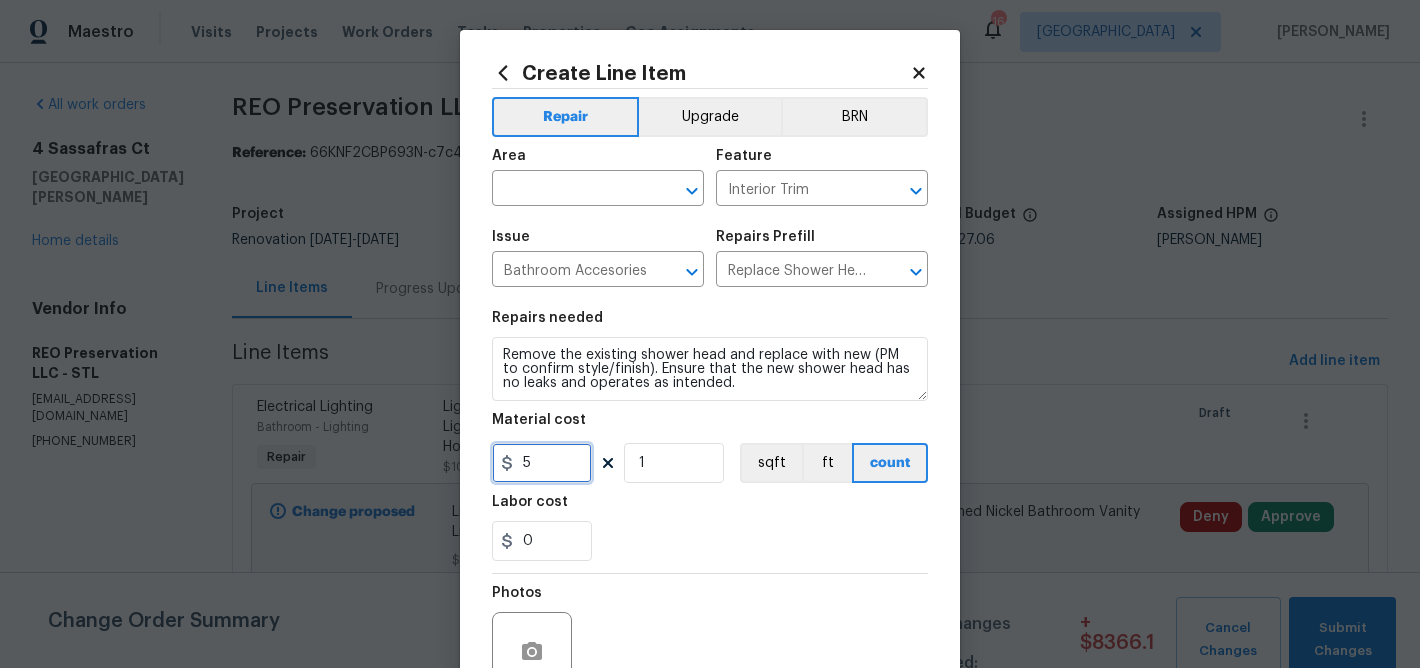 type on "5" 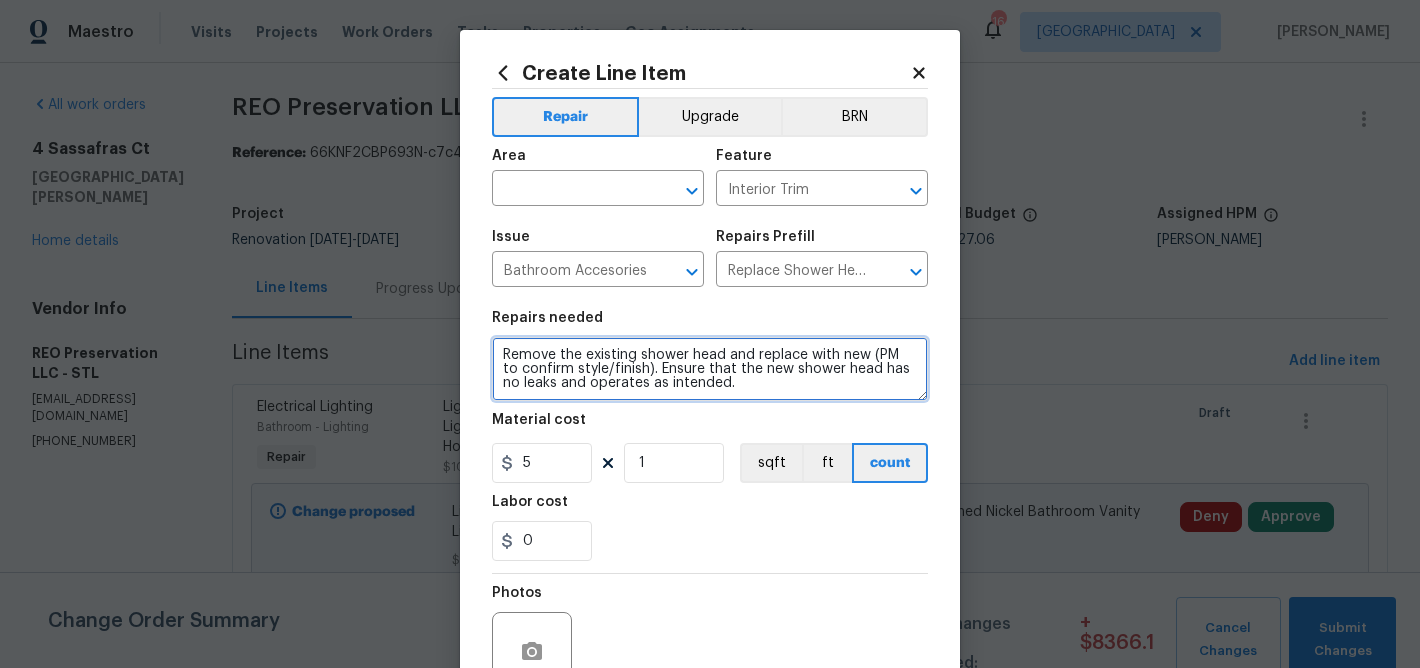 drag, startPoint x: 722, startPoint y: 389, endPoint x: 432, endPoint y: 341, distance: 293.9456 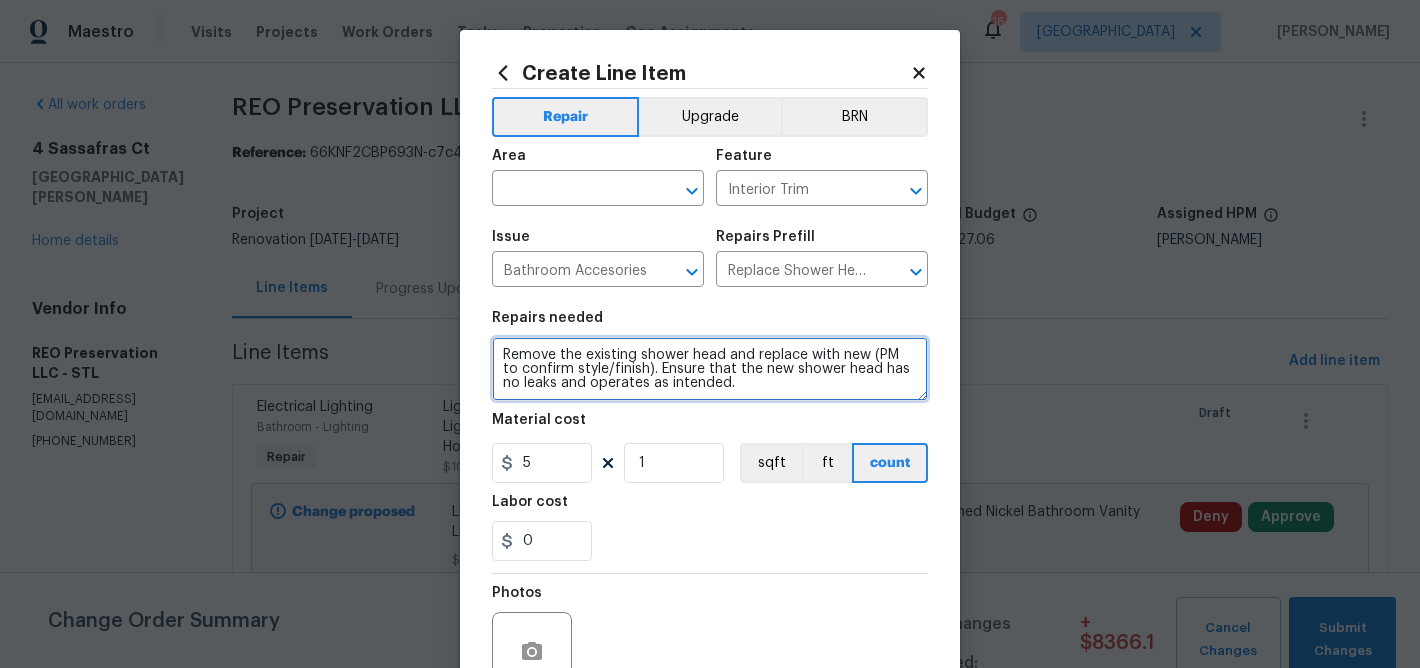 click on "Create Line Item Repair Upgrade BRN Area ​ Feature Interior Trim ​ Issue Bathroom Accesories ​ Repairs Prefill Replace Shower Head $15.00 ​ Repairs needed Remove the existing shower head and replace with new (PM to confirm style/finish). Ensure that the new shower head has no leaks and operates as intended. Material cost 5 1 sqft ft count Labor cost 0 Photos Create without photos Total   $ 5.00 Cancel Create" at bounding box center [710, 334] 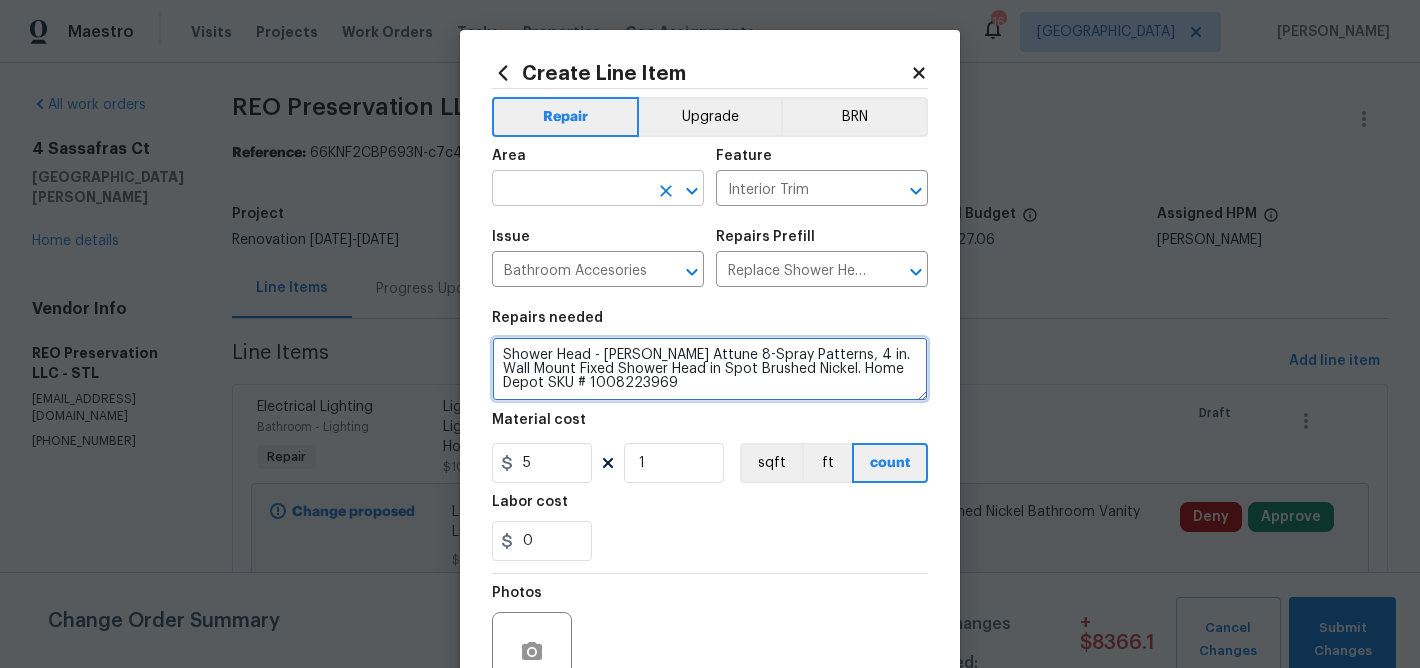 type on "Shower Head - Moen Attune 8-Spray Patterns, 4 in. Wall Mount Fixed Shower Head in Spot Brushed Nickel. Home Depot SKU # 1008223969" 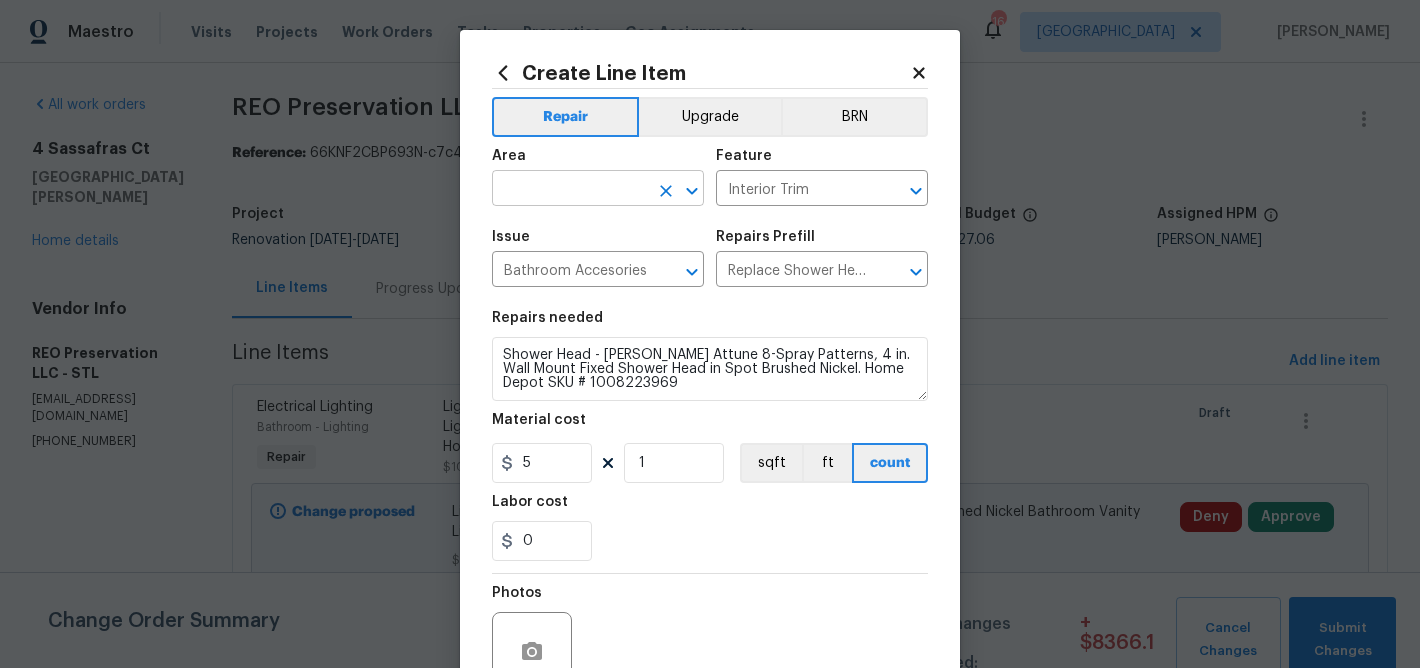 click at bounding box center [570, 190] 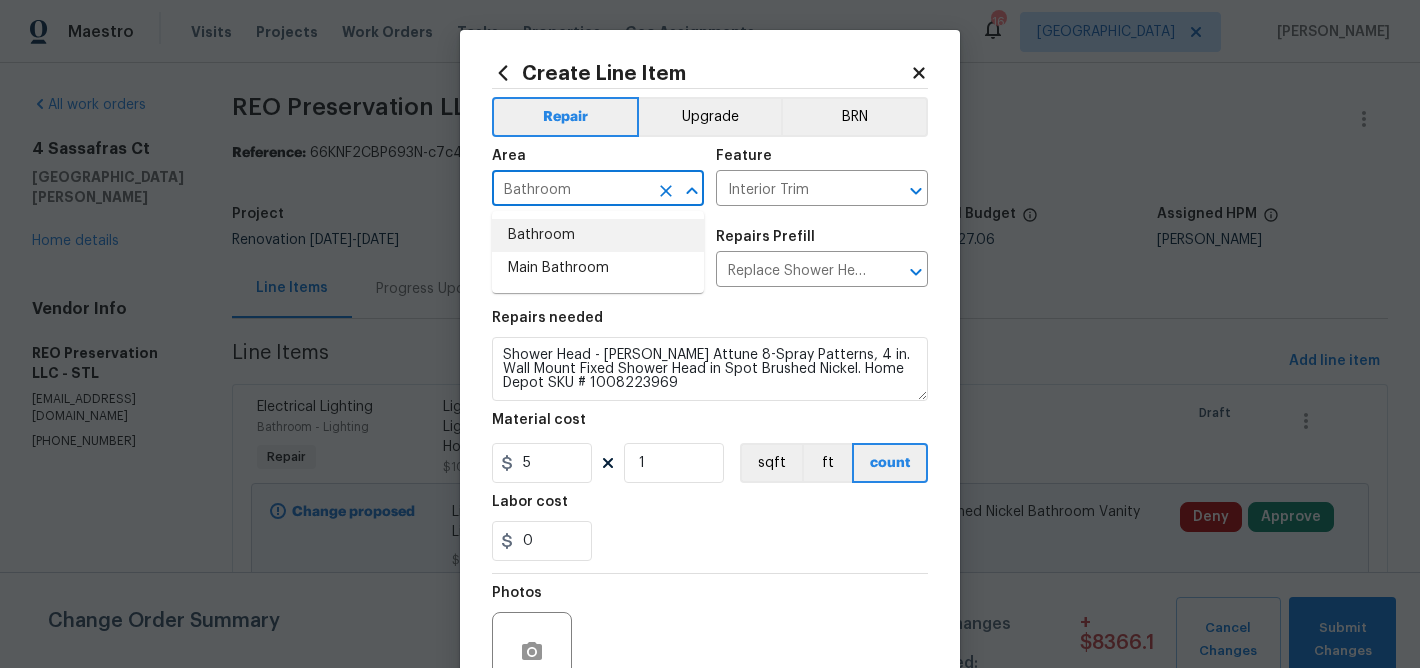 click on "Bathroom" at bounding box center (598, 235) 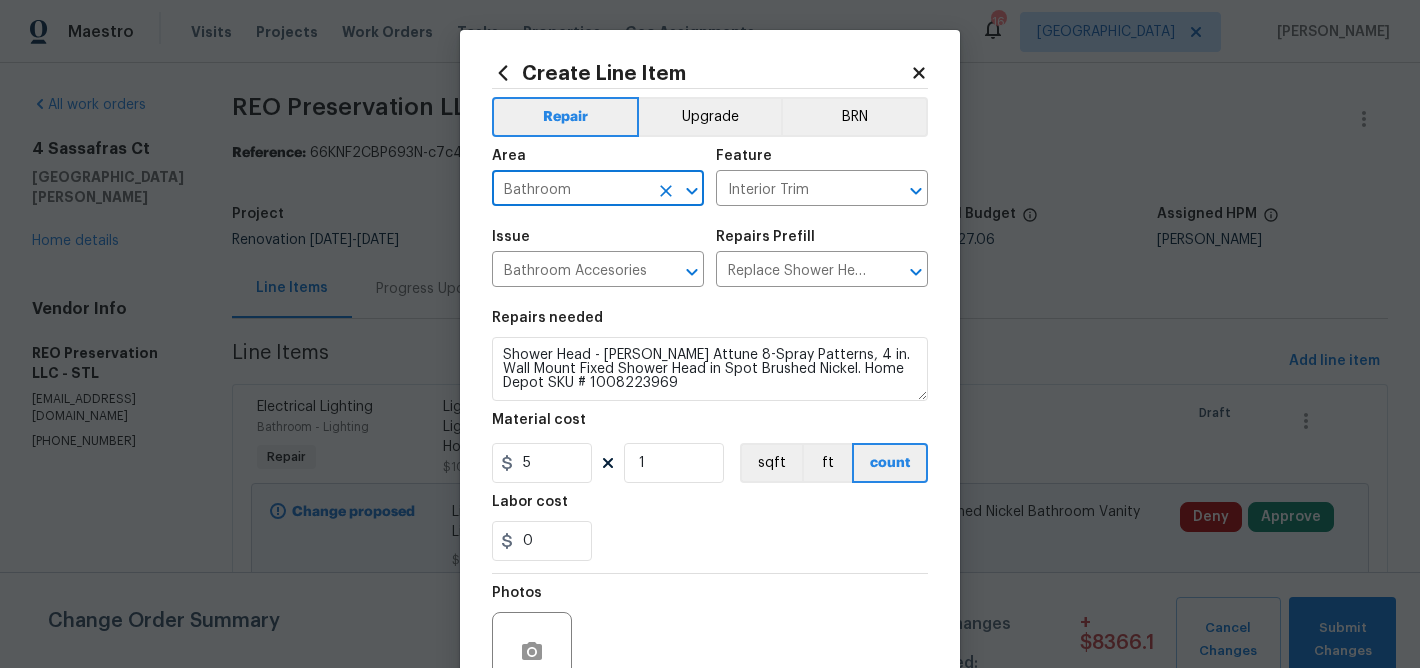 type on "Bathroom" 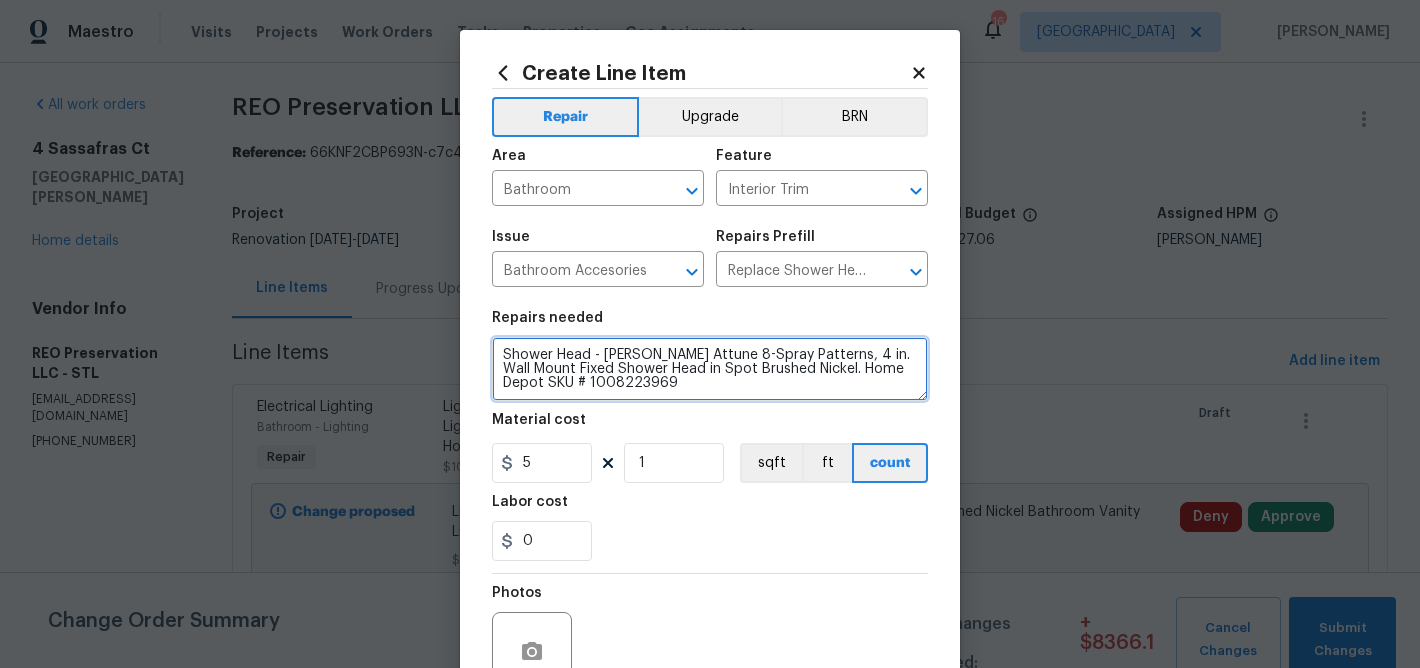 drag, startPoint x: 603, startPoint y: 388, endPoint x: 499, endPoint y: 389, distance: 104.00481 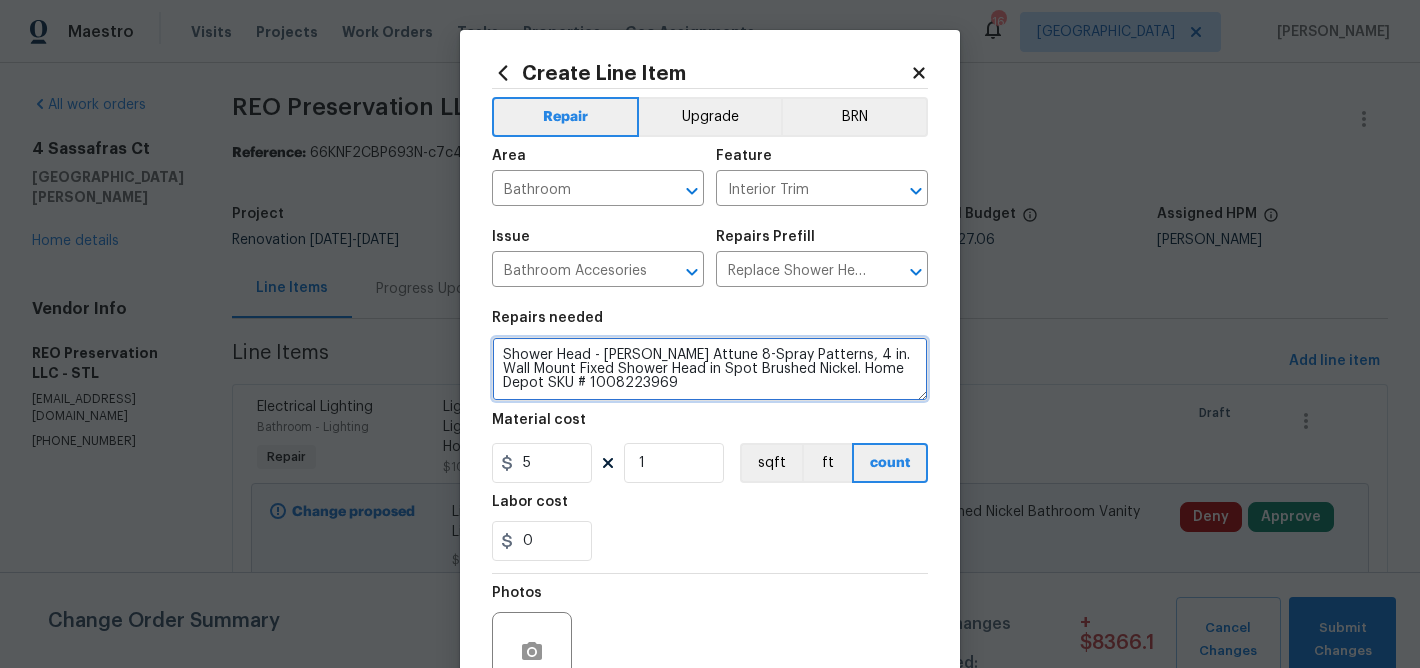 click on "Shower Head - Moen Attune 8-Spray Patterns, 4 in. Wall Mount Fixed Shower Head in Spot Brushed Nickel. Home Depot SKU # 1008223969" at bounding box center [710, 369] 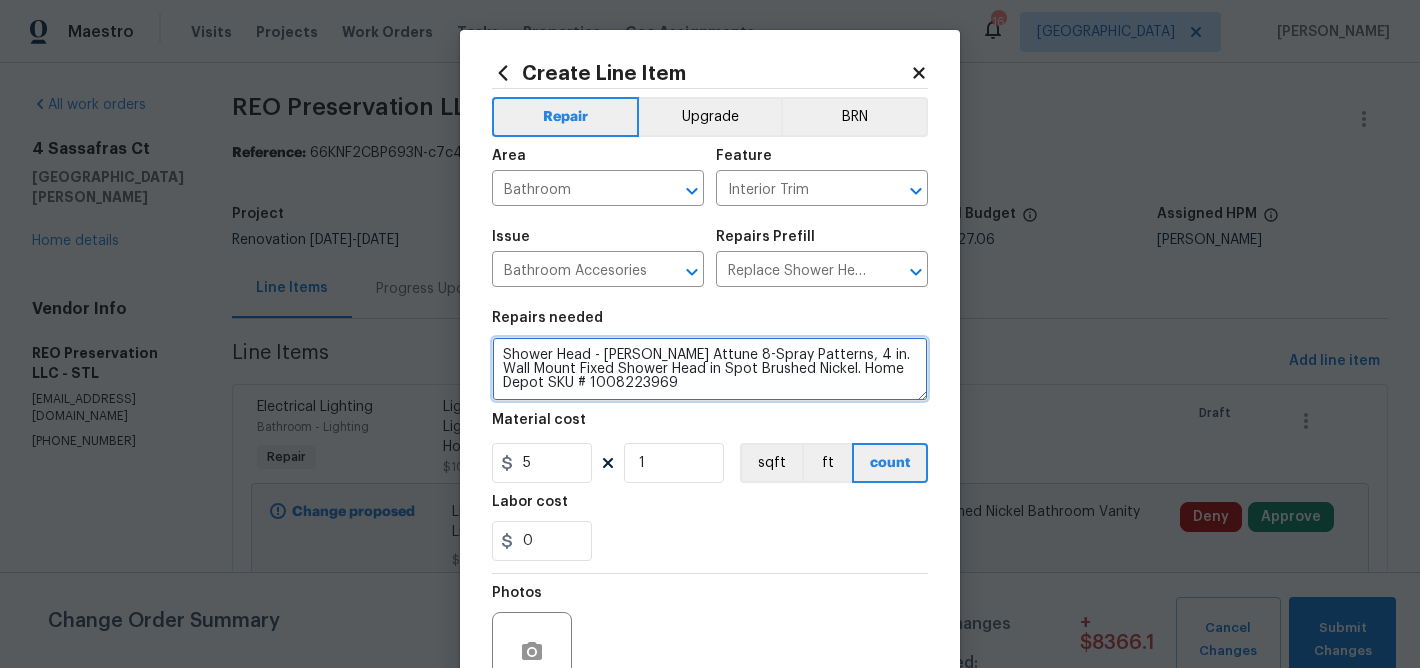 click on "Shower Head - Moen Attune 8-Spray Patterns, 4 in. Wall Mount Fixed Shower Head in Spot Brushed Nickel. Home Depot SKU # 1008223969" at bounding box center (710, 369) 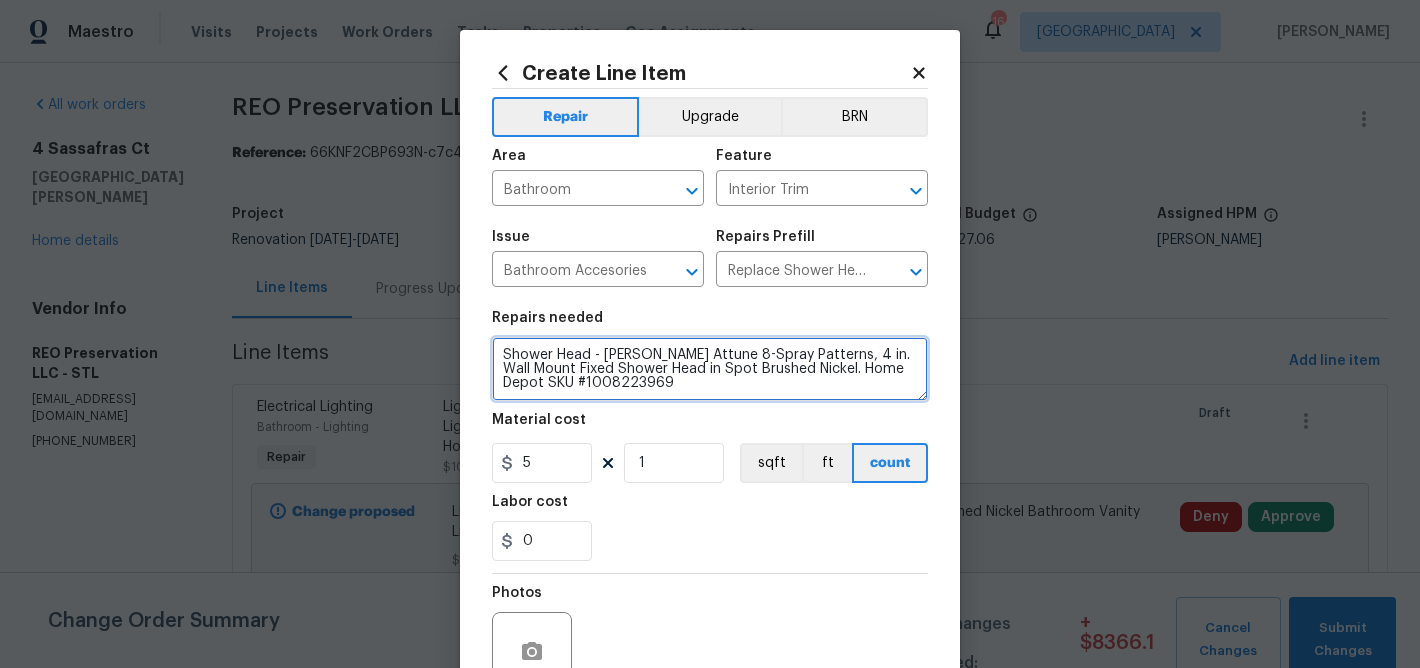type on "Shower Head - [PERSON_NAME] Attune 8-Spray Patterns, 4 in. Wall Mount Fixed Shower Head in Spot Brushed Nickel. Home Depot SKU #1008223969" 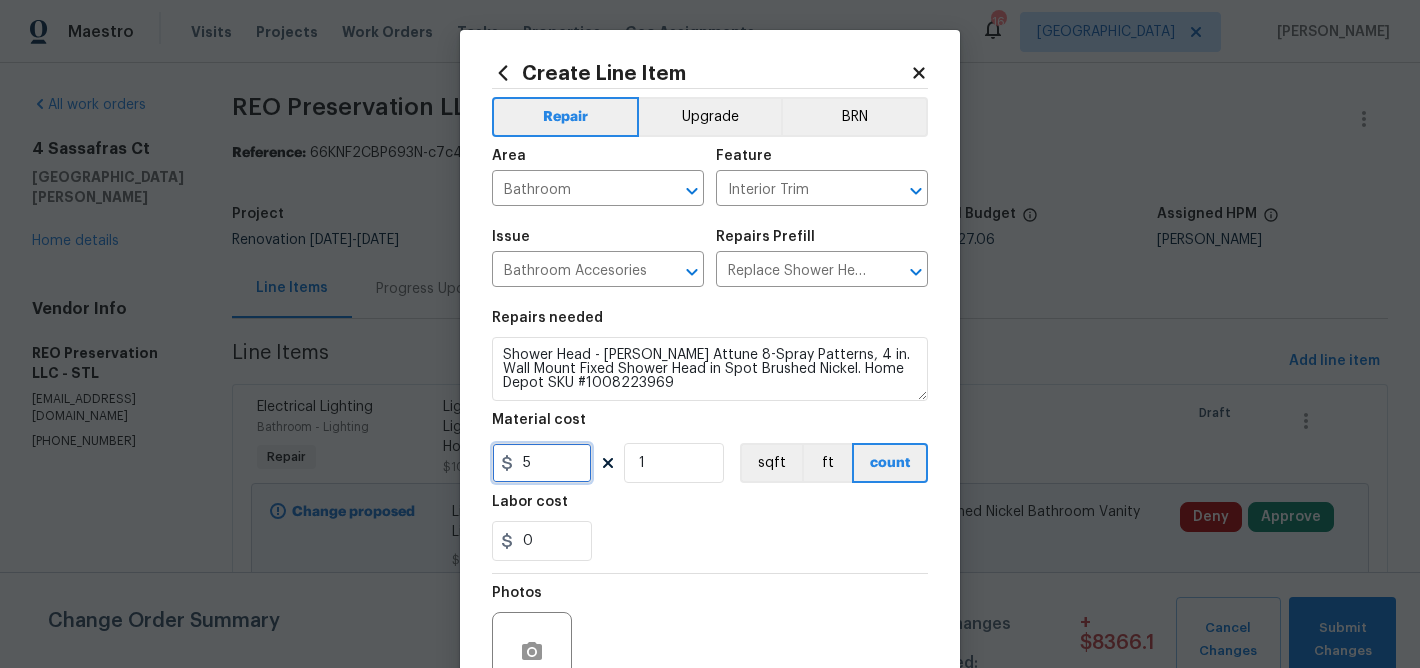 click on "5" at bounding box center (542, 463) 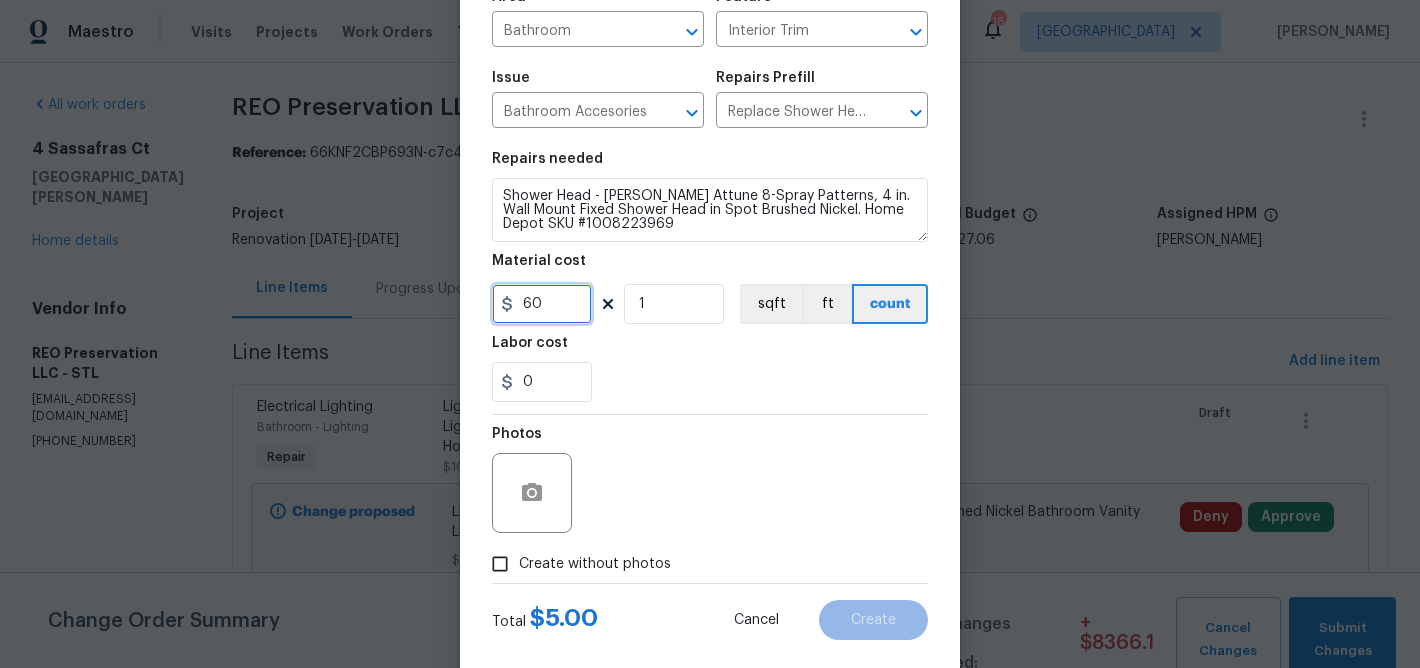 scroll, scrollTop: 162, scrollLeft: 0, axis: vertical 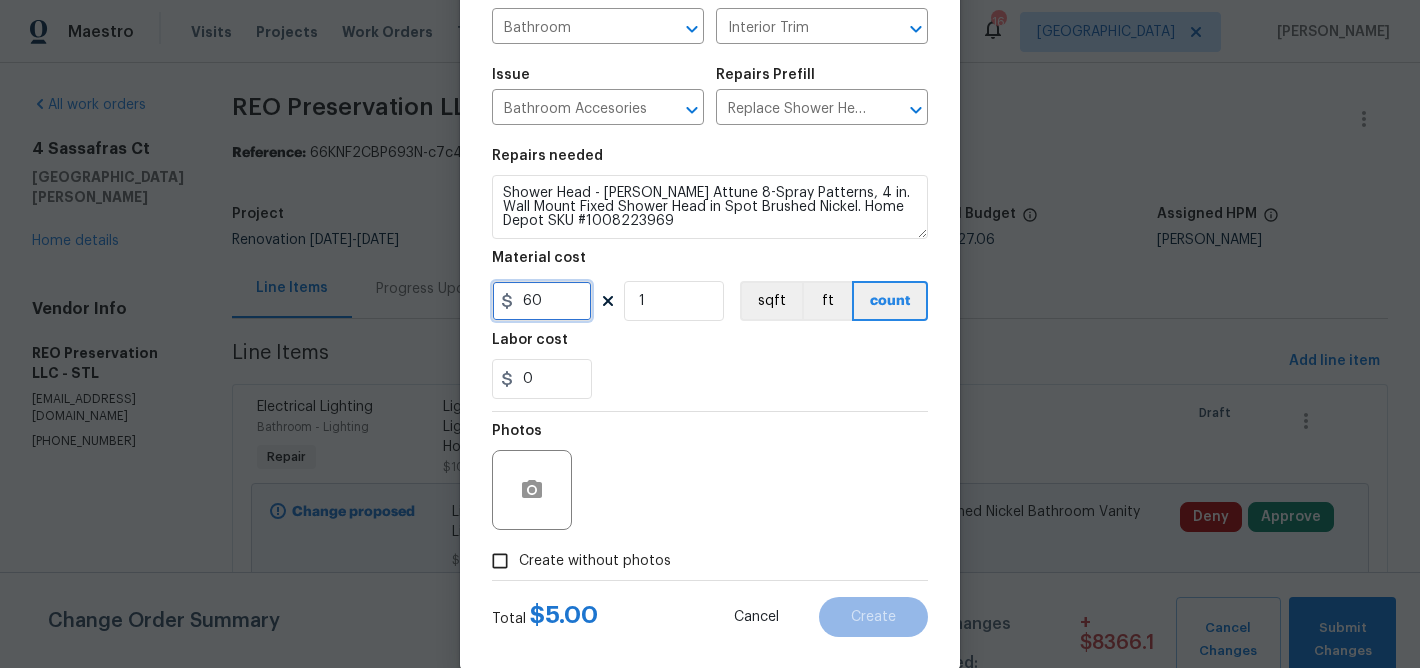 type on "60" 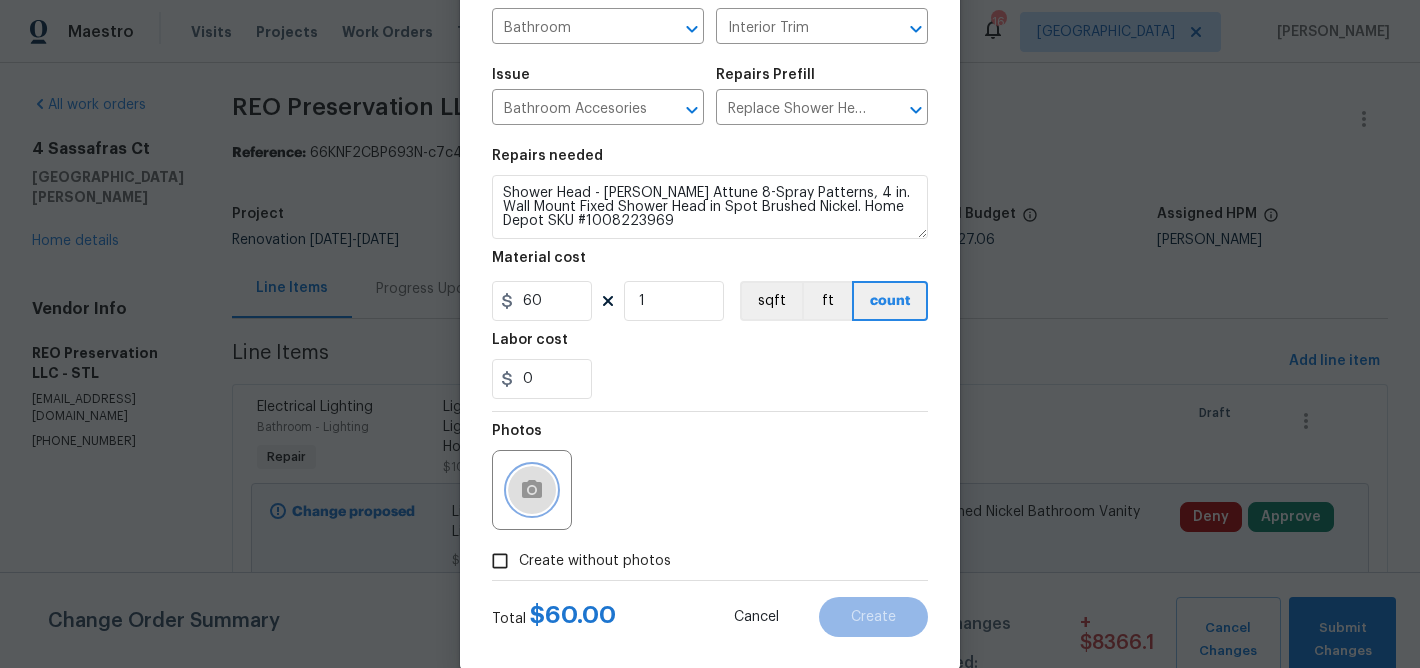 click 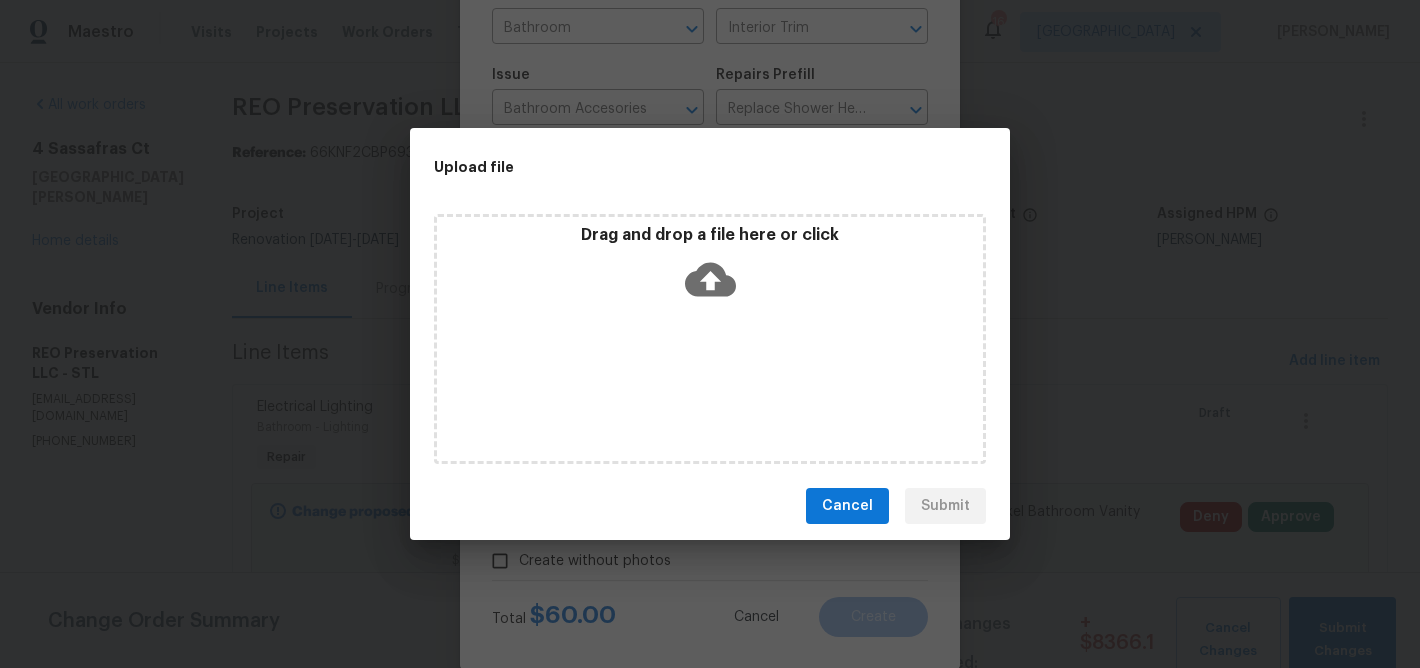 click 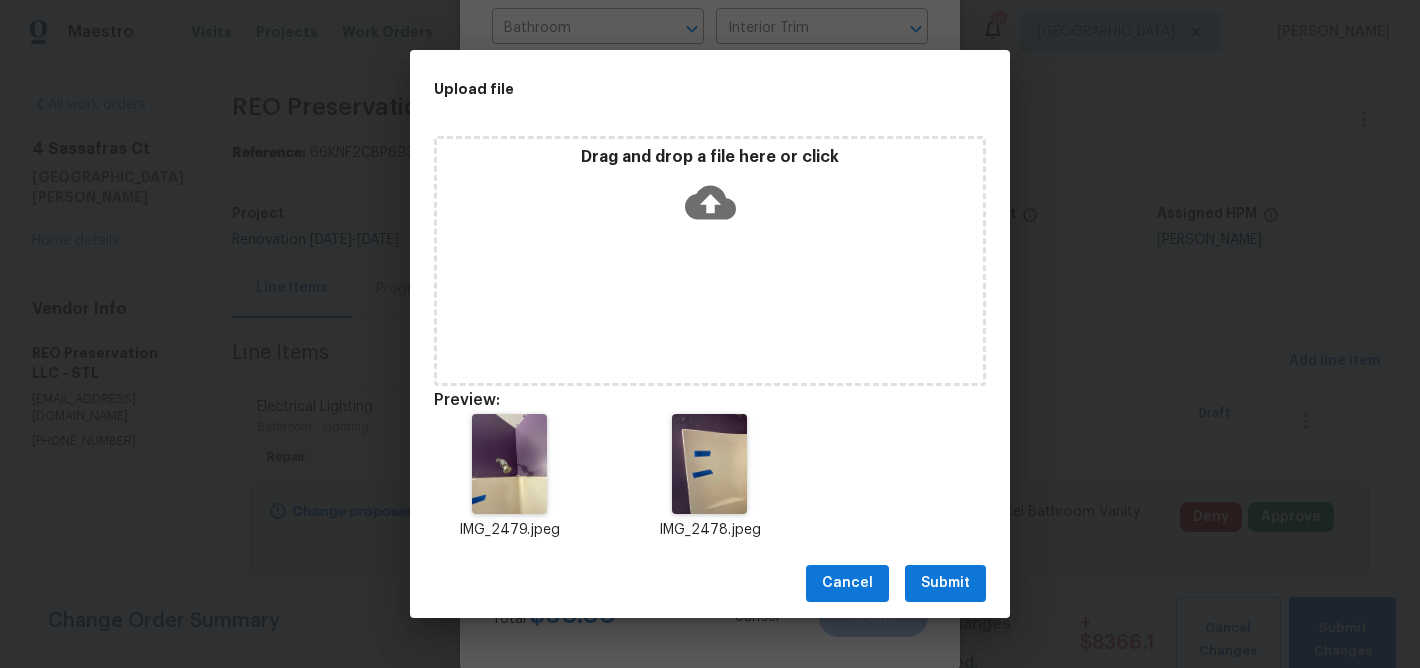 click on "Submit" at bounding box center [945, 583] 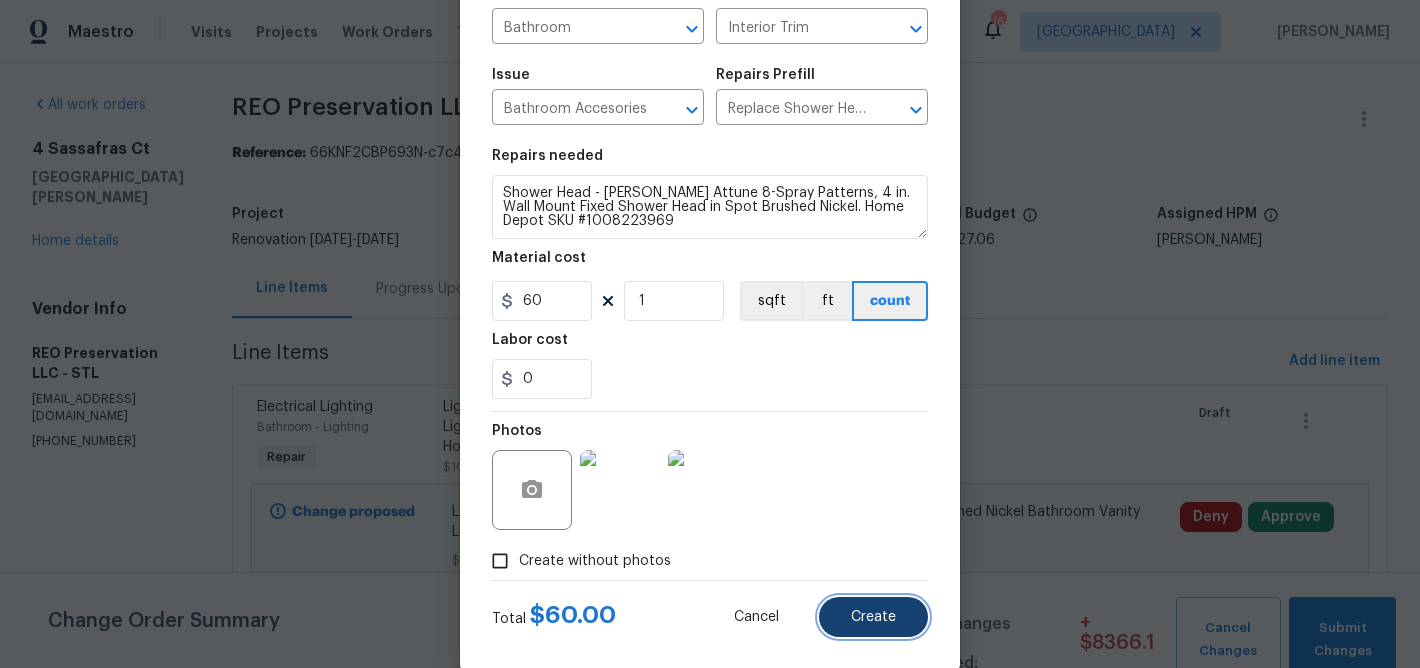 click on "Create" at bounding box center (873, 617) 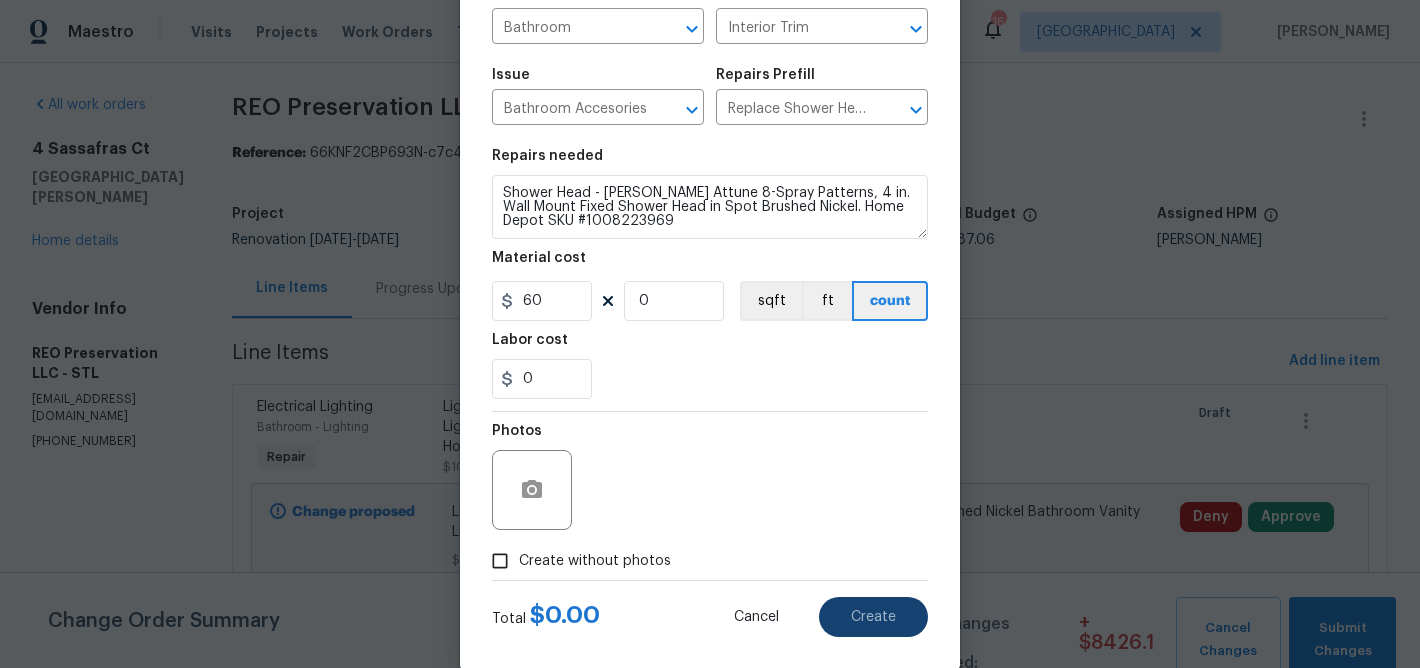 type on "0" 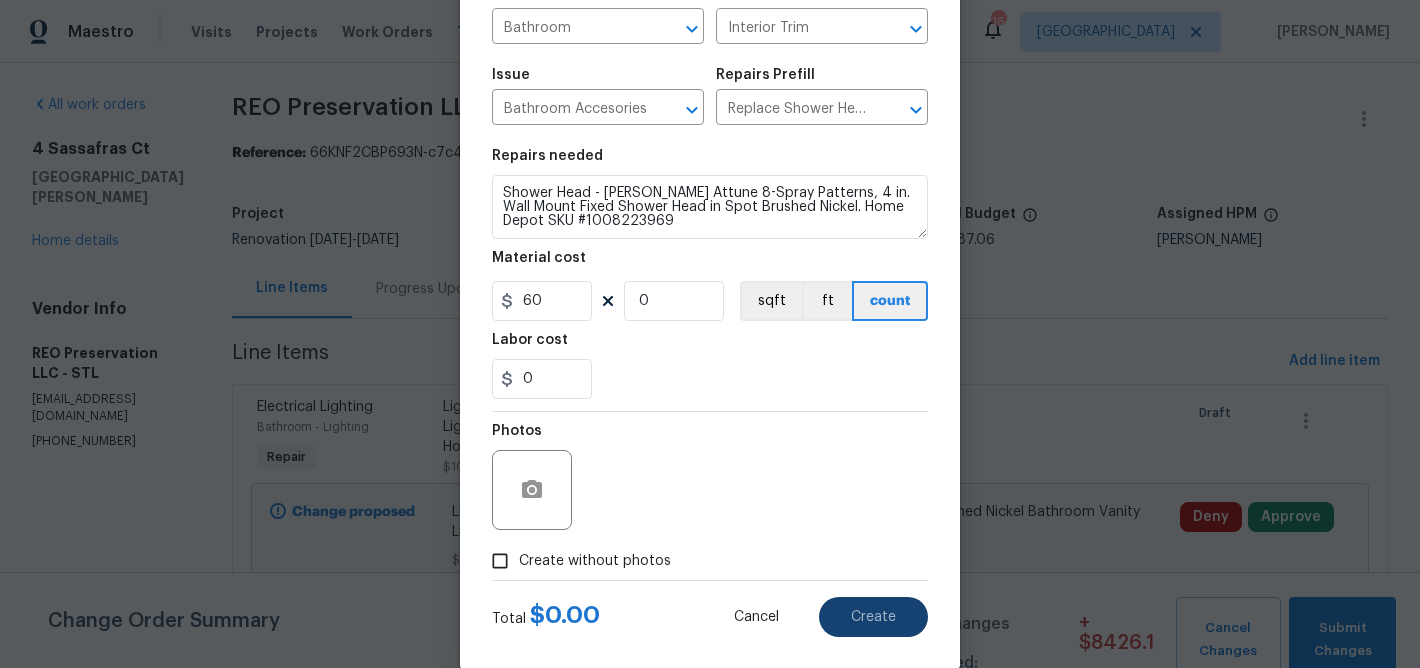 type 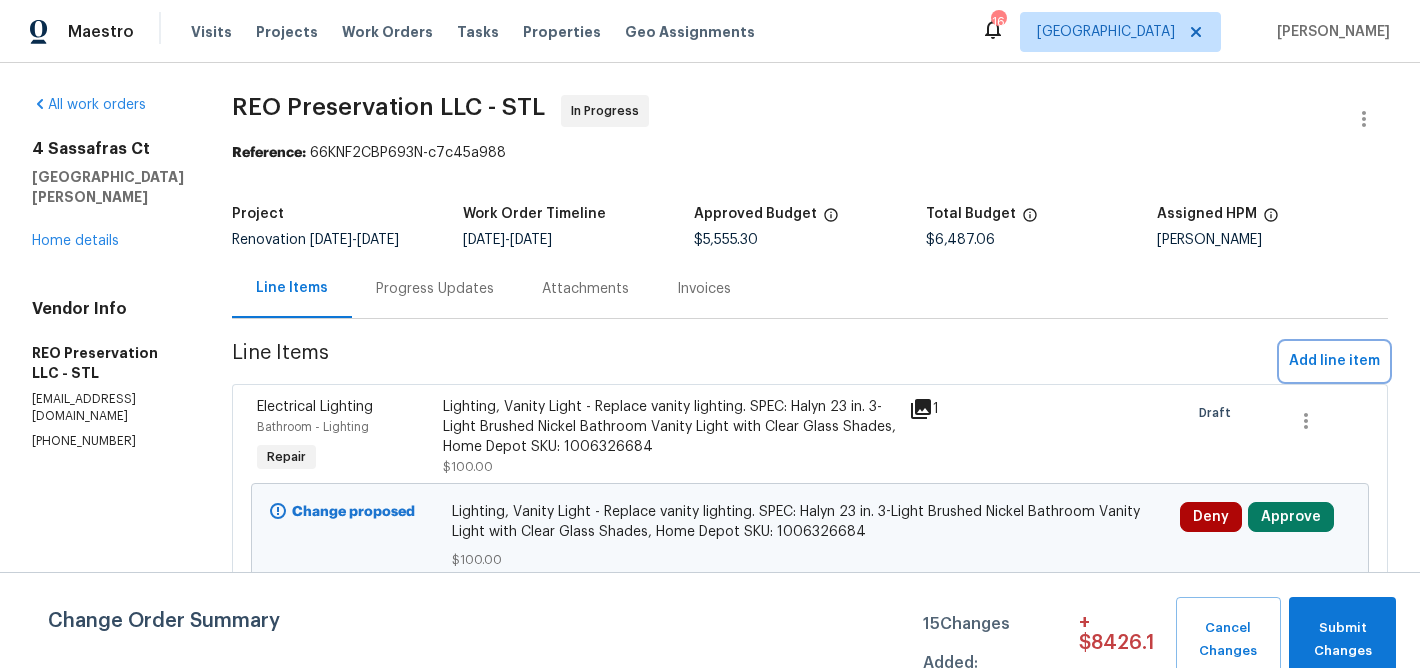 click on "Add line item" at bounding box center (1334, 361) 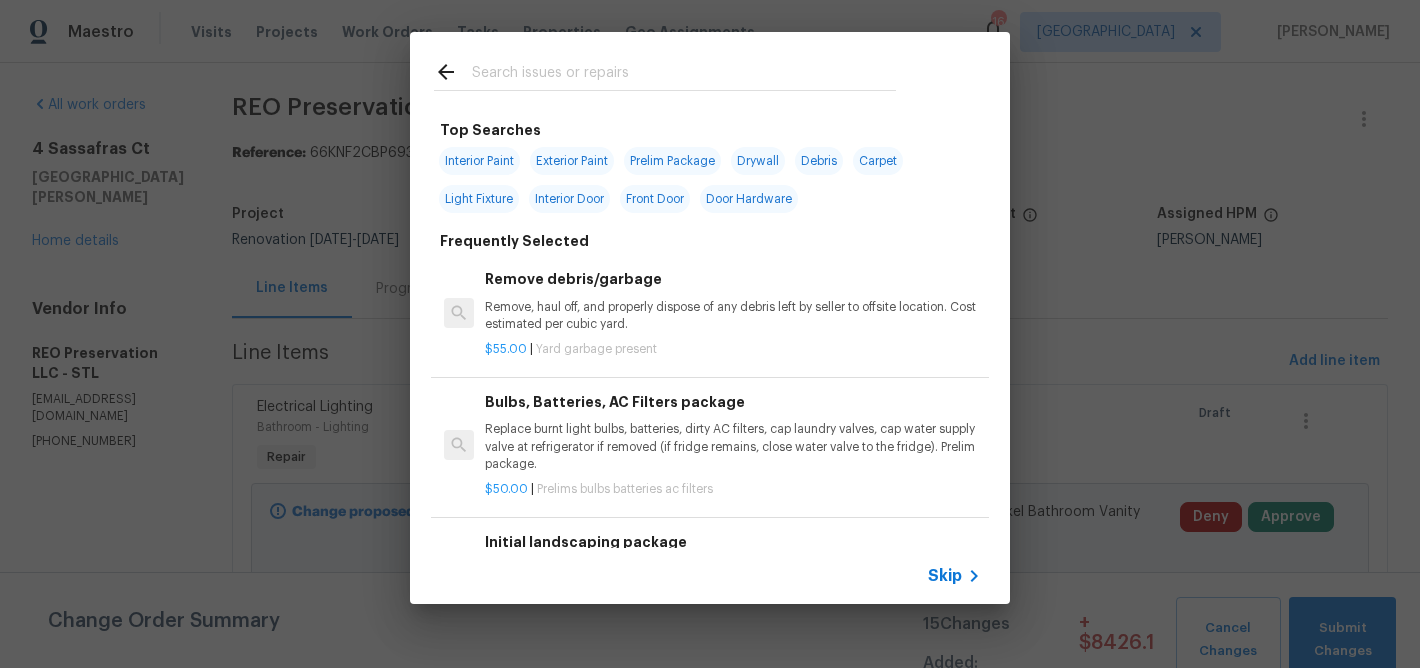 click at bounding box center [684, 75] 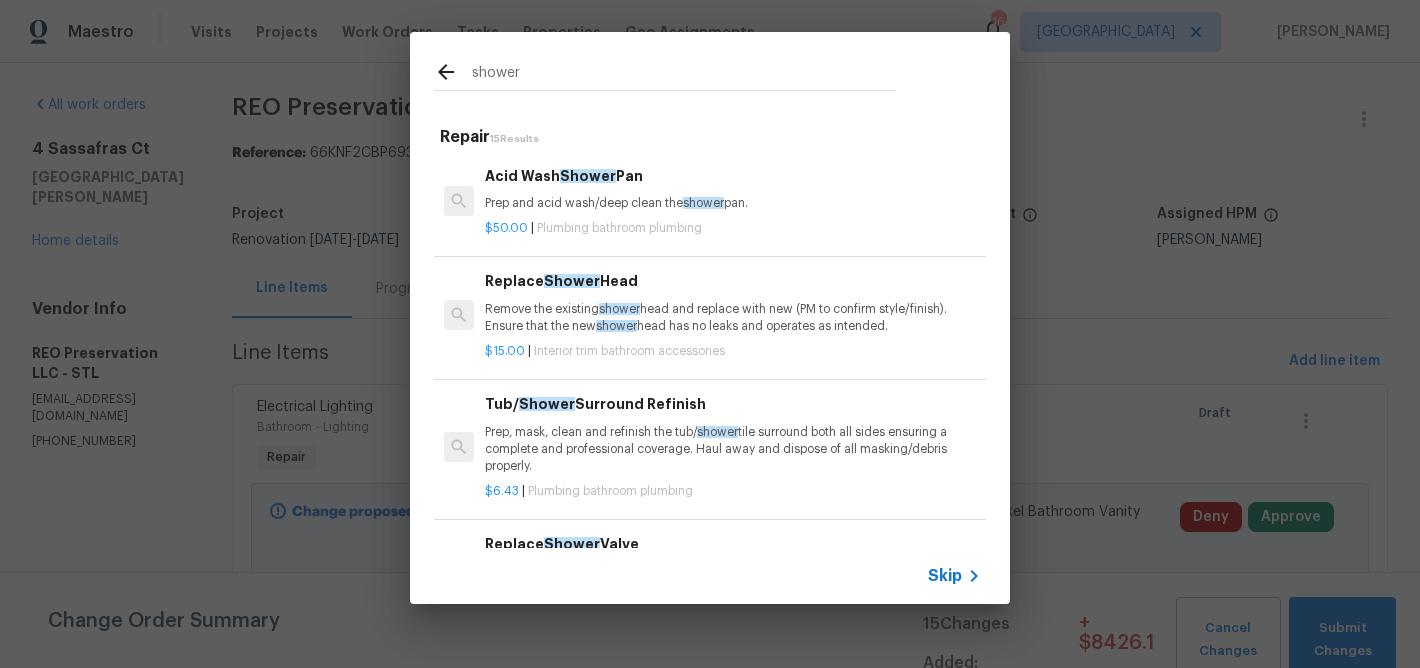 type on "shower" 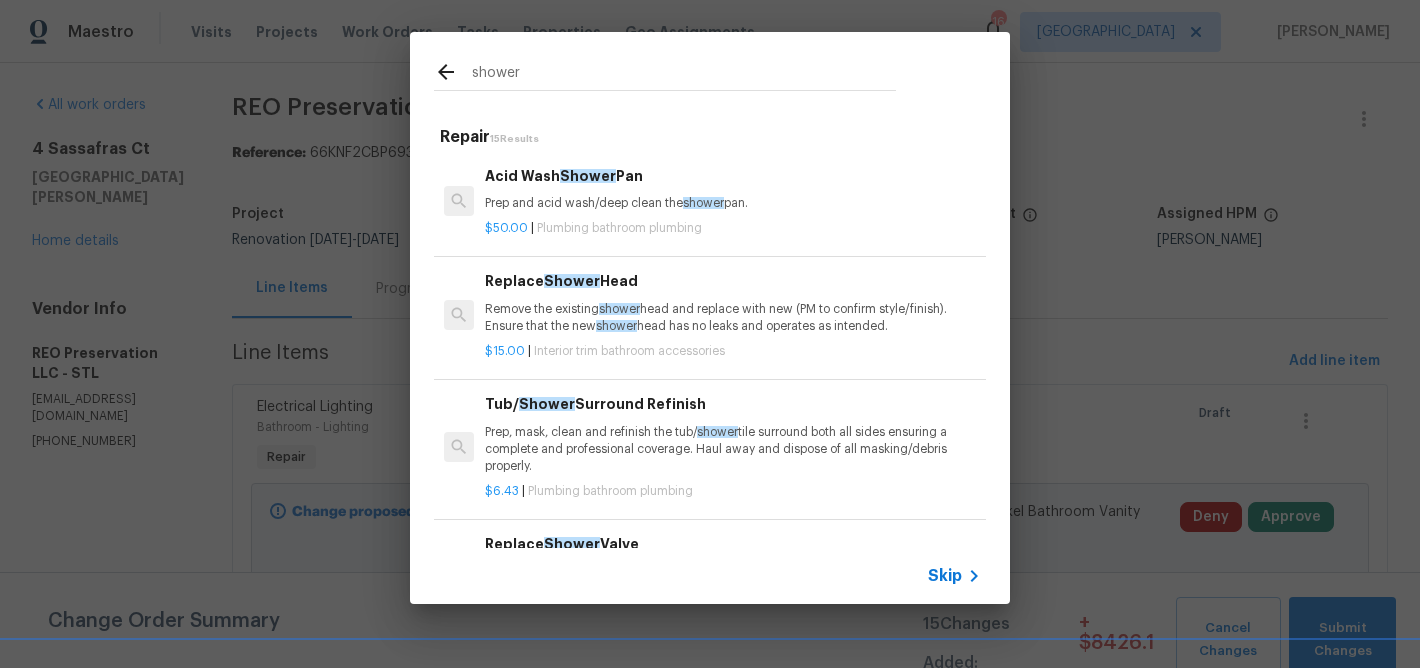 click on "Prep, mask, clean and refinish the tub/ shower  tile surround both all sides ensuring a complete and professional coverage. Haul away and dispose of all masking/debris properly." at bounding box center (733, 449) 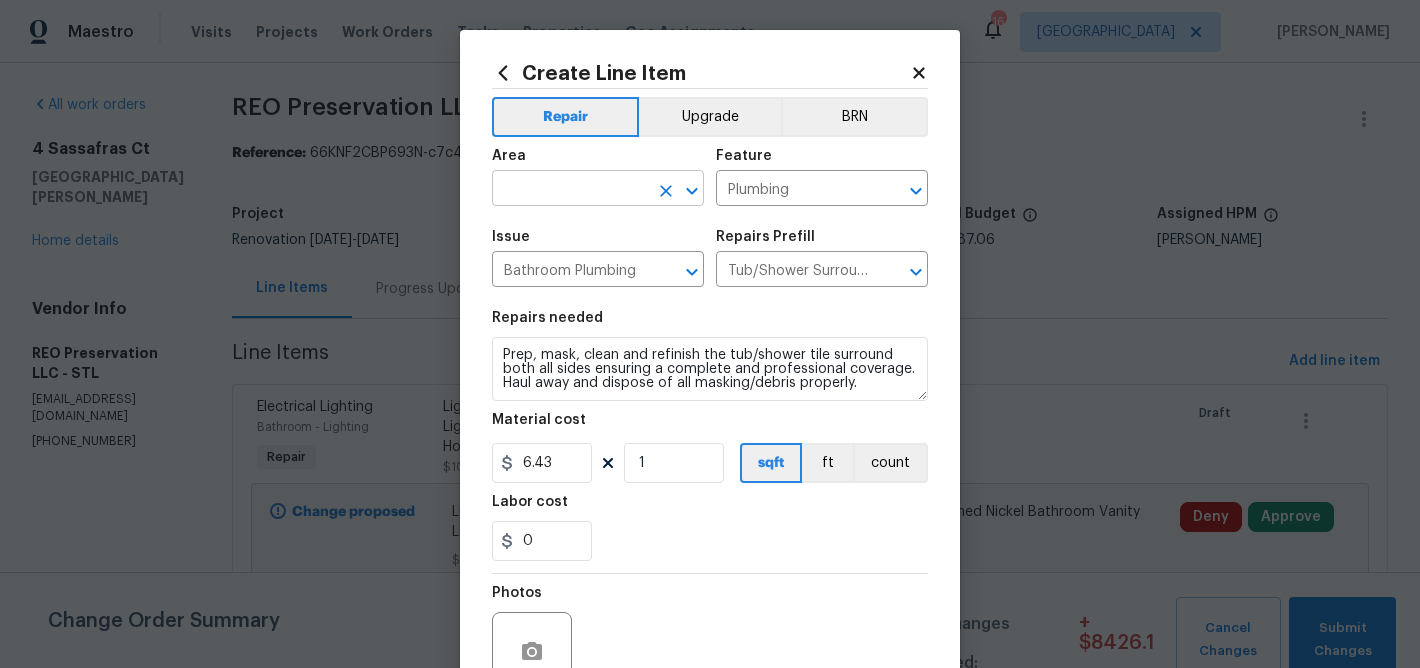 click at bounding box center (570, 190) 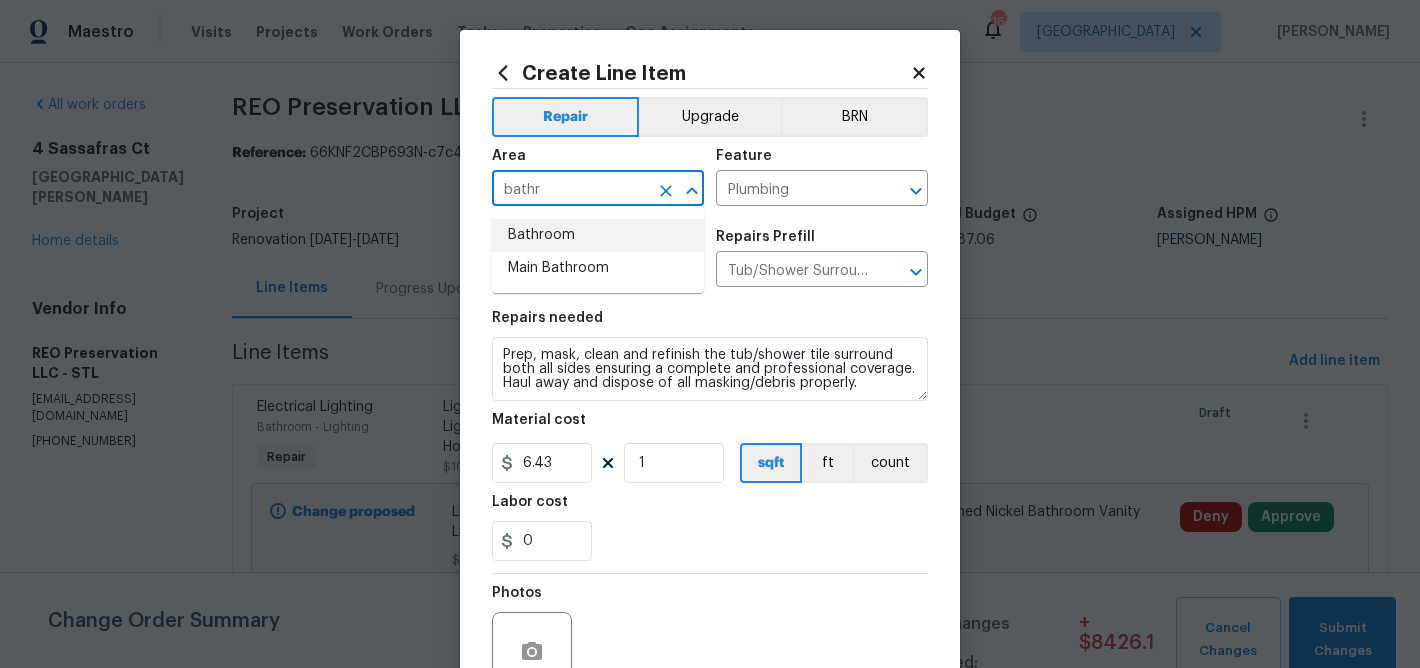 click on "Bathroom" at bounding box center [598, 235] 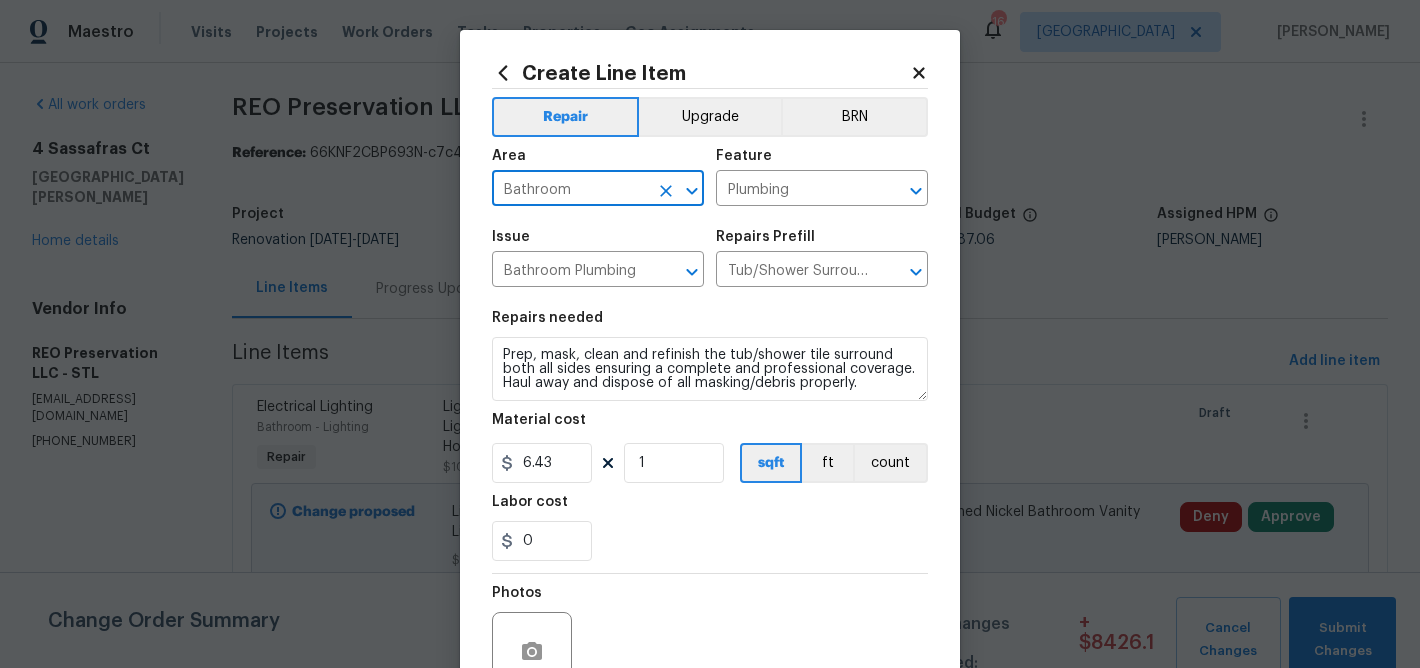 type on "Bathroom" 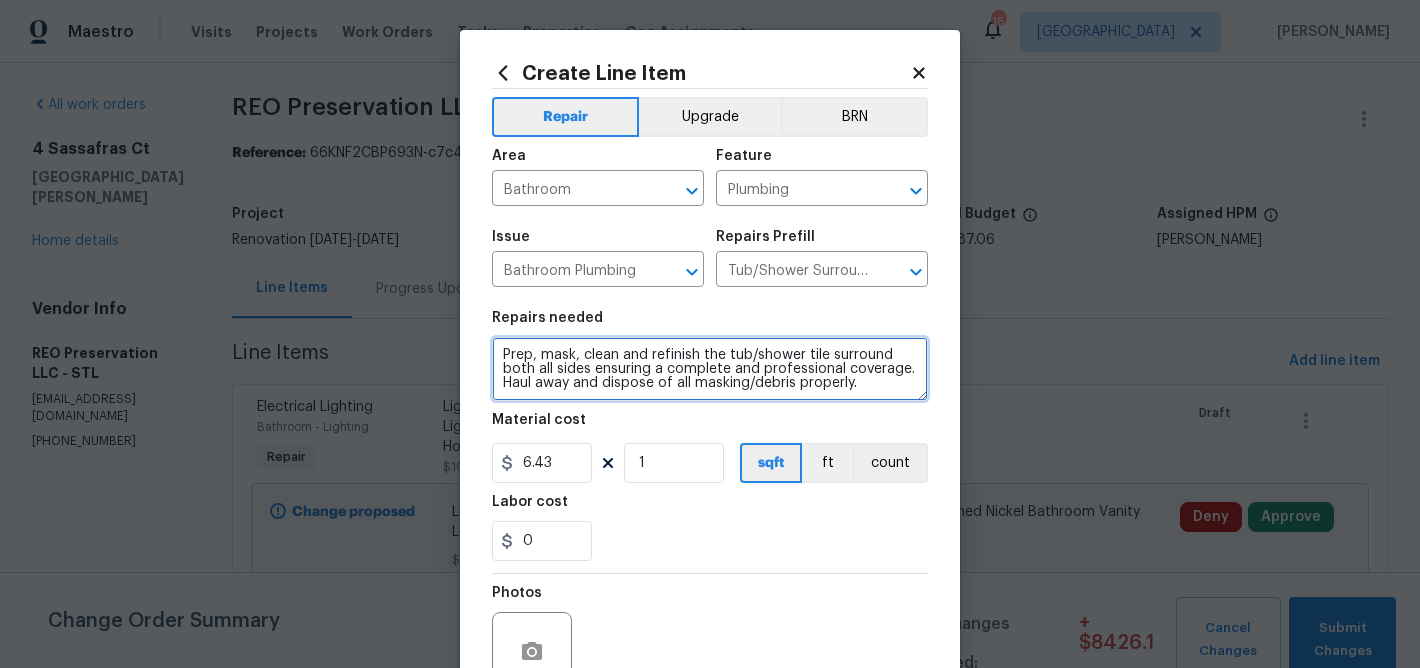 drag, startPoint x: 864, startPoint y: 390, endPoint x: 456, endPoint y: 339, distance: 411.17514 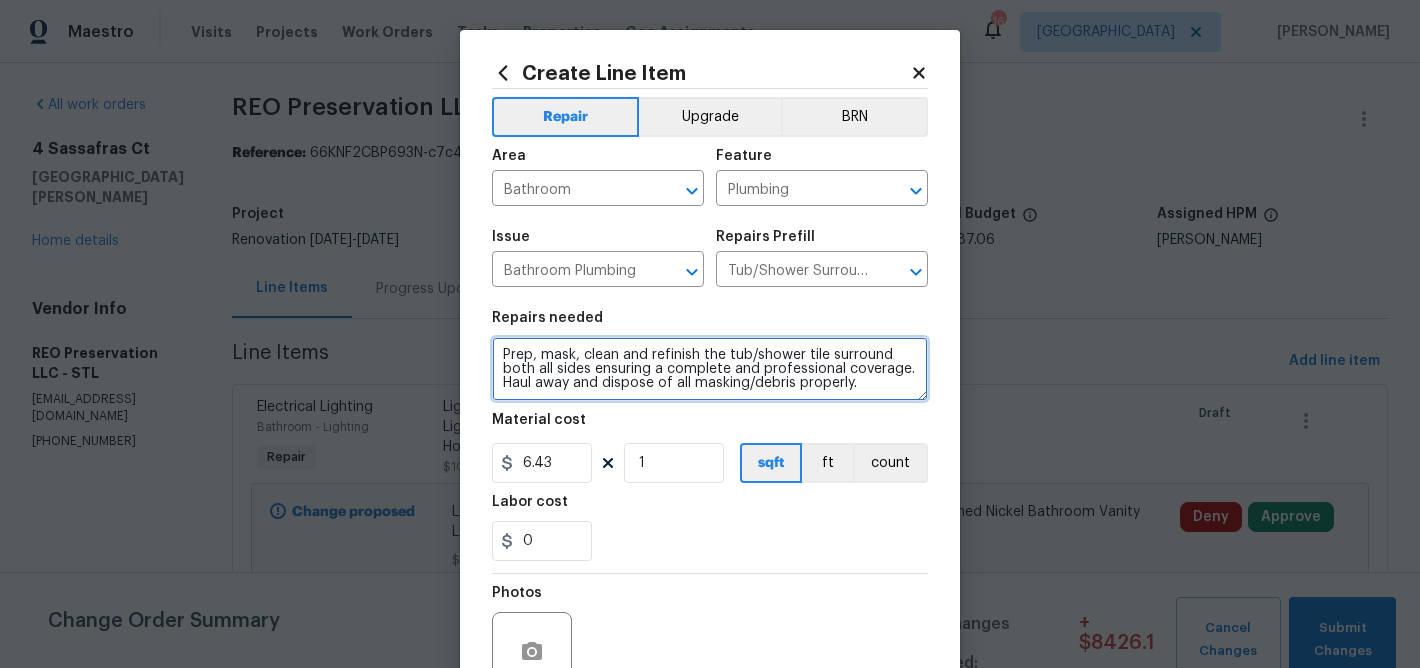 click on "Create Line Item Repair Upgrade BRN Area Bathroom ​ Feature Plumbing ​ Issue Bathroom Plumbing ​ Repairs Prefill Tub/Shower Surround Refinish $6.43 ​ Repairs needed Prep, mask, clean and refinish the tub/shower tile surround both all sides ensuring a complete and professional coverage. Haul away and dispose of all masking/debris properly. Material cost 6.43 1 sqft ft count Labor cost 0 Photos Create without photos Total   $ 6.43 Cancel Create" at bounding box center [710, 334] 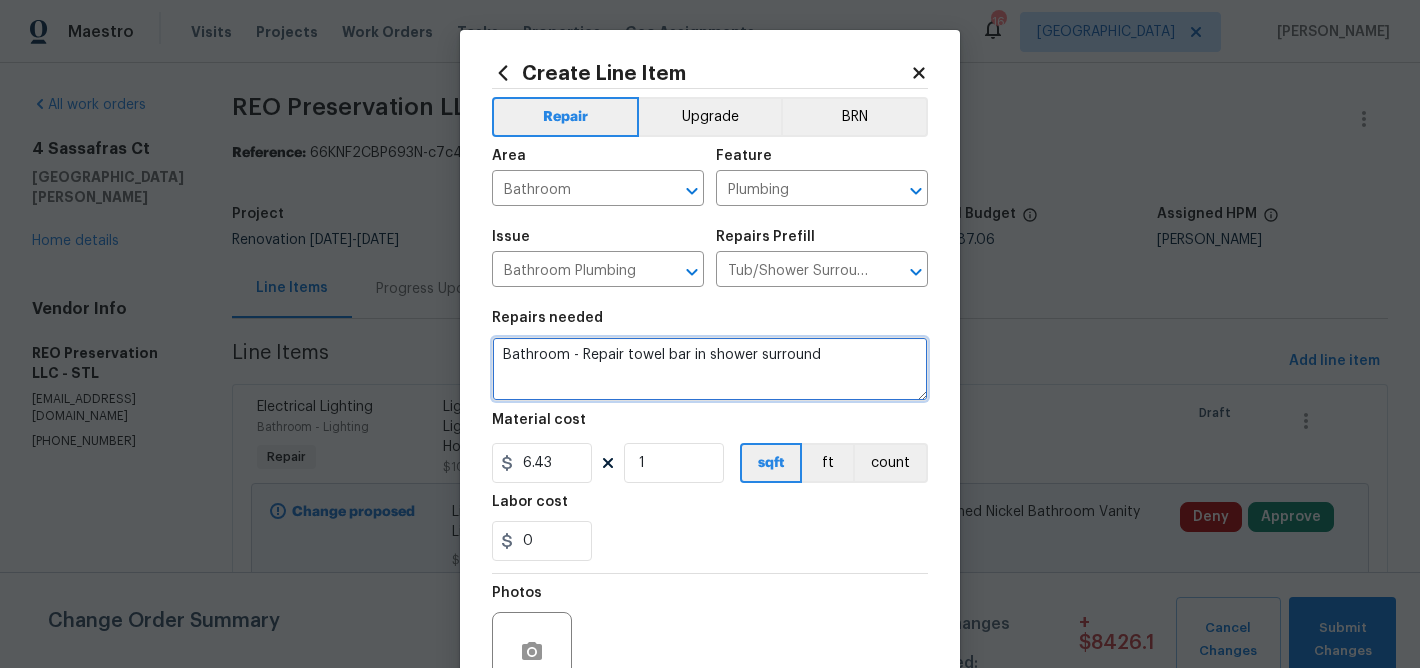 type on "Bathroom - Repair towel bar in shower surround" 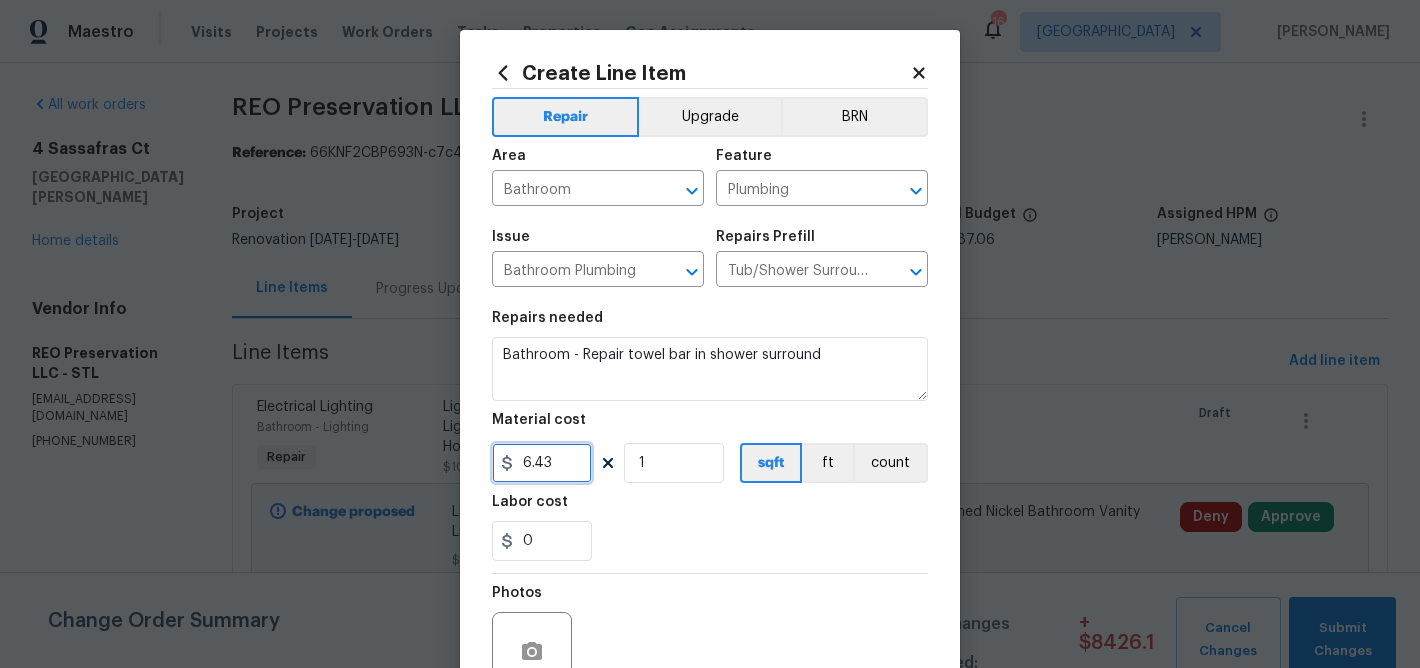 click on "6.43" at bounding box center [542, 463] 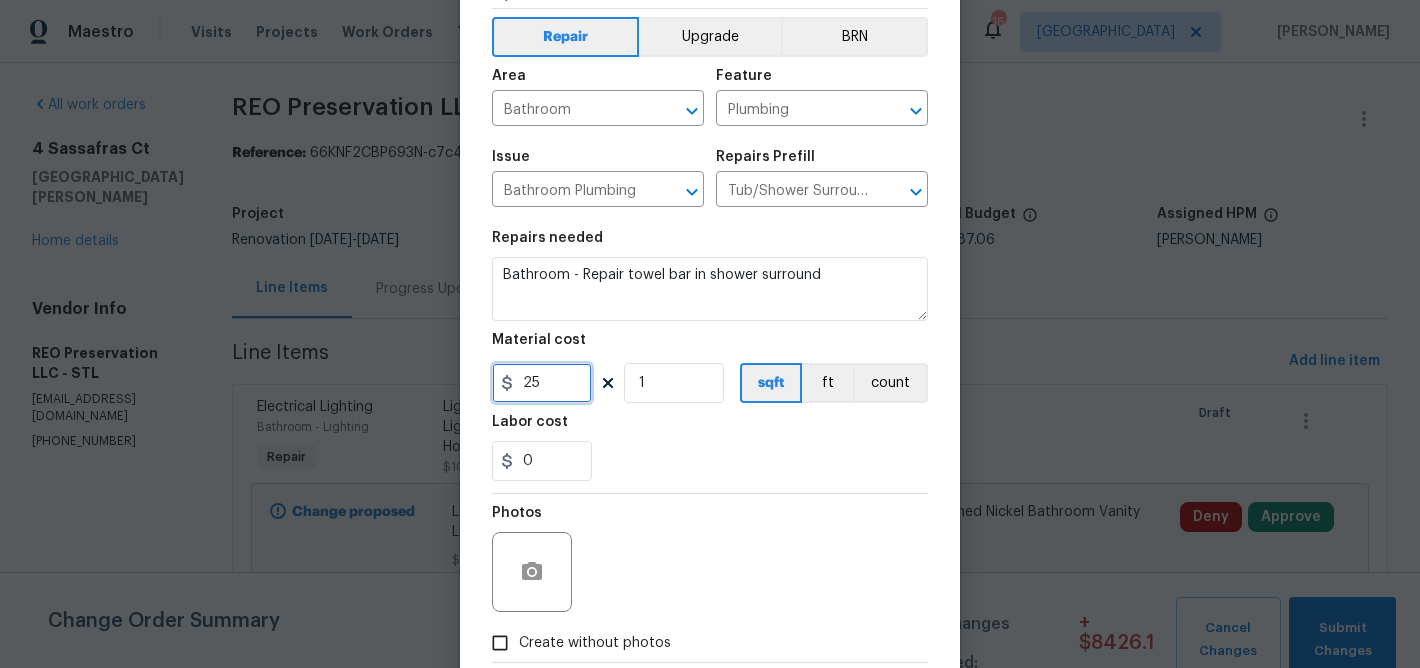 scroll, scrollTop: 106, scrollLeft: 0, axis: vertical 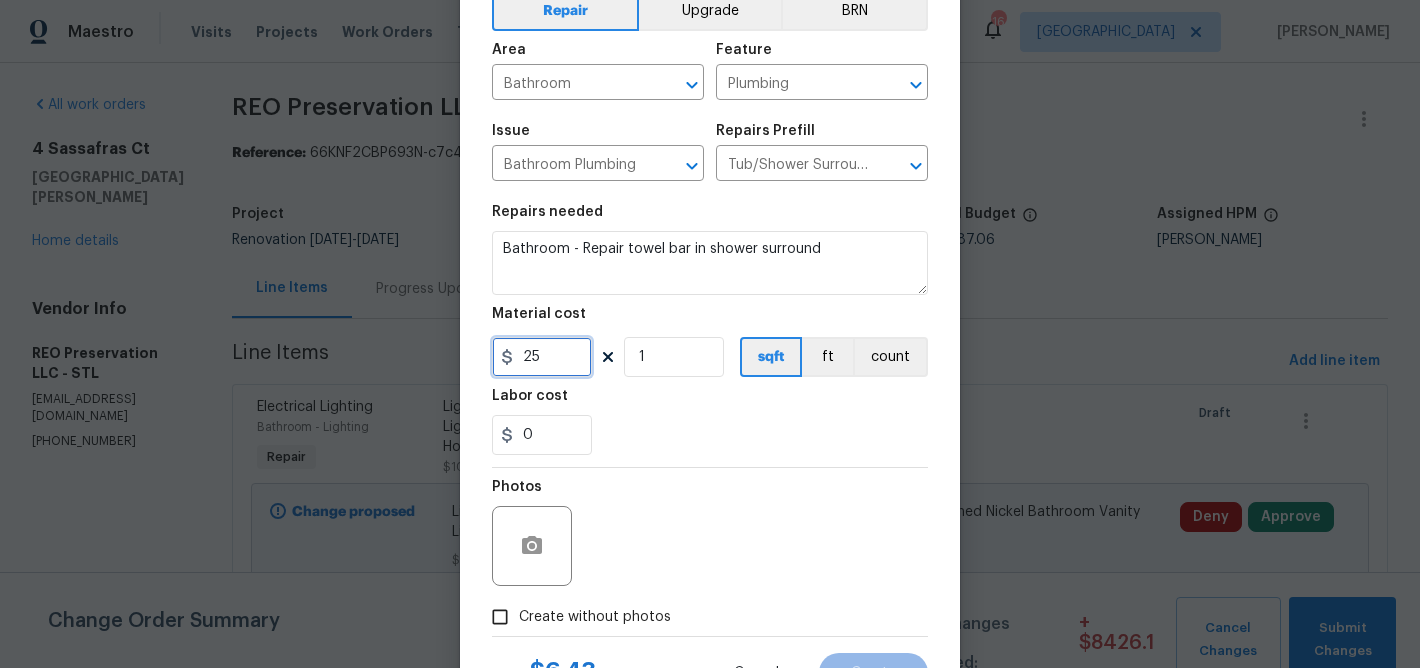 type on "25" 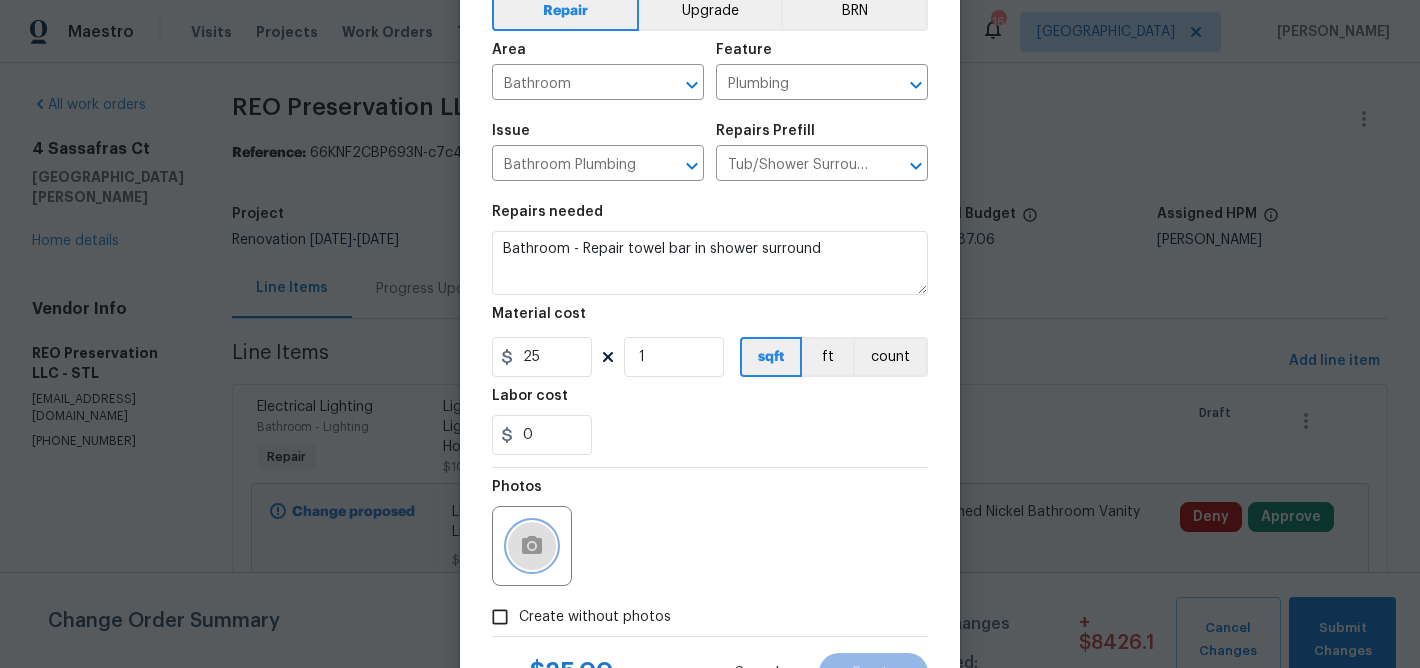 click 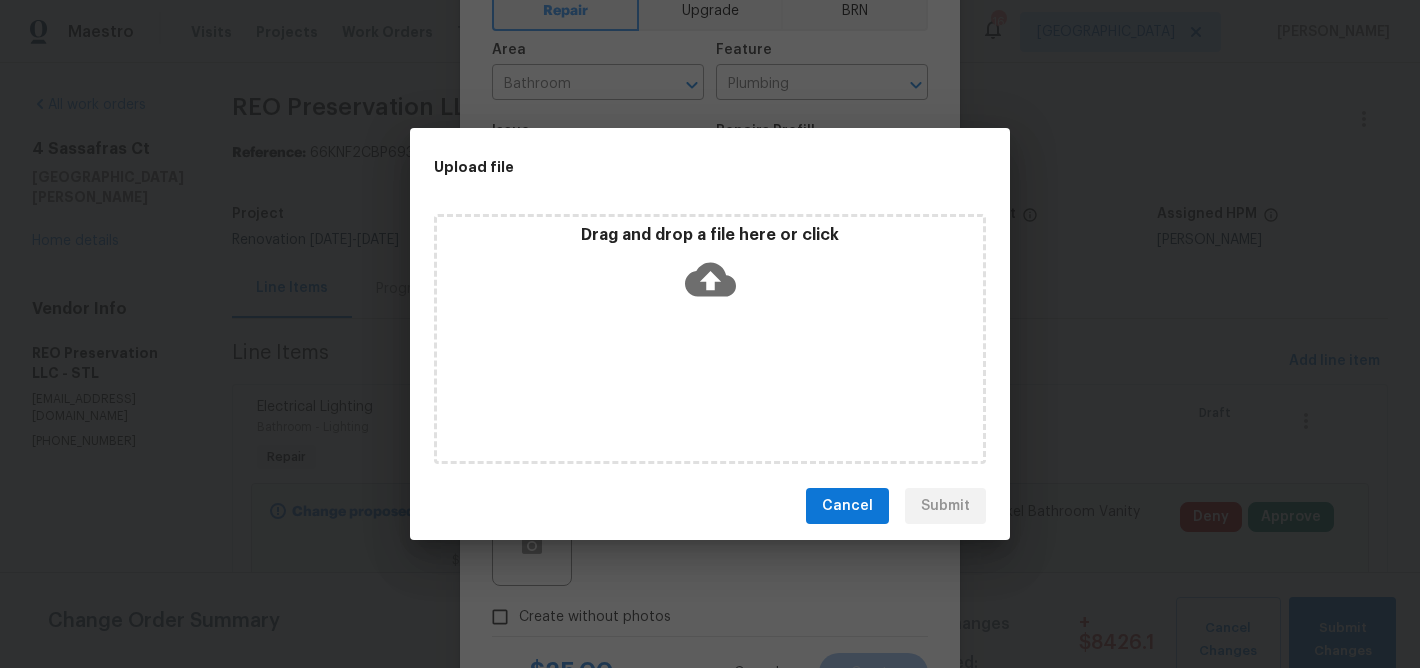 click 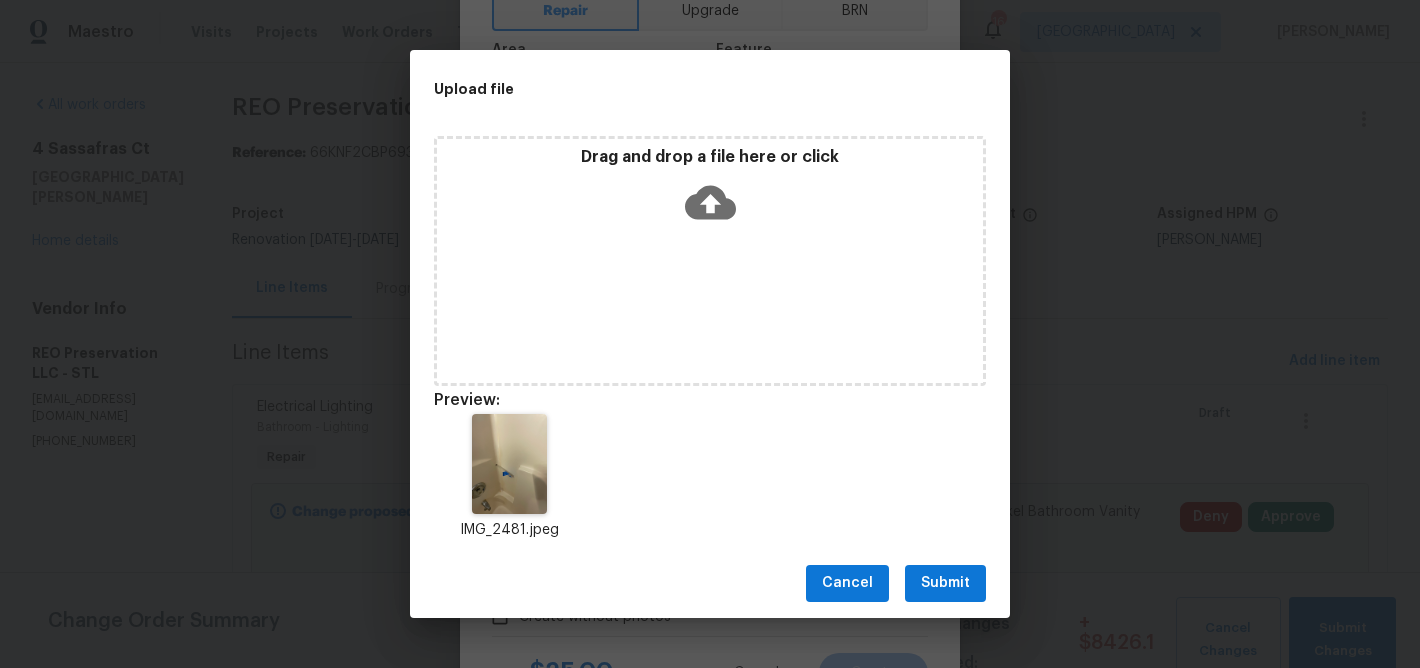 click on "Submit" at bounding box center [945, 583] 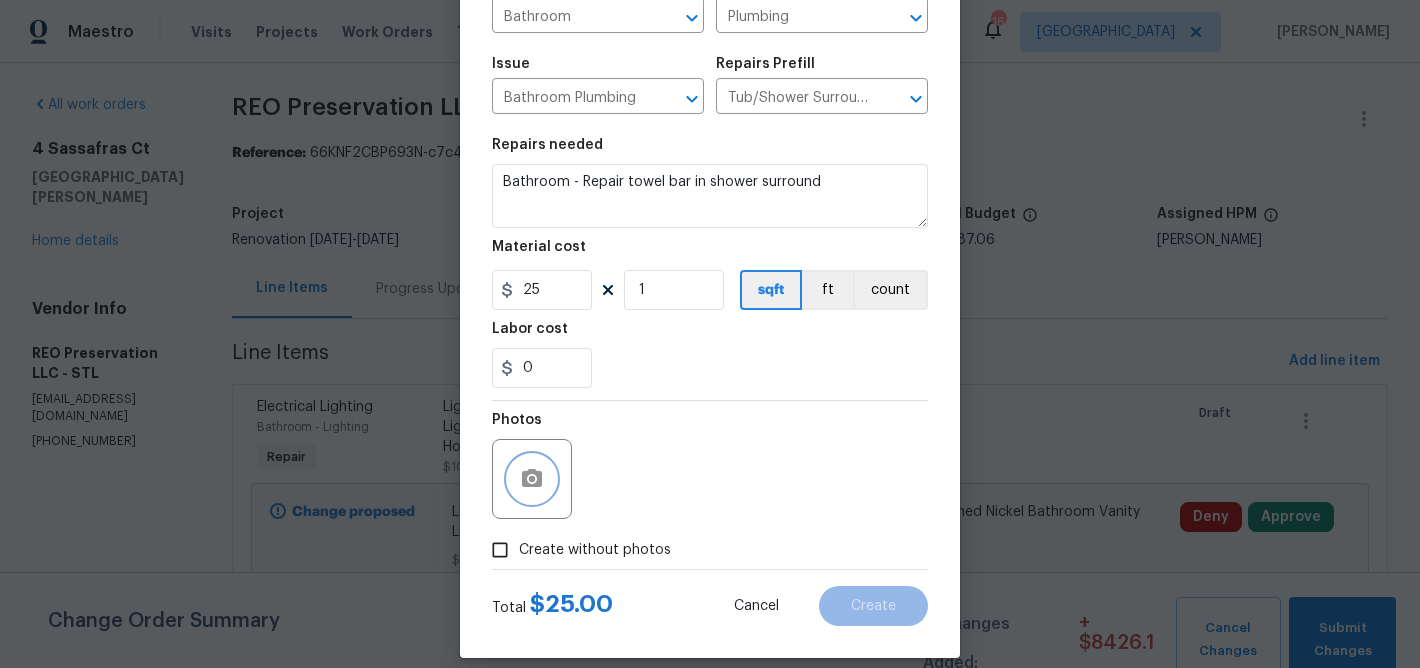 scroll, scrollTop: 194, scrollLeft: 0, axis: vertical 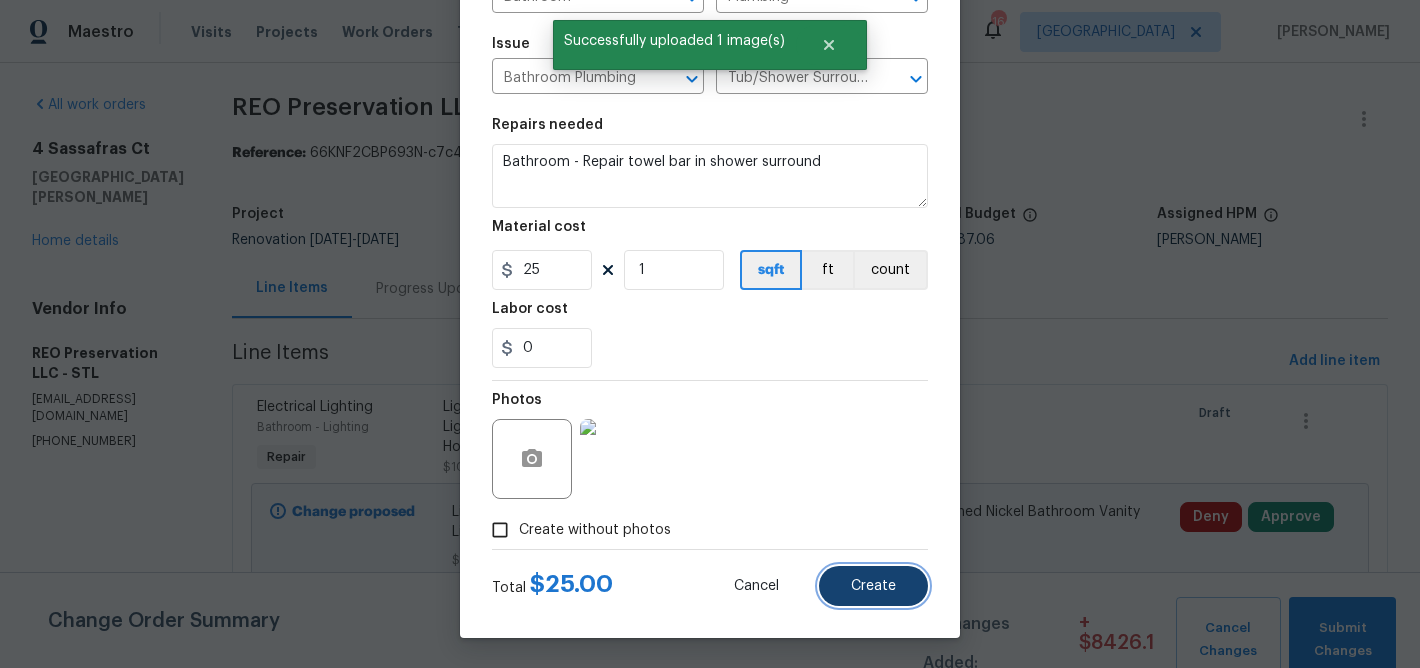 click on "Create" at bounding box center (873, 586) 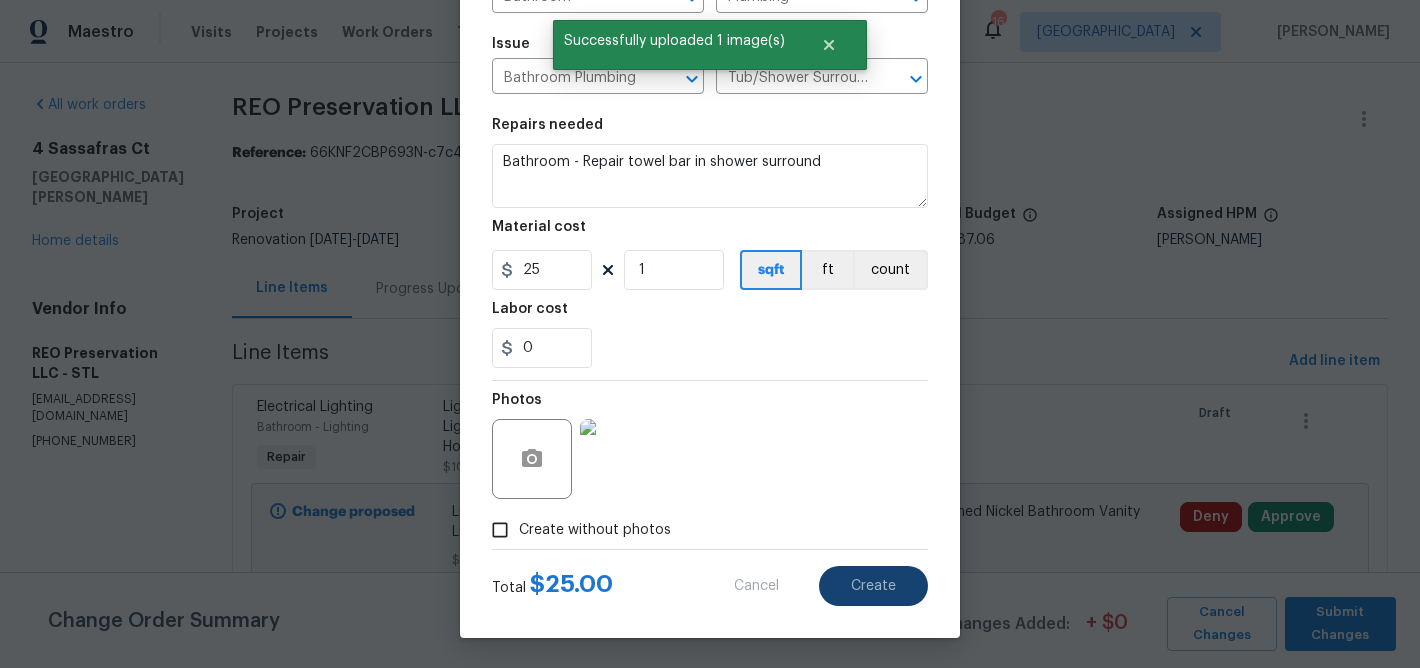 type on "0" 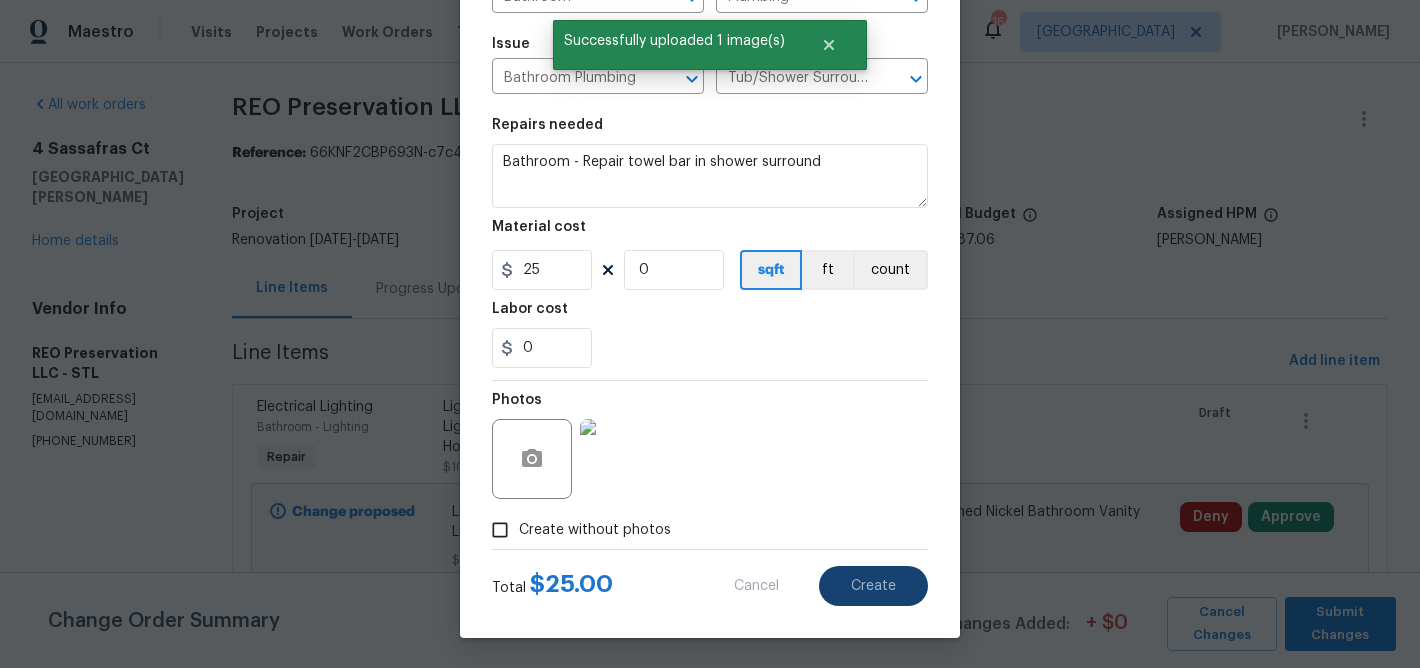 type 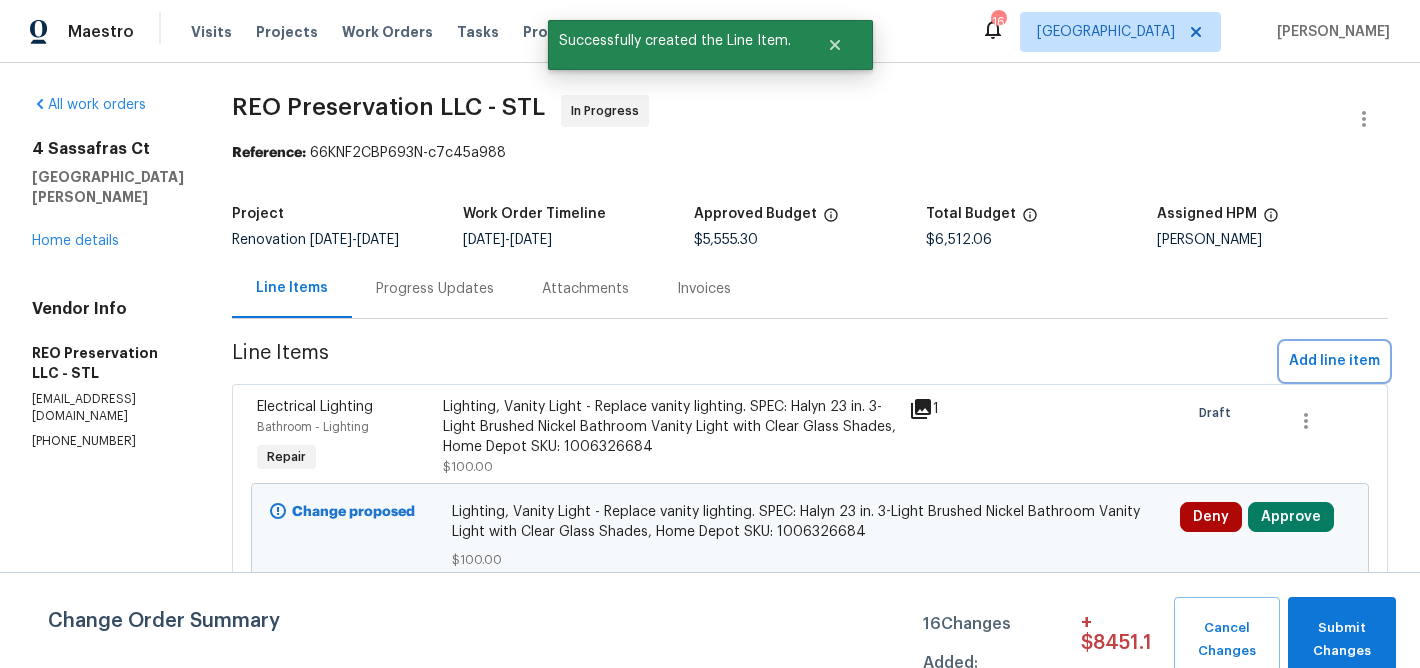 click on "Add line item" at bounding box center [1334, 361] 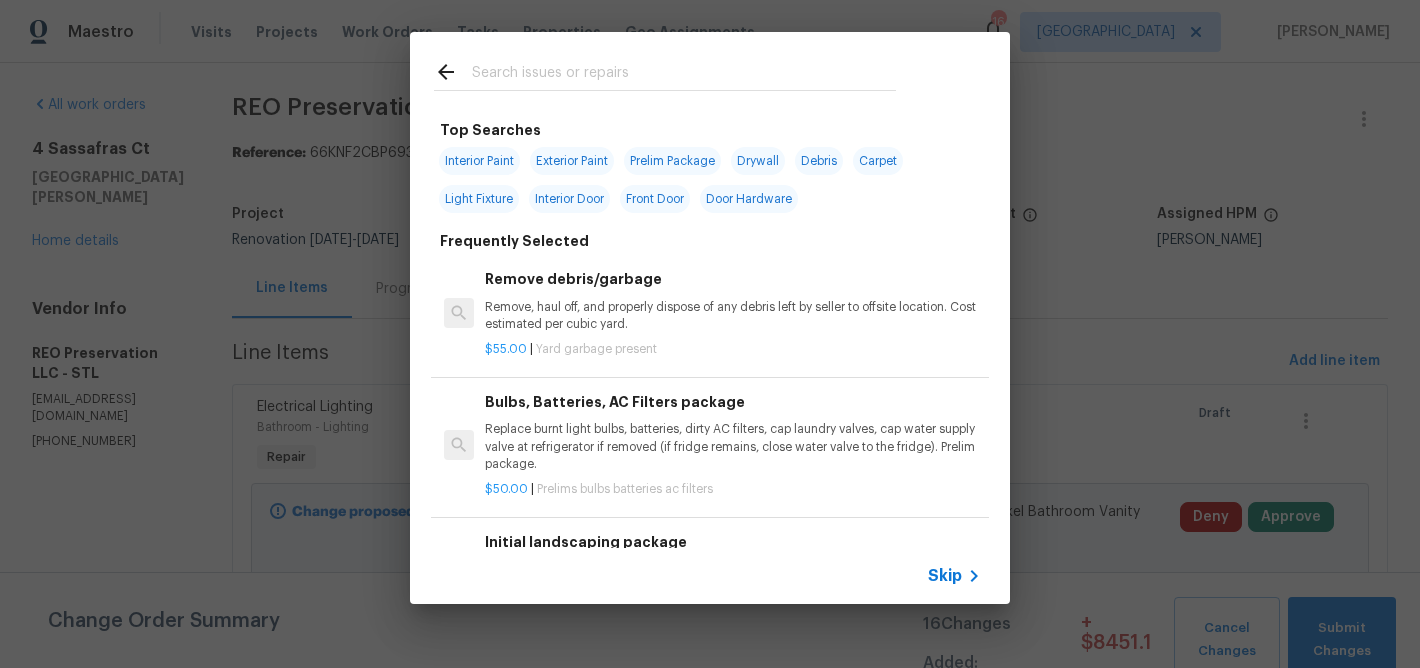 click at bounding box center [684, 75] 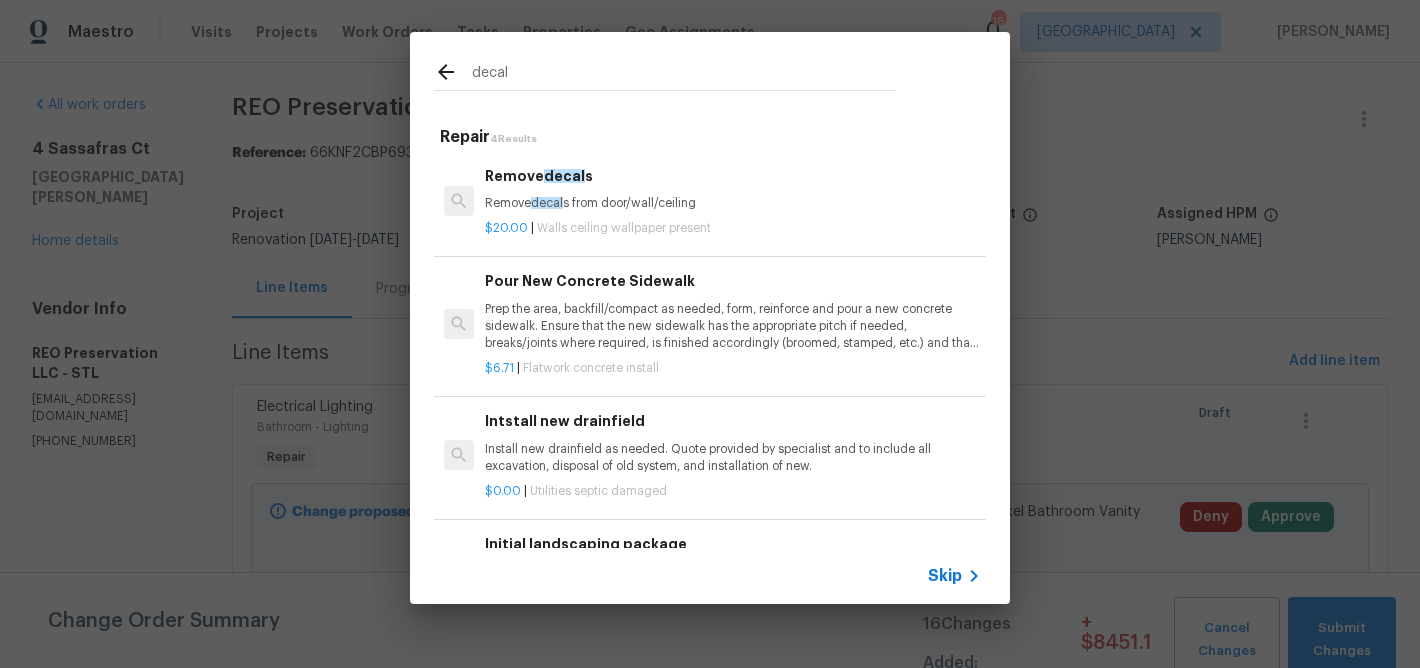 type on "decal" 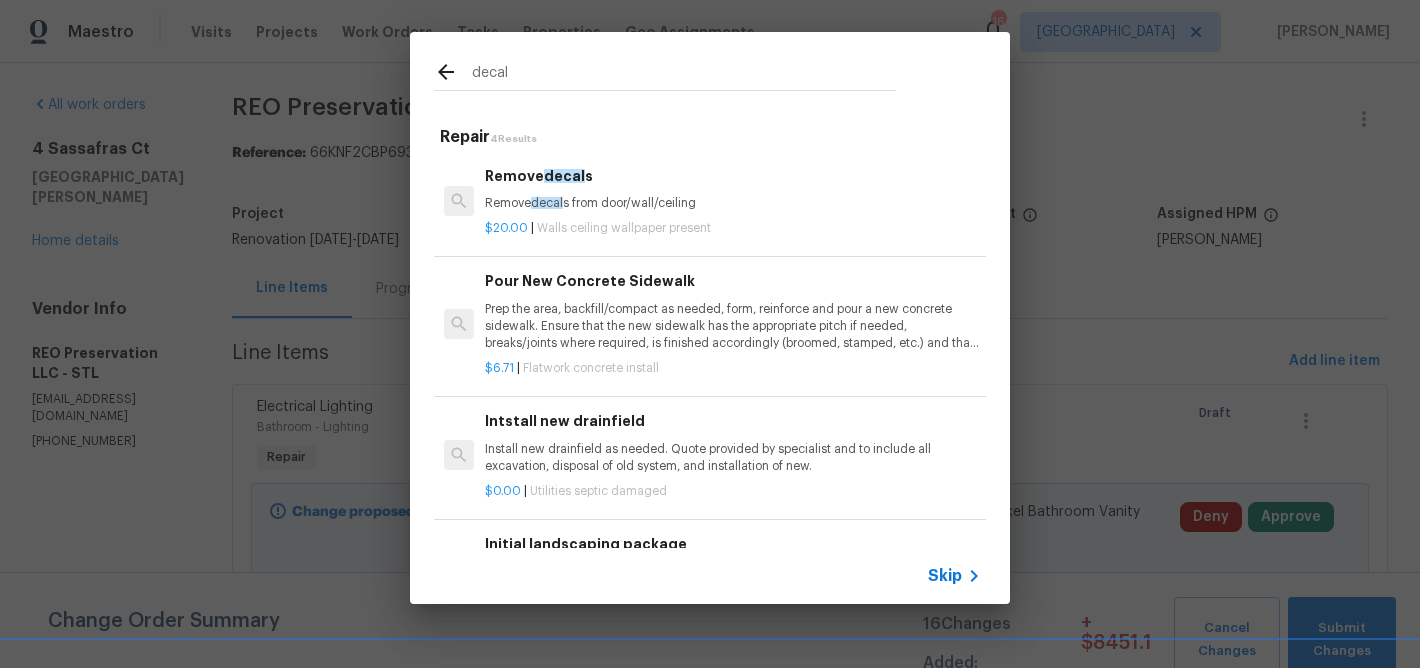 click on "Remove  decal s from door/wall/ceiling" at bounding box center (733, 203) 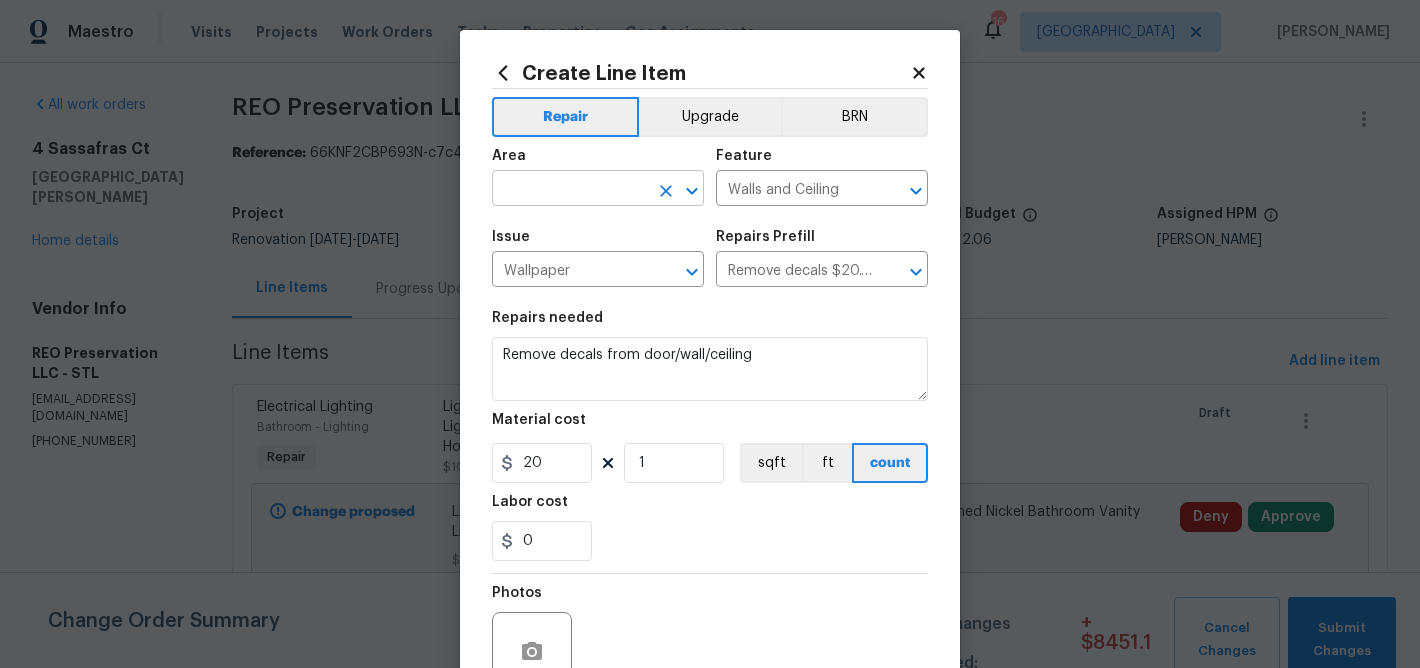 click at bounding box center [570, 190] 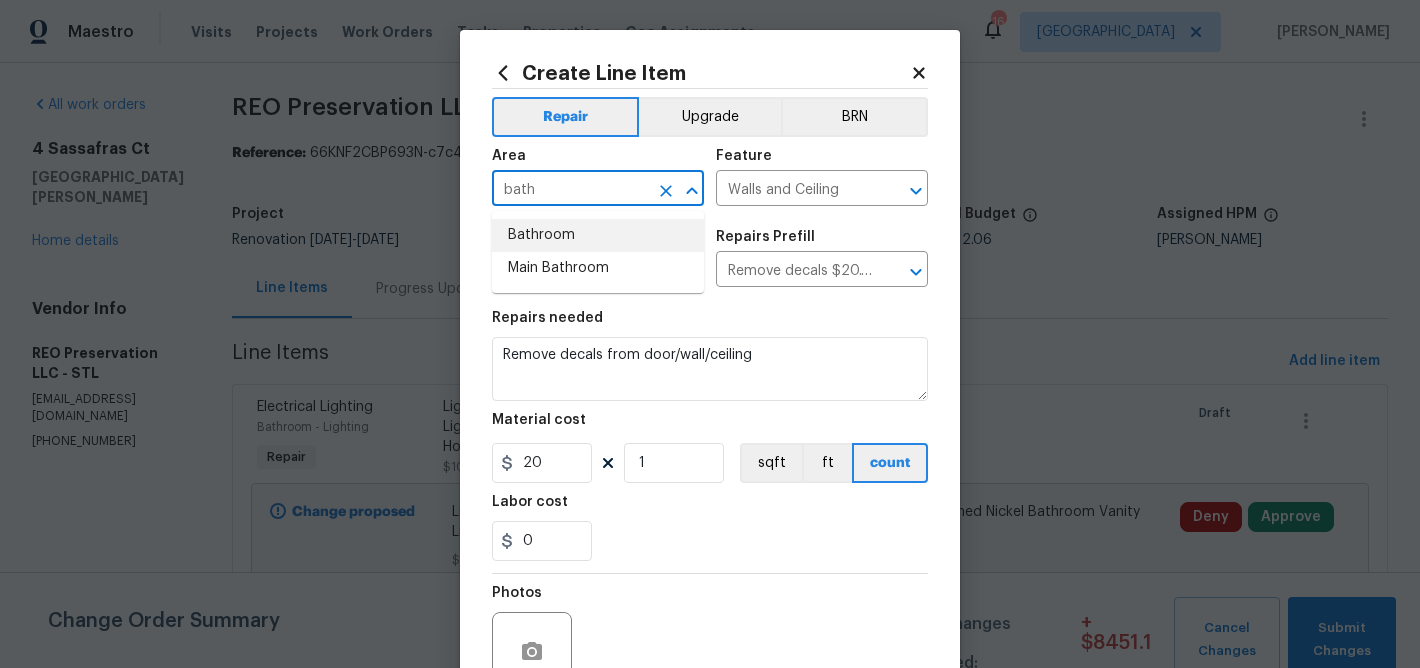 click on "Bathroom" at bounding box center (598, 235) 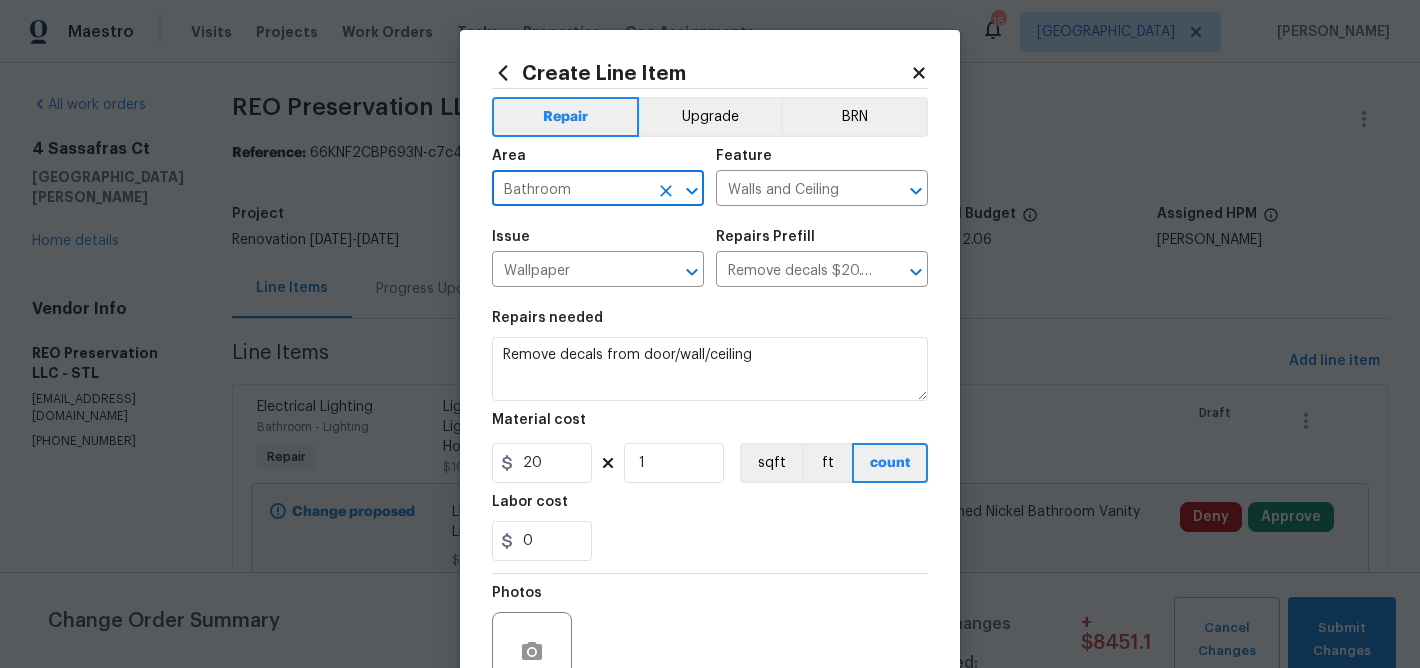 type on "Bathroom" 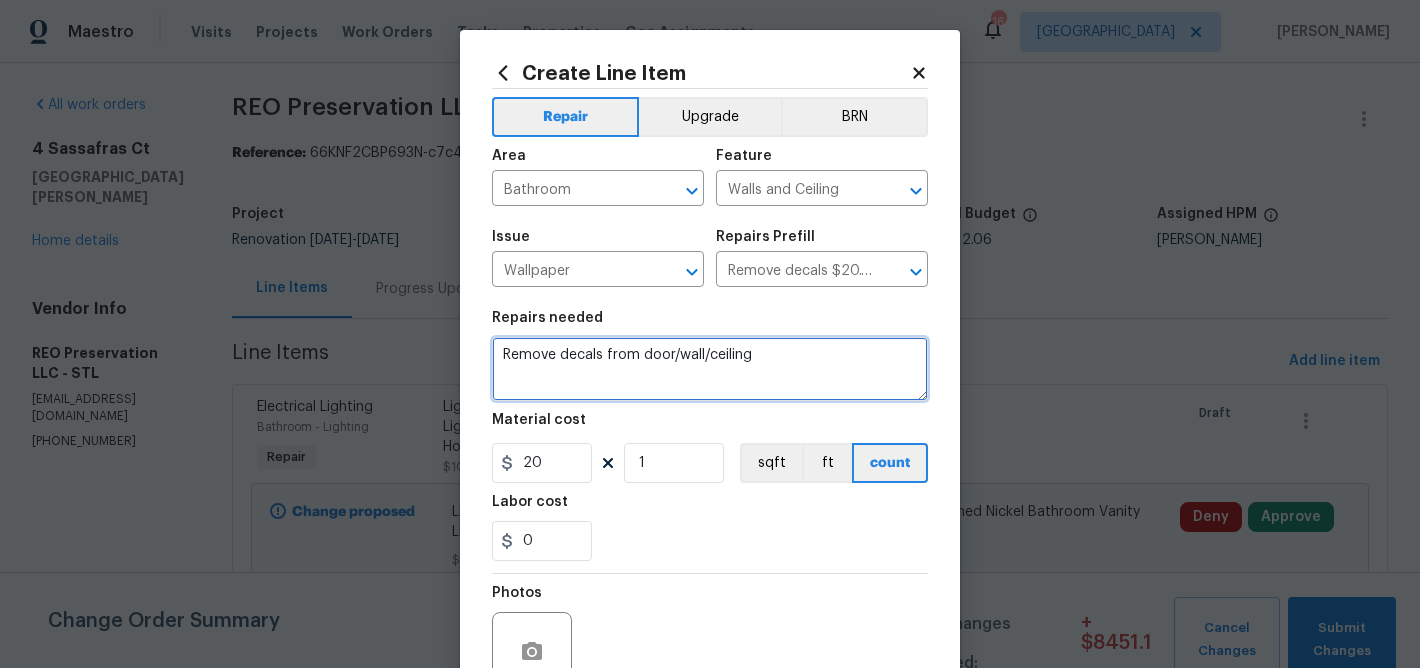 click on "Remove decals from door/wall/ceiling" at bounding box center [710, 369] 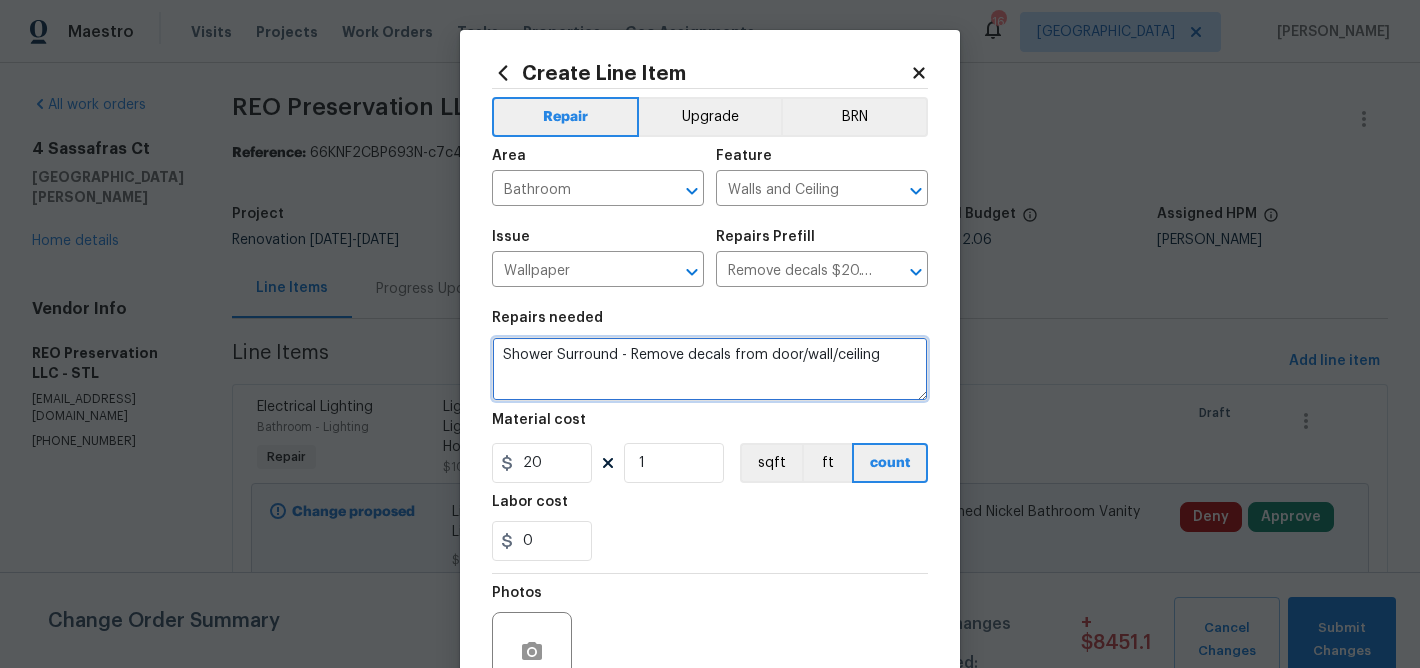 drag, startPoint x: 890, startPoint y: 354, endPoint x: 735, endPoint y: 358, distance: 155.0516 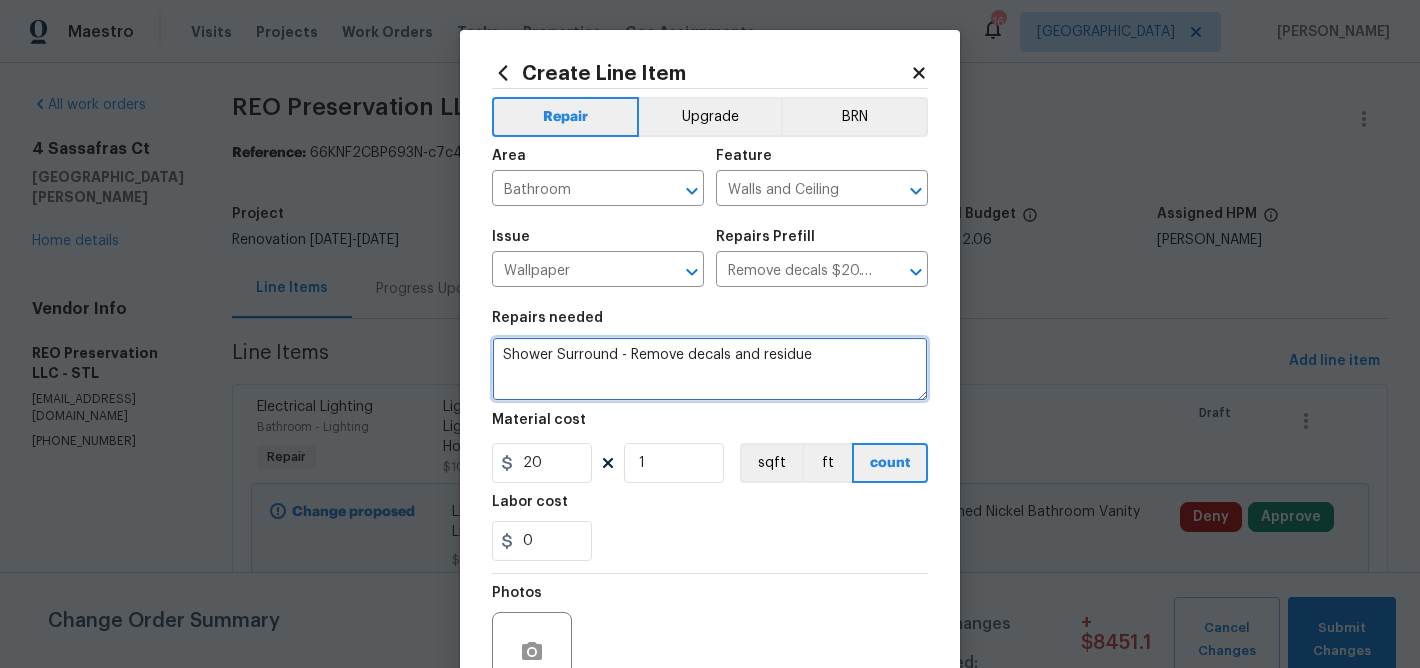 type on "Shower Surround - Remove decals and residue" 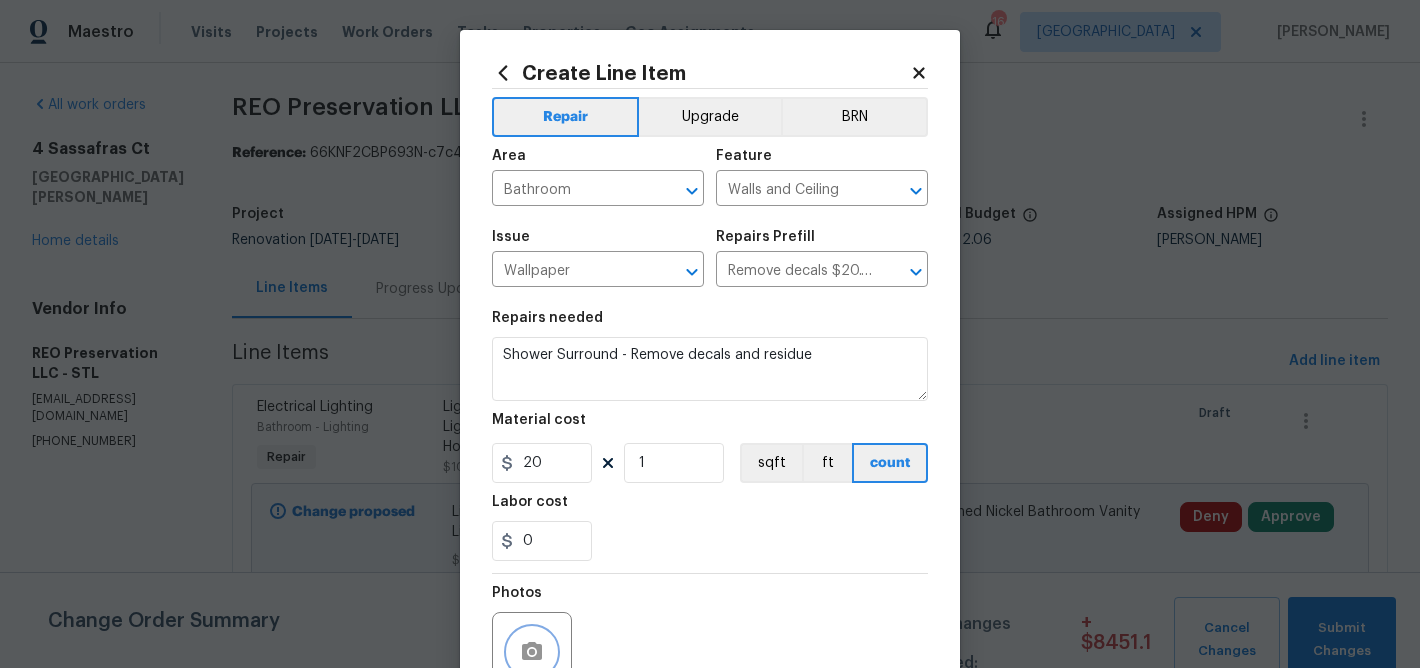 click at bounding box center [532, 652] 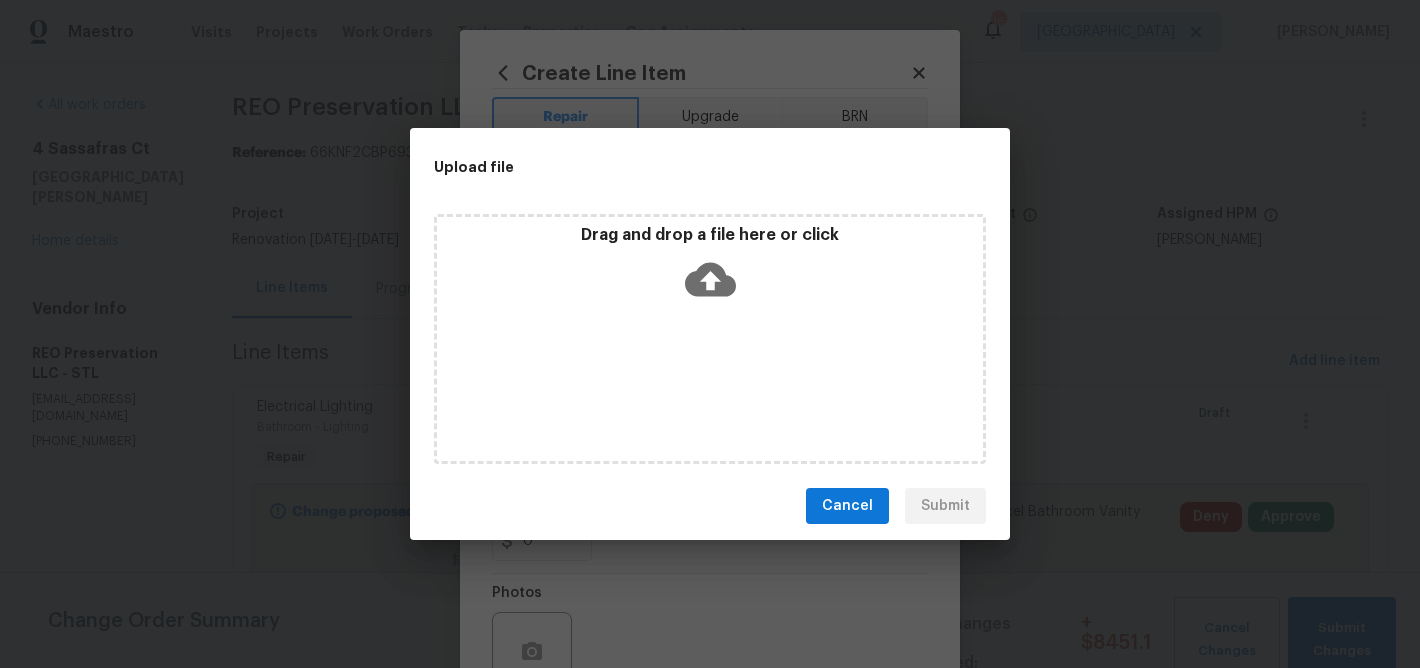 click 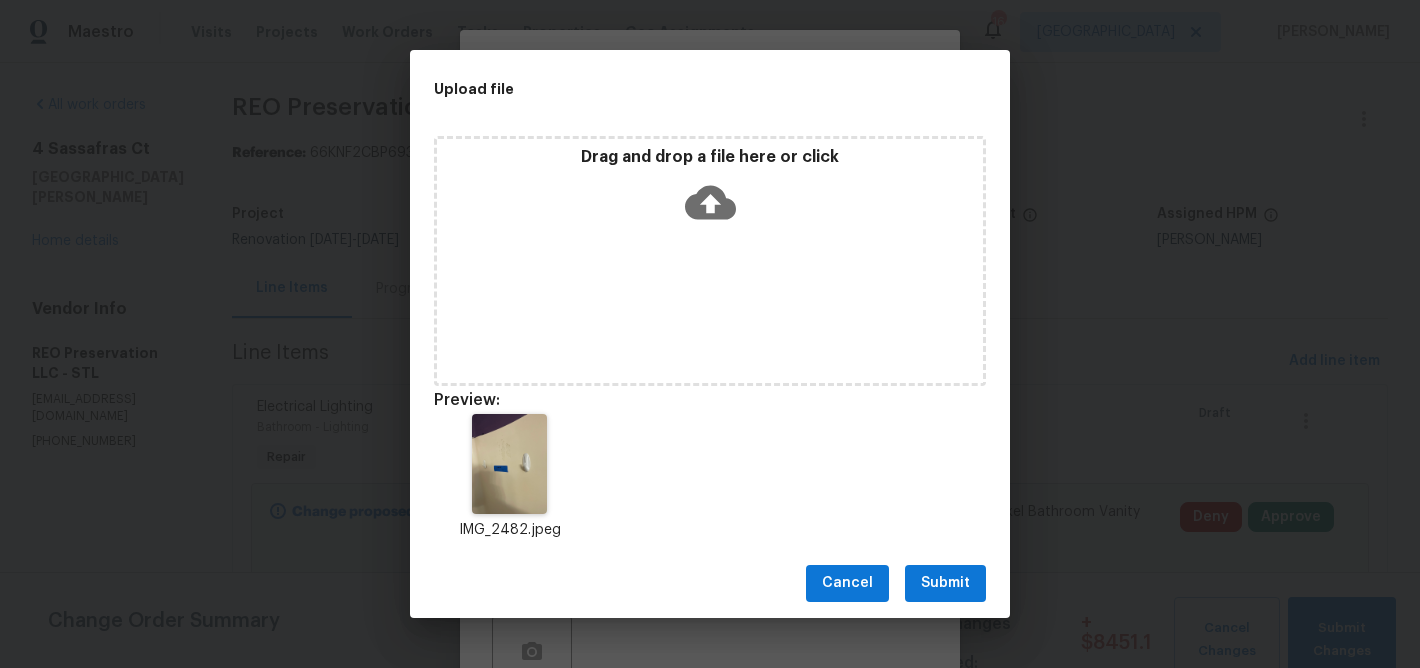 click on "Submit" at bounding box center (945, 583) 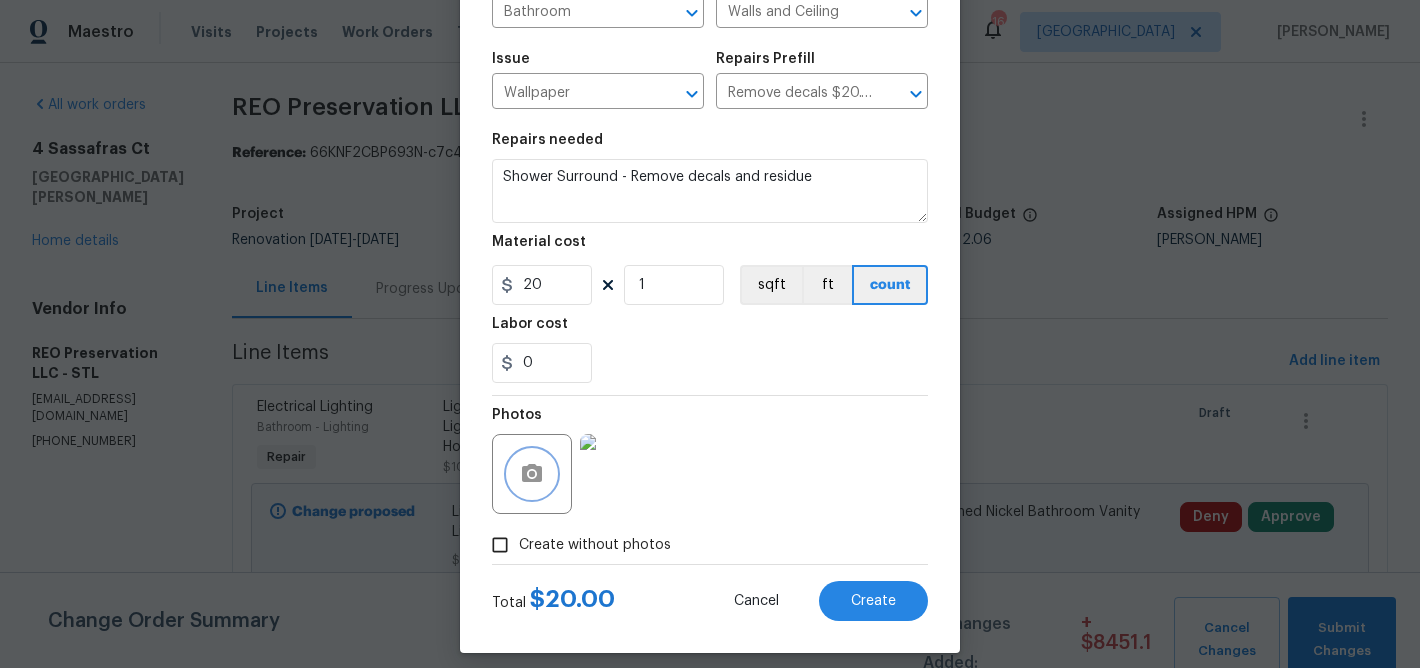 scroll, scrollTop: 194, scrollLeft: 0, axis: vertical 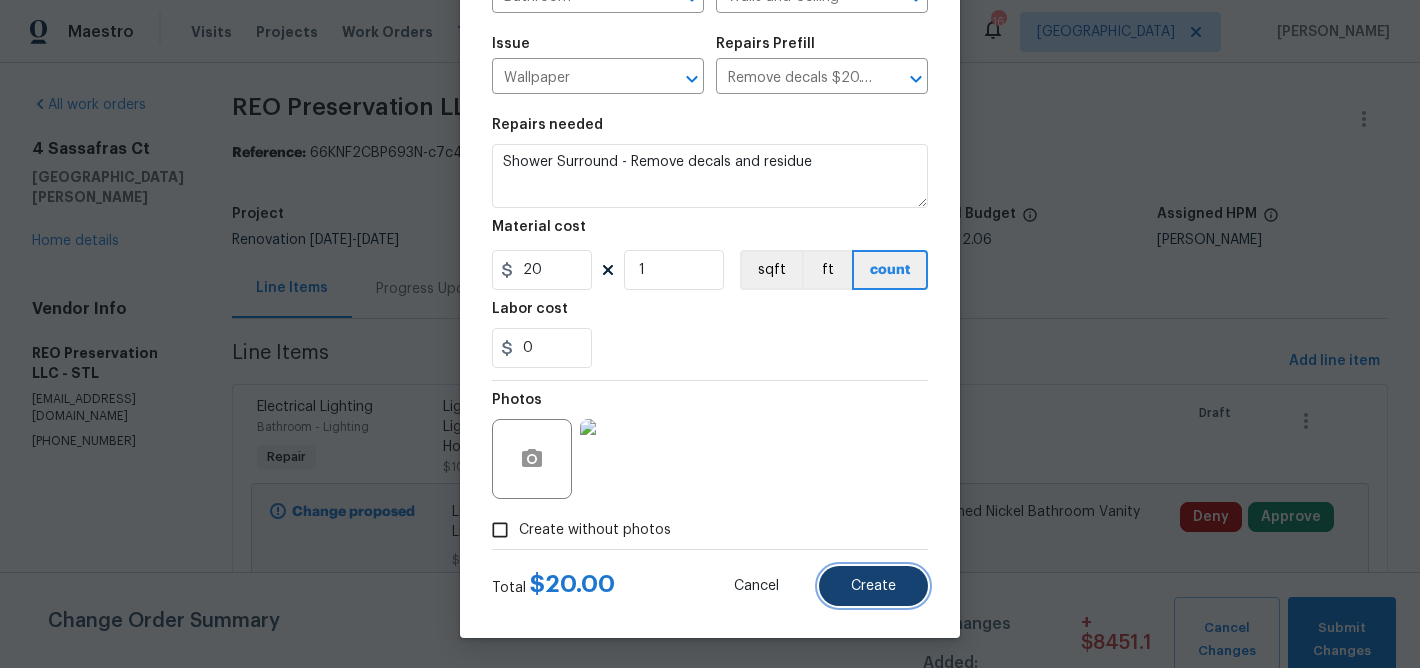 click on "Create" at bounding box center (873, 586) 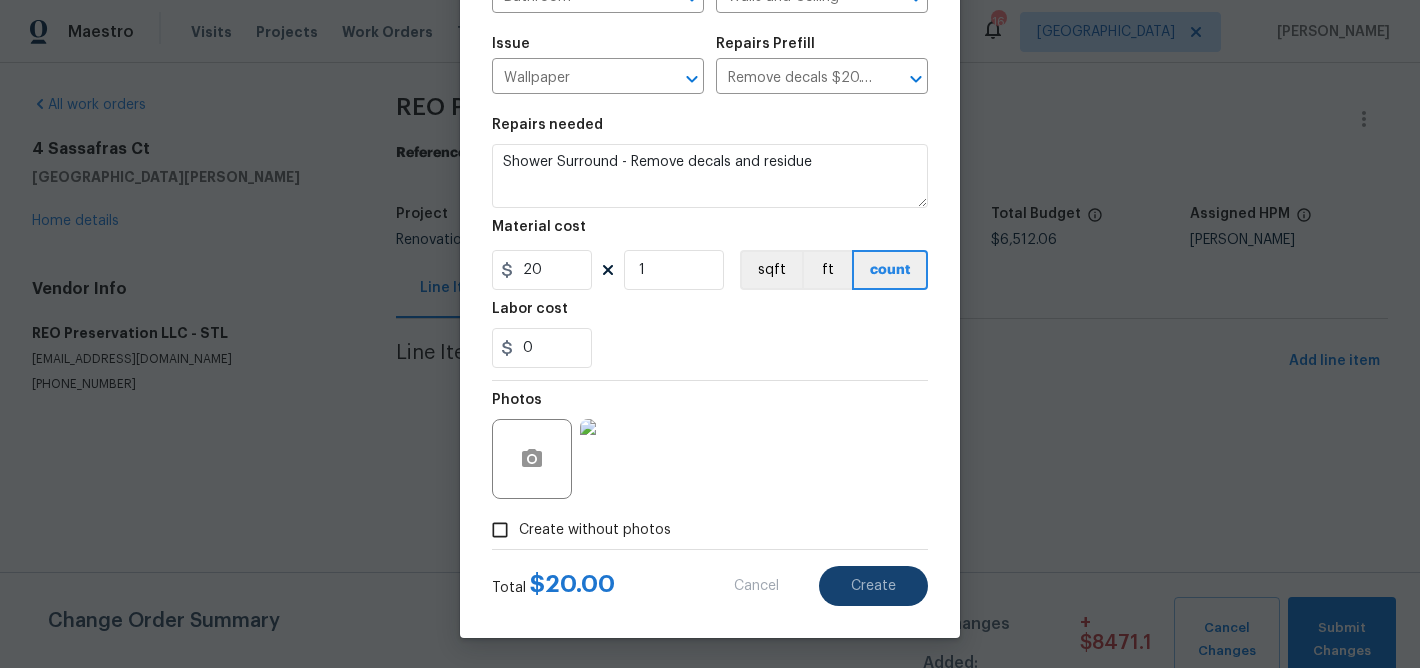 type 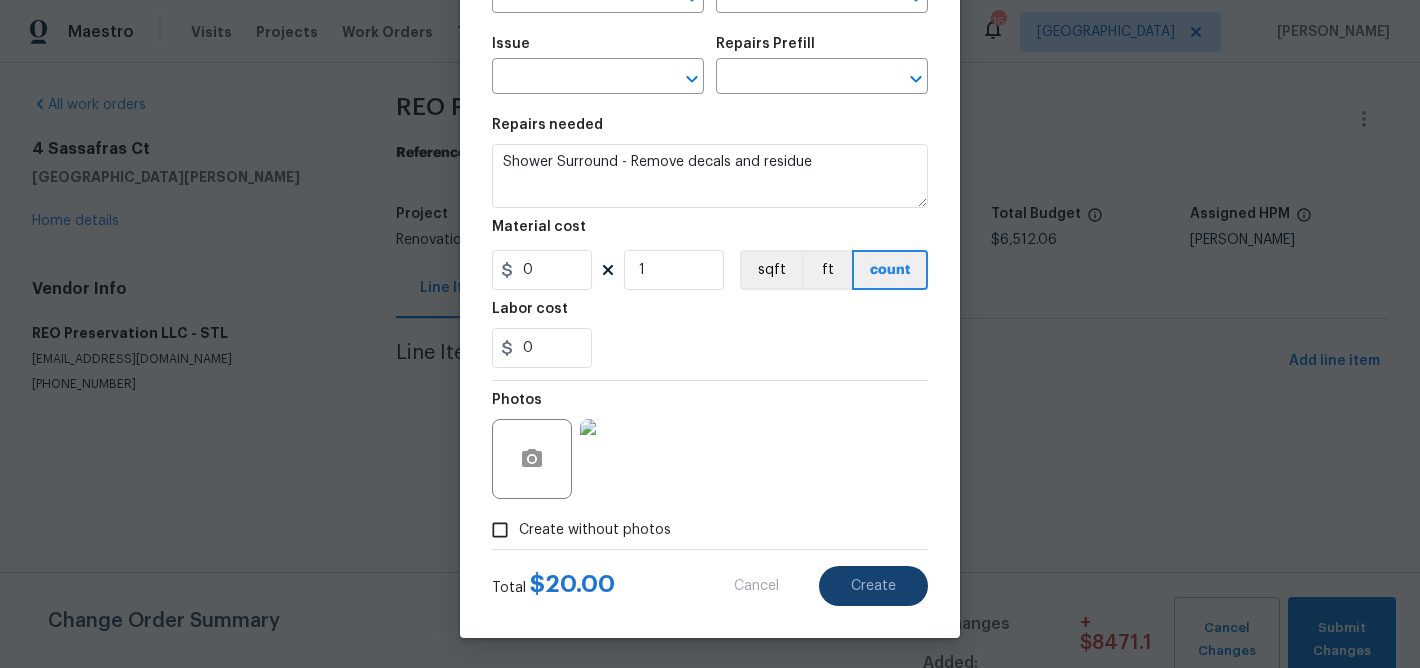 type on "0" 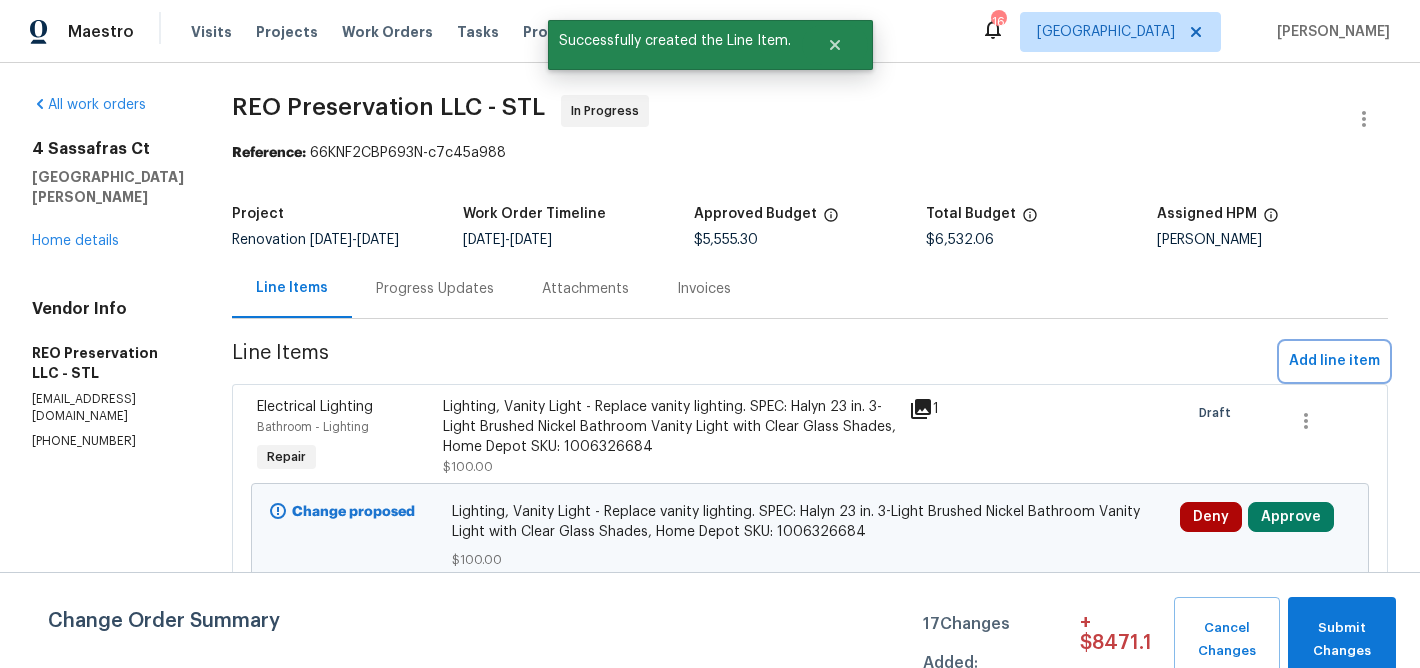 click on "Add line item" at bounding box center (1334, 361) 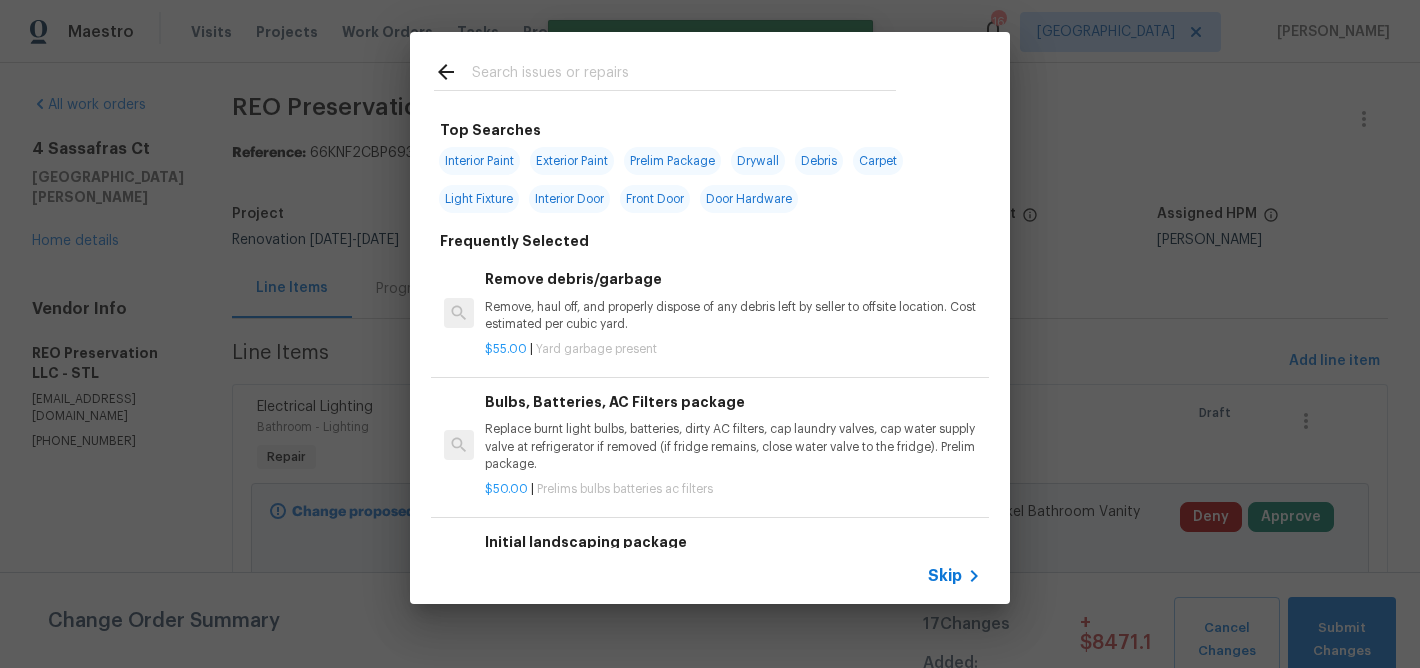 click at bounding box center [684, 75] 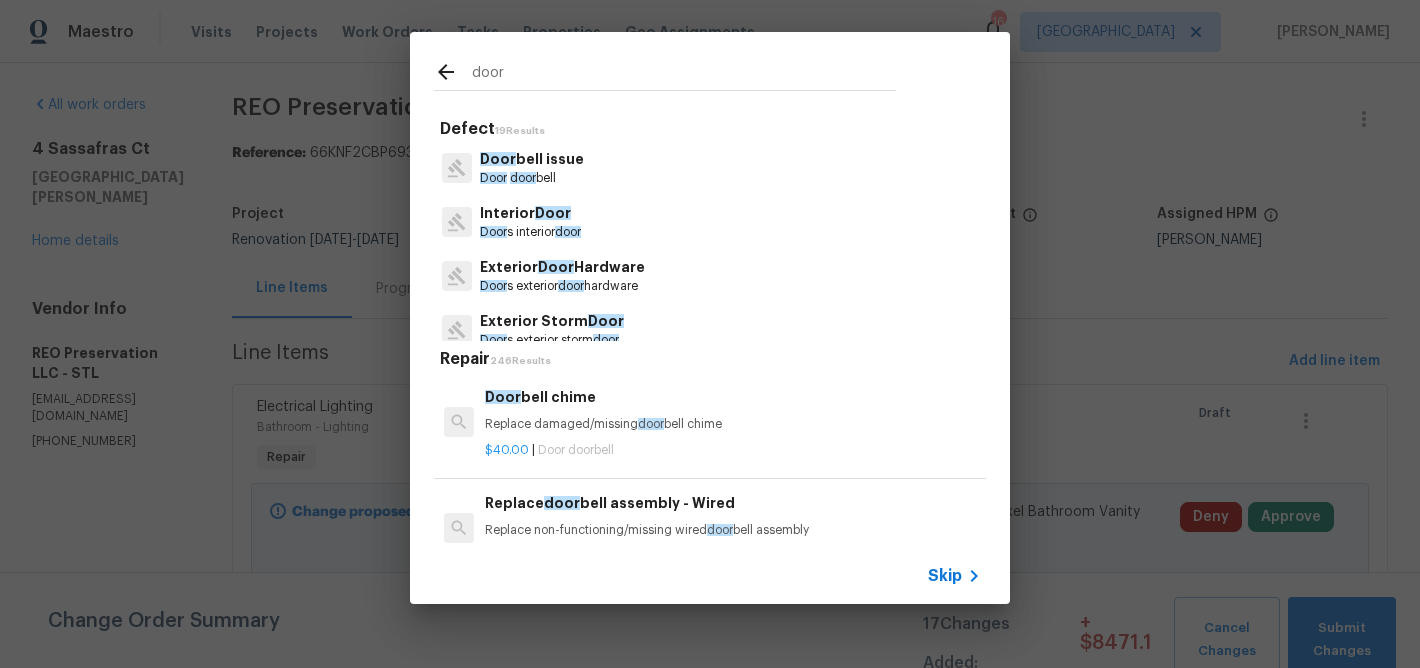 type on "door" 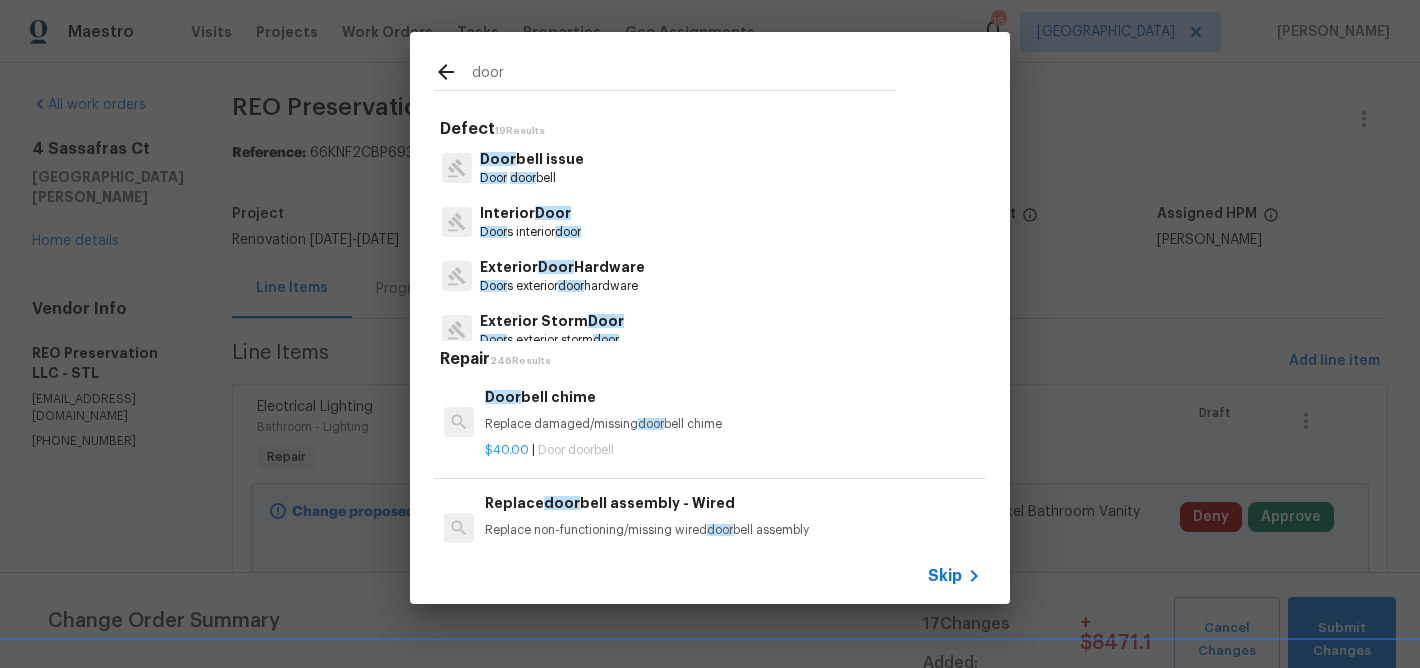 click on "Interior  Door" at bounding box center (530, 213) 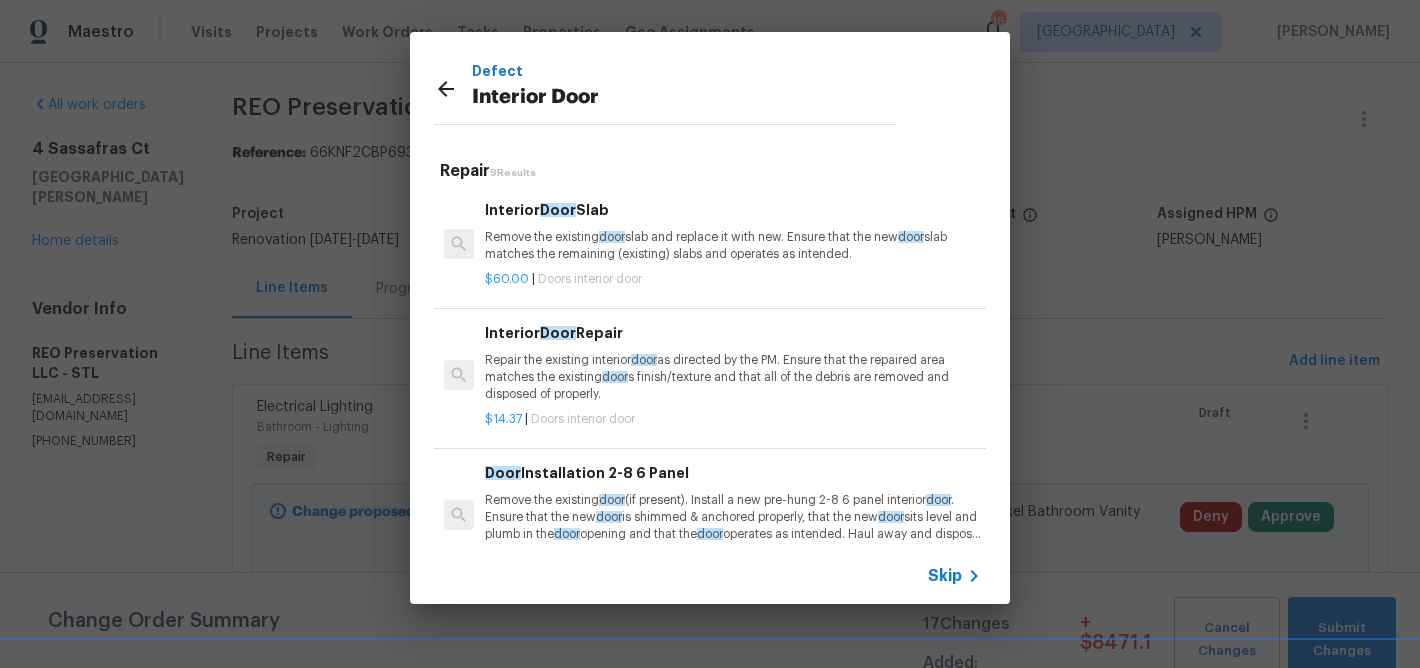 click on "Repair the existing interior  door  as directed by the PM. Ensure that the repaired area matches the existing  door s finish/texture and that all of the debris are removed and disposed of properly." at bounding box center [733, 377] 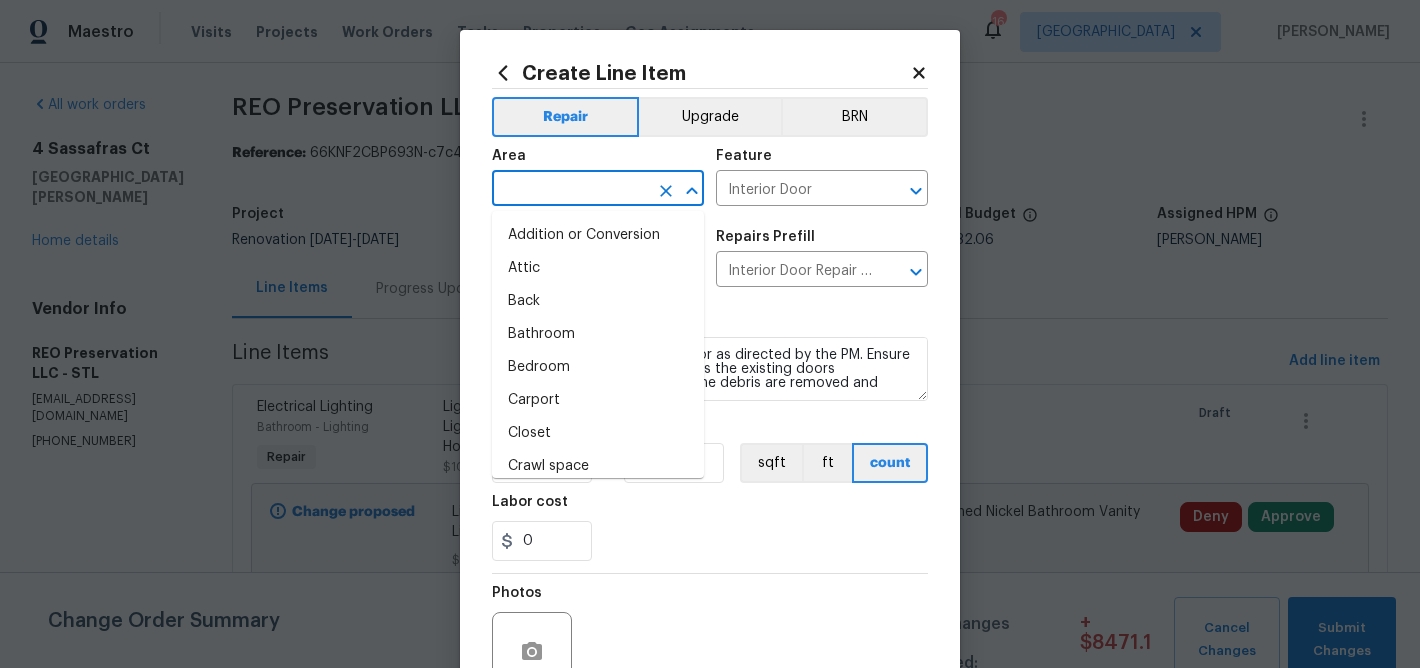drag, startPoint x: 600, startPoint y: 194, endPoint x: 600, endPoint y: 178, distance: 16 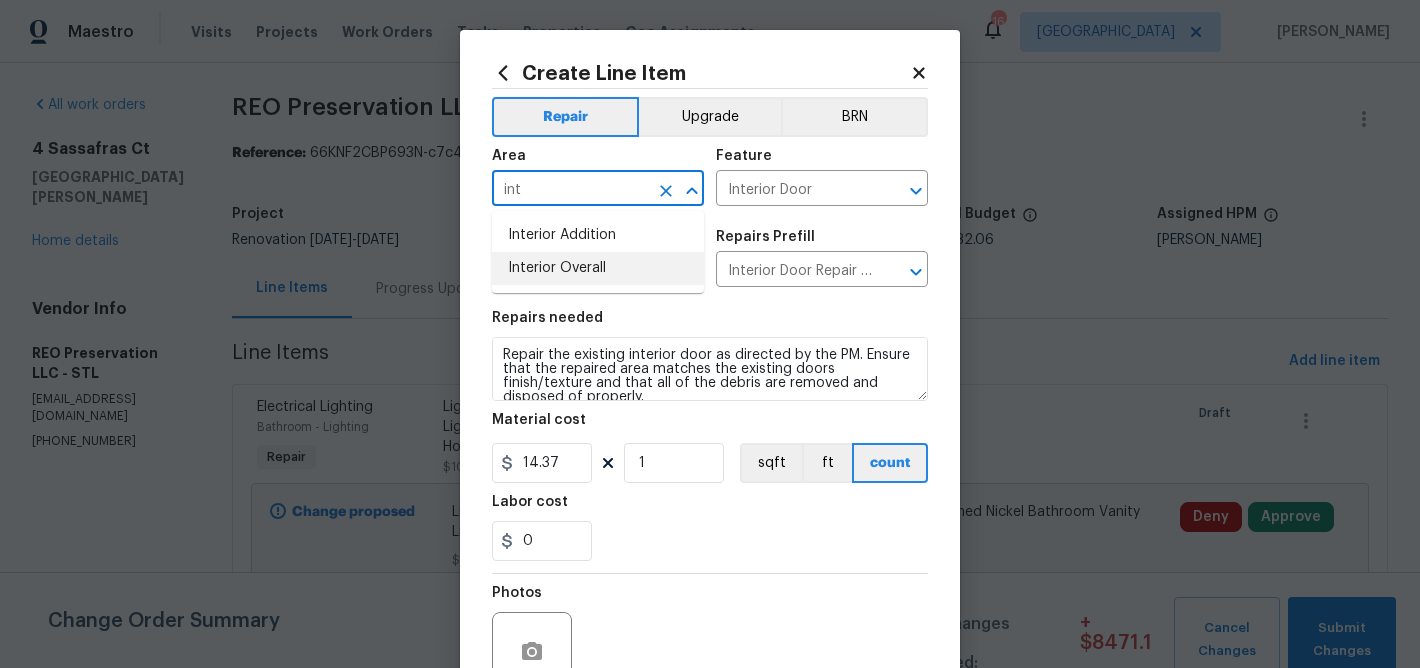 click on "Interior Overall" at bounding box center (598, 268) 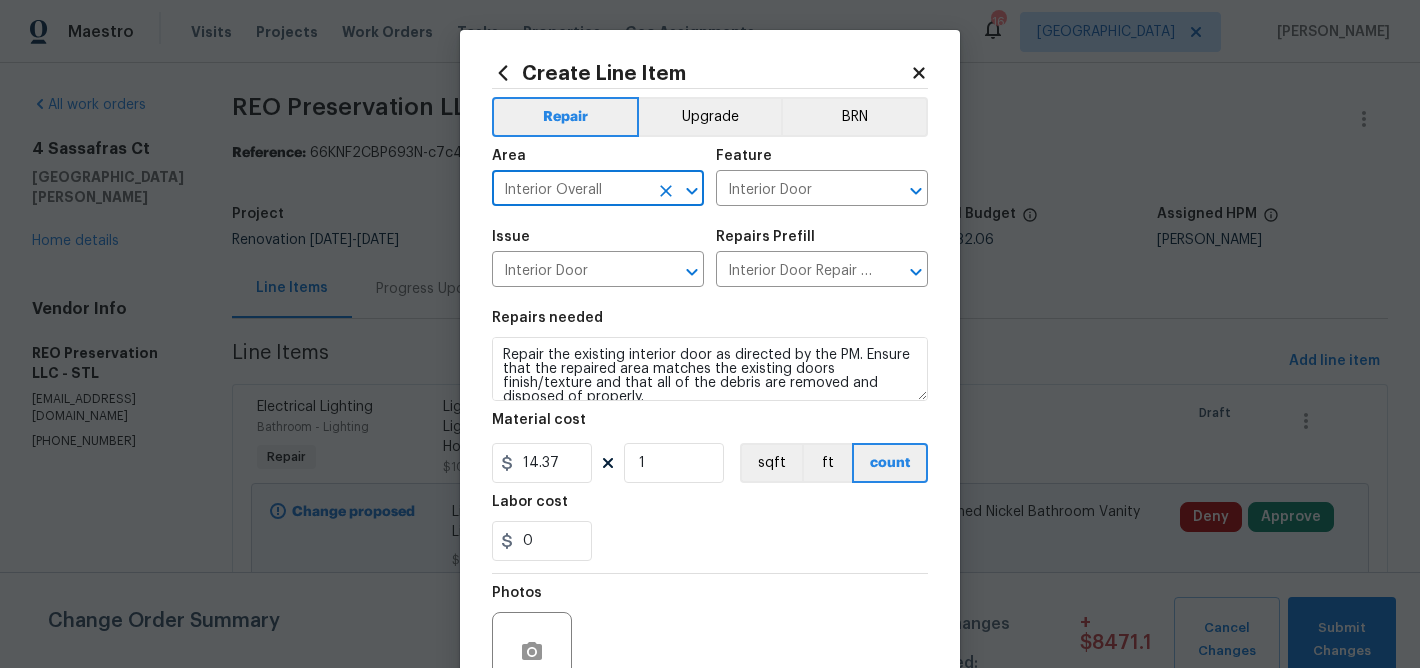 scroll, scrollTop: 14, scrollLeft: 0, axis: vertical 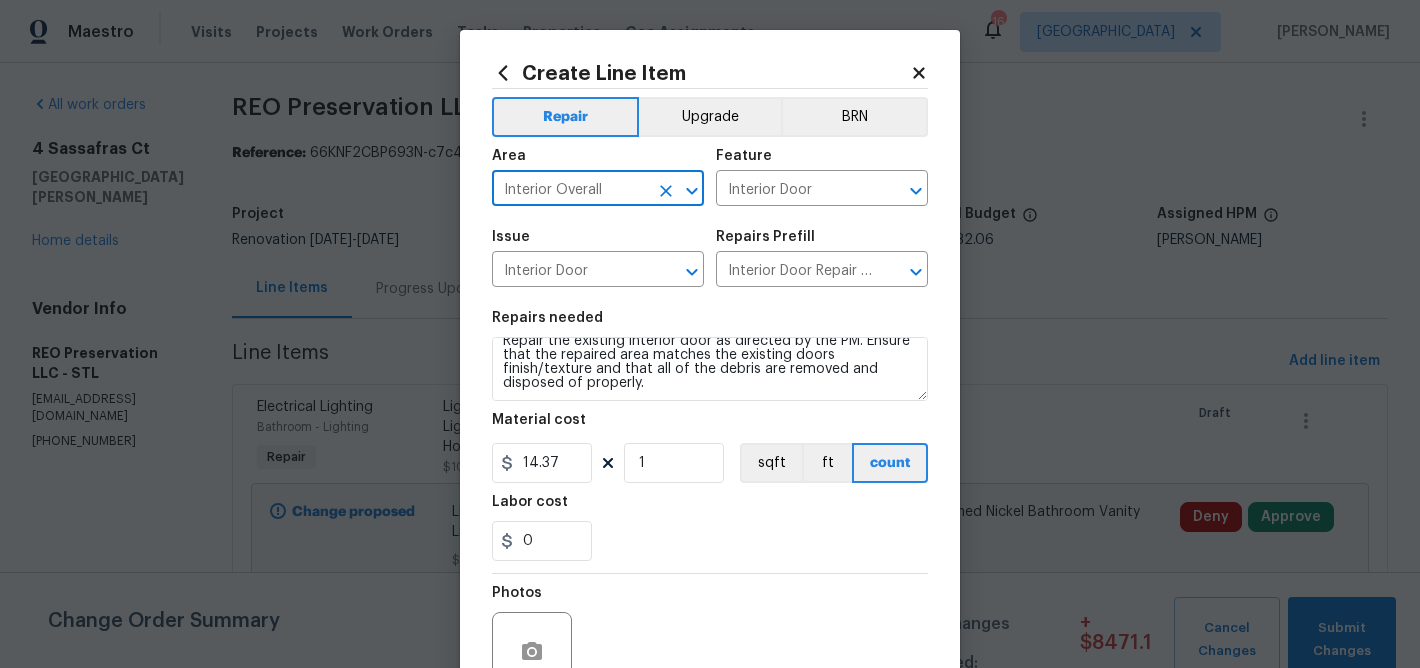 type on "Interior Overall" 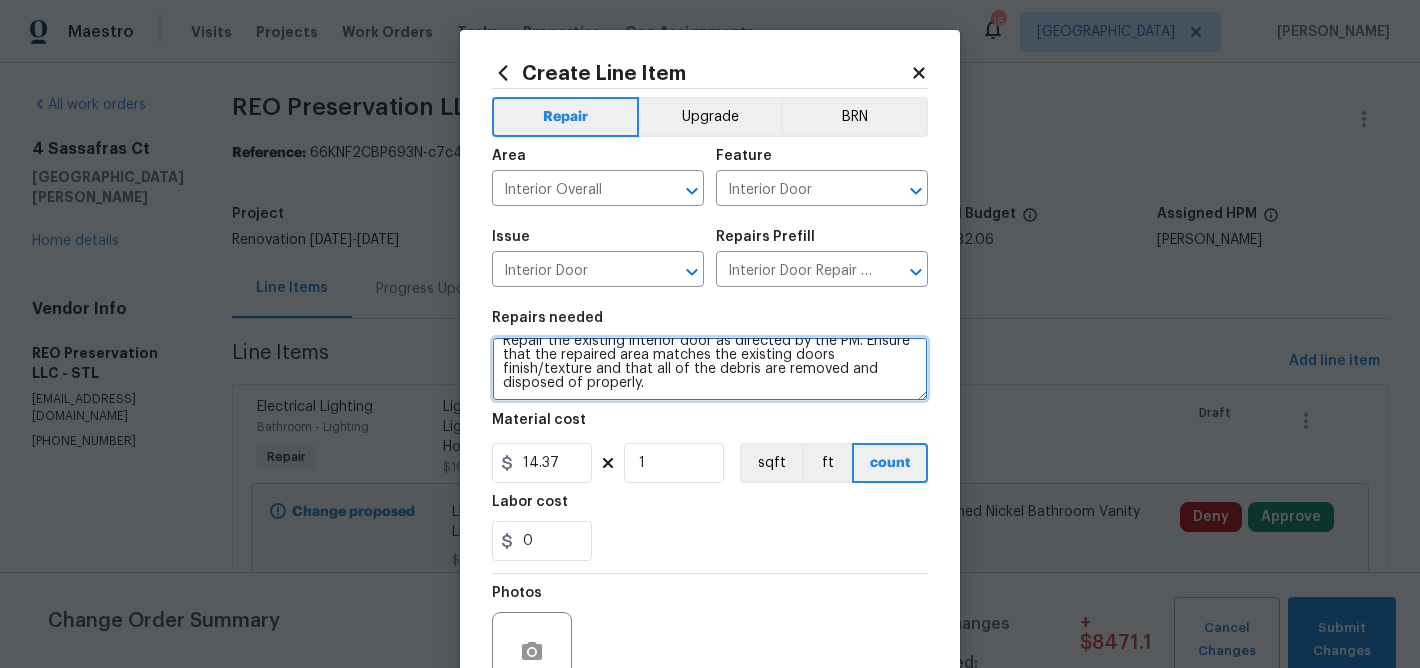 scroll, scrollTop: 0, scrollLeft: 0, axis: both 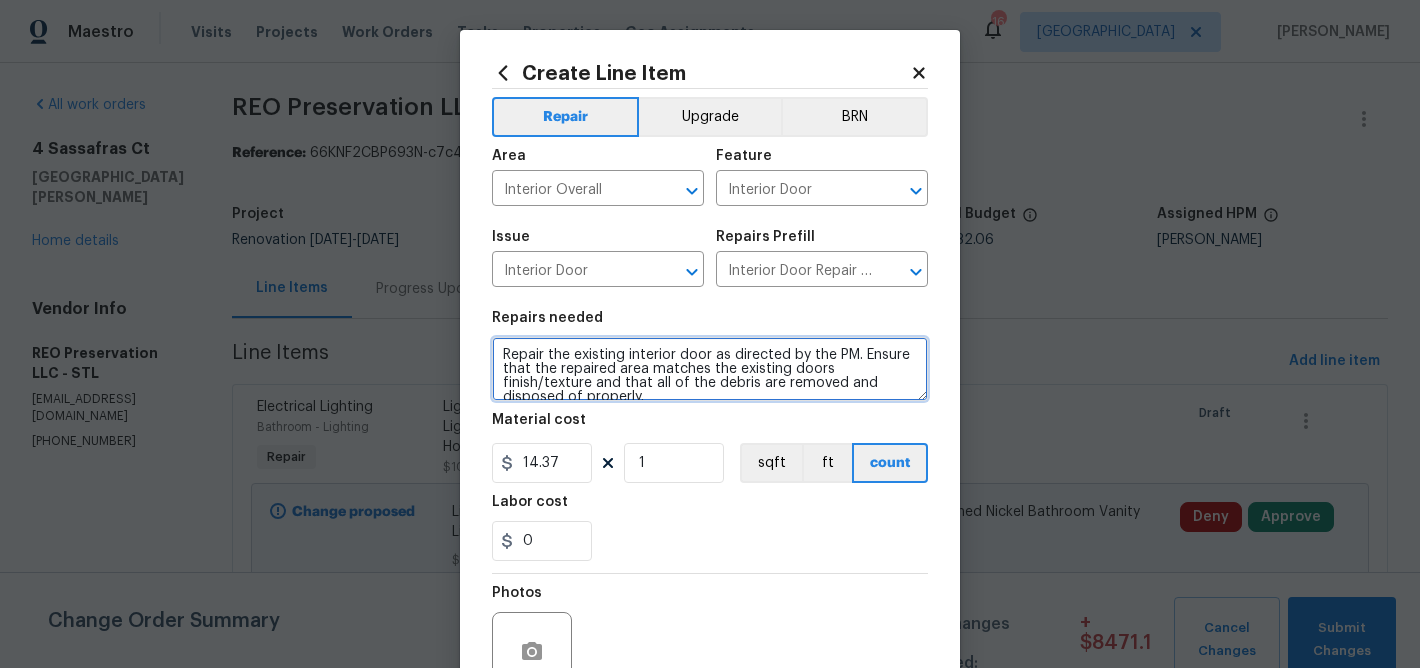 drag, startPoint x: 575, startPoint y: 395, endPoint x: 464, endPoint y: 291, distance: 152.10852 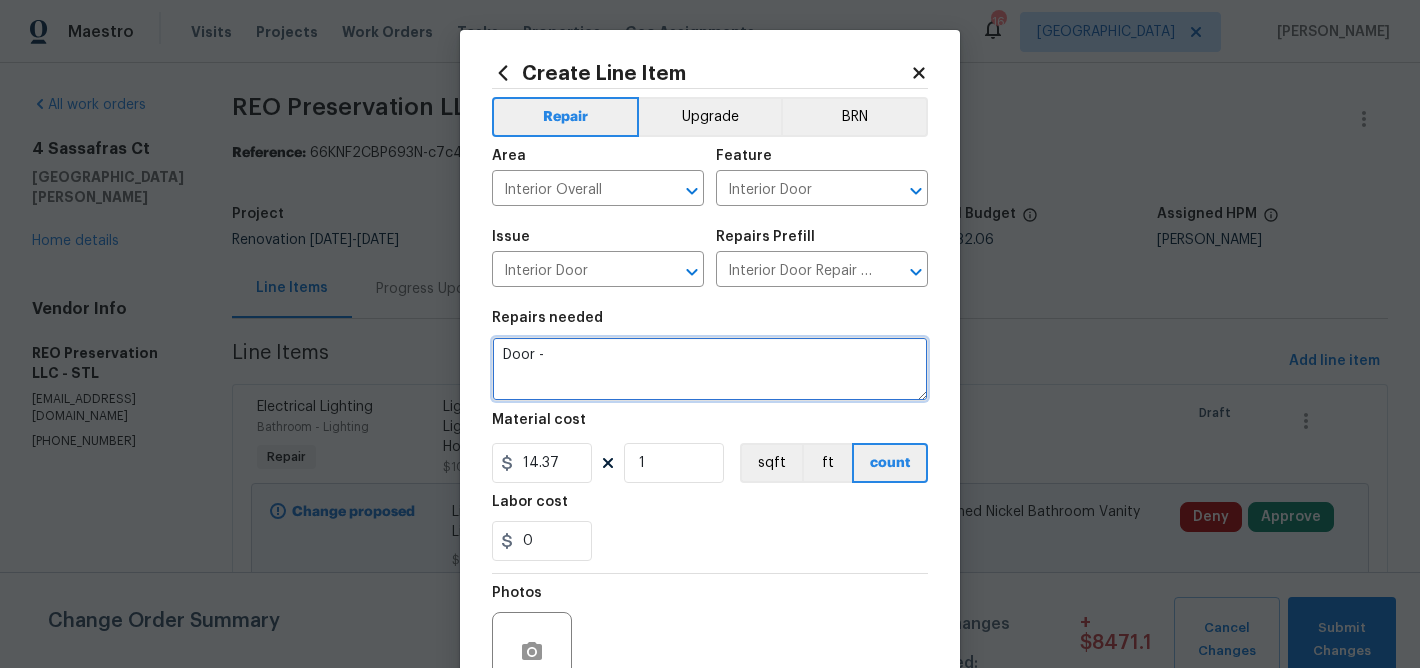 drag, startPoint x: 564, startPoint y: 356, endPoint x: 452, endPoint y: 356, distance: 112 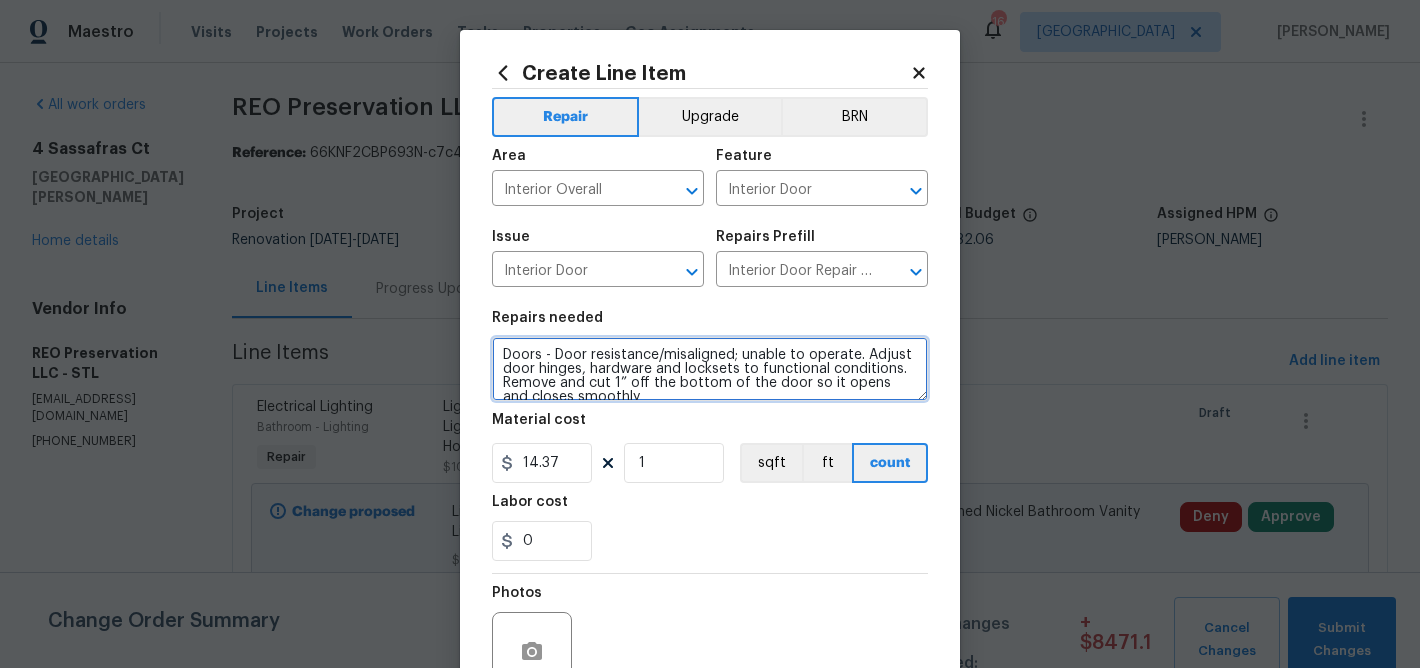 scroll, scrollTop: 4, scrollLeft: 0, axis: vertical 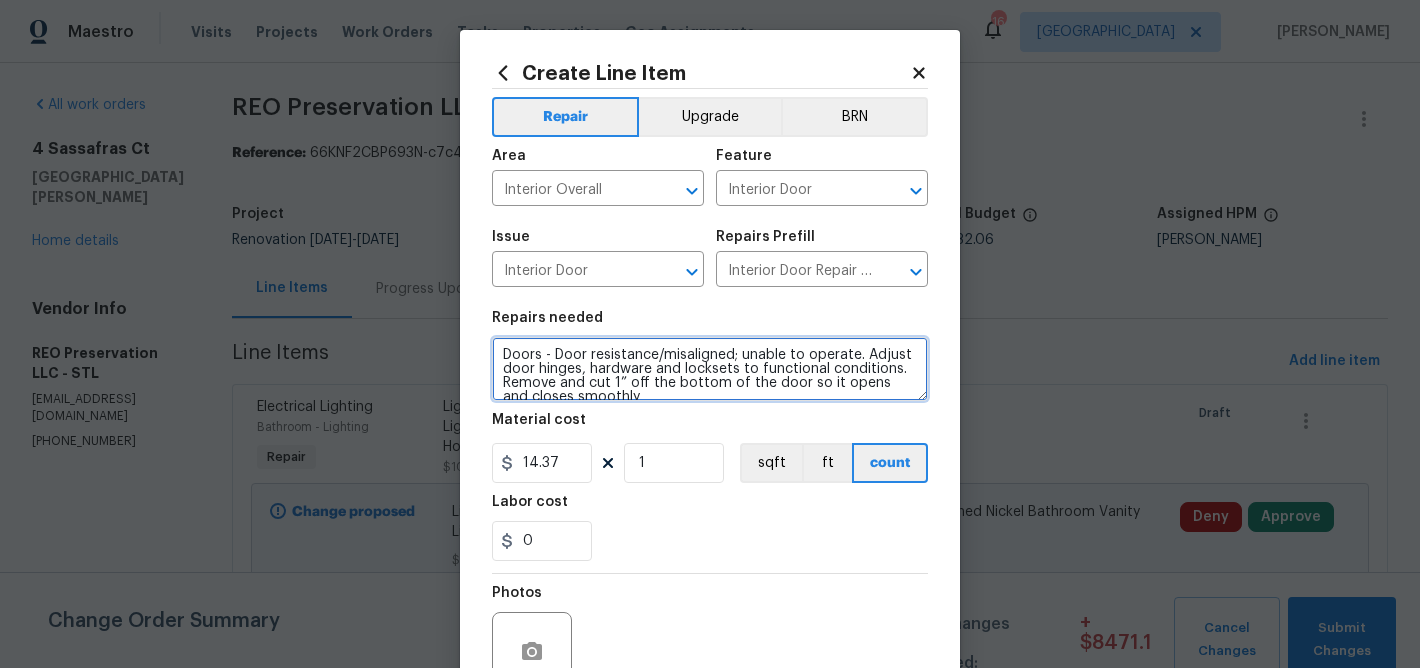 drag, startPoint x: 903, startPoint y: 367, endPoint x: 866, endPoint y: 354, distance: 39.217342 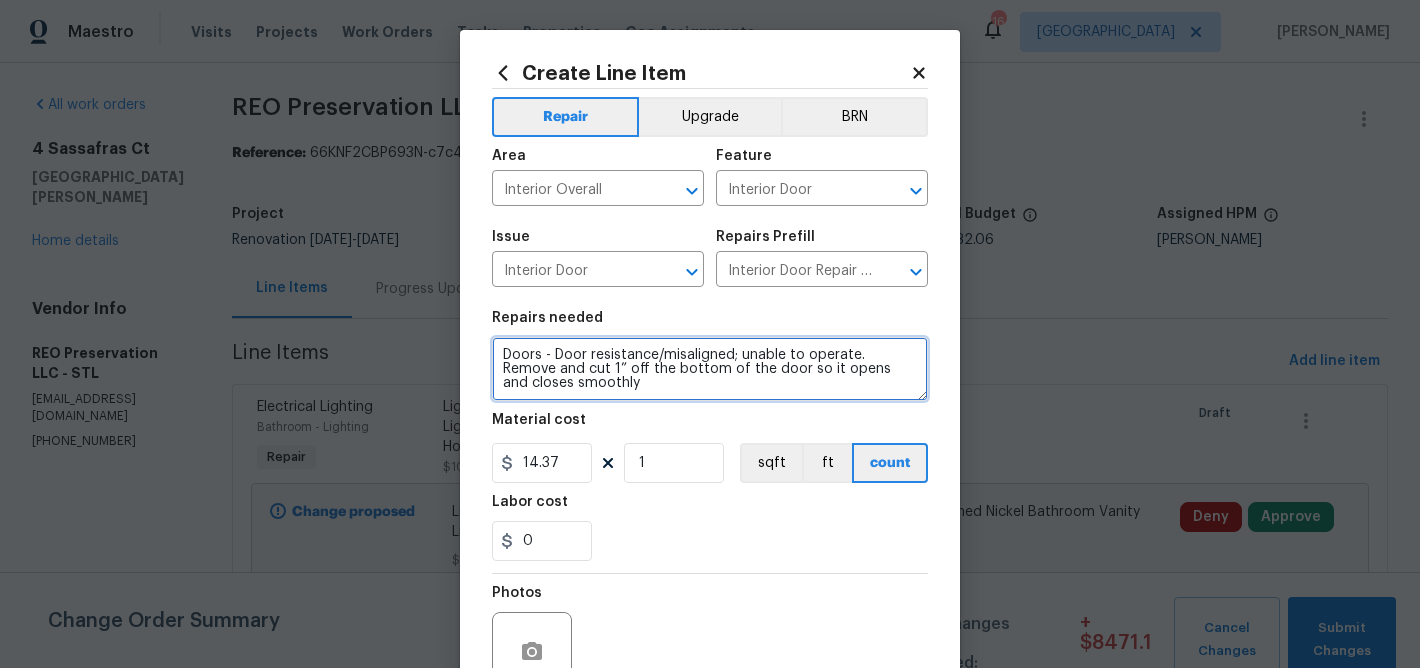 type on "Doors - Door resistance/misaligned; unable to operate. Remove and cut 1” off the bottom of the door so it opens and closes smoothly" 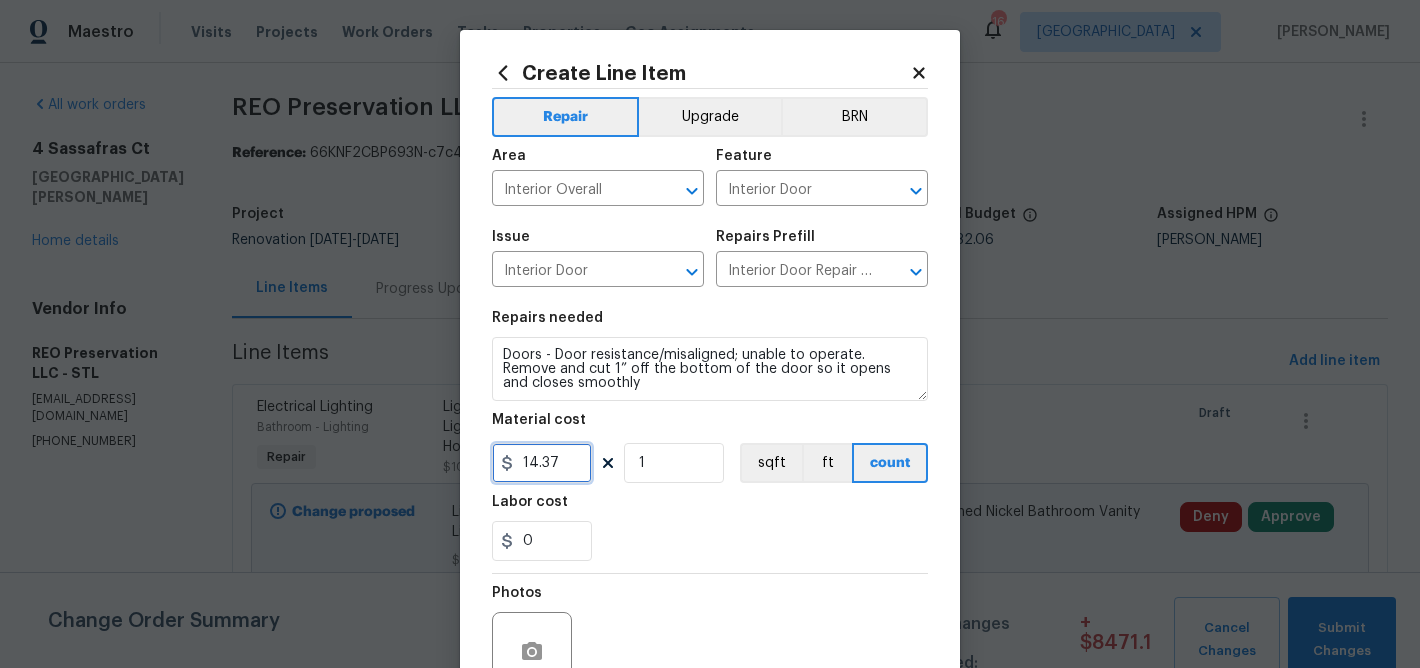 click on "14.37" at bounding box center (542, 463) 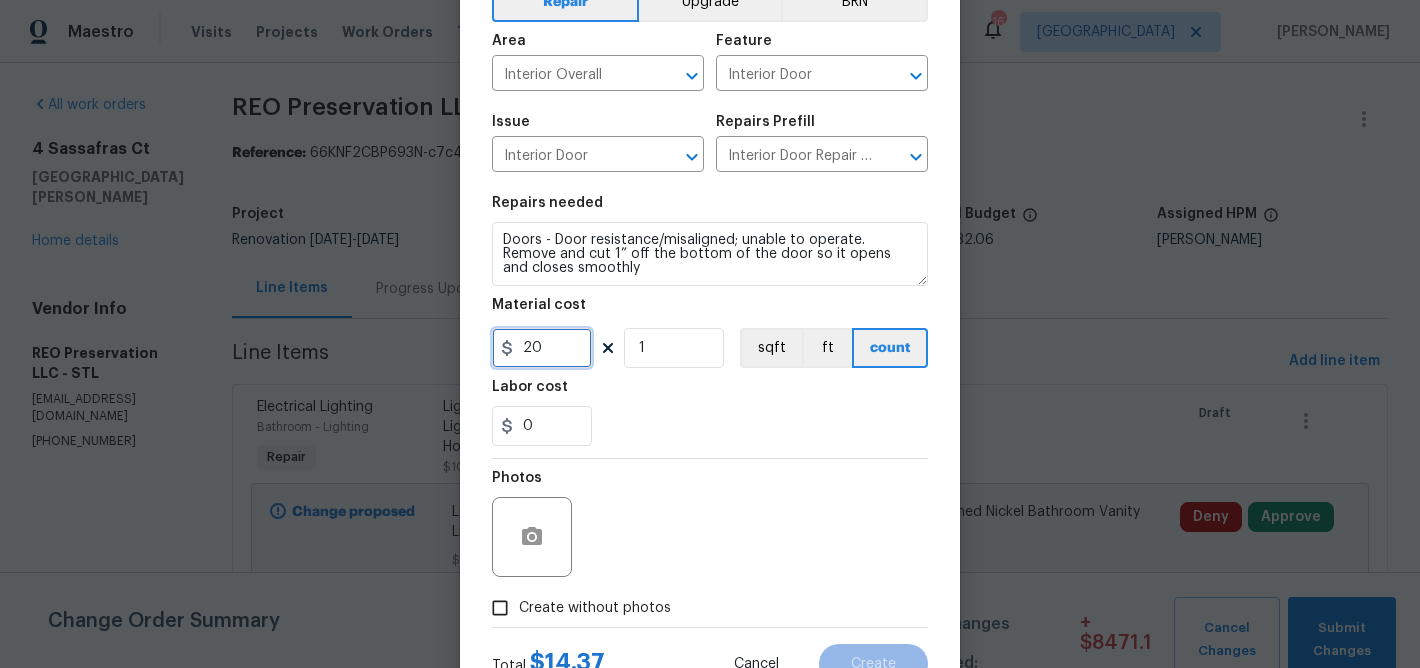 scroll, scrollTop: 170, scrollLeft: 0, axis: vertical 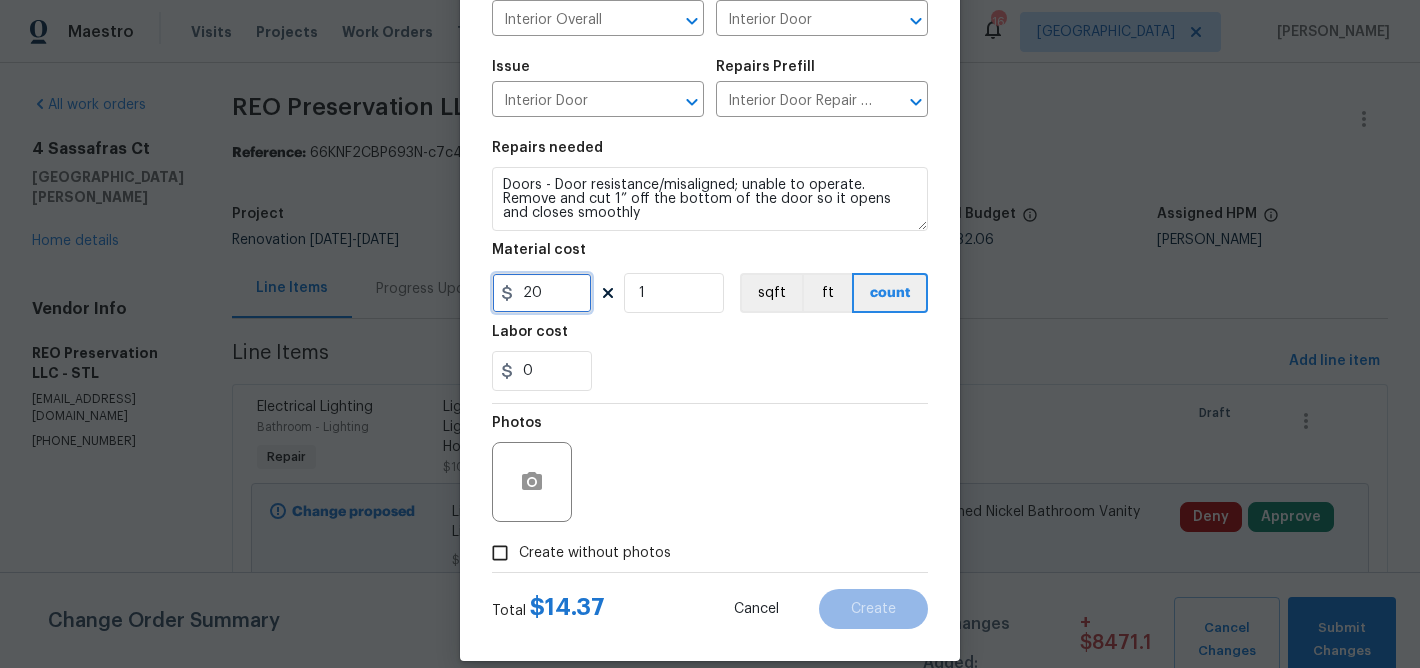 type on "20" 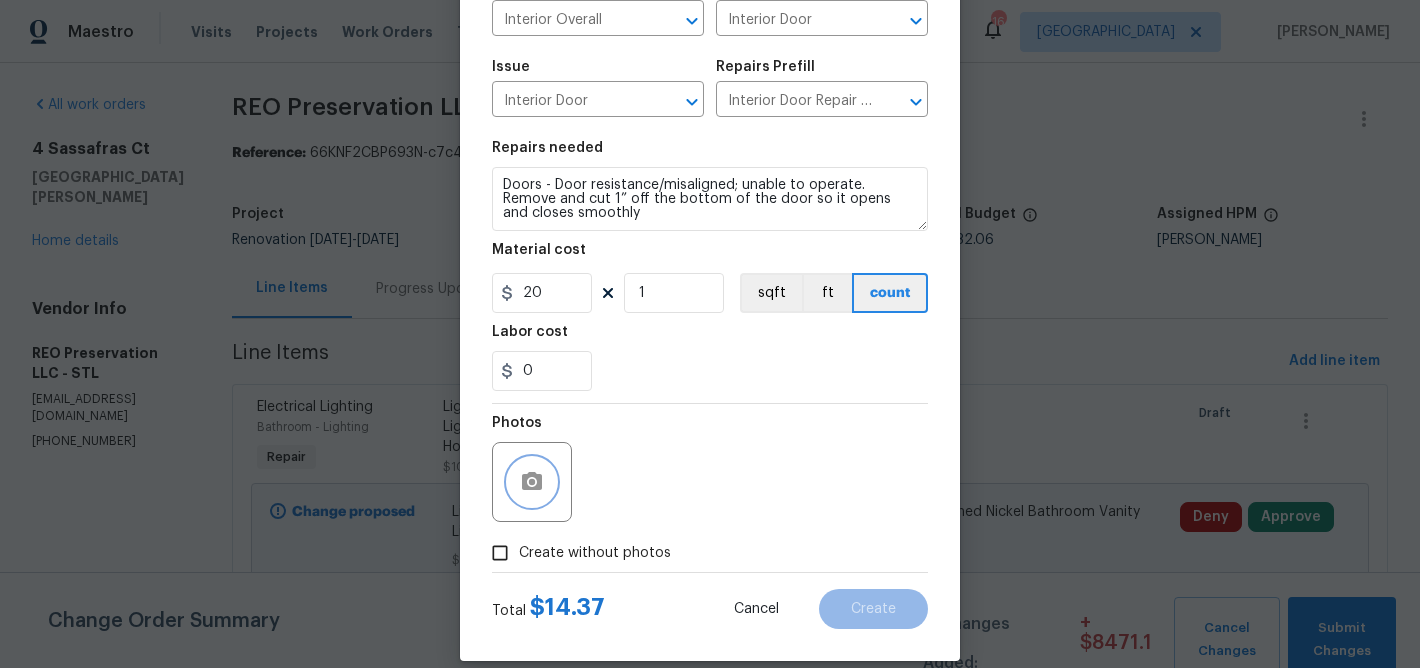 click 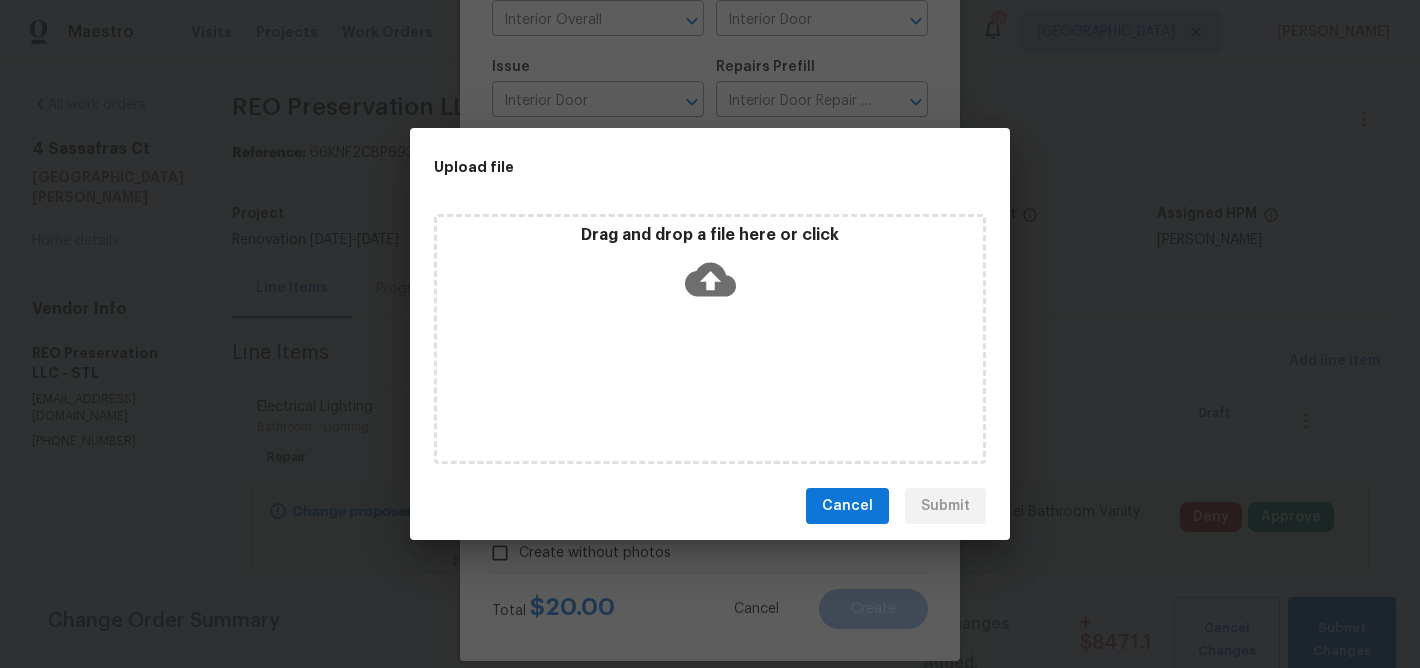 click 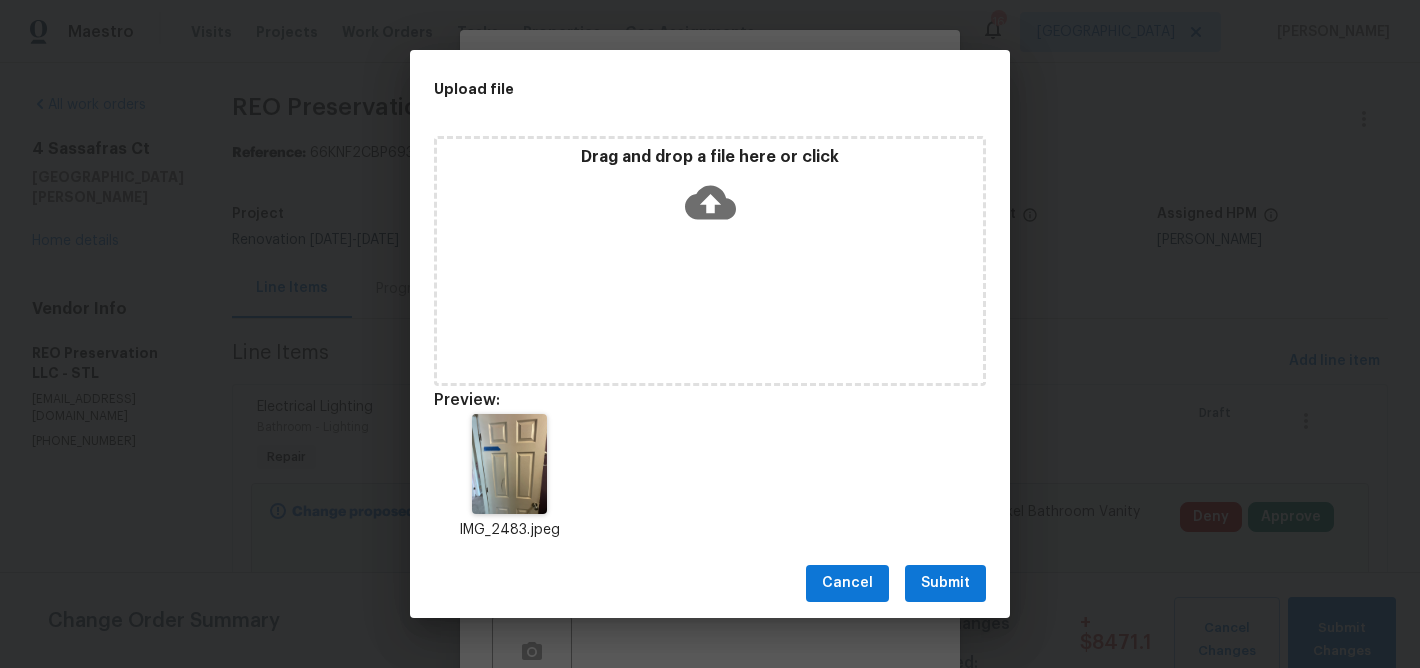 scroll, scrollTop: 0, scrollLeft: 0, axis: both 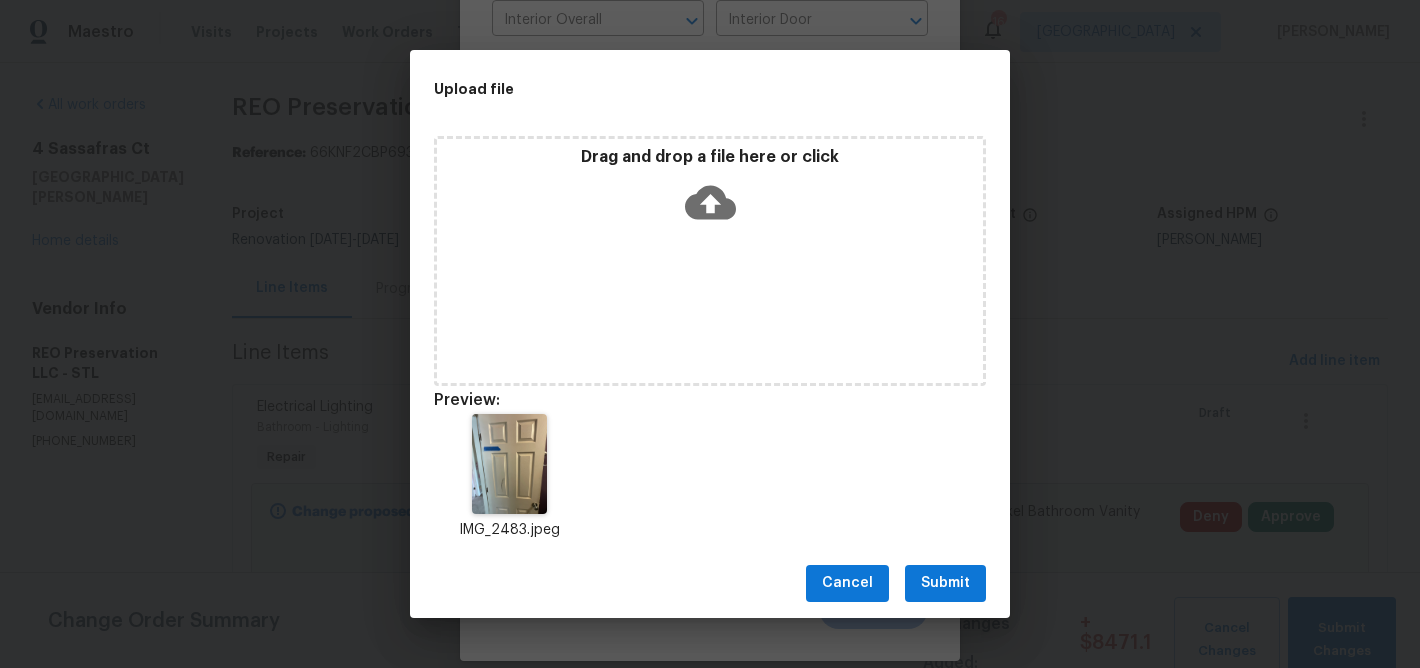 click on "Submit" at bounding box center [945, 583] 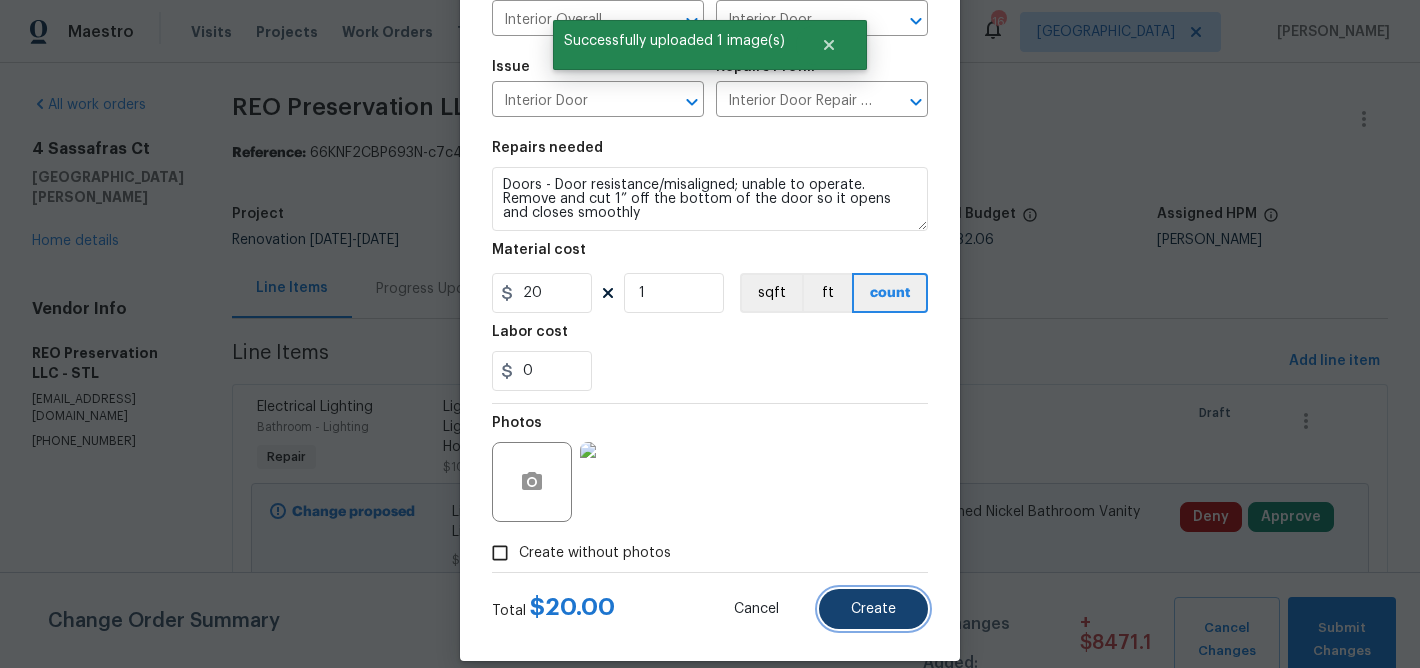 click on "Create" at bounding box center (873, 609) 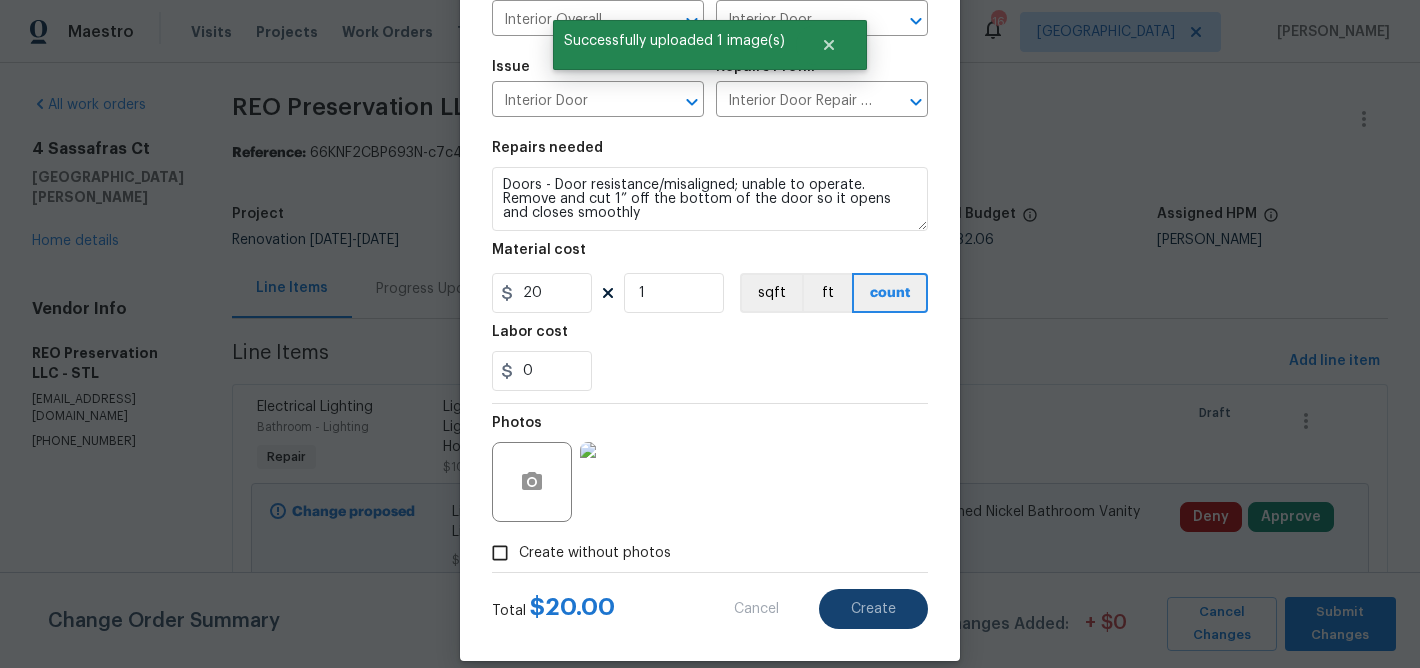 type on "0" 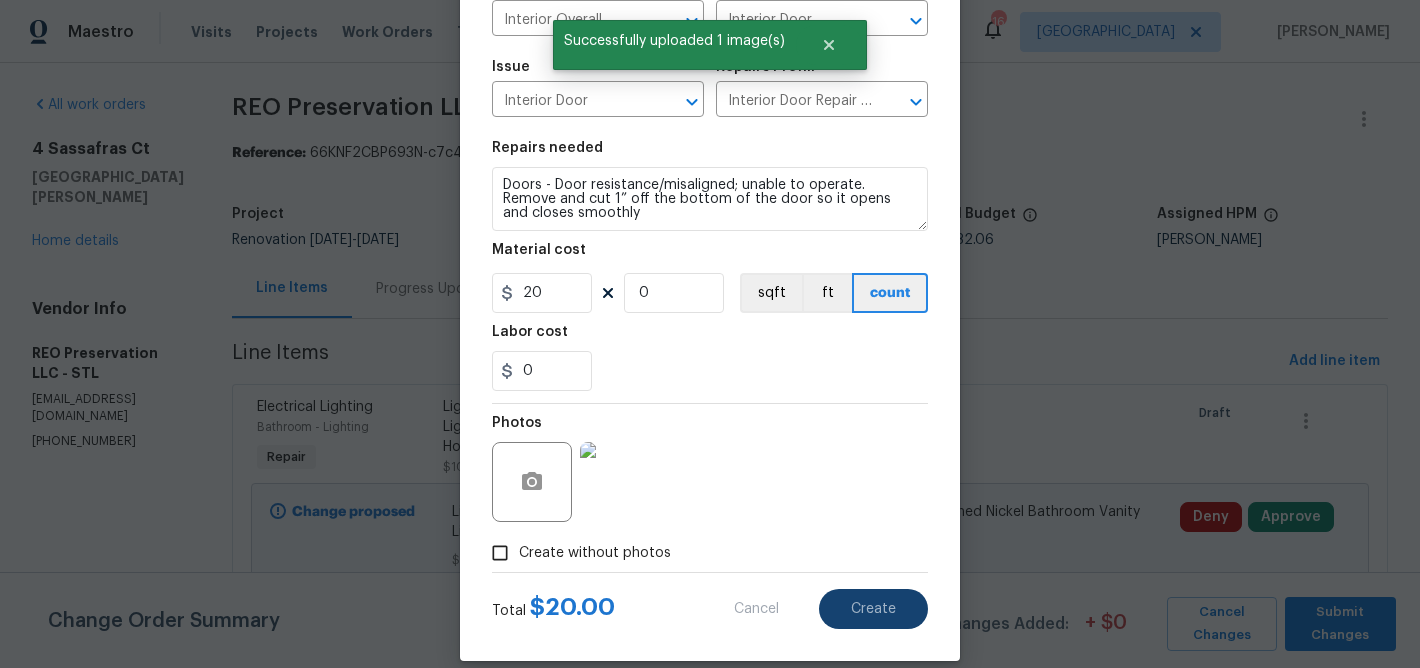 type 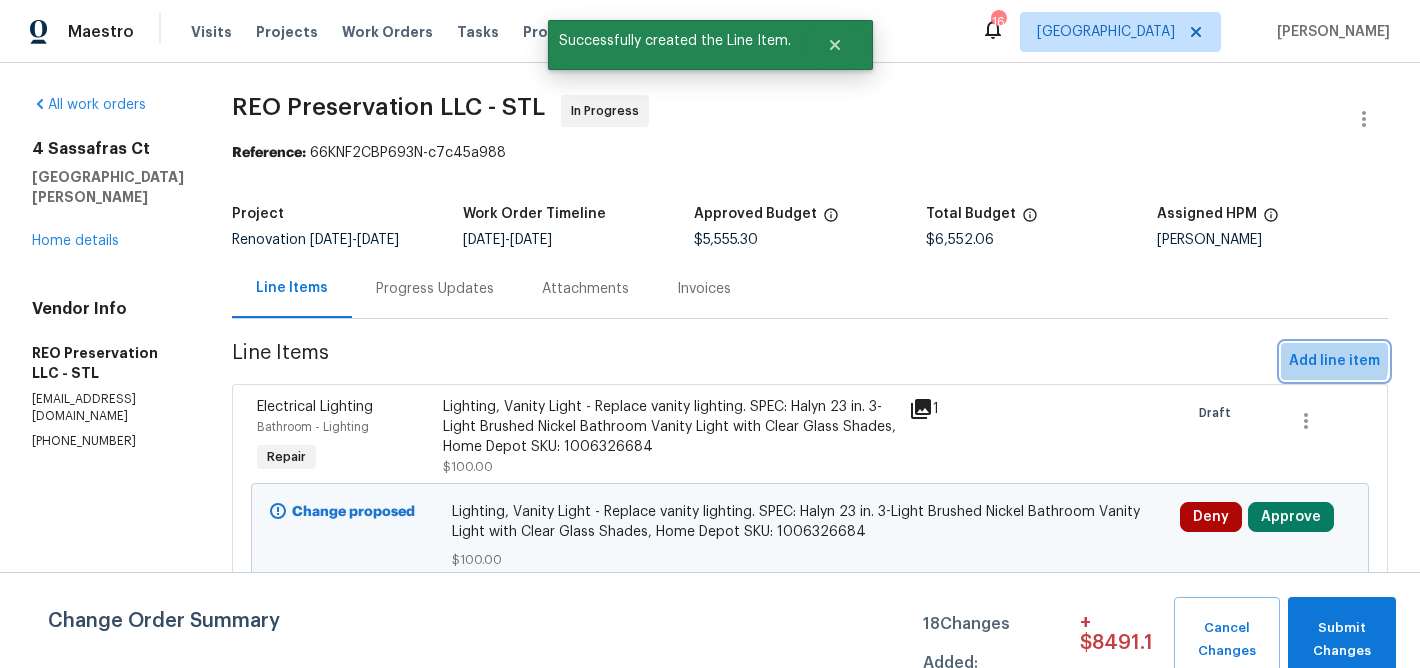 click on "Add line item" at bounding box center (1334, 361) 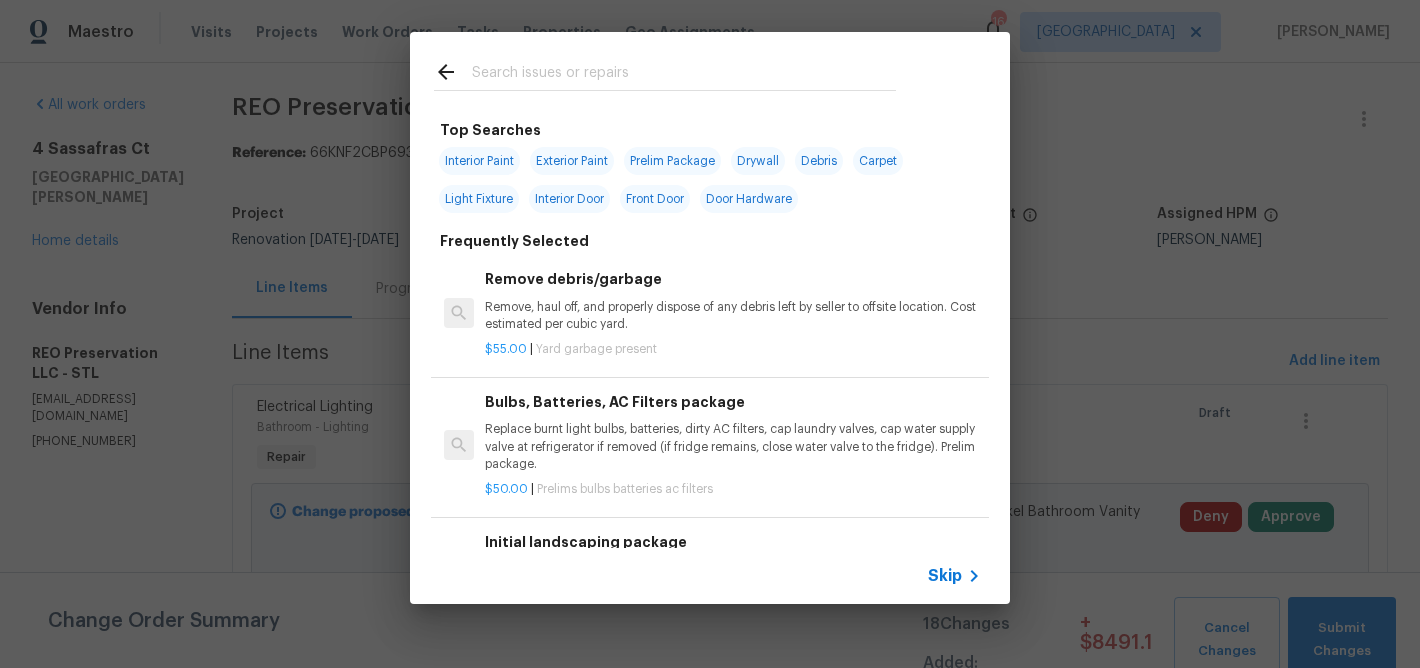 click at bounding box center [684, 75] 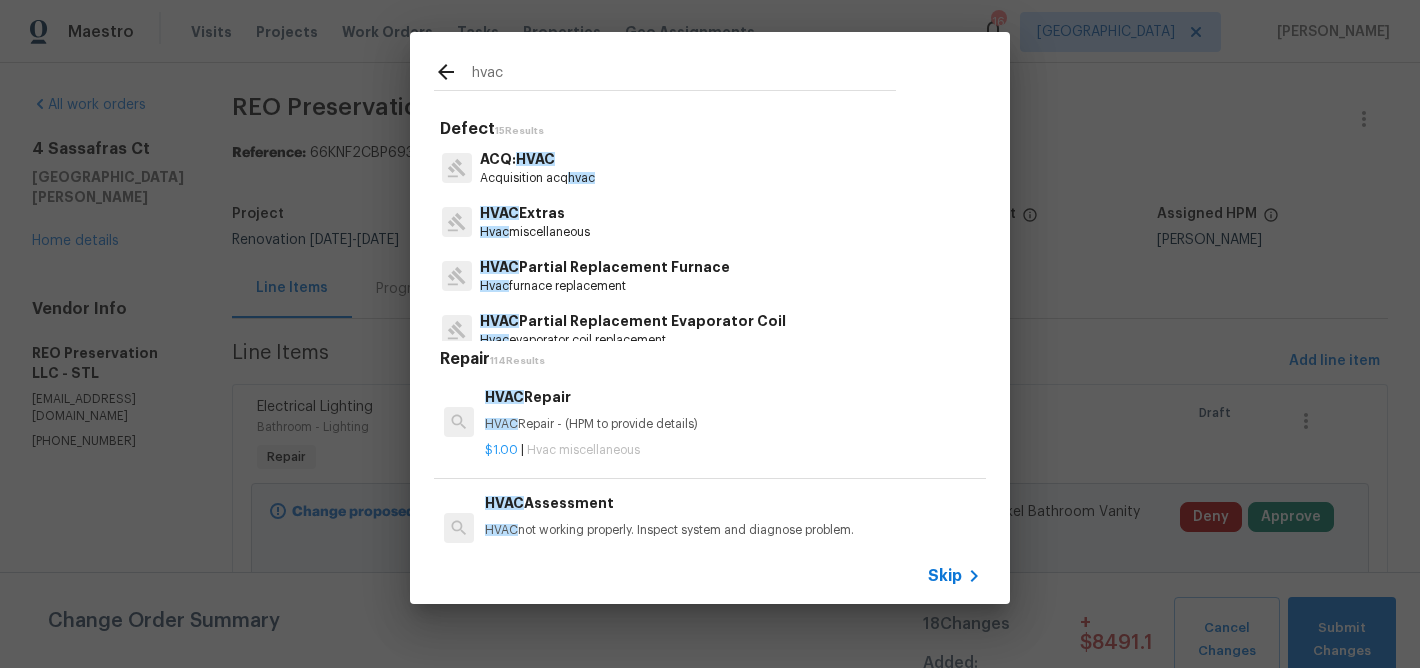 type on "hvac" 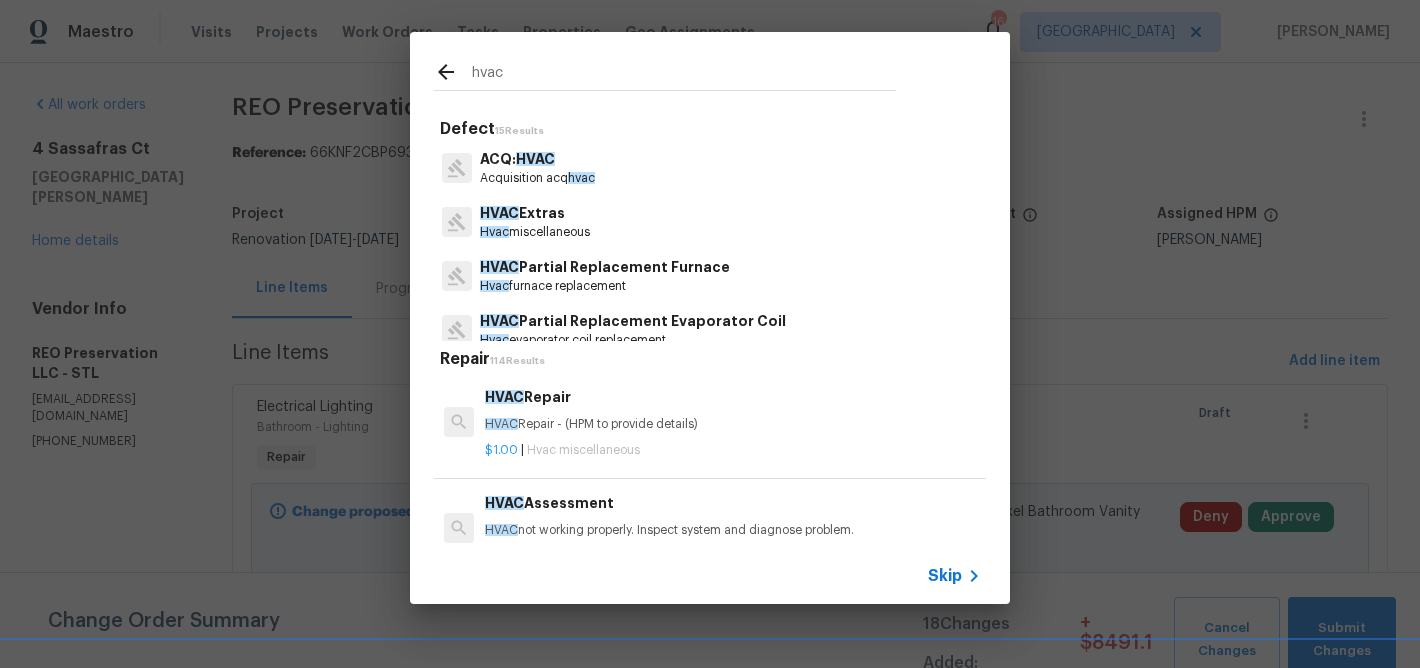 click on "HVAC  Extras" at bounding box center (535, 213) 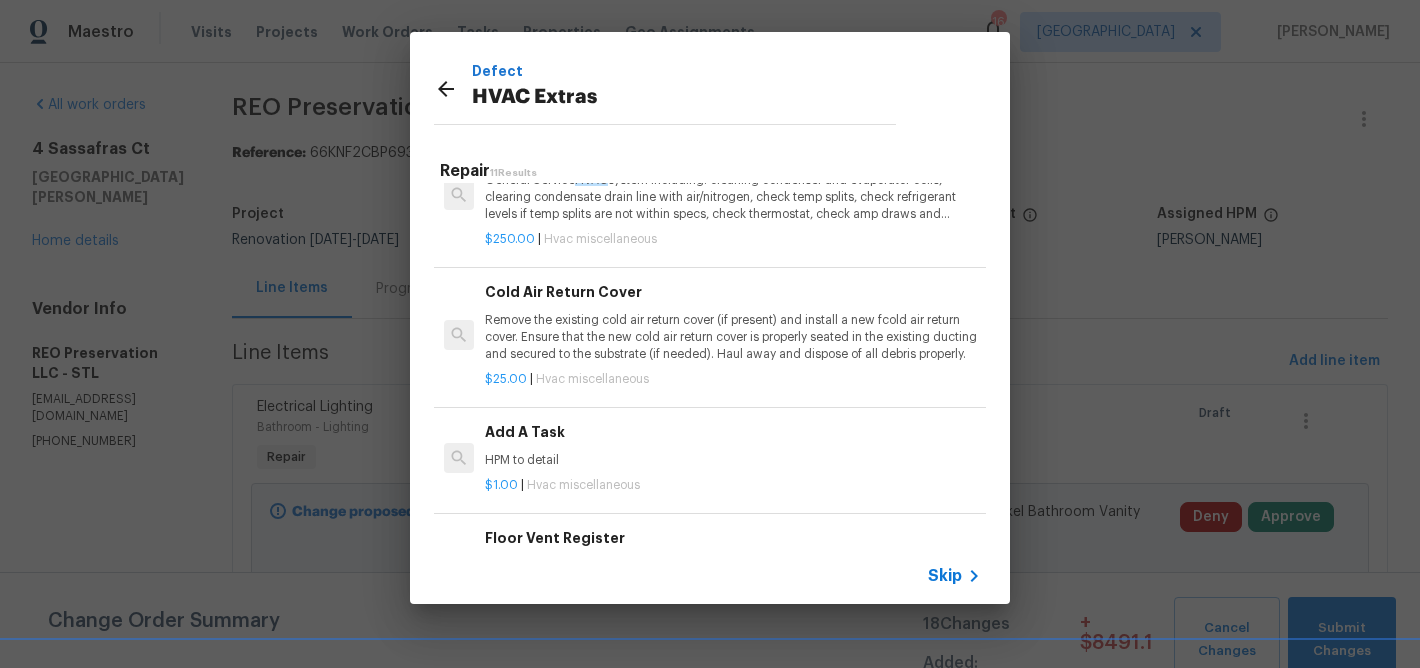 scroll, scrollTop: 613, scrollLeft: 0, axis: vertical 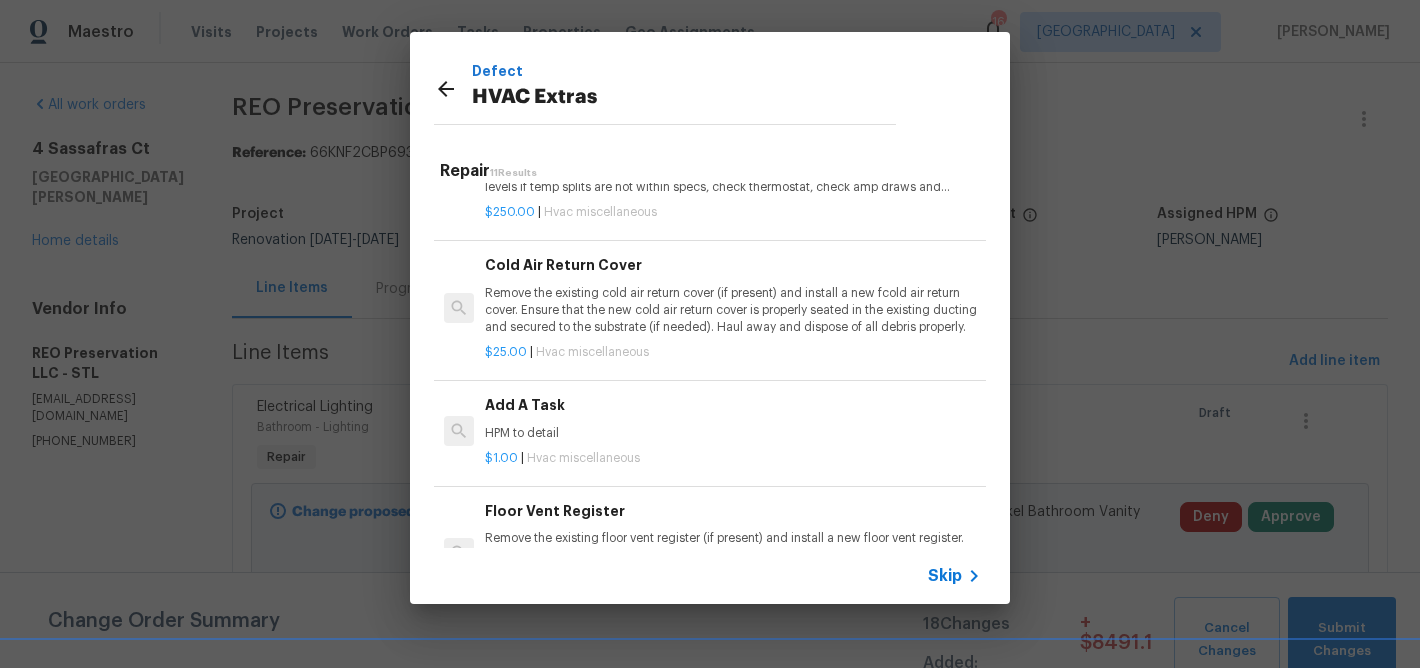 click on "Remove the existing cold air return cover (if present) and install a new fcold air return cover. Ensure that the new cold air return cover is properly seated in the existing ducting and secured to the substrate (if needed). Haul away and dispose of all debris properly." at bounding box center [733, 310] 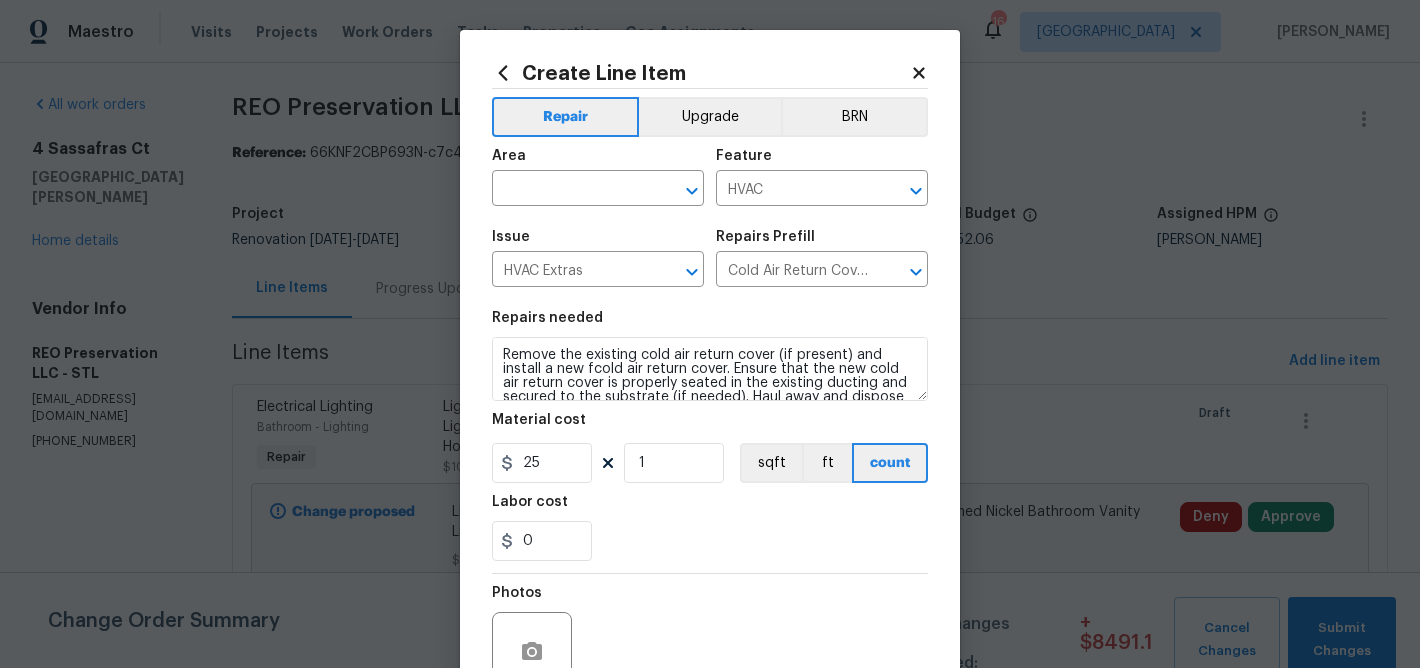 drag, startPoint x: 581, startPoint y: 196, endPoint x: 586, endPoint y: 168, distance: 28.442924 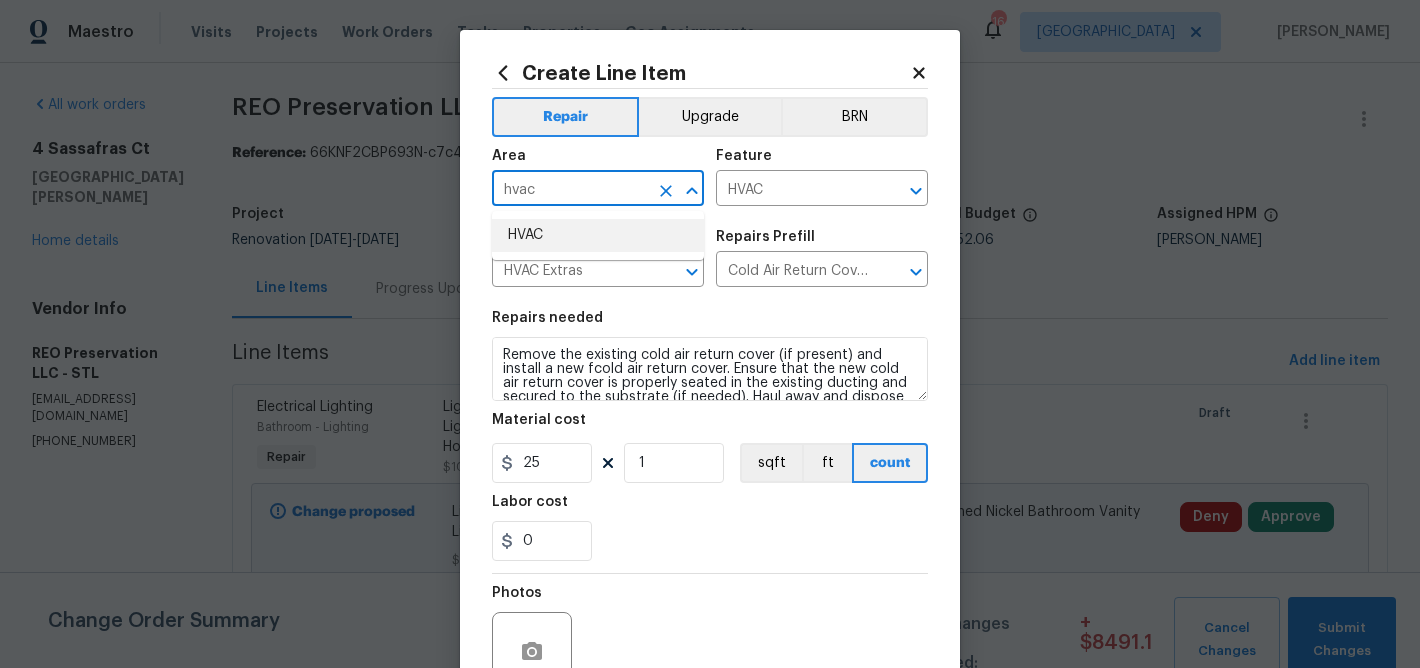 click on "HVAC" at bounding box center [598, 235] 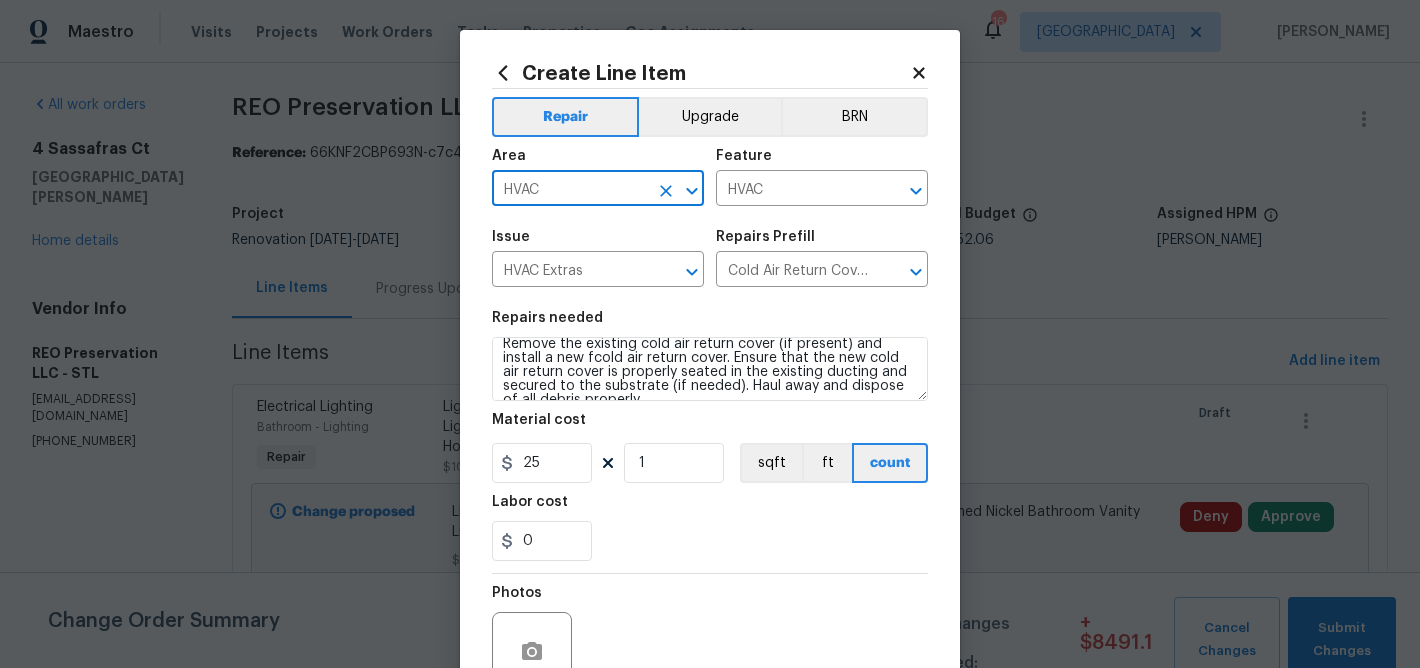scroll, scrollTop: 28, scrollLeft: 0, axis: vertical 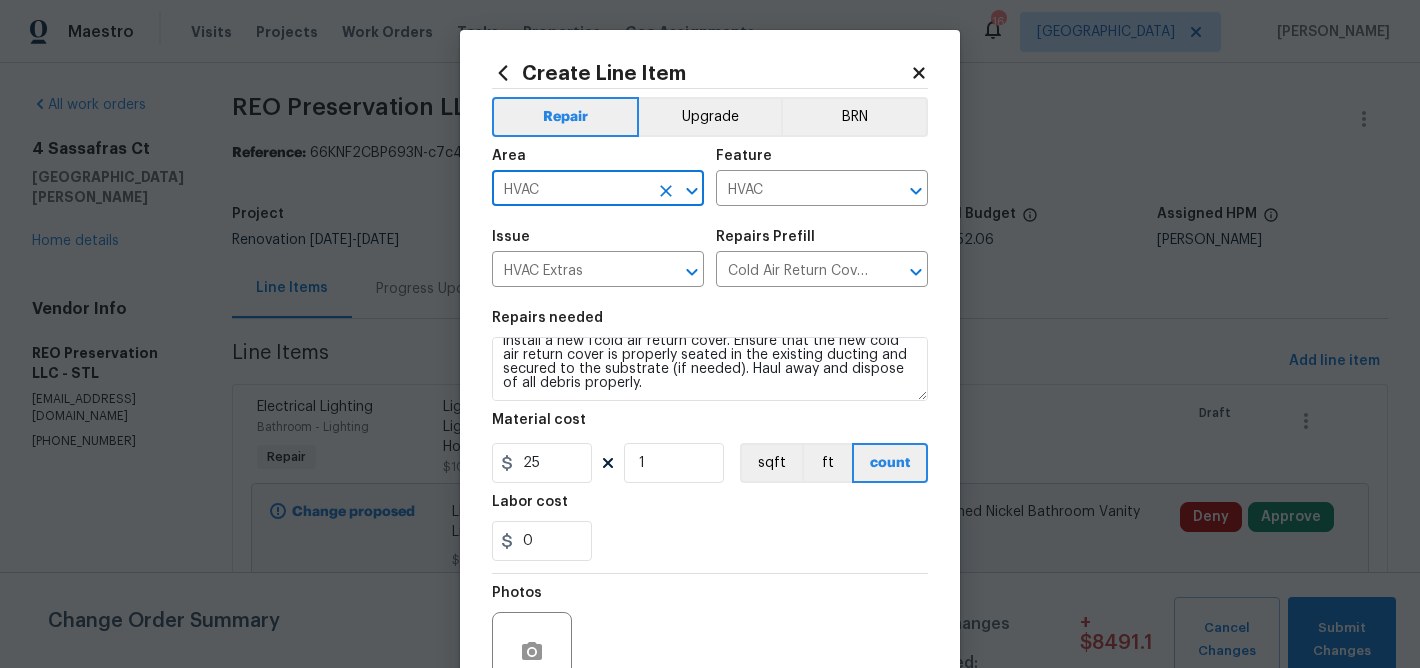 type on "HVAC" 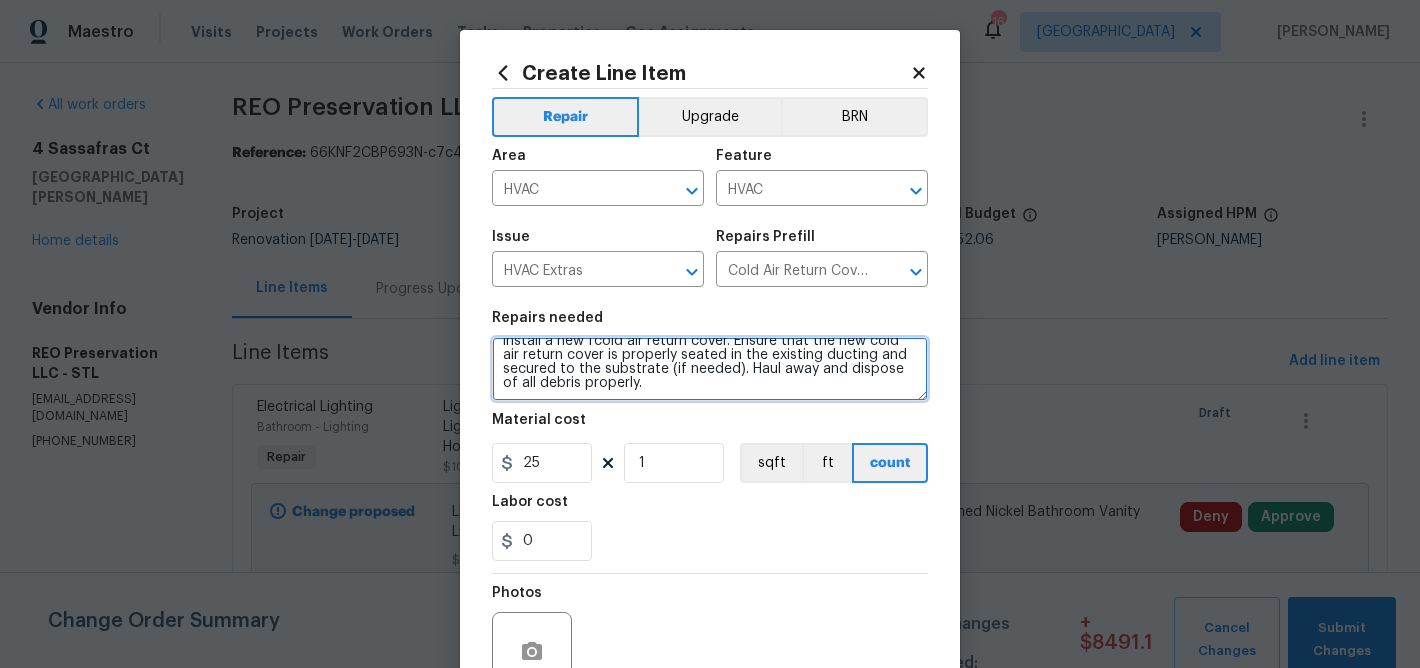 scroll, scrollTop: 0, scrollLeft: 0, axis: both 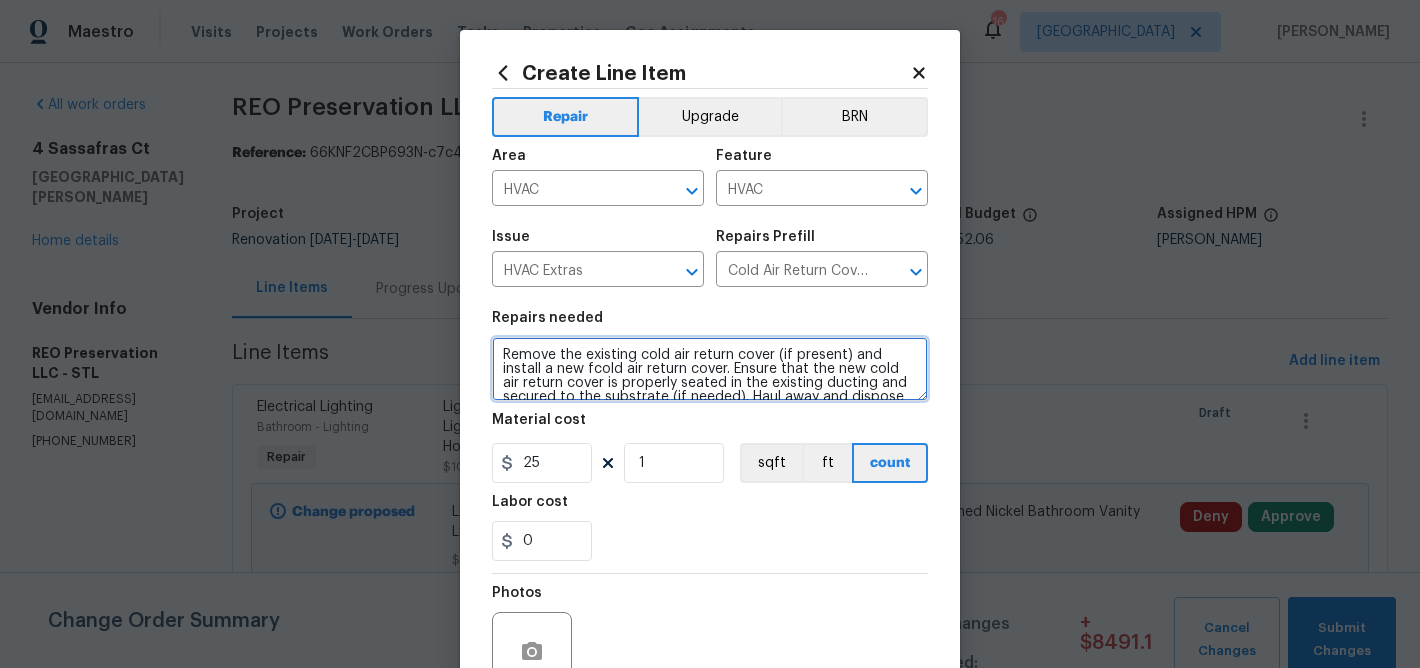 drag, startPoint x: 667, startPoint y: 394, endPoint x: 475, endPoint y: 287, distance: 219.80219 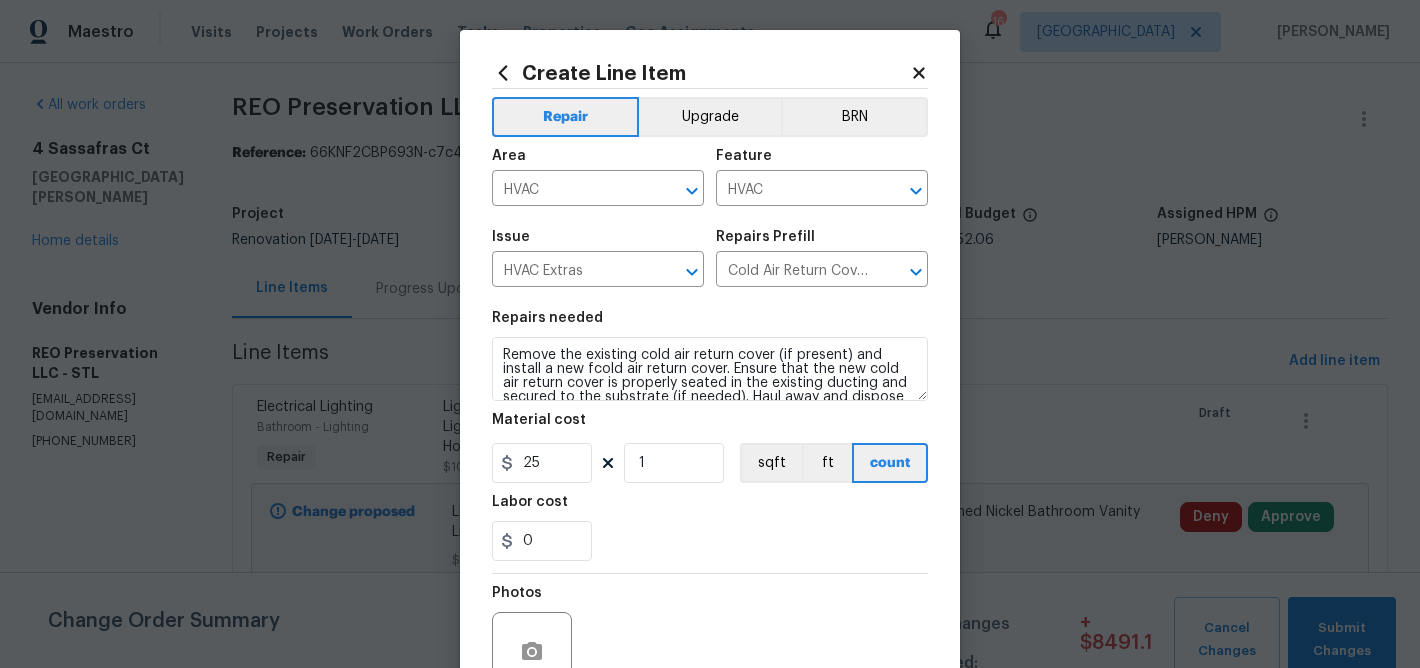 click on "Create Line Item Repair Upgrade BRN Area HVAC ​ Feature HVAC ​ Issue HVAC Extras ​ Repairs Prefill Cold Air Return Cover $25.00 ​ Repairs needed Remove the existing cold air return cover (if present) and install a new fcold air return cover. Ensure that the new cold air return cover is properly seated in the existing ducting and secured to the substrate (if needed). Haul away and dispose of all debris properly. Material cost 25 1 sqft ft count Labor cost 0 Photos Create without photos Total   $ 25.00 Cancel Create" at bounding box center [710, 430] 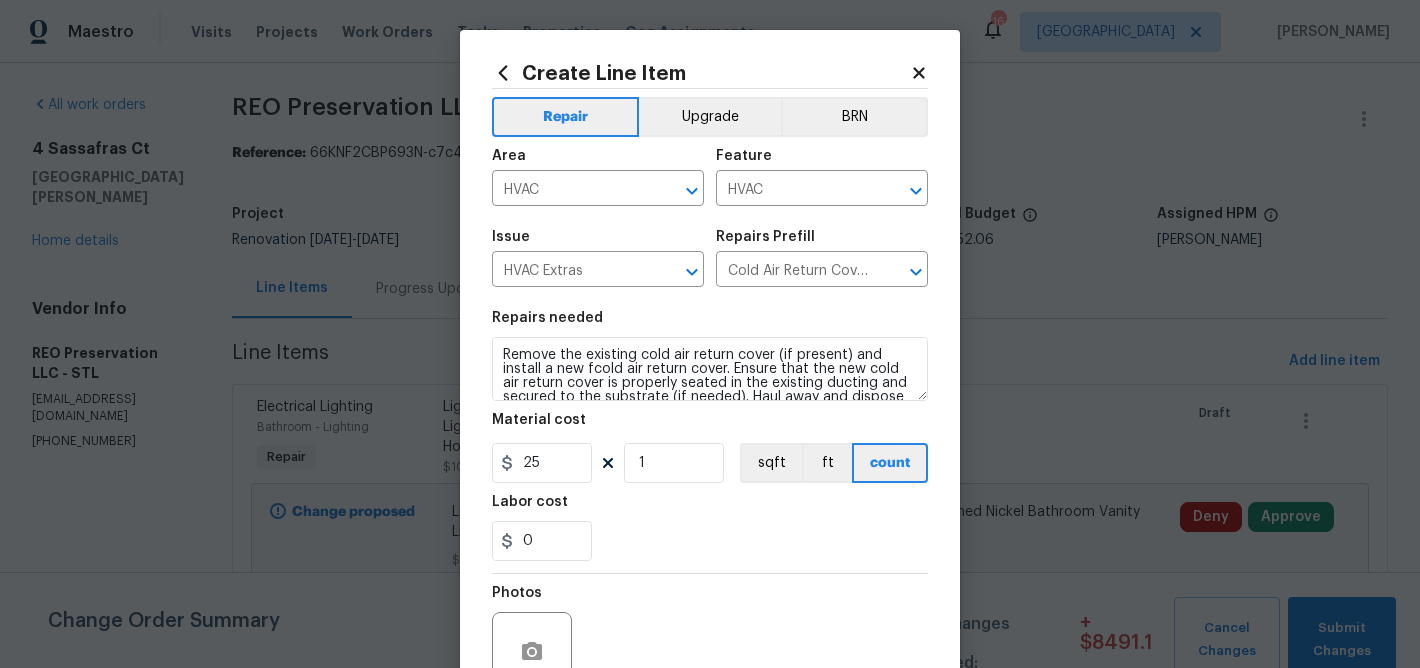 scroll, scrollTop: 194, scrollLeft: 0, axis: vertical 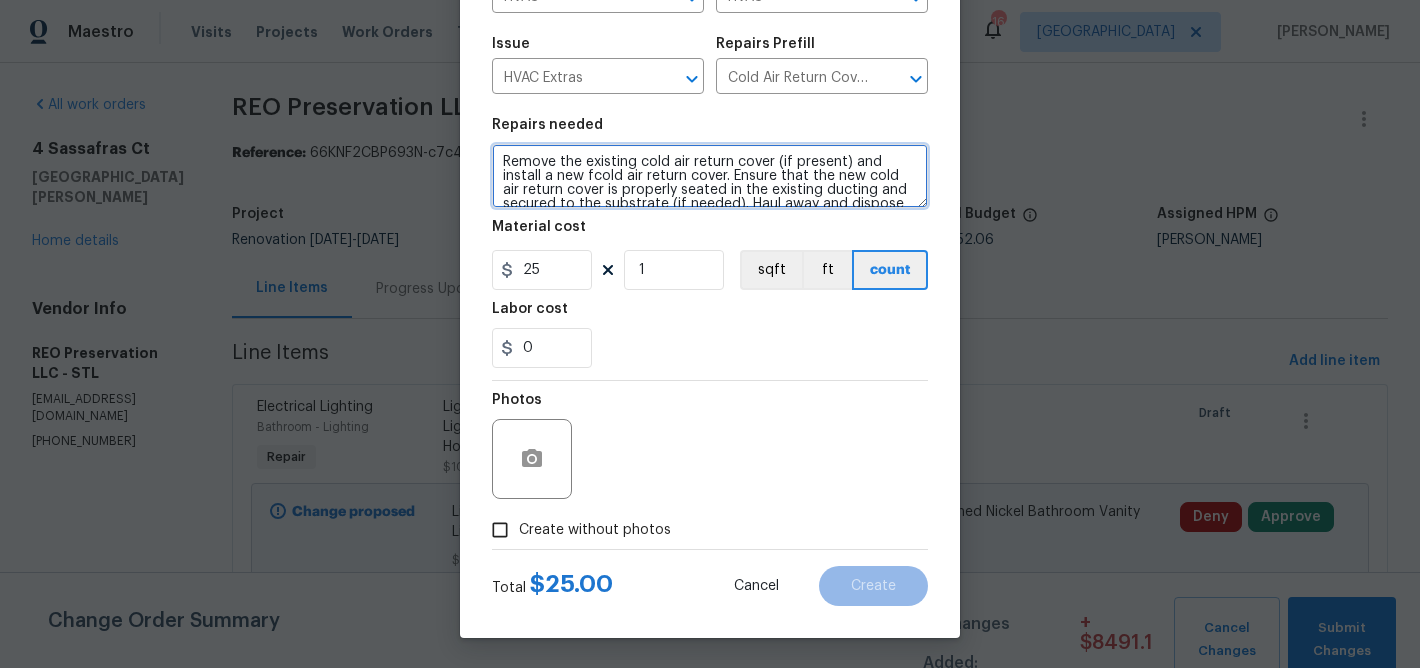 drag, startPoint x: 634, startPoint y: 196, endPoint x: 406, endPoint y: 93, distance: 250.18593 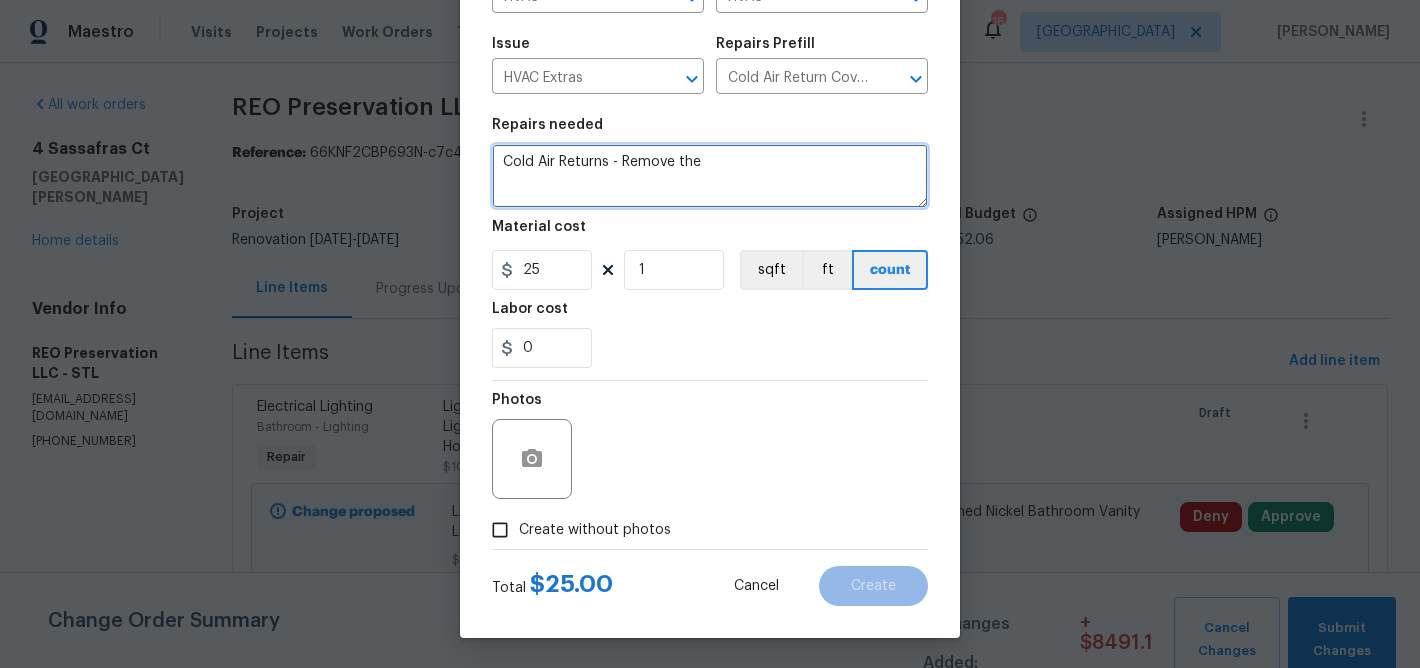 drag, startPoint x: 714, startPoint y: 165, endPoint x: 450, endPoint y: 159, distance: 264.06818 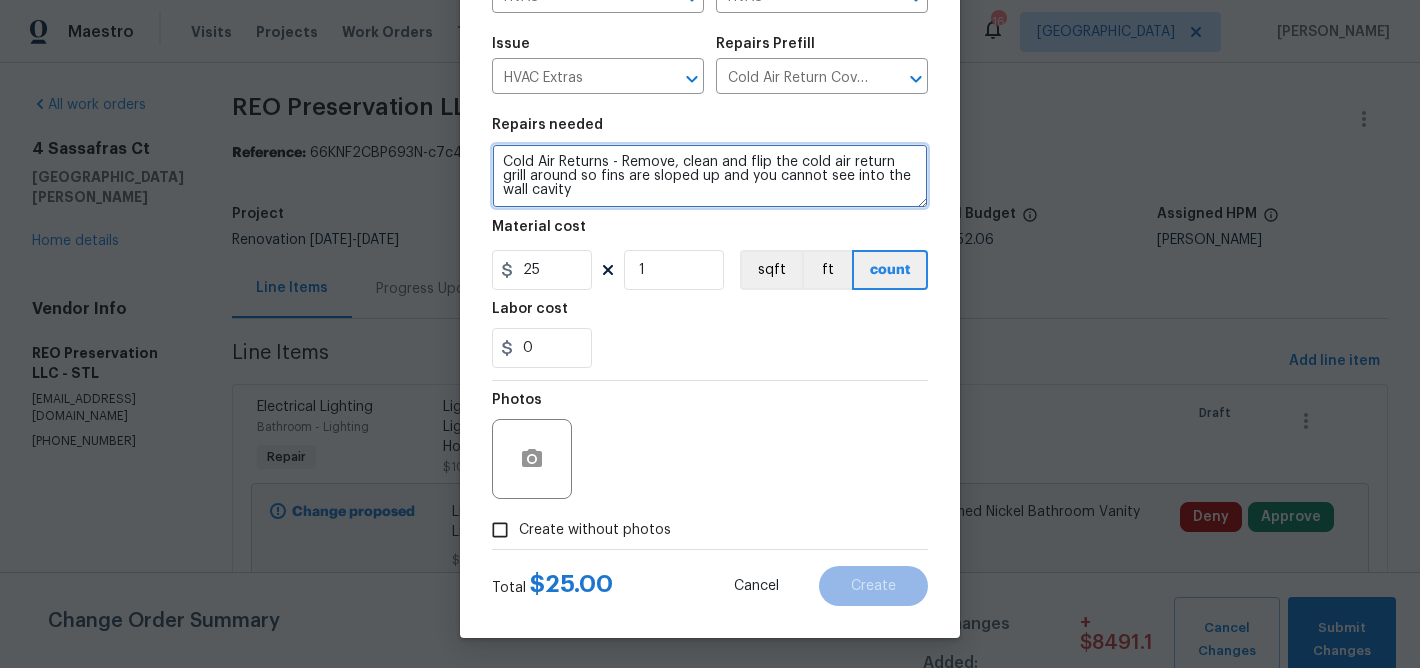 type on "Cold Air Returns - Remove, clean and flip the cold air return grill around so fins are sloped up and you cannot see into the wall cavity" 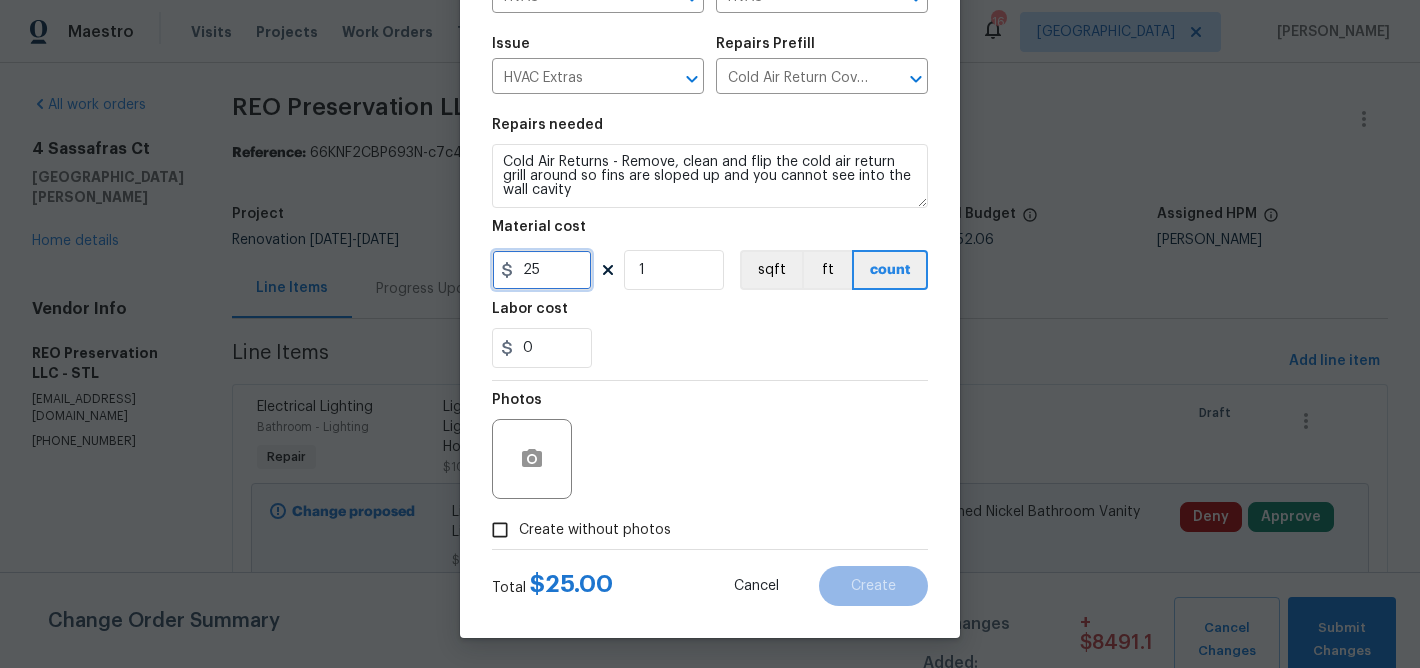 click on "25" at bounding box center (542, 270) 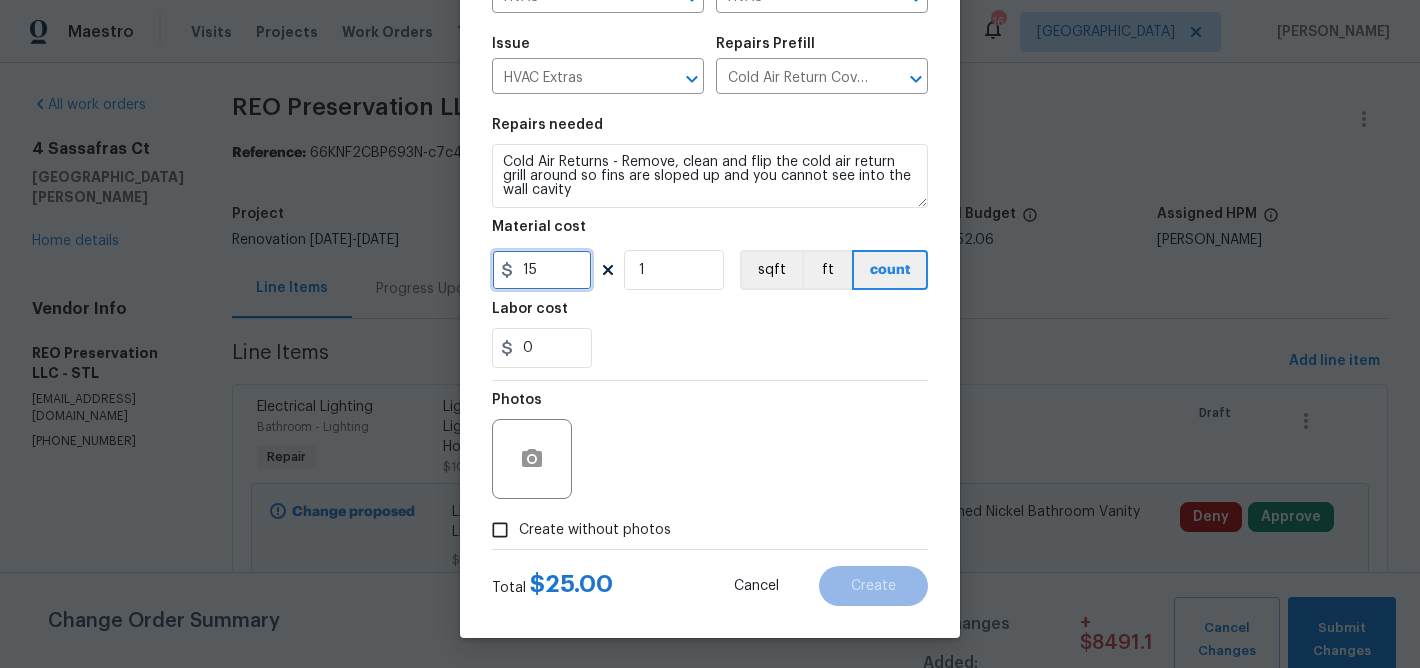 type on "15" 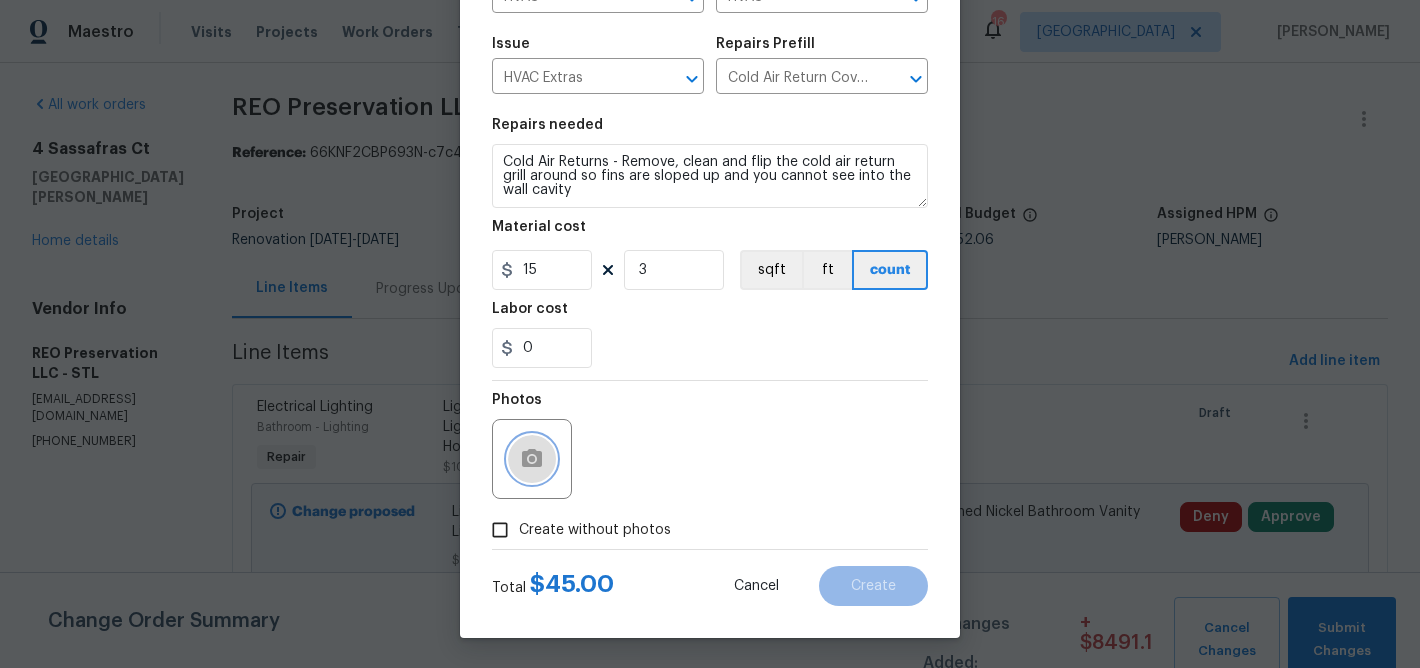 click 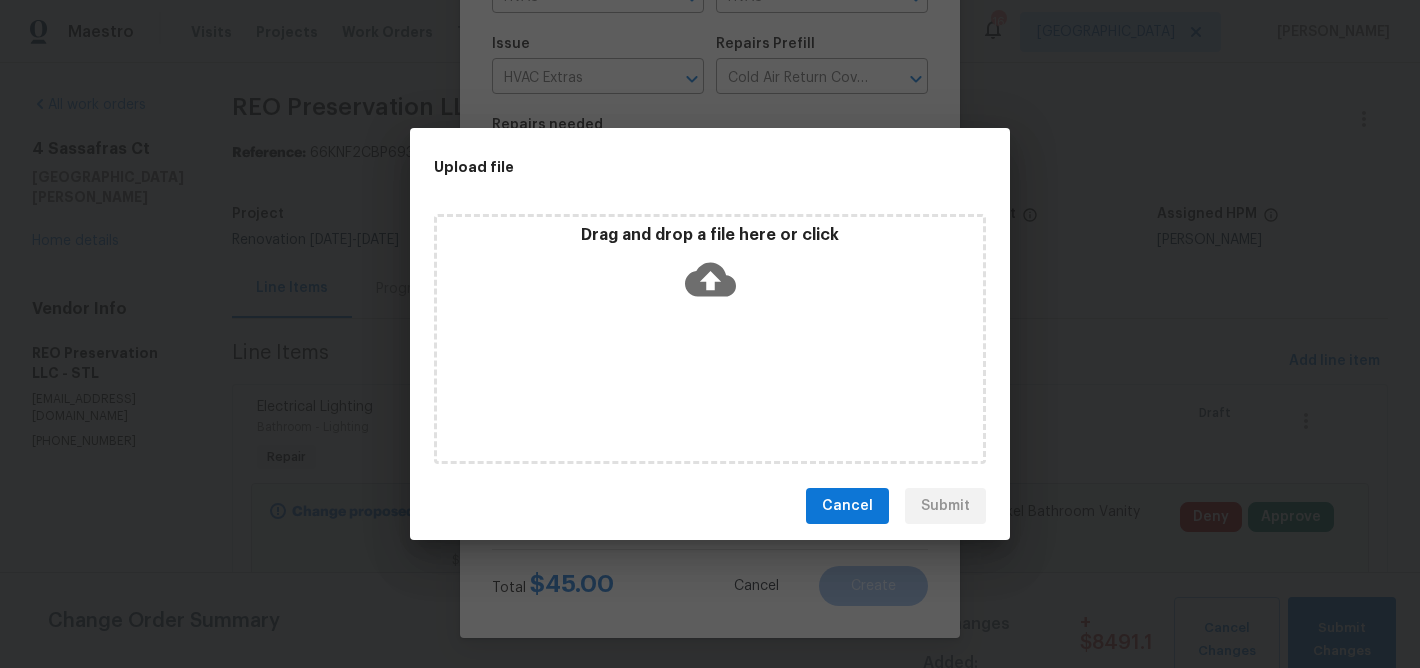 click 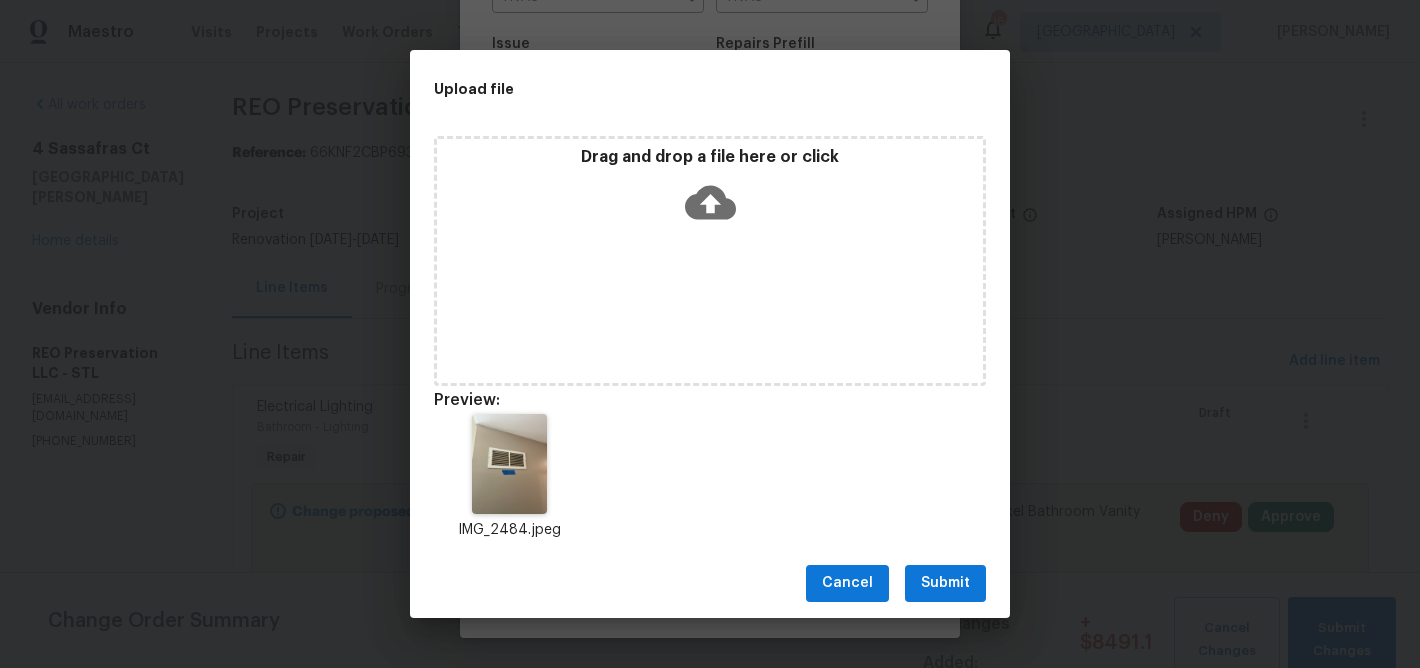 click on "Submit" at bounding box center (945, 583) 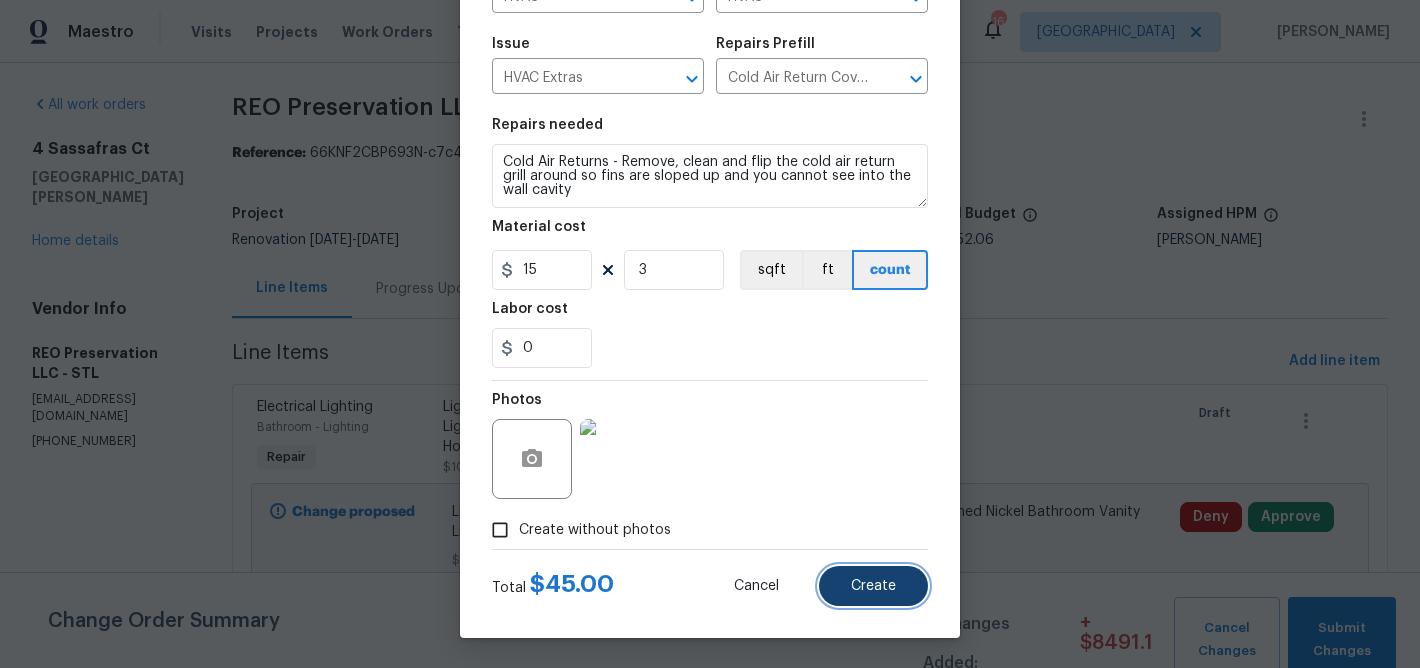 click on "Create" at bounding box center [873, 586] 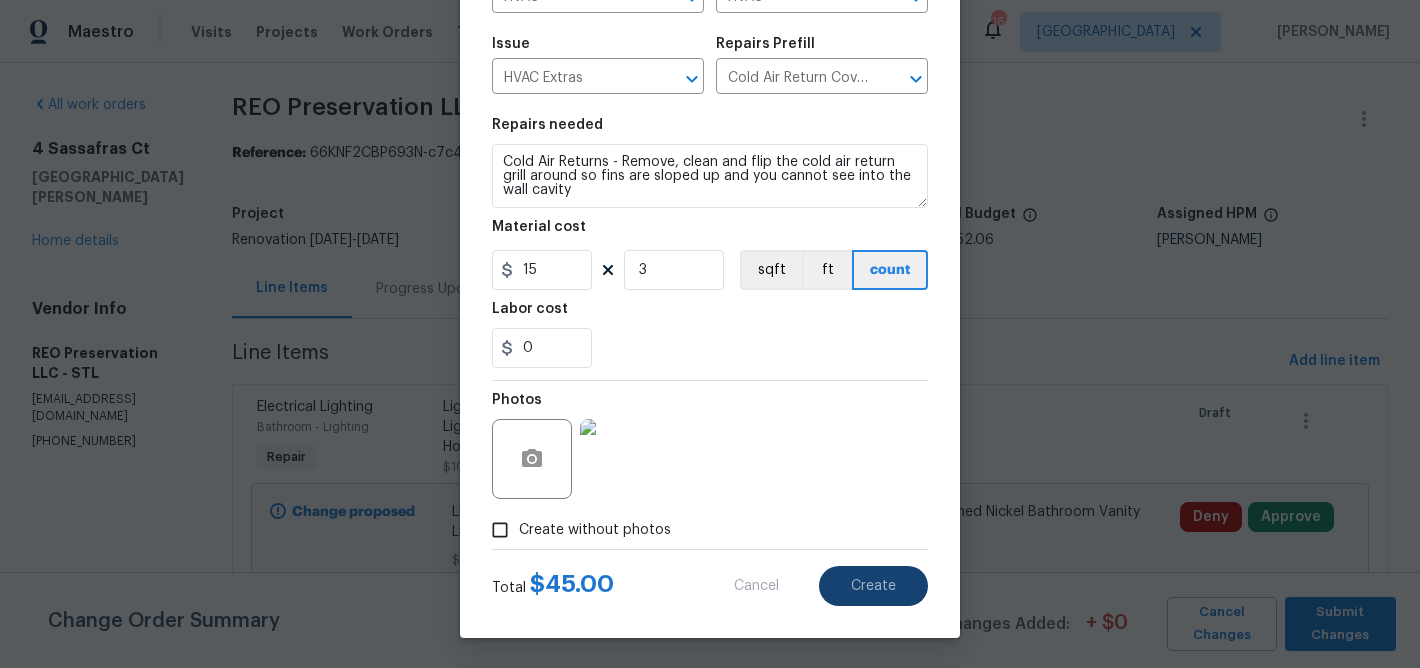 type on "0" 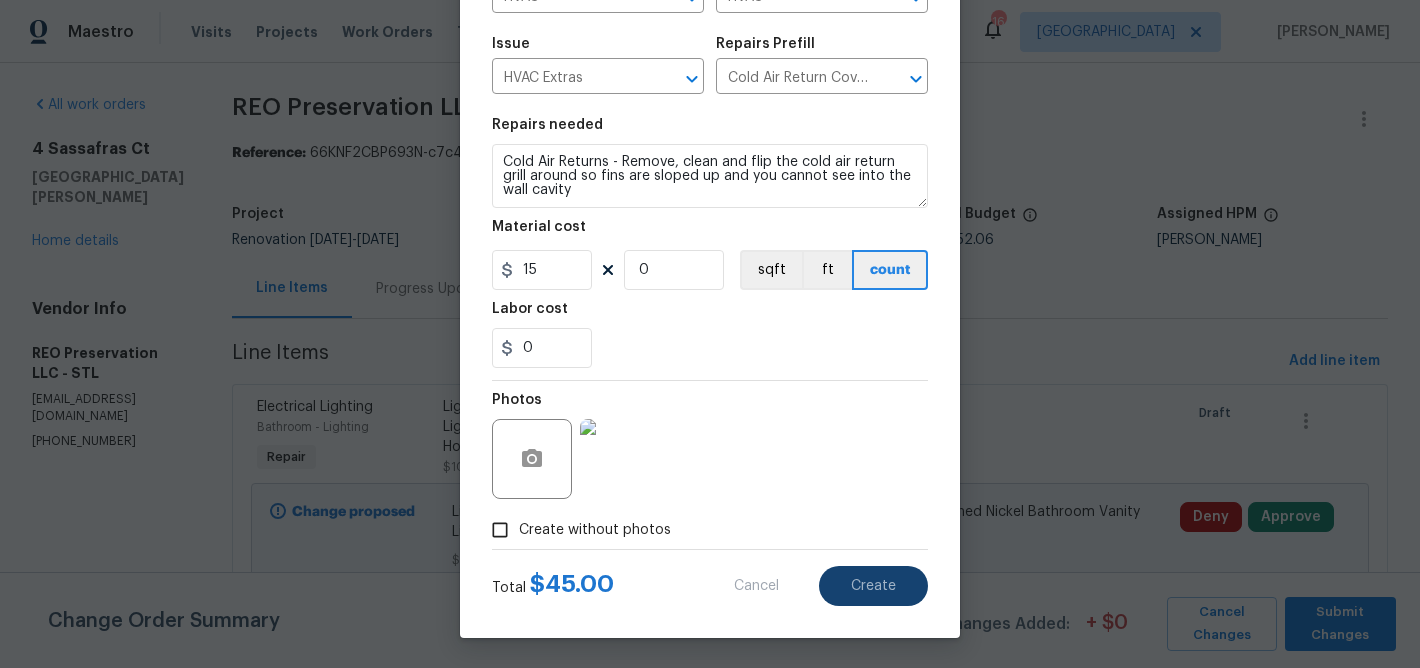 type 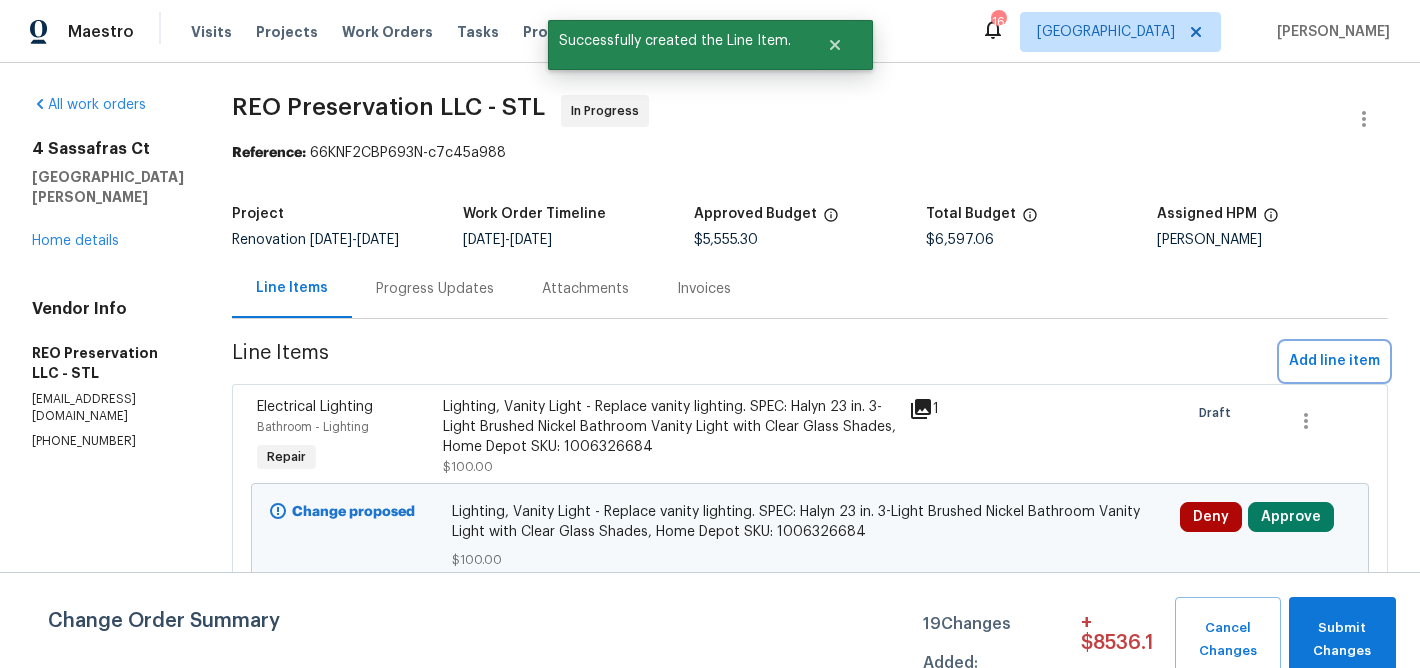 click on "Add line item" at bounding box center [1334, 361] 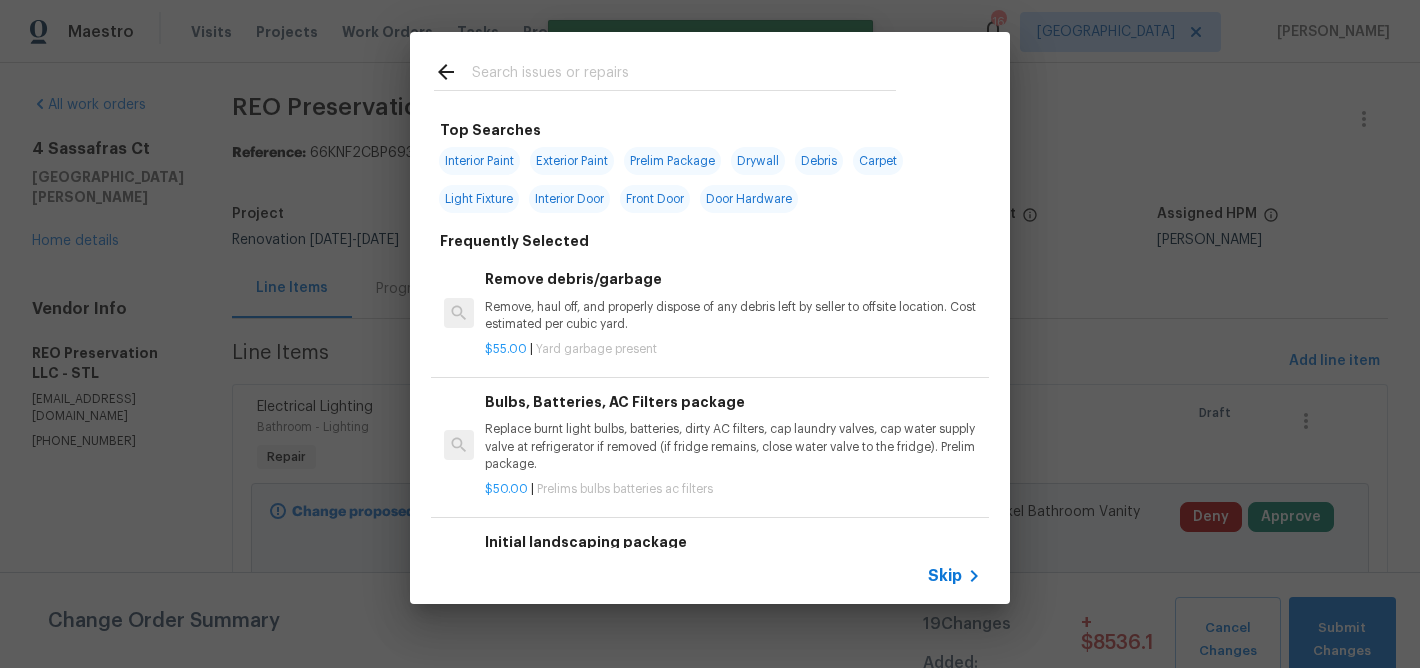 click at bounding box center (684, 75) 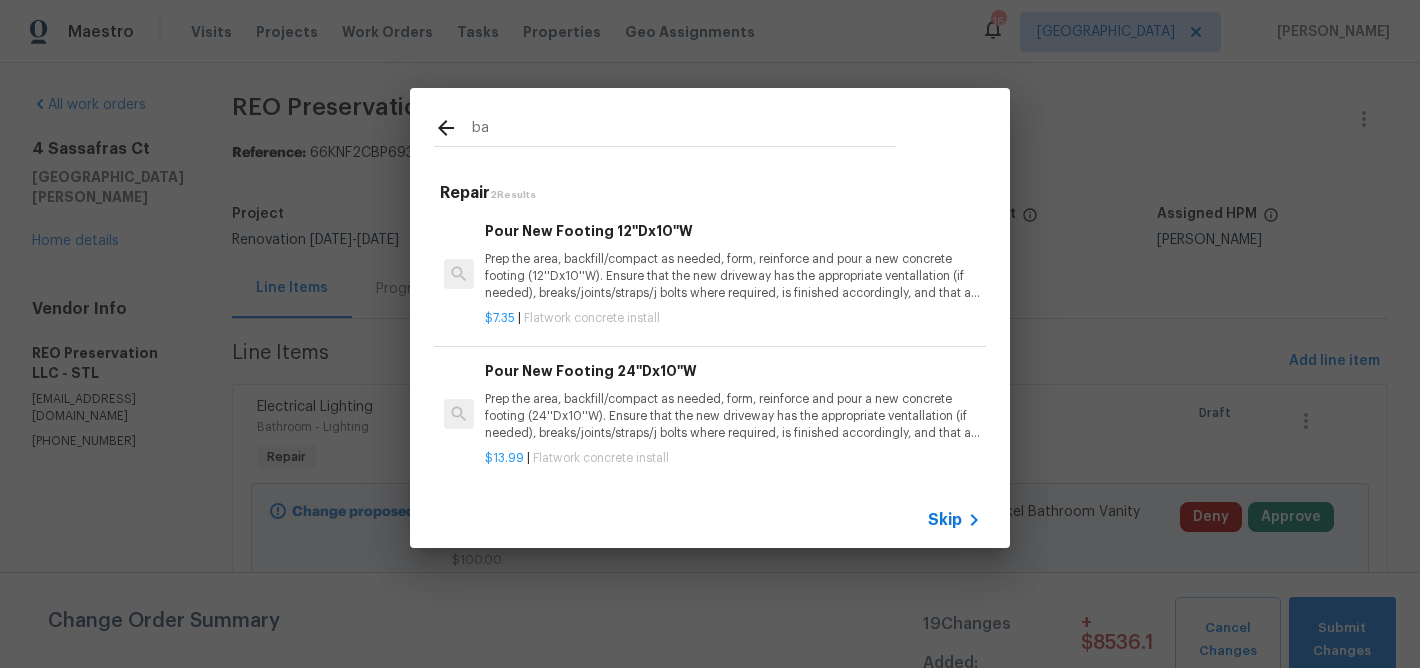 type on "b" 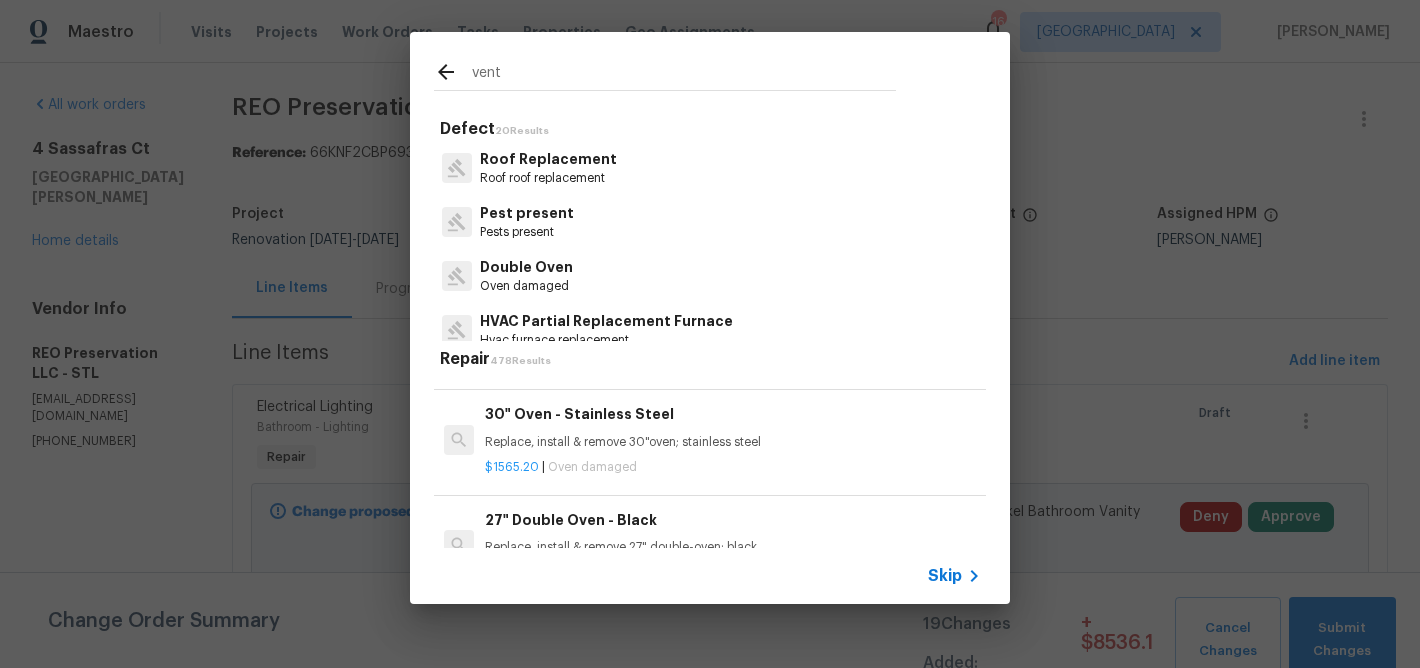 scroll, scrollTop: 1429, scrollLeft: 0, axis: vertical 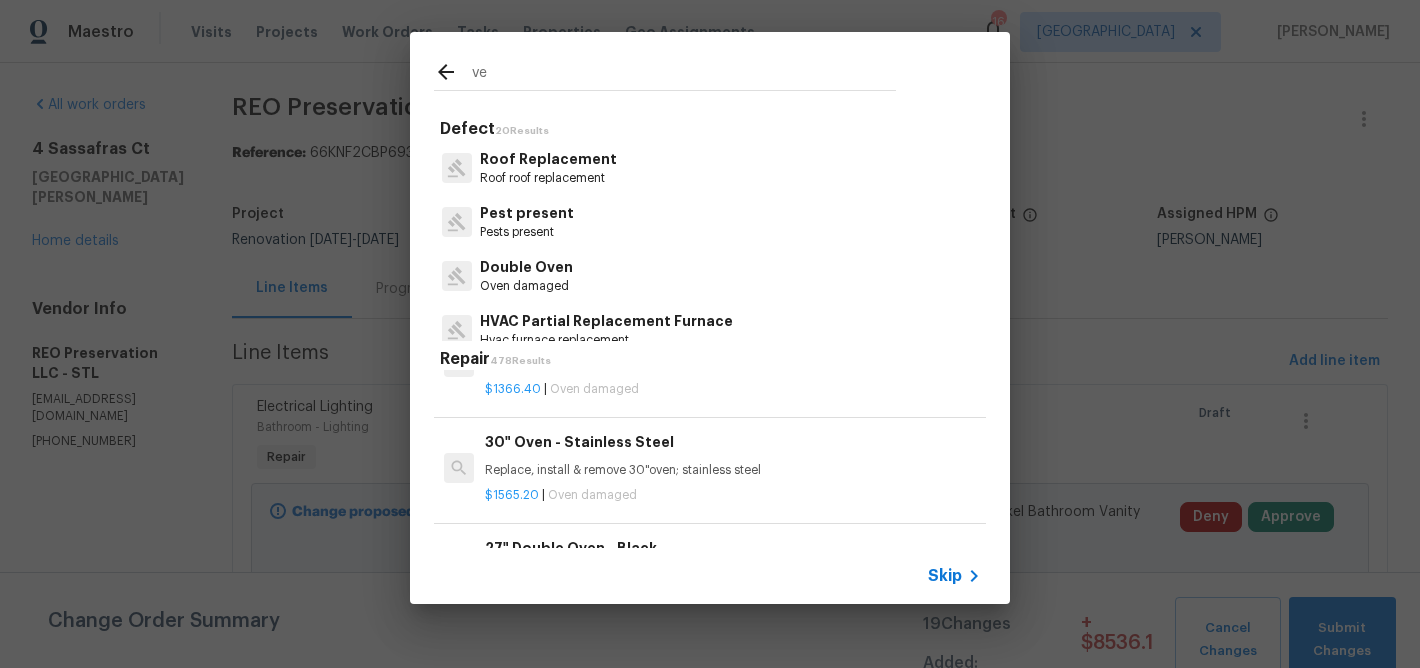 type on "v" 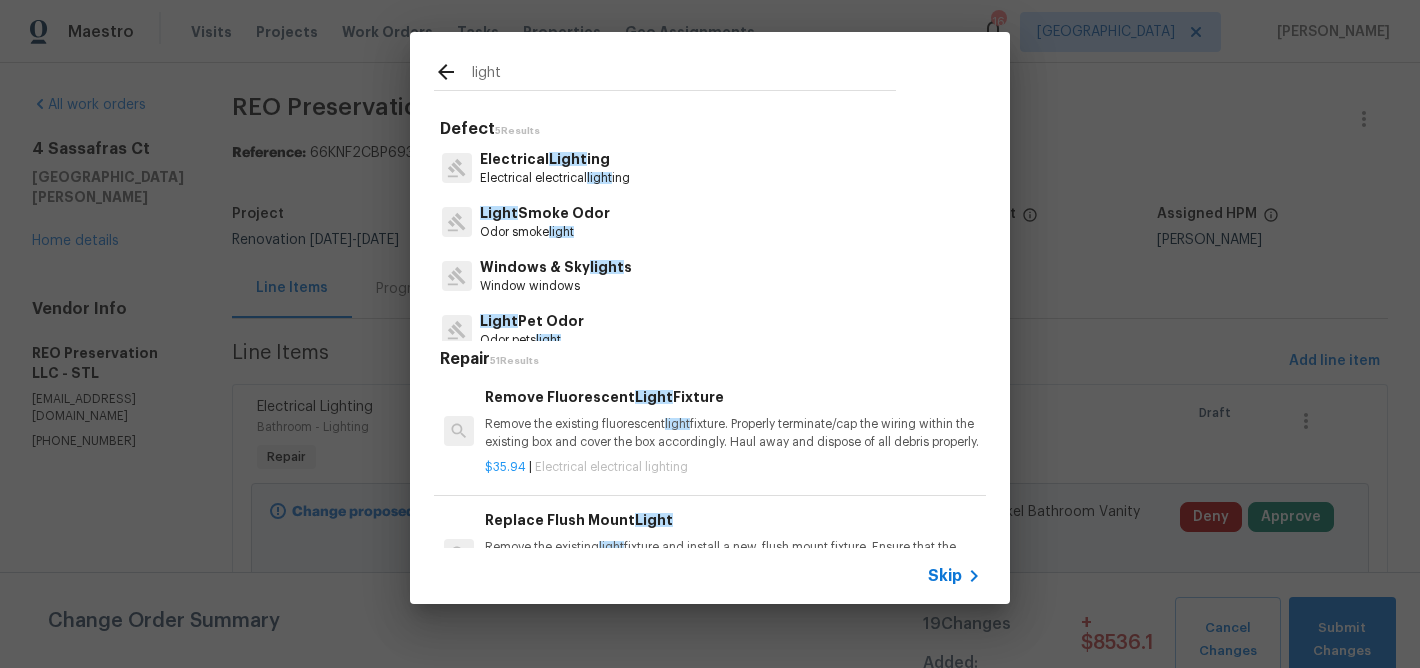 type on "light" 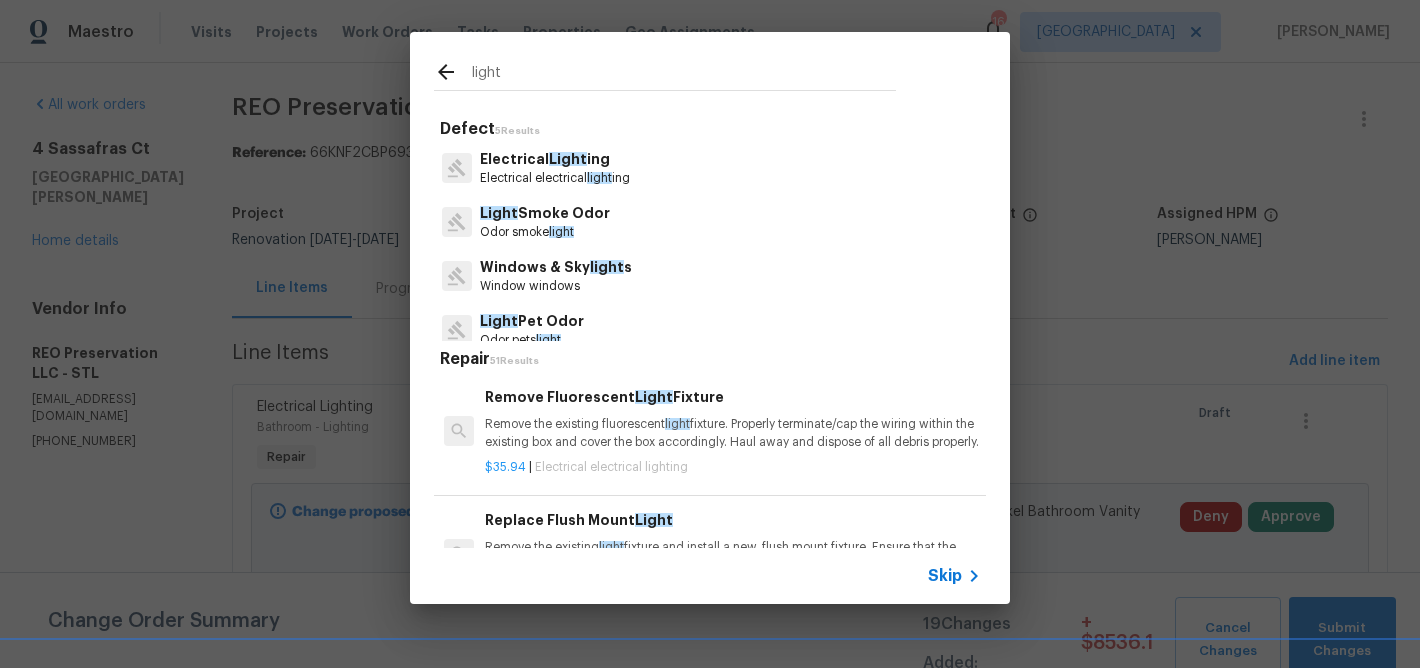 click on "Electrical electrical  light ing" at bounding box center [555, 178] 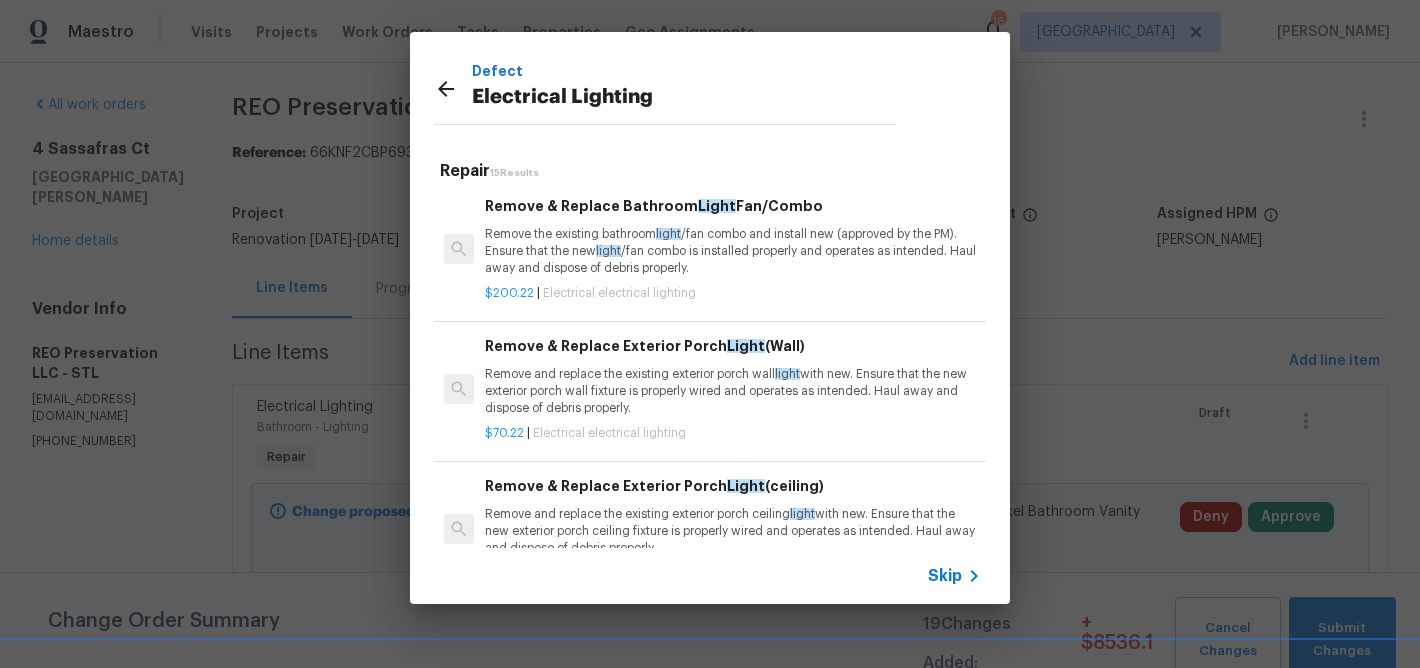 scroll, scrollTop: 1060, scrollLeft: 0, axis: vertical 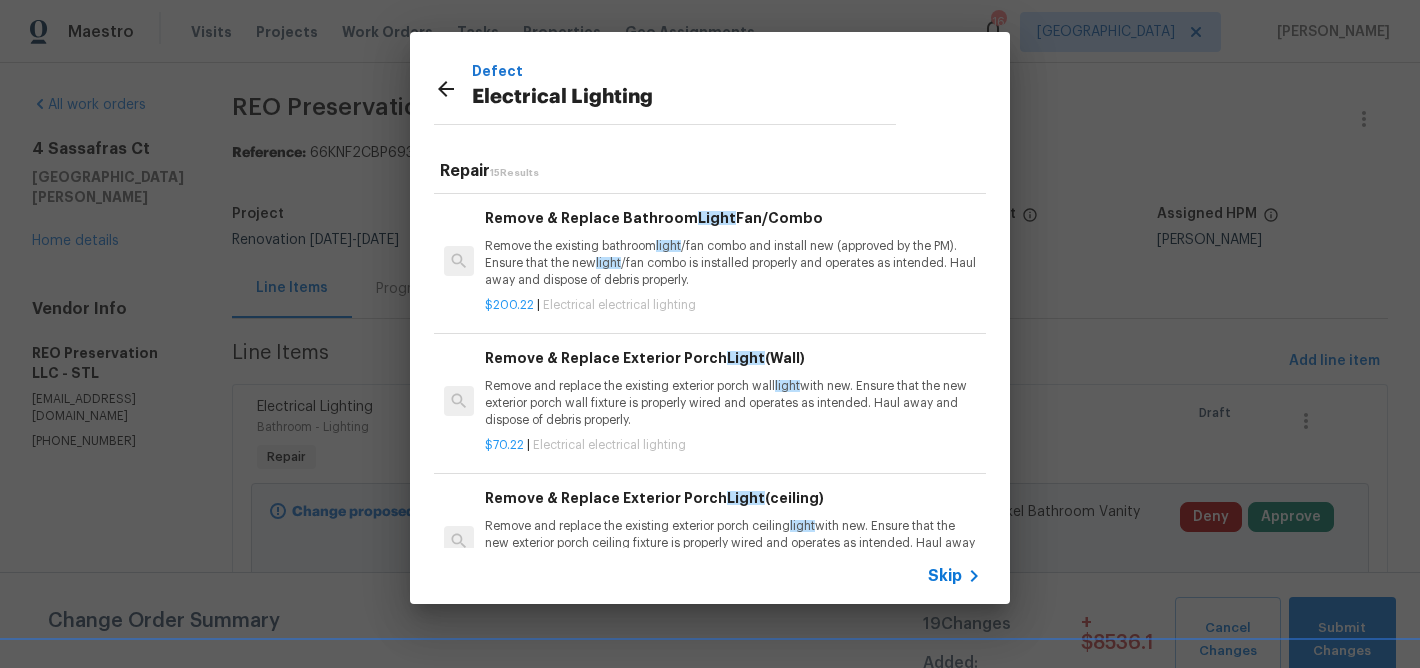 click on "$200.22   |   Electrical electrical lighting" at bounding box center [733, 301] 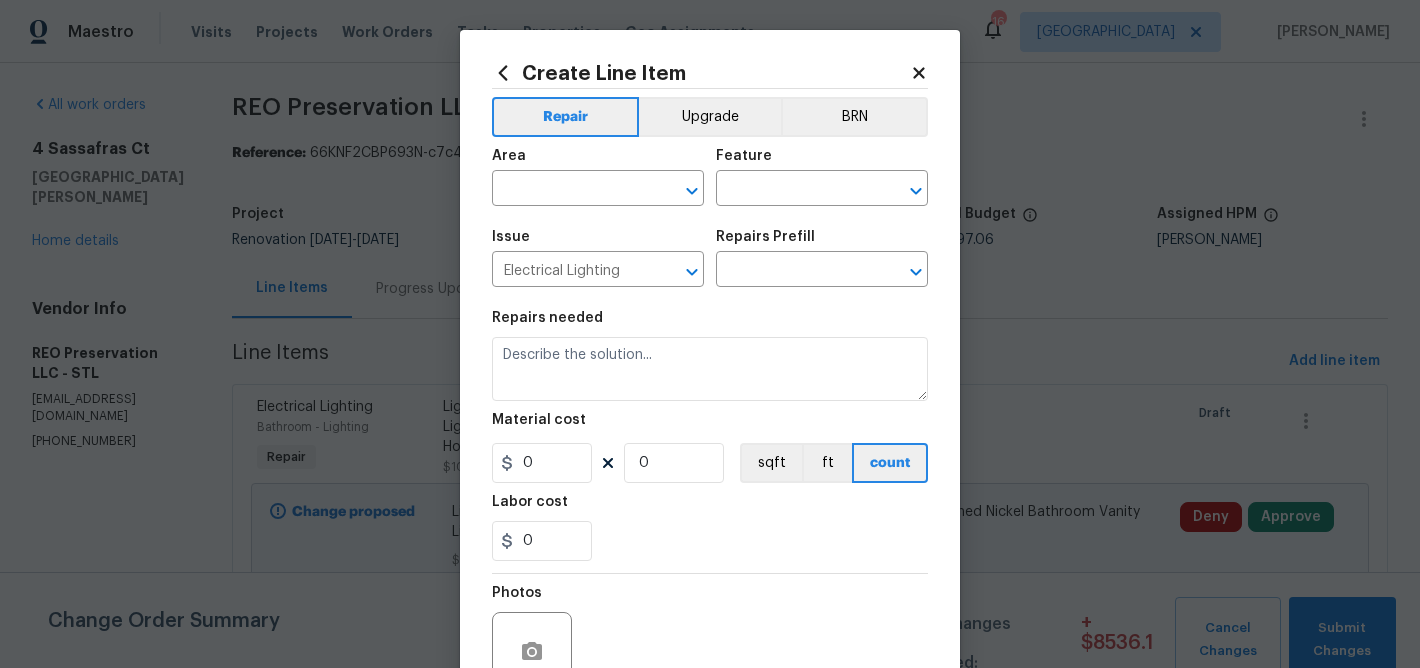 type on "Remove & Replace Bathroom Light Fan/Combo $200.22" 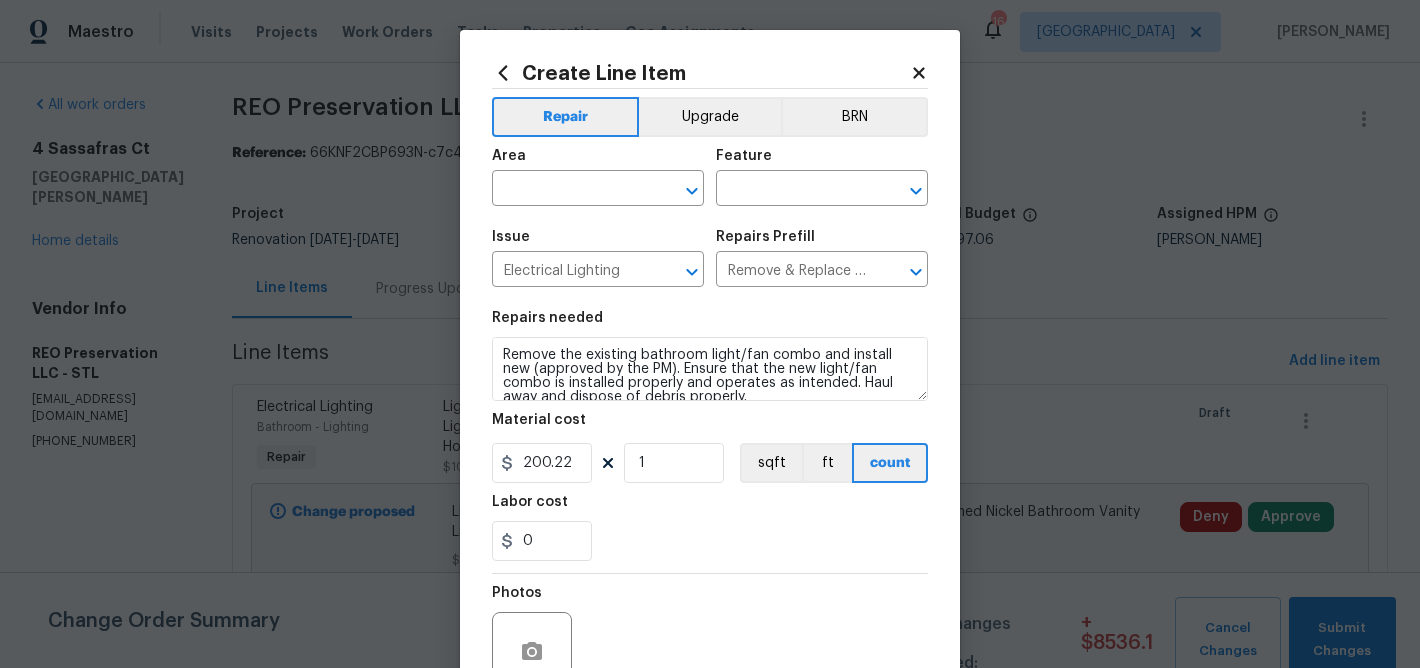 scroll, scrollTop: 14, scrollLeft: 0, axis: vertical 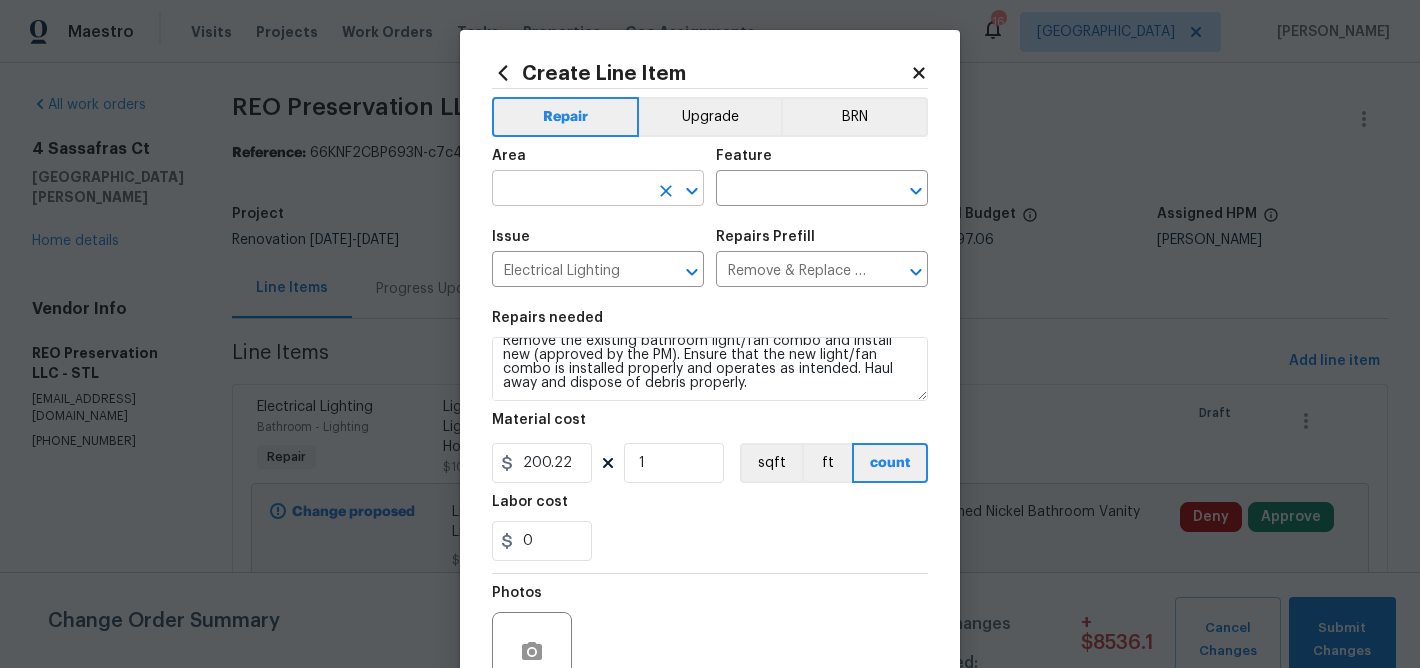 click at bounding box center (570, 190) 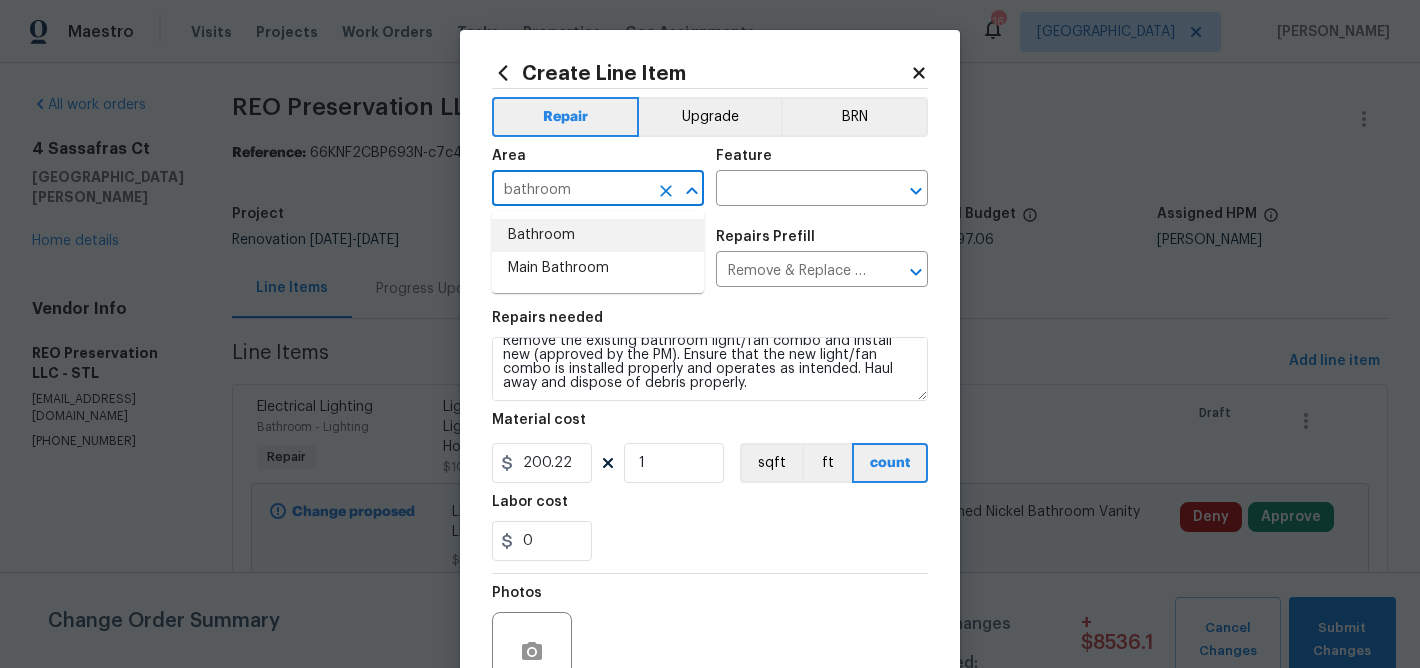 click on "Bathroom" at bounding box center (598, 235) 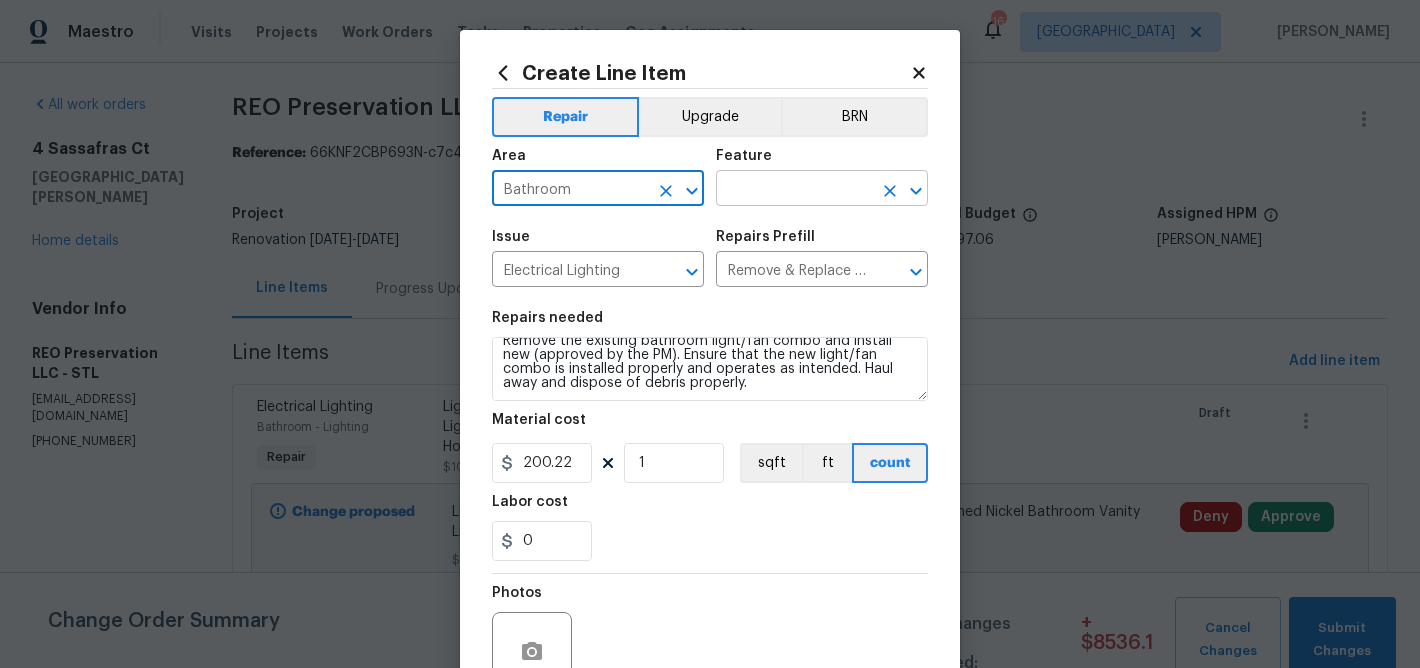 type on "Bathroom" 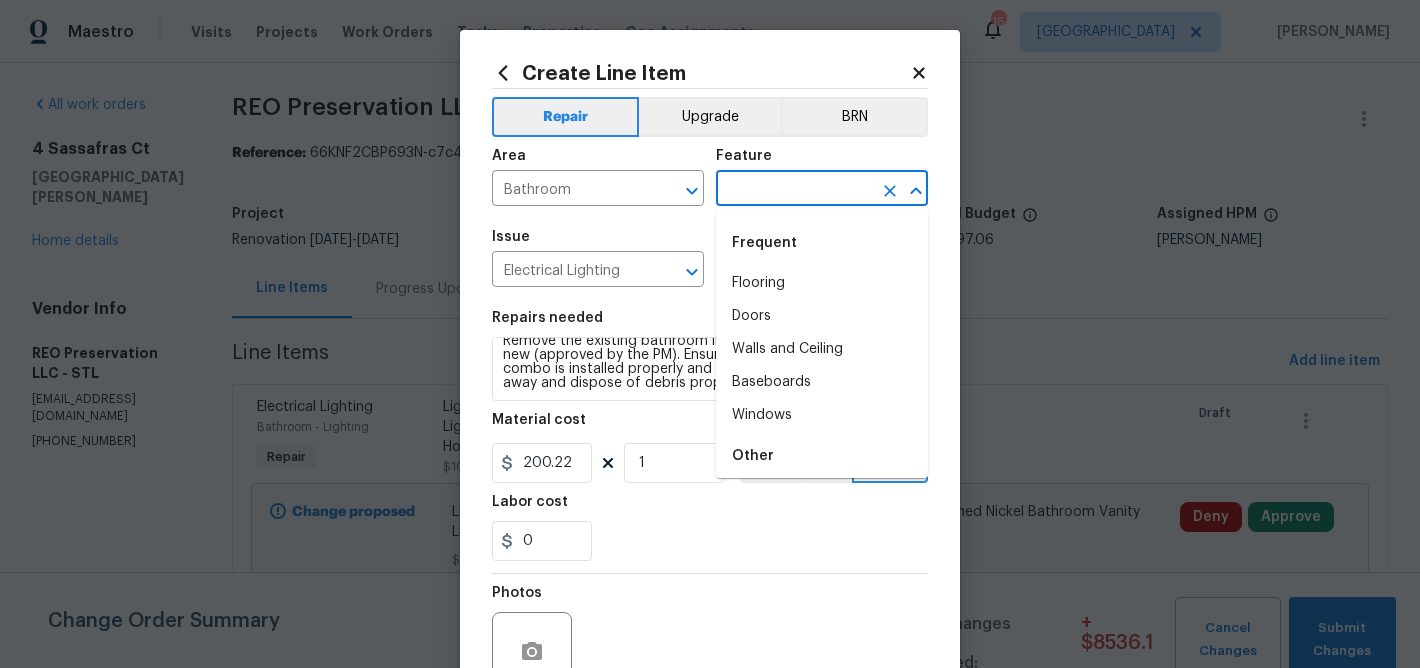 click at bounding box center [794, 190] 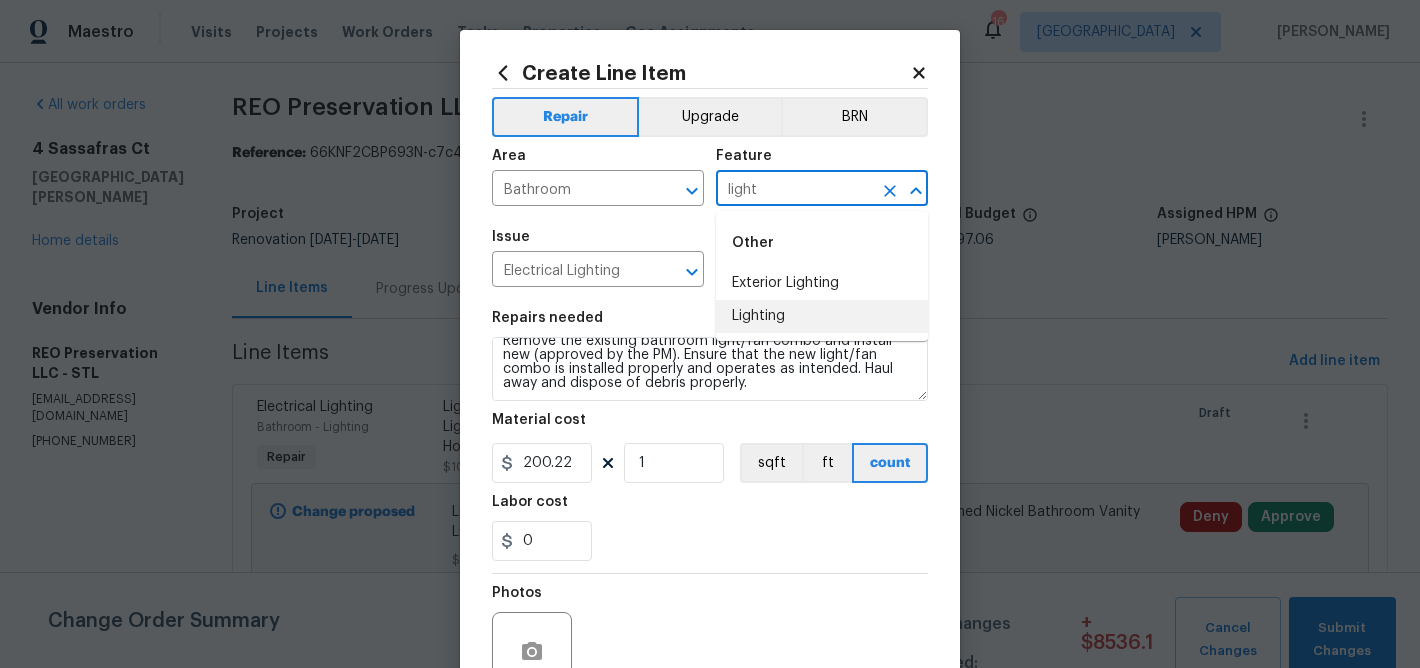 click on "Lighting" at bounding box center (822, 316) 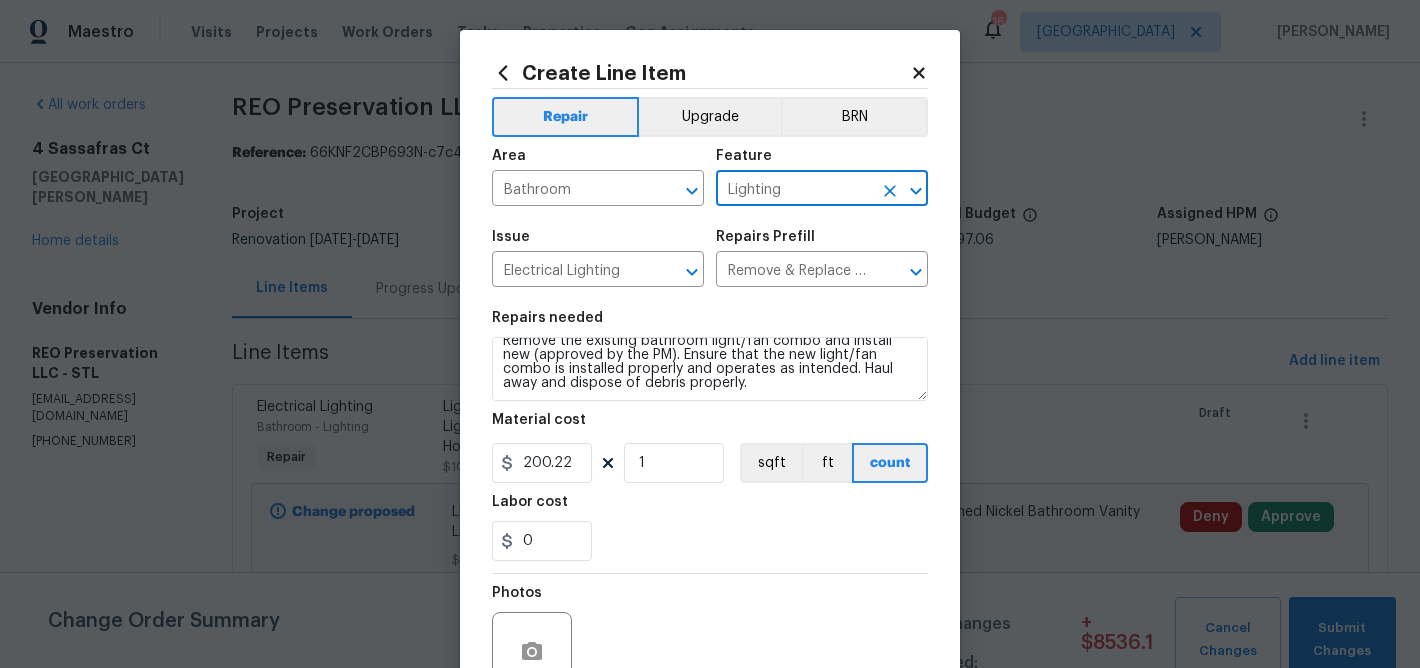 type on "Lighting" 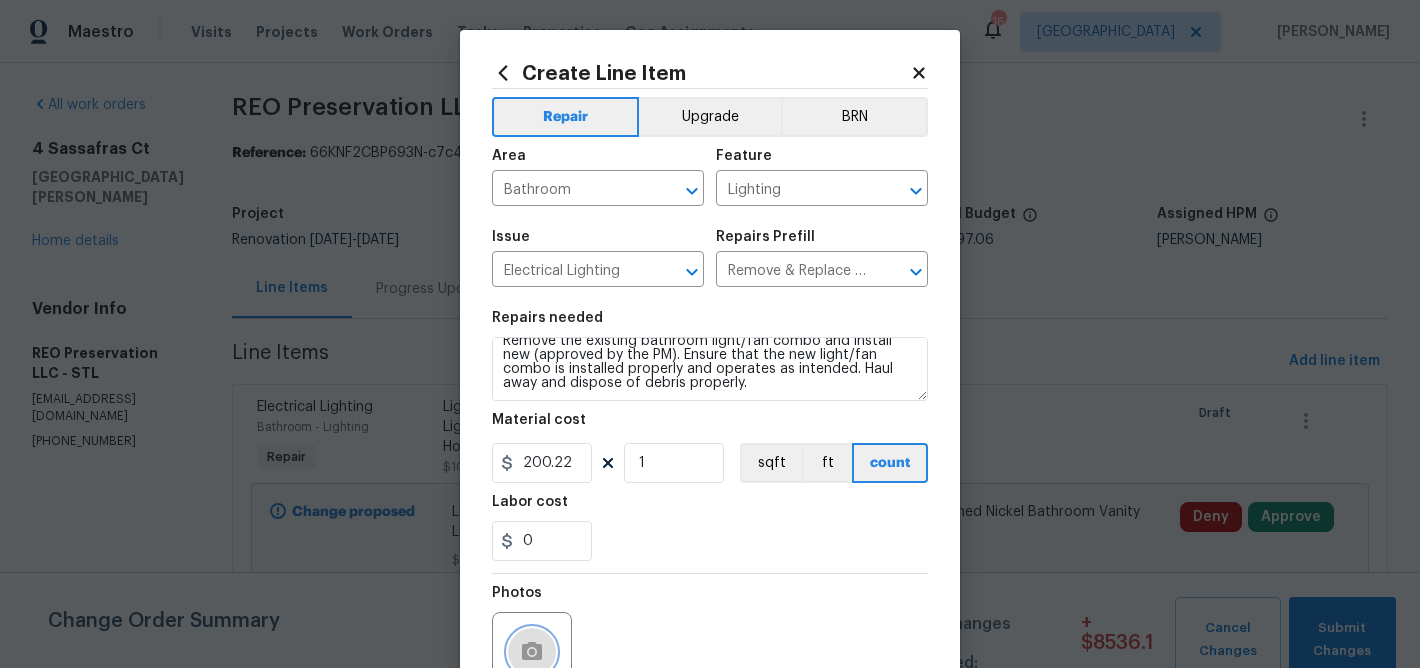 click 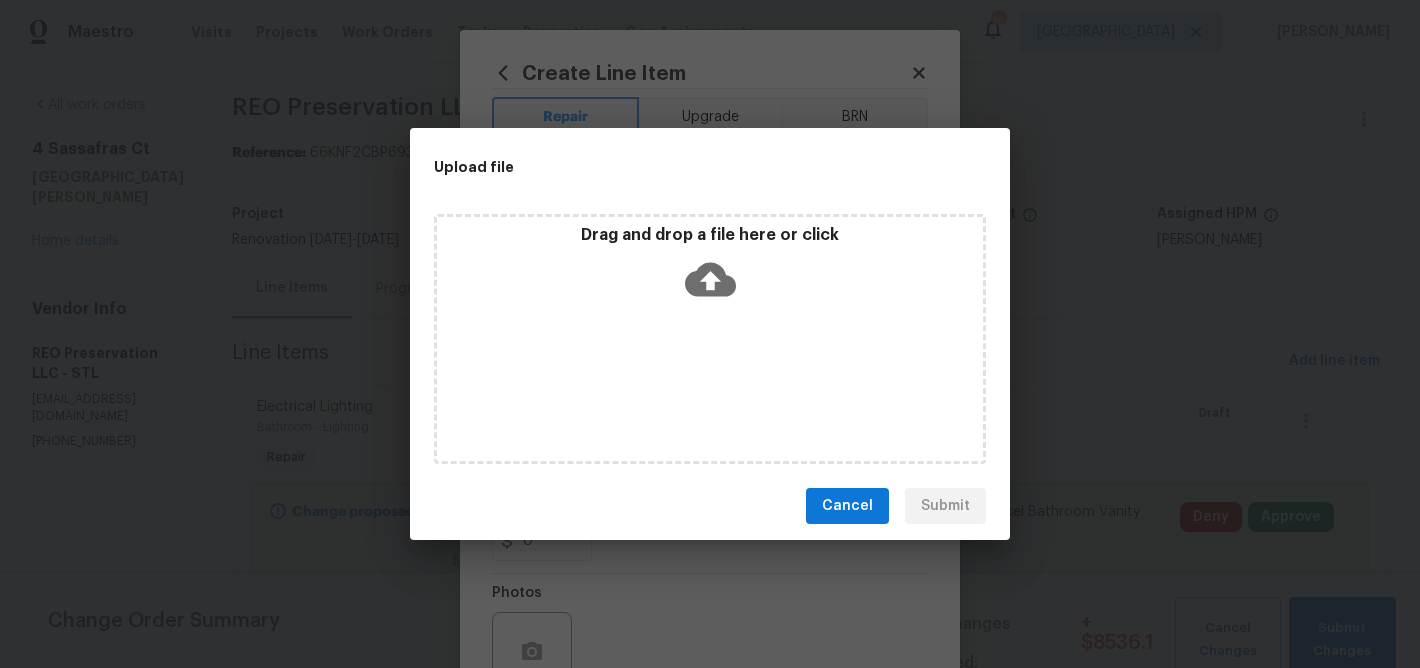 click 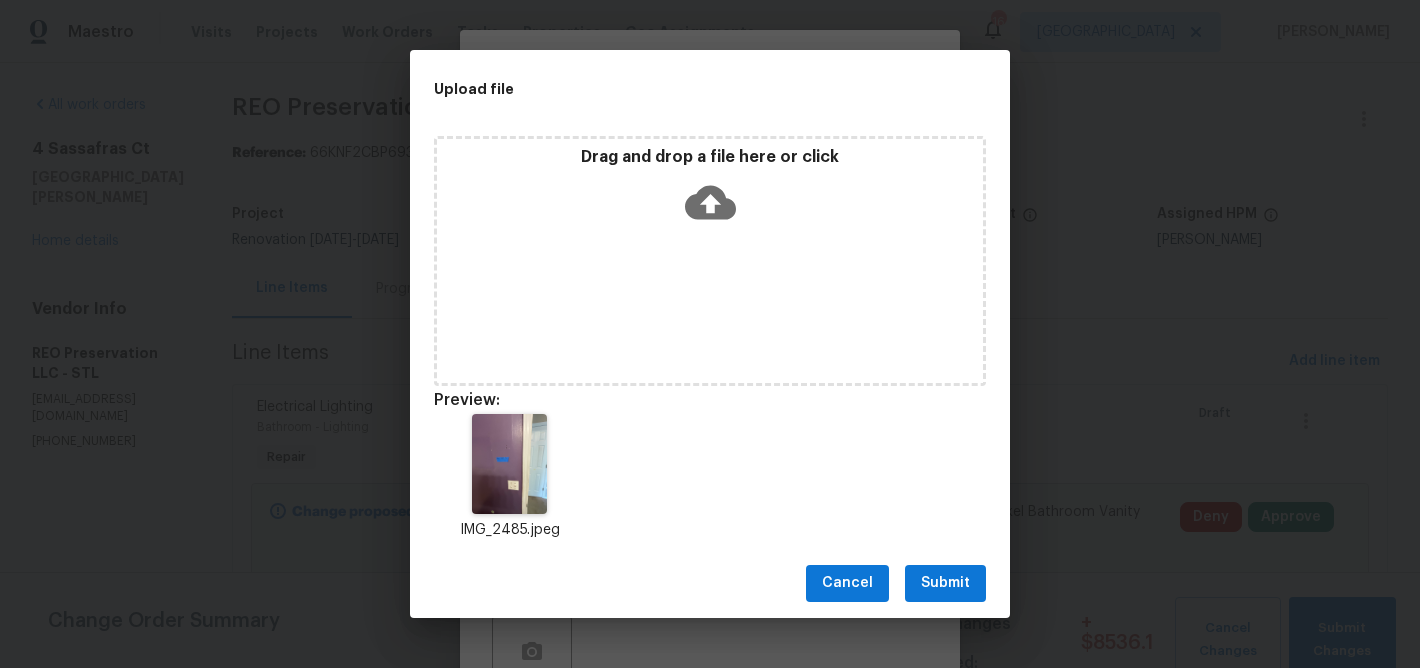 click on "Submit" at bounding box center (945, 583) 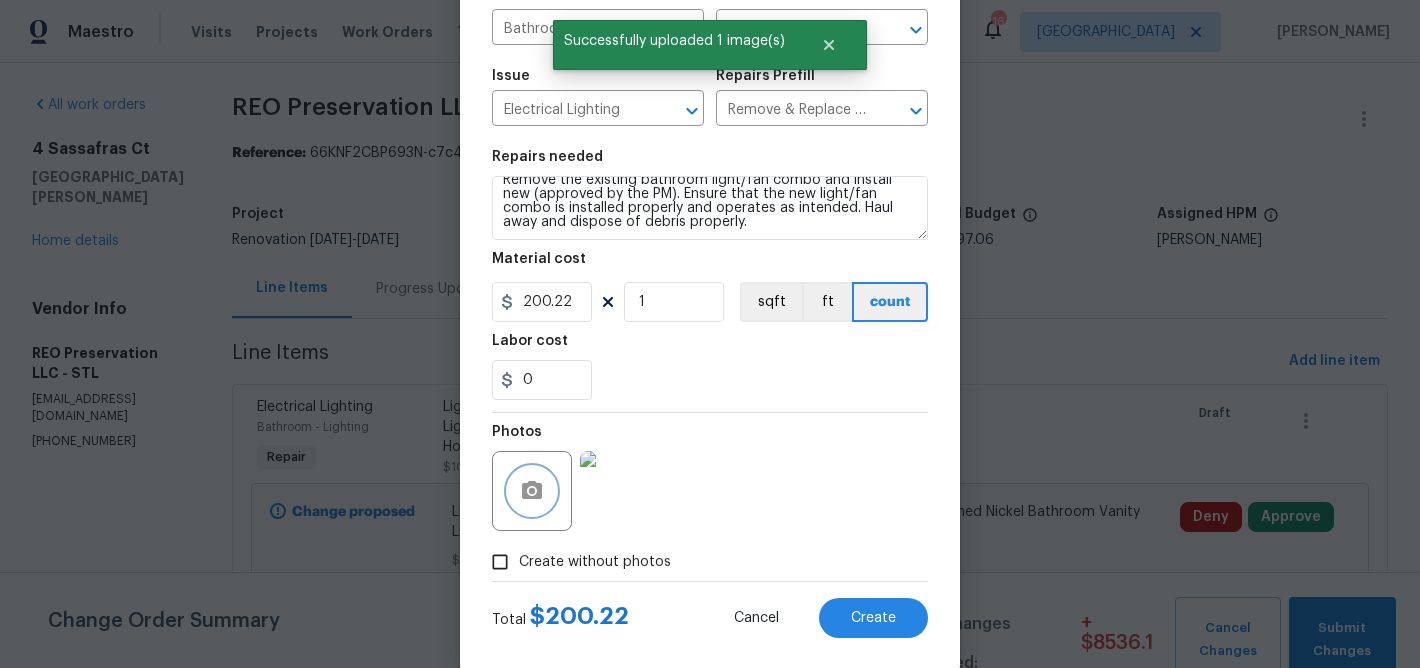 scroll, scrollTop: 194, scrollLeft: 0, axis: vertical 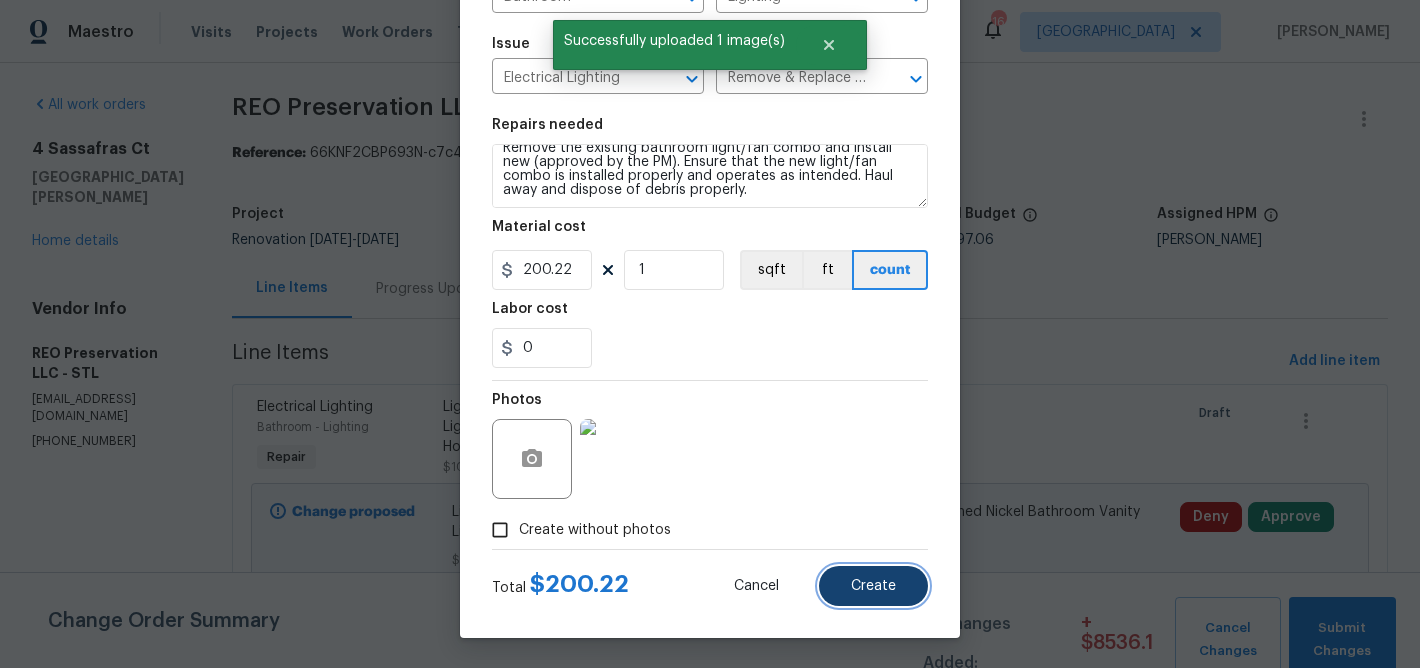 click on "Create" at bounding box center [873, 586] 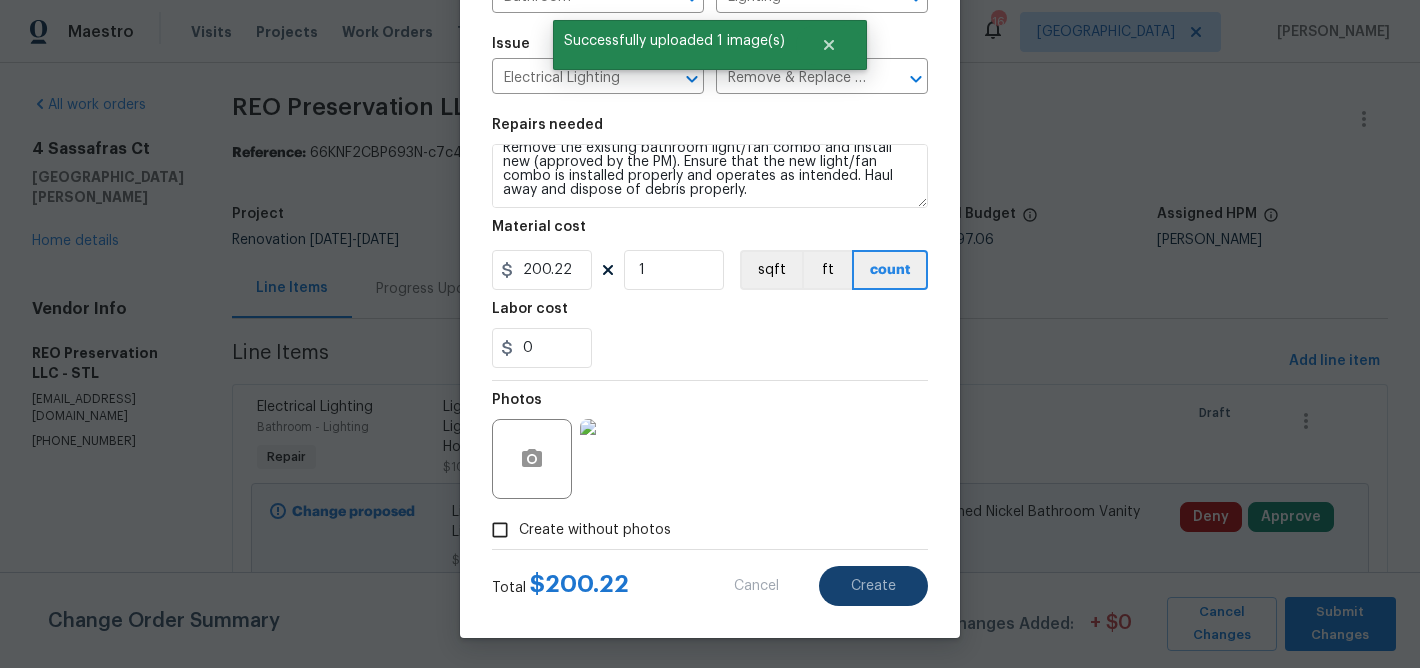 type on "0" 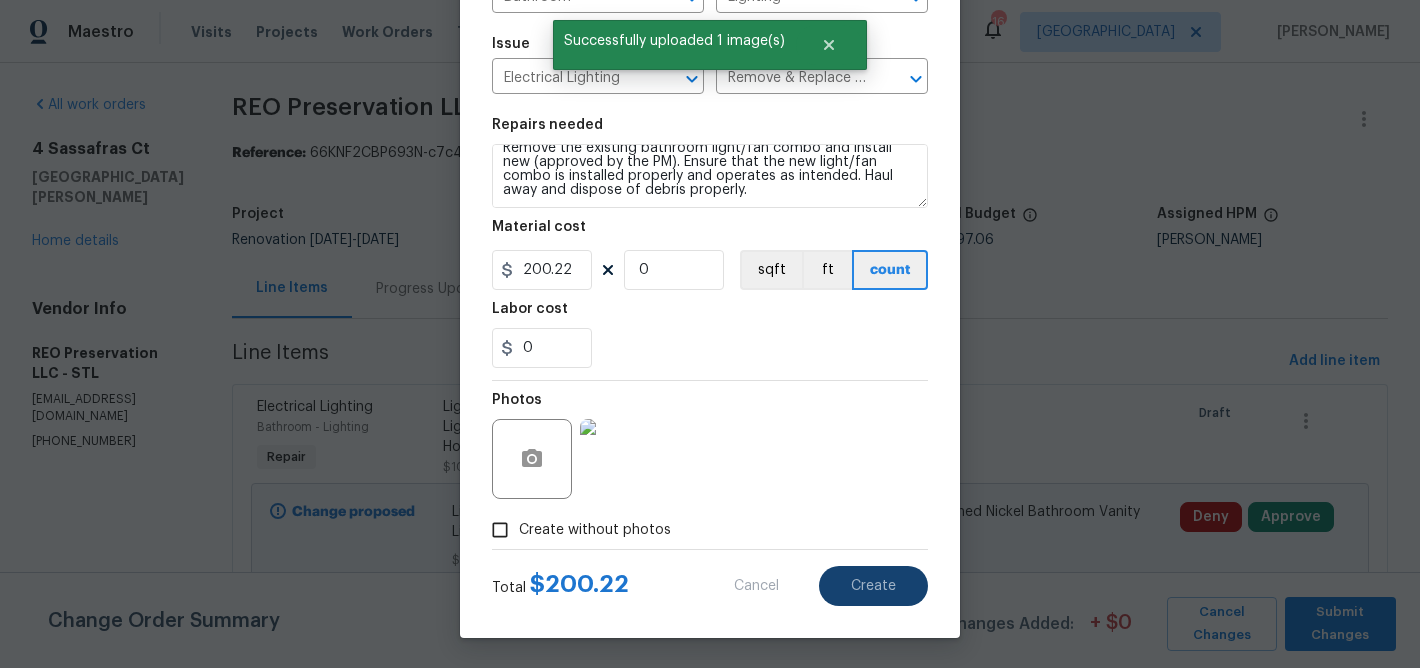 type 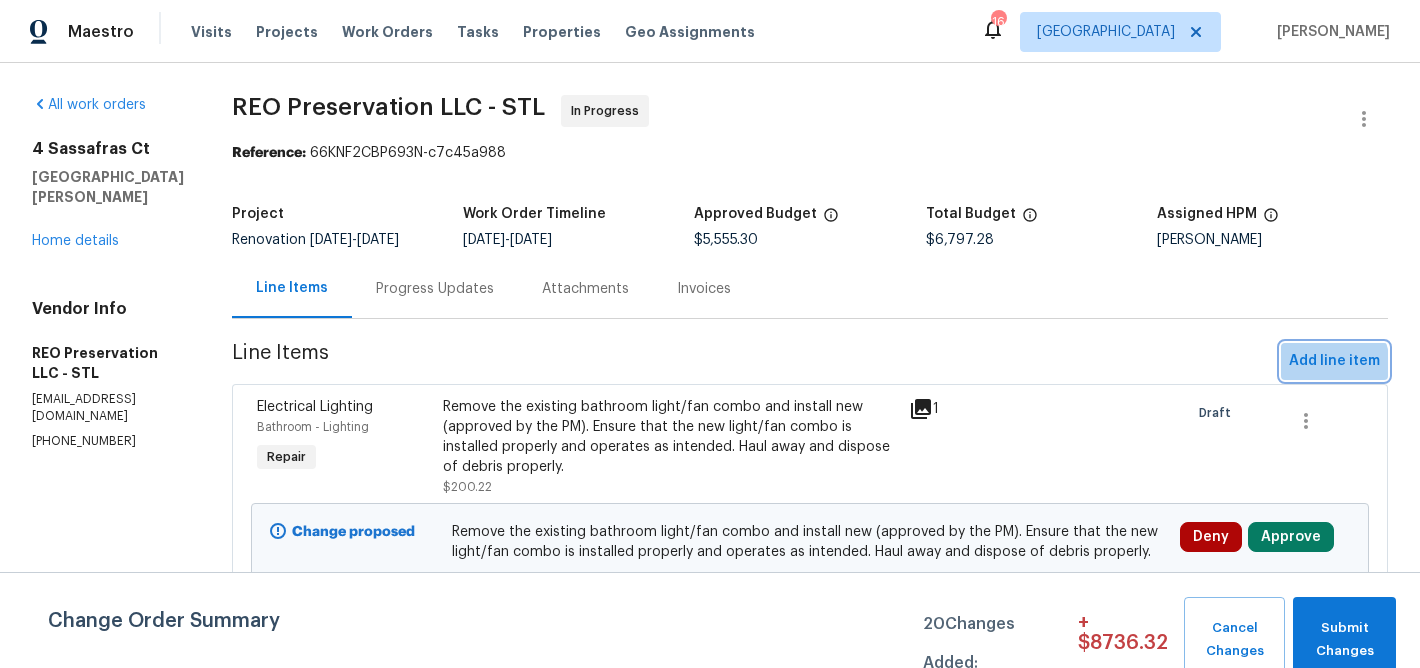 click on "Add line item" at bounding box center (1334, 361) 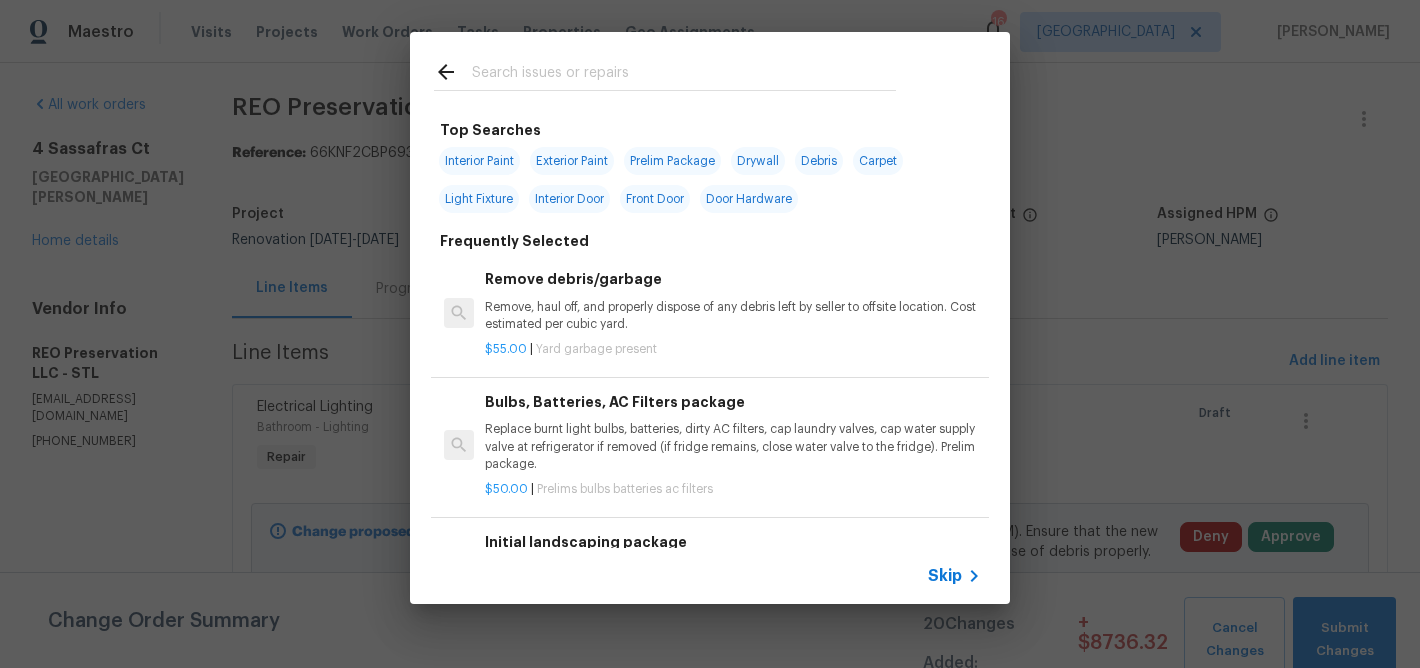 click at bounding box center [684, 75] 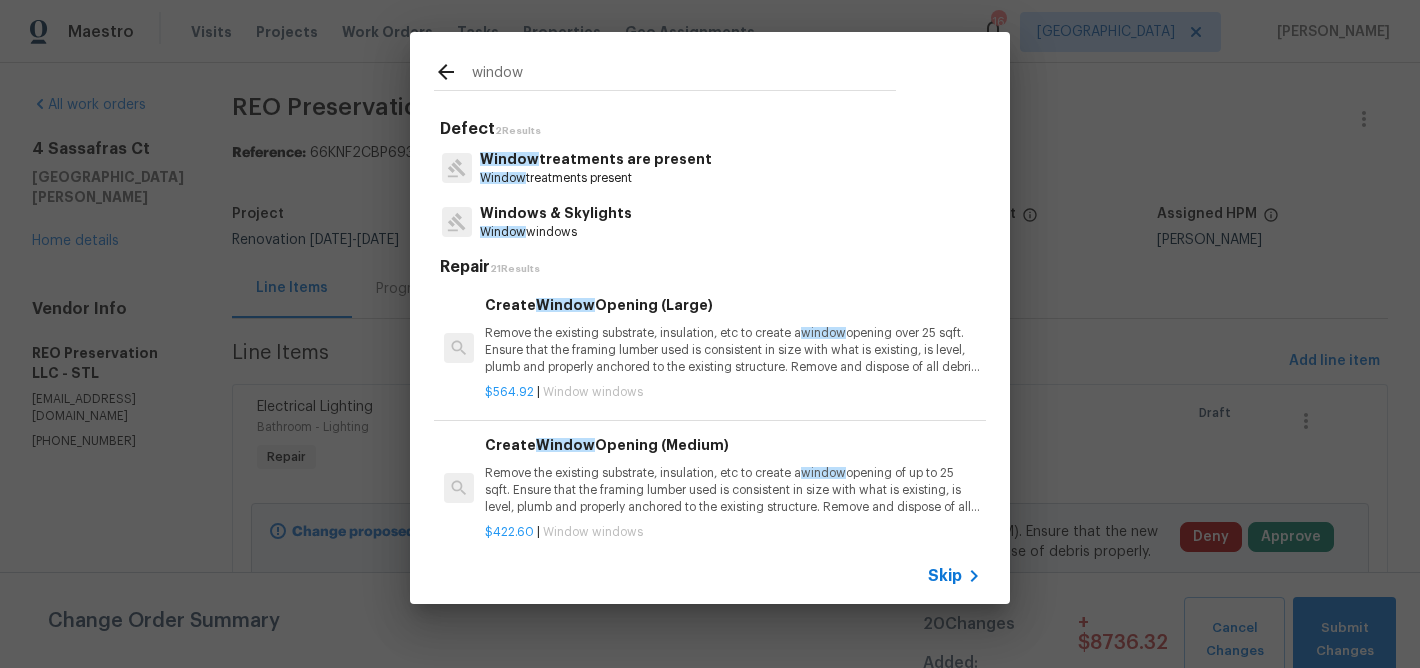 type on "window" 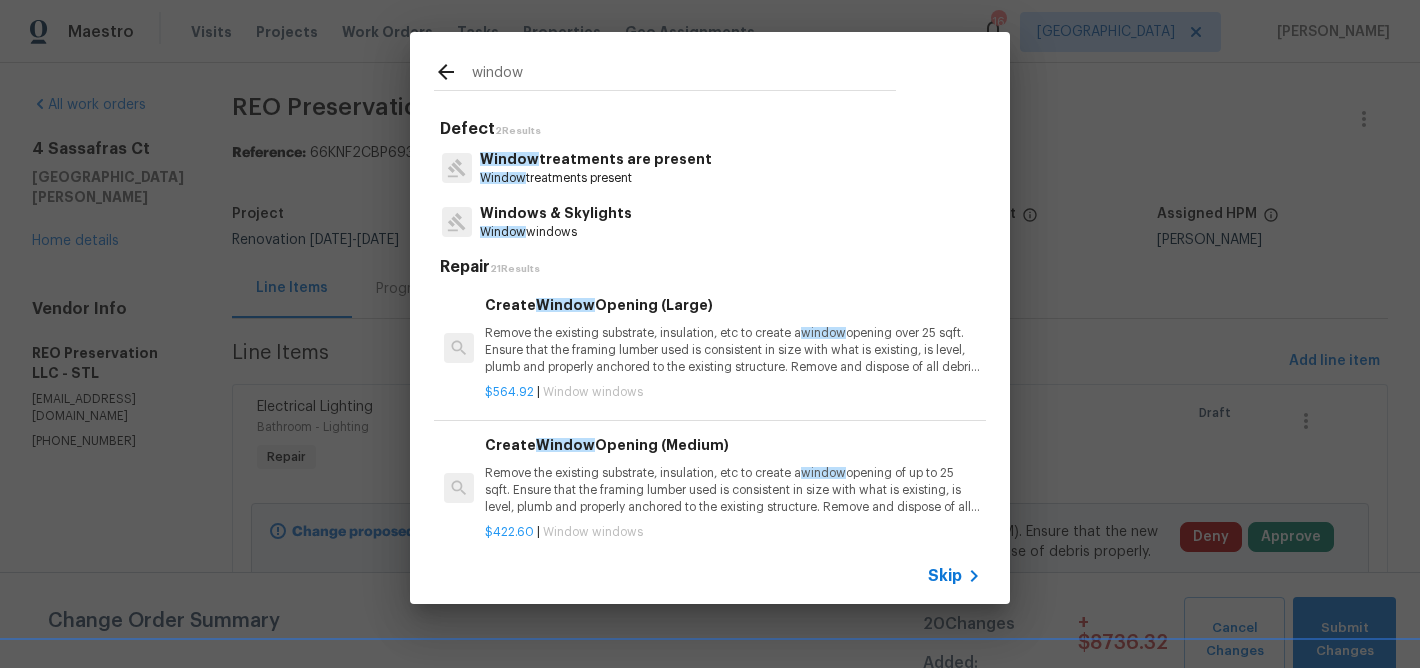 click on "Window  treatments are present" at bounding box center [596, 159] 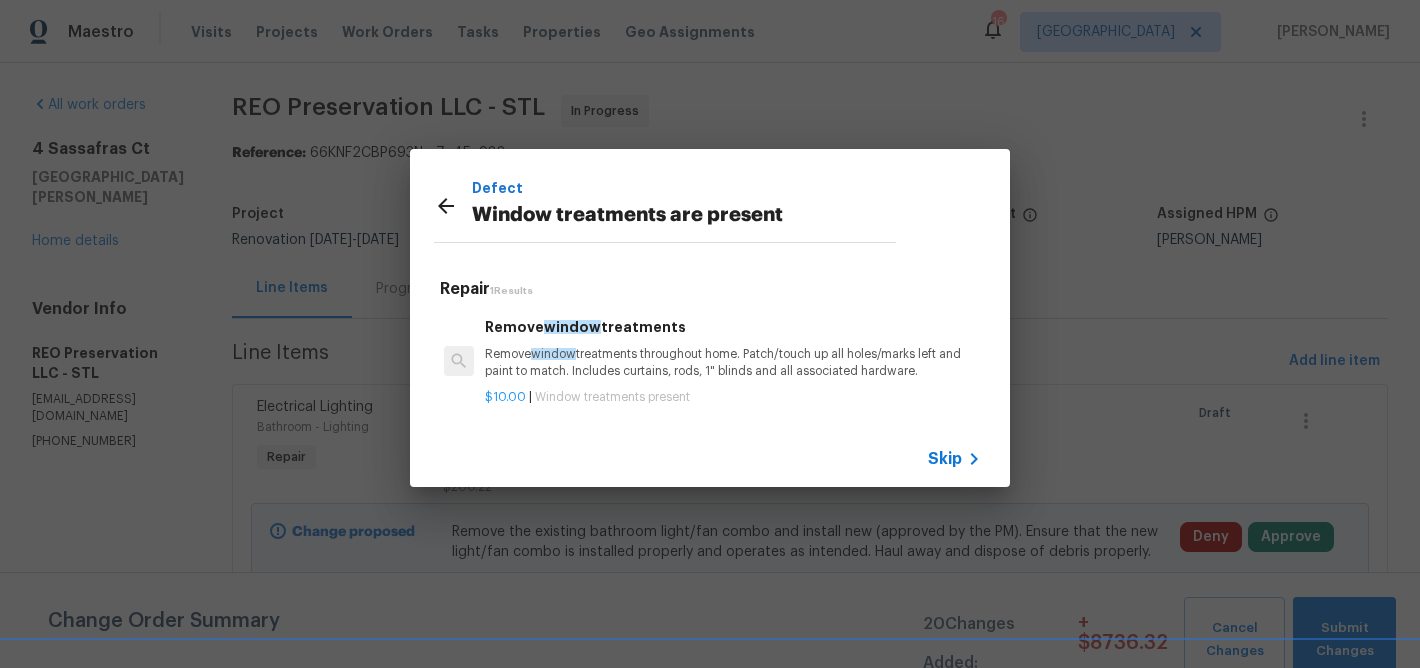 click on "Remove  window  treatments throughout home. Patch/touch up all holes/marks left and paint to match. Includes curtains, rods,  1" blinds and all associated hardware." at bounding box center (733, 363) 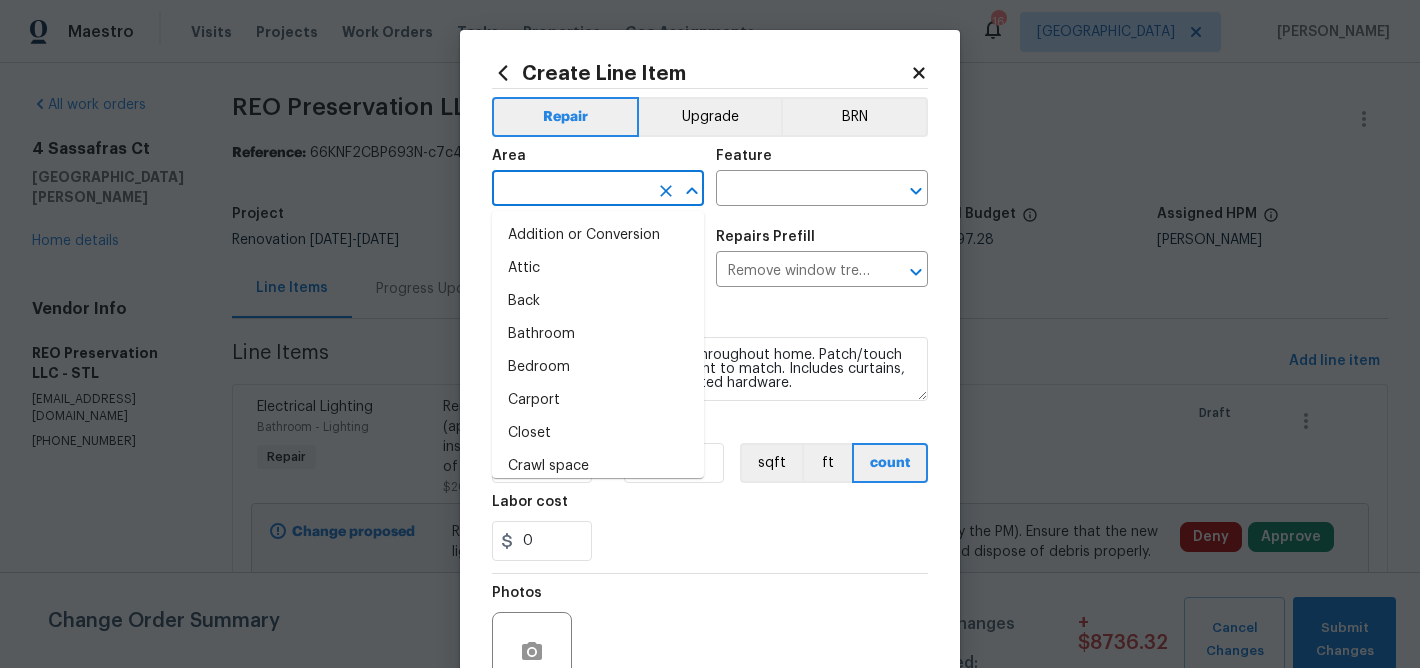 drag, startPoint x: 609, startPoint y: 185, endPoint x: 609, endPoint y: 163, distance: 22 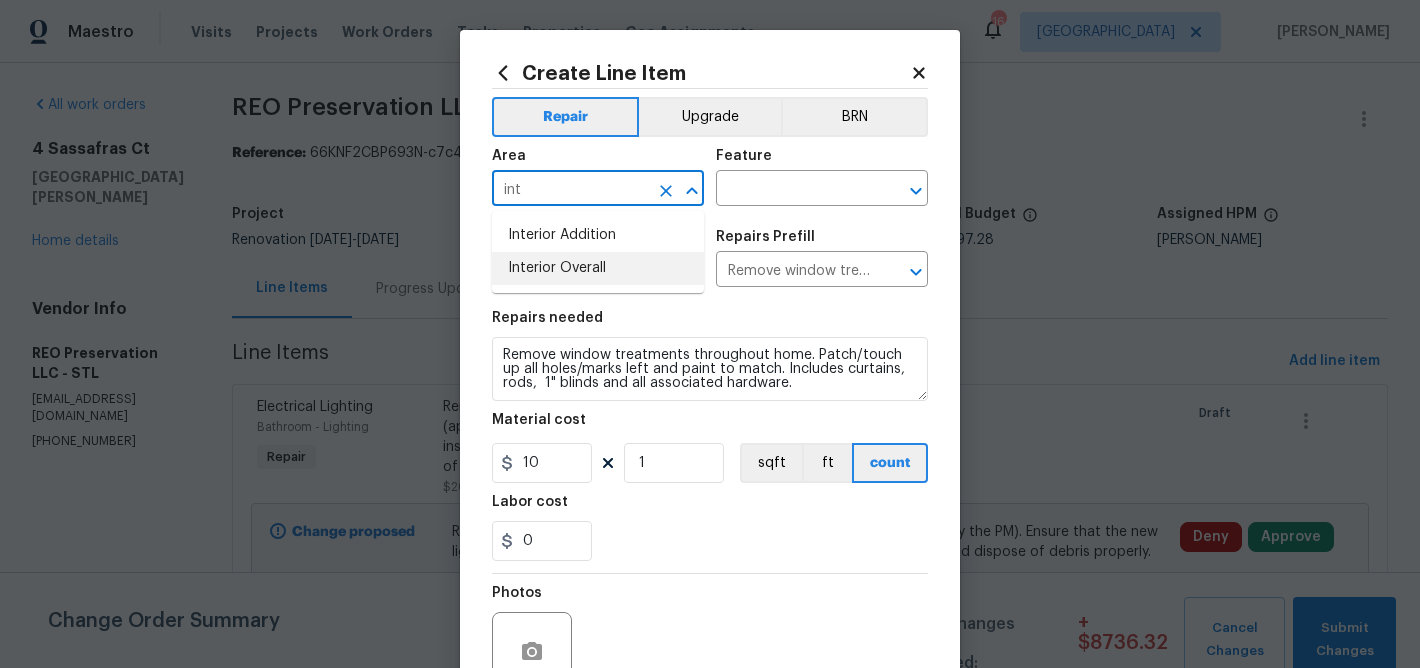 click on "Interior Overall" at bounding box center (598, 268) 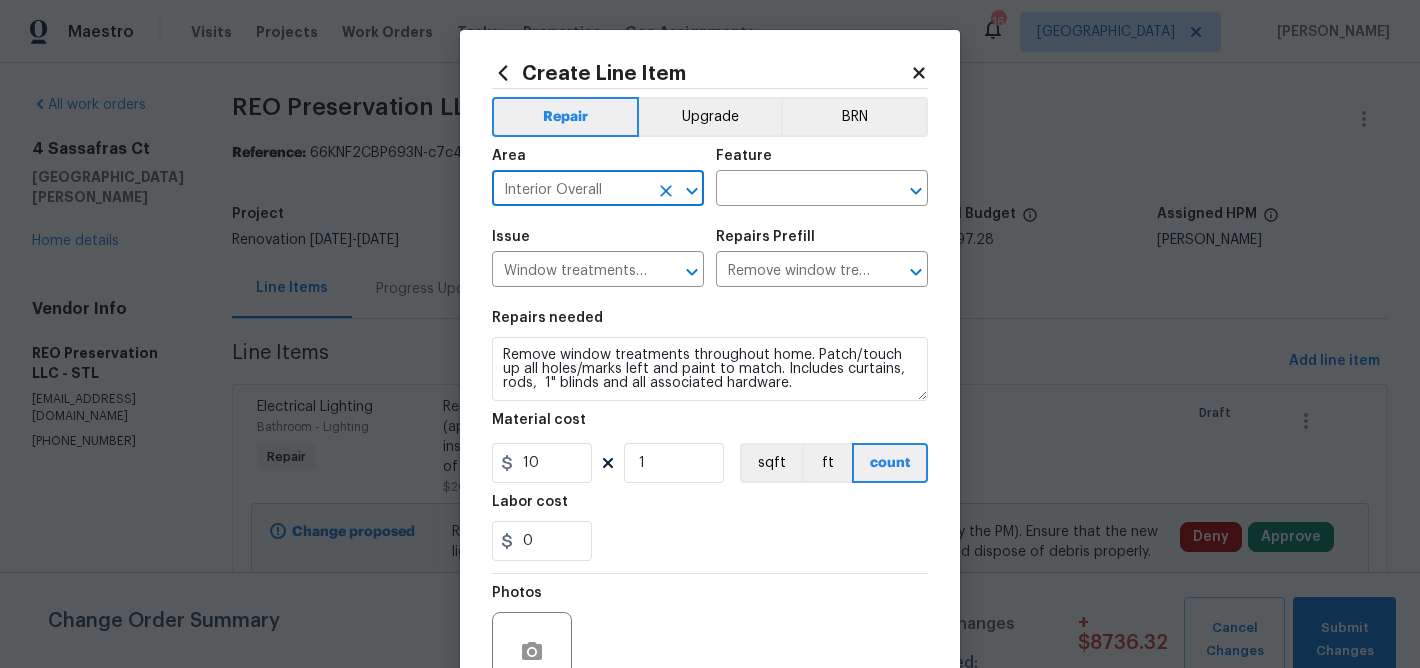 type on "Interior Overall" 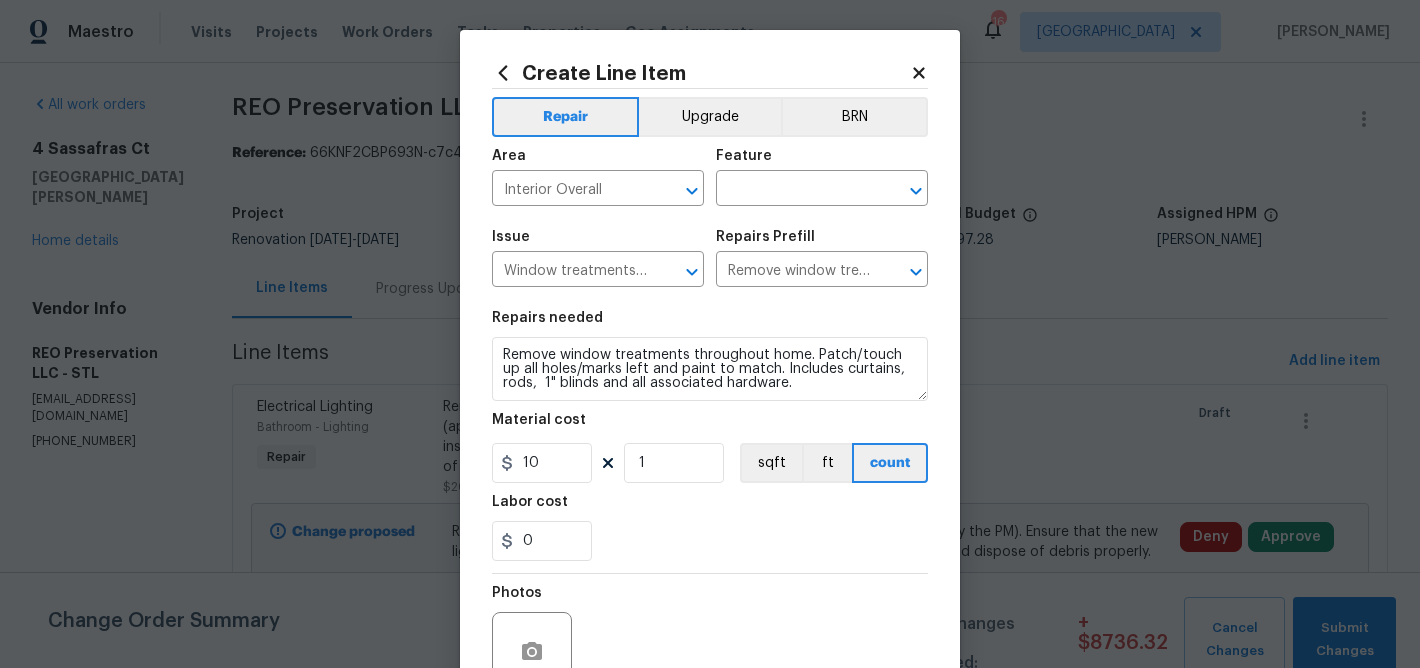 click on "Feature" at bounding box center [822, 162] 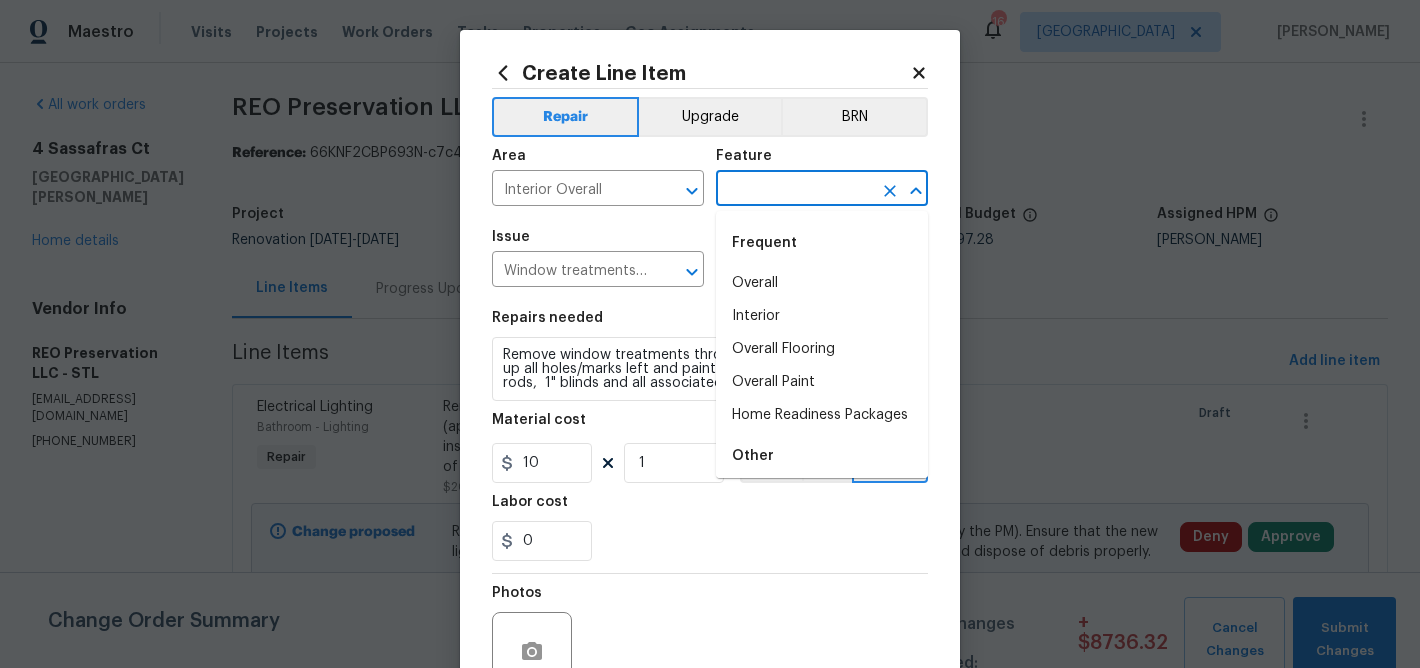 click at bounding box center [794, 190] 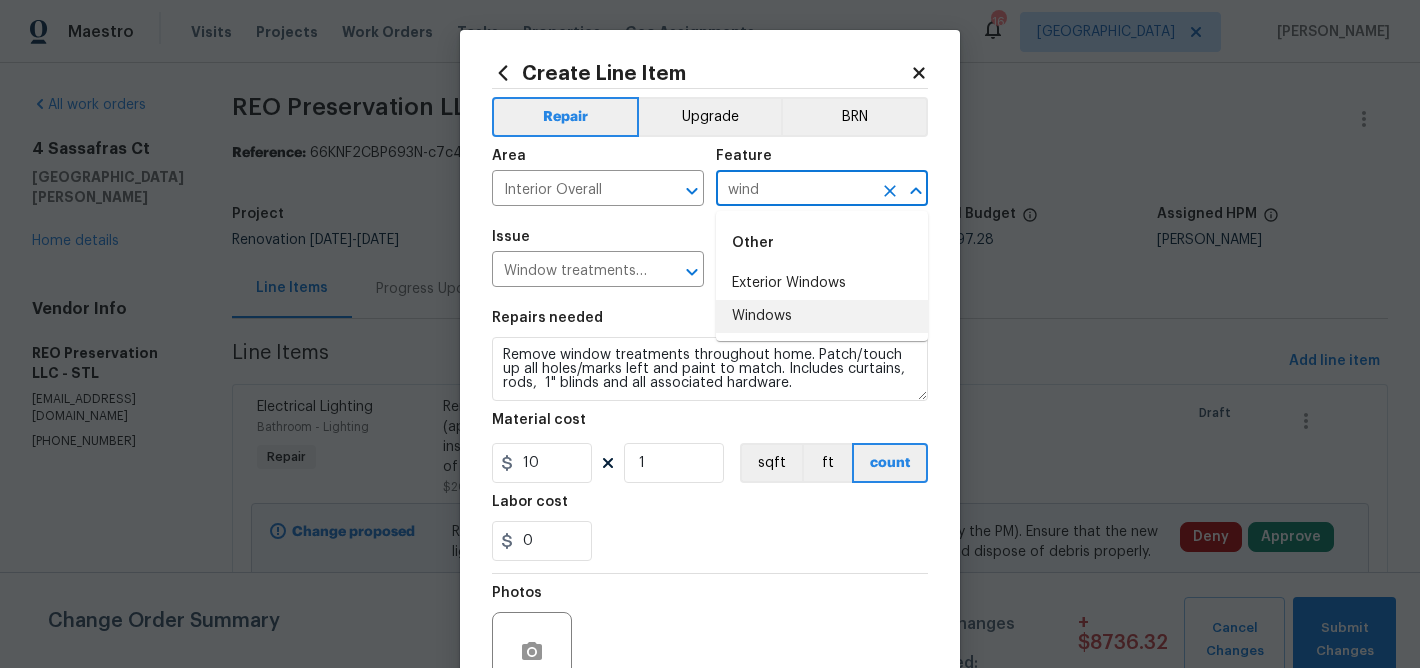 click on "Windows" at bounding box center (822, 316) 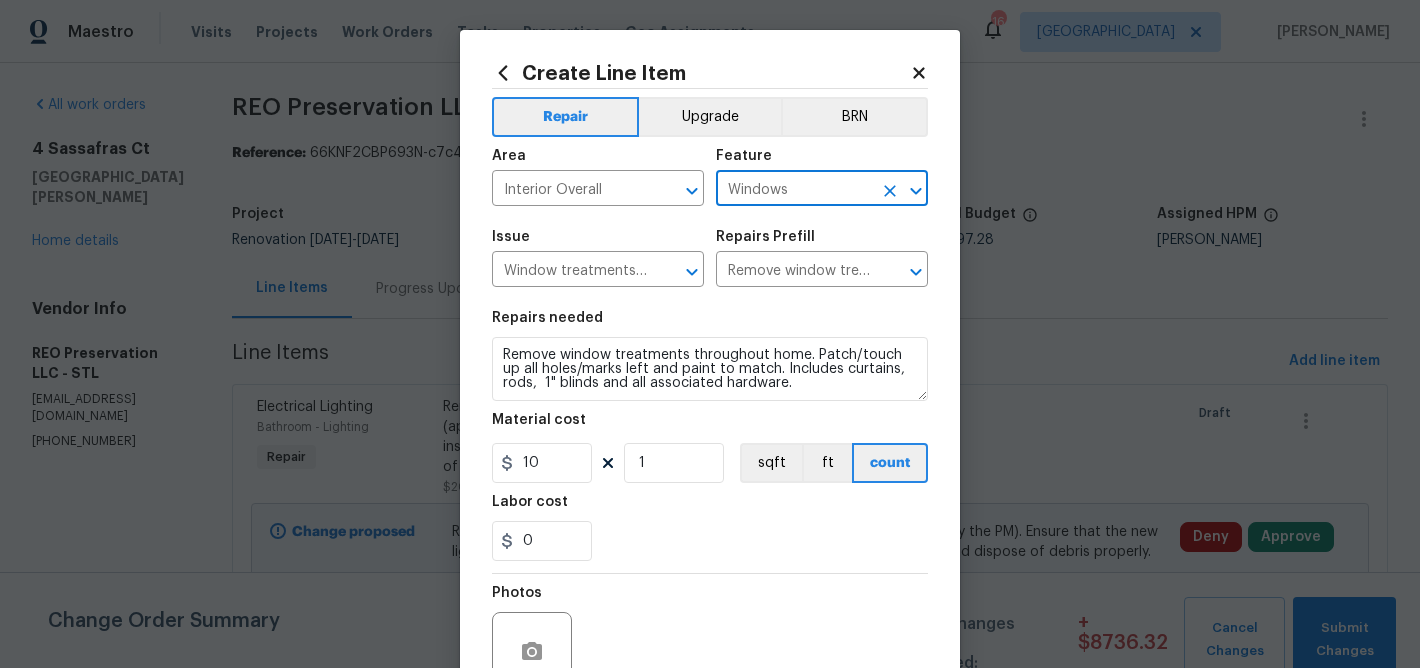 type on "Windows" 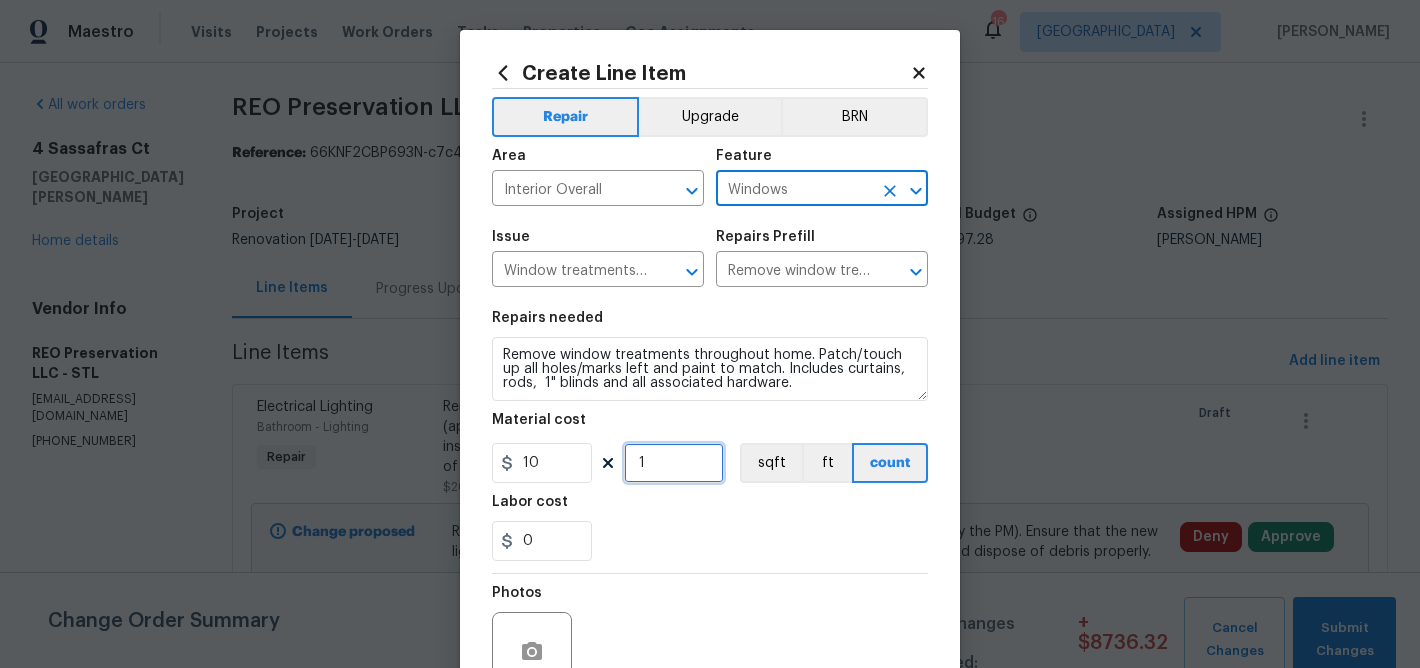 drag, startPoint x: 644, startPoint y: 463, endPoint x: 646, endPoint y: 443, distance: 20.09975 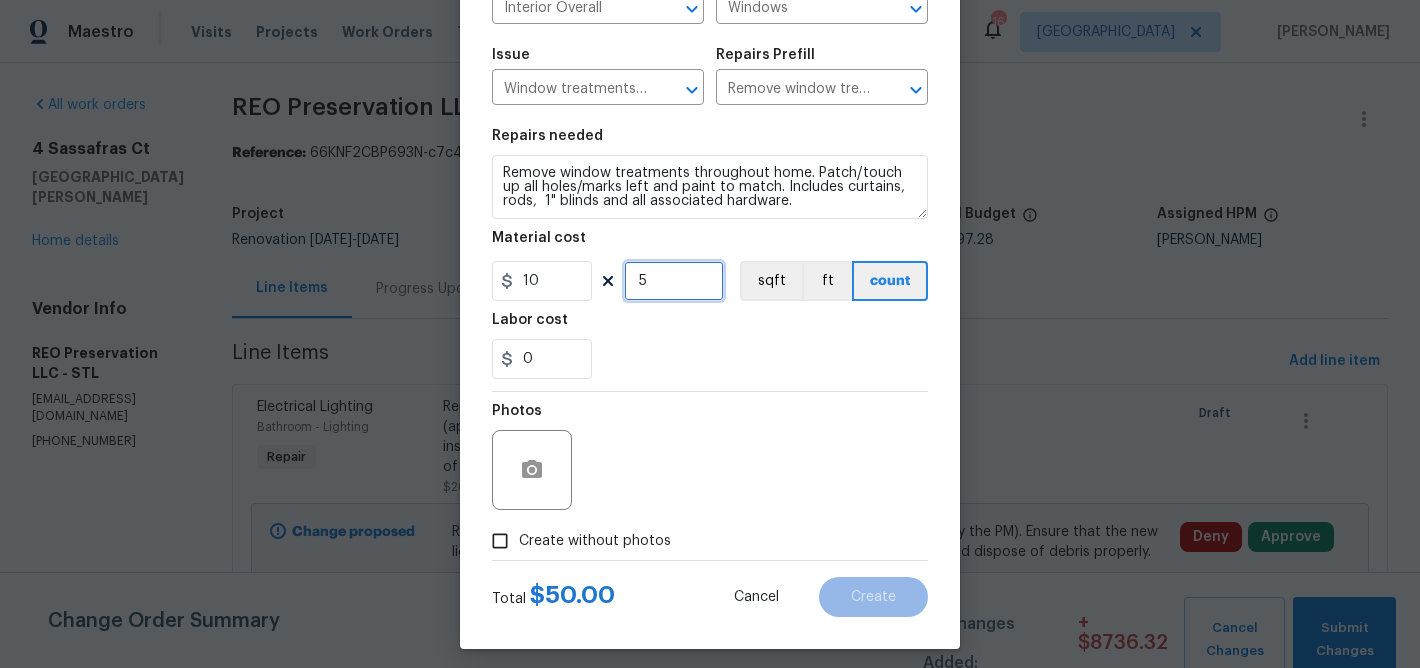 scroll, scrollTop: 194, scrollLeft: 0, axis: vertical 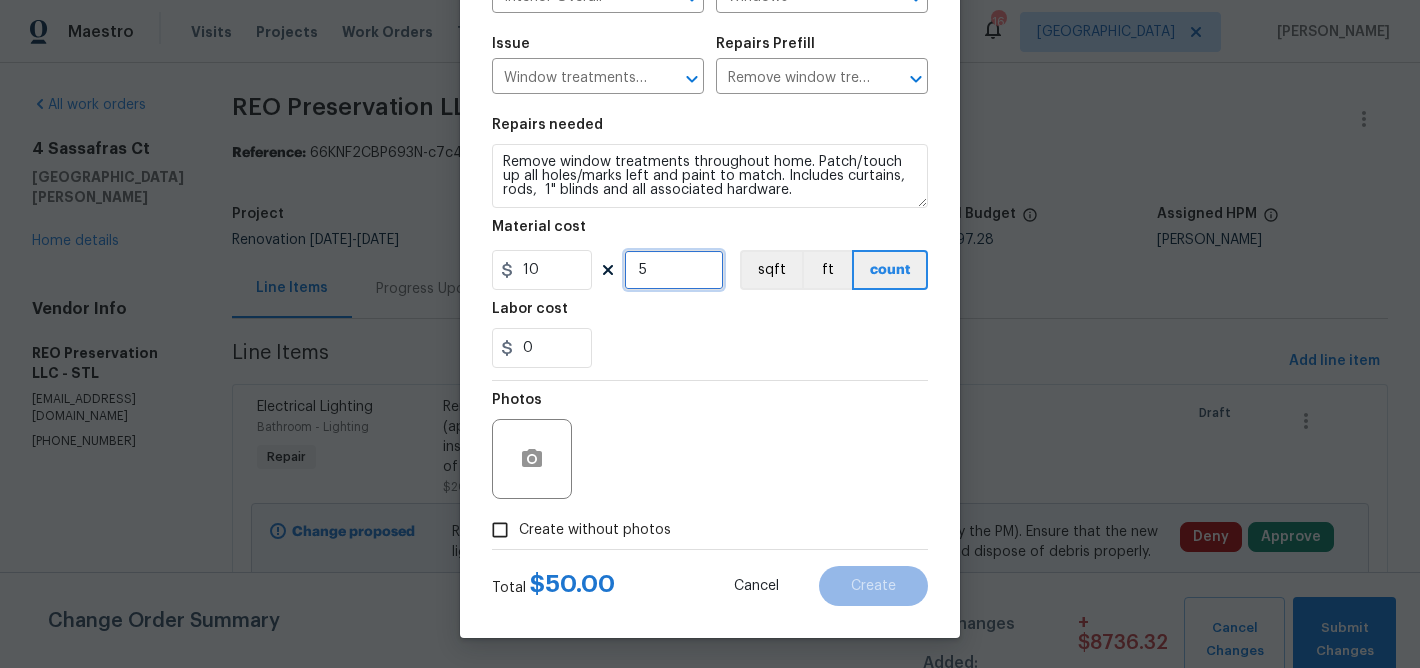 type on "5" 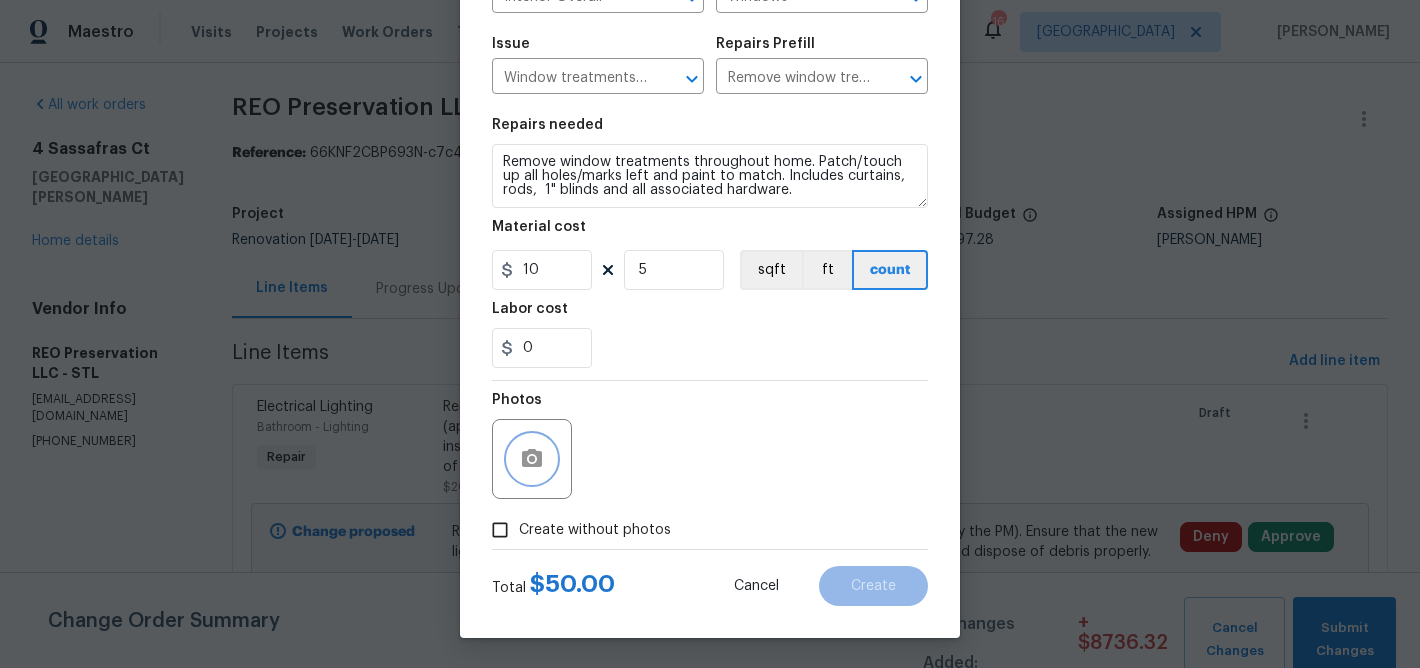 click 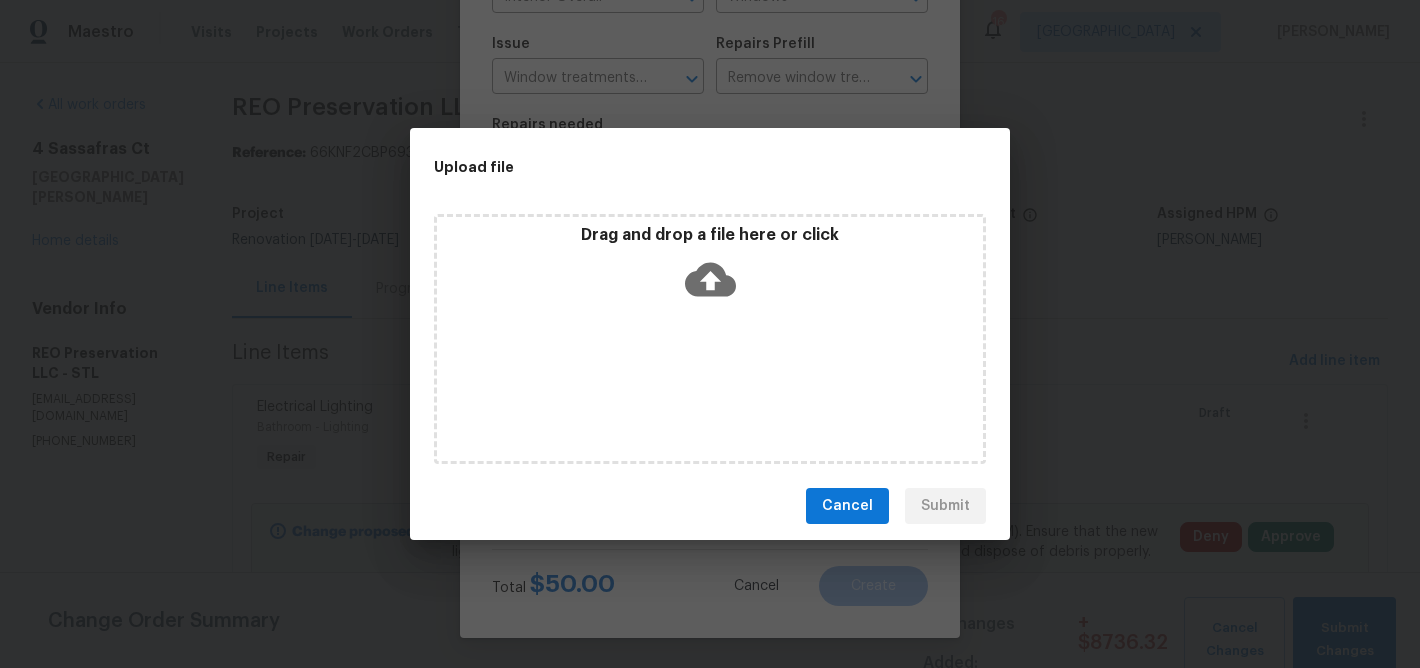 click 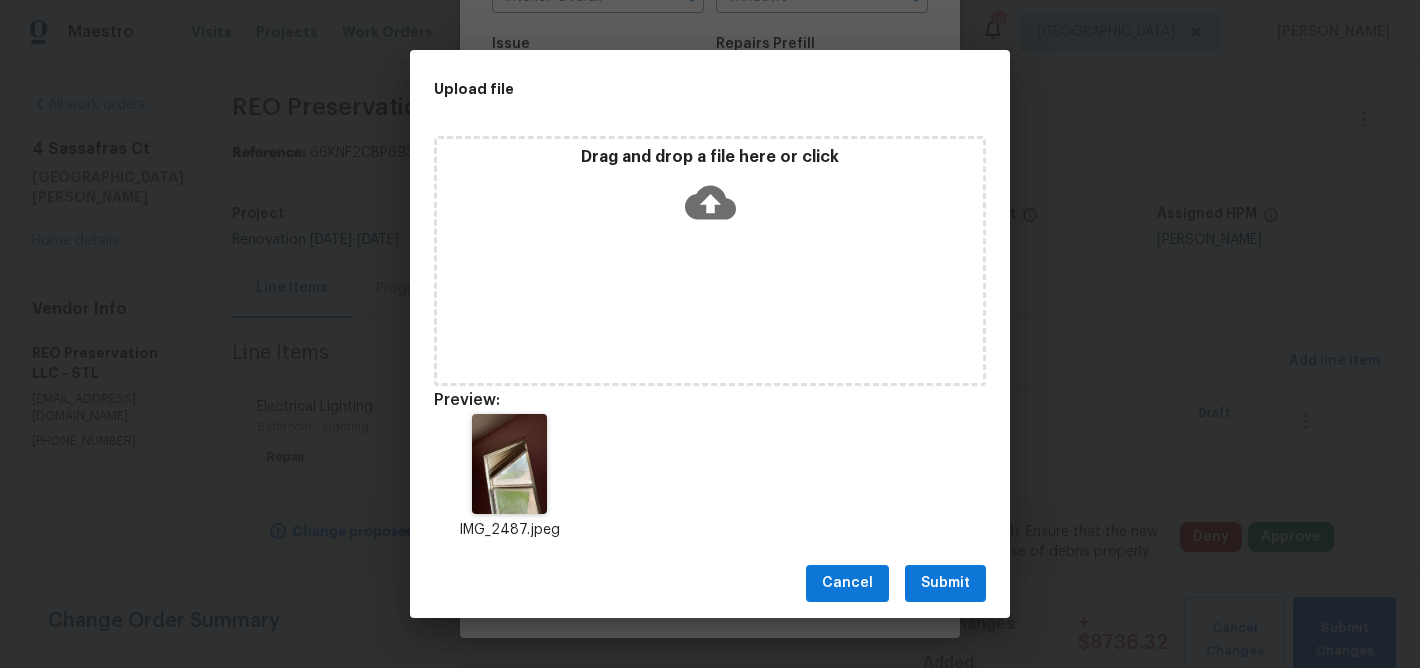 click on "Submit" at bounding box center [945, 583] 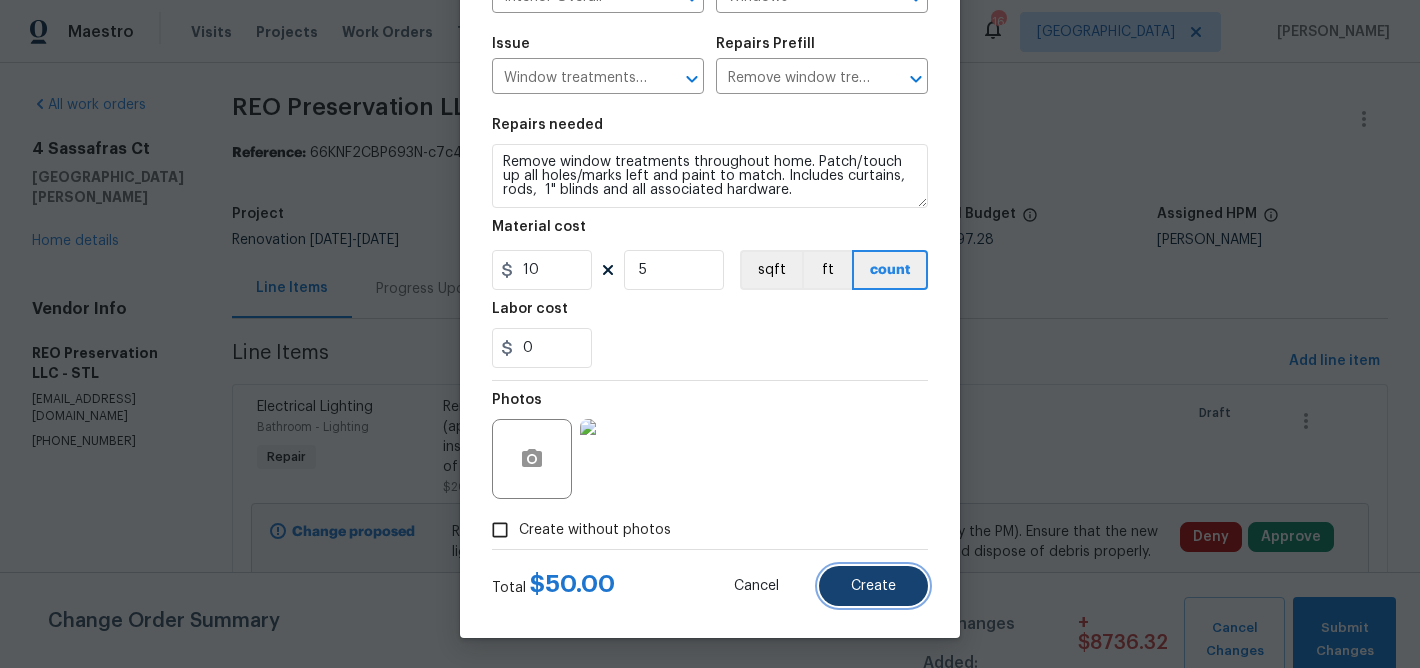 click on "Create" at bounding box center [873, 586] 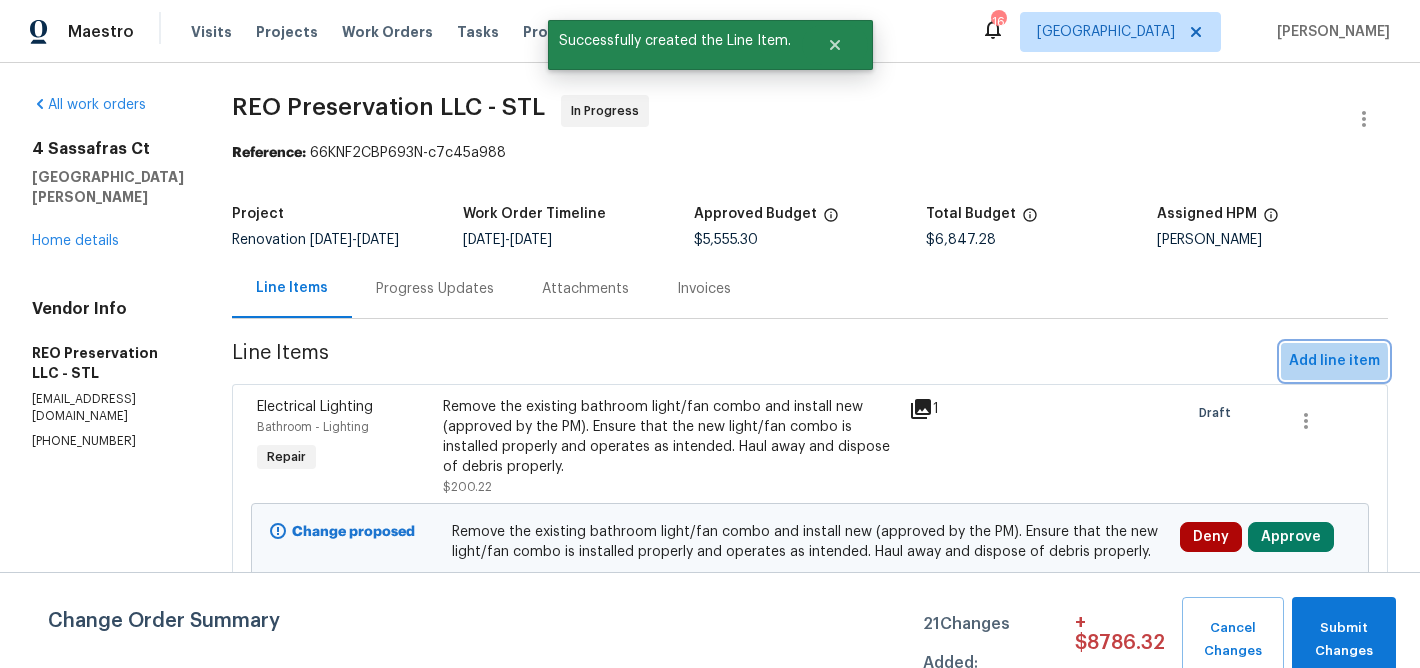 click on "Add line item" at bounding box center [1334, 361] 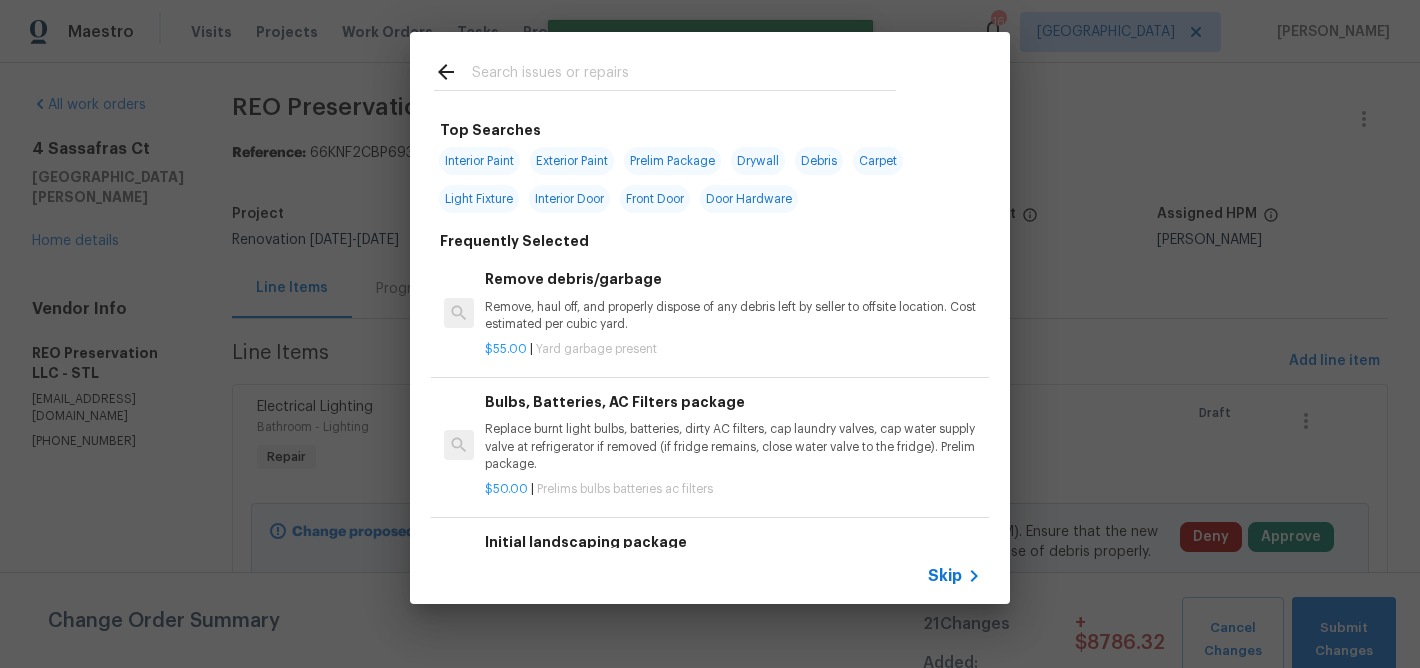click at bounding box center [684, 75] 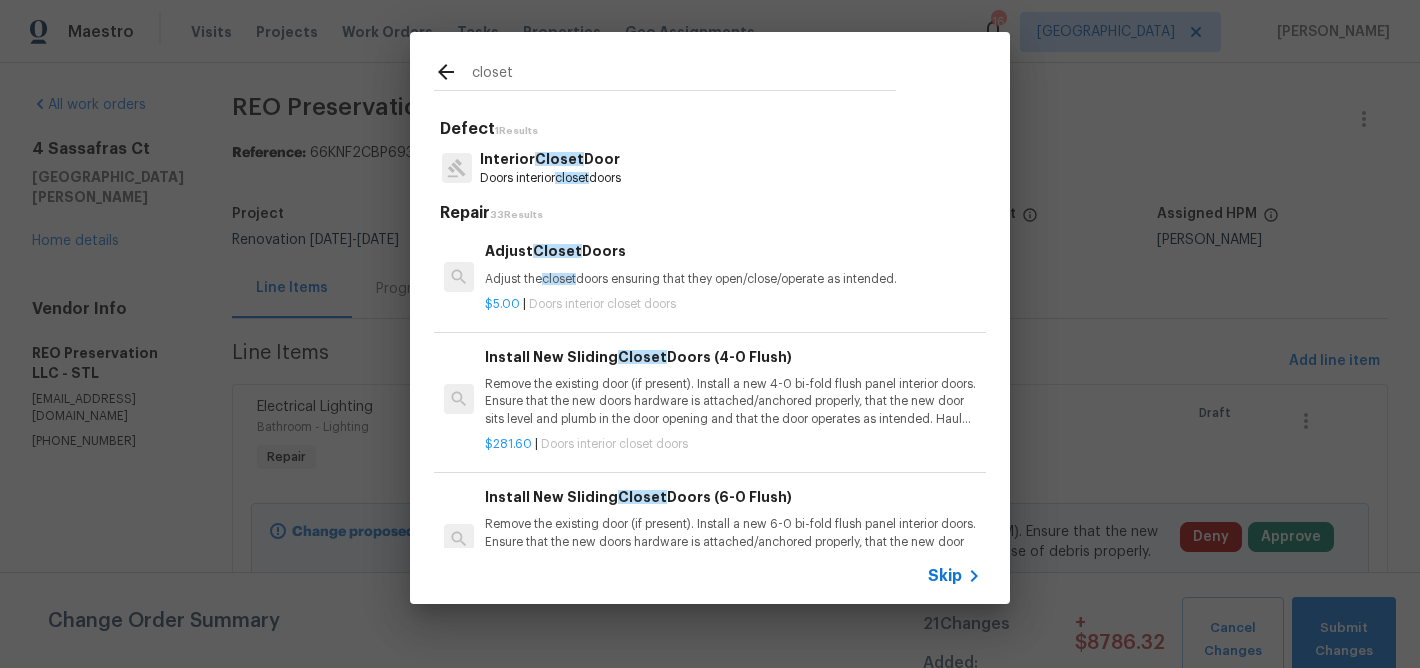 type on "closet" 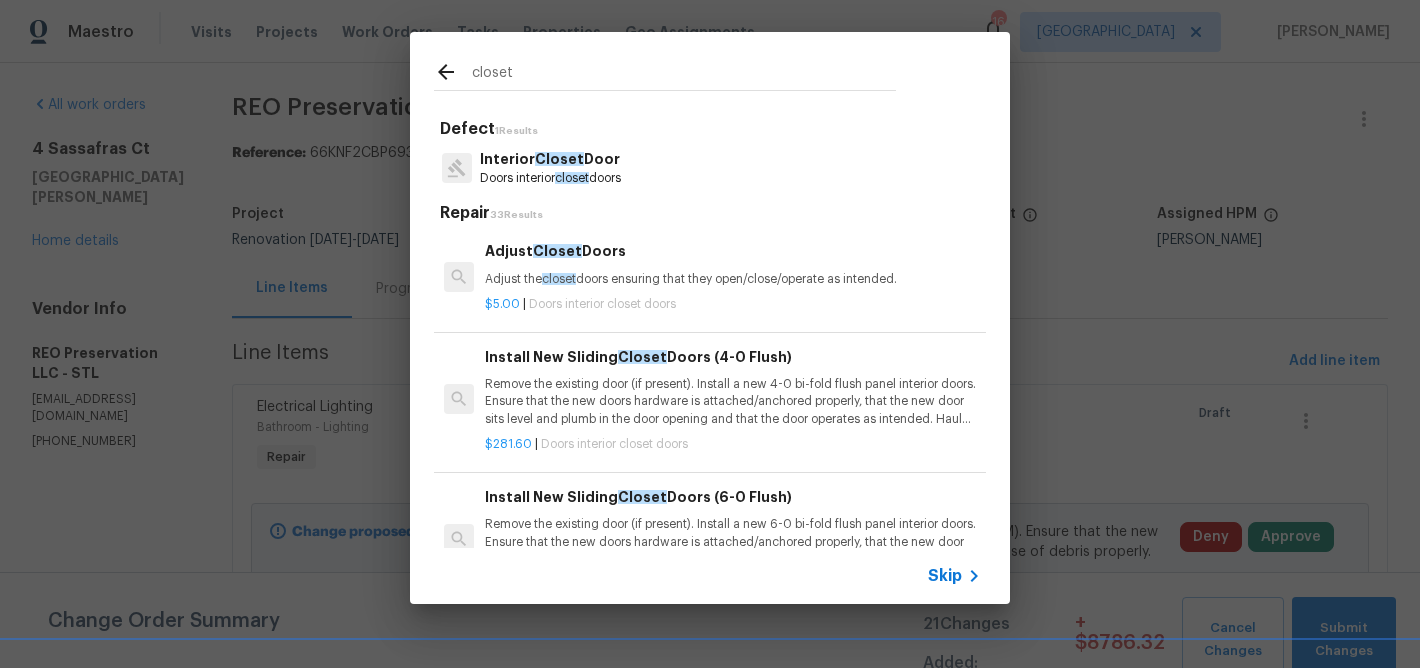 click on "Closet" at bounding box center [559, 159] 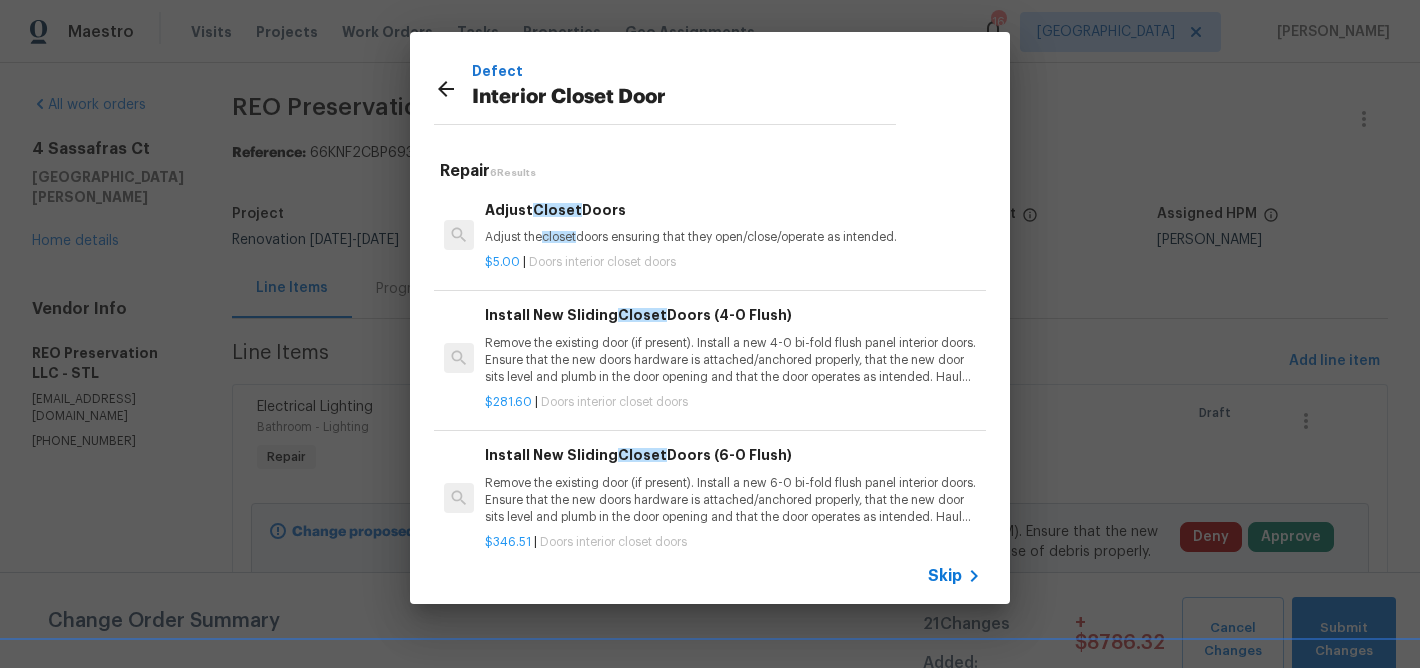 click on "Install New Sliding  Closet  Doors (4-0 Flush)" at bounding box center (733, 315) 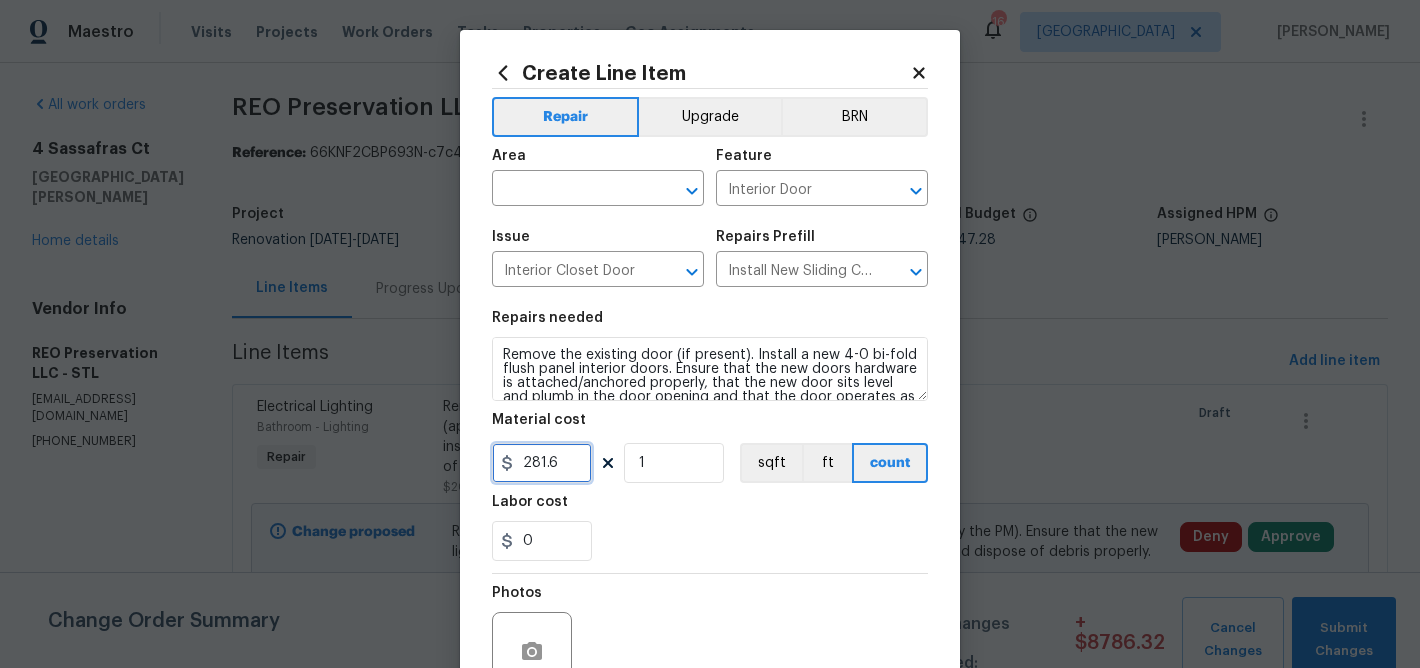 click on "281.6" at bounding box center [542, 463] 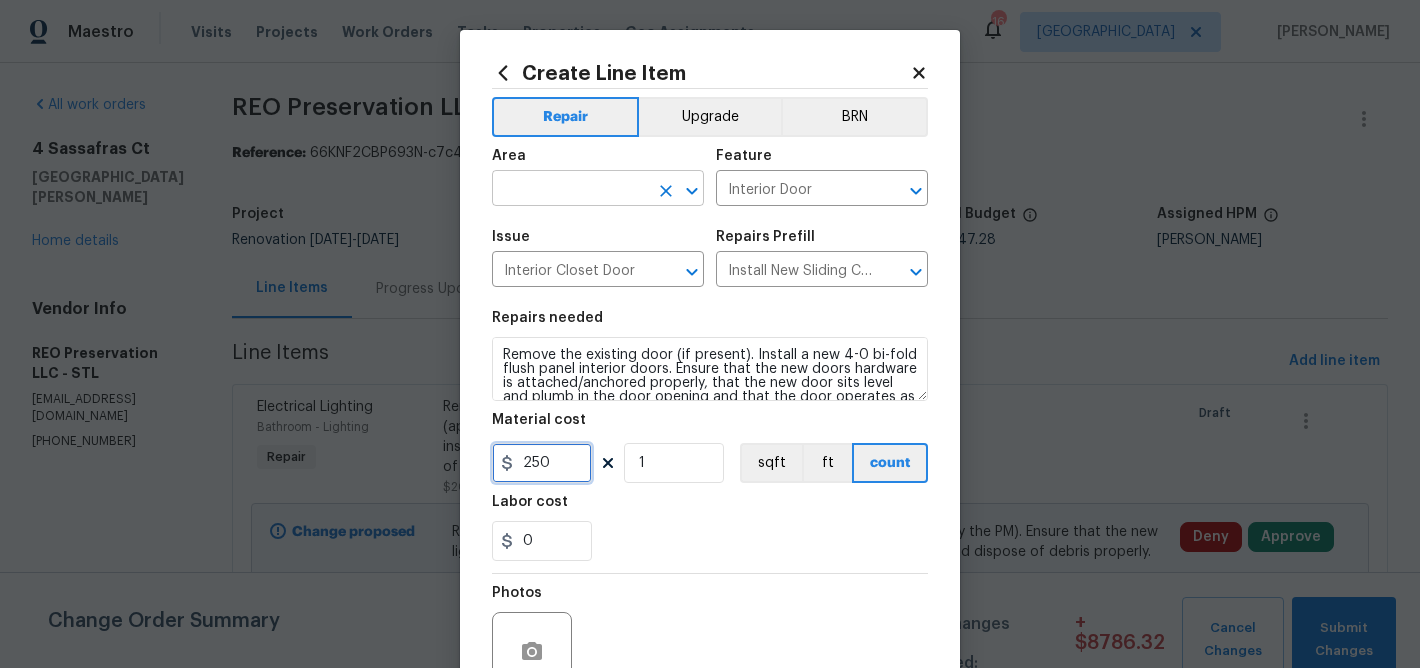 type on "250" 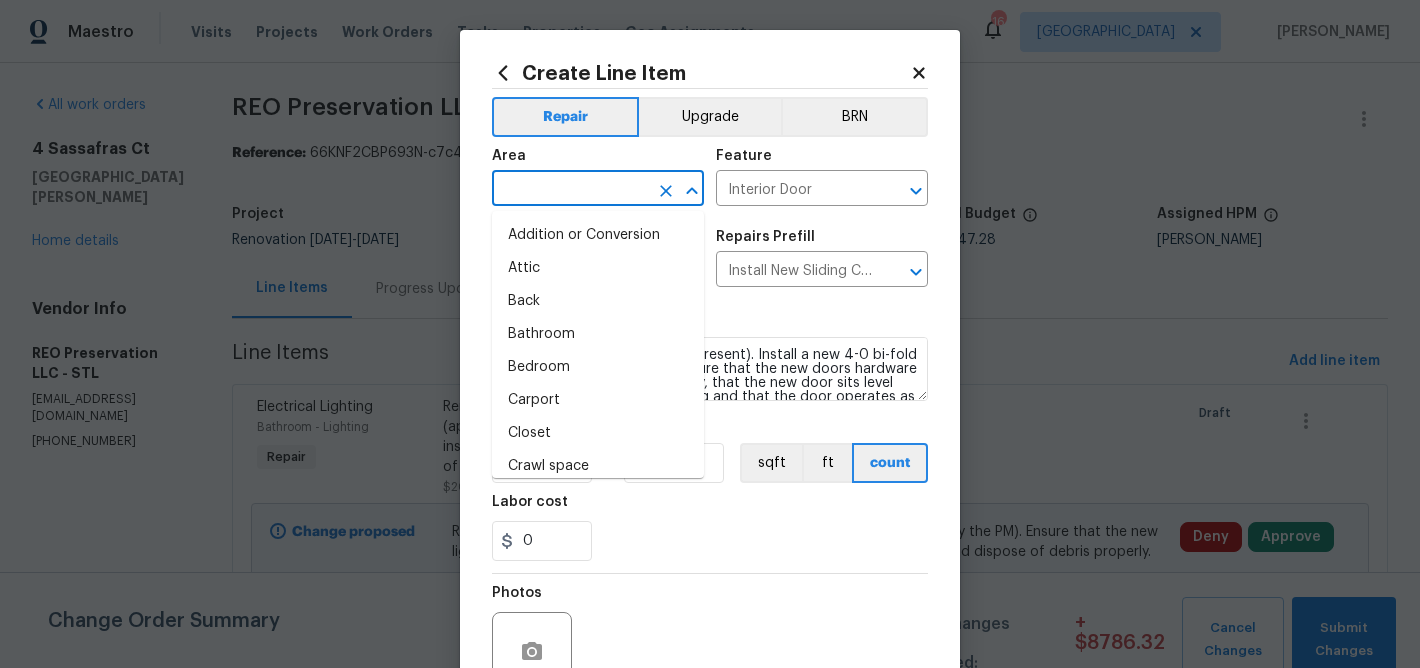 click at bounding box center [570, 190] 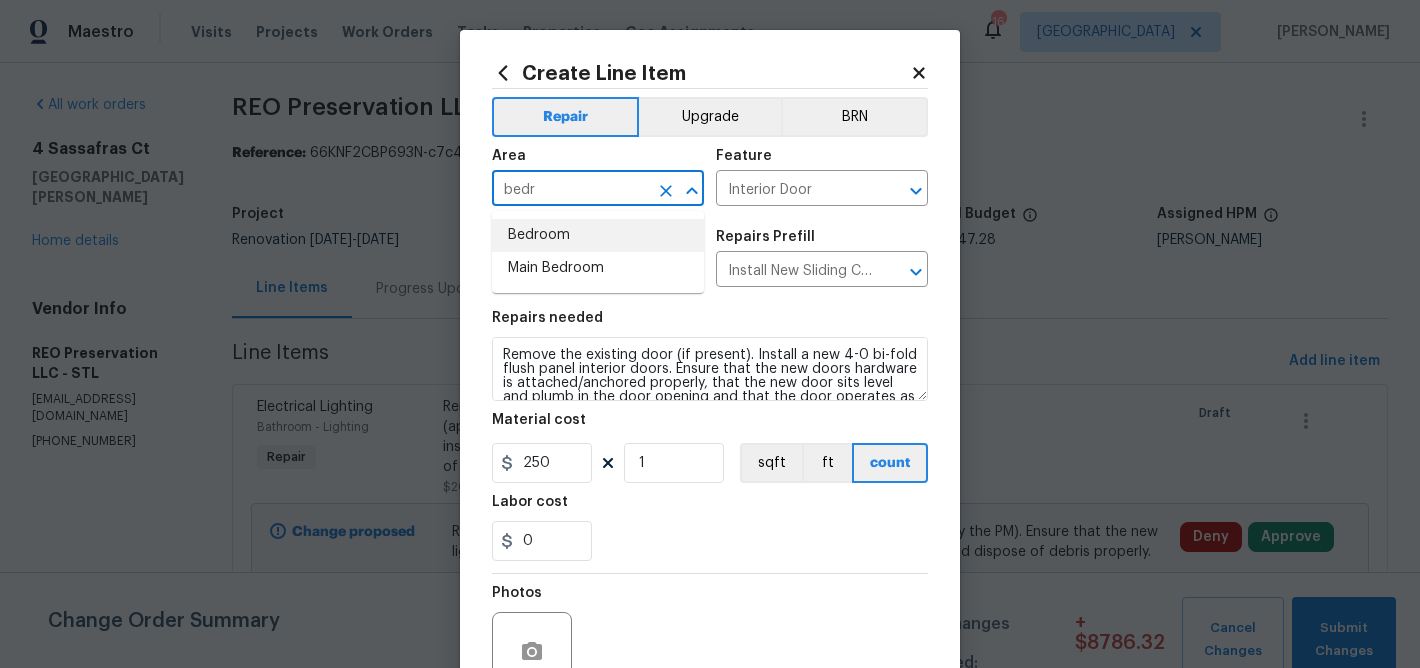 click on "Bedroom" at bounding box center (598, 235) 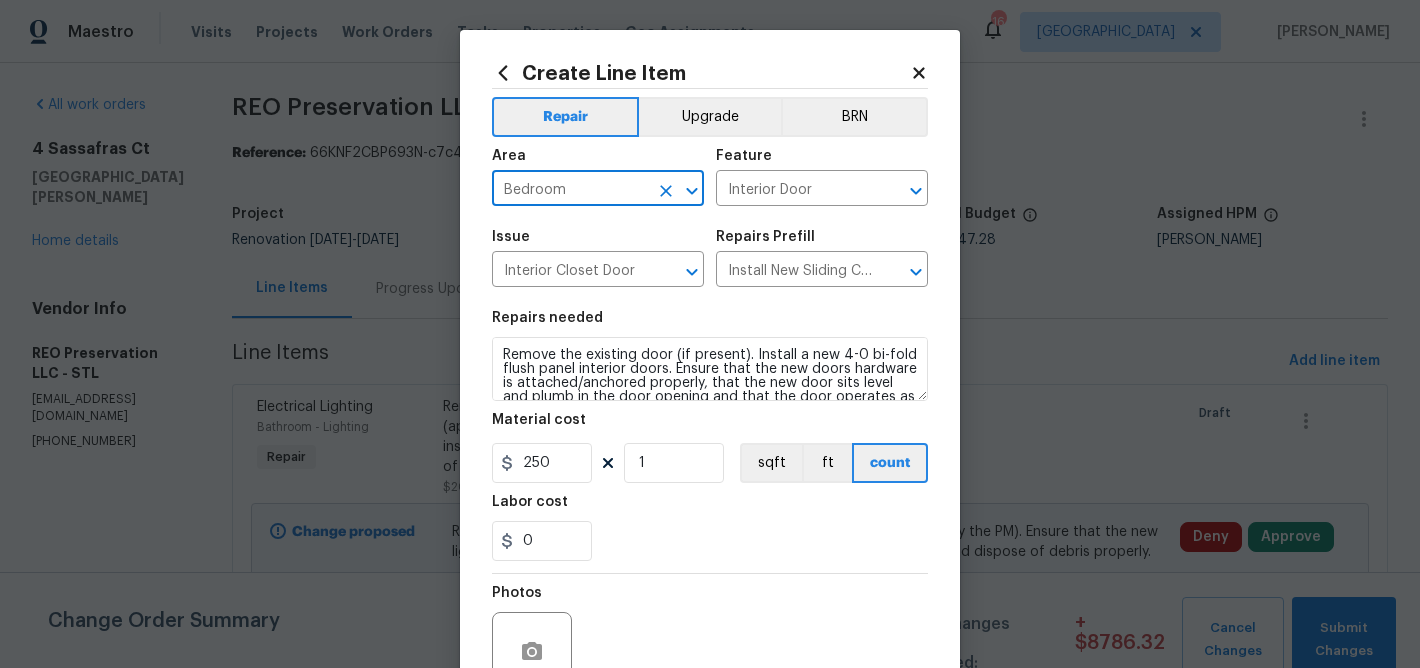 type on "Bedroom" 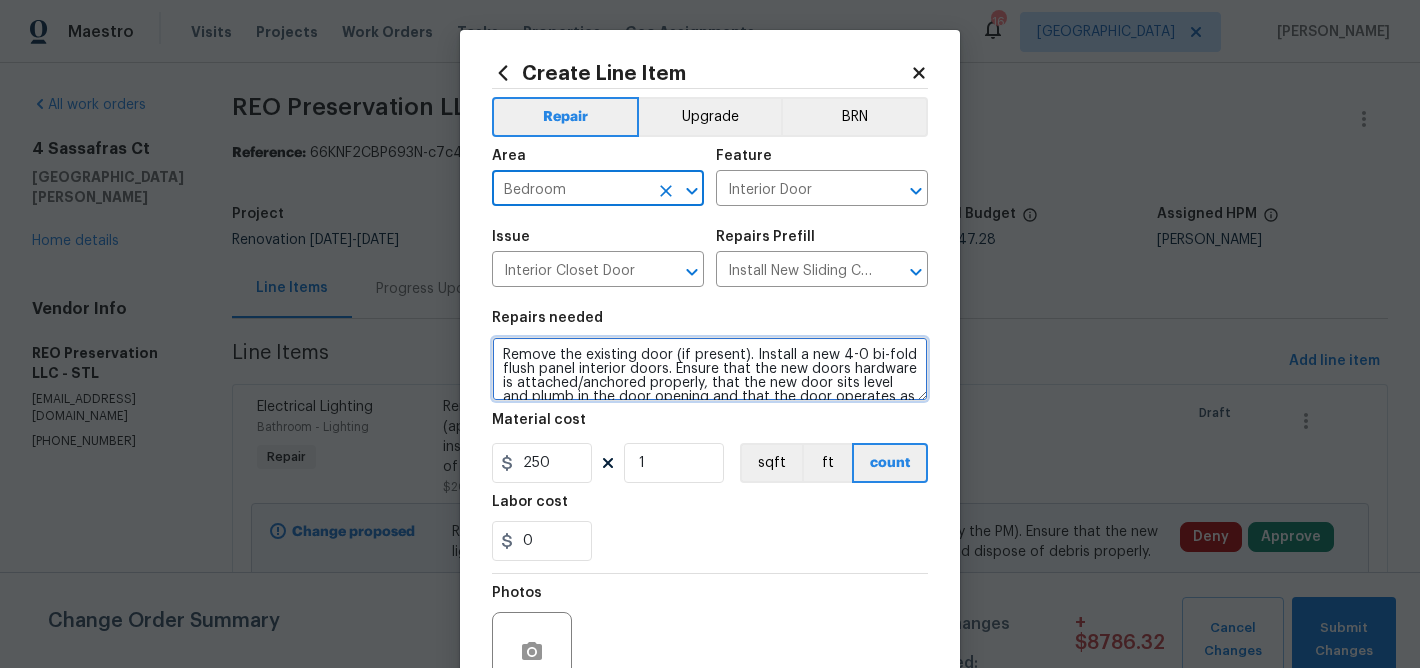 click on "Remove the existing door (if present). Install a new 4-0 bi-fold flush panel interior doors. Ensure that the new doors hardware is attached/anchored properly, that the new door sits level and plumb in the door opening and that the door operates as intended. Haul away and dispose of all debris properly." at bounding box center (710, 369) 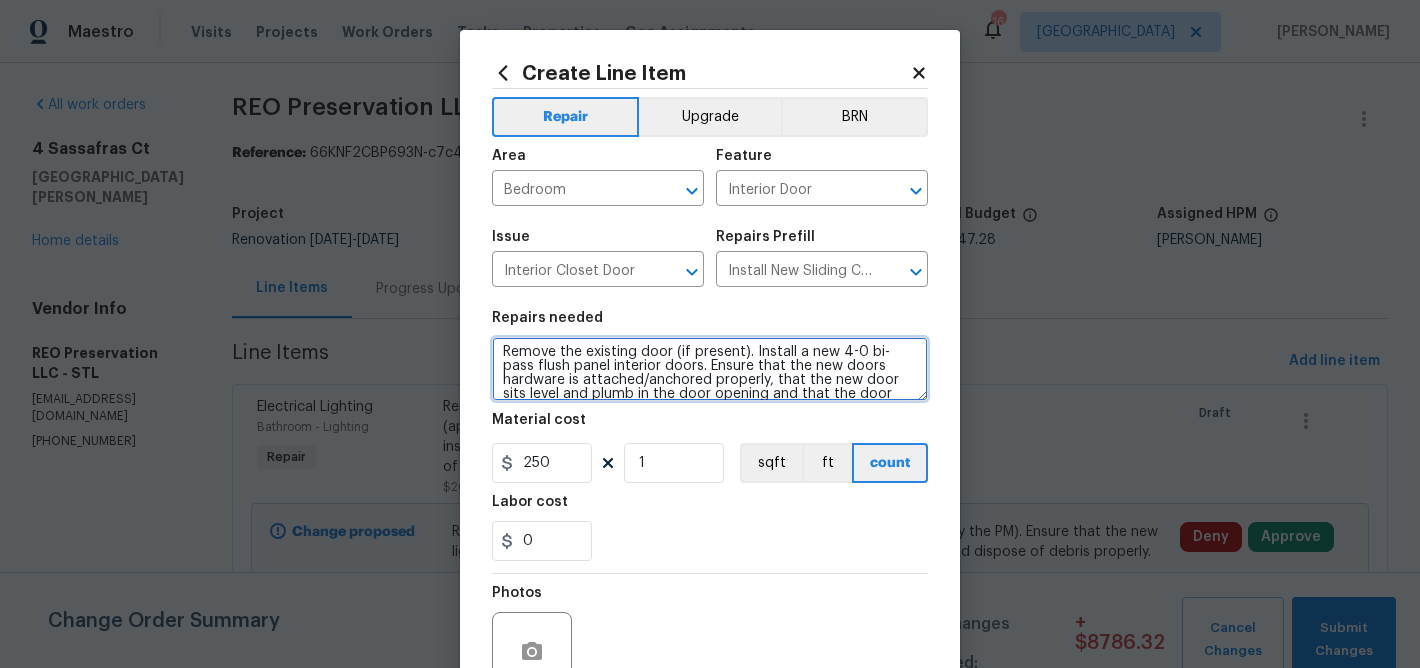 scroll, scrollTop: 0, scrollLeft: 0, axis: both 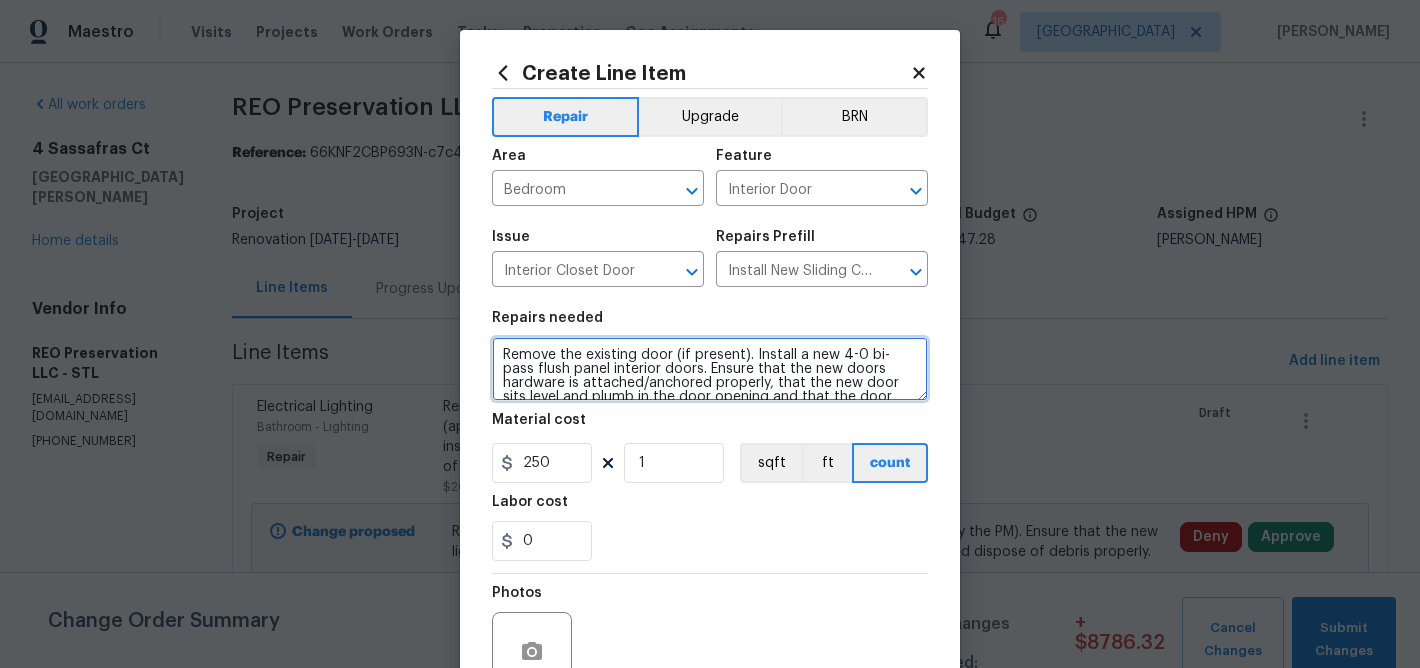 type on "Remove the existing door (if present). Install a new 4-0 bi-pass flush panel interior doors. Ensure that the new doors hardware is attached/anchored properly, that the new door sits level and plumb in the door opening and that the door operates as intended. Haul away and dispose of all debris properly." 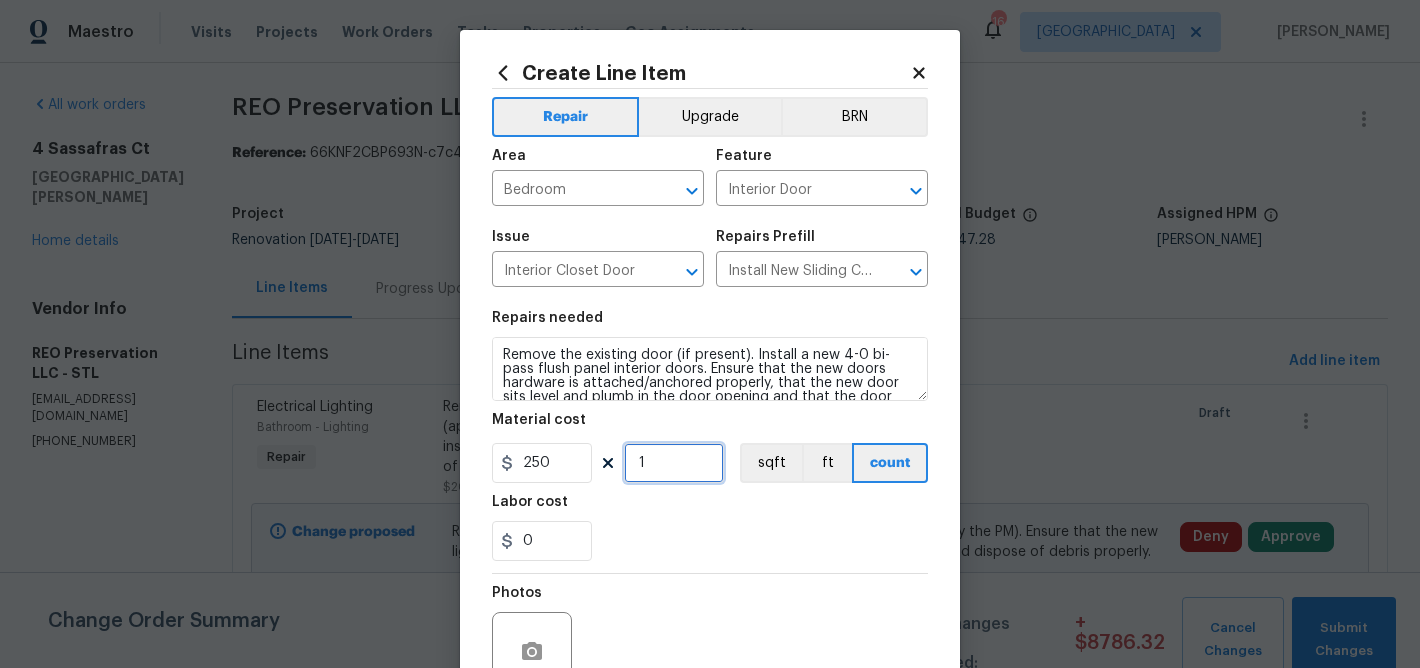 click on "1" at bounding box center (674, 463) 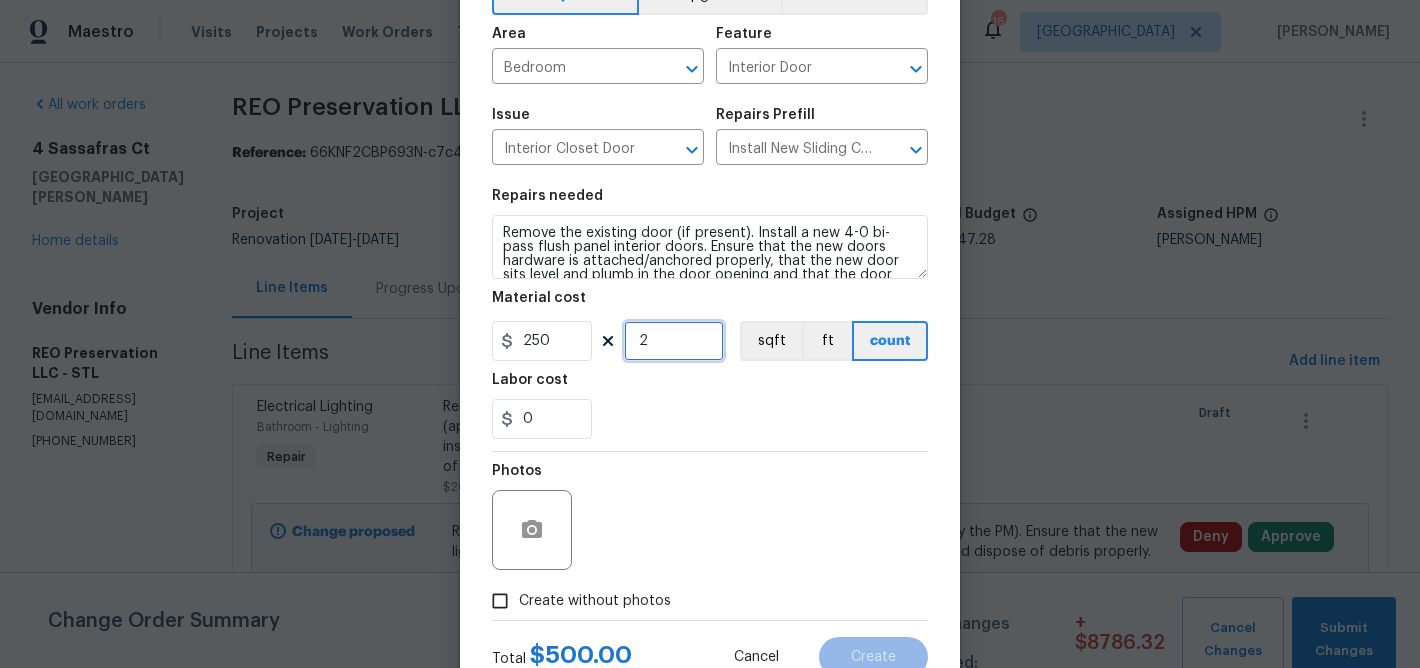 scroll, scrollTop: 172, scrollLeft: 0, axis: vertical 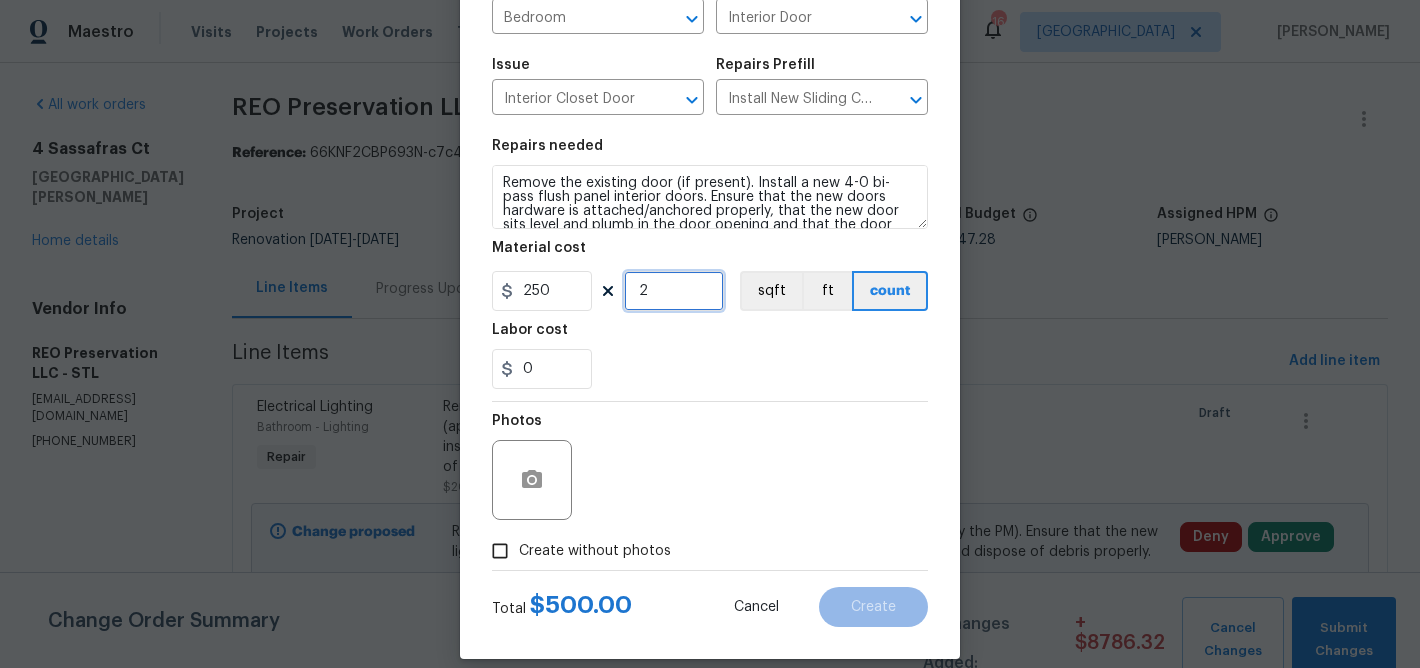 type on "2" 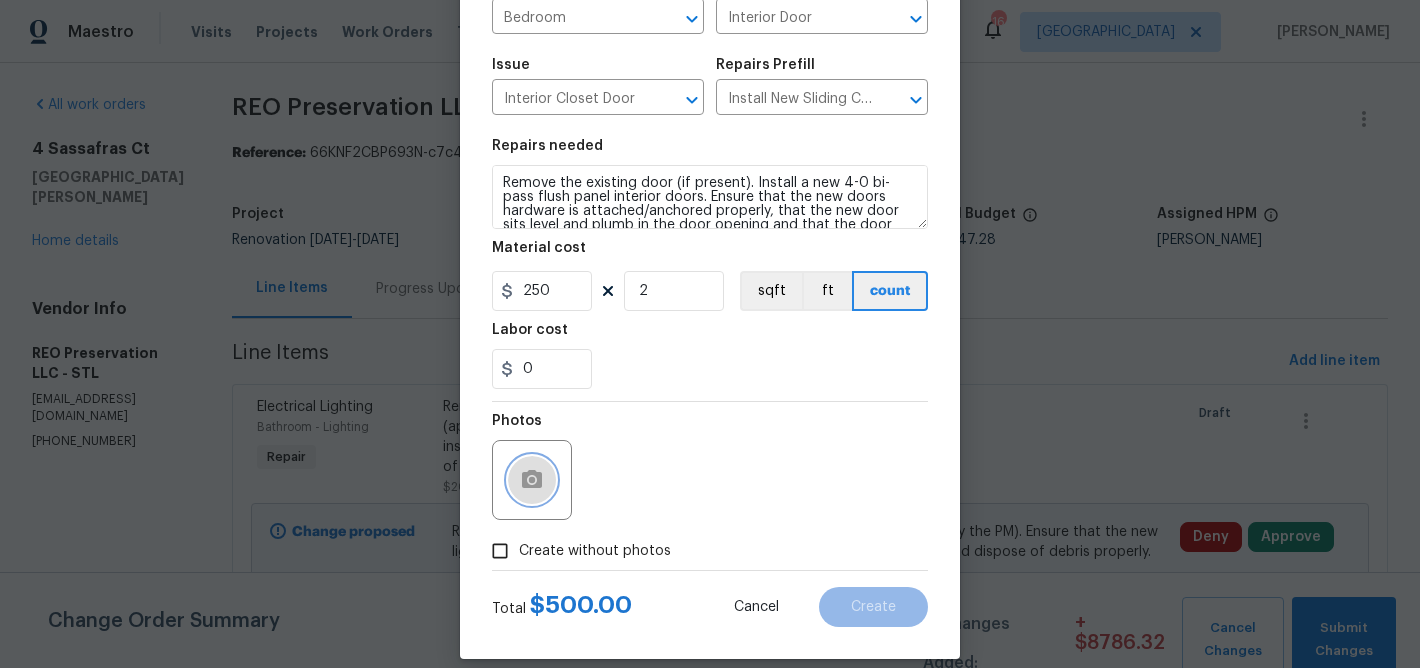 click 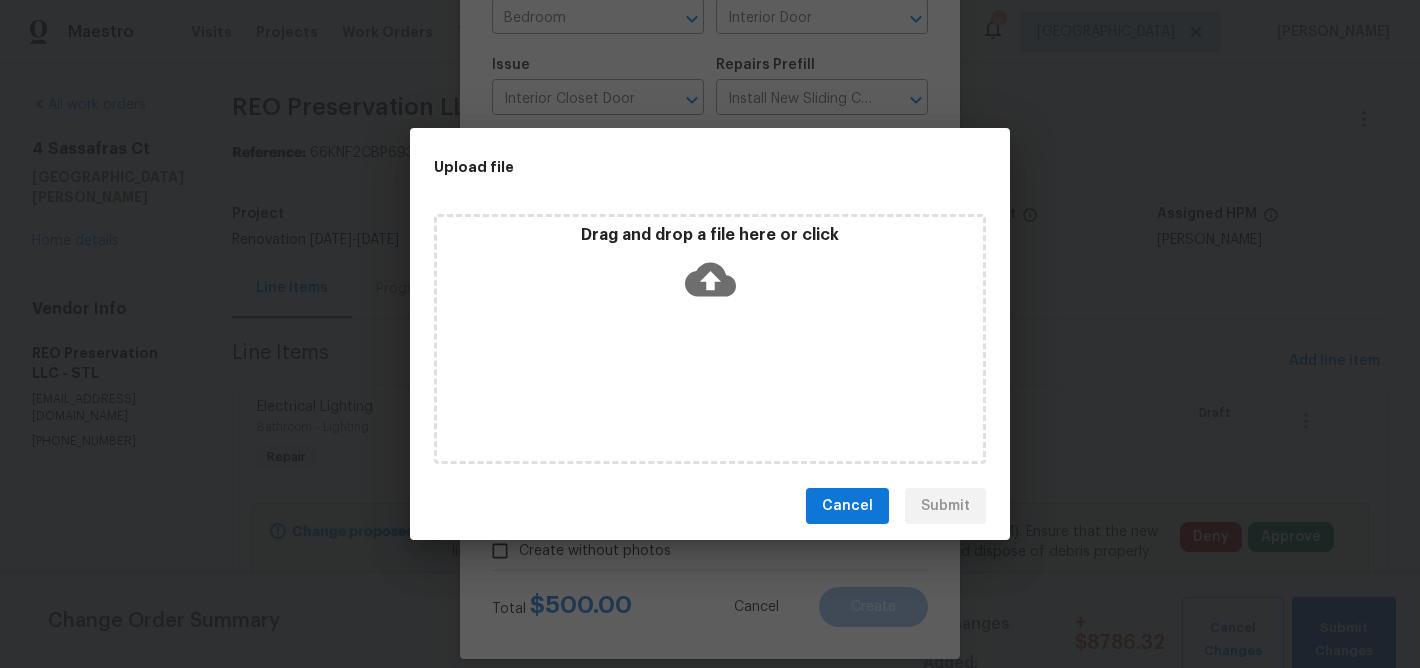 click 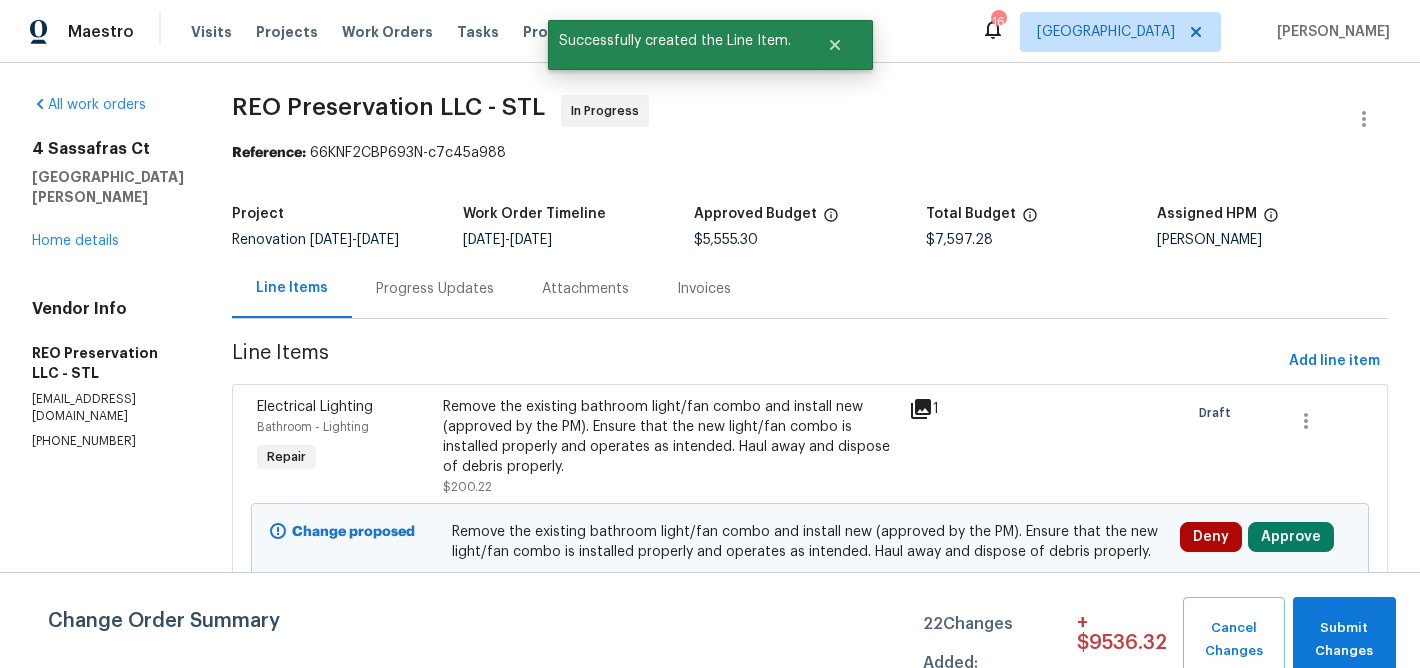 scroll, scrollTop: 0, scrollLeft: 0, axis: both 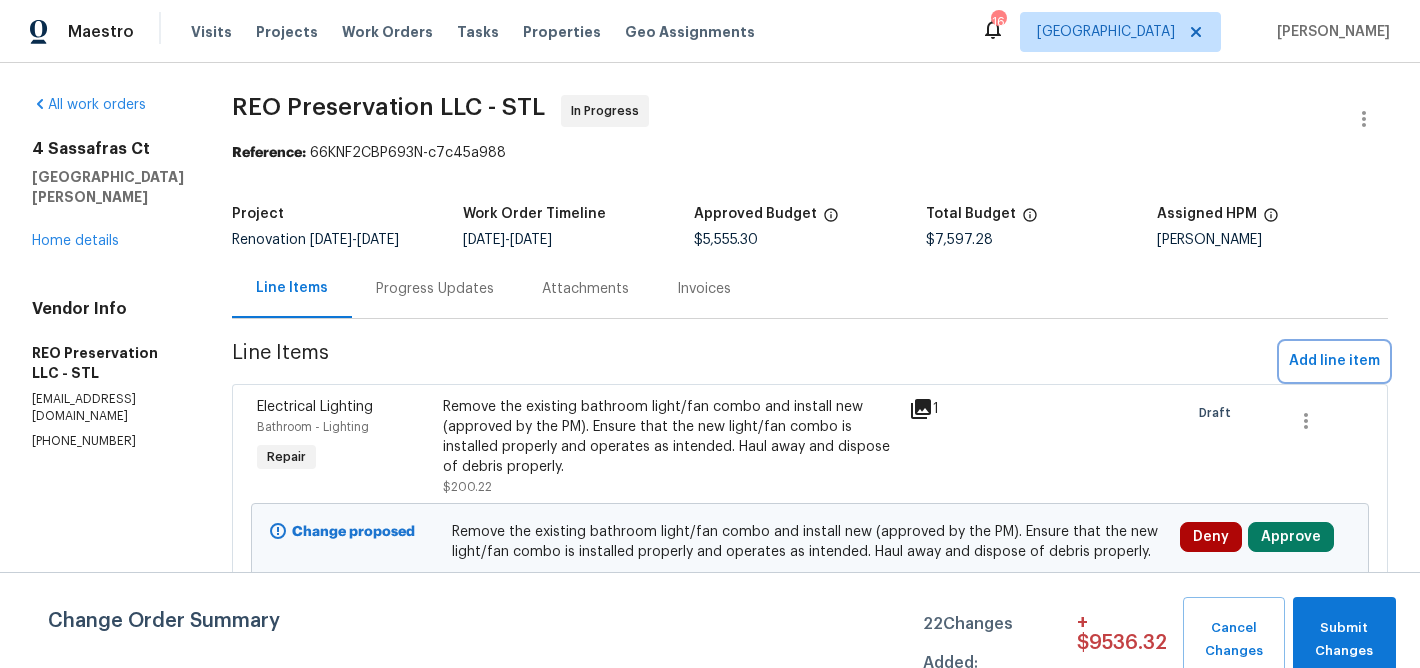 click on "Add line item" at bounding box center (1334, 361) 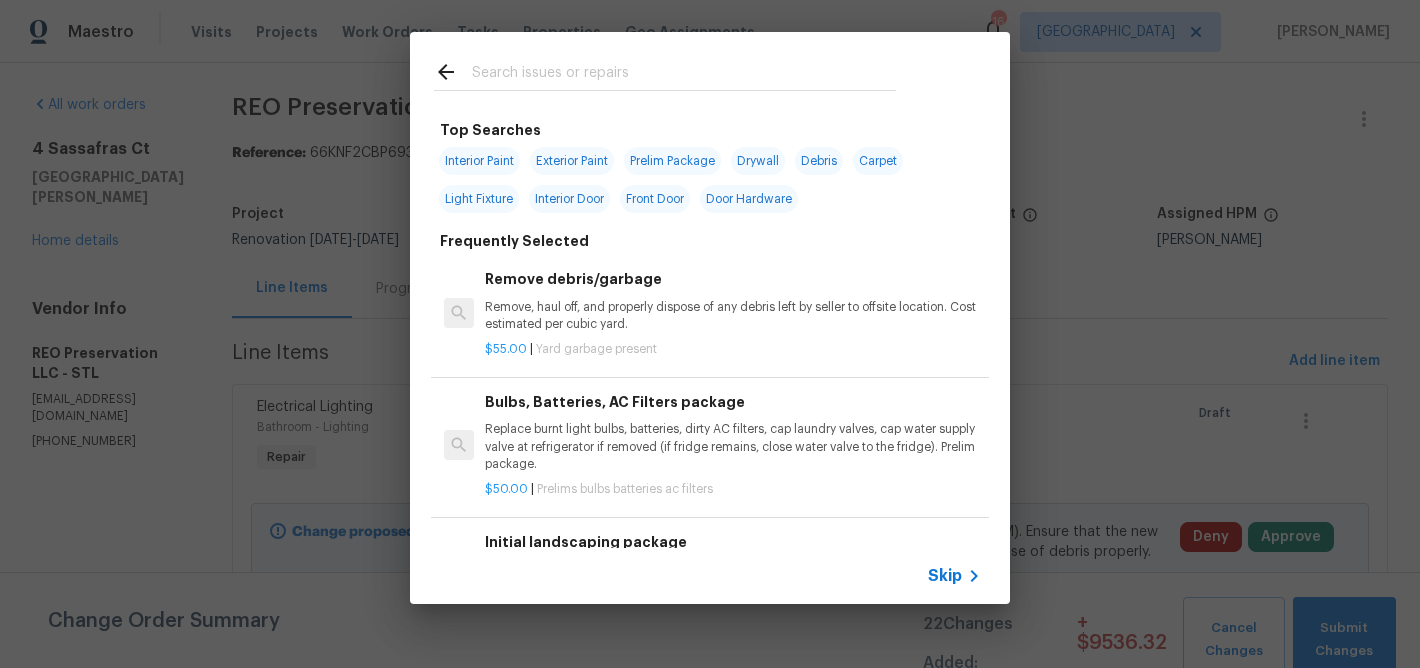 click at bounding box center (684, 75) 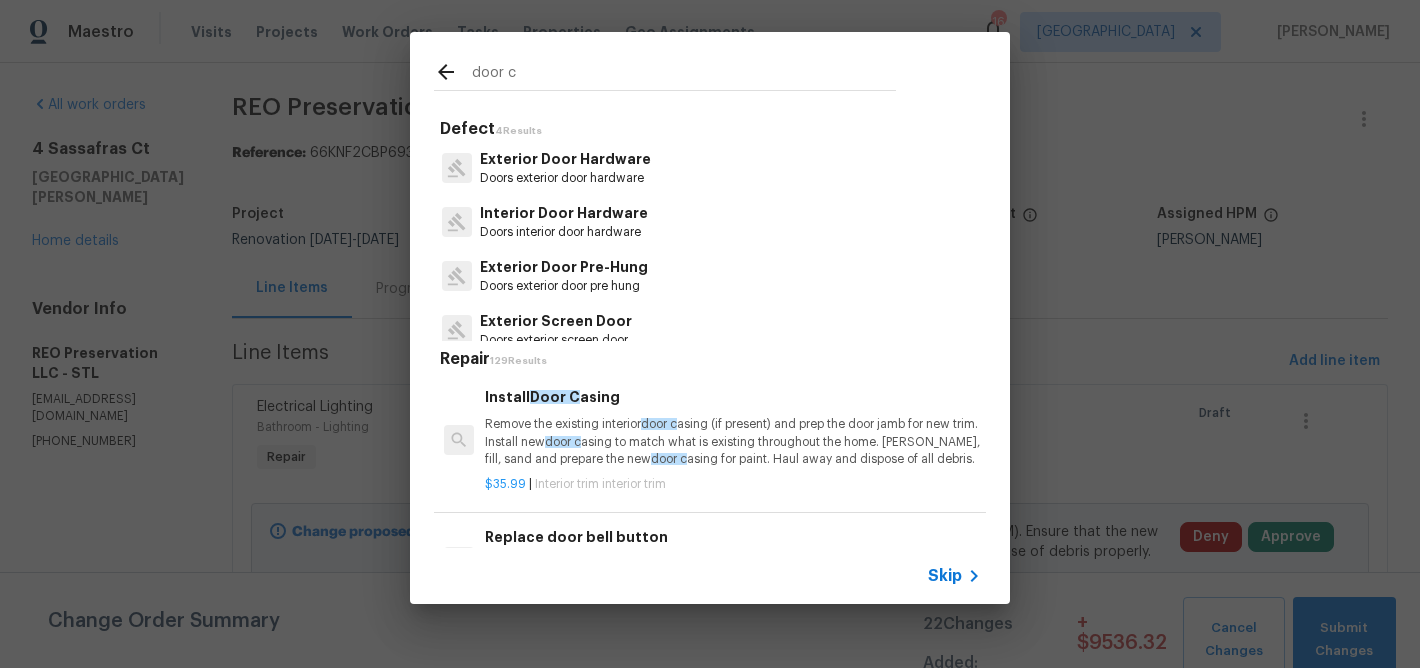 type on "door c" 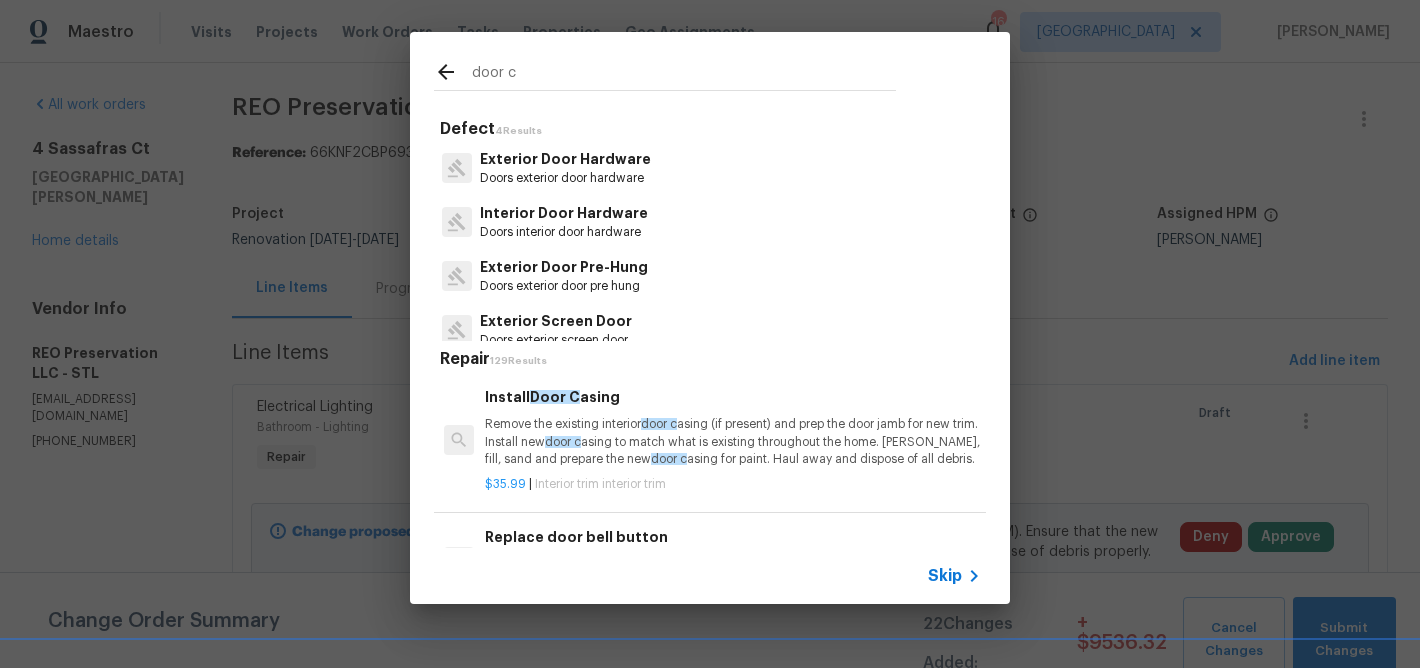 click on "Remove the existing interior  door c asing (if present) and prep the door jamb for new trim. Install new  door c asing to match what is existing throughout the home. [PERSON_NAME], fill, sand and prepare the new  door c asing for paint. Haul away and dispose of all debris." at bounding box center [733, 441] 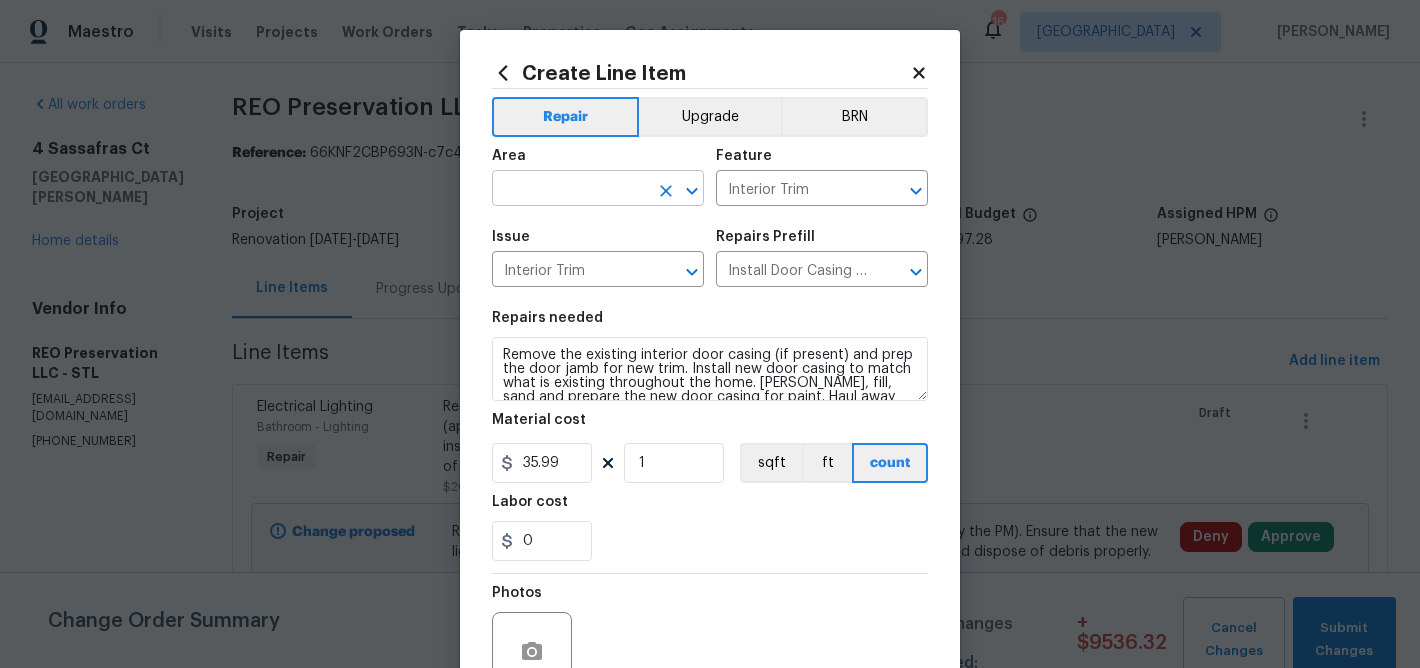 click at bounding box center [570, 190] 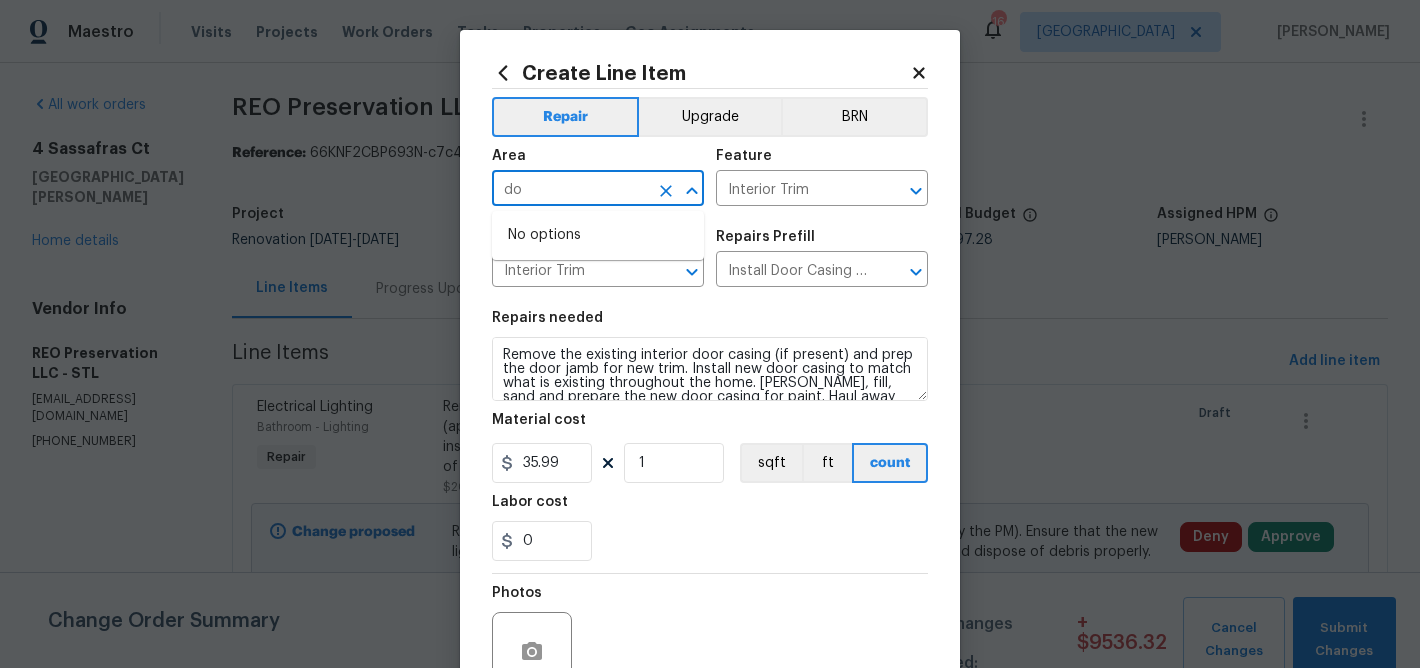 type on "d" 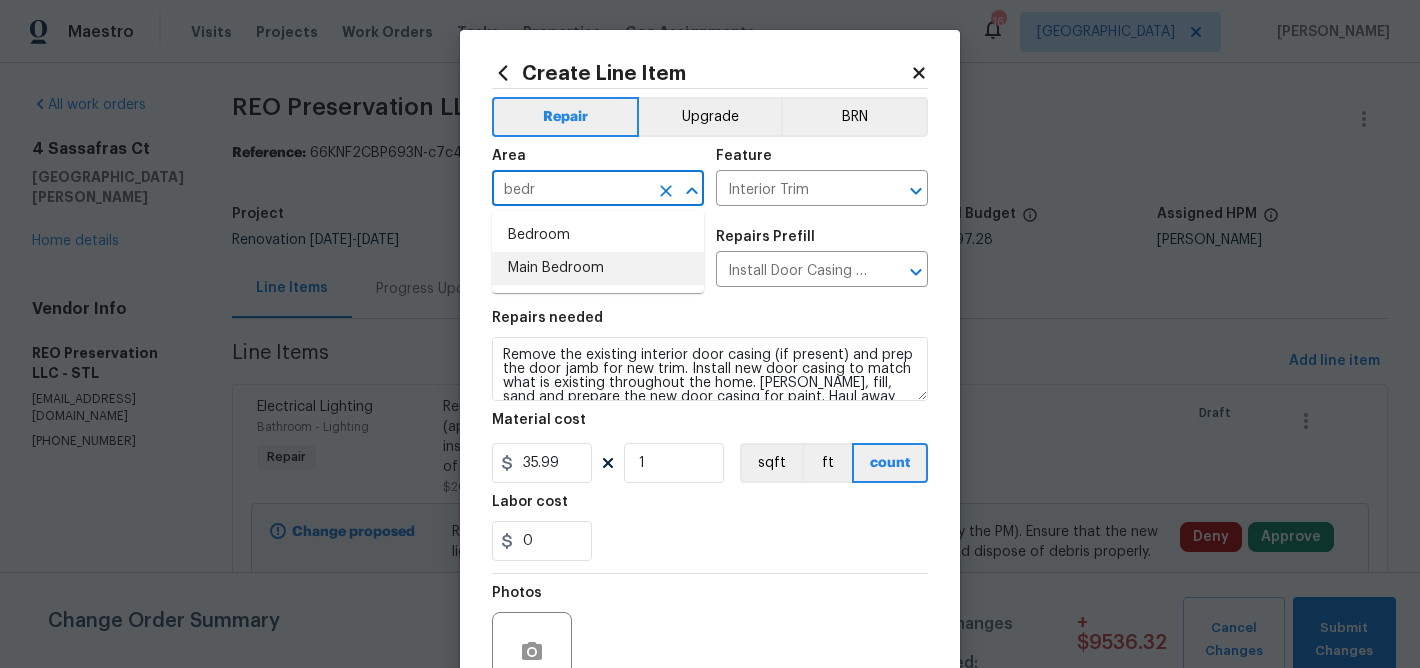 click on "Main Bedroom" at bounding box center (598, 268) 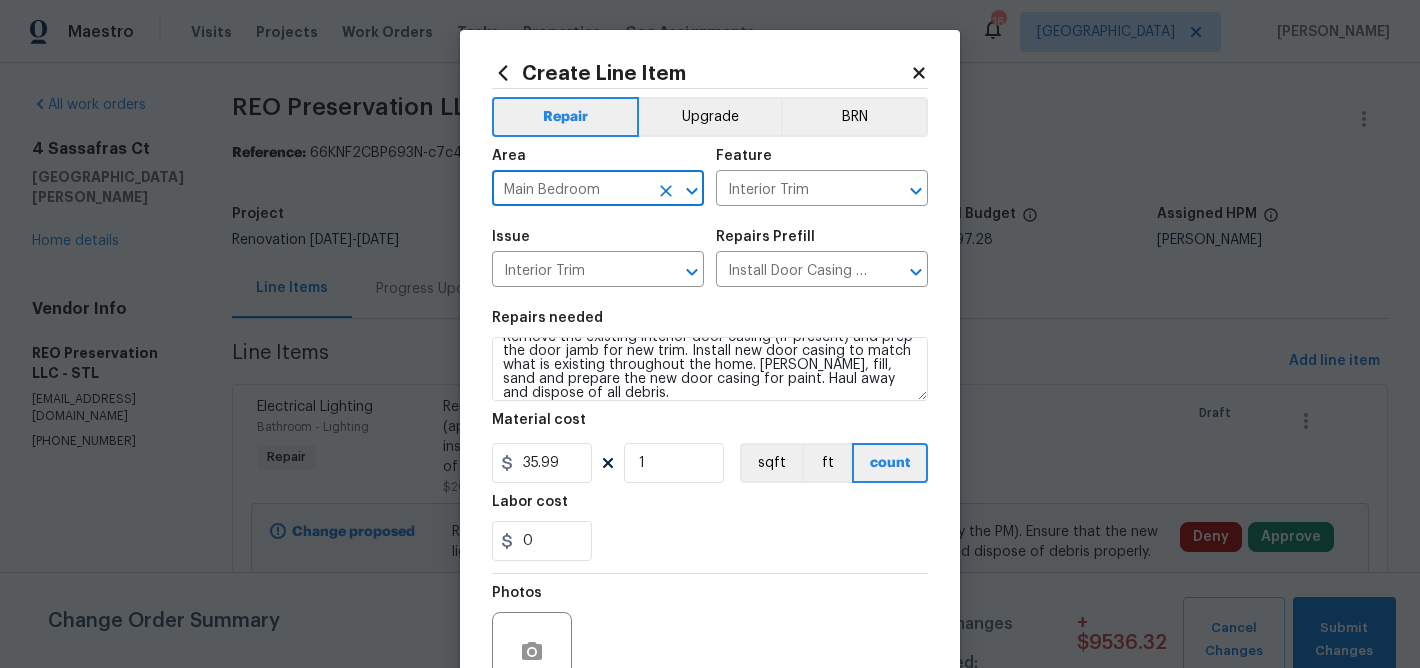scroll, scrollTop: 20, scrollLeft: 0, axis: vertical 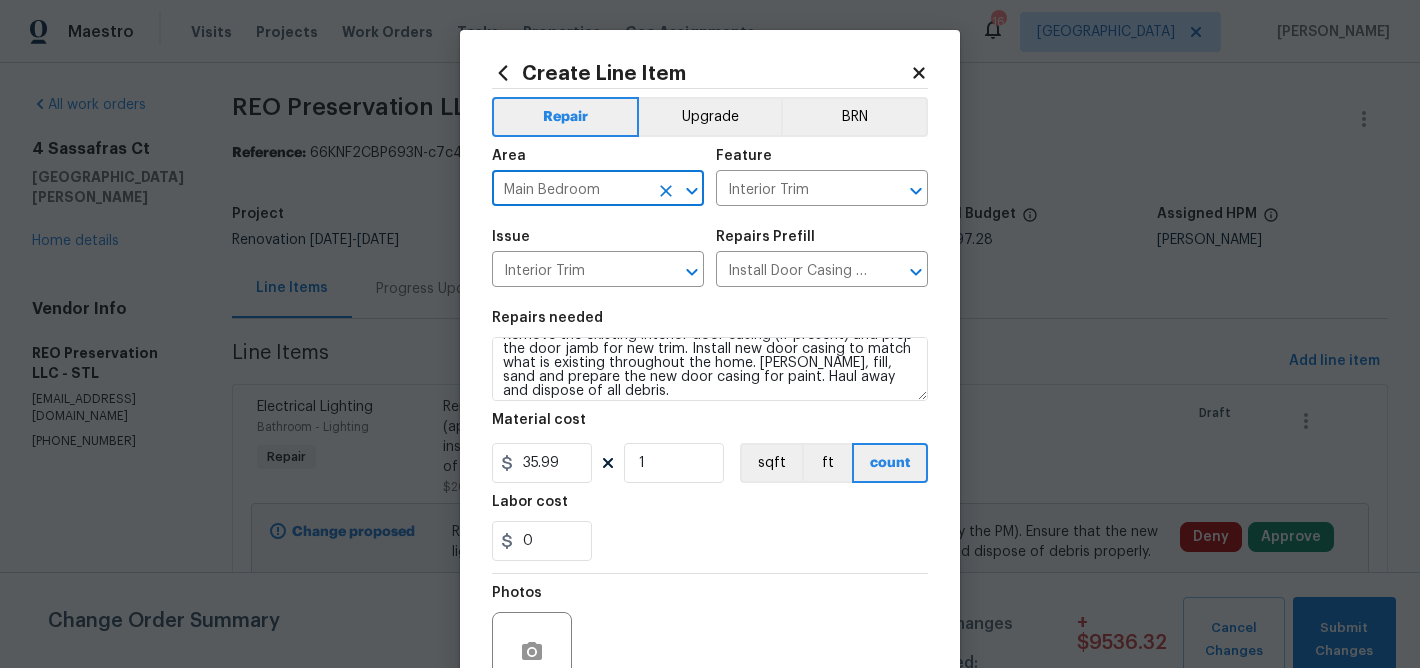 type on "Main Bedroom" 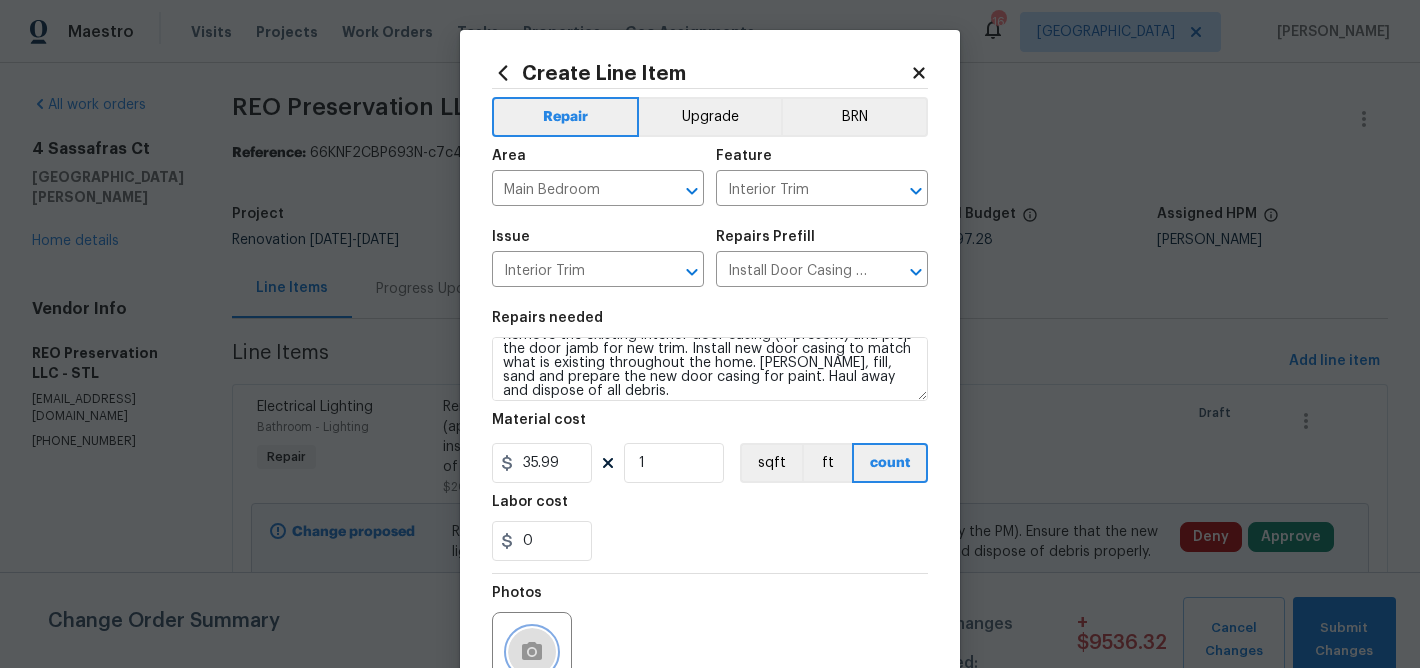 click 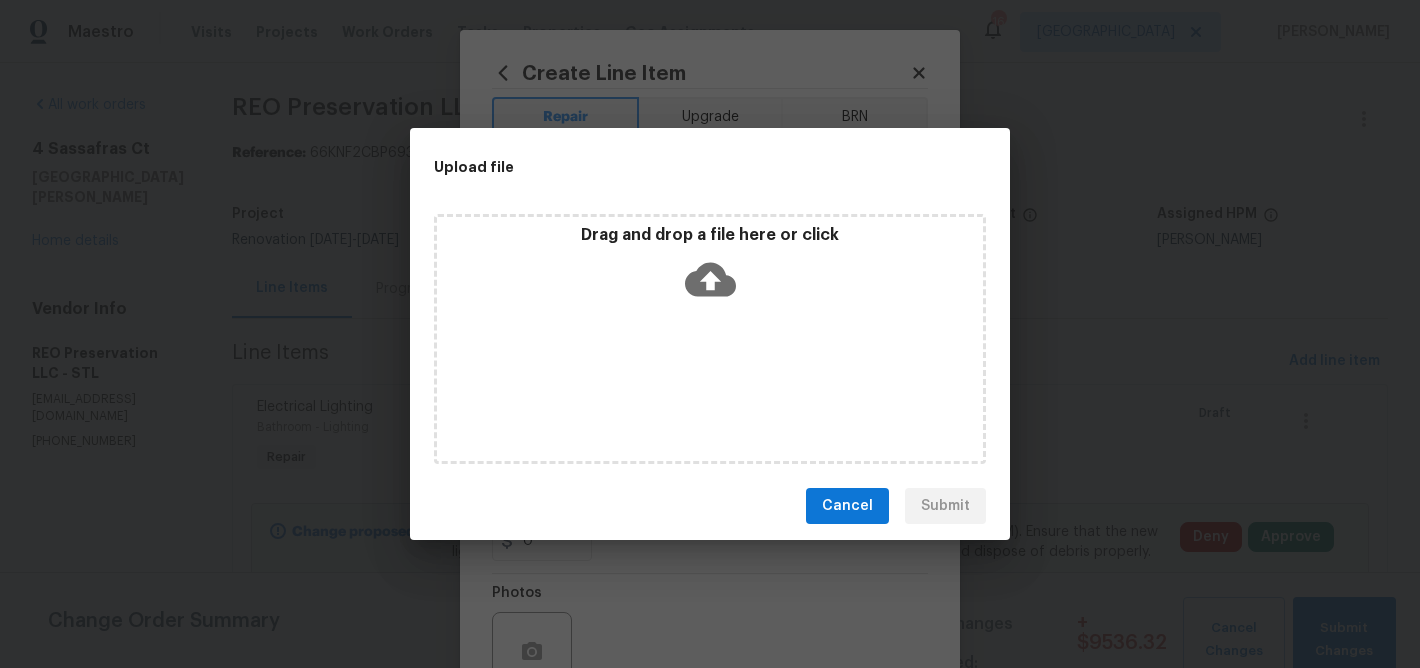 click 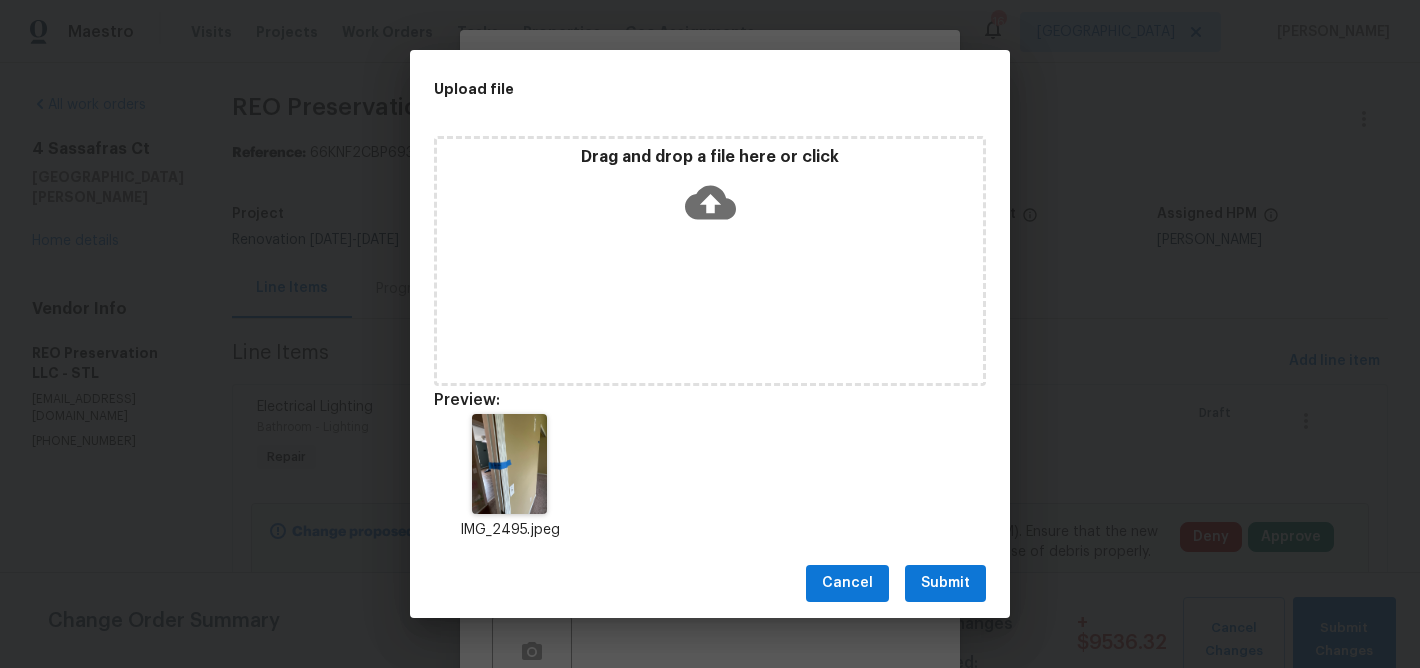 click on "Submit" at bounding box center [945, 583] 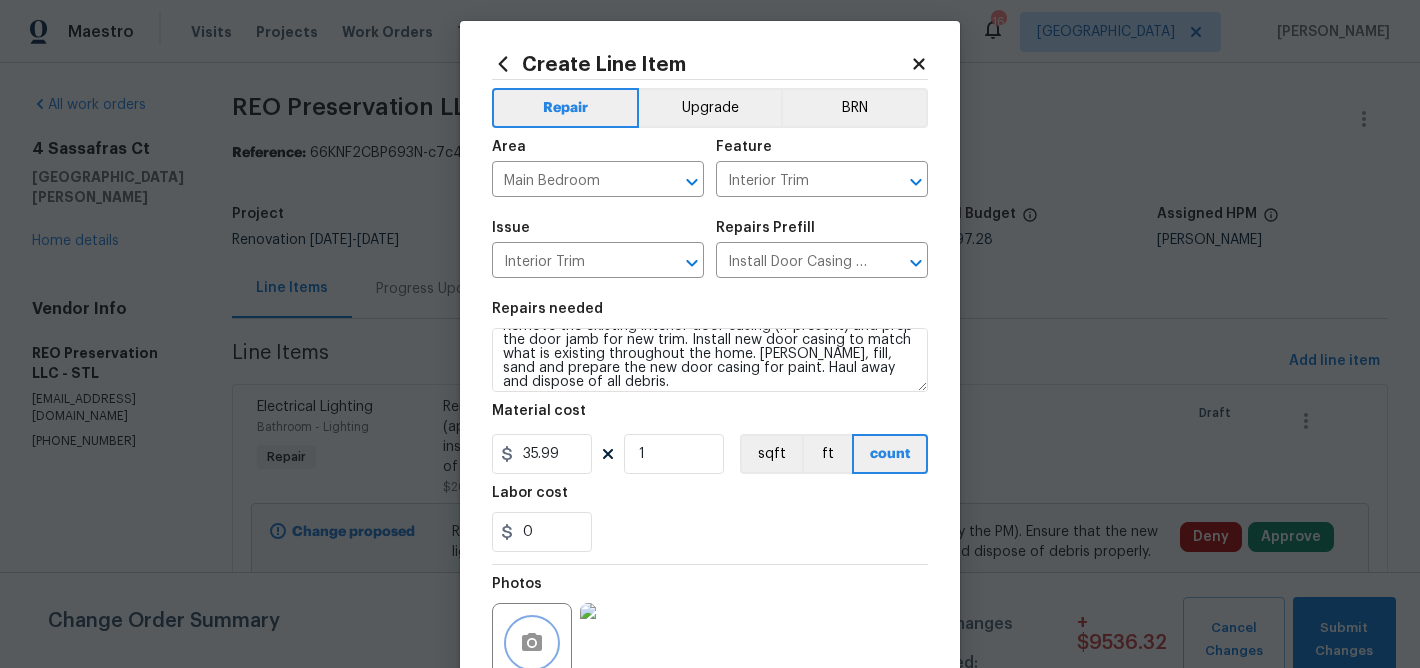 scroll, scrollTop: 194, scrollLeft: 0, axis: vertical 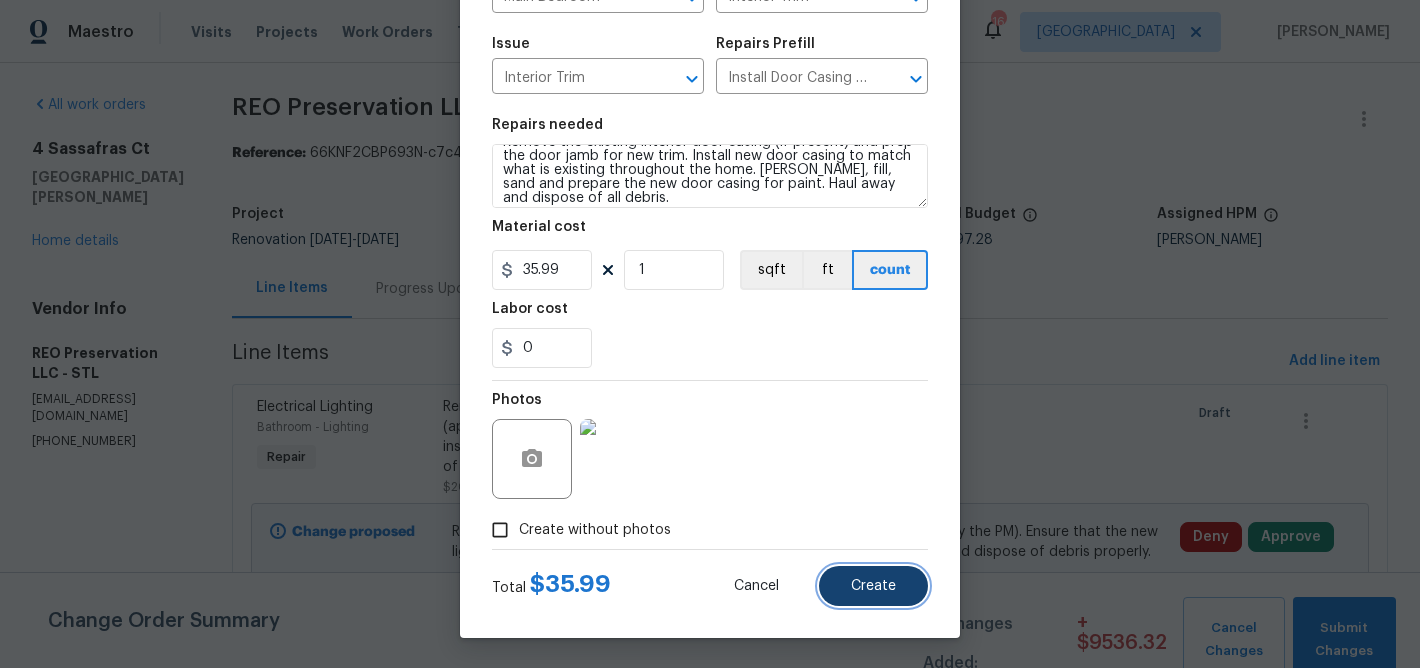 click on "Create" at bounding box center [873, 586] 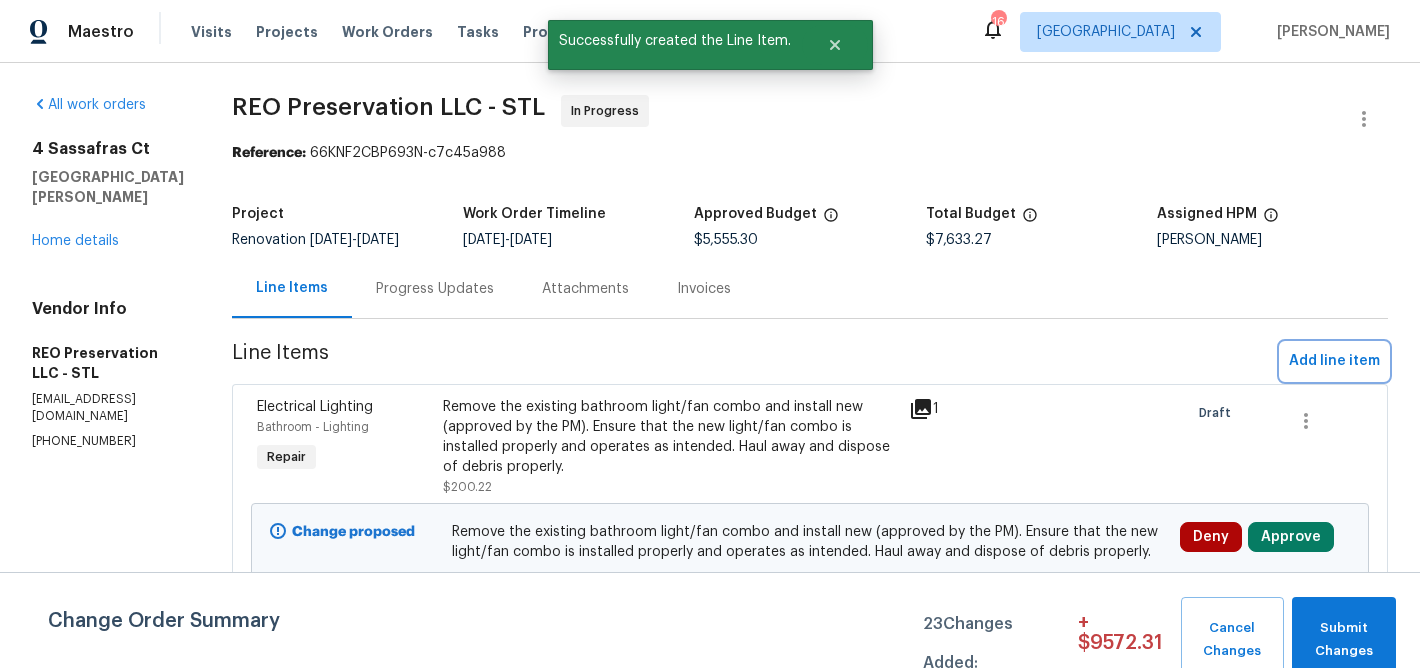 click on "Add line item" at bounding box center (1334, 361) 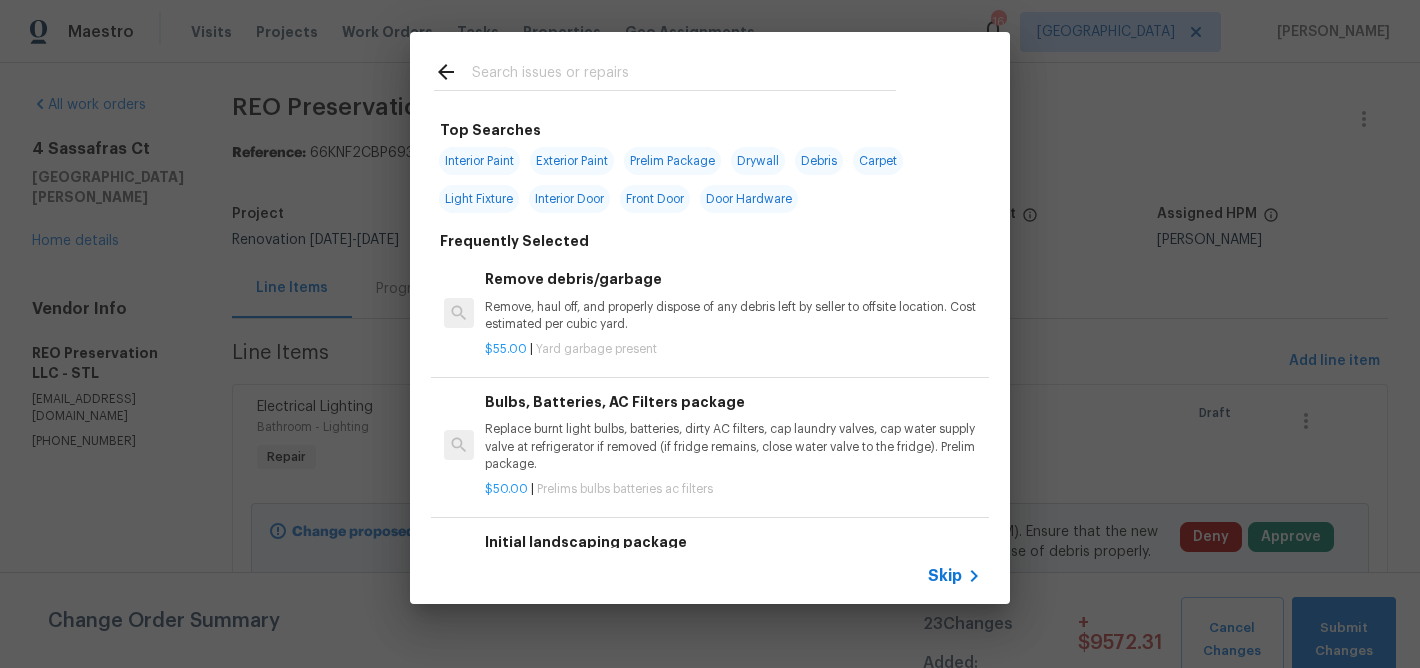 click at bounding box center [684, 75] 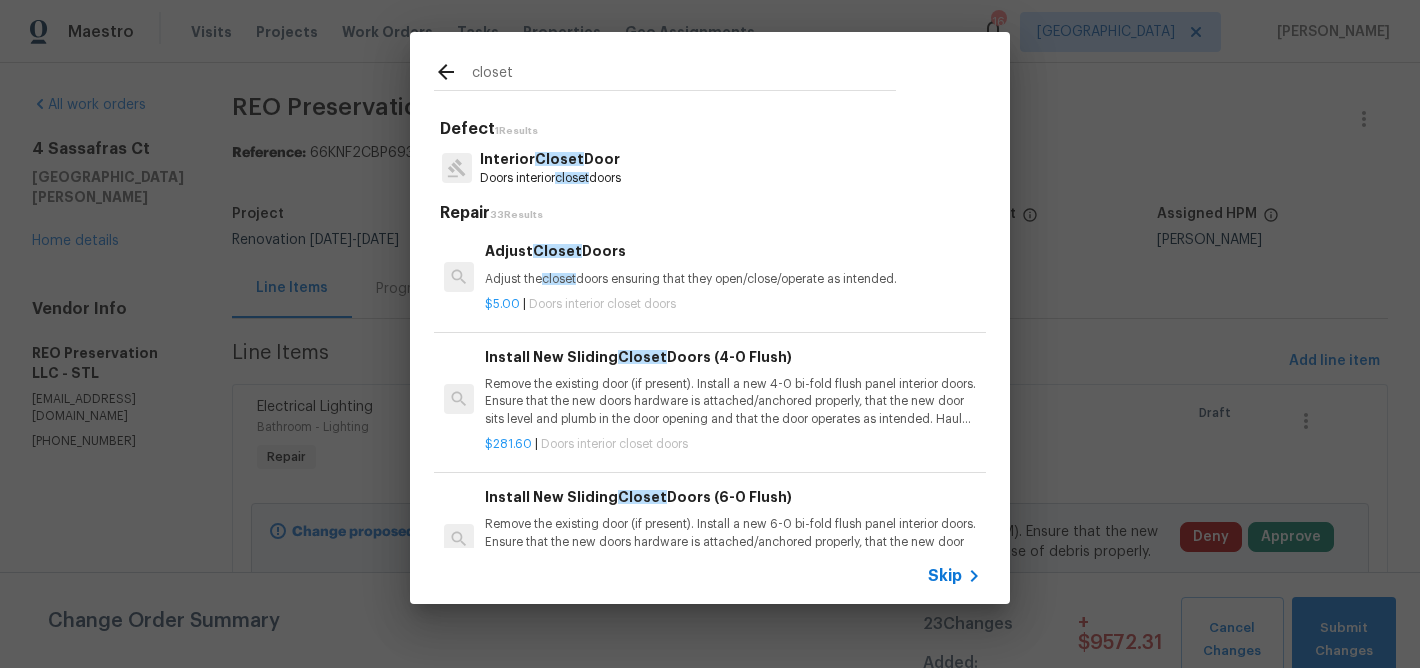 type on "closet" 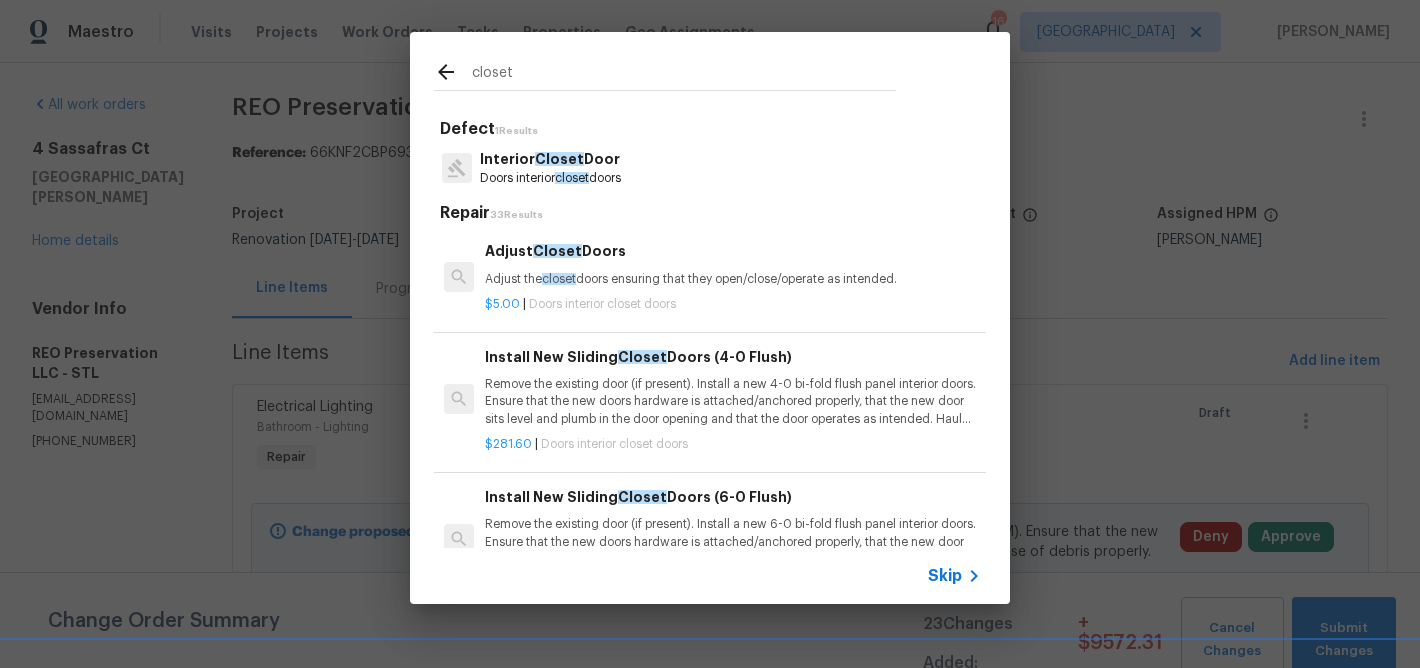 click on "Adjust  Closet  Doors" at bounding box center [733, 251] 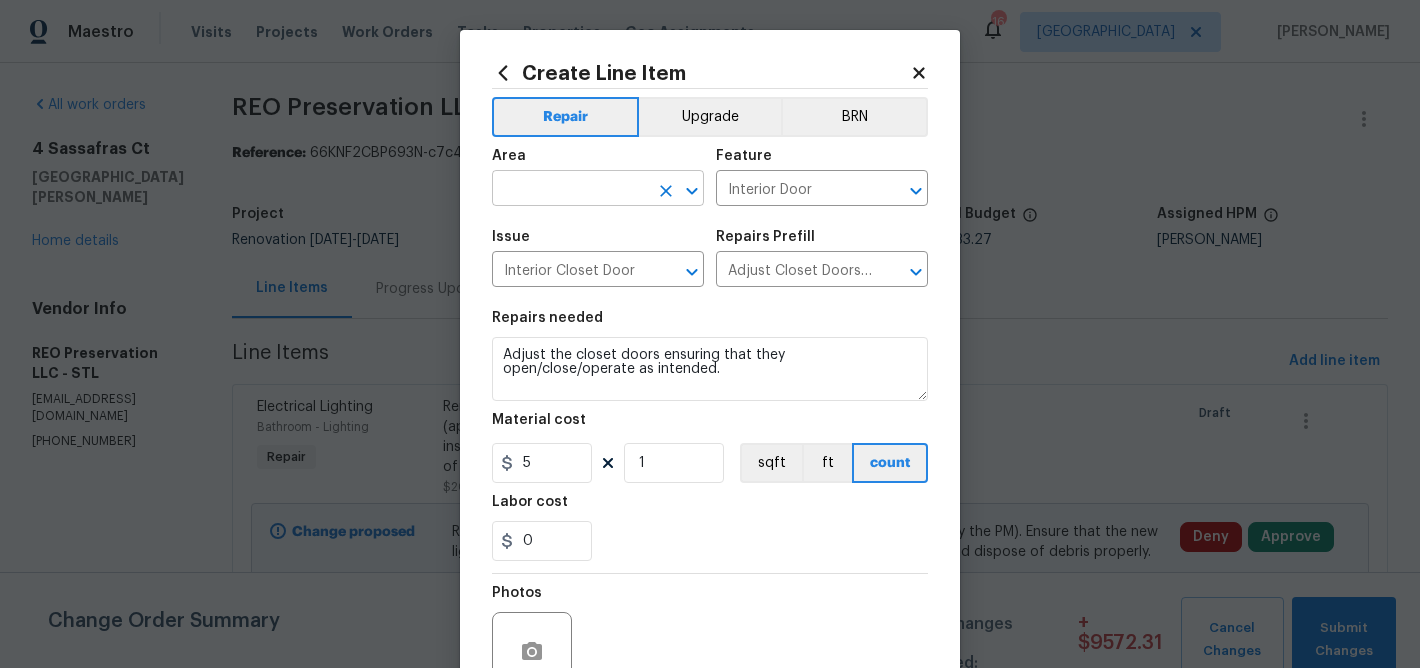 click at bounding box center [570, 190] 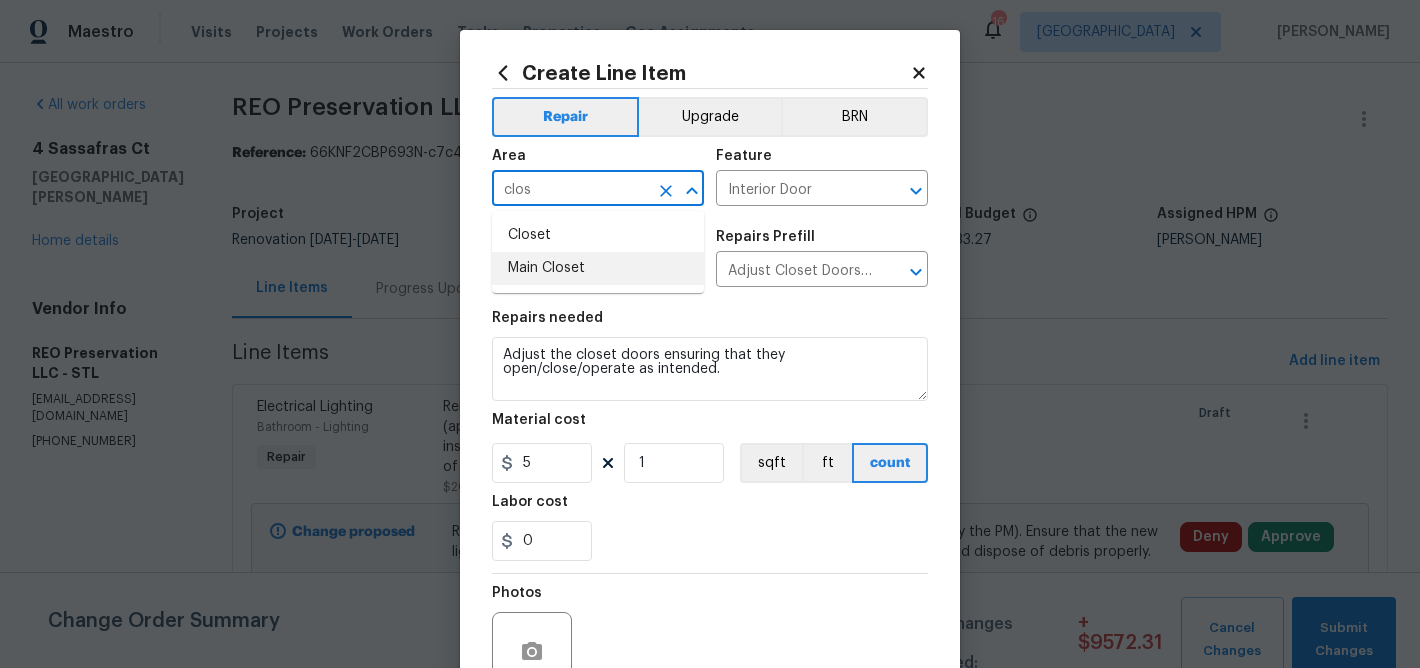 click on "Main Closet" at bounding box center (598, 268) 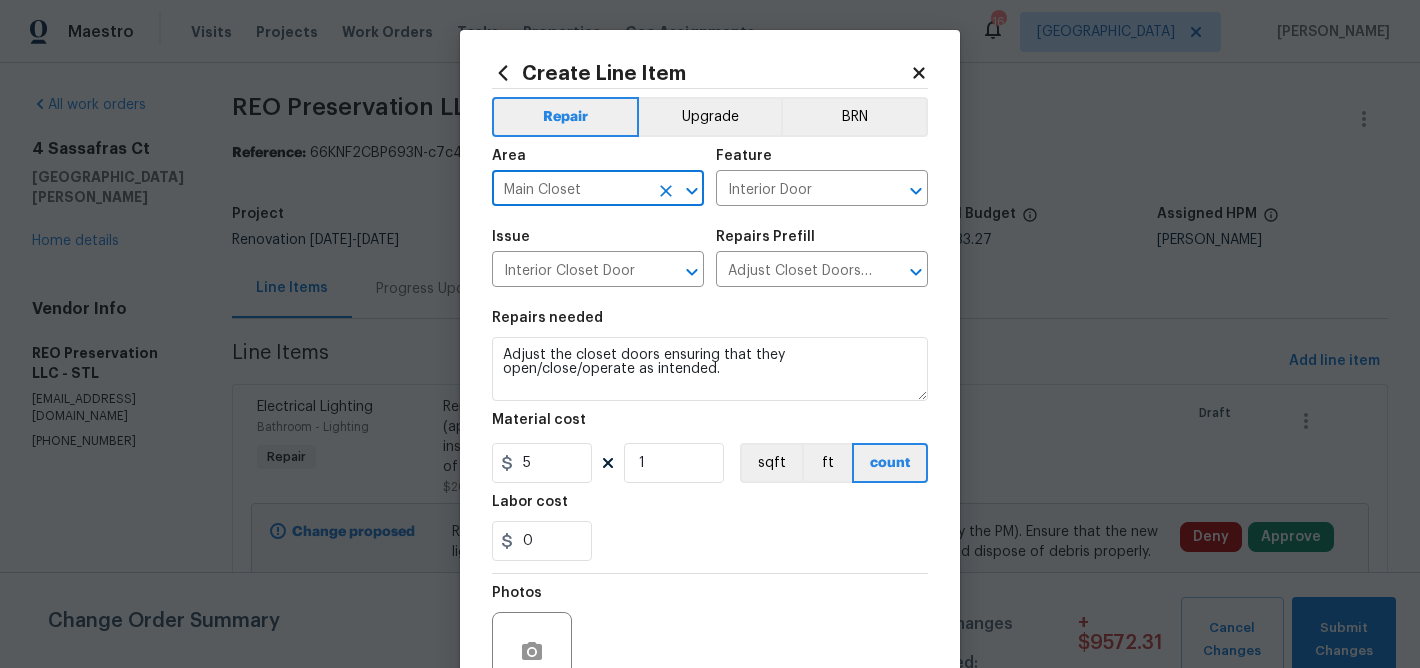 type on "Main Closet" 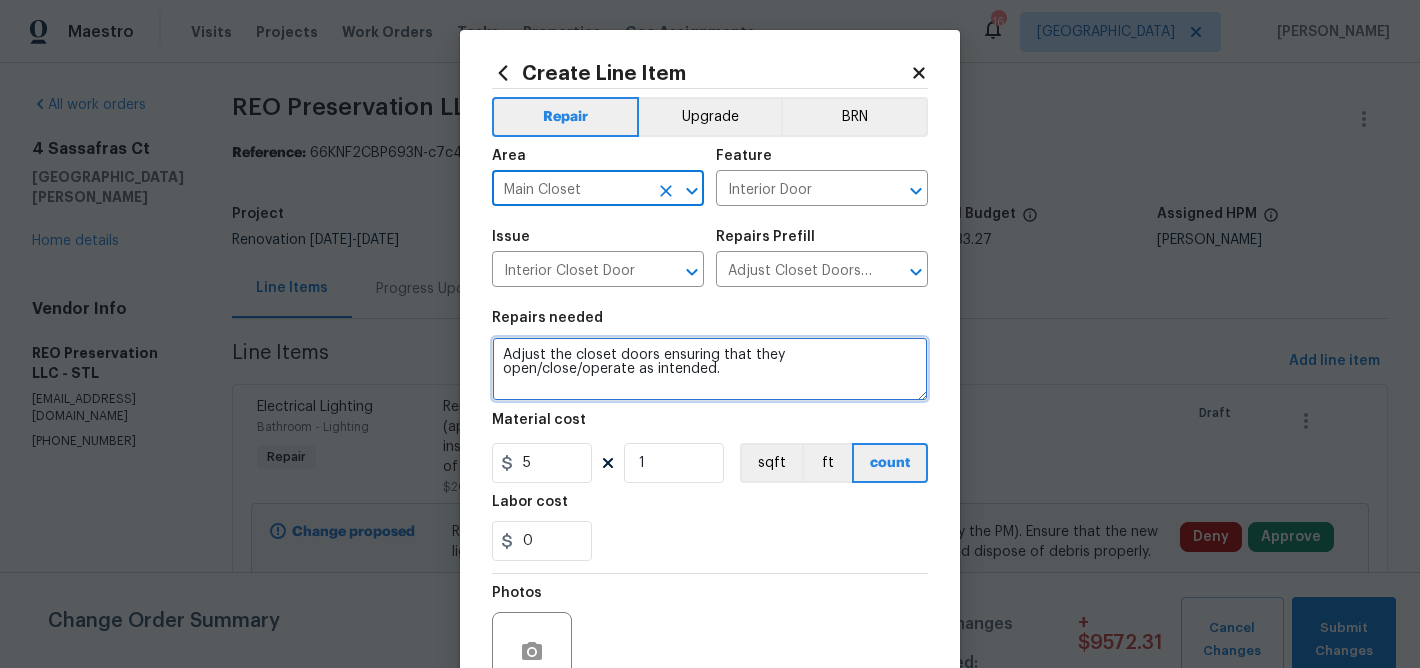 click on "Adjust the closet doors ensuring that they open/close/operate as intended." at bounding box center (710, 369) 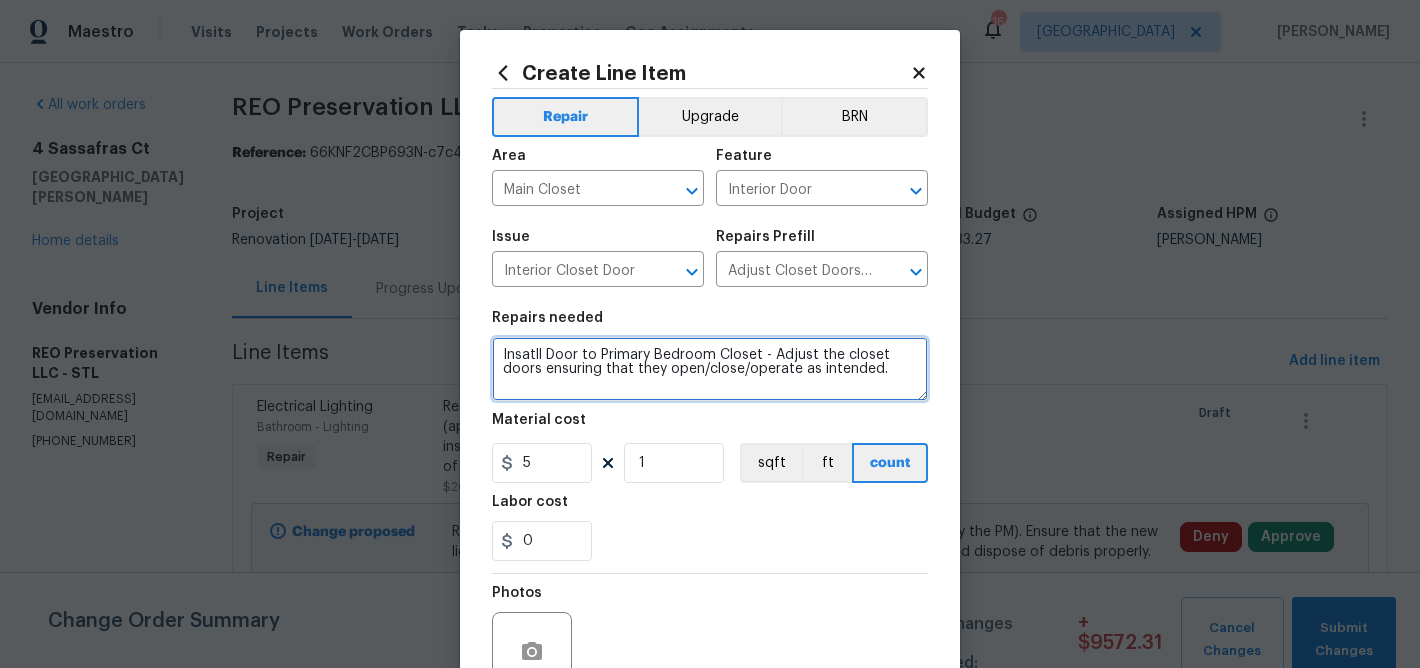 type on "Insatll Door to Primary Bedroom Closet - Adjust the closet doors ensuring that they open/close/operate as intended." 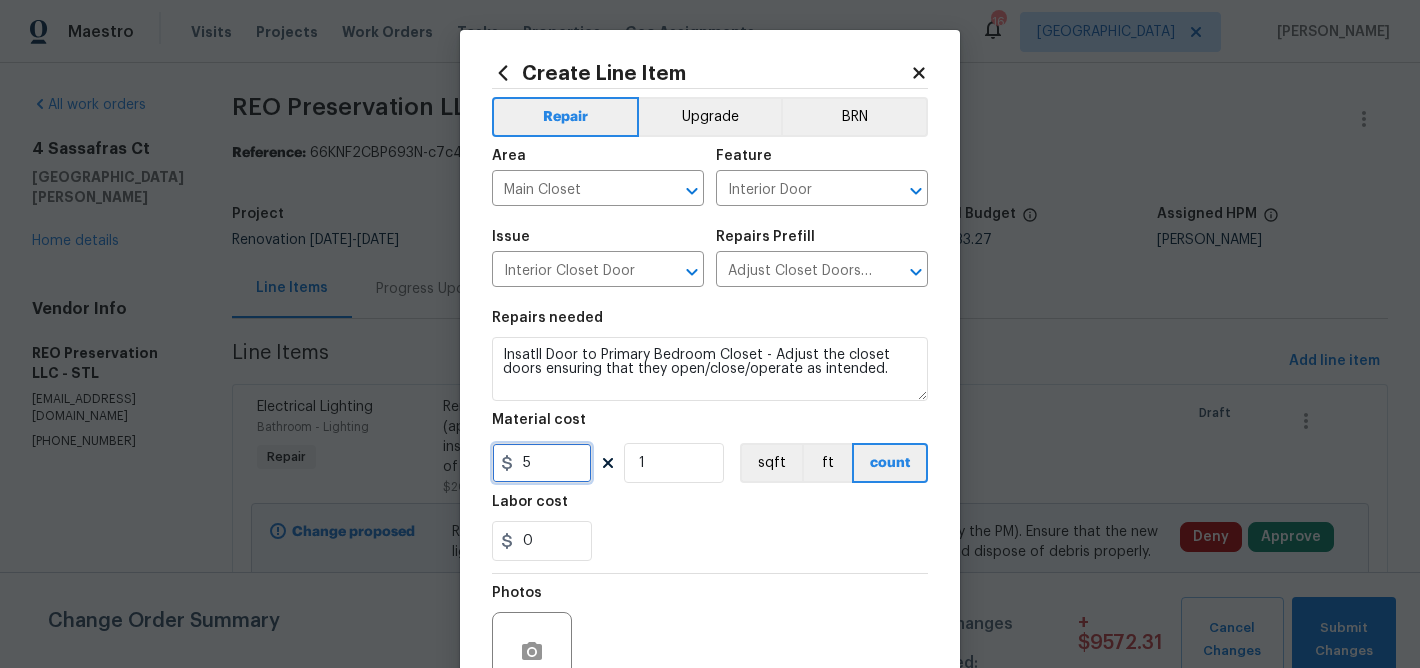 drag, startPoint x: 539, startPoint y: 467, endPoint x: 539, endPoint y: 431, distance: 36 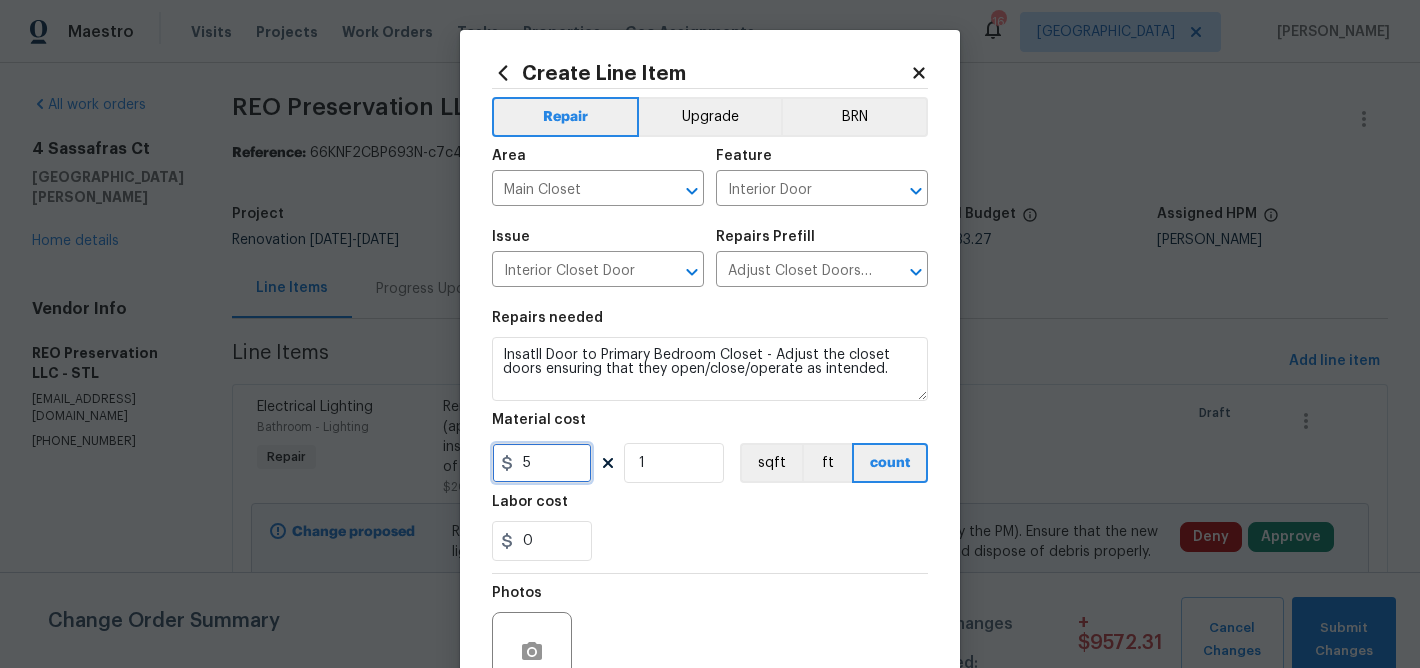 click on "5" at bounding box center [542, 463] 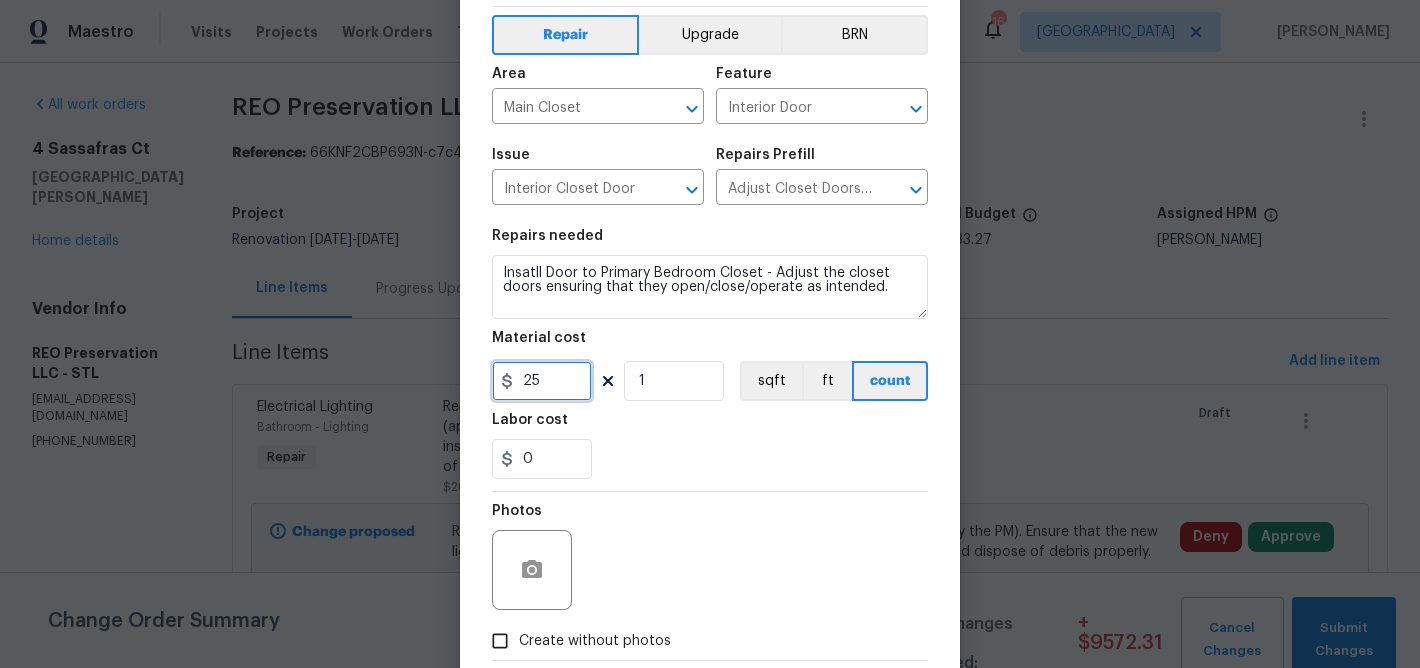 scroll, scrollTop: 106, scrollLeft: 0, axis: vertical 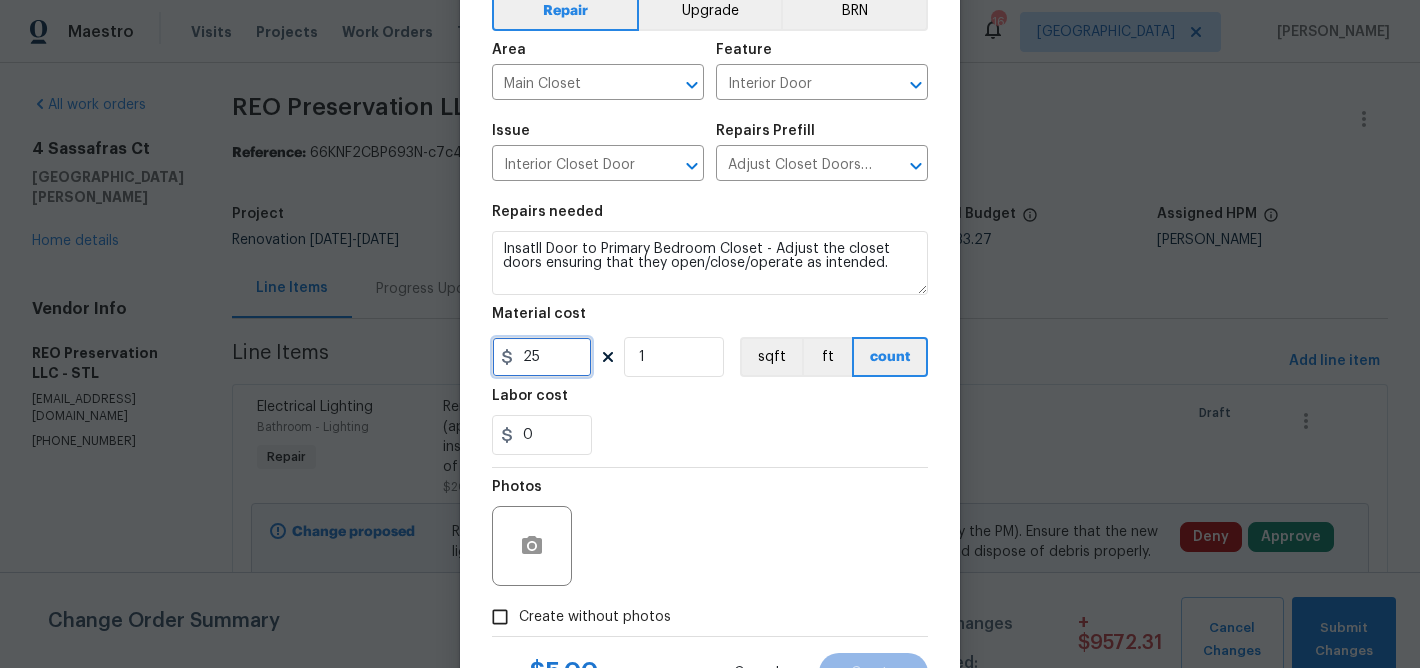 type on "25" 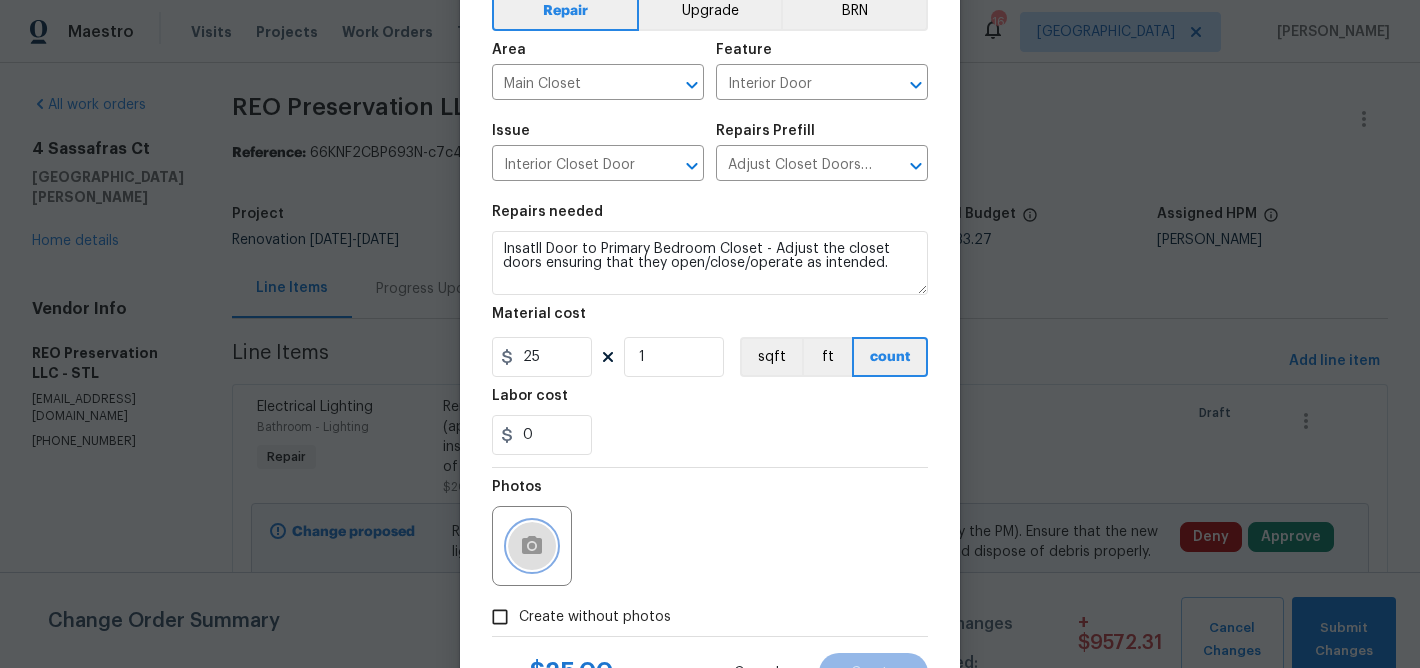 click 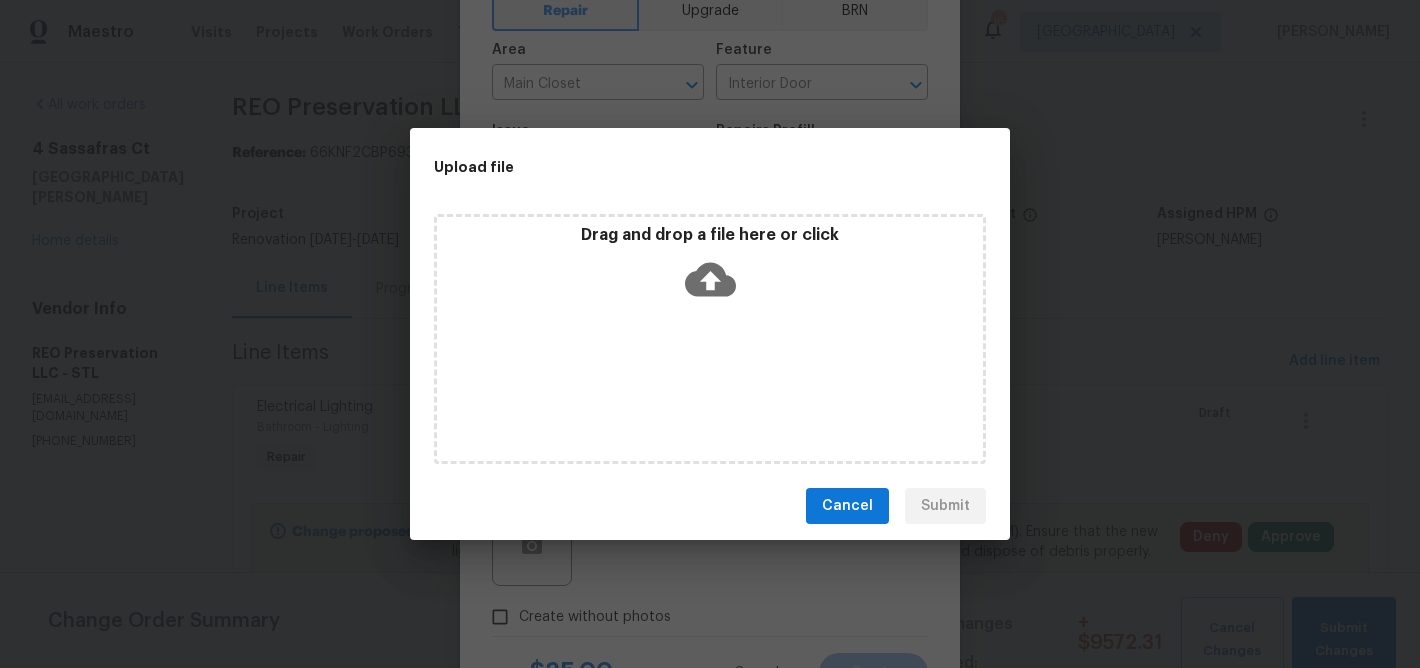 click 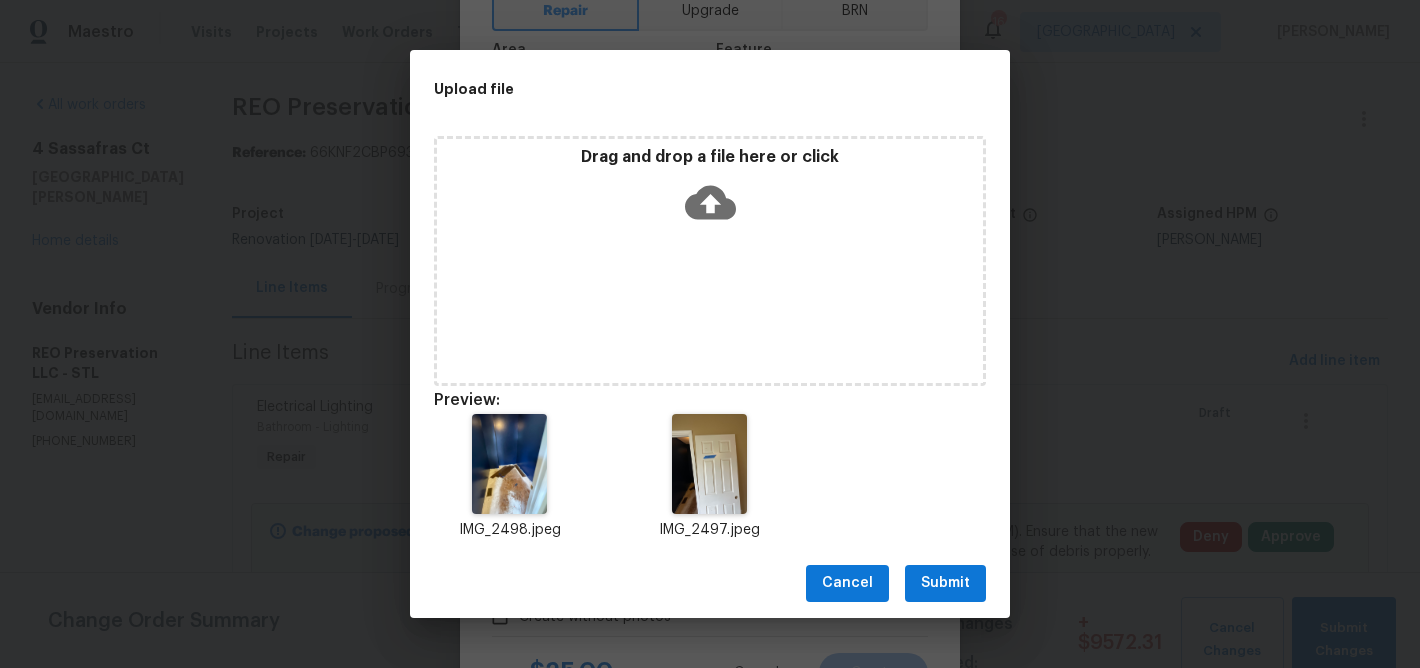 click on "Submit" at bounding box center [945, 583] 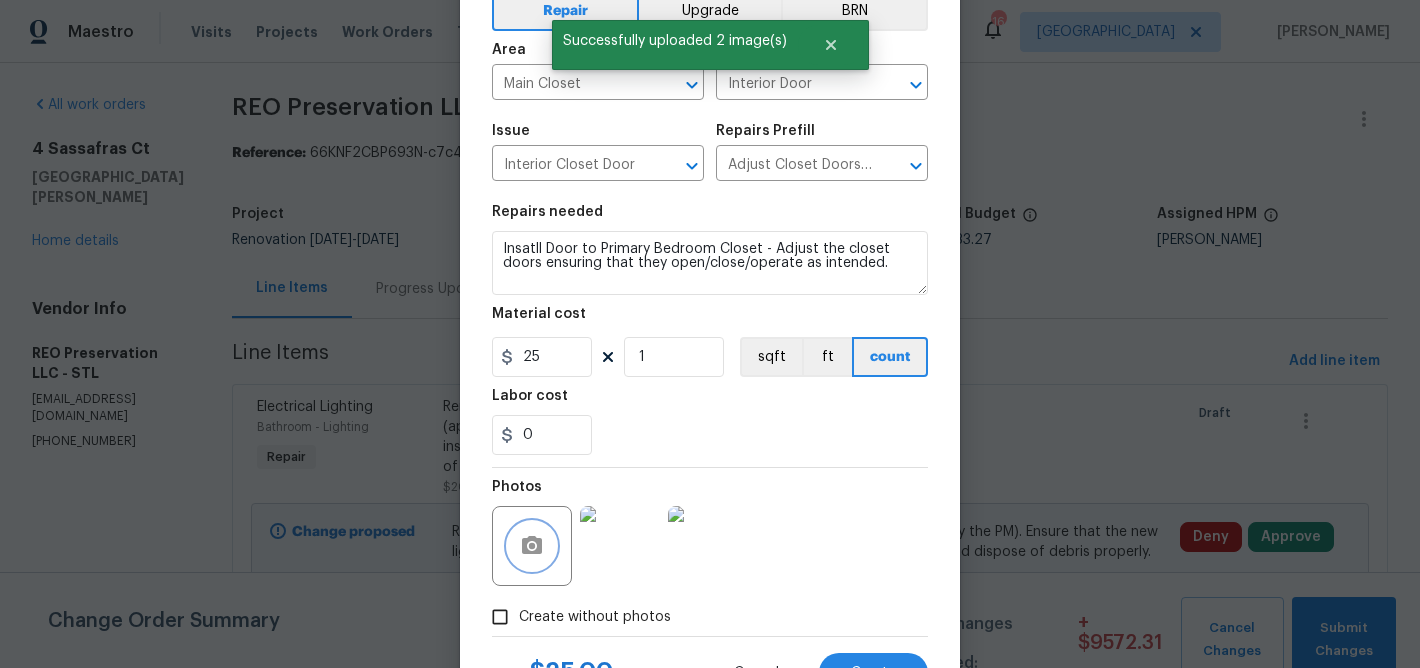 scroll, scrollTop: 194, scrollLeft: 0, axis: vertical 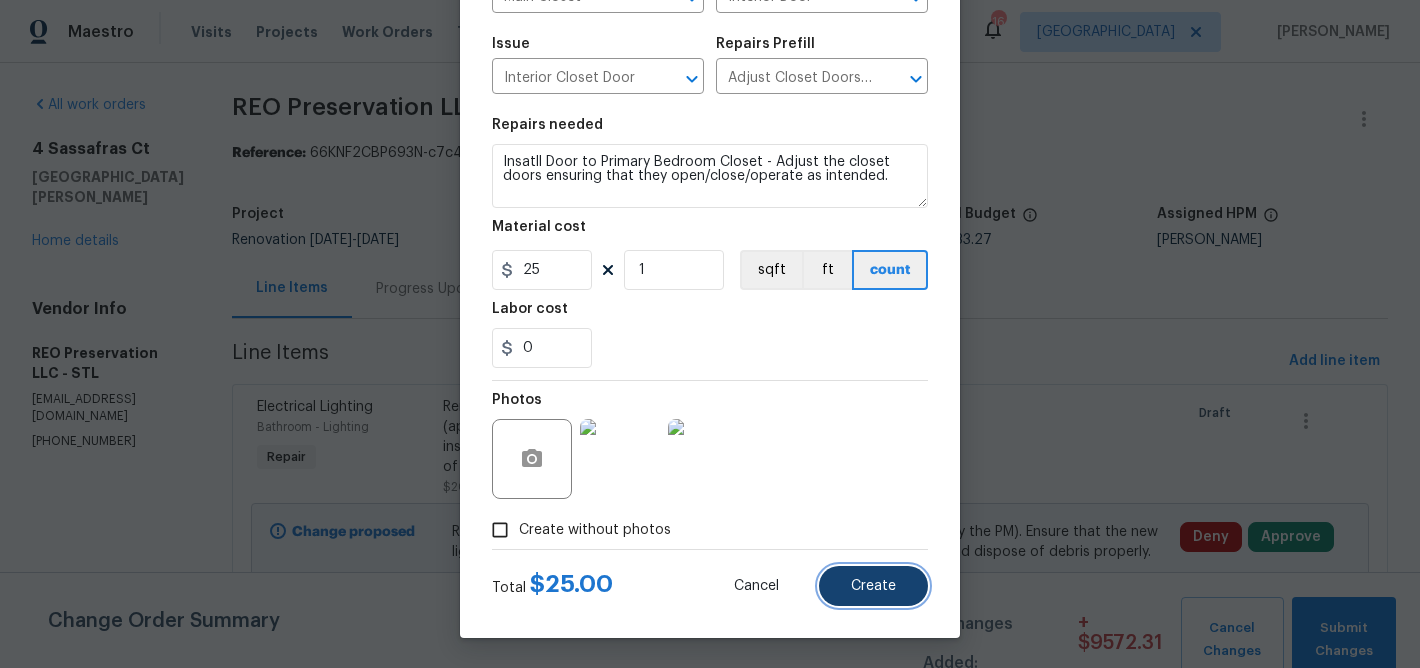 click on "Create" at bounding box center [873, 586] 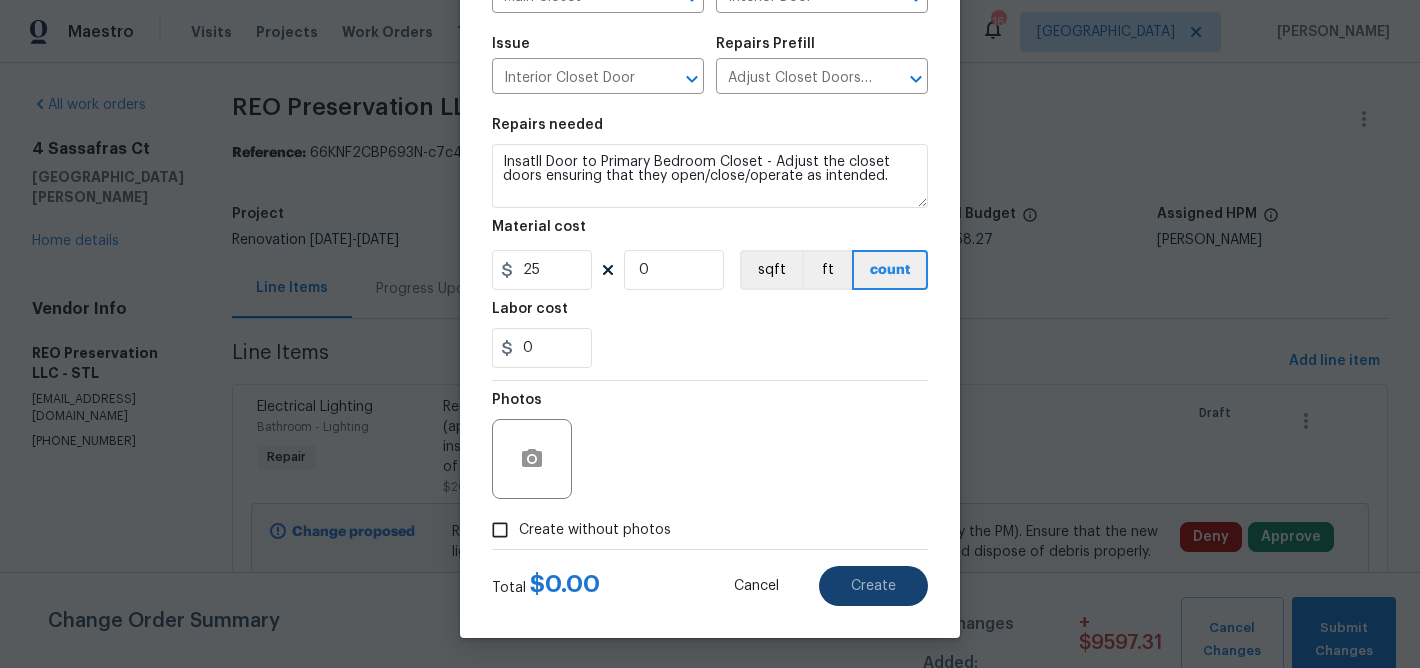 type on "0" 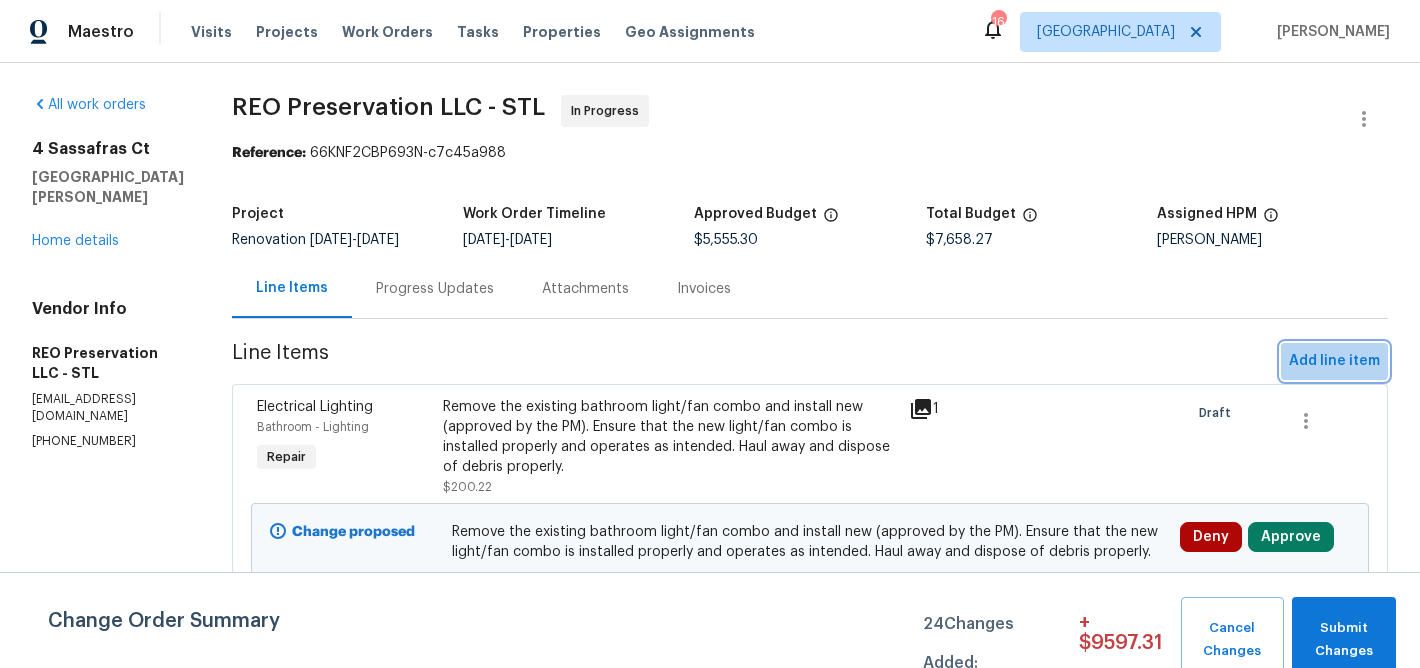 click on "Add line item" at bounding box center (1334, 361) 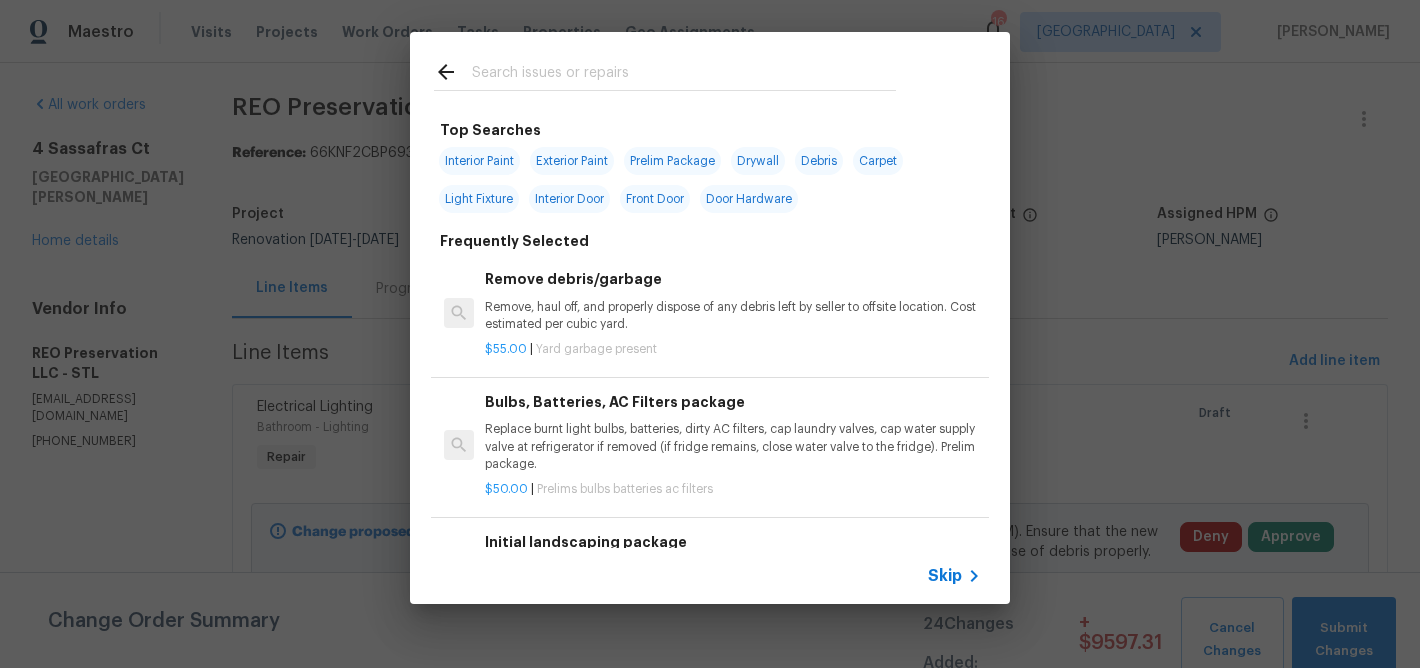 click at bounding box center [665, 71] 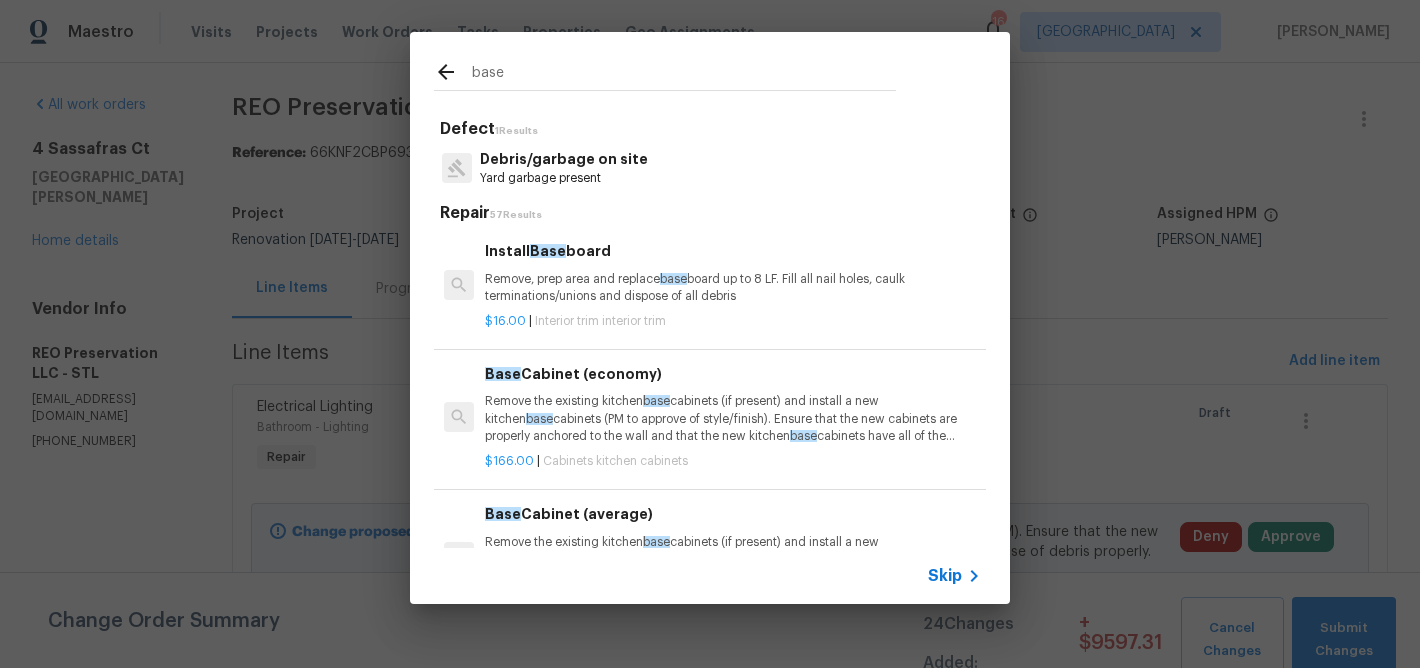 type on "base" 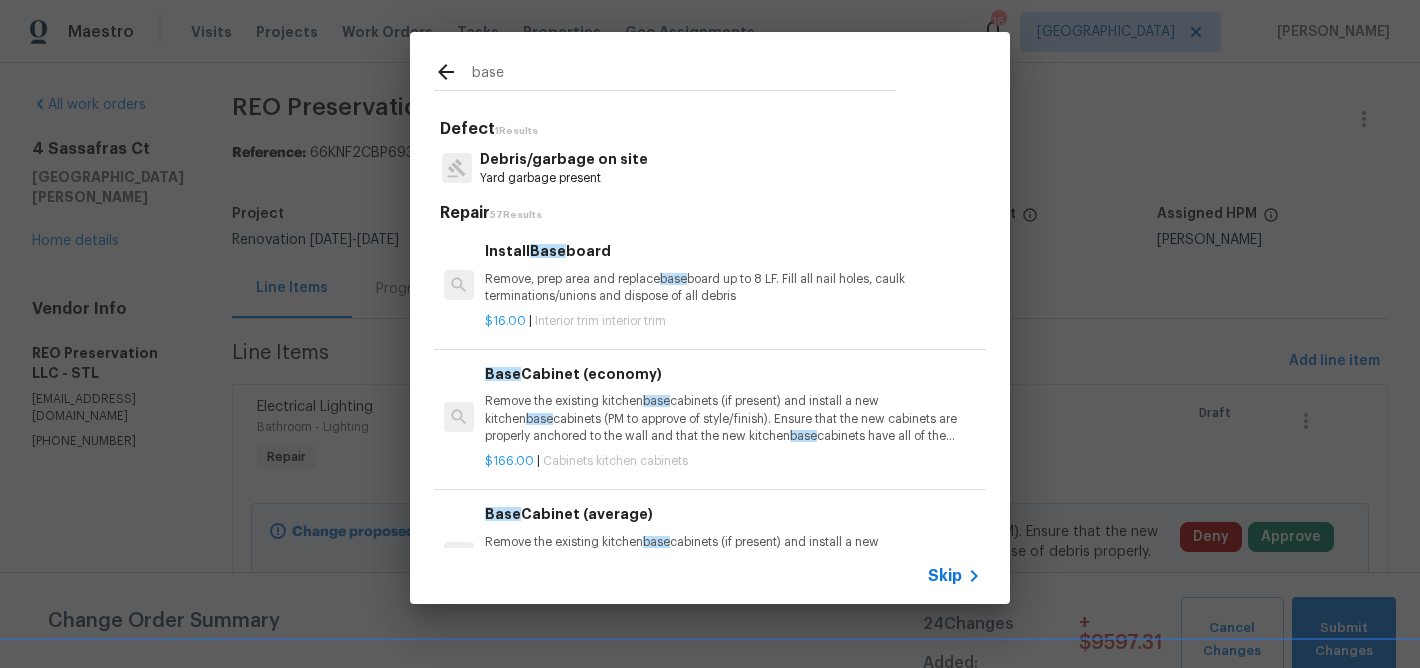 click on "Remove, prep area and replace  base board up to 8 LF. Fill all nail holes, caulk terminations/unions and dispose of all debris" at bounding box center [733, 288] 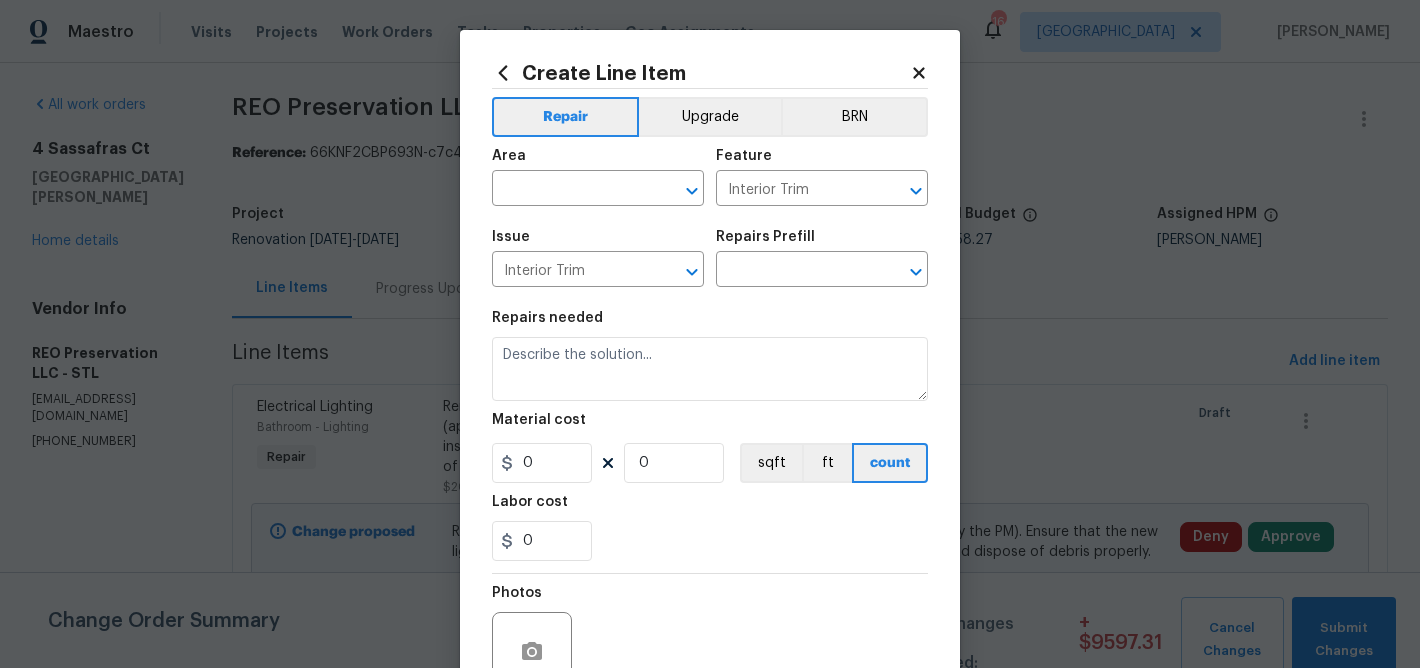 type on "Install Baseboard $16.00" 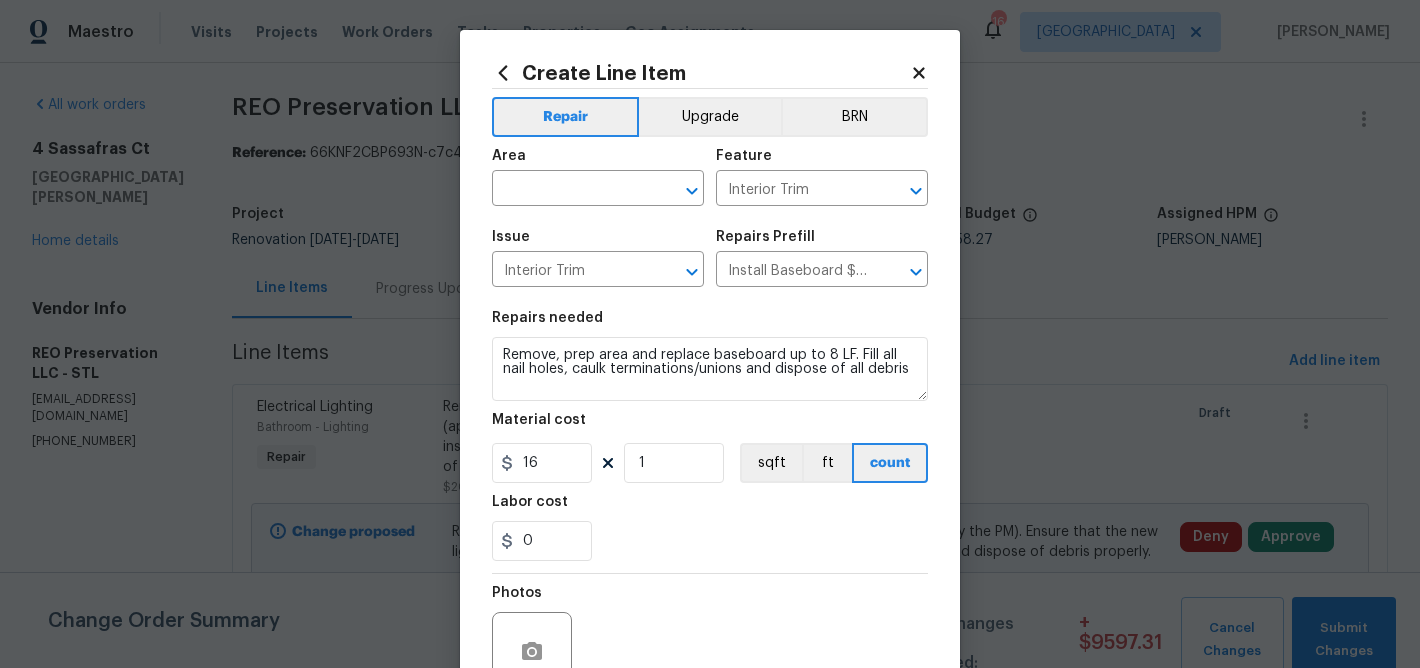click on "Area" at bounding box center (598, 162) 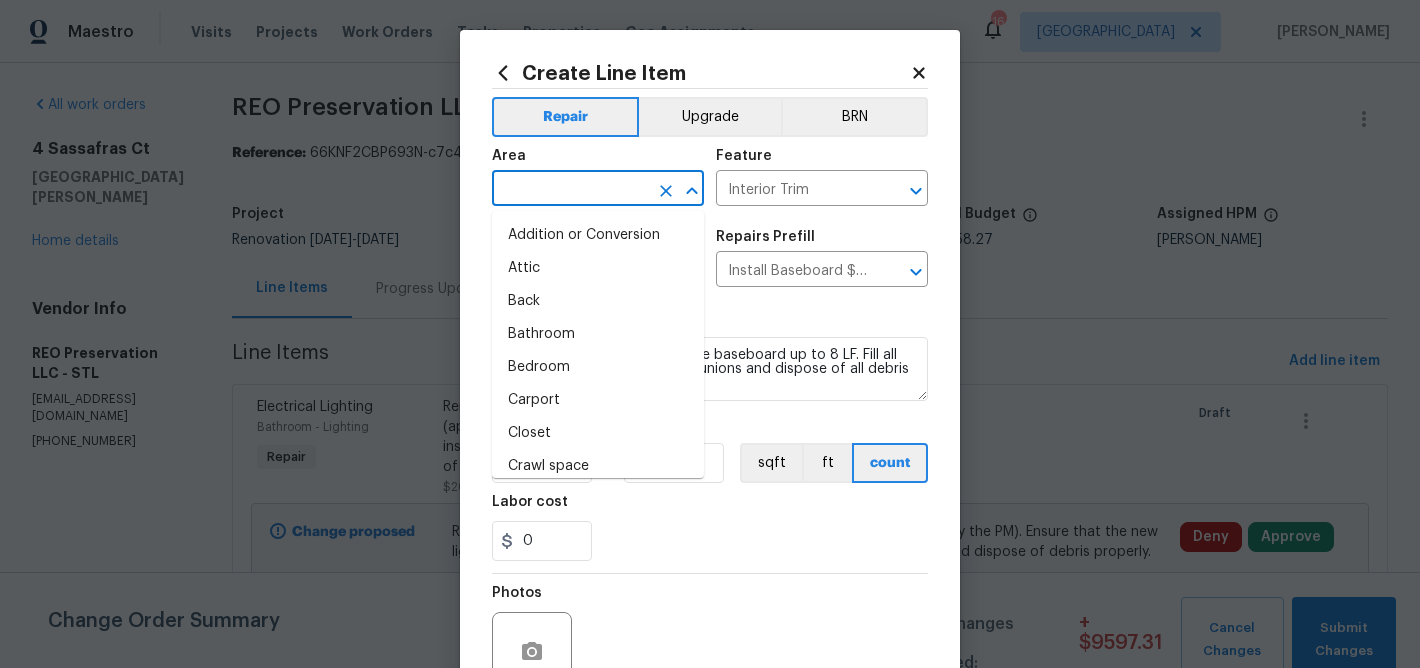 click at bounding box center (570, 190) 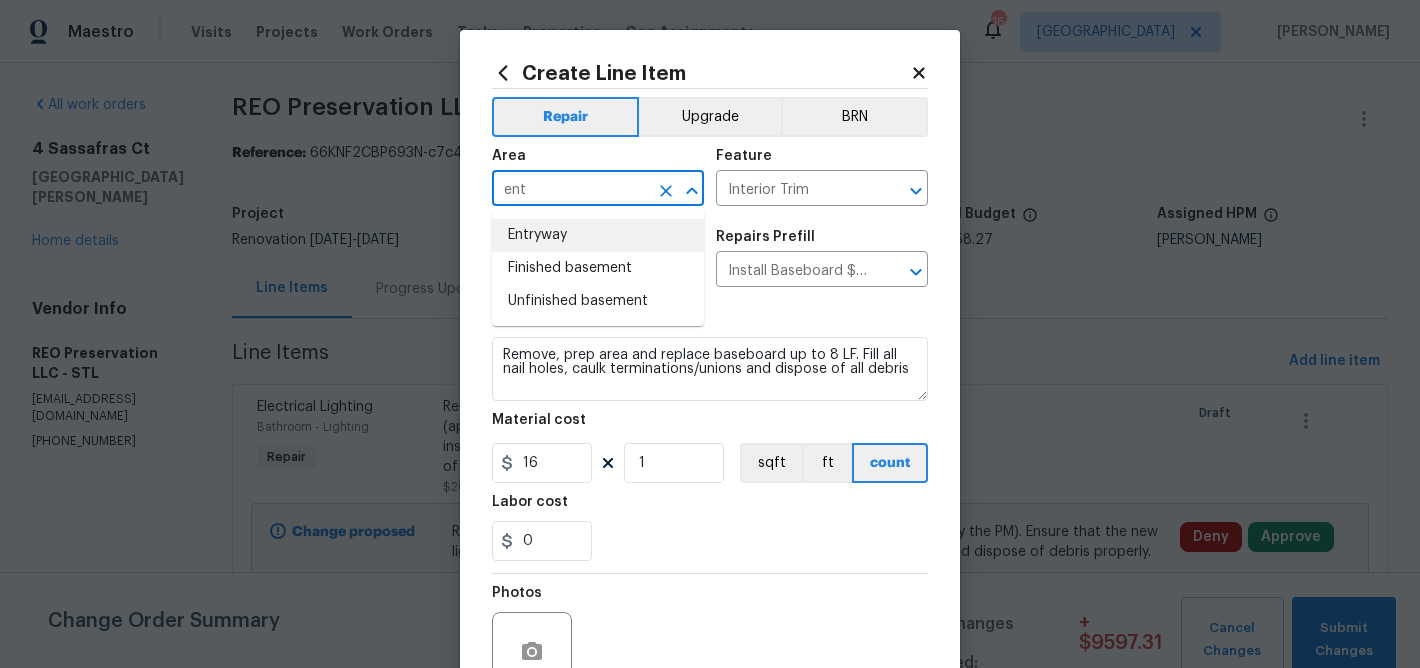 click on "Entryway" at bounding box center [598, 235] 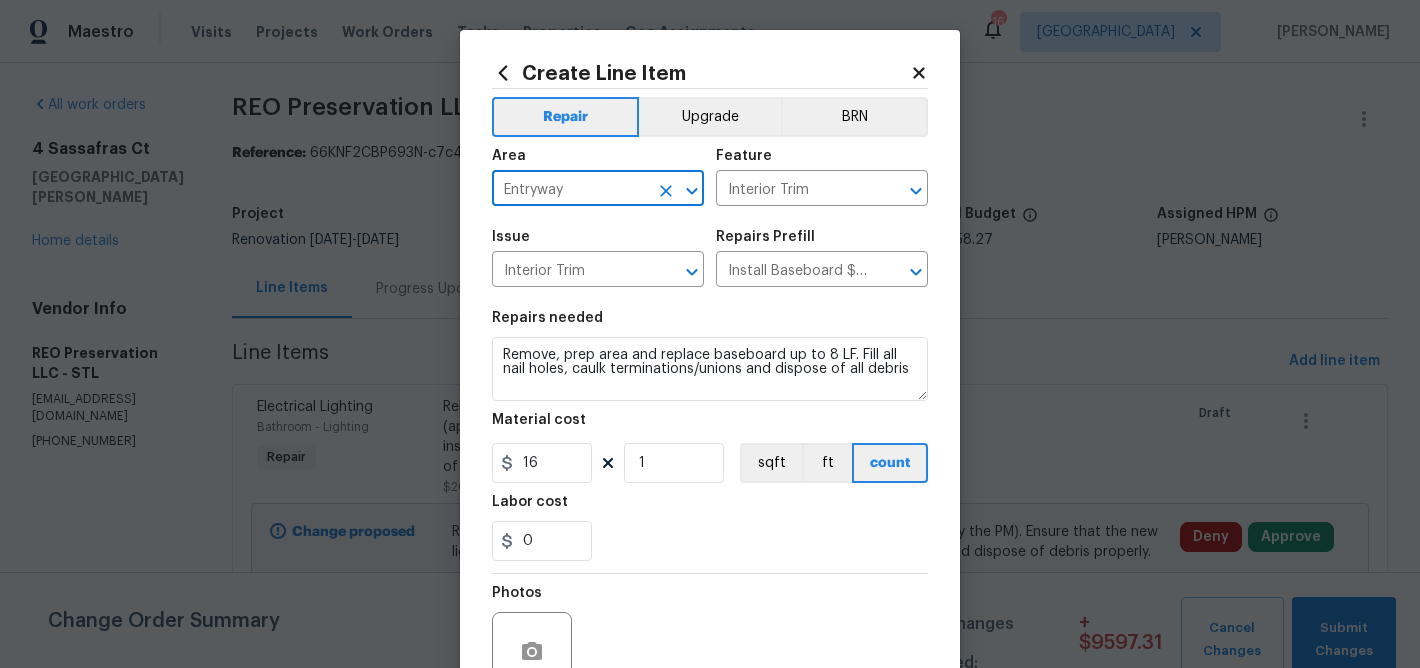 type on "Entryway" 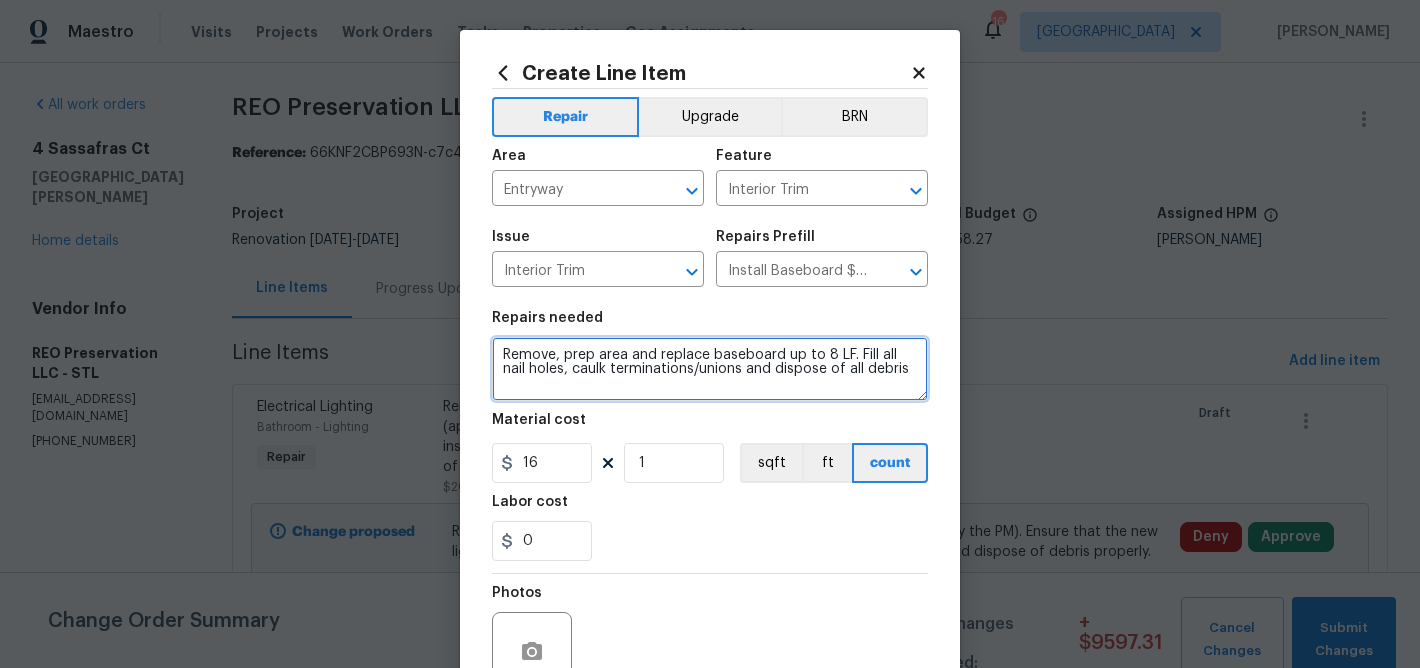 drag, startPoint x: 909, startPoint y: 380, endPoint x: 482, endPoint y: 257, distance: 444.36246 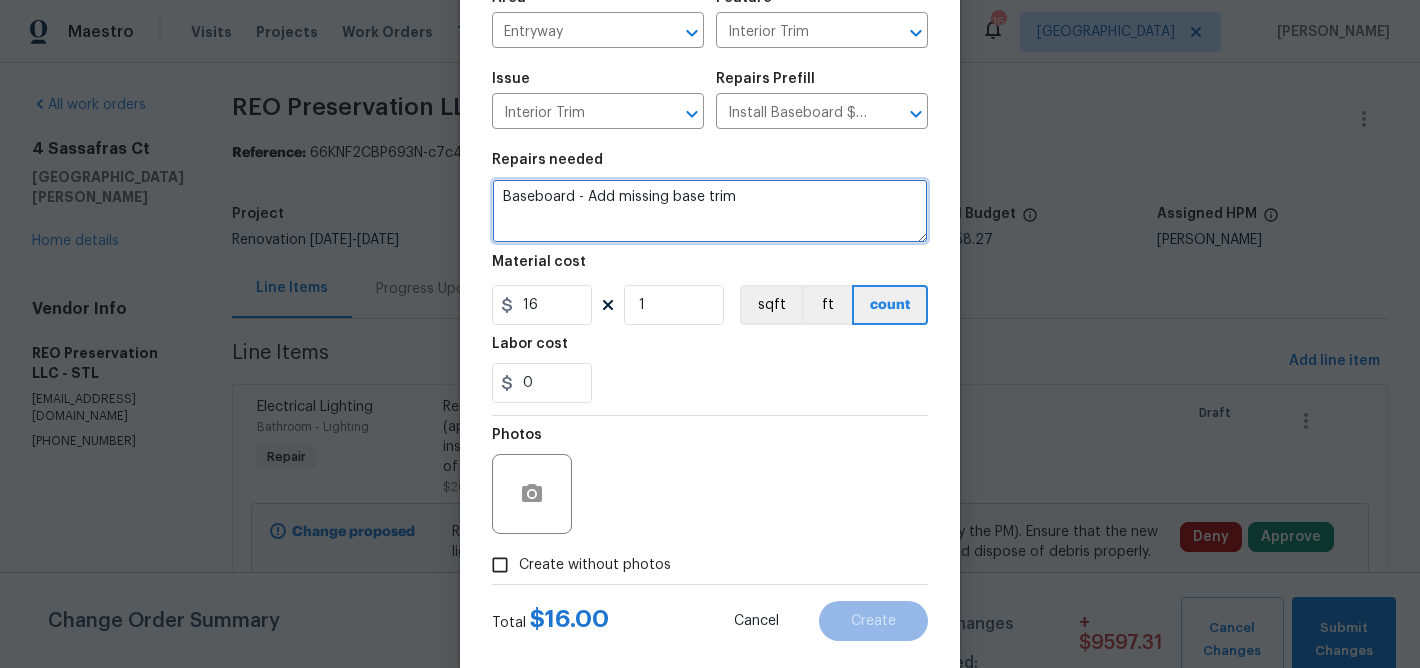 scroll, scrollTop: 168, scrollLeft: 0, axis: vertical 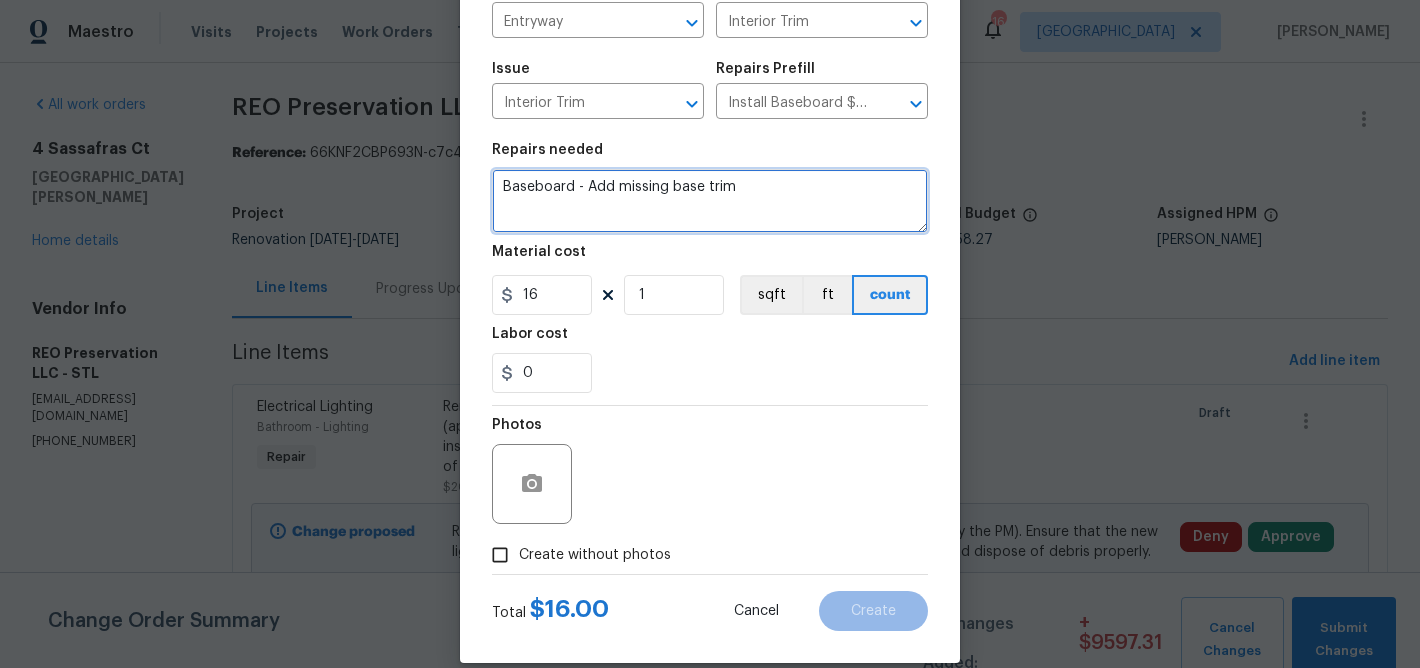 type on "Baseboard - Add missing base trim" 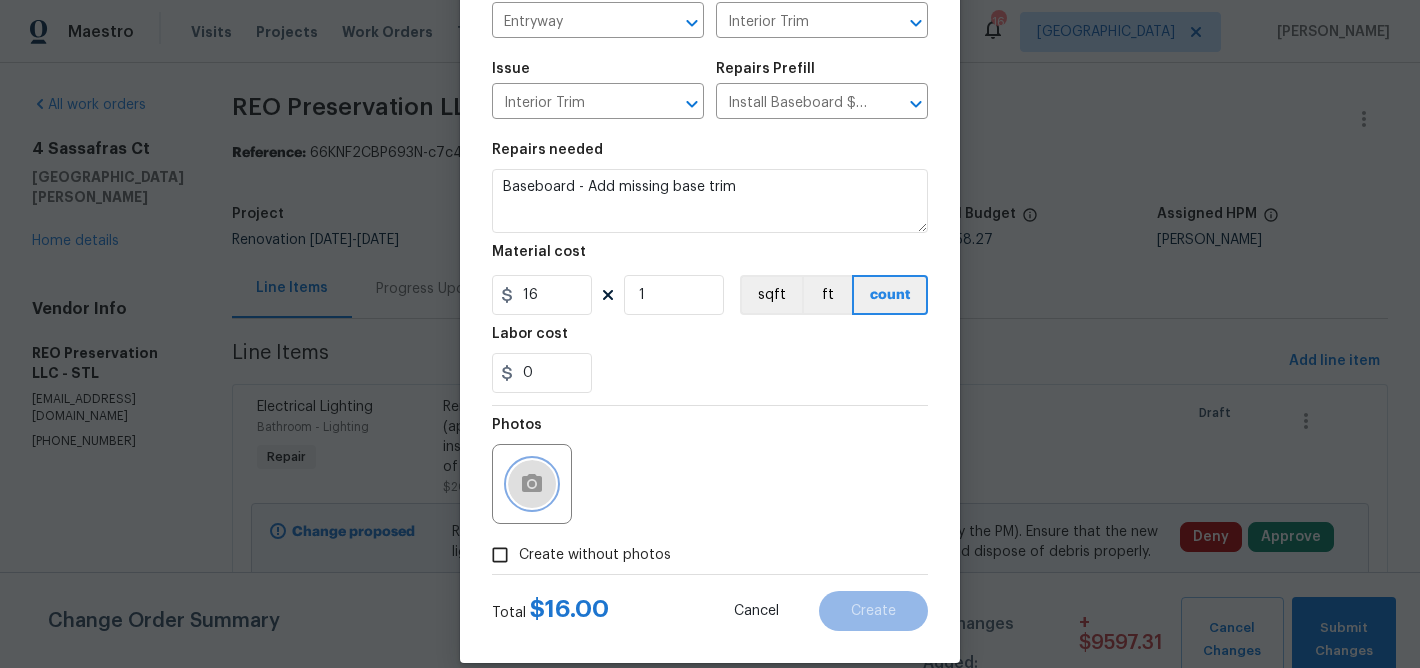click 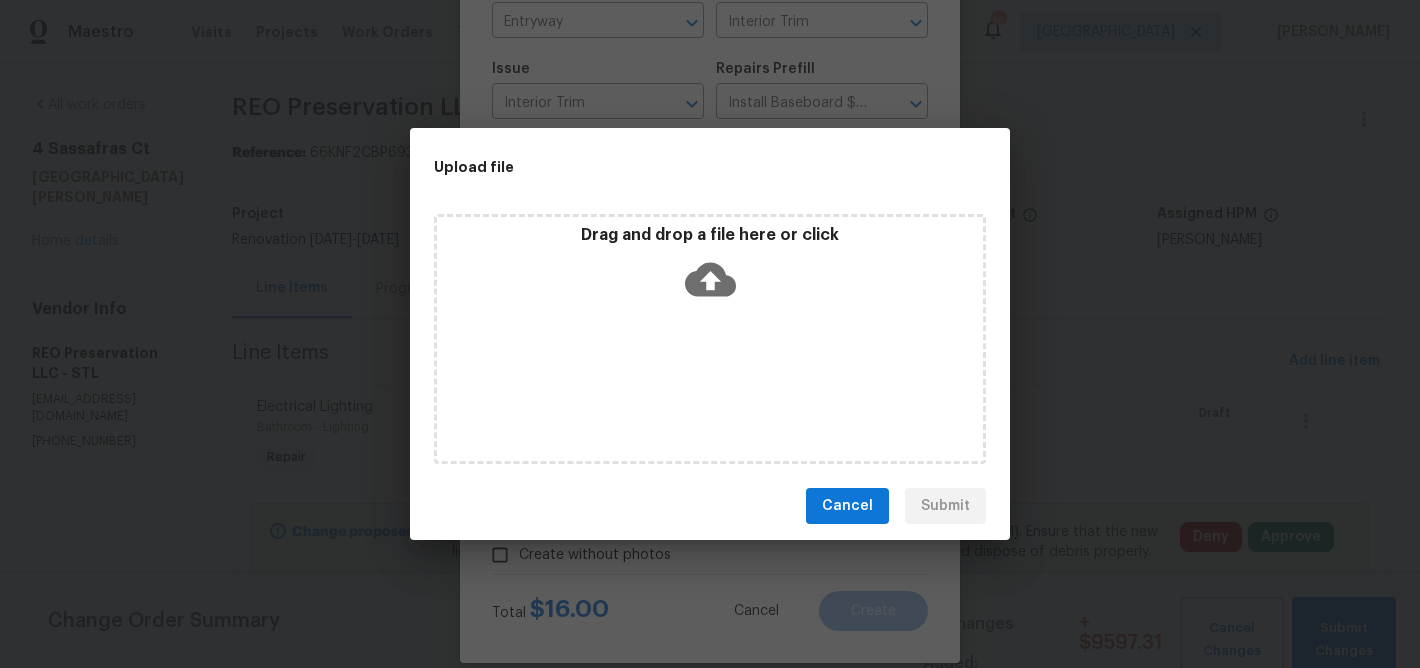 click 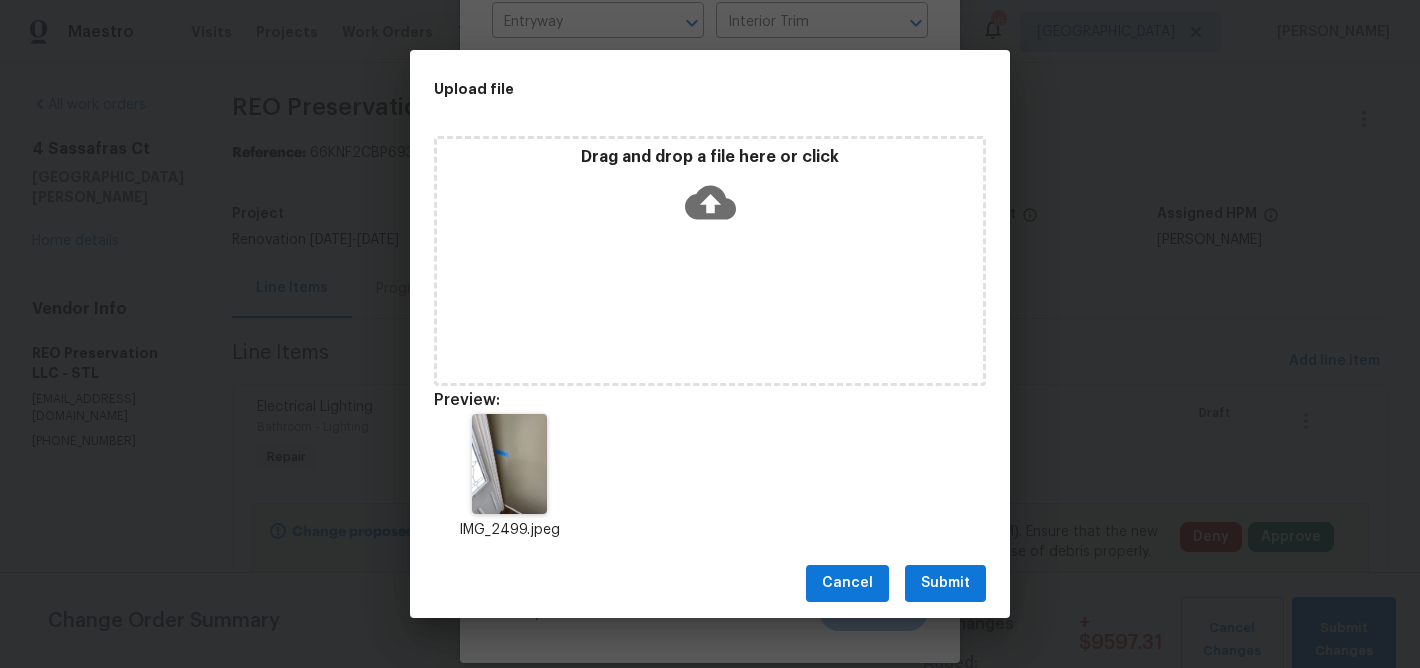 click on "Submit" at bounding box center [945, 583] 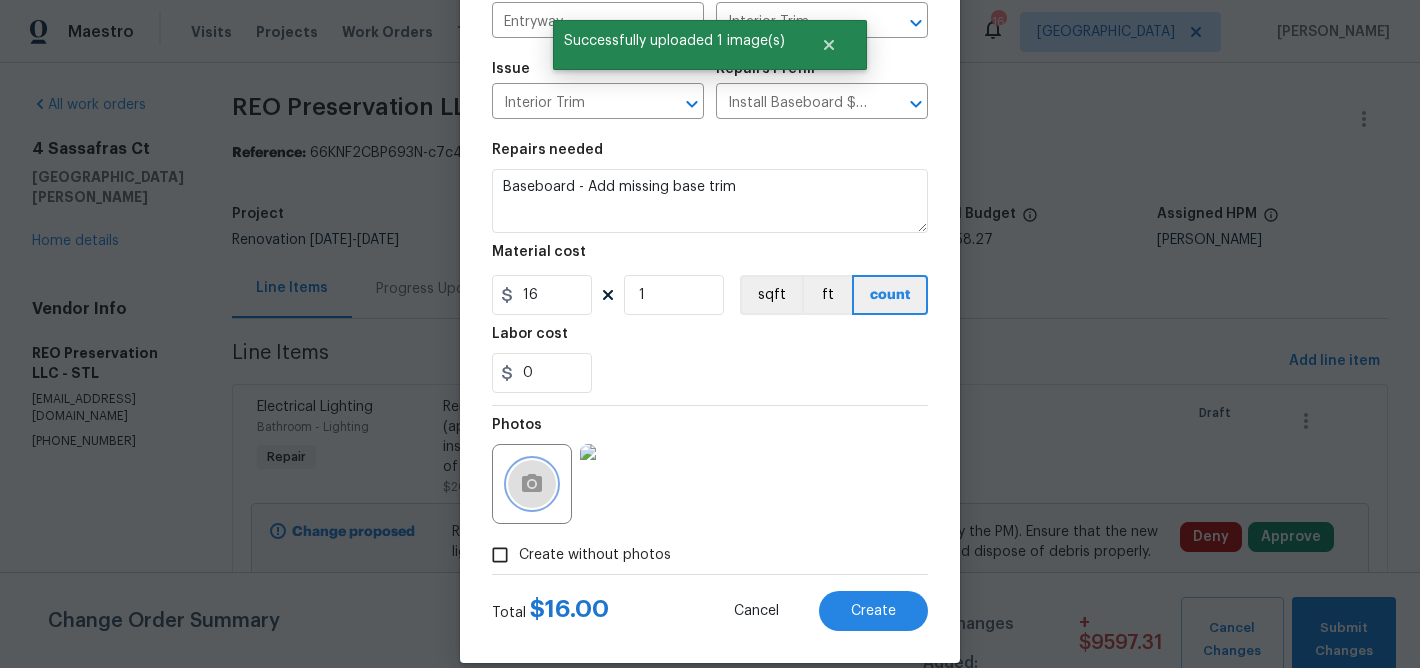 click 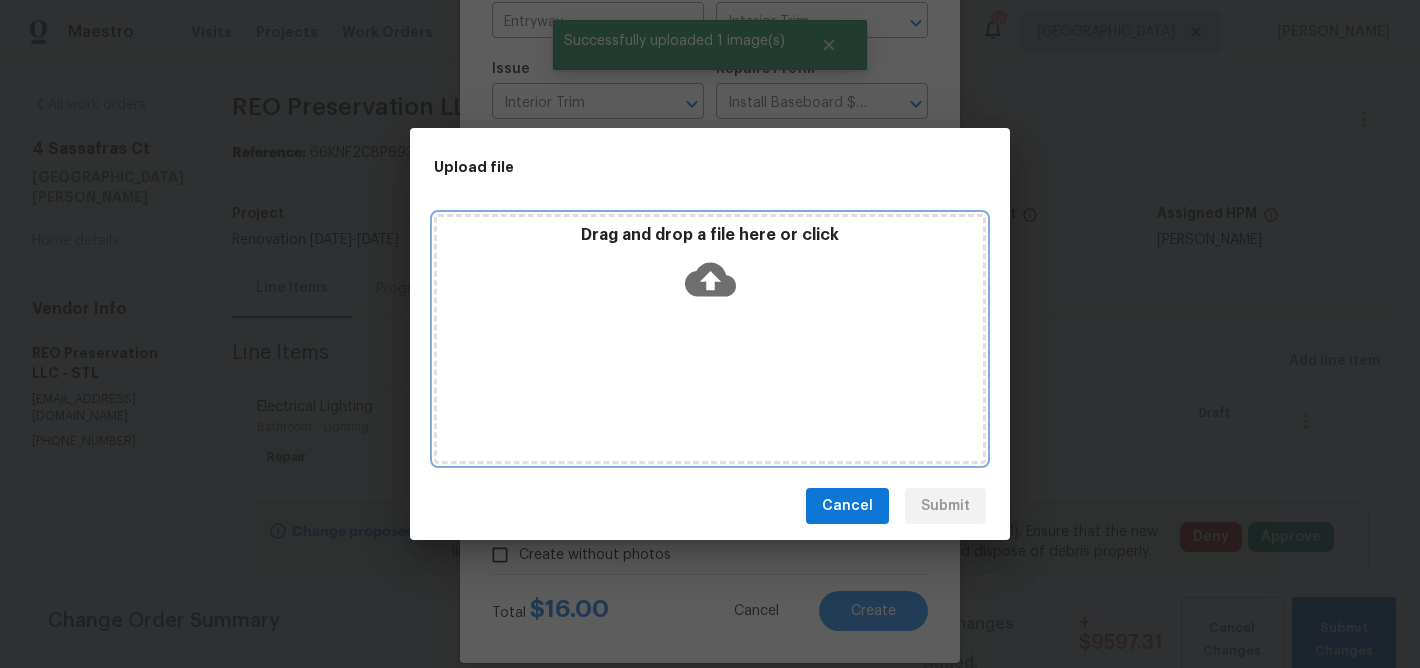 click 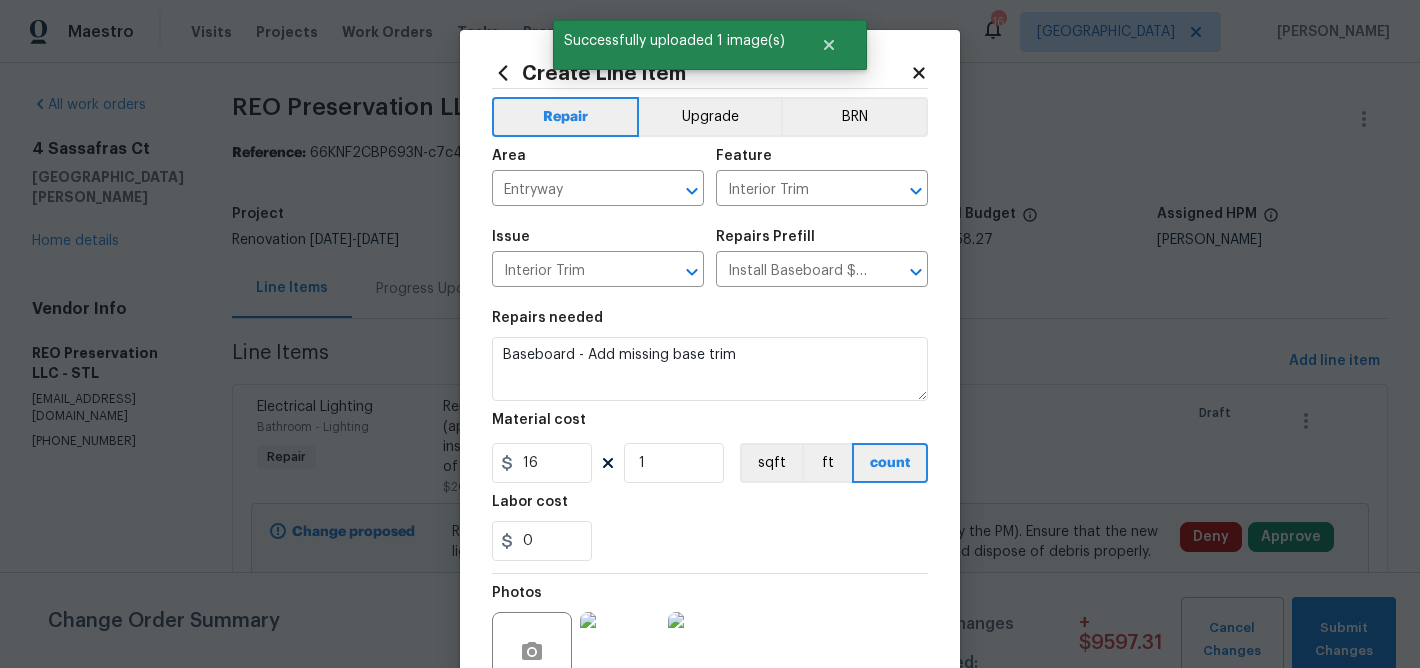 scroll, scrollTop: 0, scrollLeft: 0, axis: both 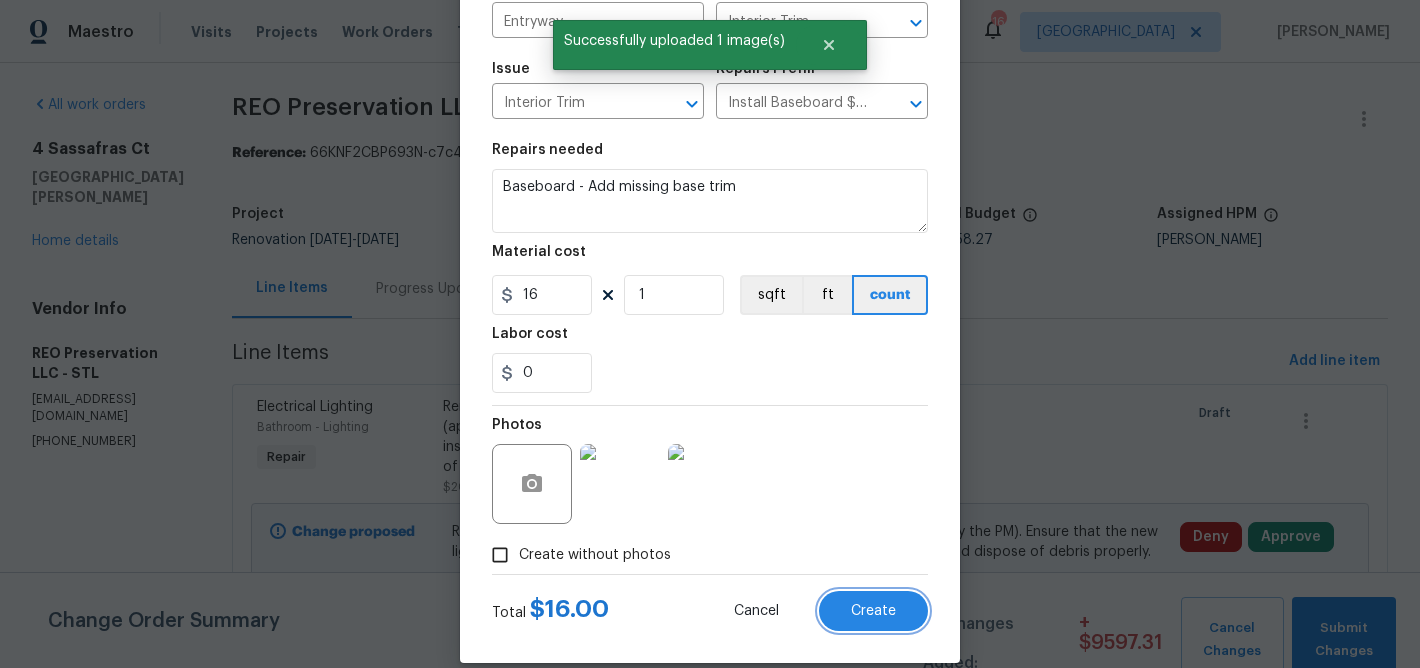click on "Create" at bounding box center (873, 611) 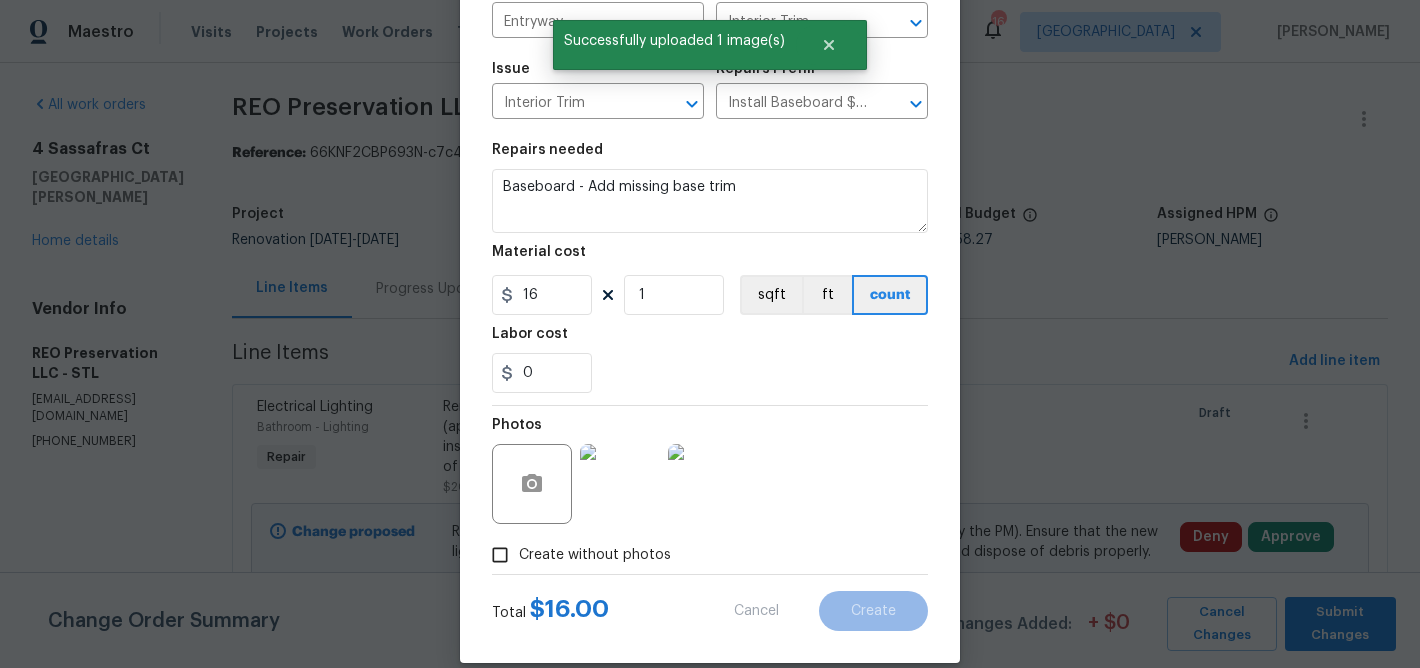 type on "0" 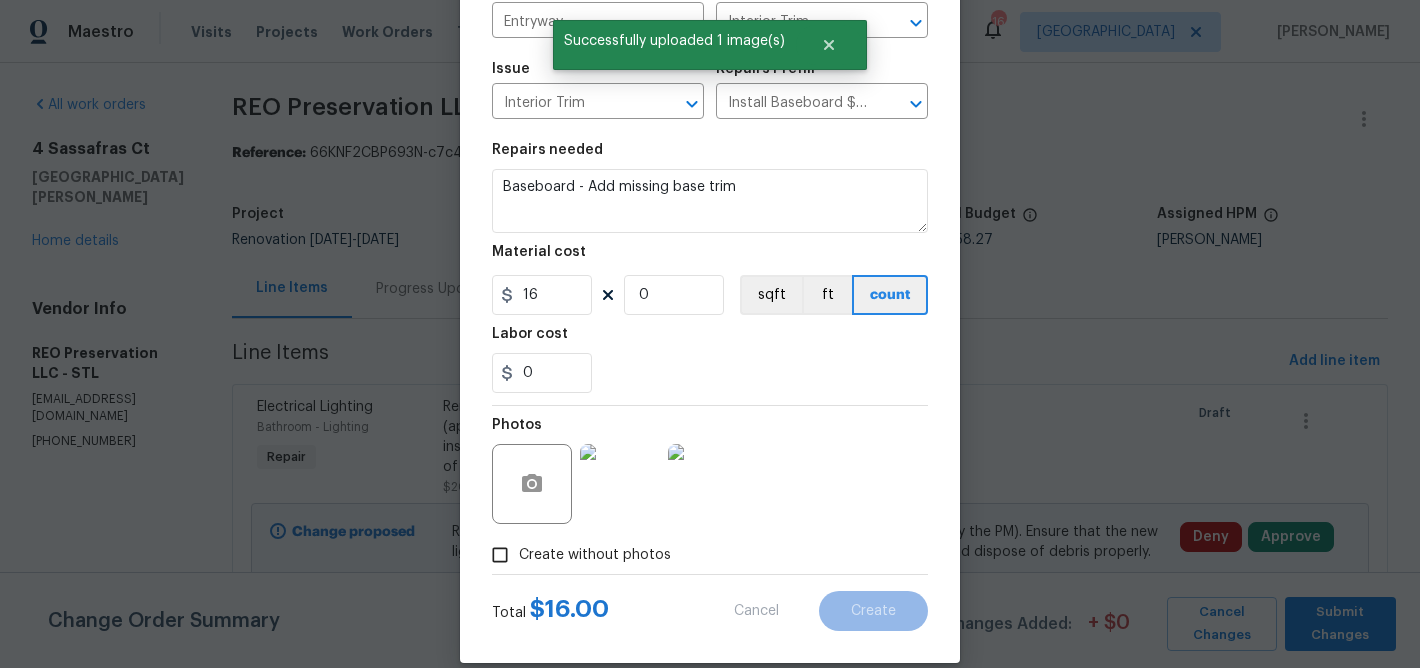 type 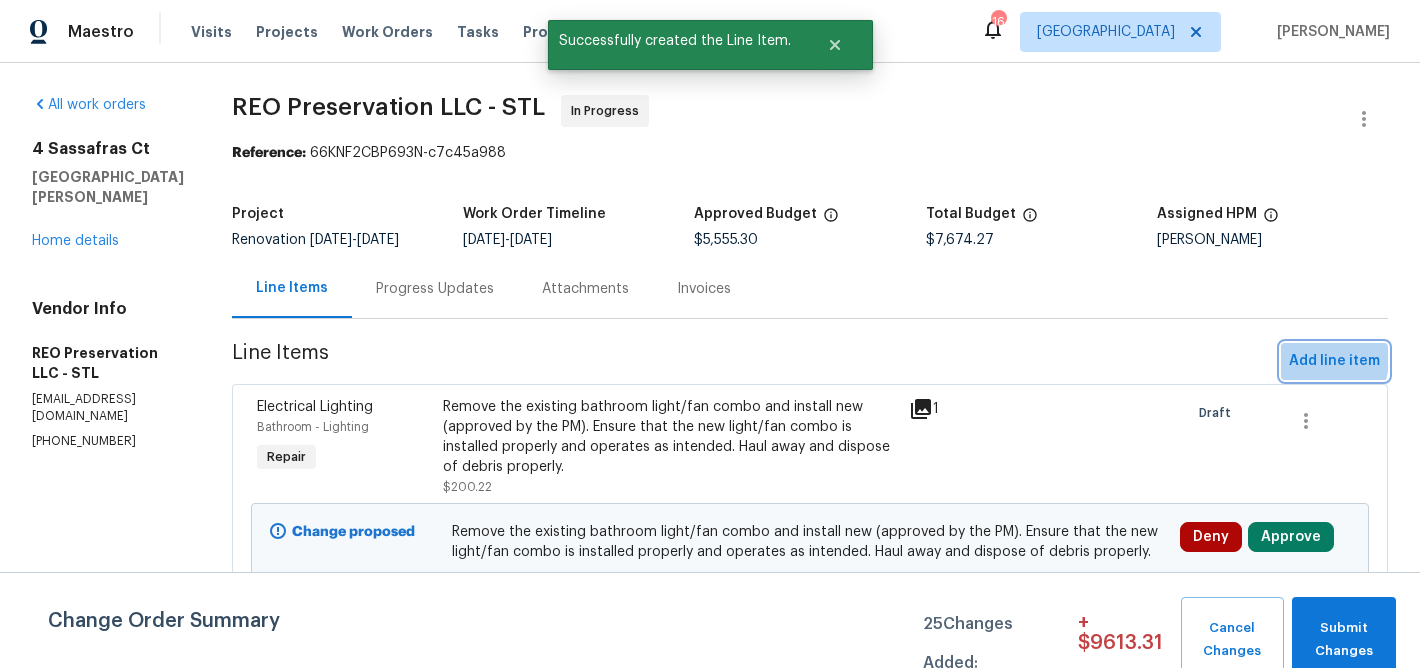 click on "Add line item" at bounding box center (1334, 361) 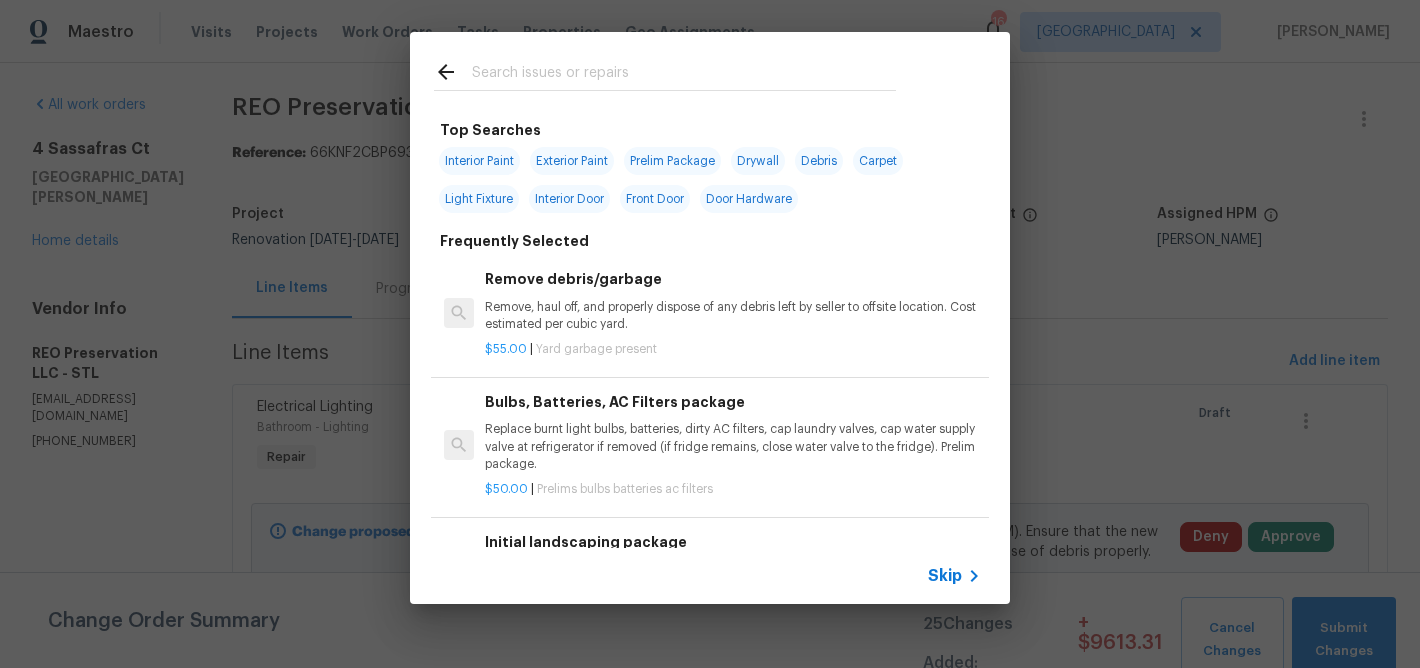 click at bounding box center (684, 75) 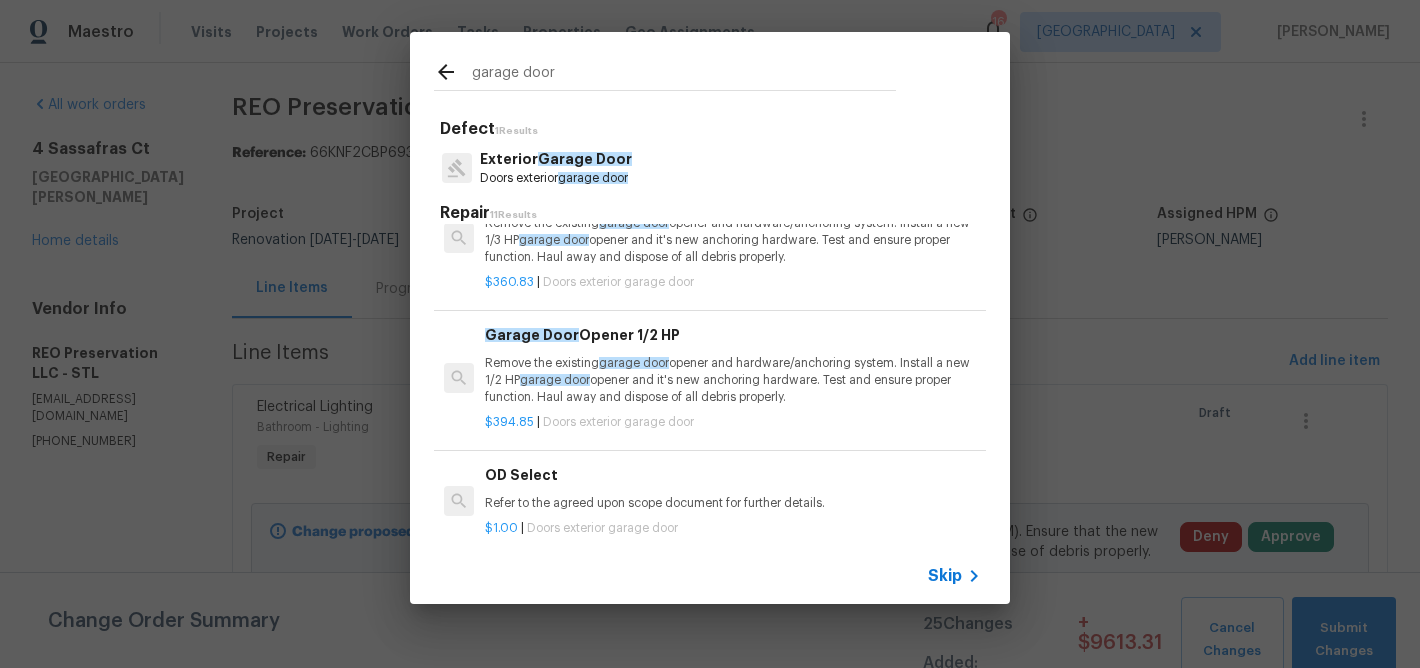 scroll, scrollTop: 923, scrollLeft: 0, axis: vertical 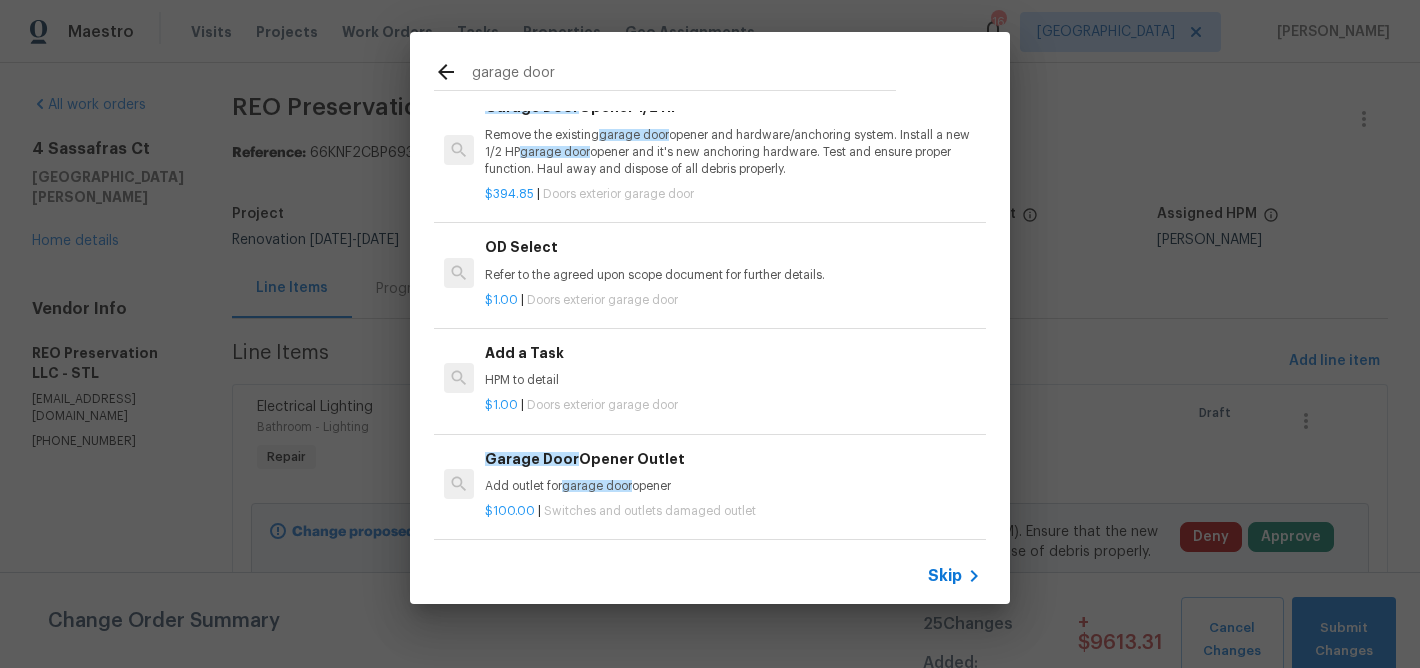 type on "garage door" 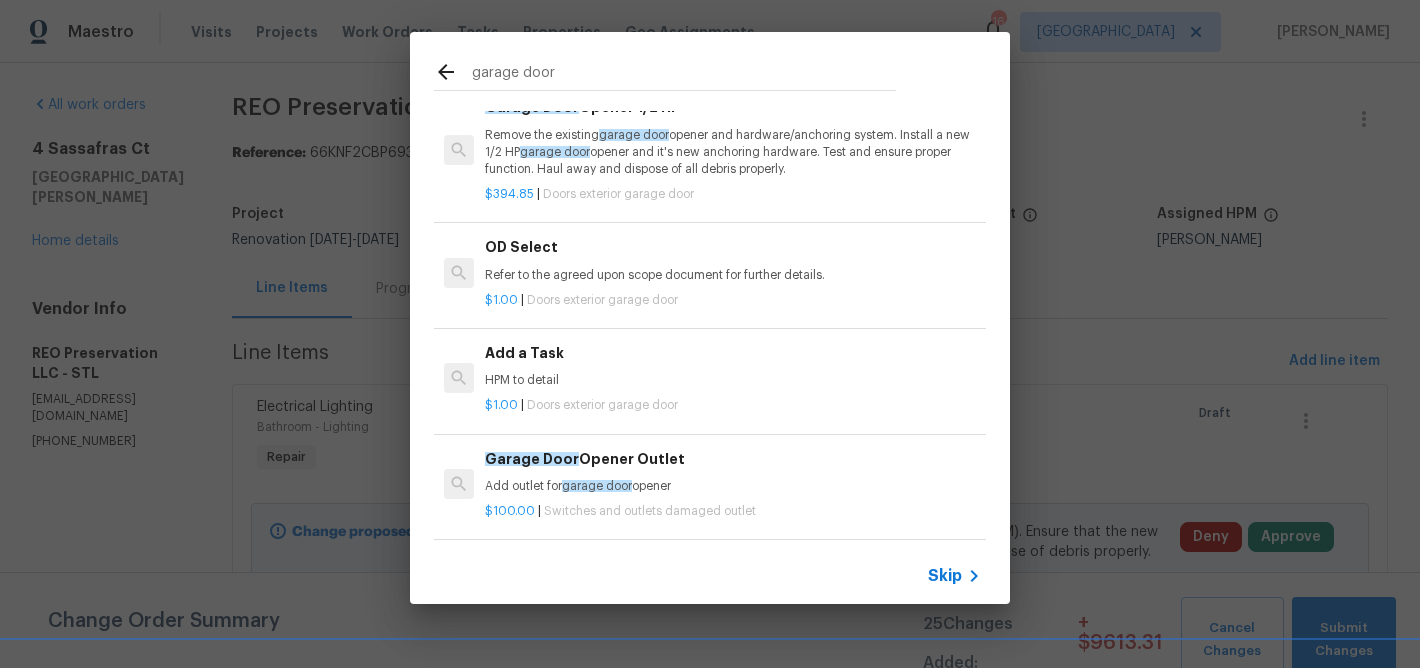 click on "Add a Task" at bounding box center [733, 353] 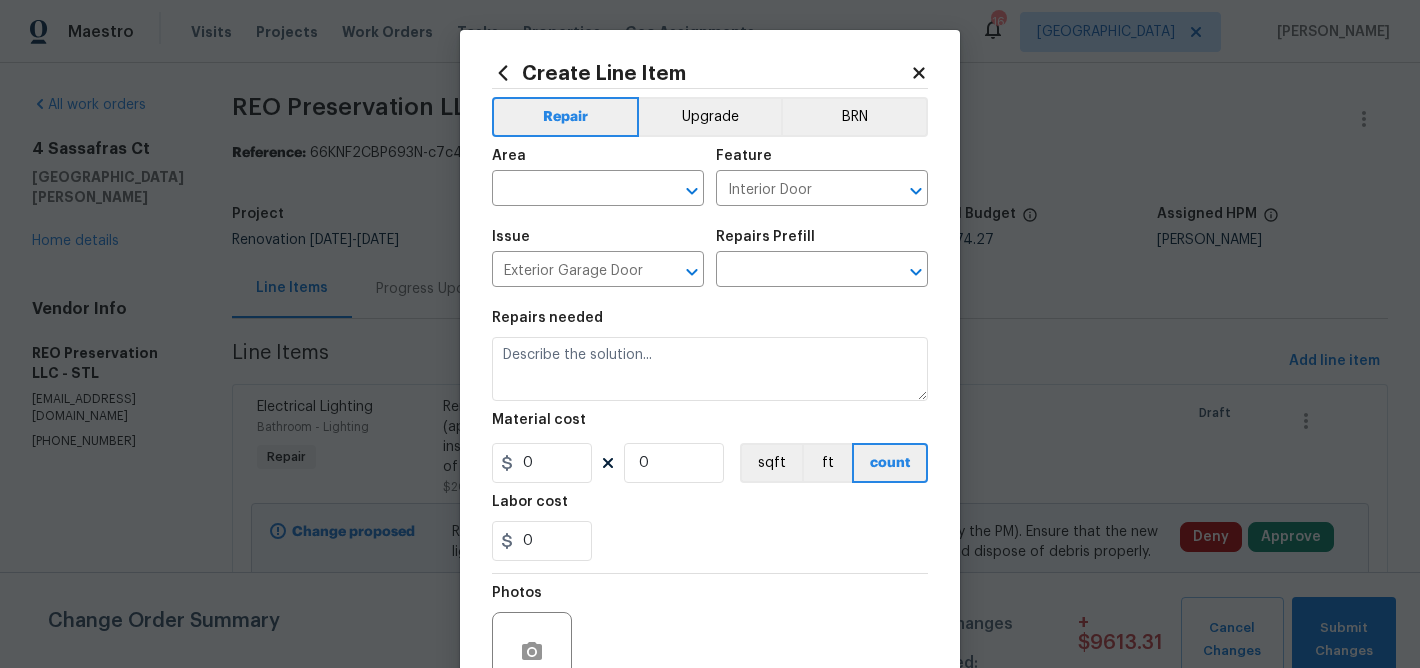 type on "Add a Task $1.00" 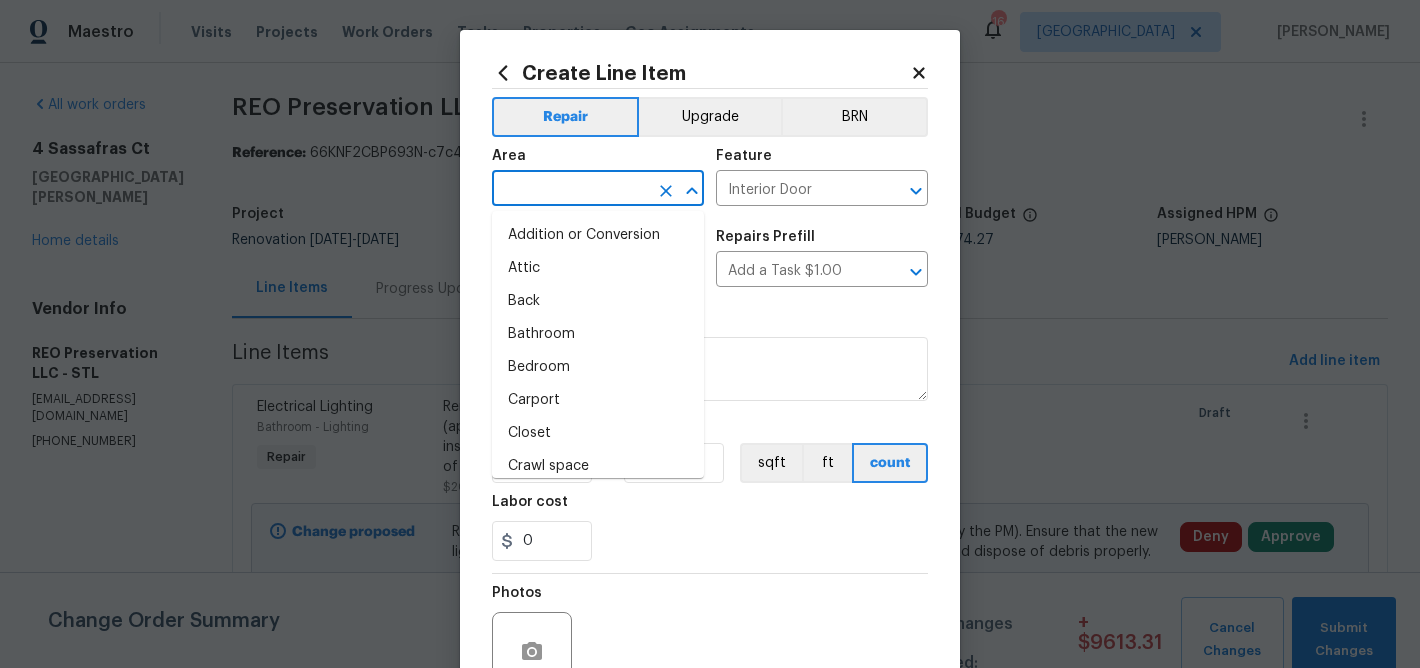 click at bounding box center [570, 190] 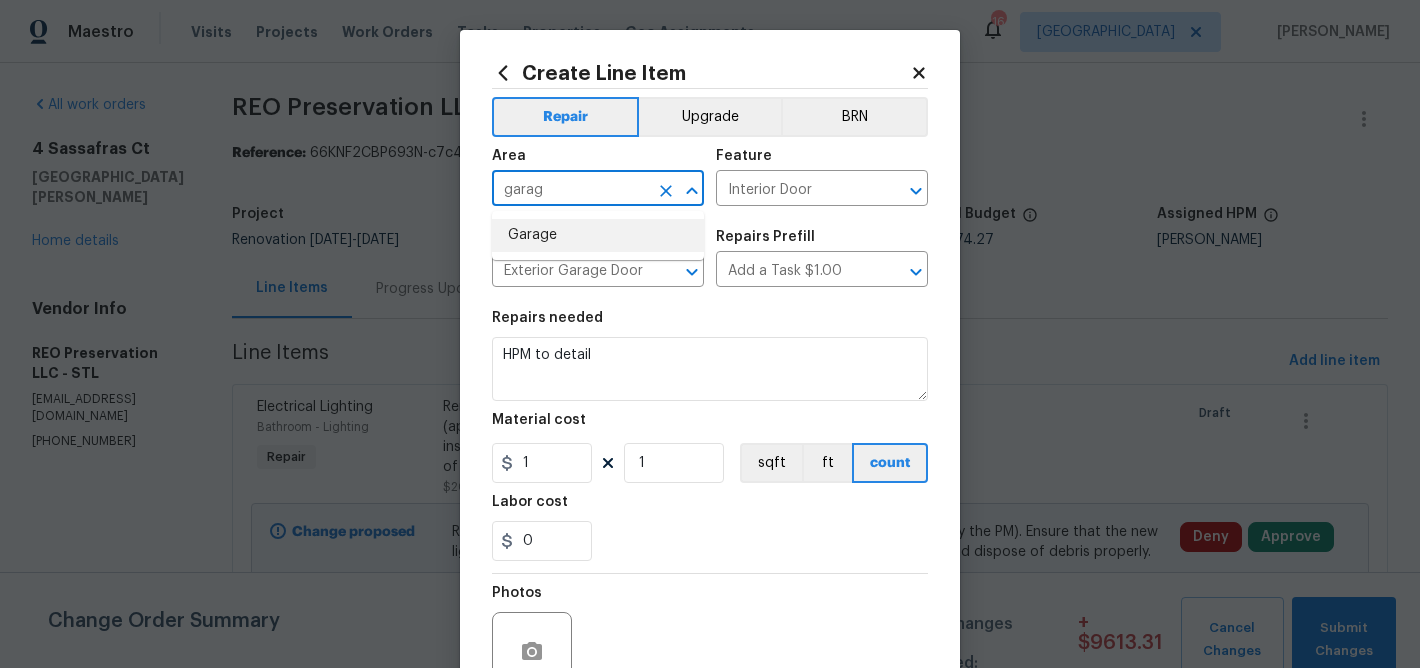 click on "Garage" at bounding box center (598, 235) 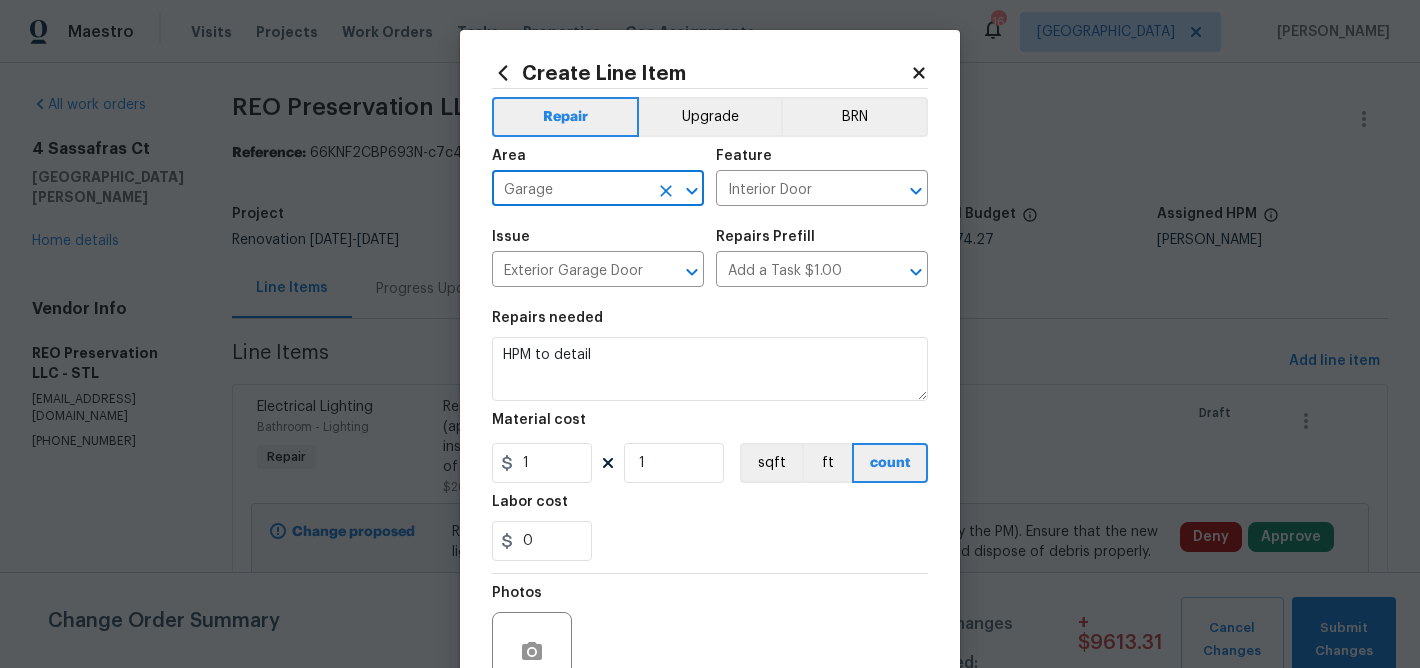 type on "Garage" 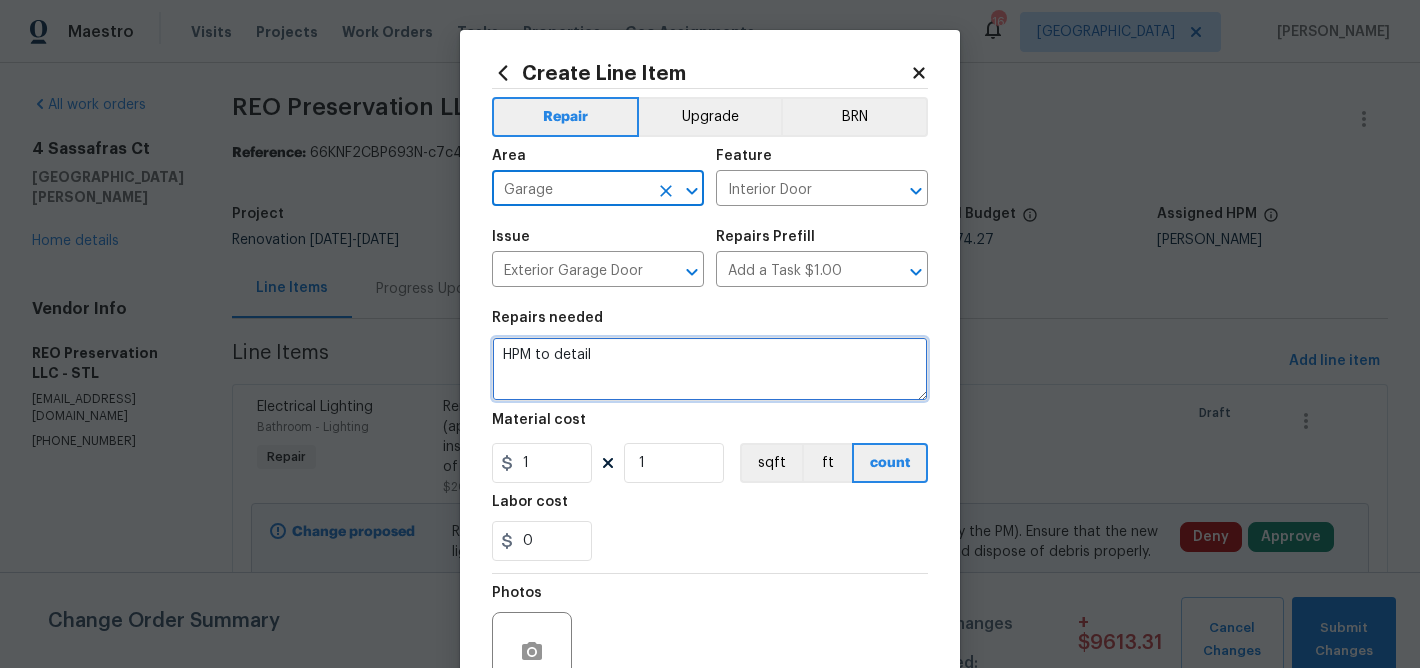click on "HPM to detail" at bounding box center (710, 369) 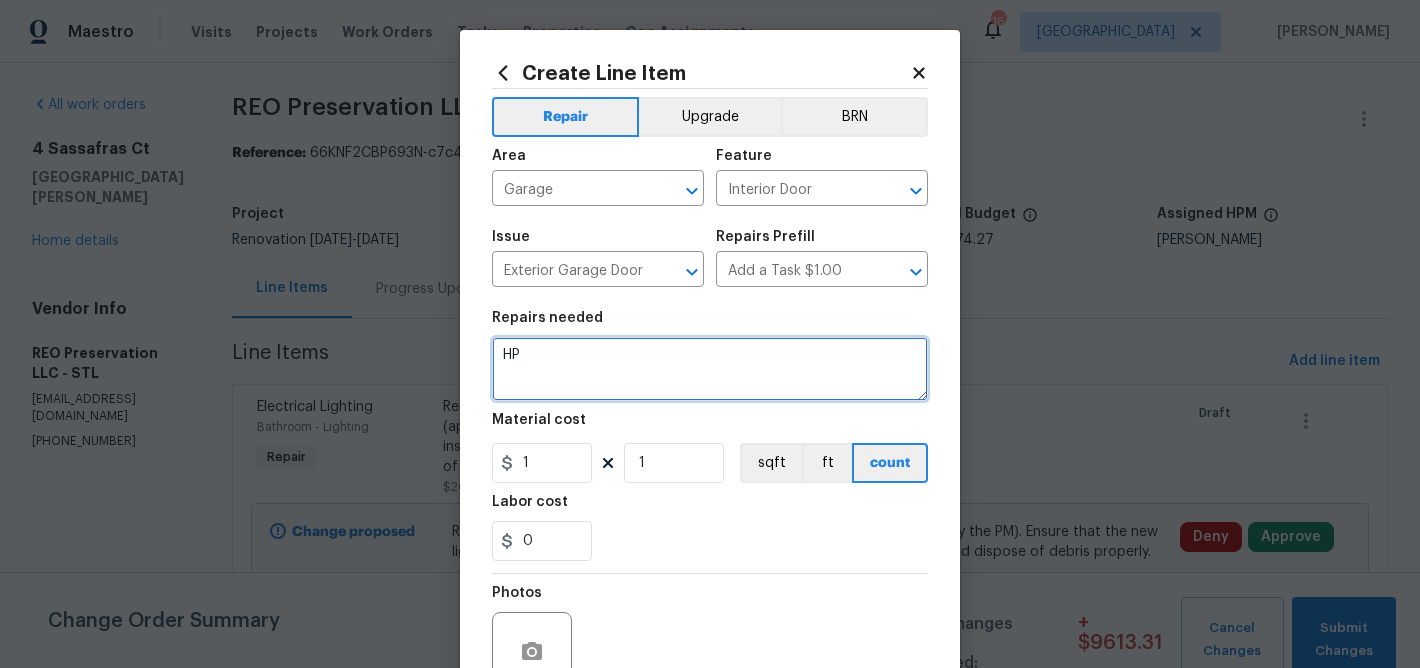type on "H" 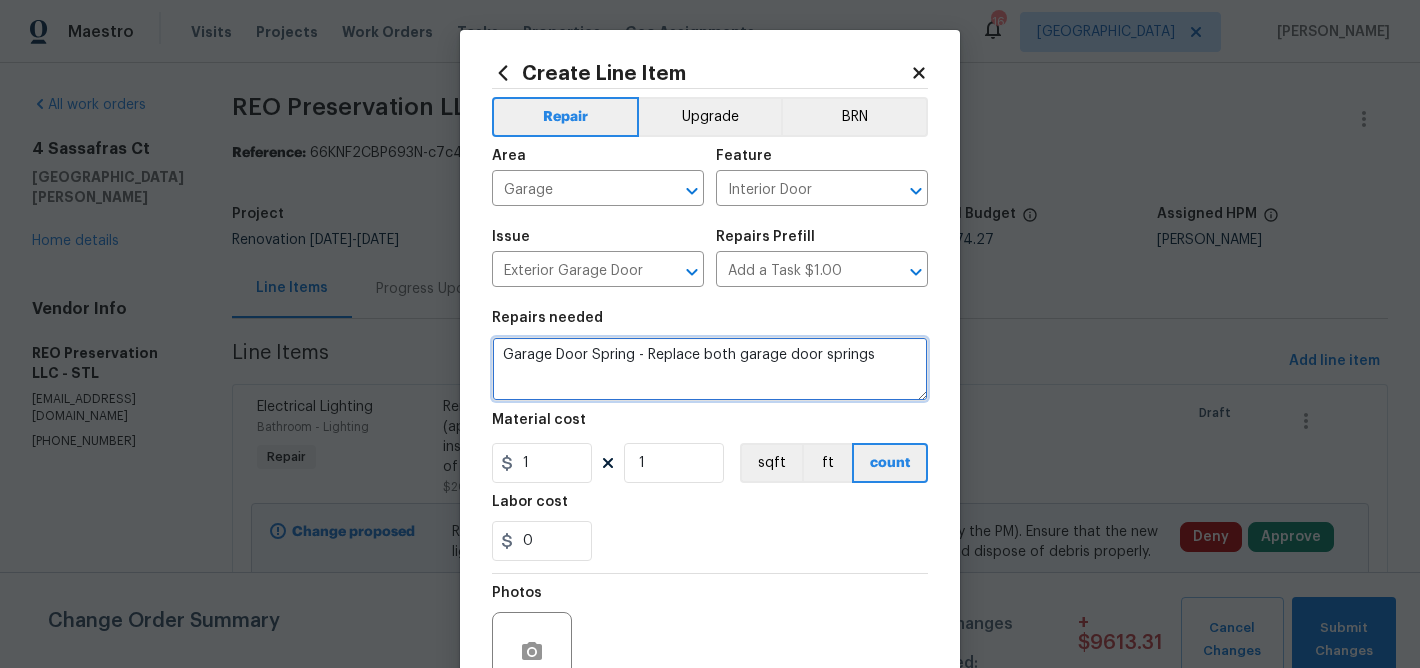 type on "Garage Door Spring - Replace both garage door springs" 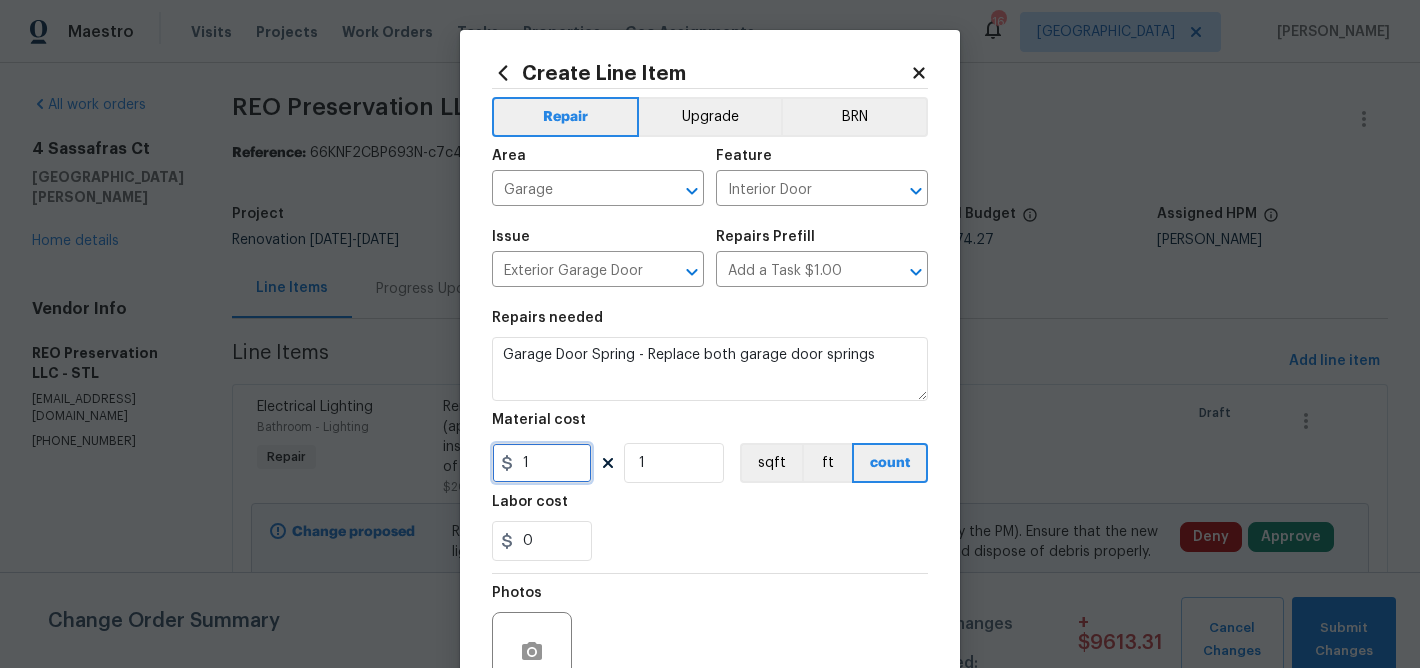 click on "1" at bounding box center [542, 463] 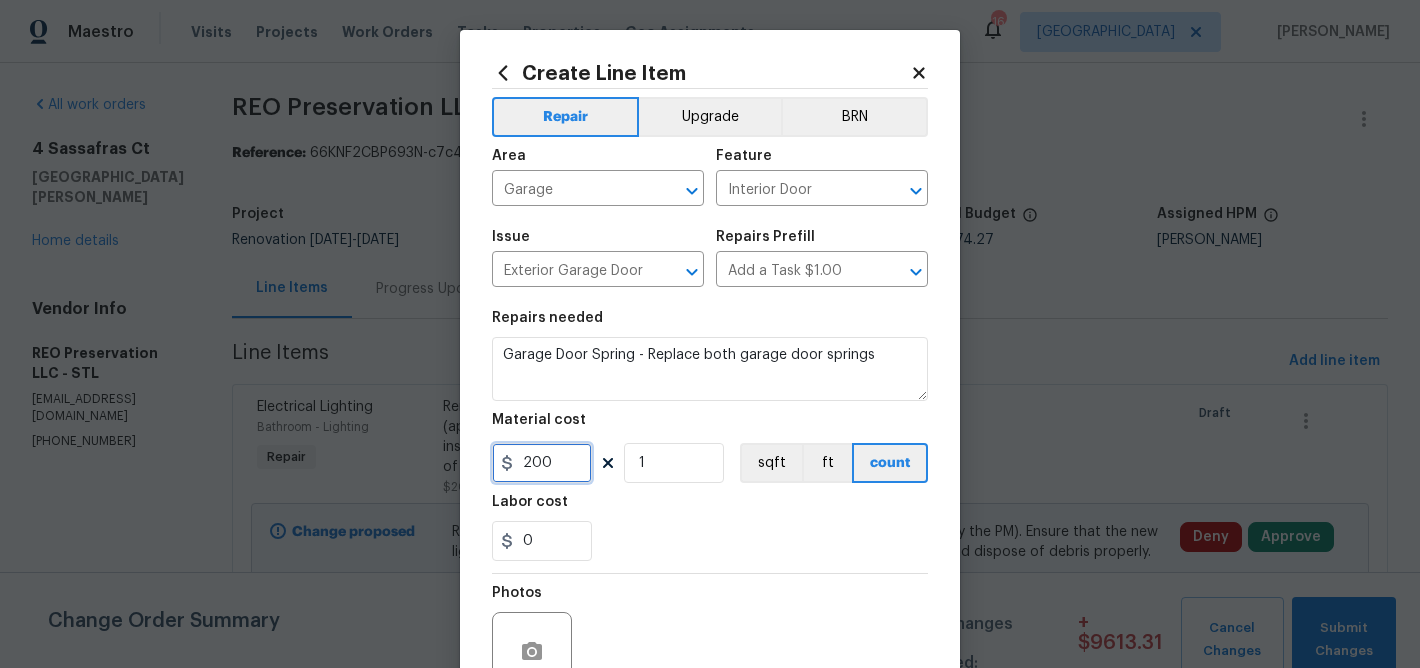 type on "200" 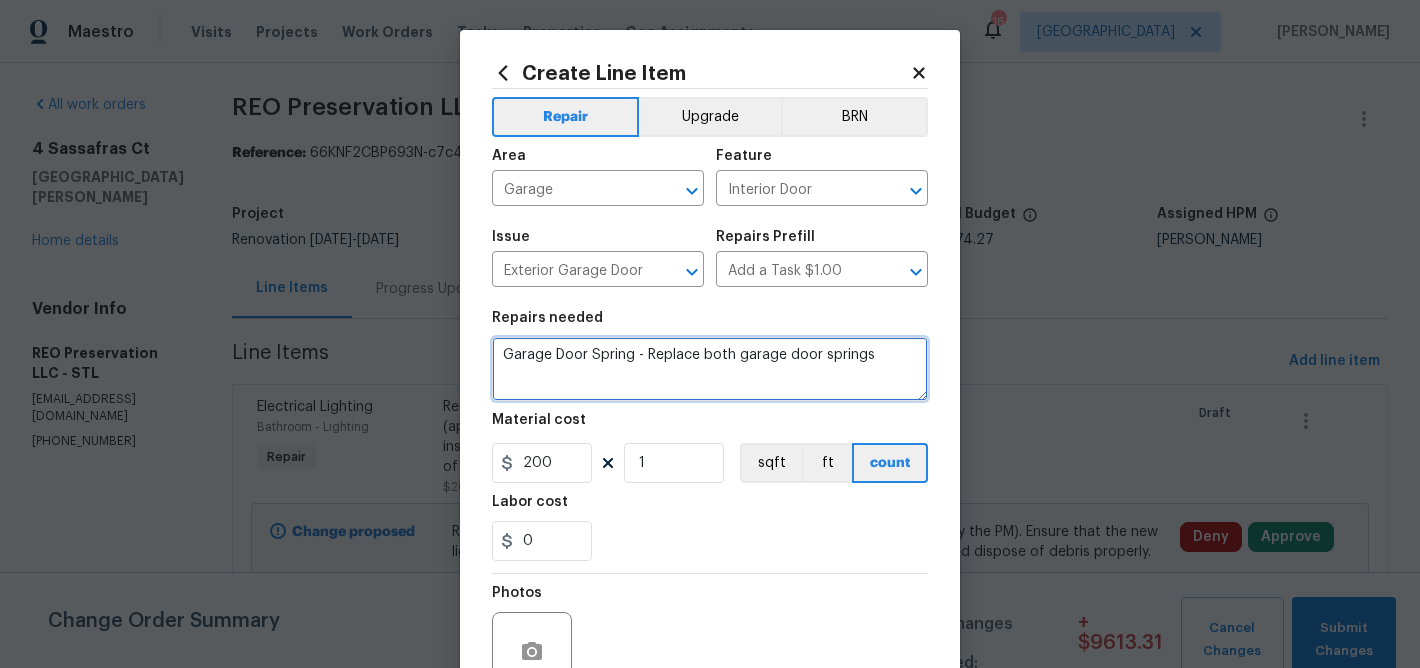 click on "Garage Door Spring - Replace both garage door springs" at bounding box center [710, 369] 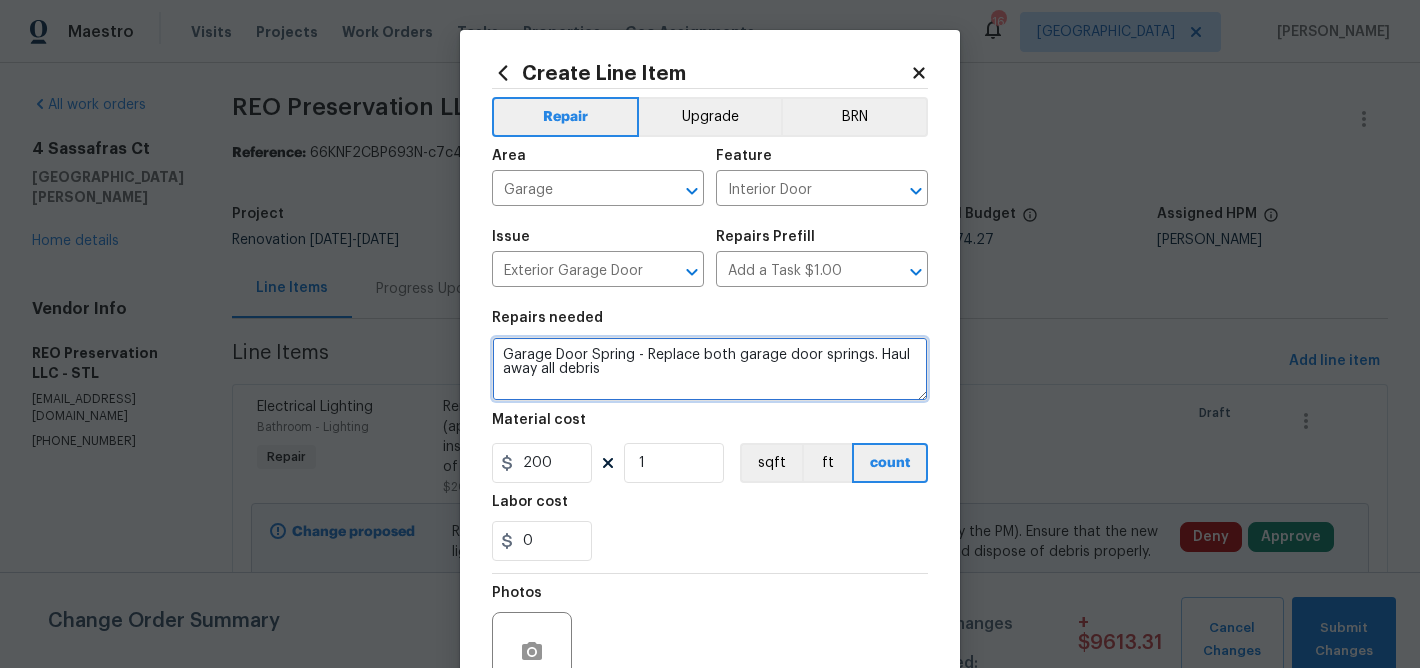 type on "Garage Door Spring - Replace both garage door springs. Haul away all debris" 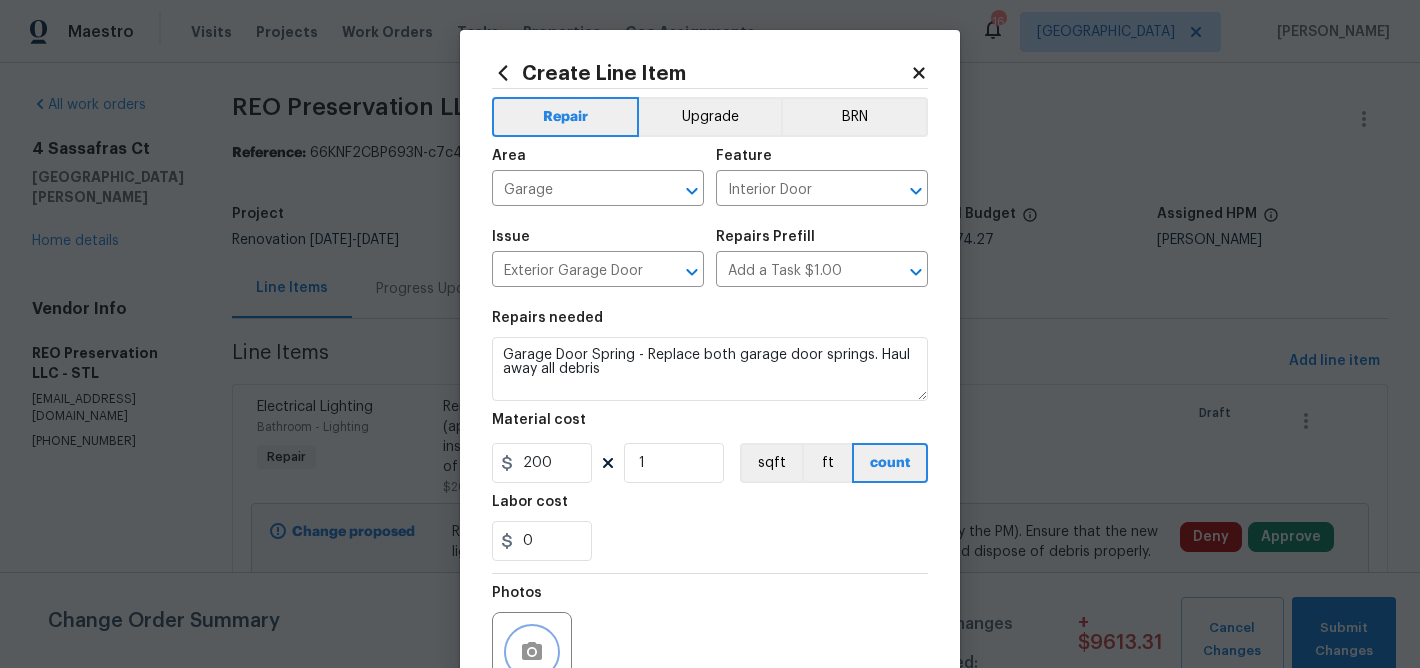 click at bounding box center [532, 652] 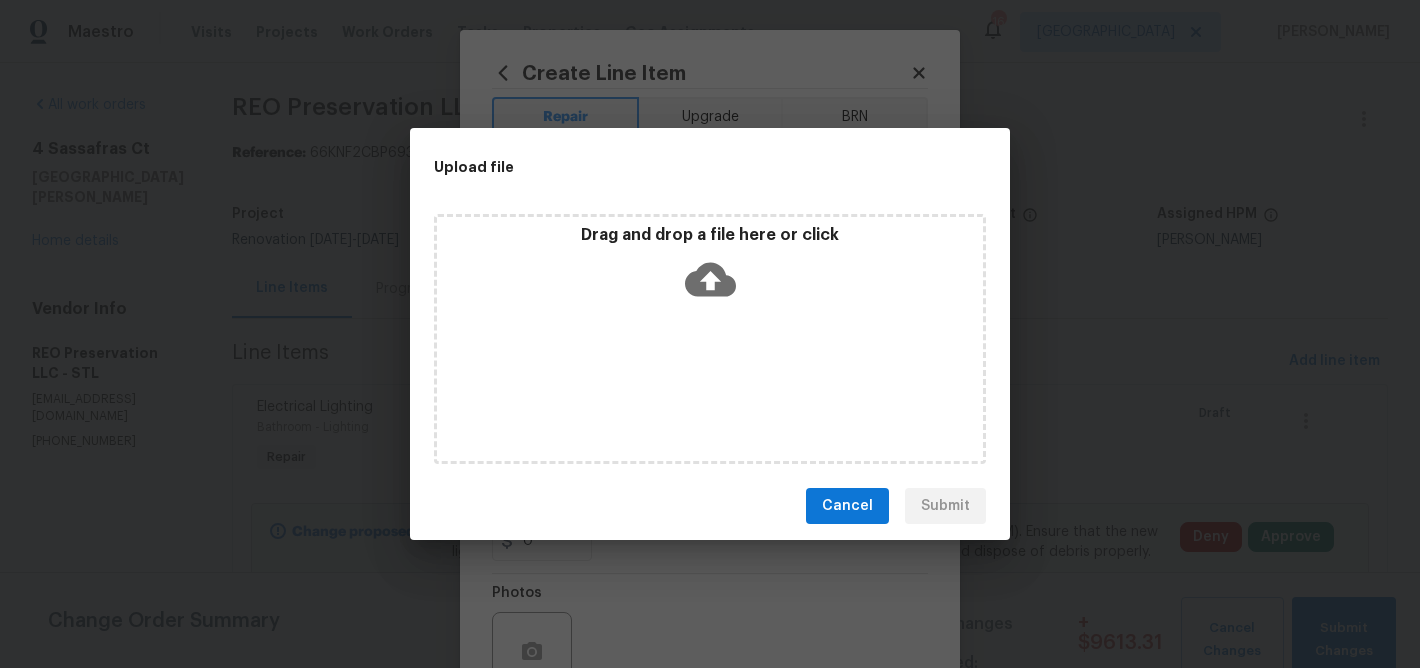 click 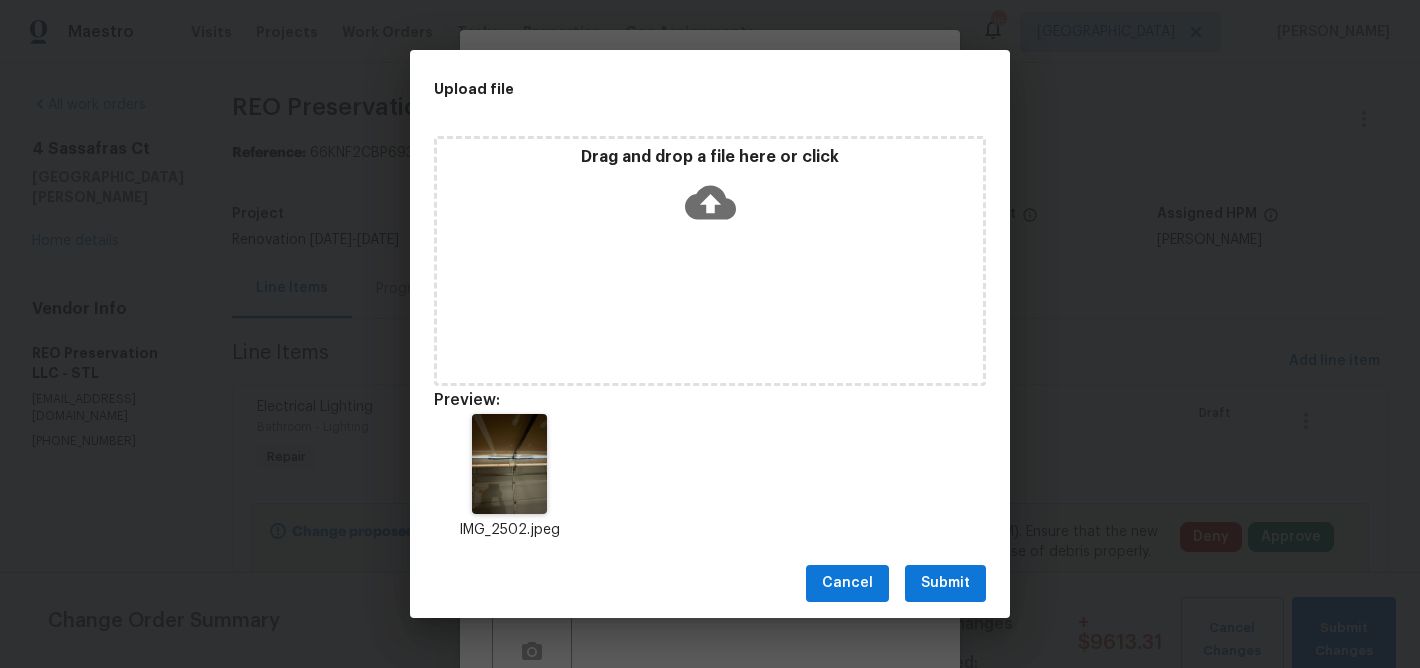 click on "Submit" at bounding box center [945, 583] 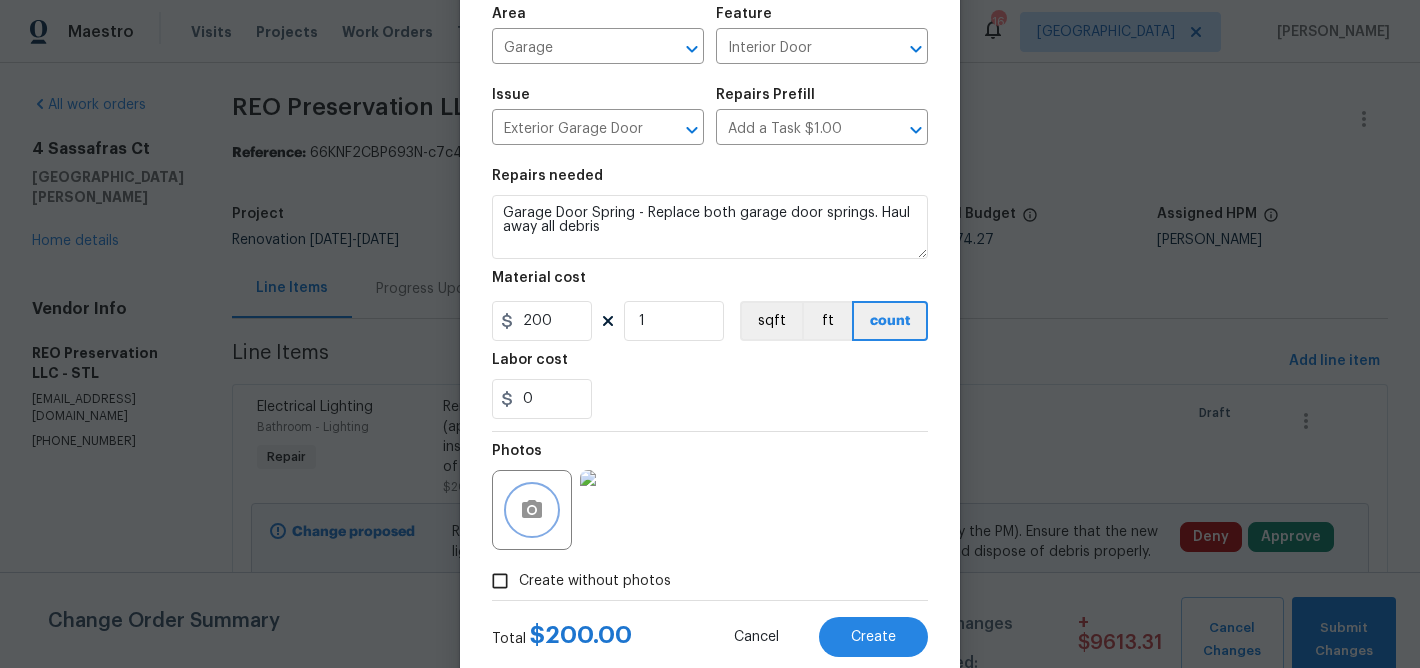 scroll, scrollTop: 167, scrollLeft: 0, axis: vertical 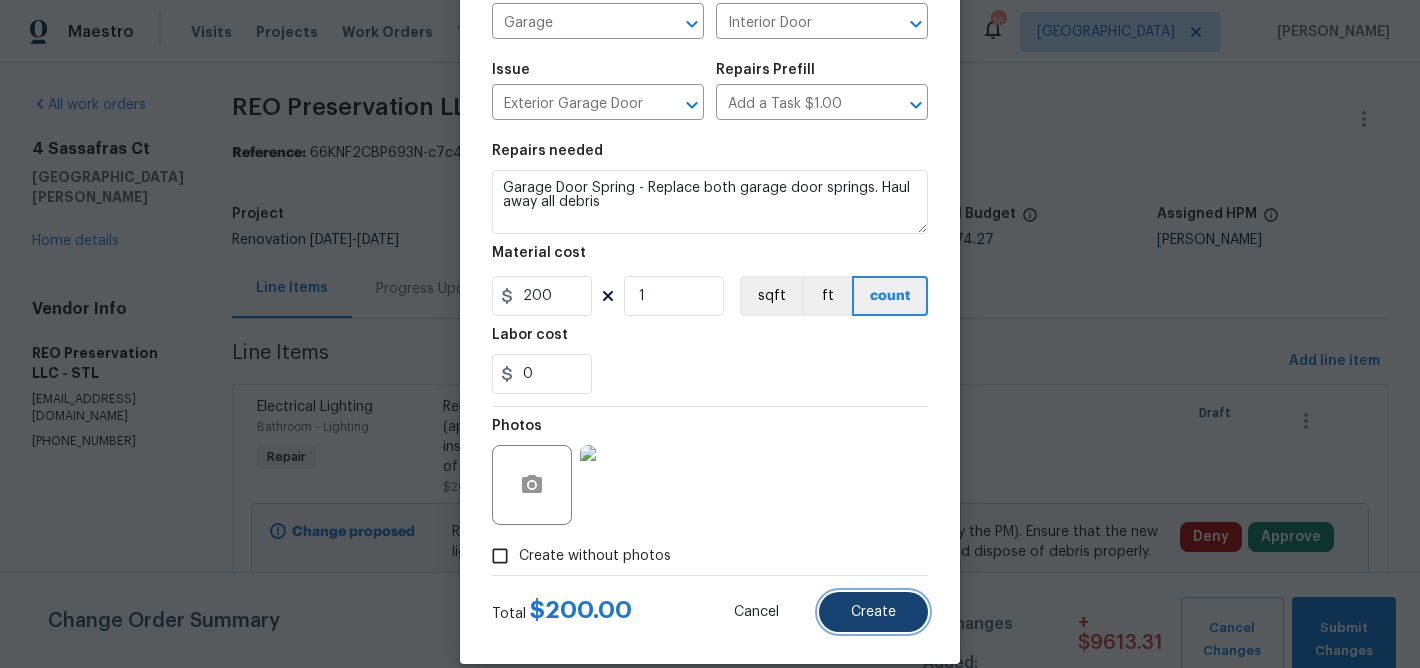 click on "Create" at bounding box center (873, 612) 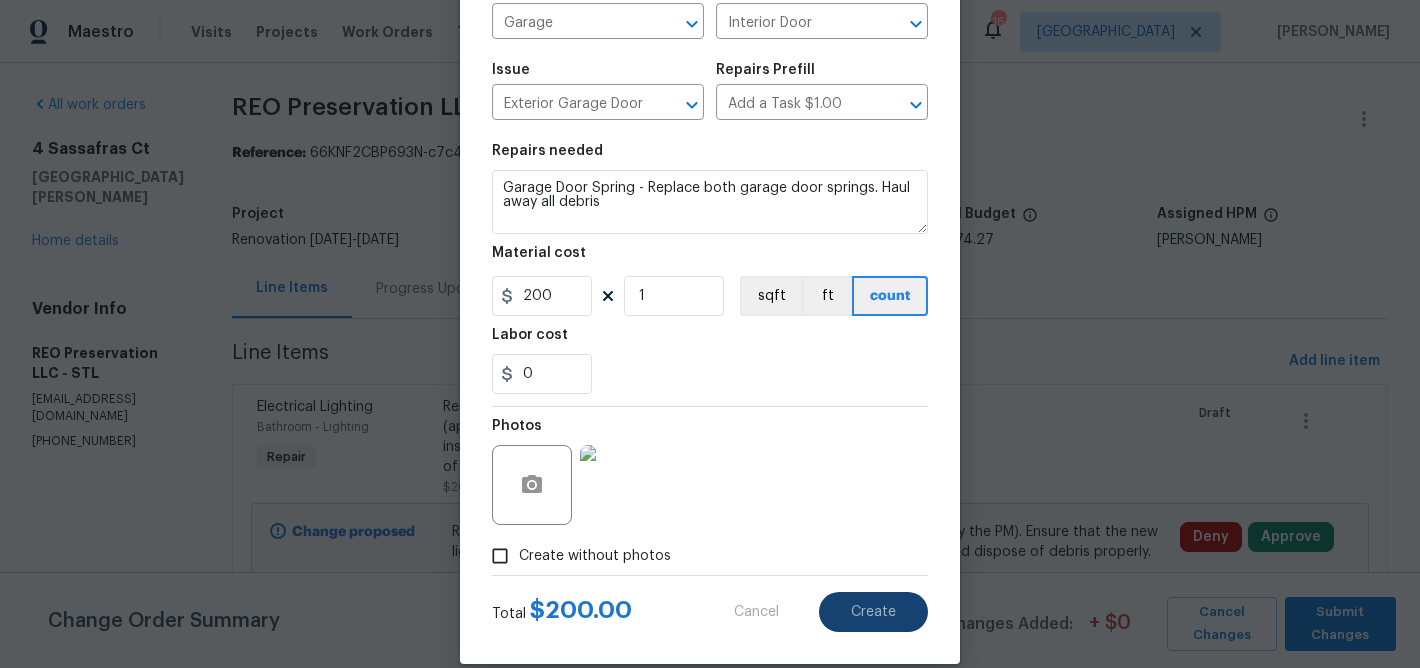 type 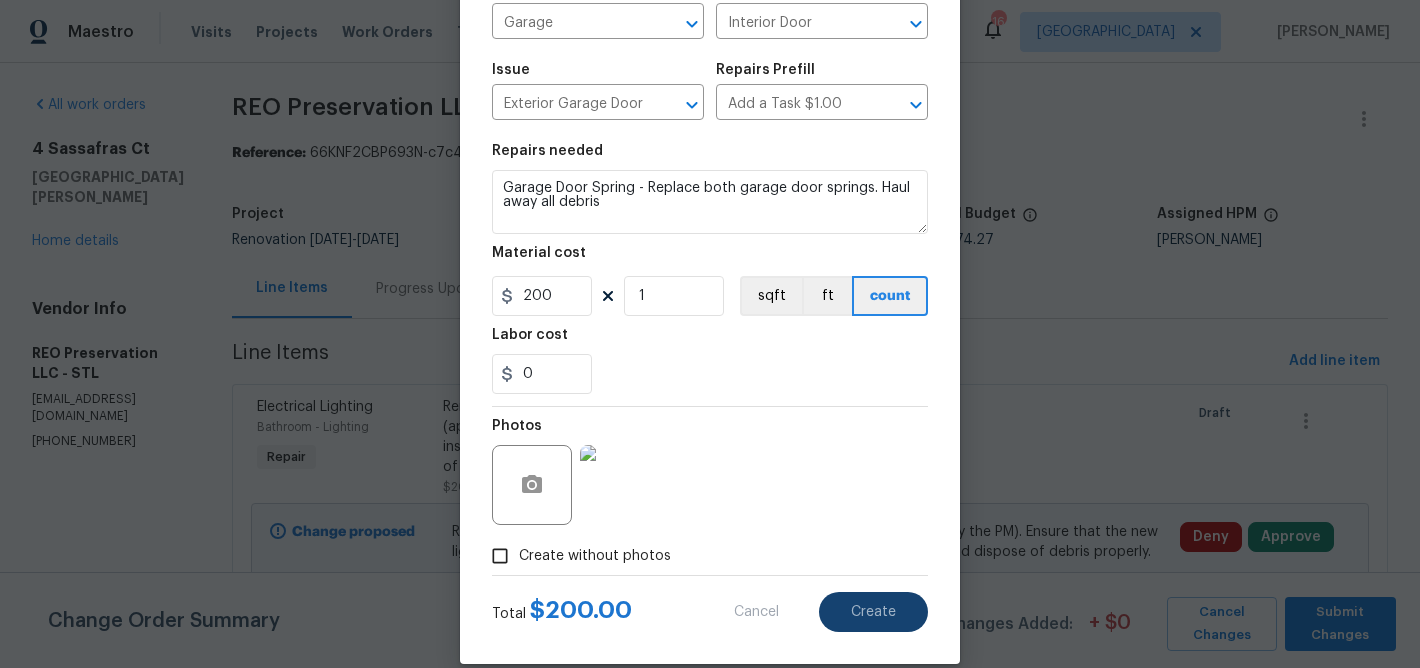 type 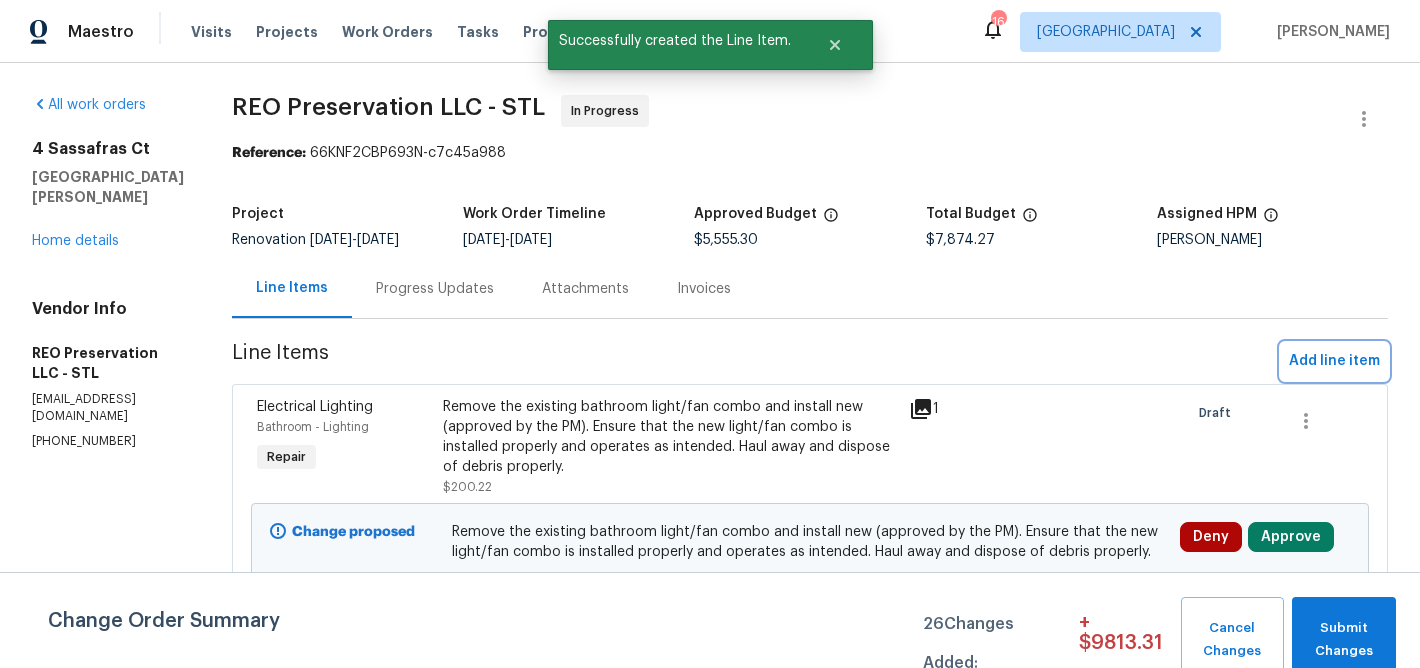 click on "Add line item" at bounding box center (1334, 361) 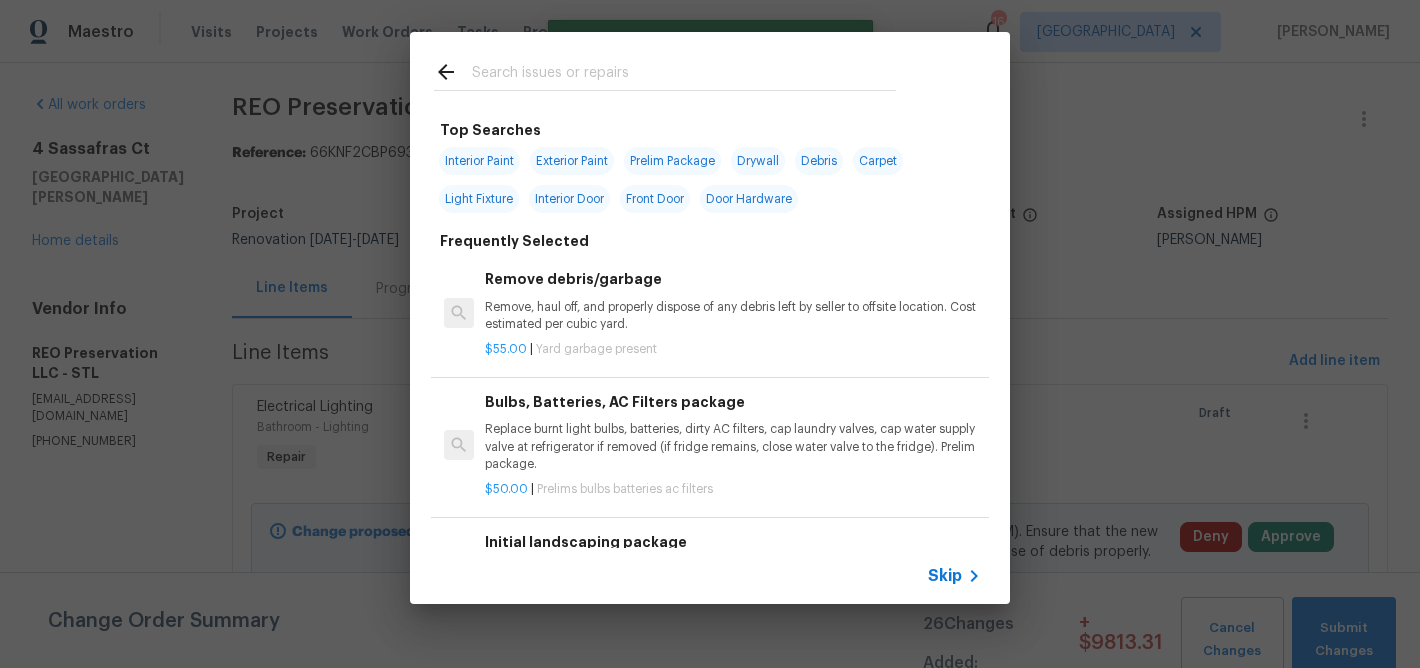 click at bounding box center [684, 75] 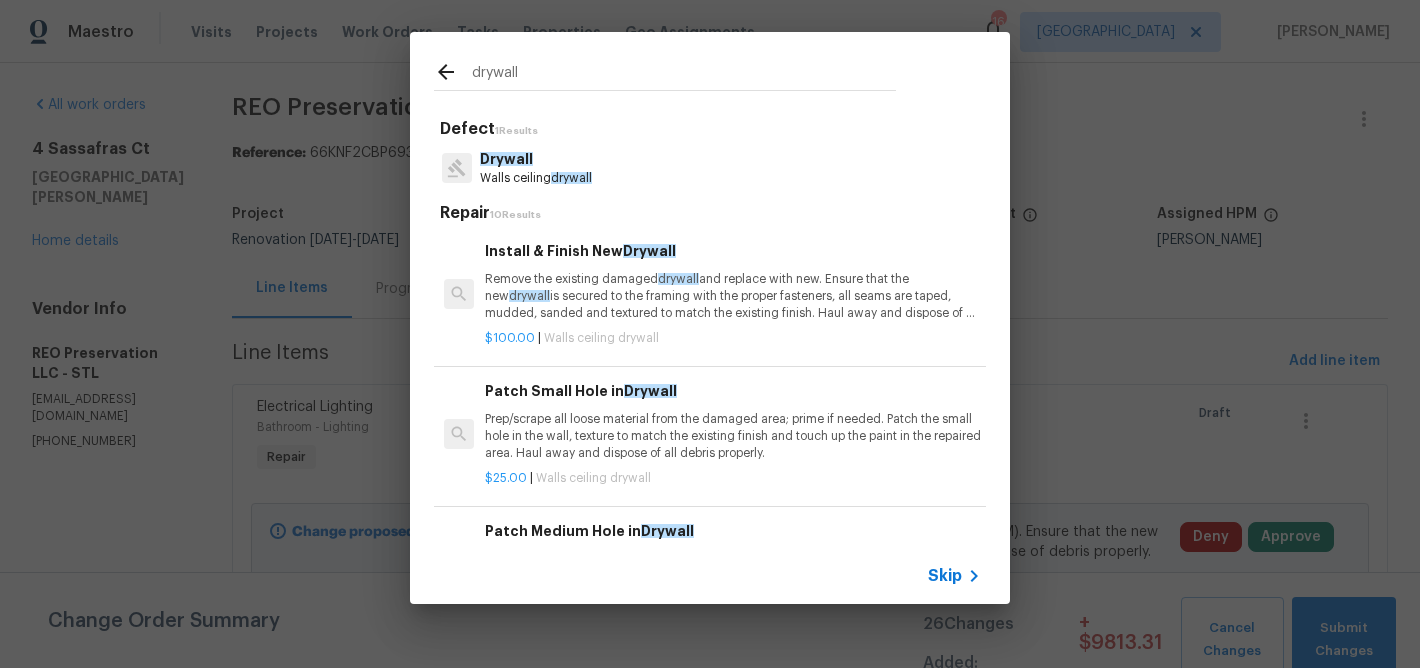 type on "drywall" 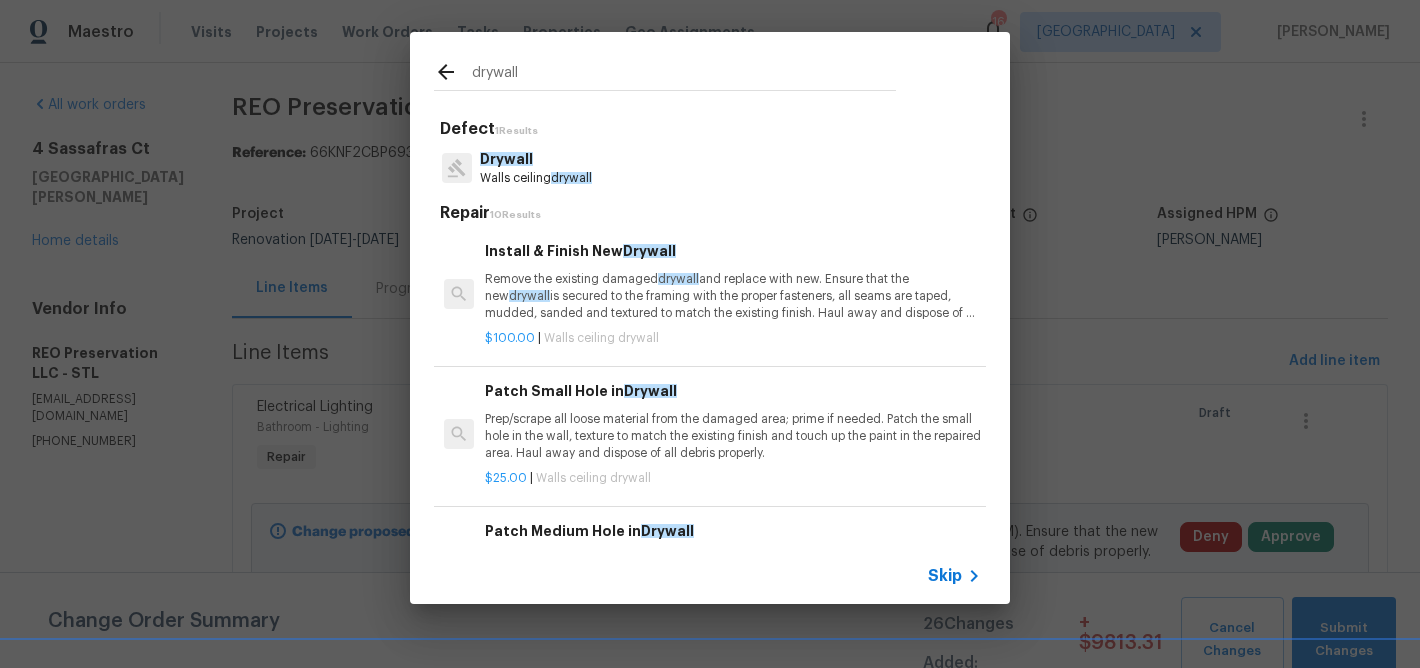 click on "Walls ceiling  drywall" at bounding box center [536, 178] 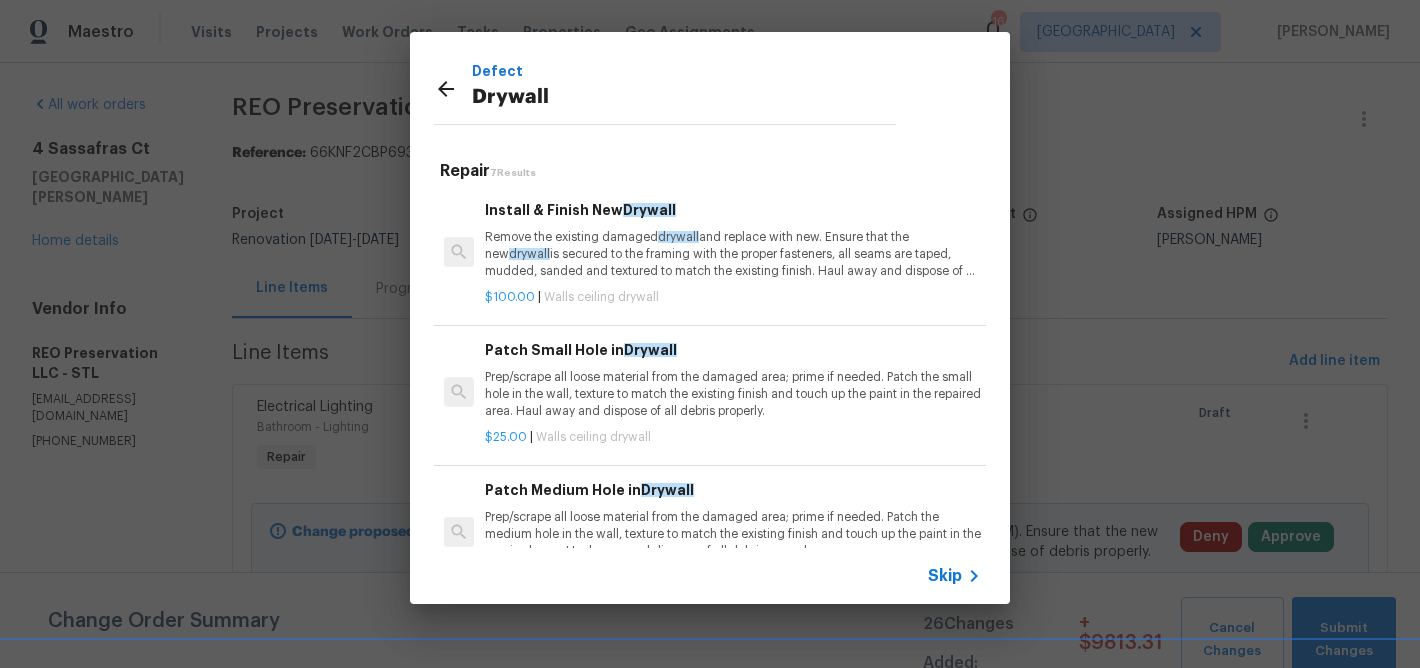click on "Remove the existing damaged  drywall  and replace with new. Ensure that the new  drywall  is secured to the framing with the proper fasteners, all seams are taped, mudded, sanded and textured to match the existing finish. Haul away and dispose of all debris properly." at bounding box center (733, 254) 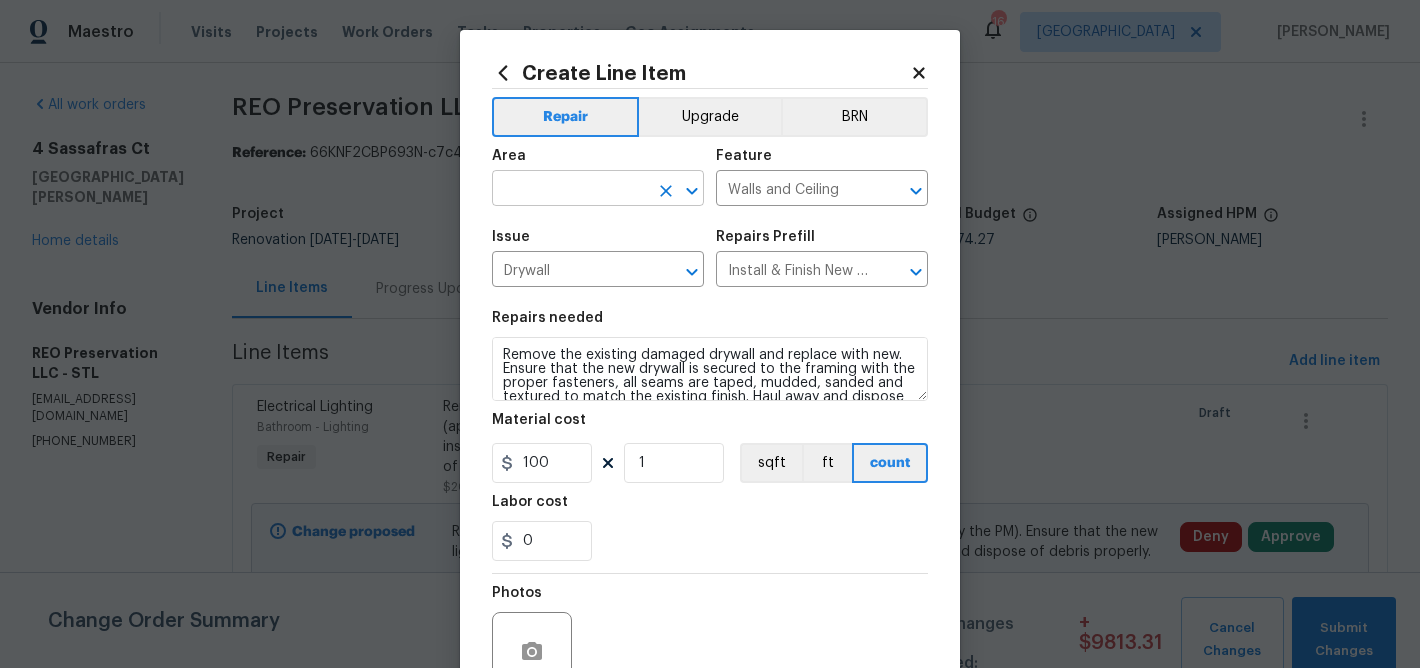 click at bounding box center (570, 190) 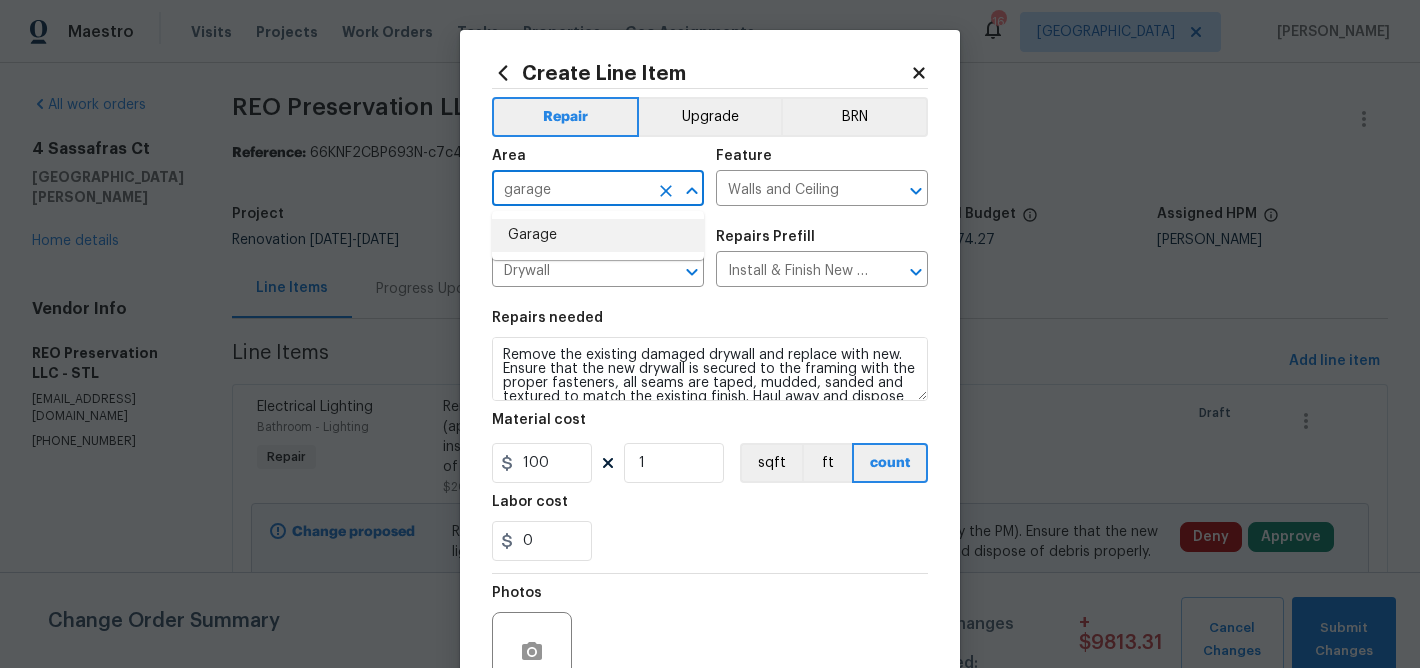 click on "Garage" at bounding box center [598, 235] 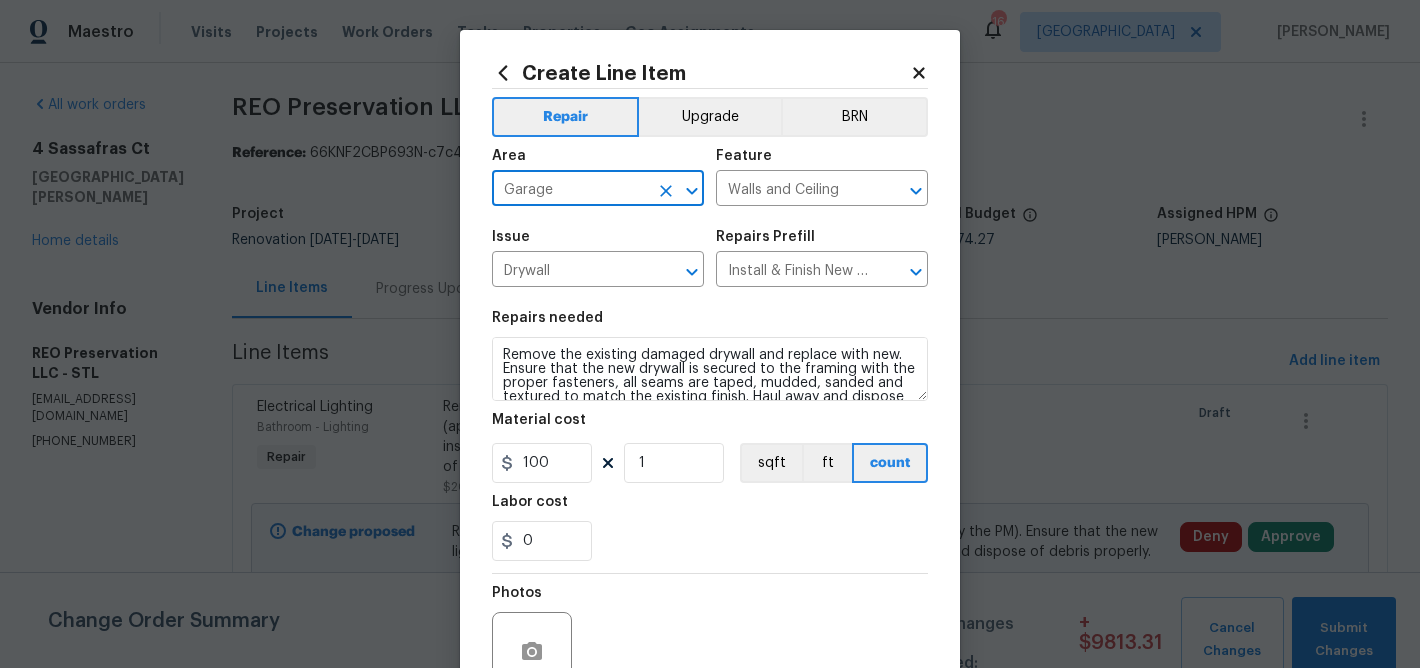 type on "Garage" 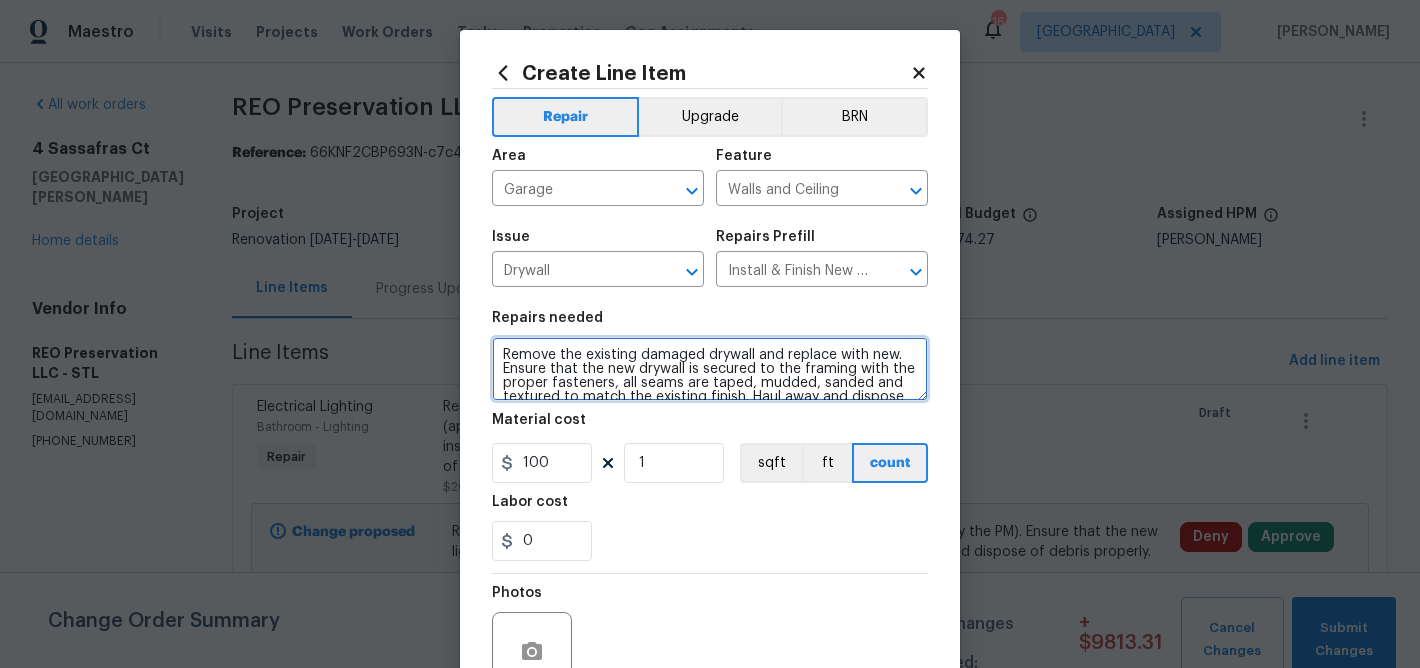 click on "Remove the existing damaged drywall and replace with new. Ensure that the new drywall is secured to the framing with the proper fasteners, all seams are taped, mudded, sanded and textured to match the existing finish. Haul away and dispose of all debris properly." at bounding box center (710, 369) 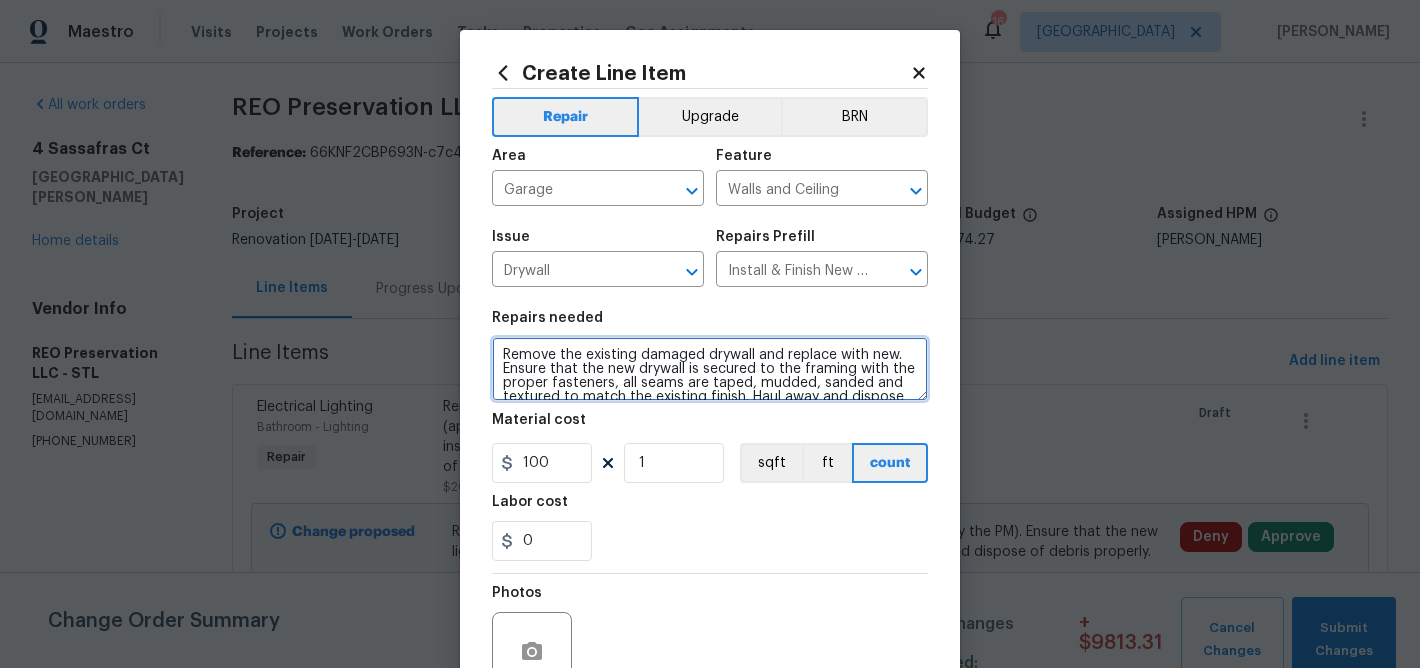 drag, startPoint x: 894, startPoint y: 359, endPoint x: 513, endPoint y: 342, distance: 381.3791 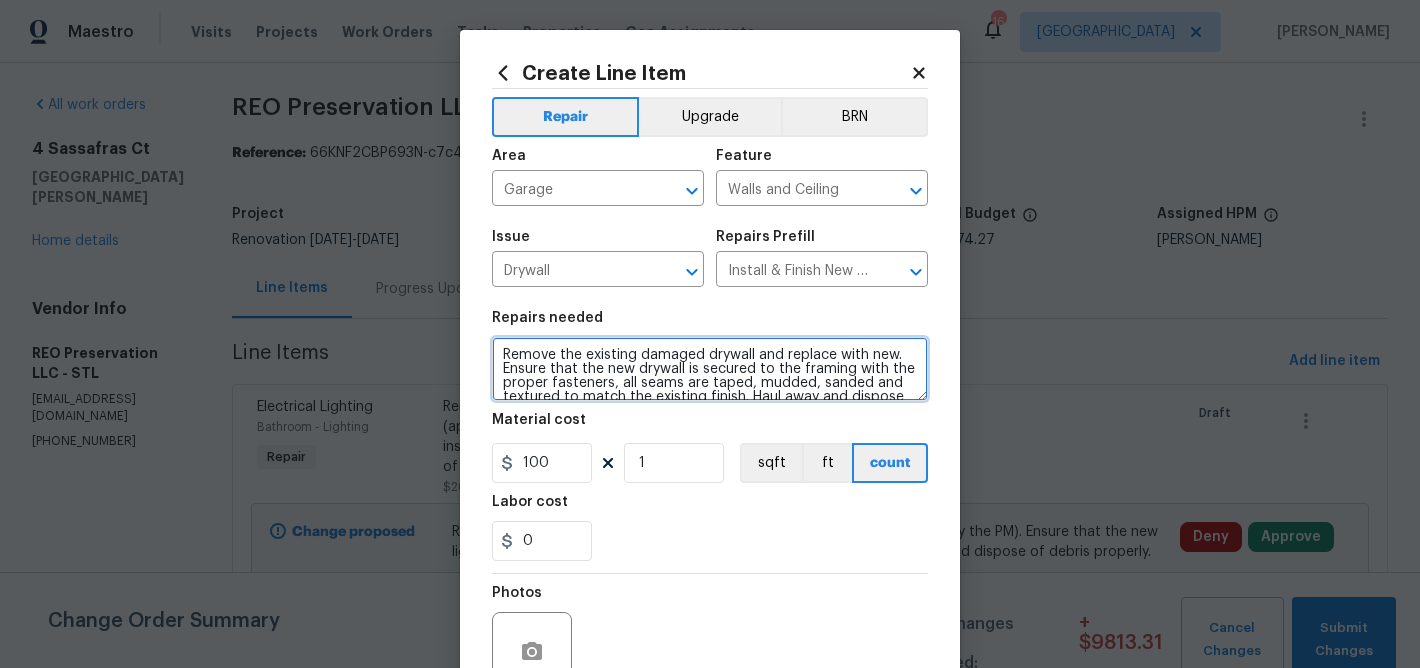 click on "Remove the existing damaged drywall and replace with new. Ensure that the new drywall is secured to the framing with the proper fasteners, all seams are taped, mudded, sanded and textured to match the existing finish. Haul away and dispose of all debris properly." at bounding box center (710, 369) 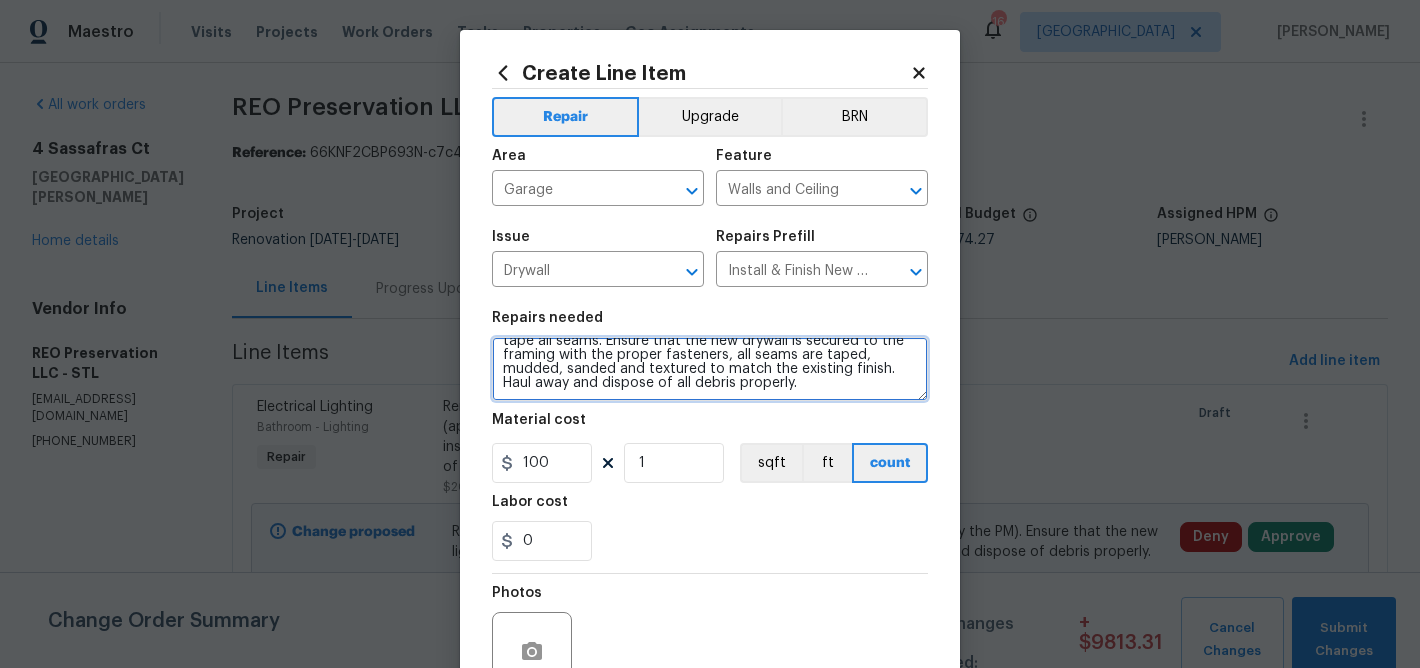 scroll, scrollTop: 26, scrollLeft: 0, axis: vertical 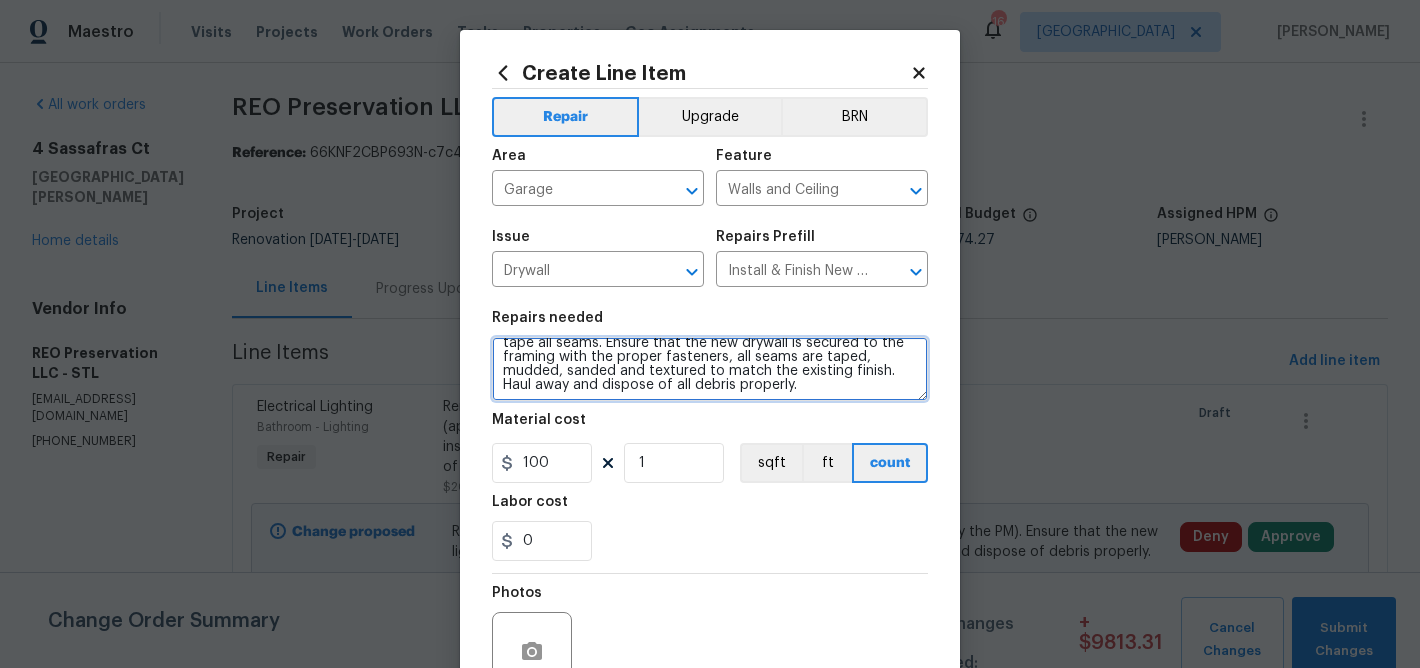 drag, startPoint x: 888, startPoint y: 372, endPoint x: 560, endPoint y: 371, distance: 328.00153 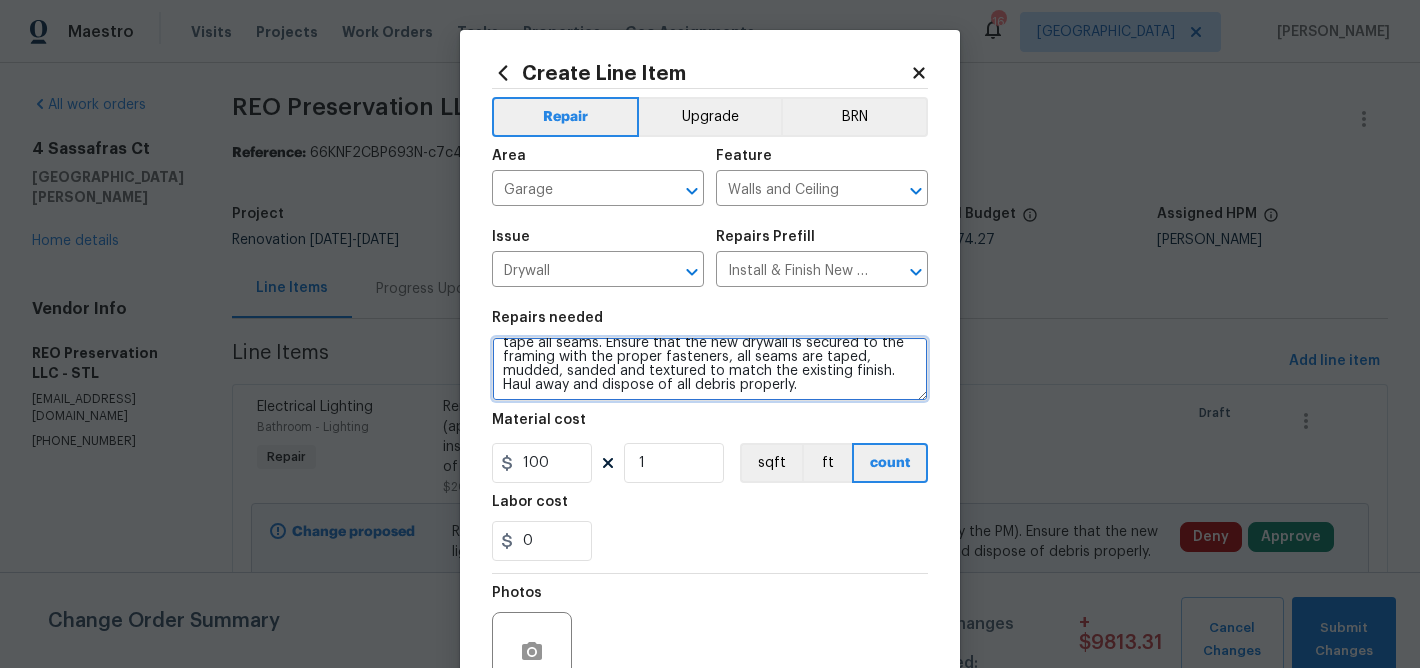 click on "Garage - Install drywall in garage for fire separation. Mud and tape all seams. Ensure that the new drywall is secured to the framing with the proper fasteners, all seams are taped, mudded, sanded and textured to match the existing finish. Haul away and dispose of all debris properly." at bounding box center [710, 369] 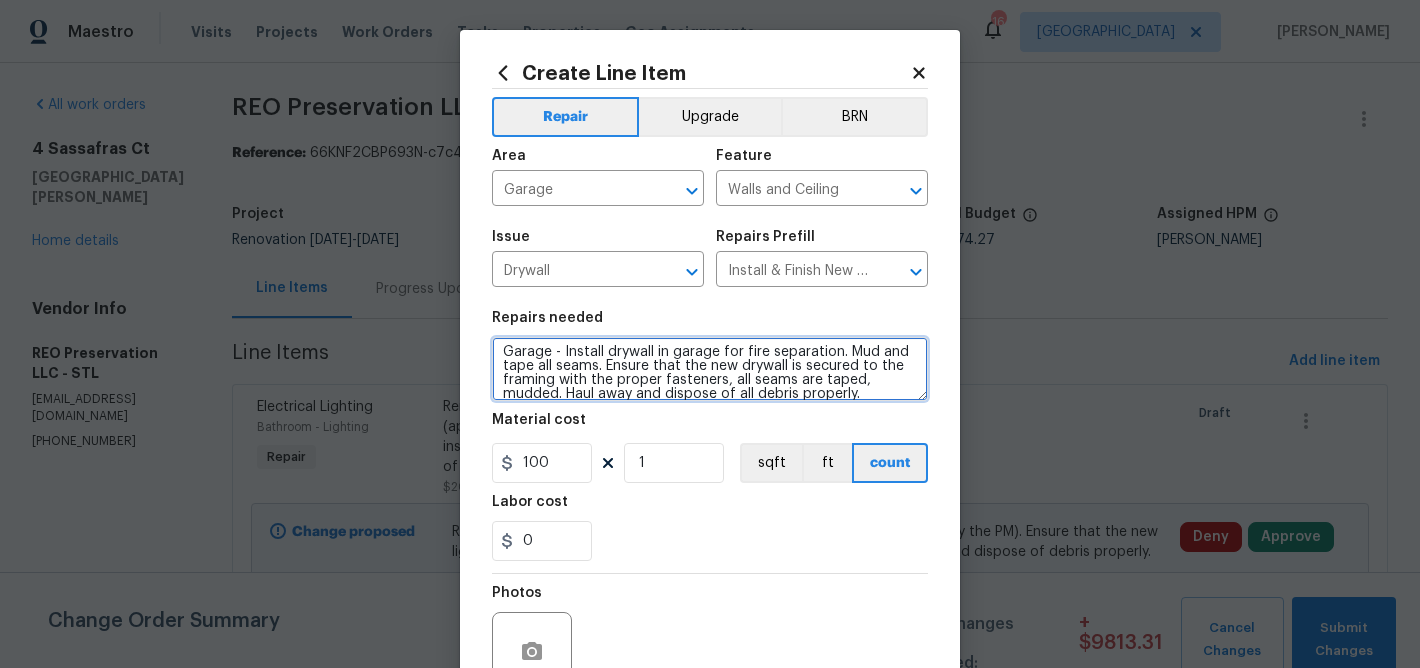 scroll, scrollTop: 7, scrollLeft: 0, axis: vertical 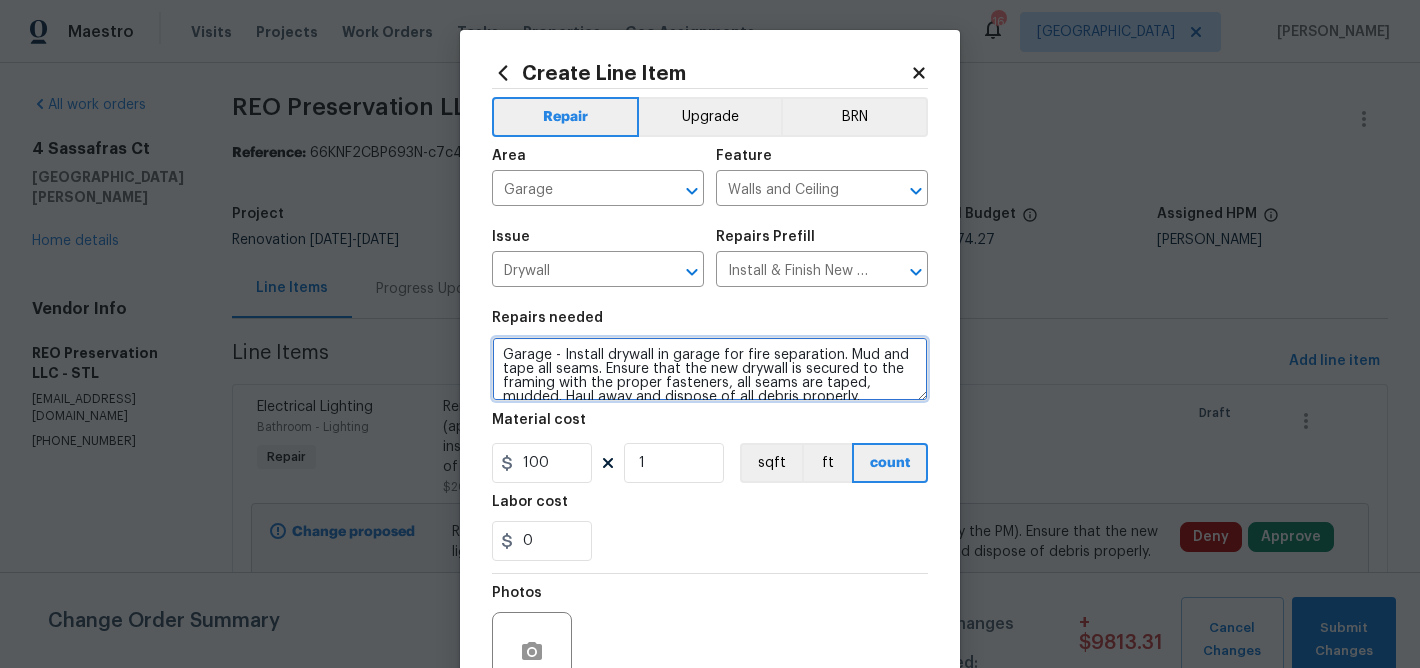 drag, startPoint x: 603, startPoint y: 363, endPoint x: 848, endPoint y: 353, distance: 245.204 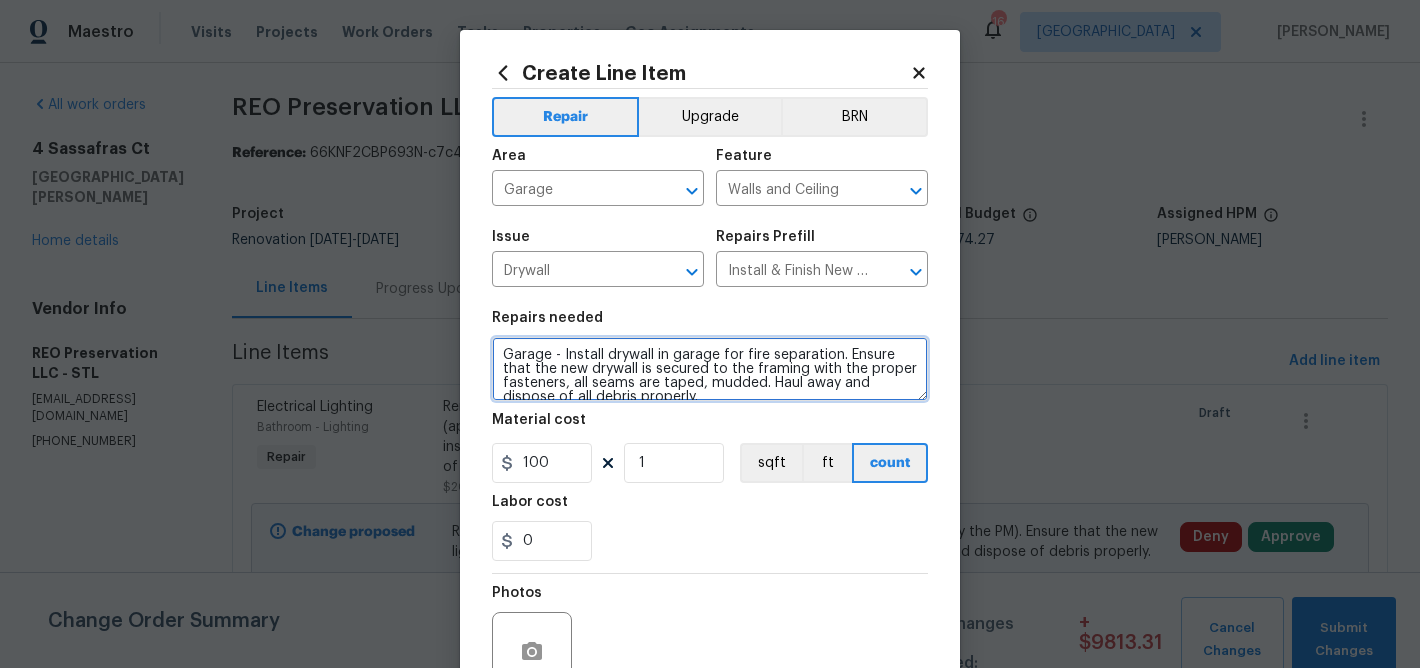 type on "Garage - Install drywall in garage for fire separation. Ensure that the new drywall is secured to the framing with the proper fasteners, all seams are taped, mudded. Haul away and dispose of all debris properly." 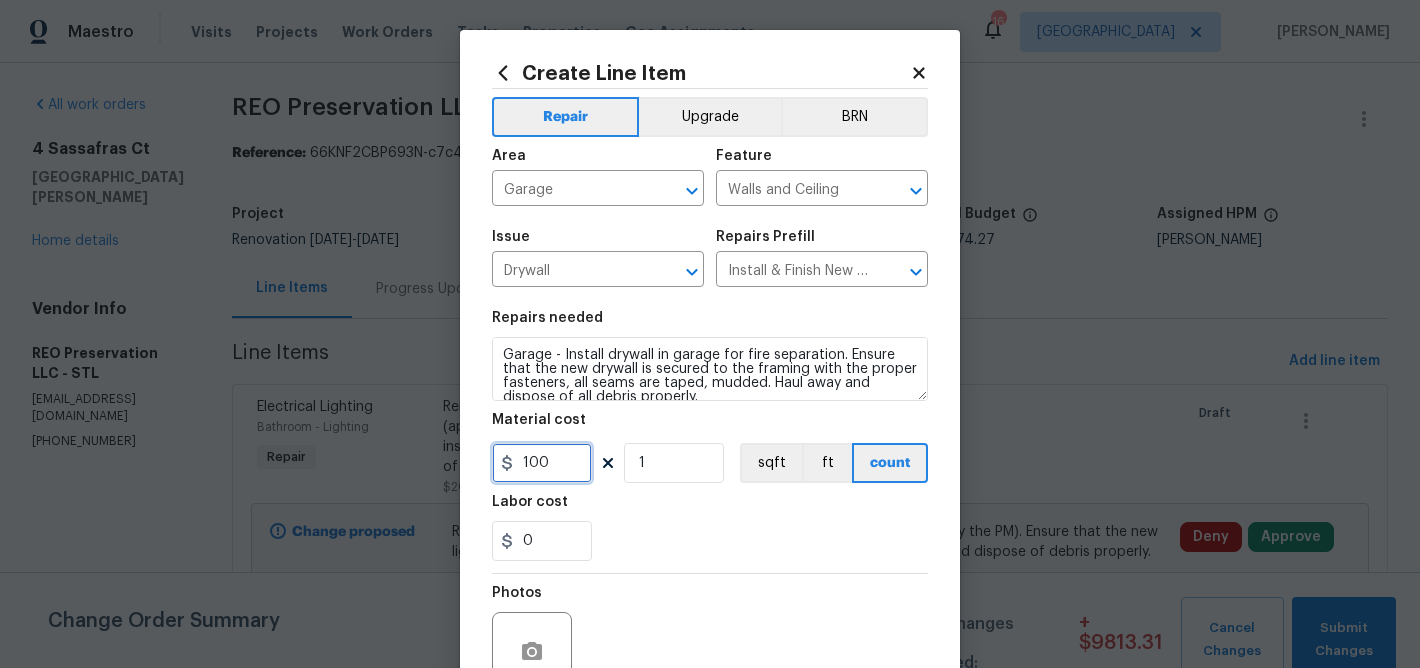 click on "100" at bounding box center (542, 463) 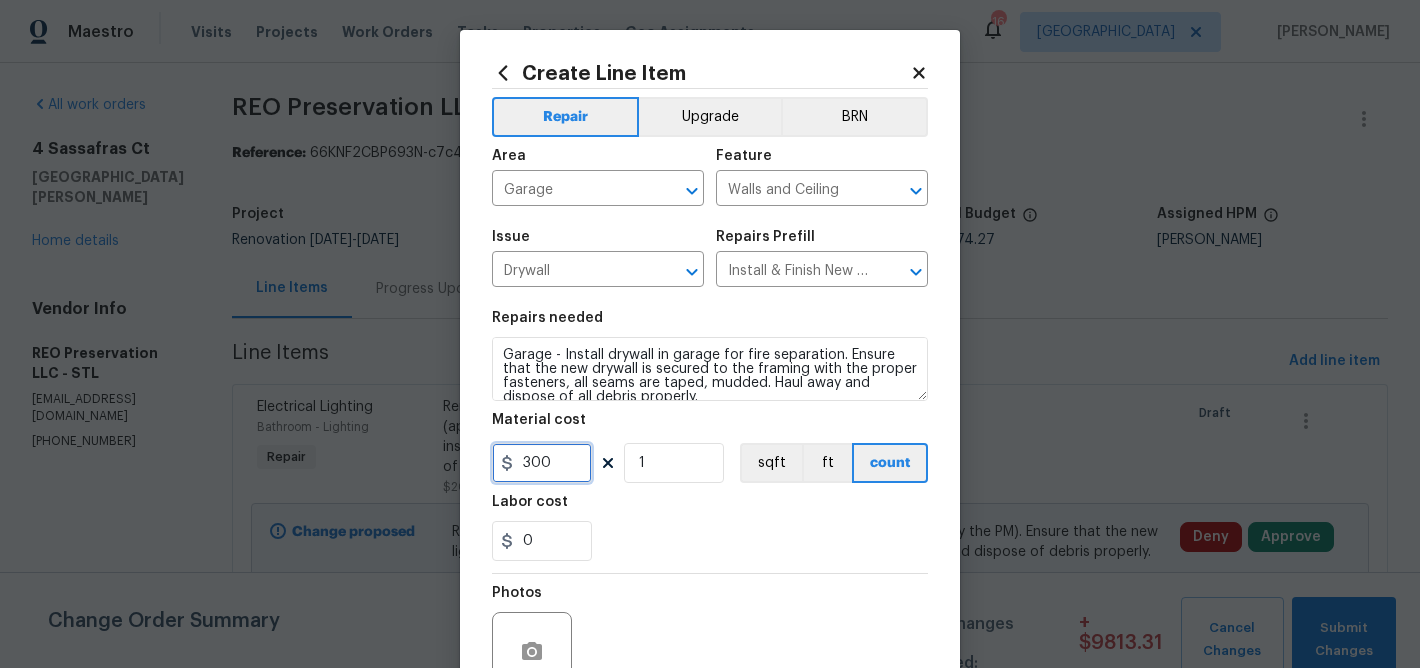 scroll, scrollTop: 83, scrollLeft: 0, axis: vertical 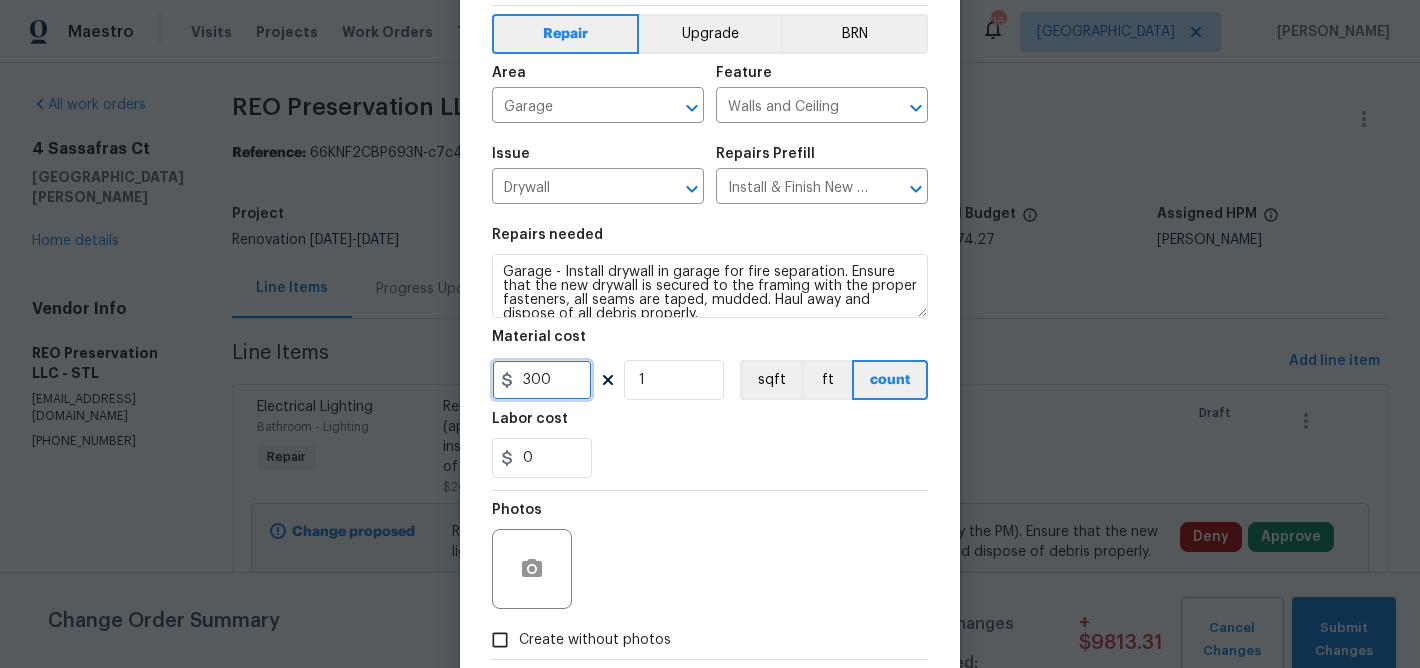 type on "300" 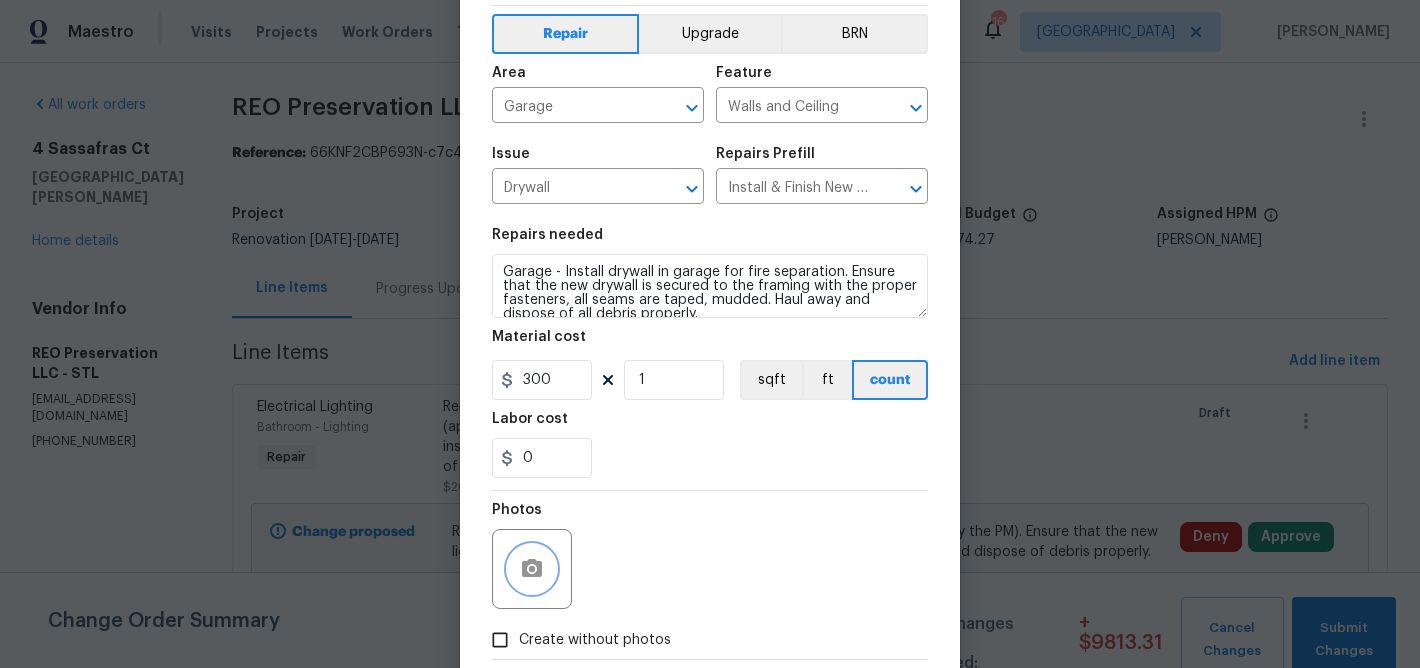 click 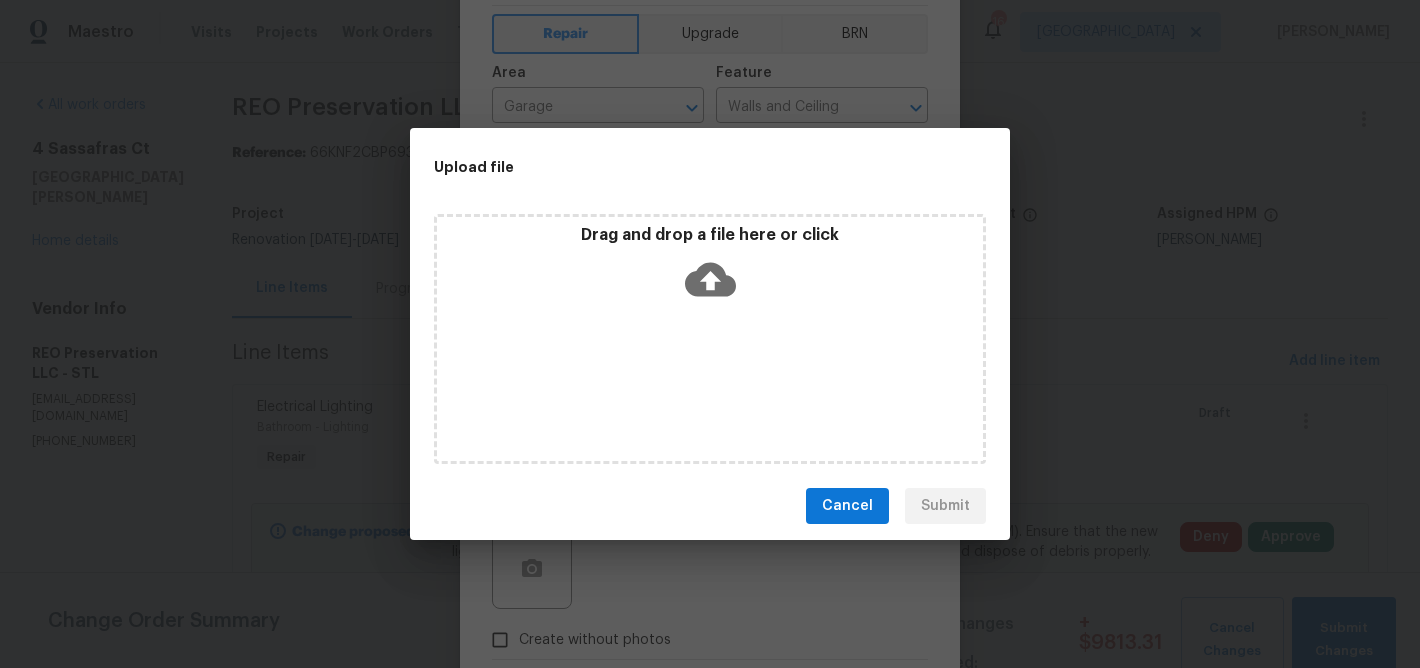 click 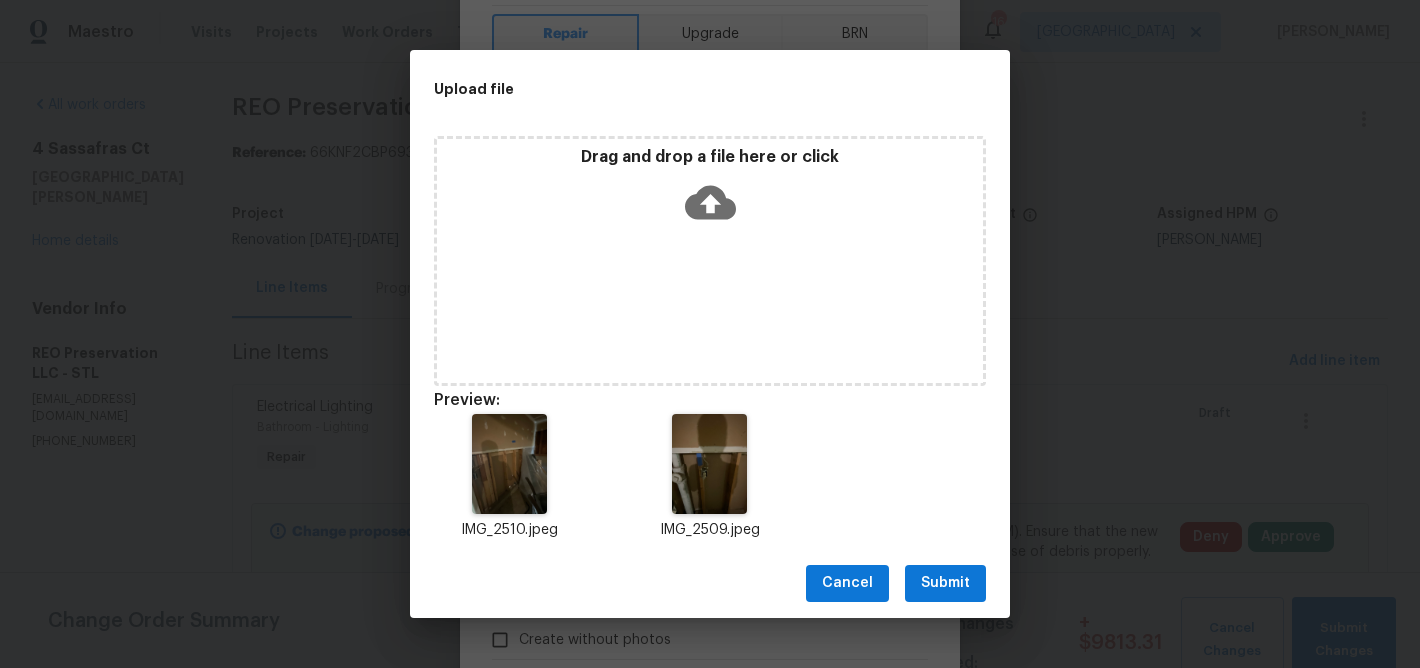 click on "Submit" at bounding box center [945, 583] 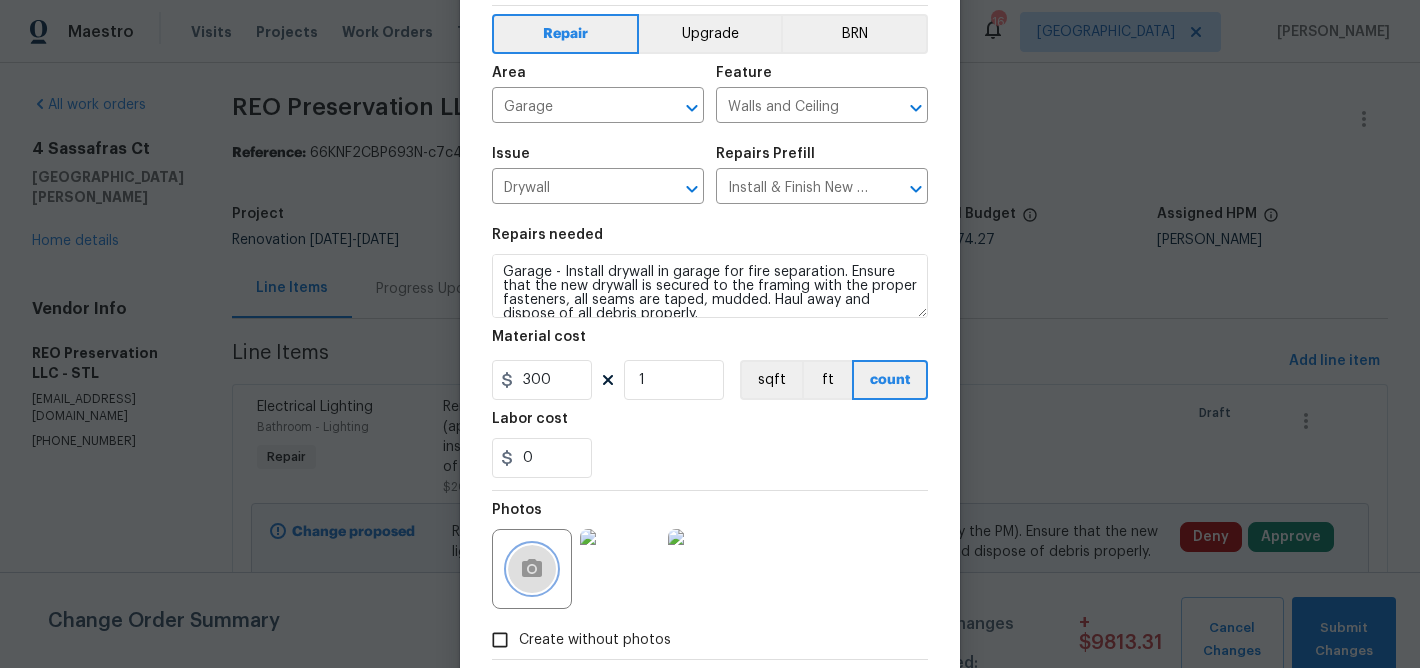 click 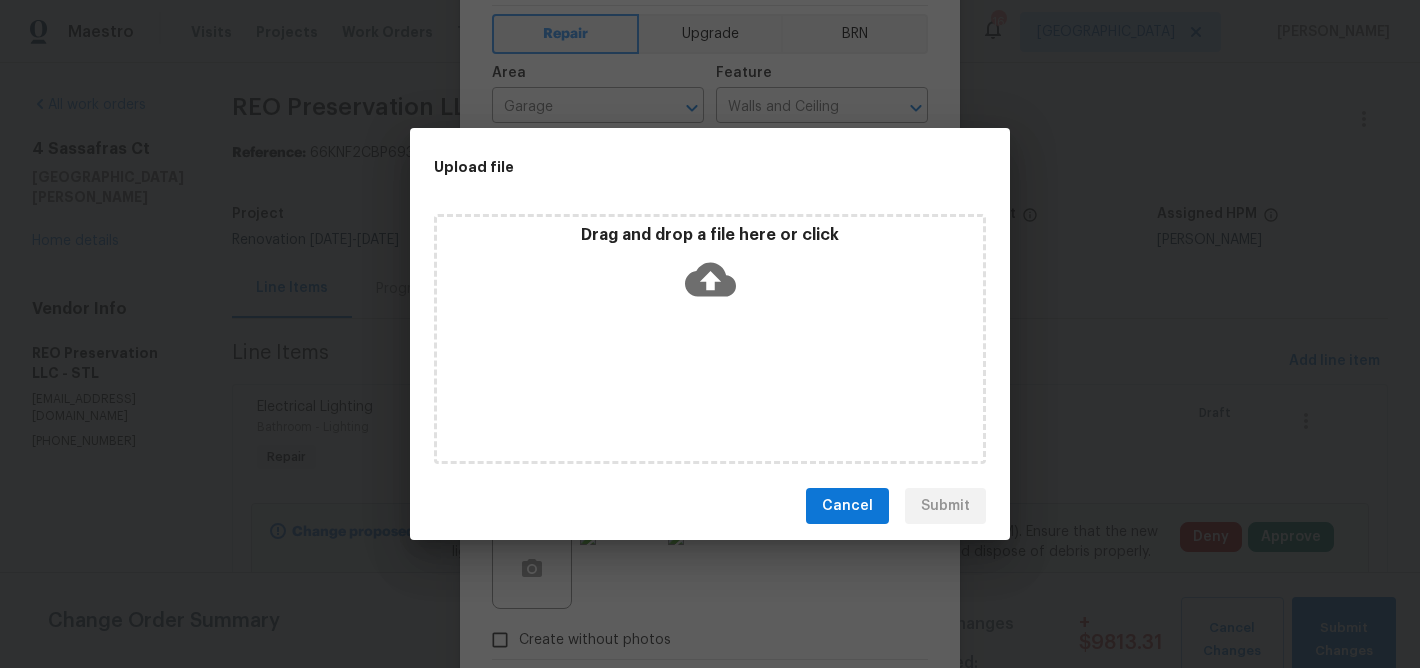 click 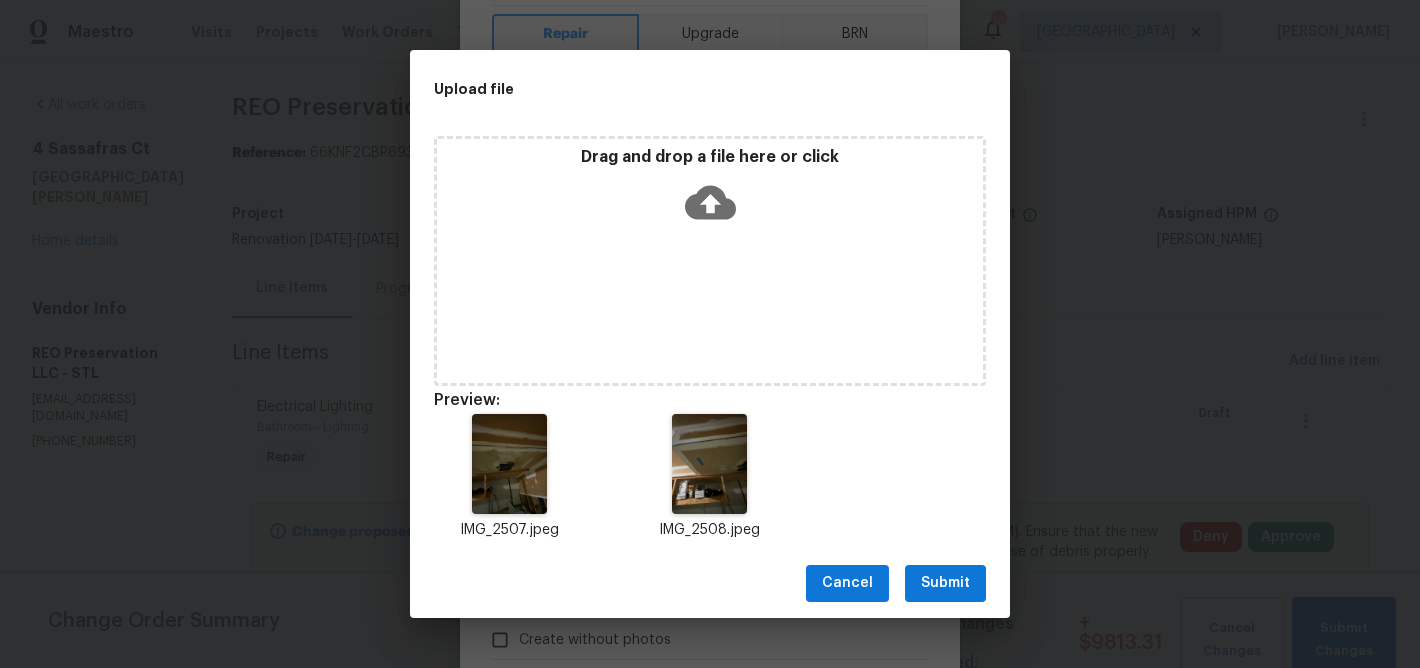click on "Submit" at bounding box center (945, 583) 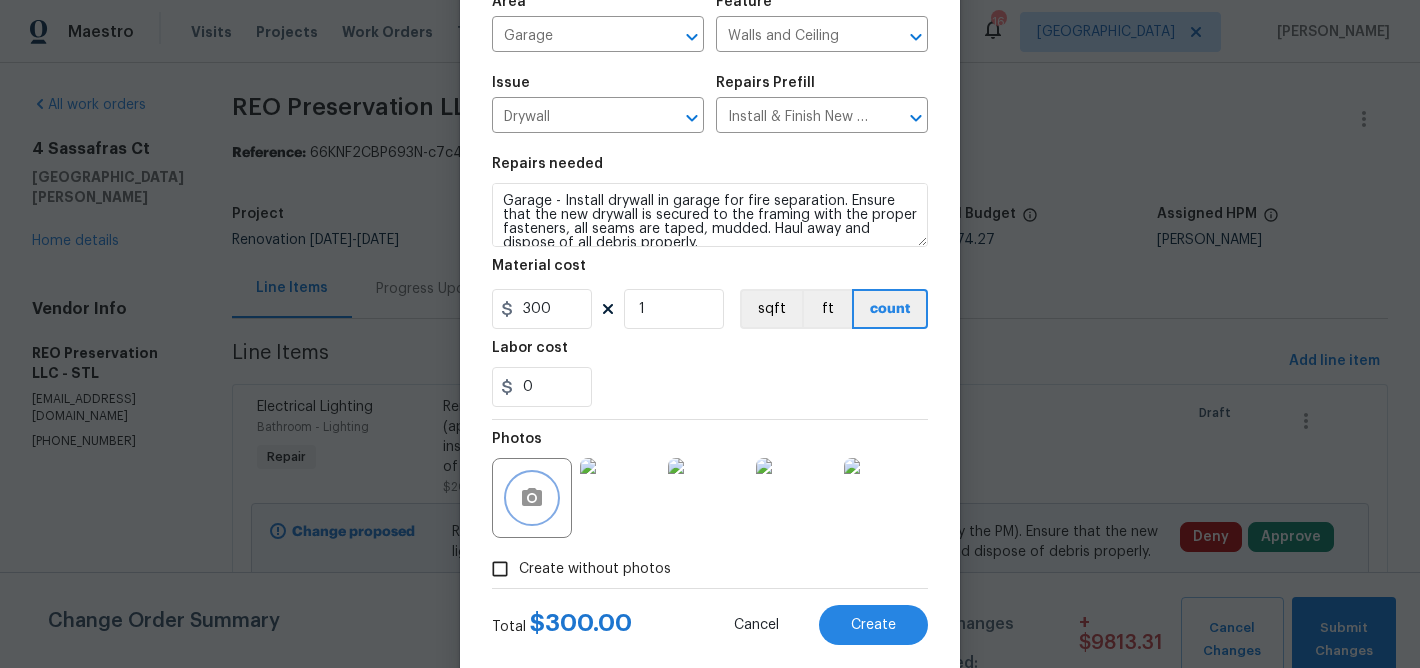 scroll, scrollTop: 194, scrollLeft: 0, axis: vertical 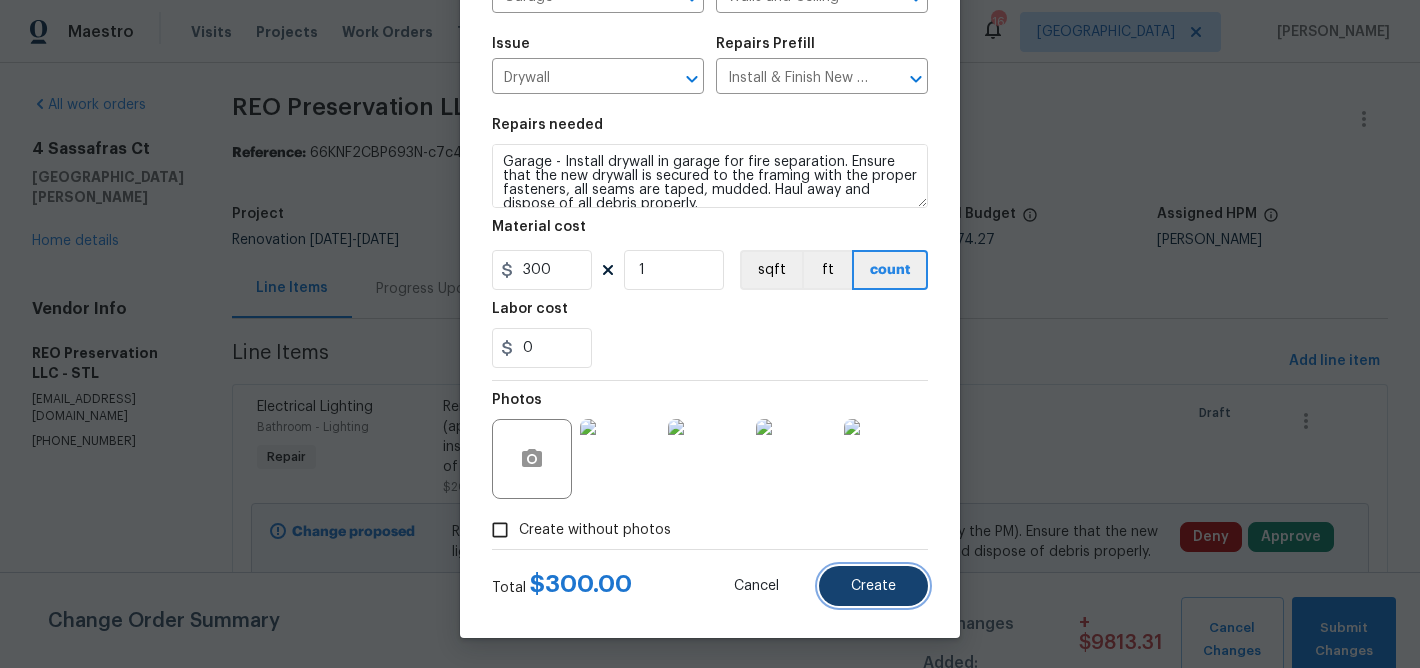 click on "Create" at bounding box center [873, 586] 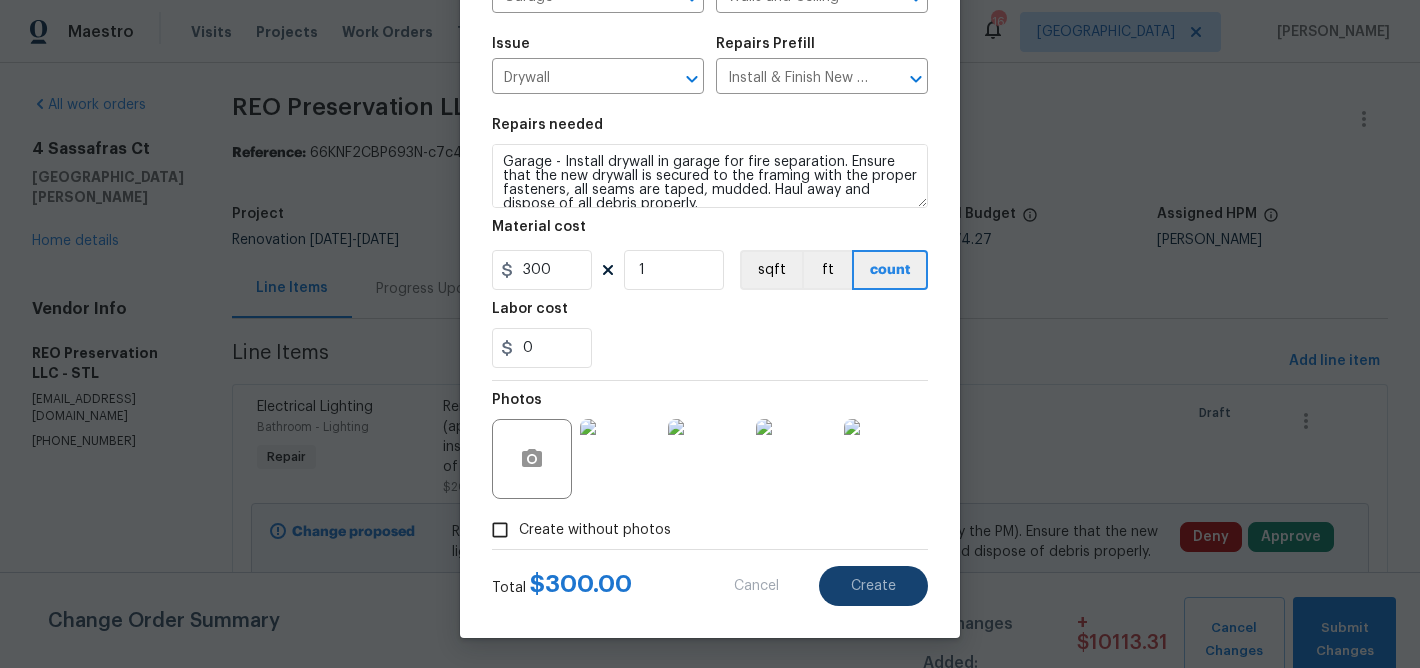 type 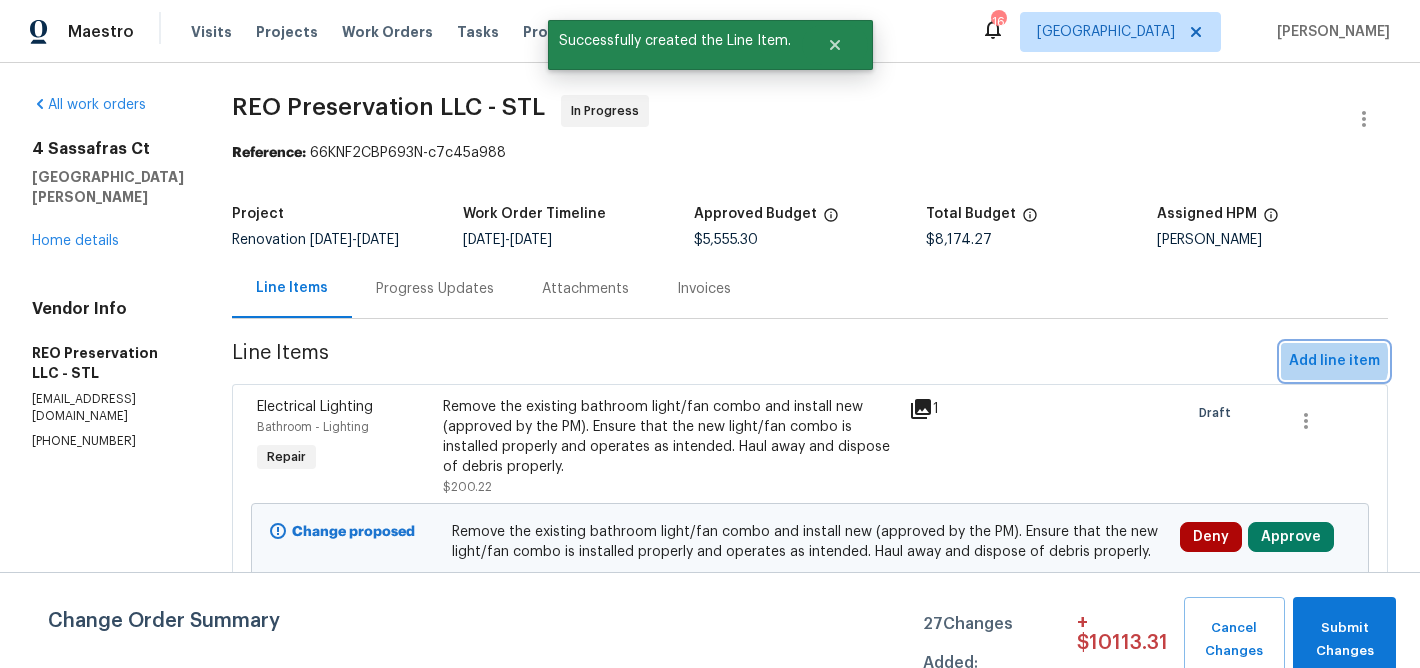 click on "Add line item" at bounding box center (1334, 361) 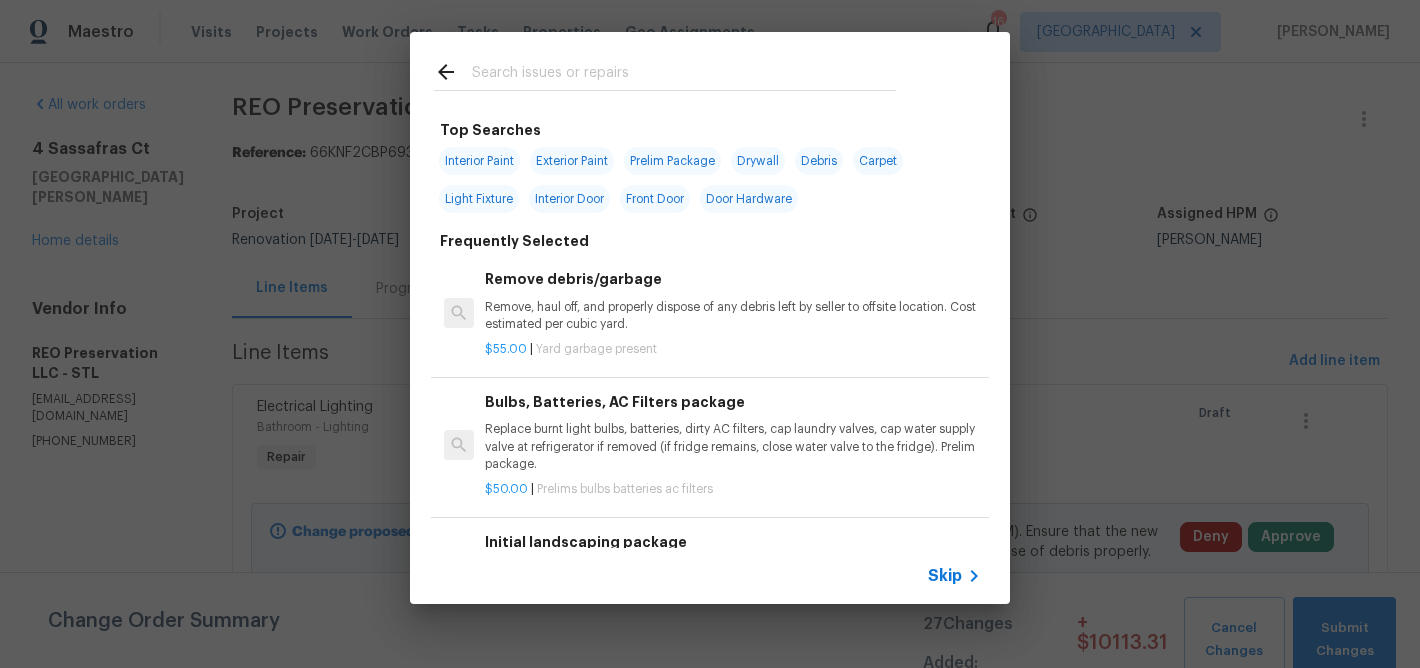 click at bounding box center (684, 75) 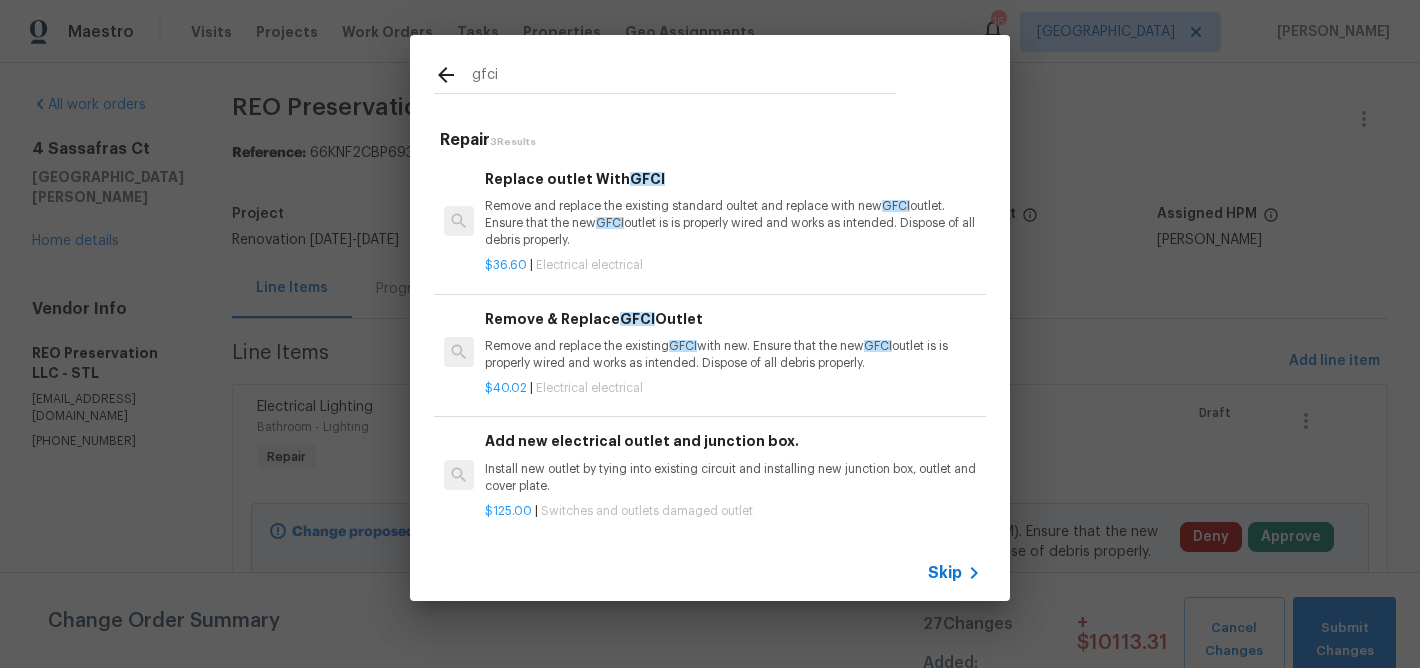 type on "gfci" 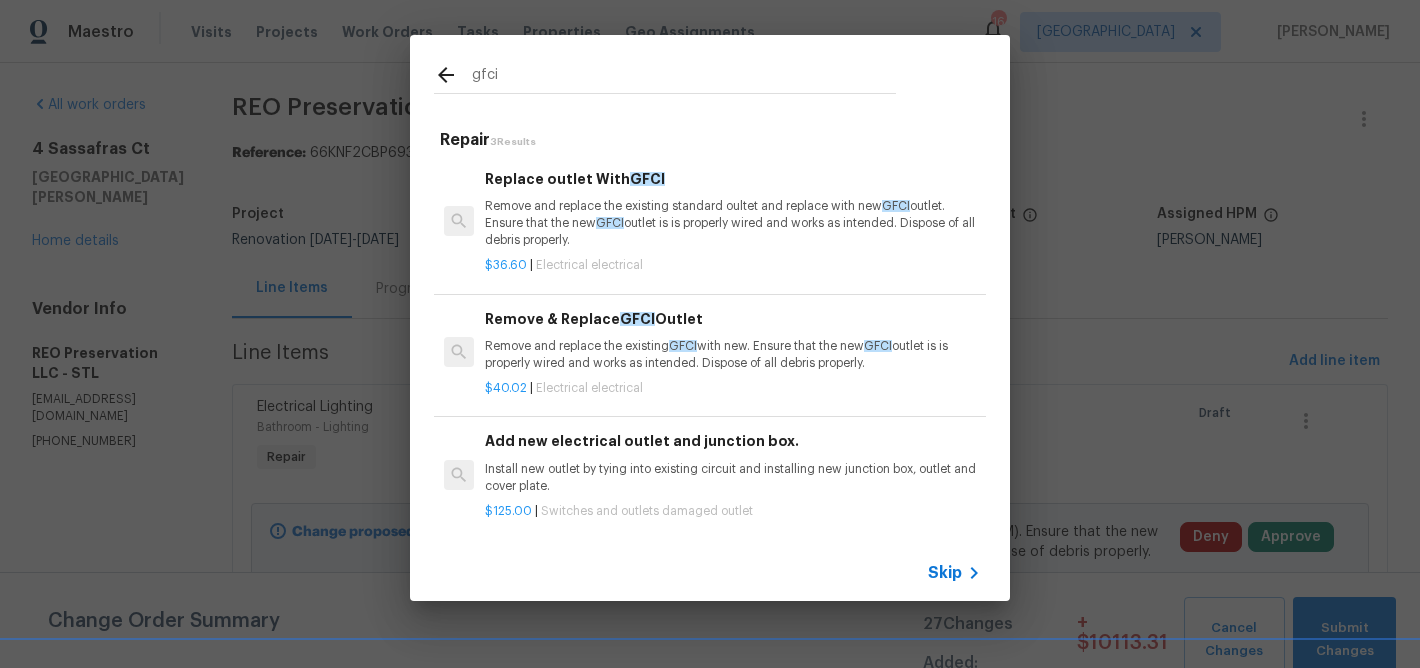 click on "Remove and replace the existing standard oultet and replace with new  GFCI  outlet. Ensure that the new  GFCI  outlet is is properly wired and works as intended. Dispose of all debris properly." at bounding box center [733, 223] 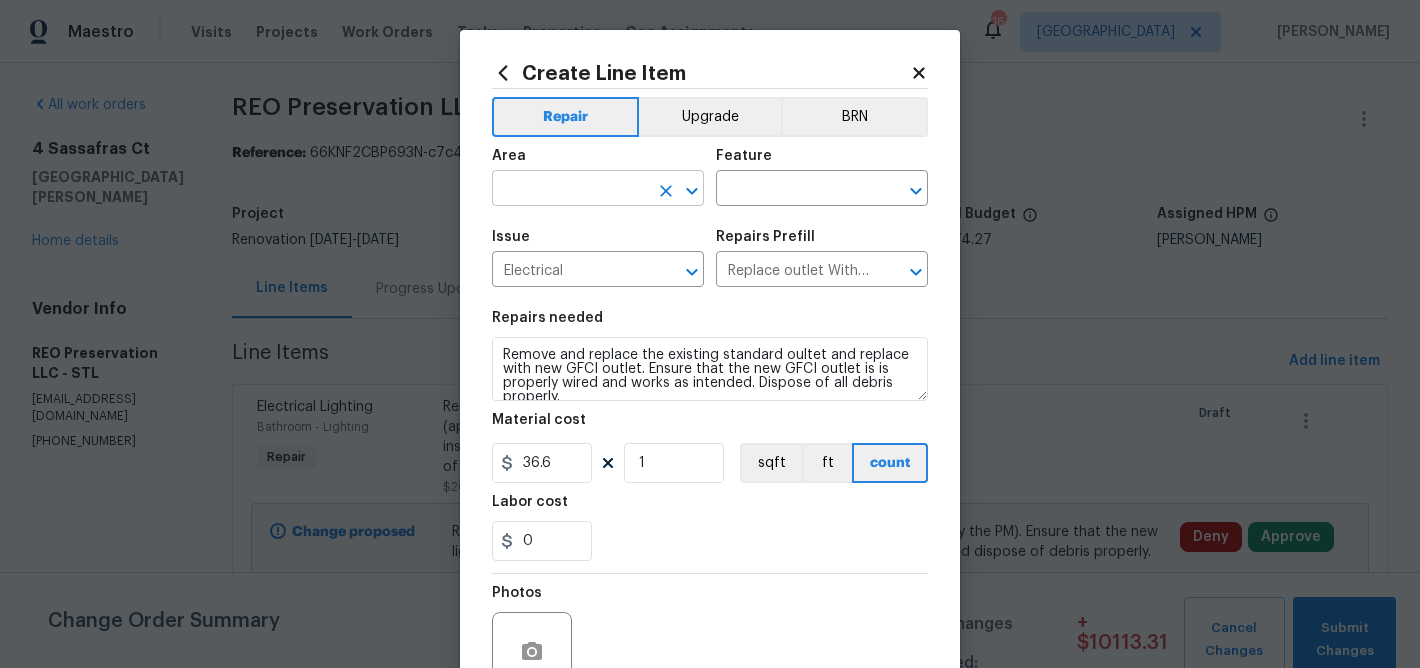 click at bounding box center (570, 190) 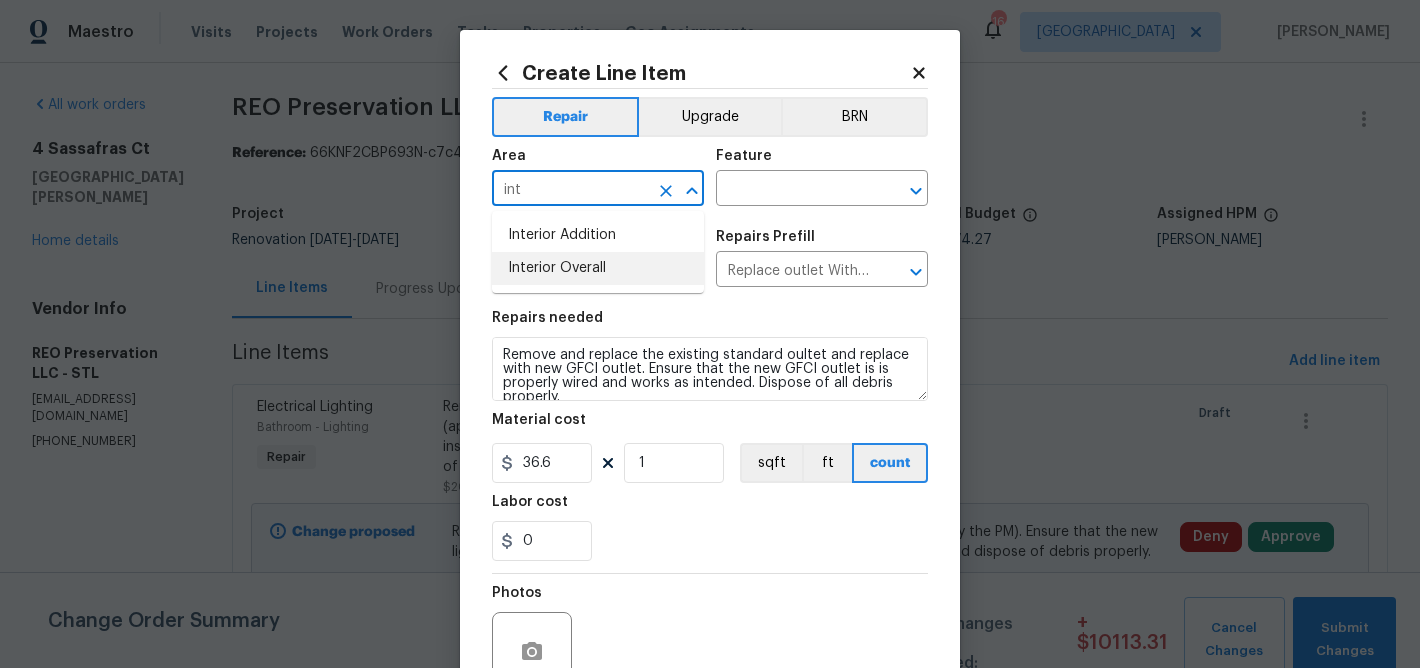 click on "Interior Overall" at bounding box center [598, 268] 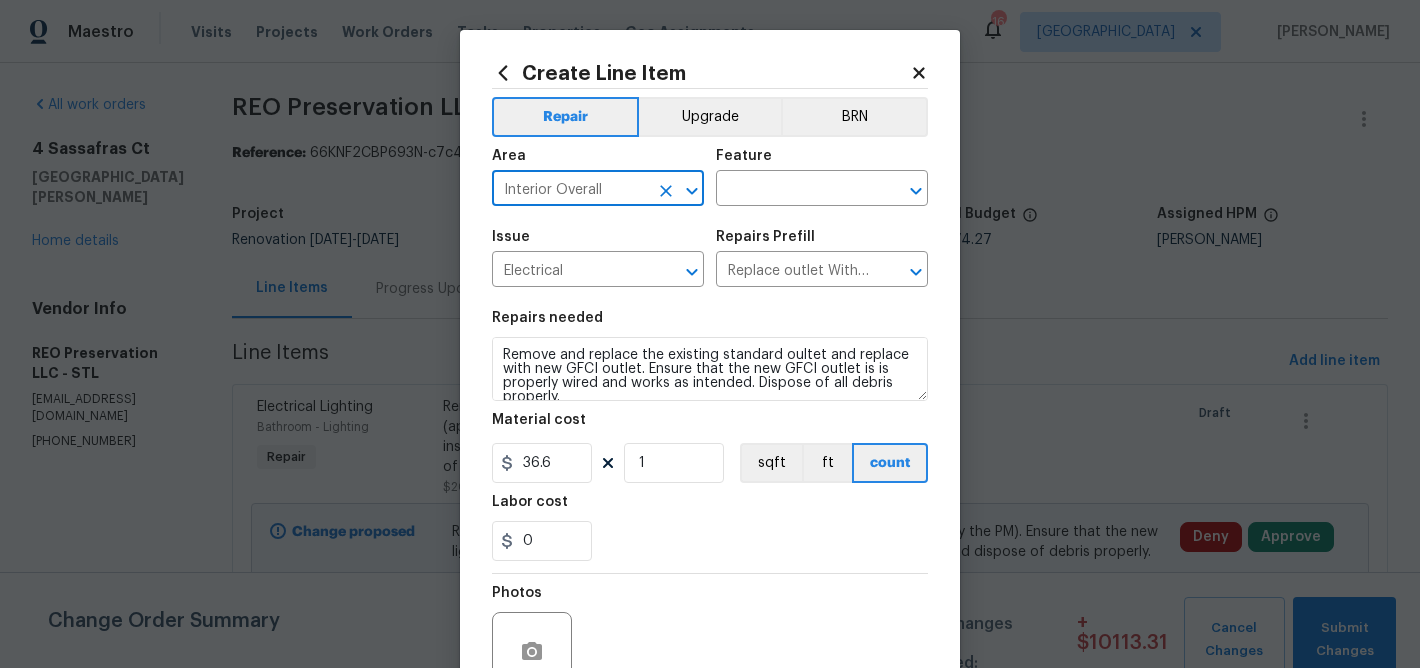 type on "Interior Overall" 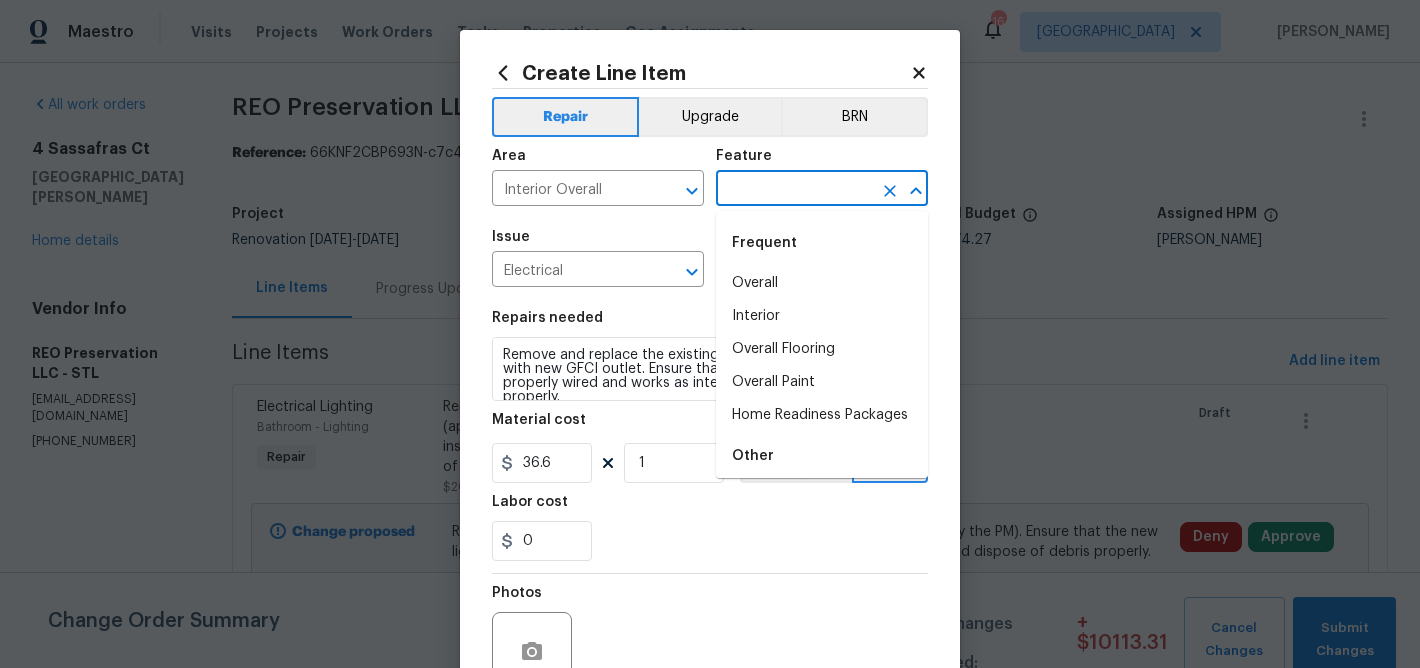 click at bounding box center (794, 190) 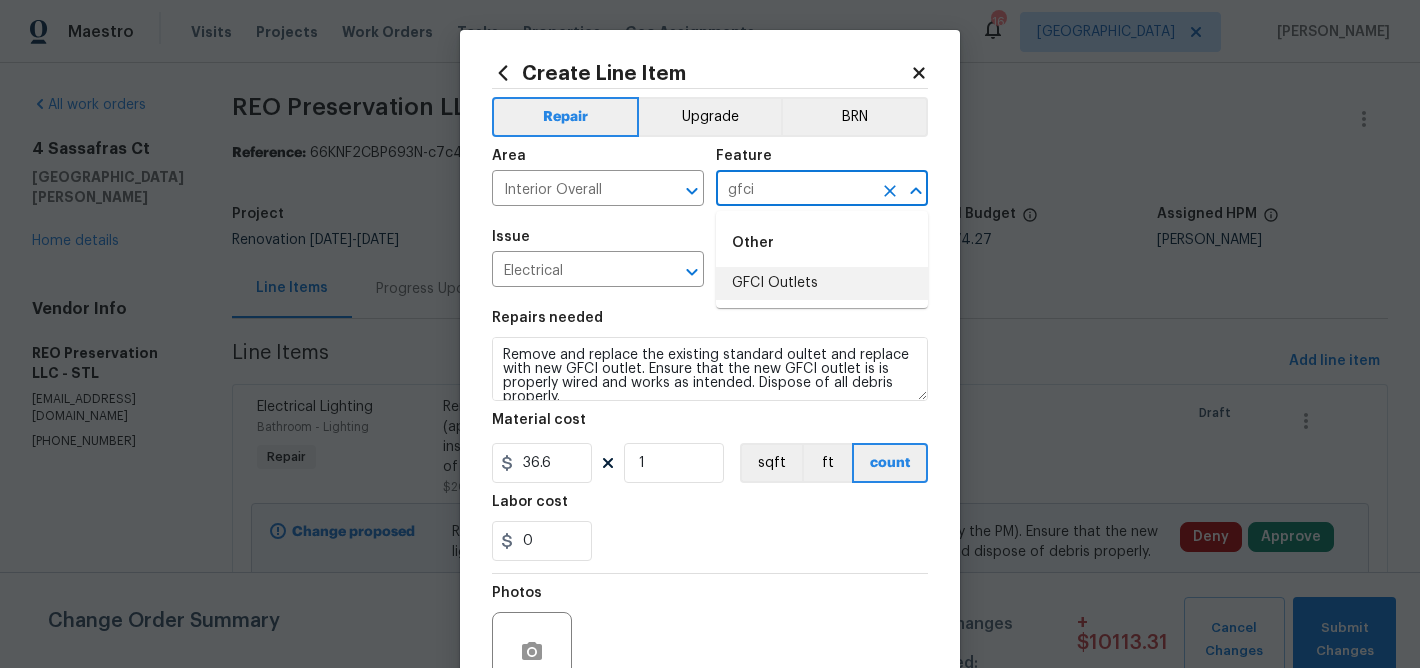 click on "GFCI Outlets" at bounding box center [822, 283] 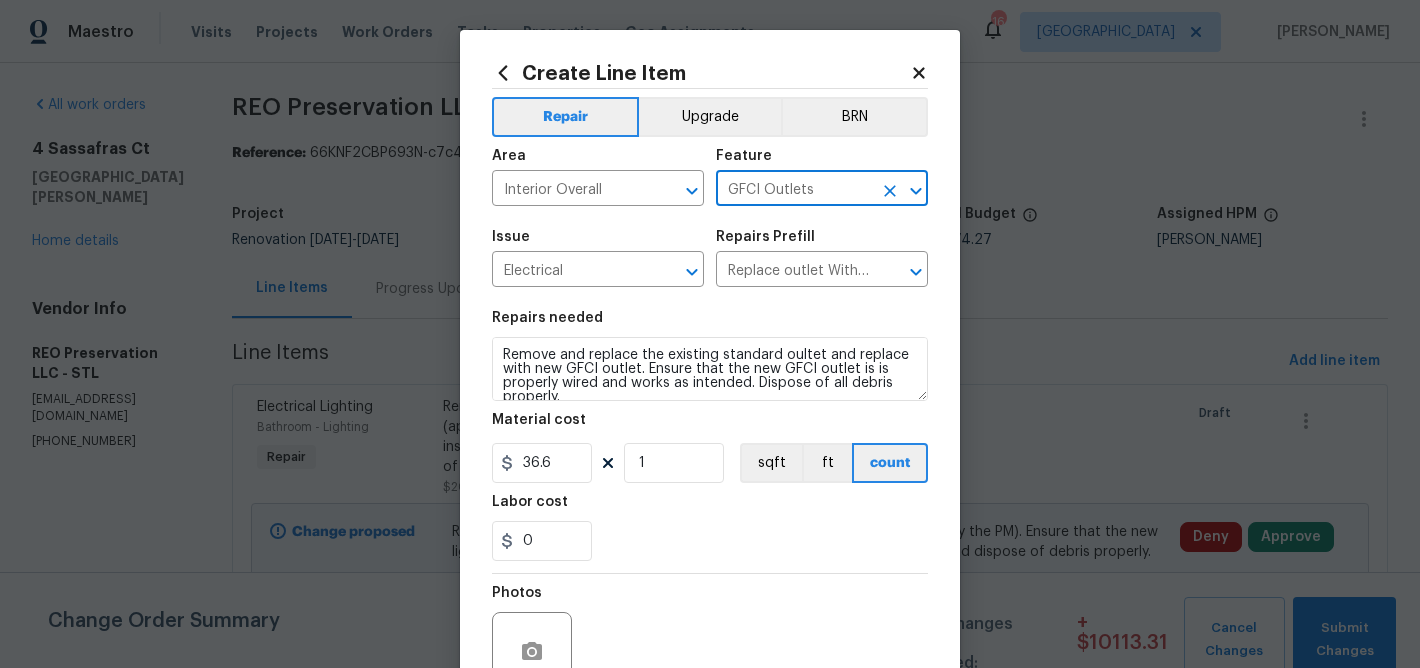 scroll, scrollTop: 14, scrollLeft: 0, axis: vertical 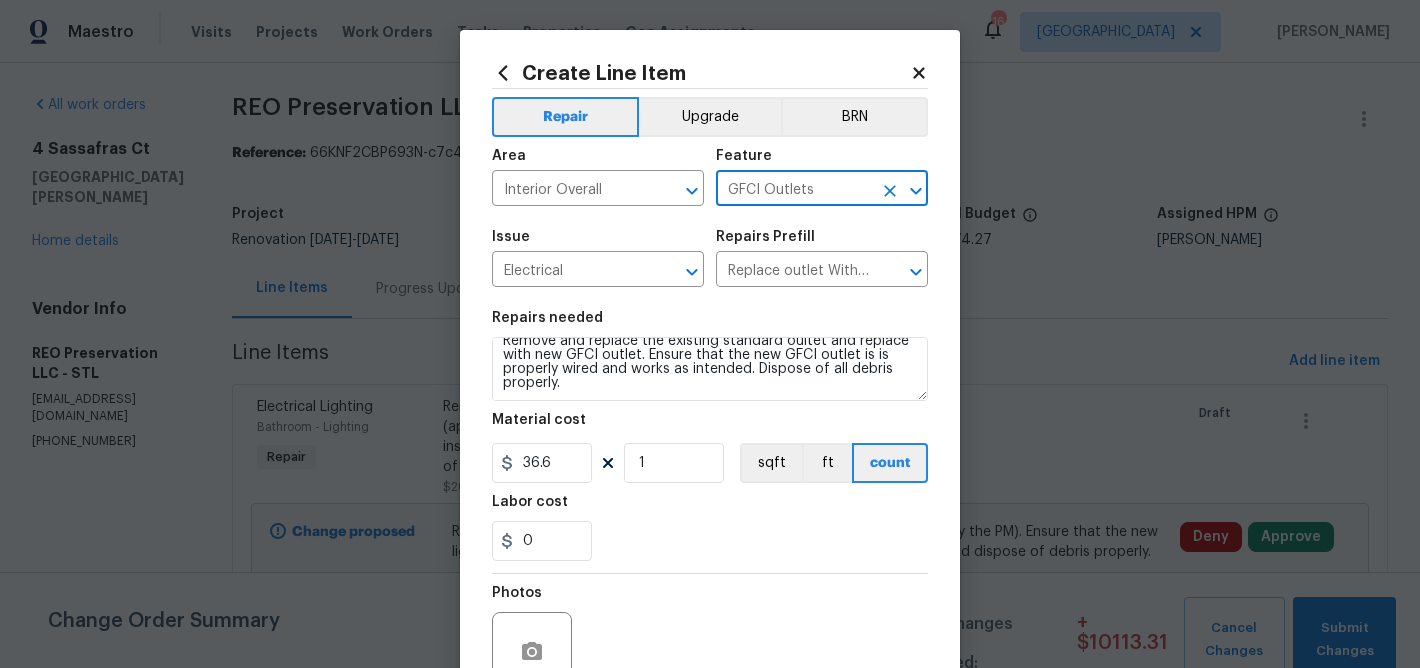 type on "GFCI Outlets" 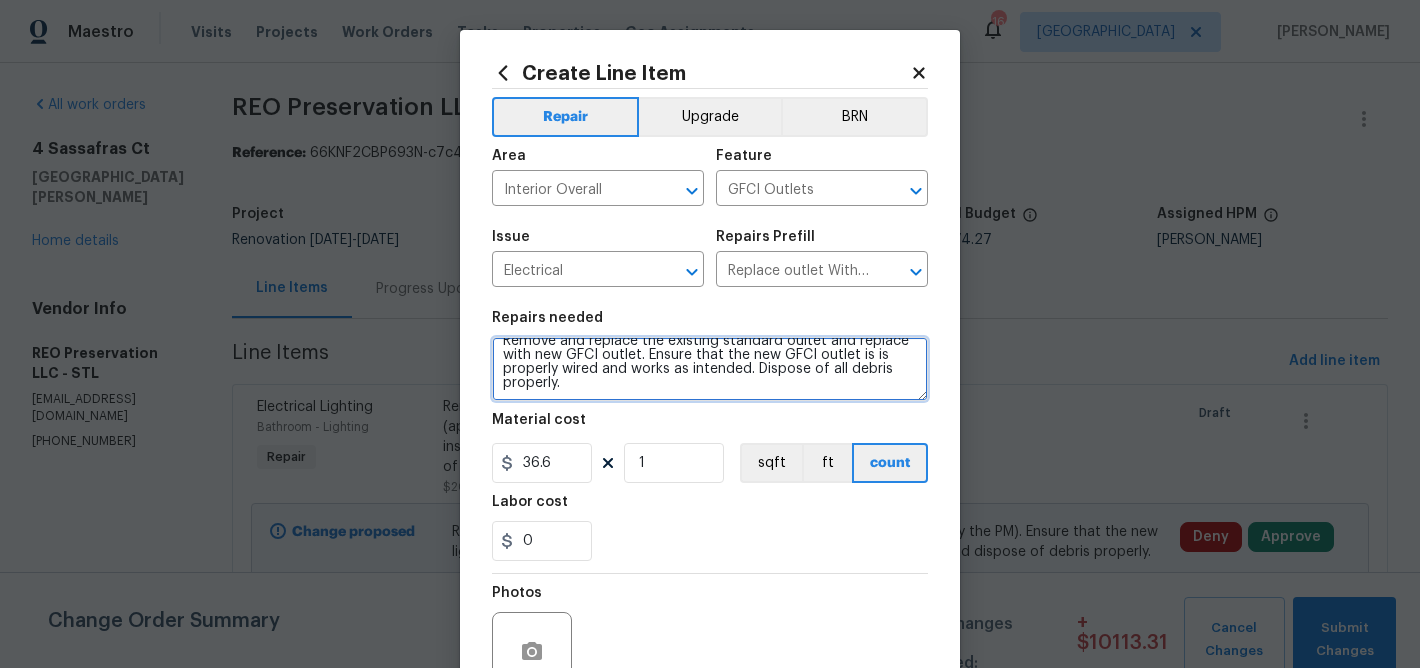 scroll, scrollTop: 0, scrollLeft: 0, axis: both 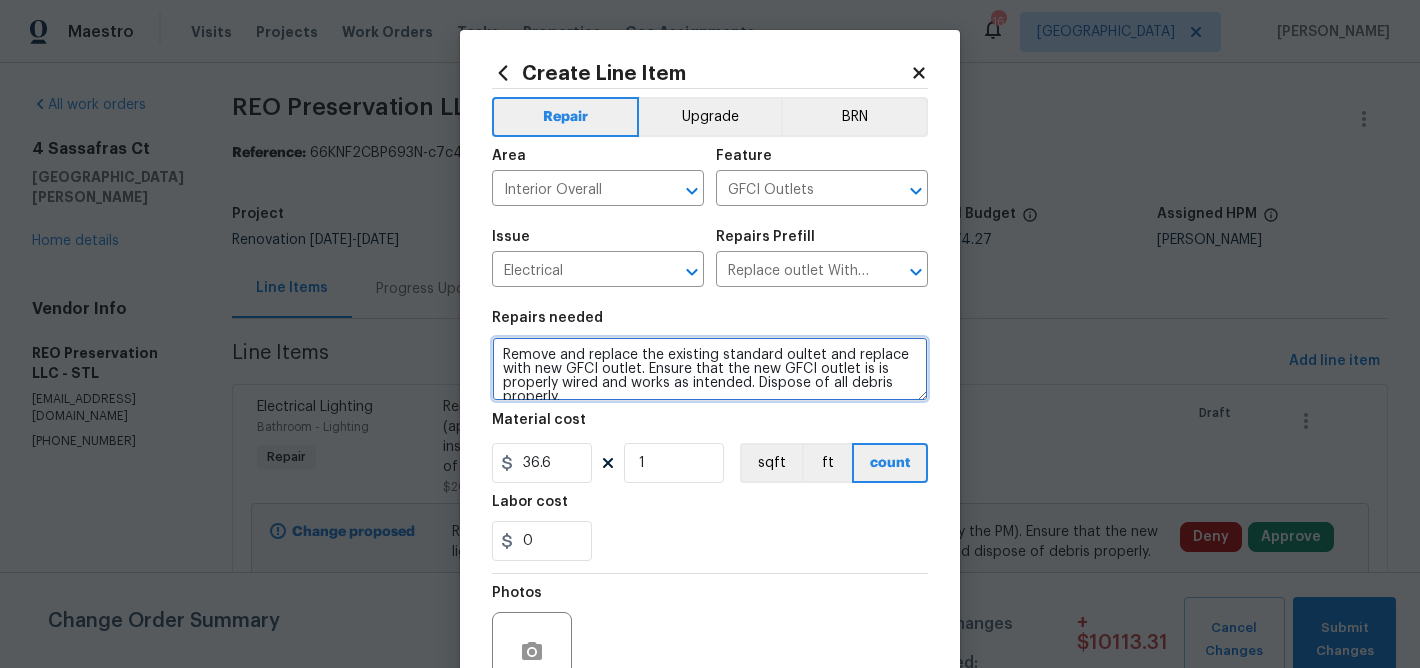 drag, startPoint x: 570, startPoint y: 391, endPoint x: 443, endPoint y: 290, distance: 162.26521 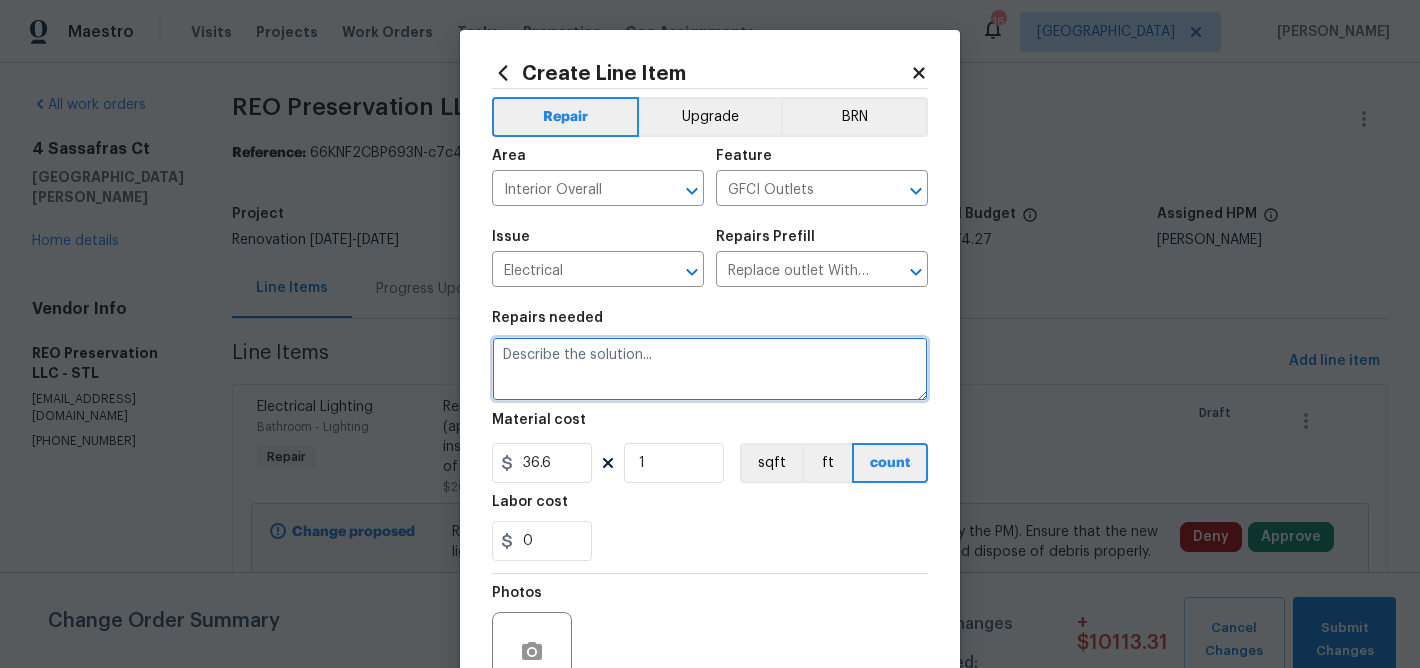 paste on "GFCI - All receptacles serving kitchen countertops, islands and peninsulas, bathrooms, laundry areas, garage, unfinished basements and exterior outlets must be GFCI protected. Exterior GFCI‘s must have a weatherproof protection. Ensure that the new GFCI outlet is properly wired and works as intended. Dispose of all debris properly." 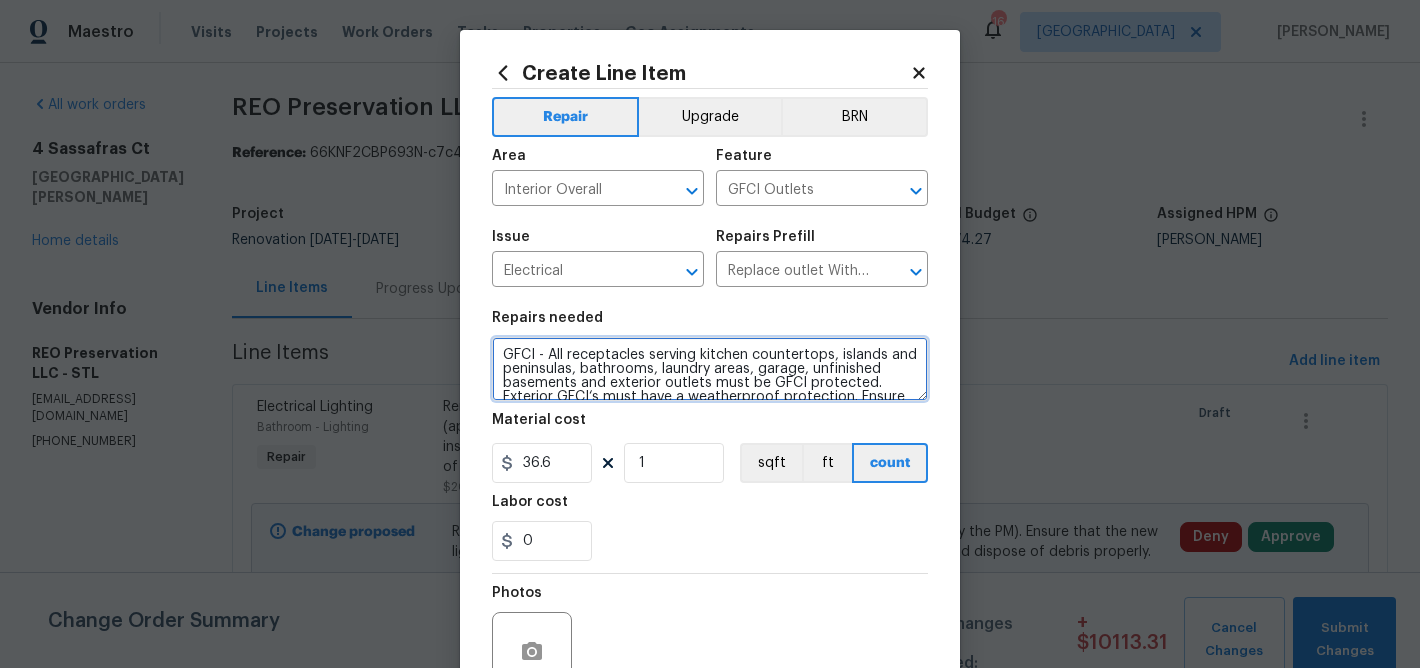 scroll, scrollTop: 32, scrollLeft: 0, axis: vertical 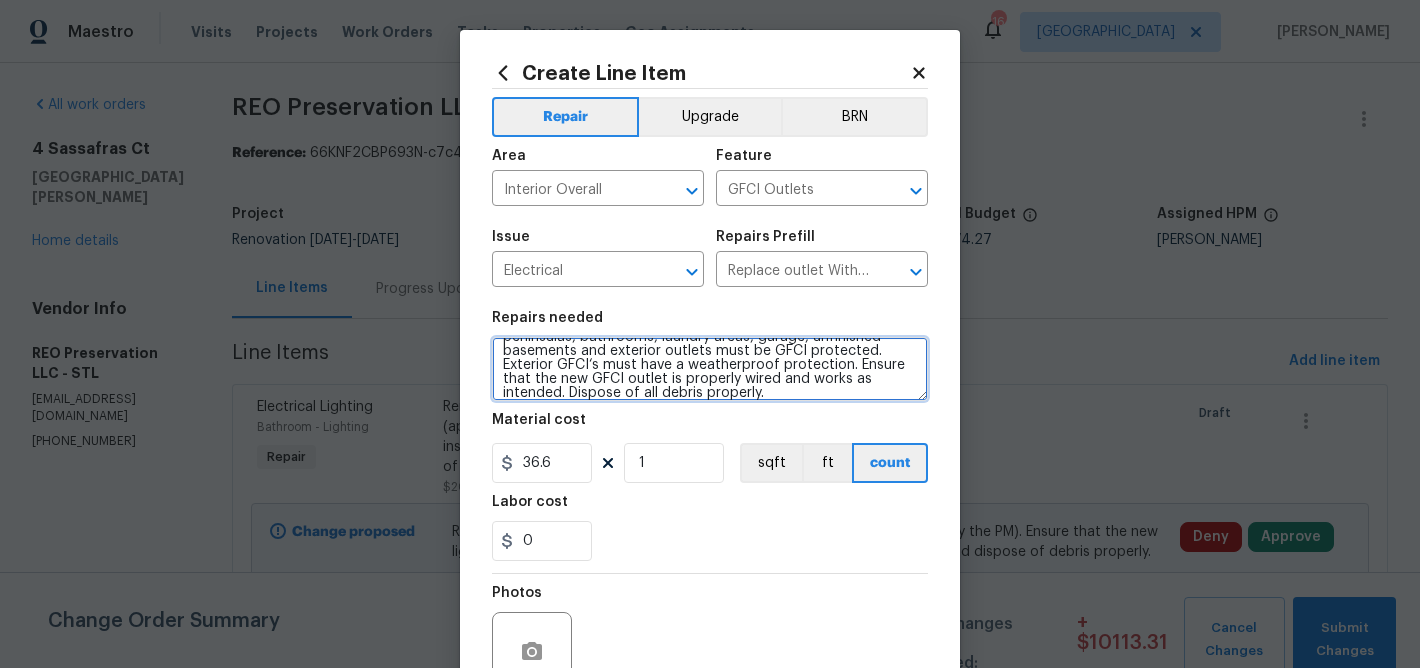 type on "GFCI - All receptacles serving kitchen countertops, islands and peninsulas, bathrooms, laundry areas, garage, unfinished basements and exterior outlets must be GFCI protected. Exterior GFCI‘s must have a weatherproof protection. Ensure that the new GFCI outlet is properly wired and works as intended. Dispose of all debris properly." 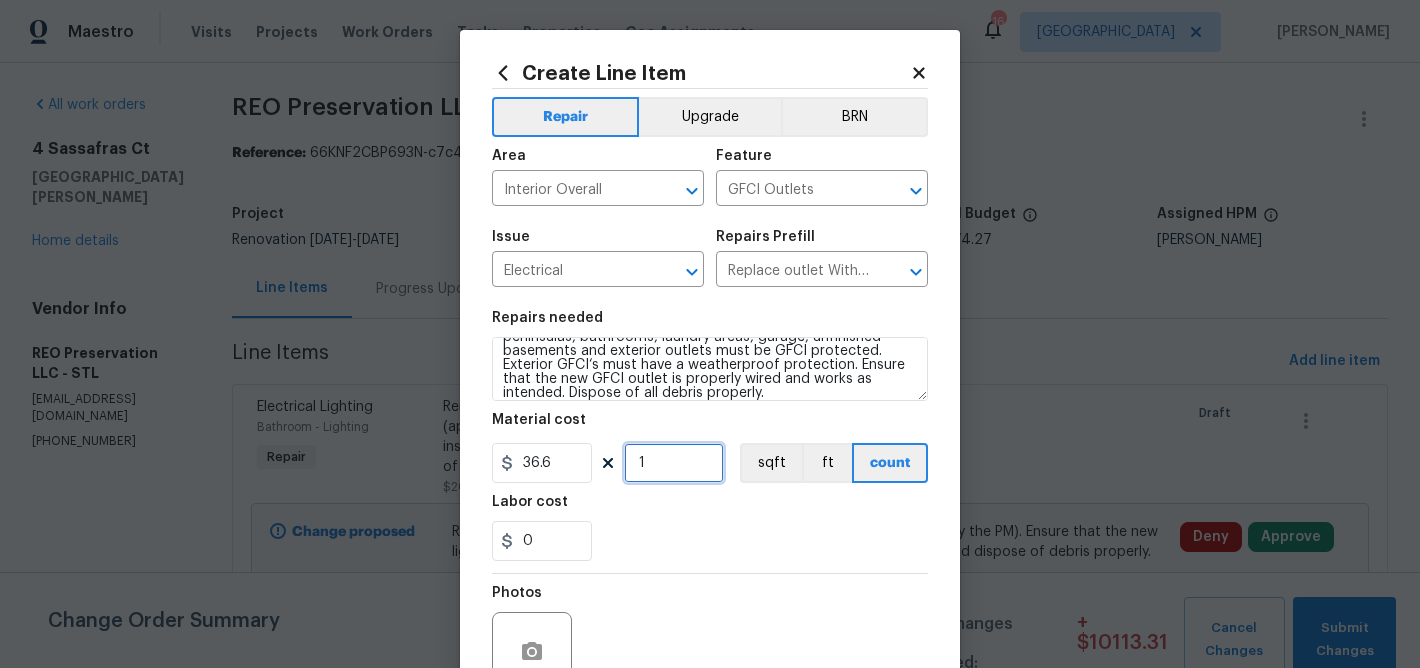 click on "1" at bounding box center (674, 463) 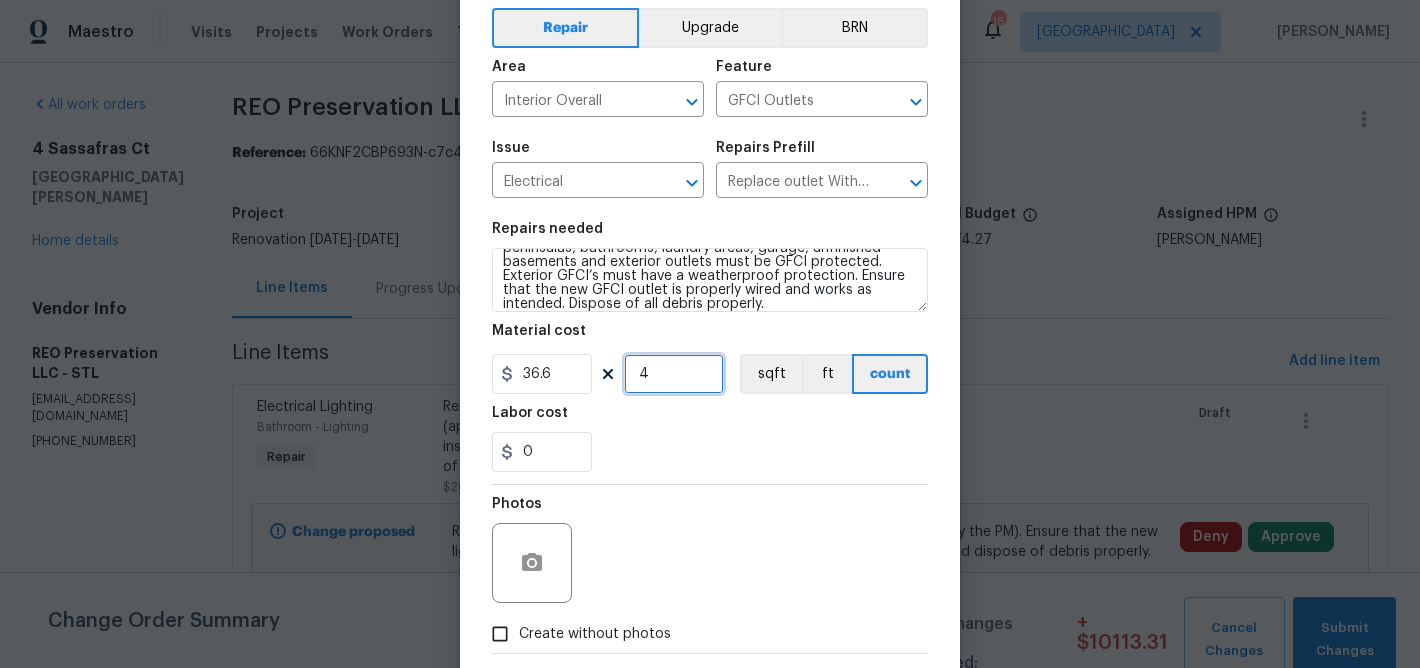 scroll, scrollTop: 194, scrollLeft: 0, axis: vertical 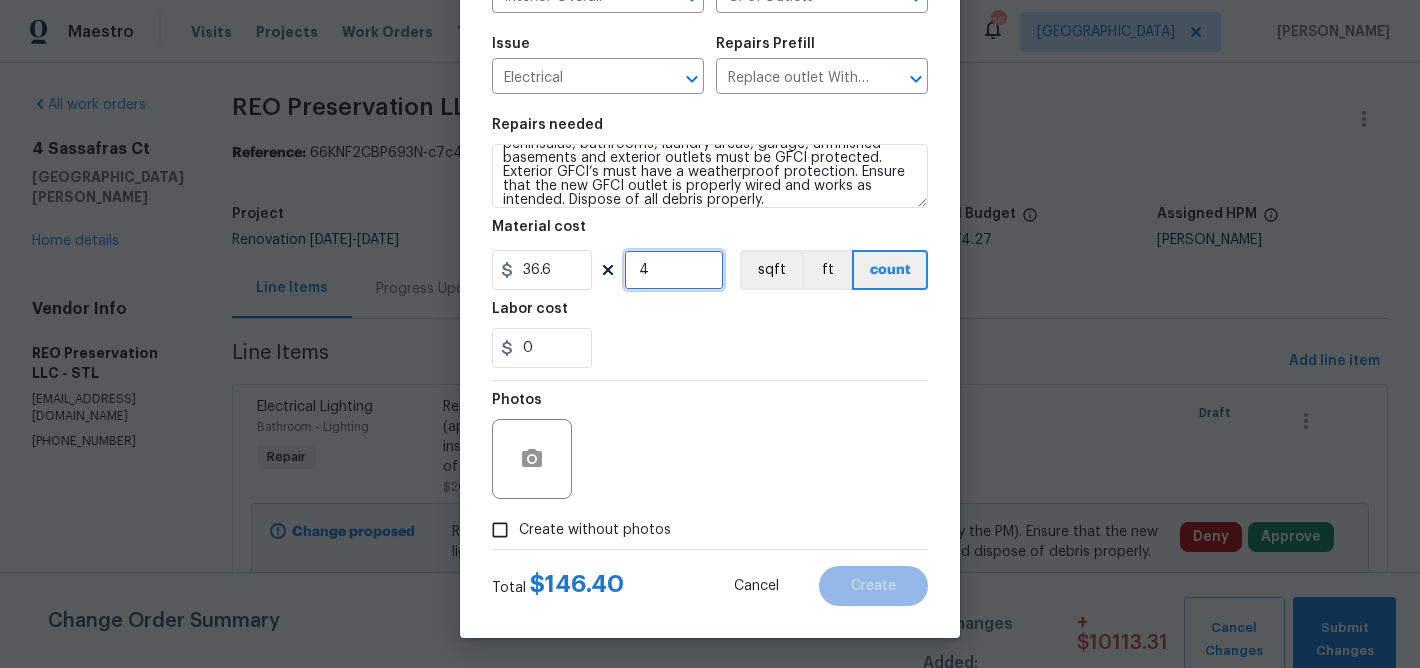 type on "4" 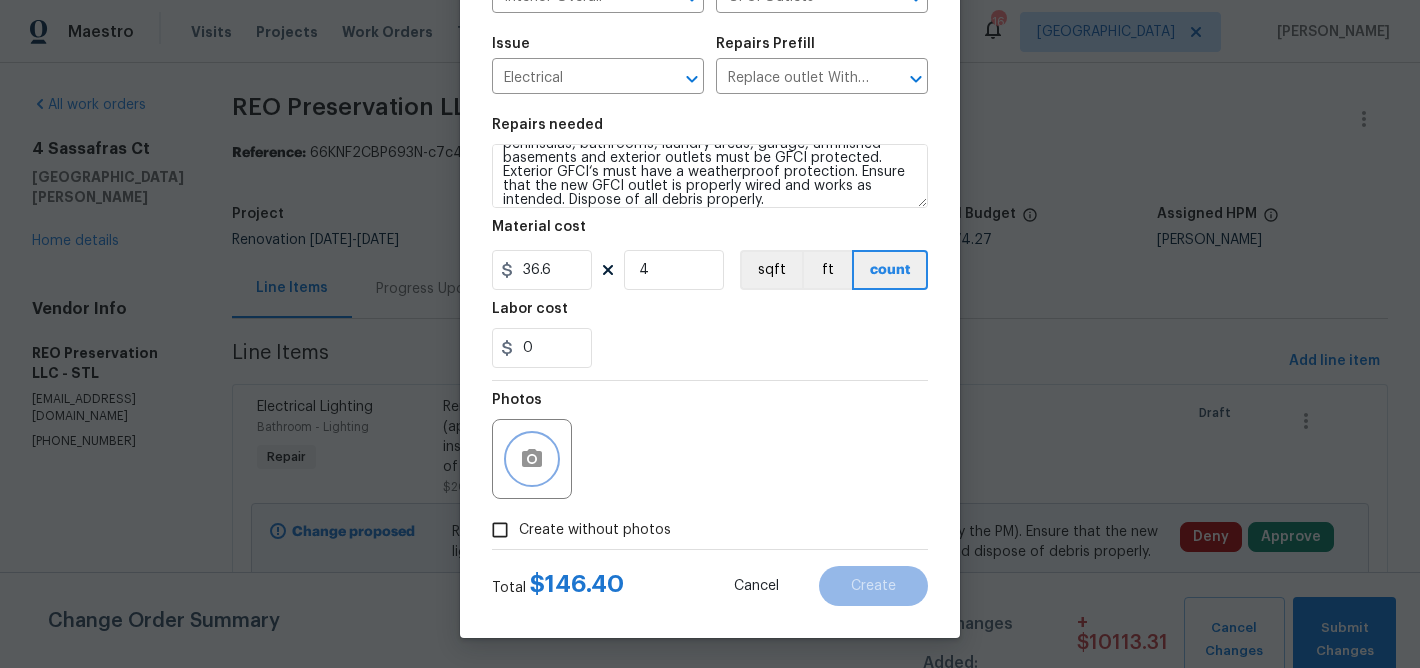 click 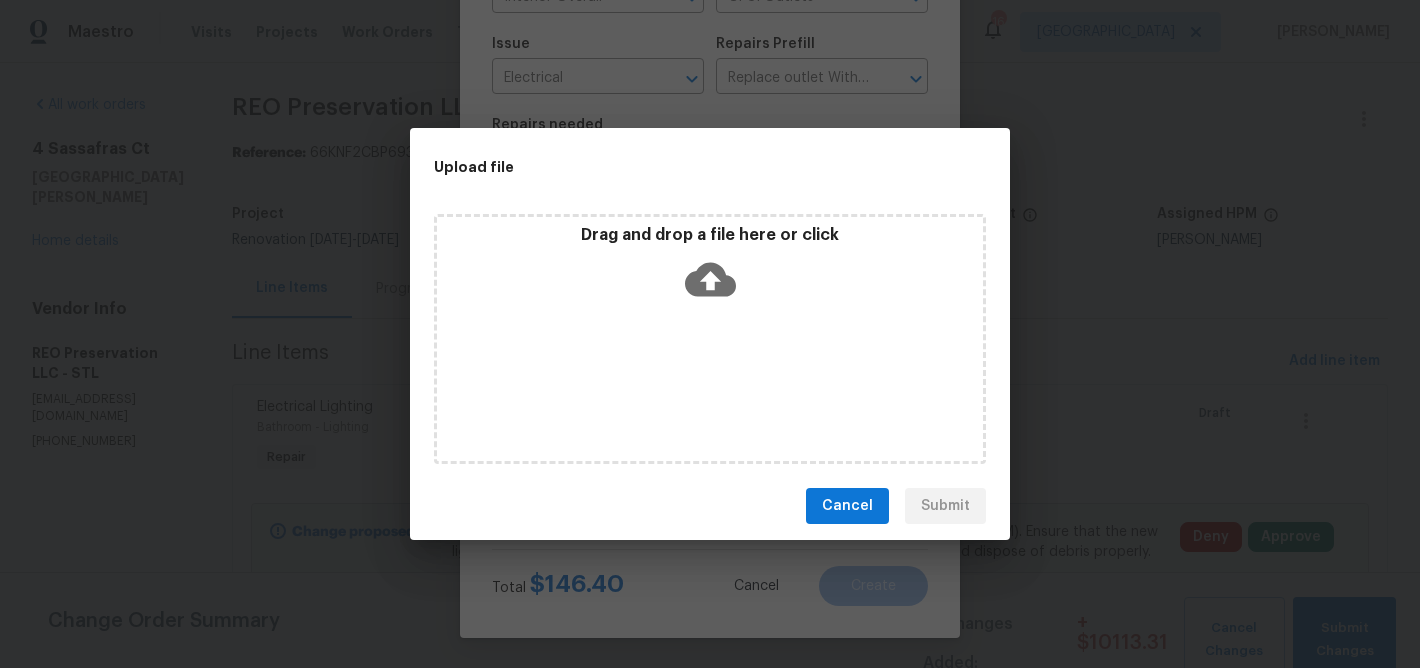 click 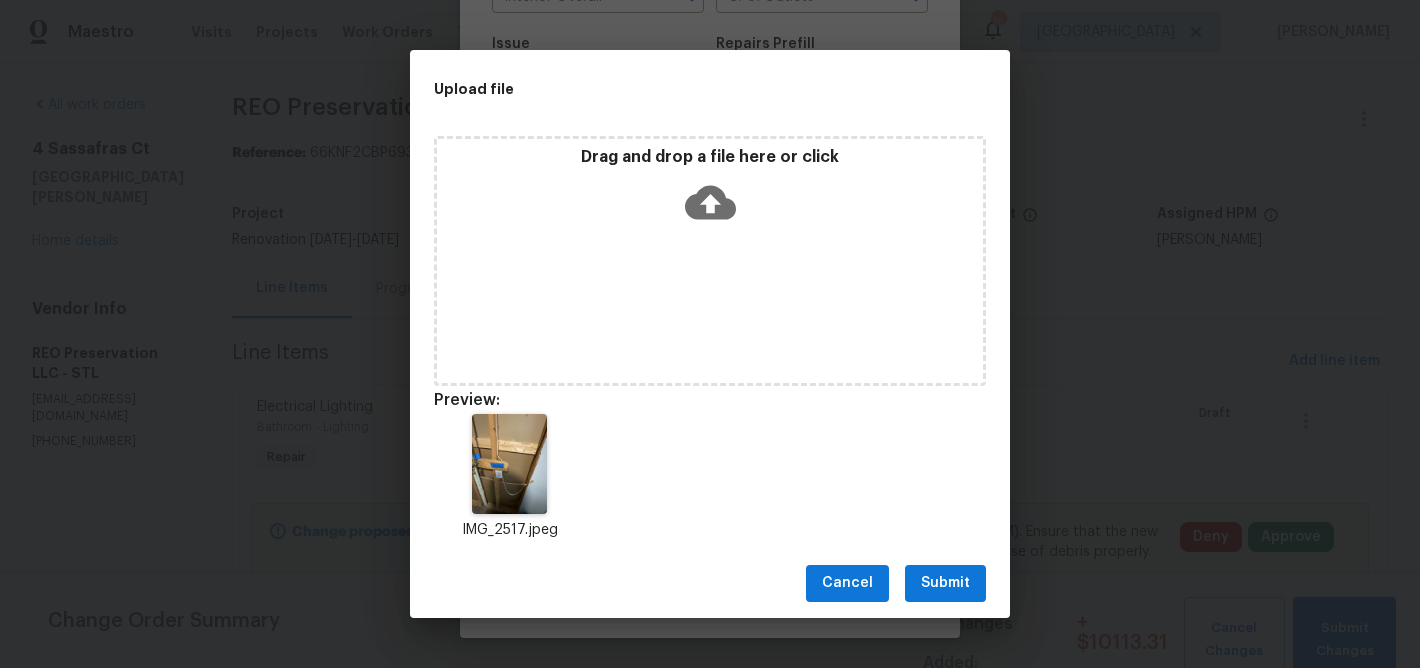 click on "Submit" at bounding box center (945, 583) 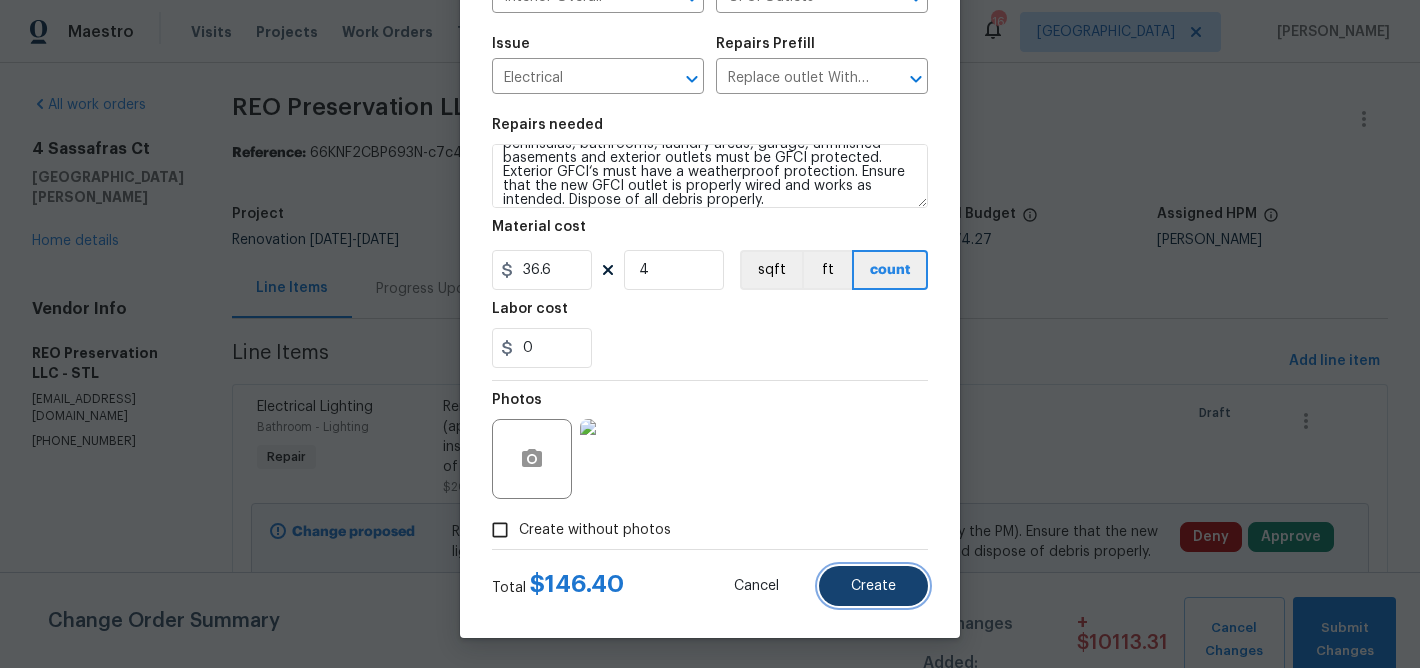 click on "Create" at bounding box center [873, 586] 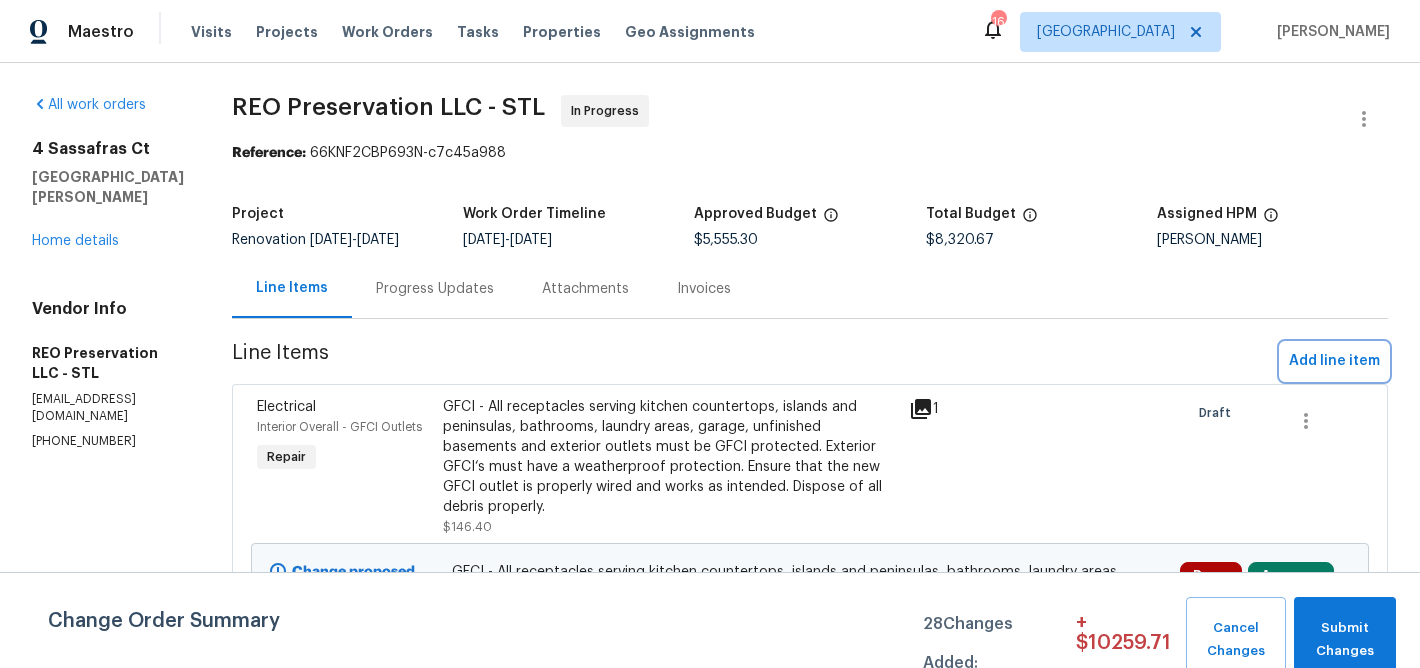 click on "Add line item" at bounding box center (1334, 361) 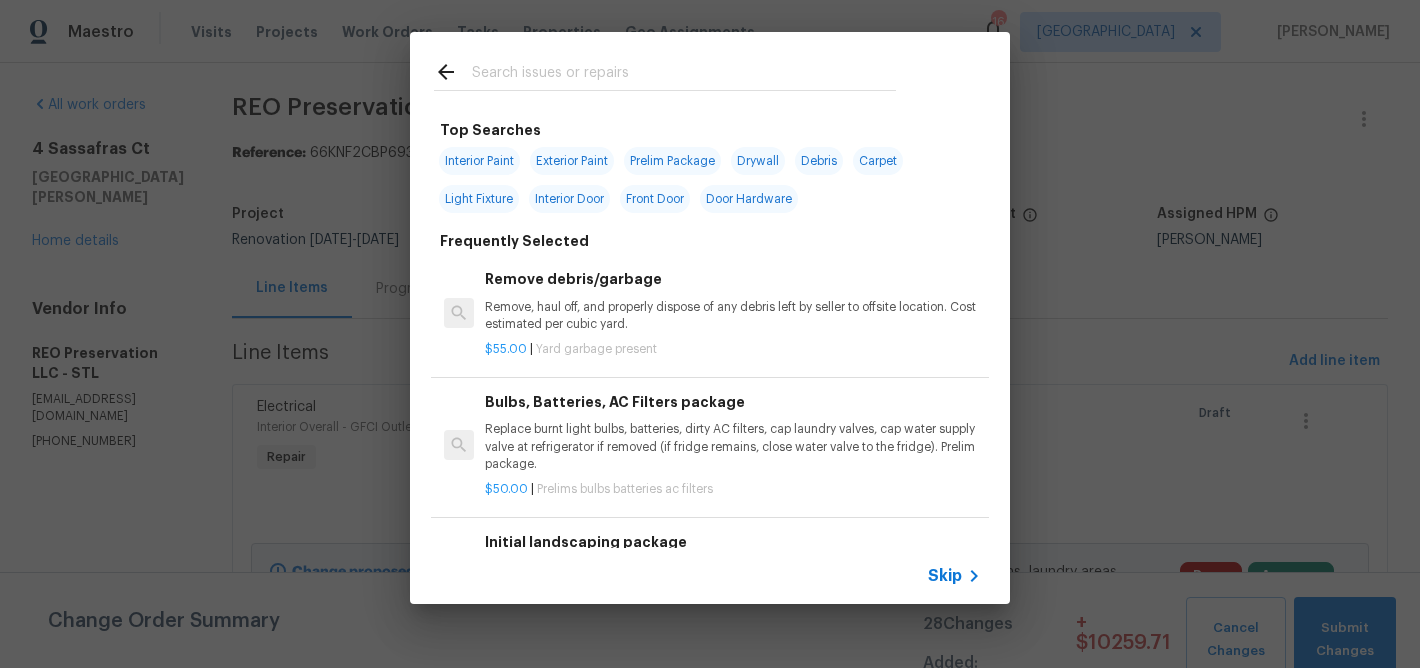 click at bounding box center (684, 75) 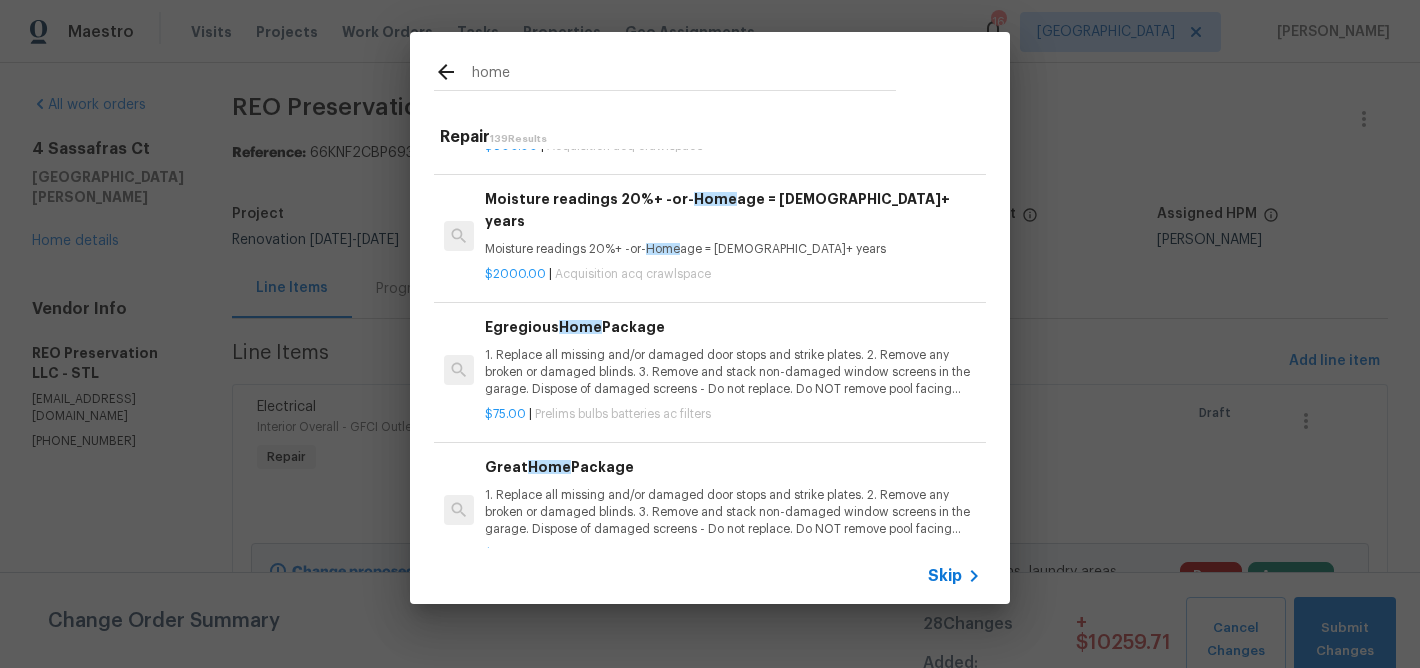 scroll, scrollTop: 743, scrollLeft: 0, axis: vertical 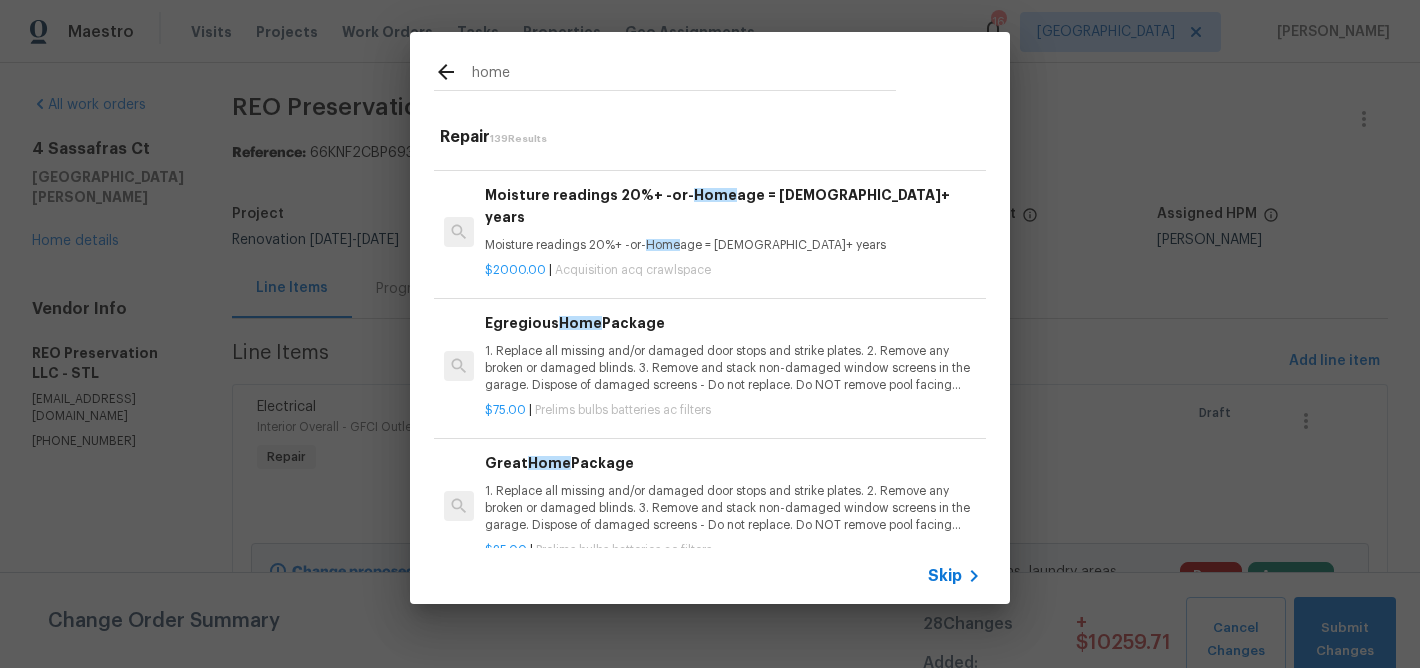 type on "home" 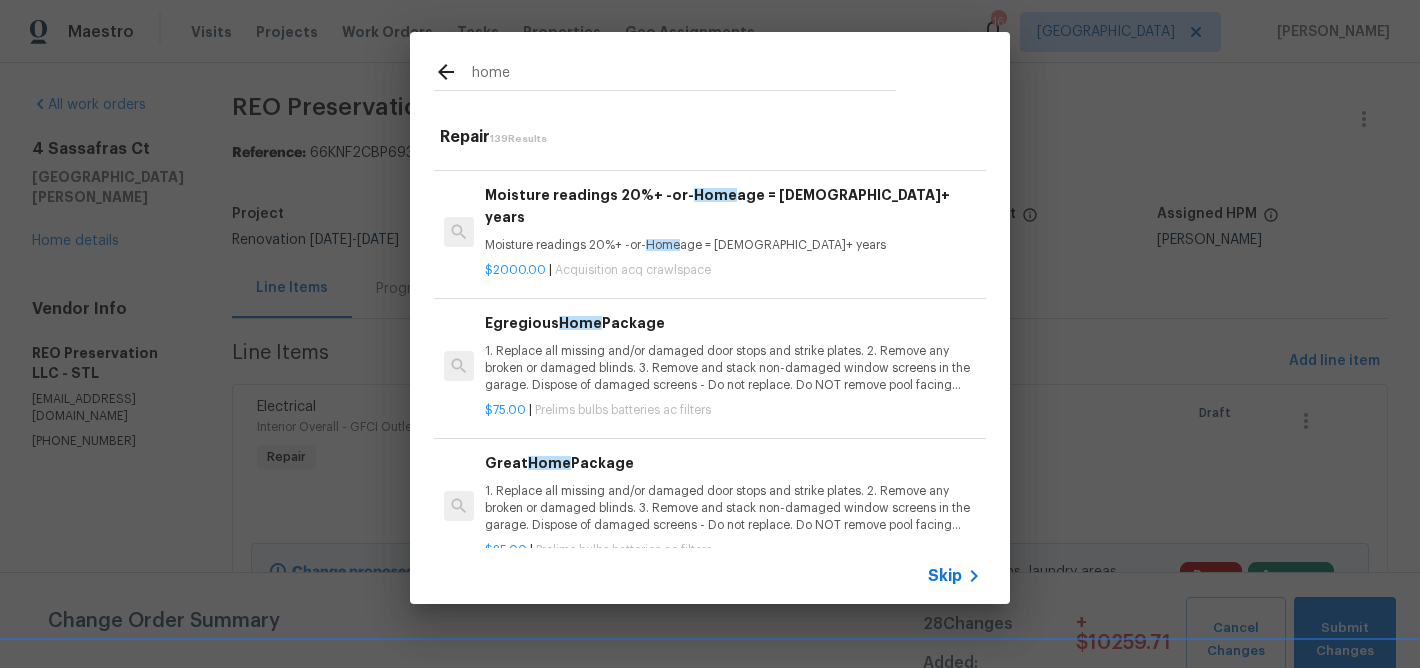 click on "1. Replace all missing and/or damaged door stops and strike plates.  2. Remove any broken or damaged blinds.  3. Remove and stack non-damaged window screens in the garage. Dispose of damaged screens - Do not replace. Do NOT remove pool facing window screens.  4. Replace any missing, broken, or inconsistent color switch plates/receptacle cover plates with appropriate color. If all plates in an area/room are a unique style but matching – request approval to keep.  5. Replace all burnt out light bulbs. Bulbs in fixtures should be matching (both style and color). All vanity fixtures must have vanity bulbs. This includes microwave and oven bulbs.  6. Replace all batteries and test all smoke detectors for functionality. Pictures with date printed on batteries needed for approval.  7. Cap all unused water and gas lines (i.e. refrigerator, water heater, washer supply hot/cold, gas line for dryer, etc).  8. Install new pleated HVAC air filters" at bounding box center [733, 368] 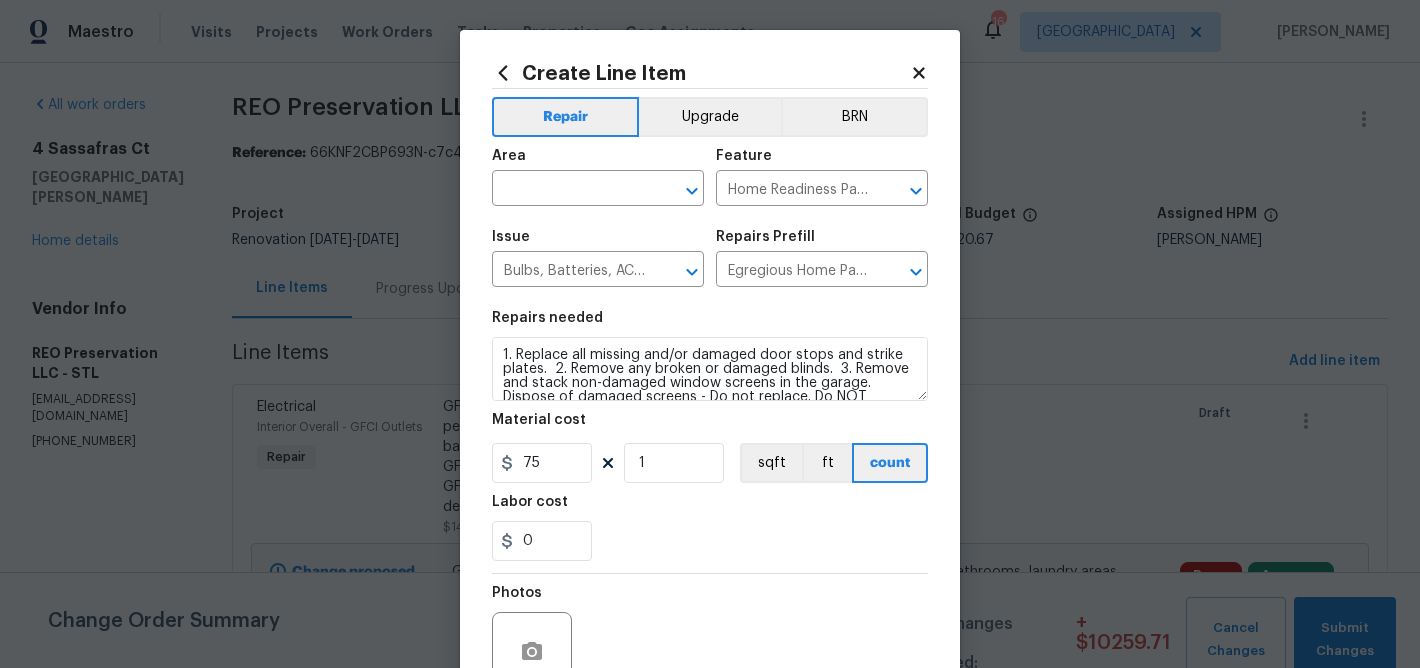 drag, startPoint x: 573, startPoint y: 185, endPoint x: 580, endPoint y: 161, distance: 25 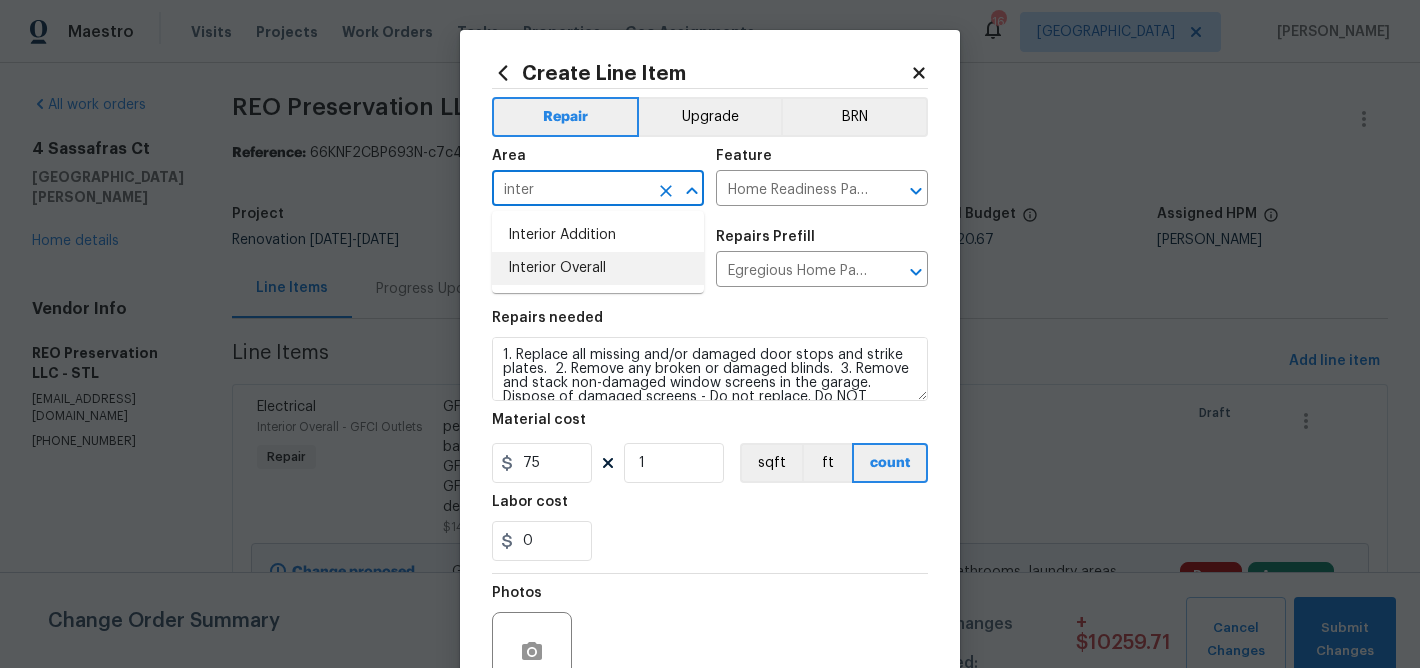 click on "Interior Overall" at bounding box center [598, 268] 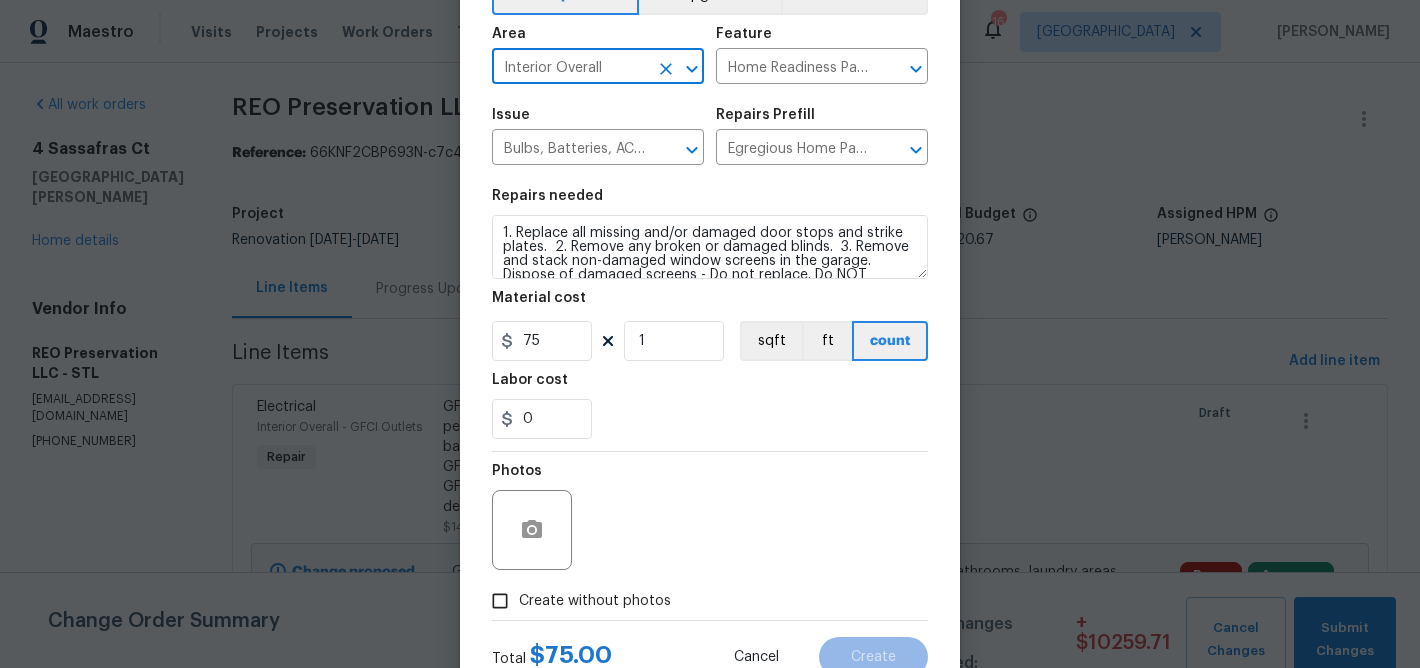 scroll, scrollTop: 194, scrollLeft: 0, axis: vertical 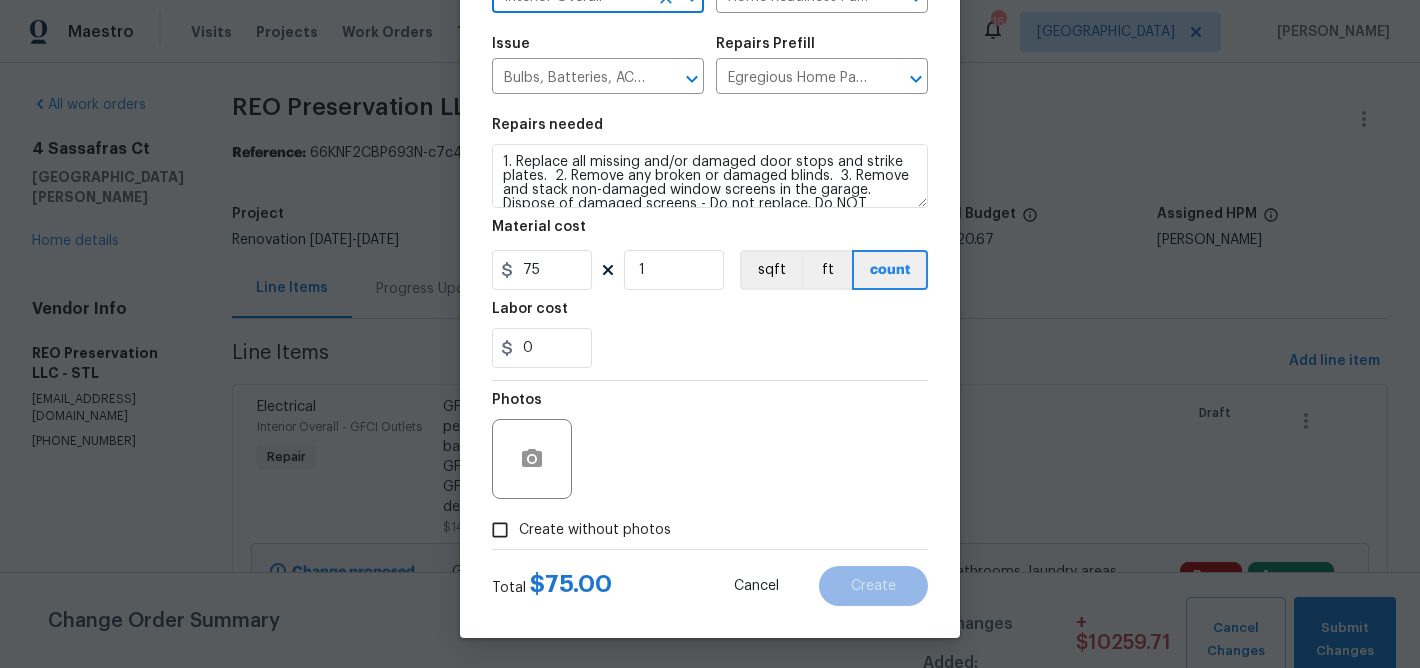 type on "Interior Overall" 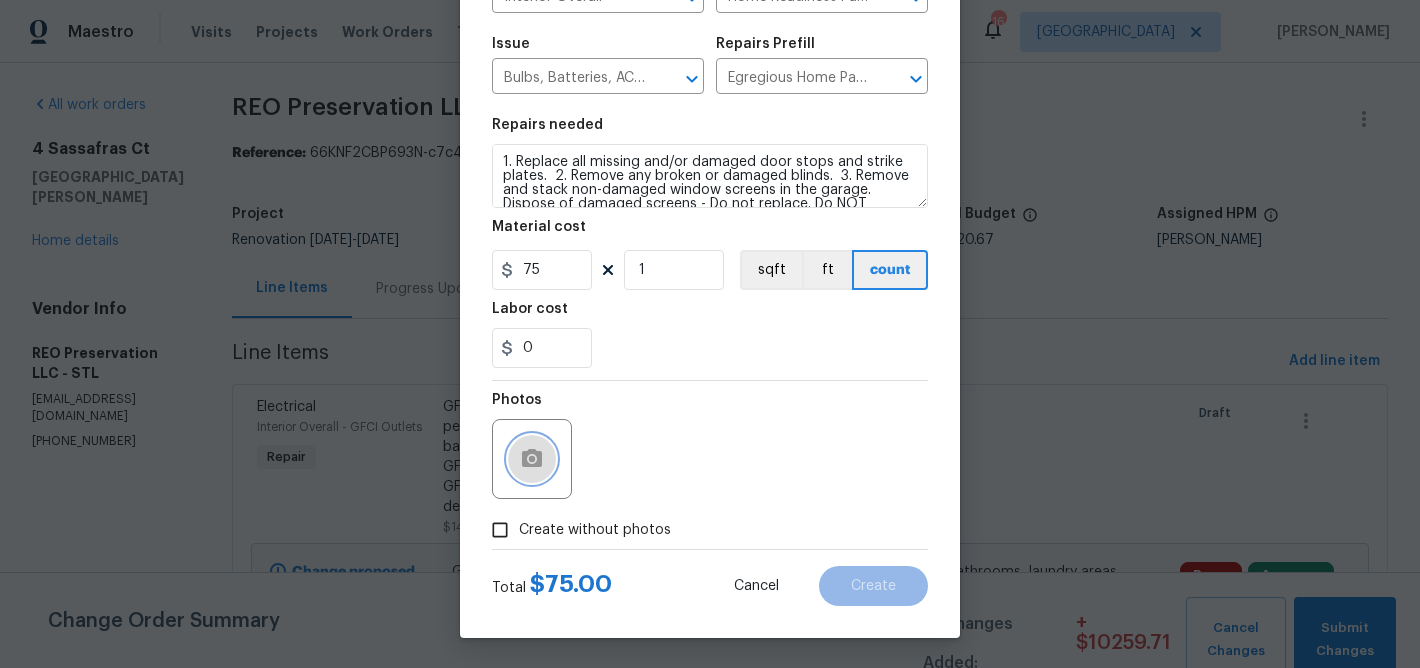 click 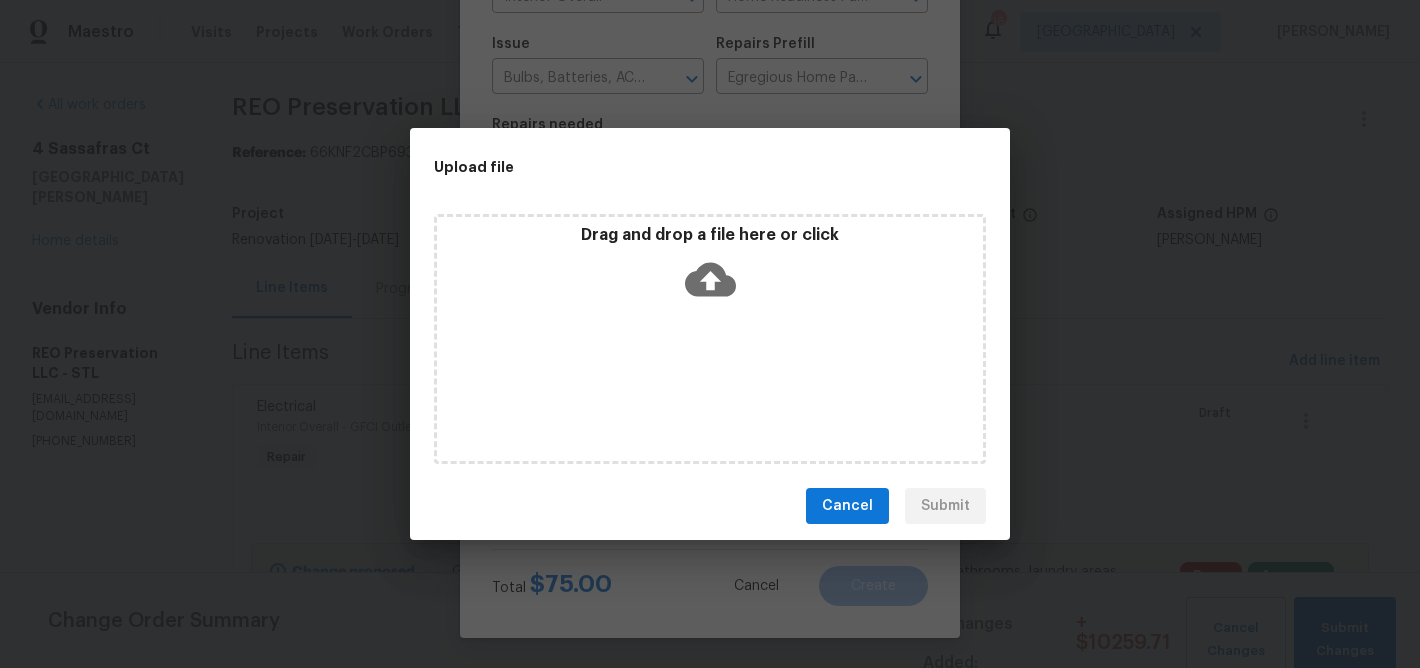 click on "Drag and drop a file here or click" at bounding box center [710, 268] 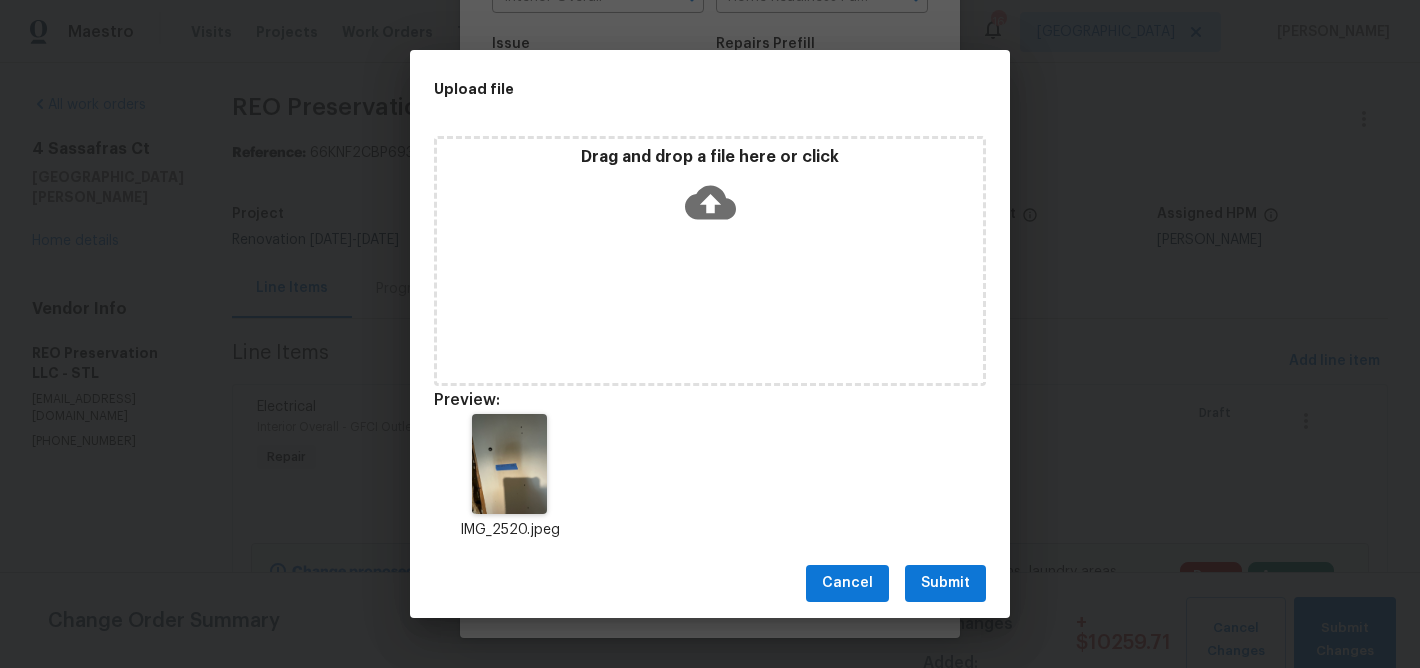 click on "Submit" at bounding box center (945, 583) 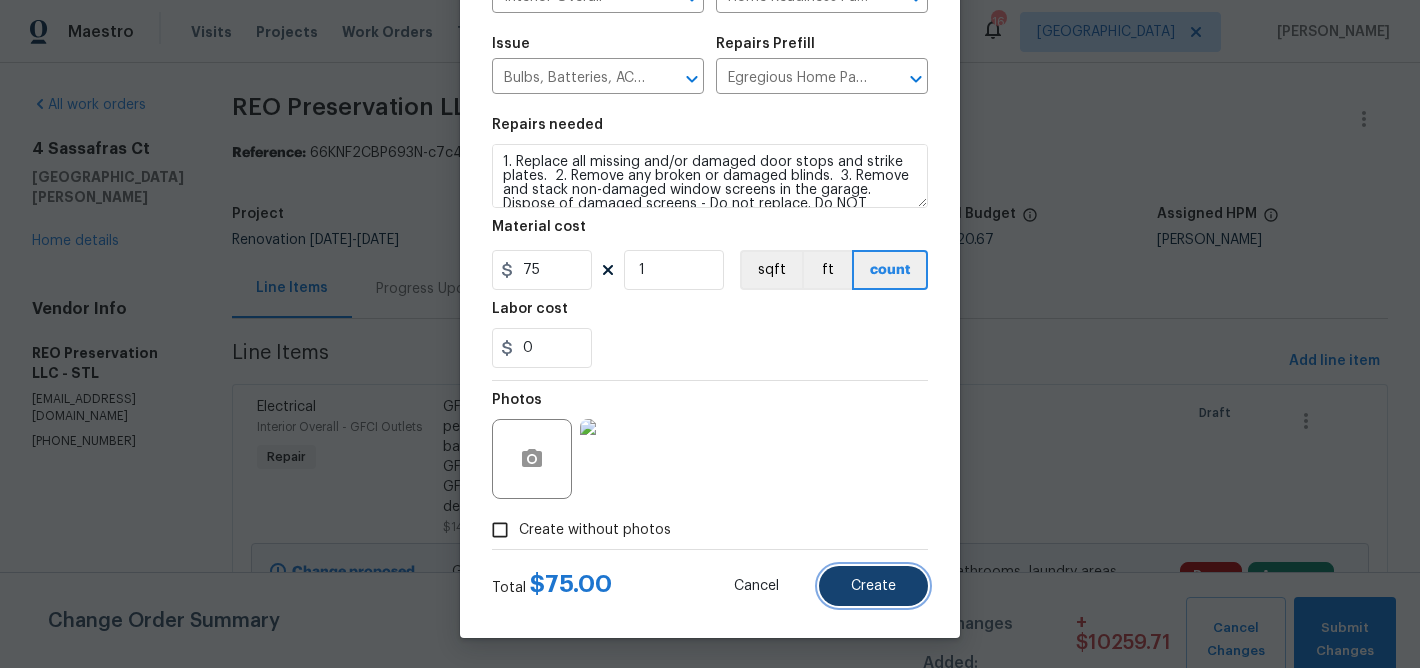 click on "Create" at bounding box center [873, 586] 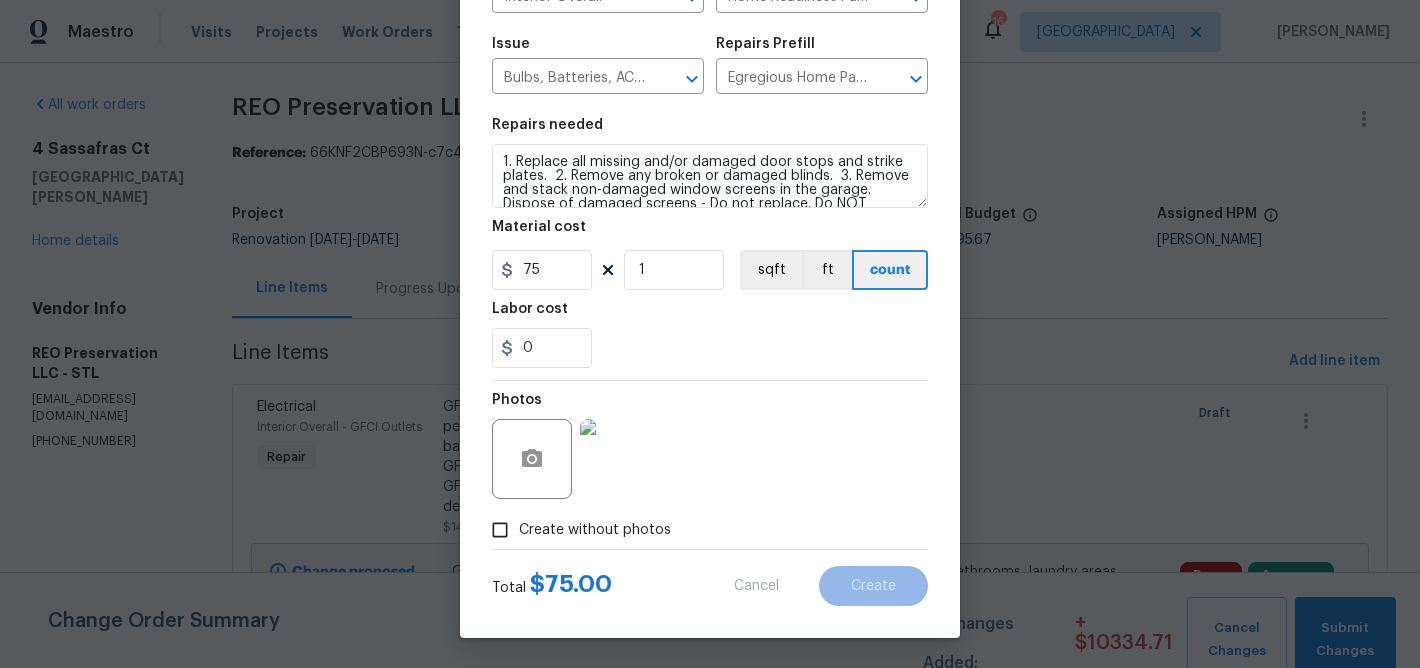 type 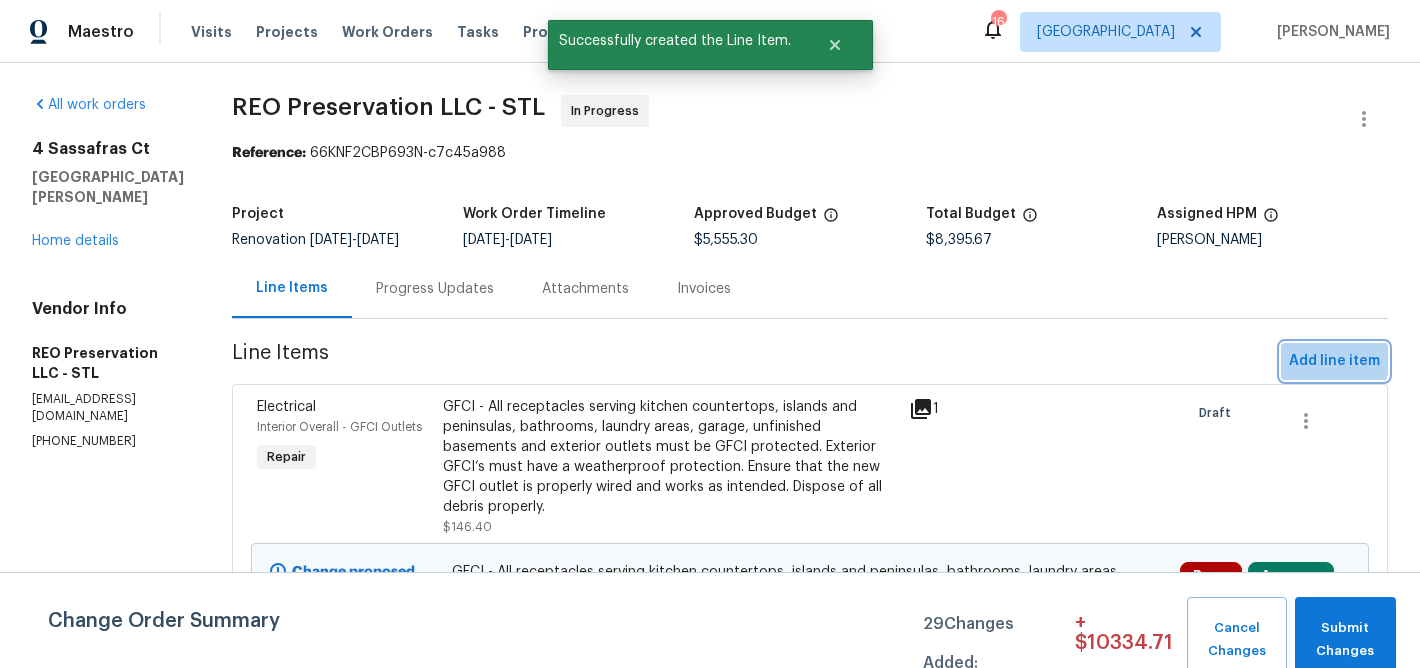 click on "Add line item" at bounding box center [1334, 361] 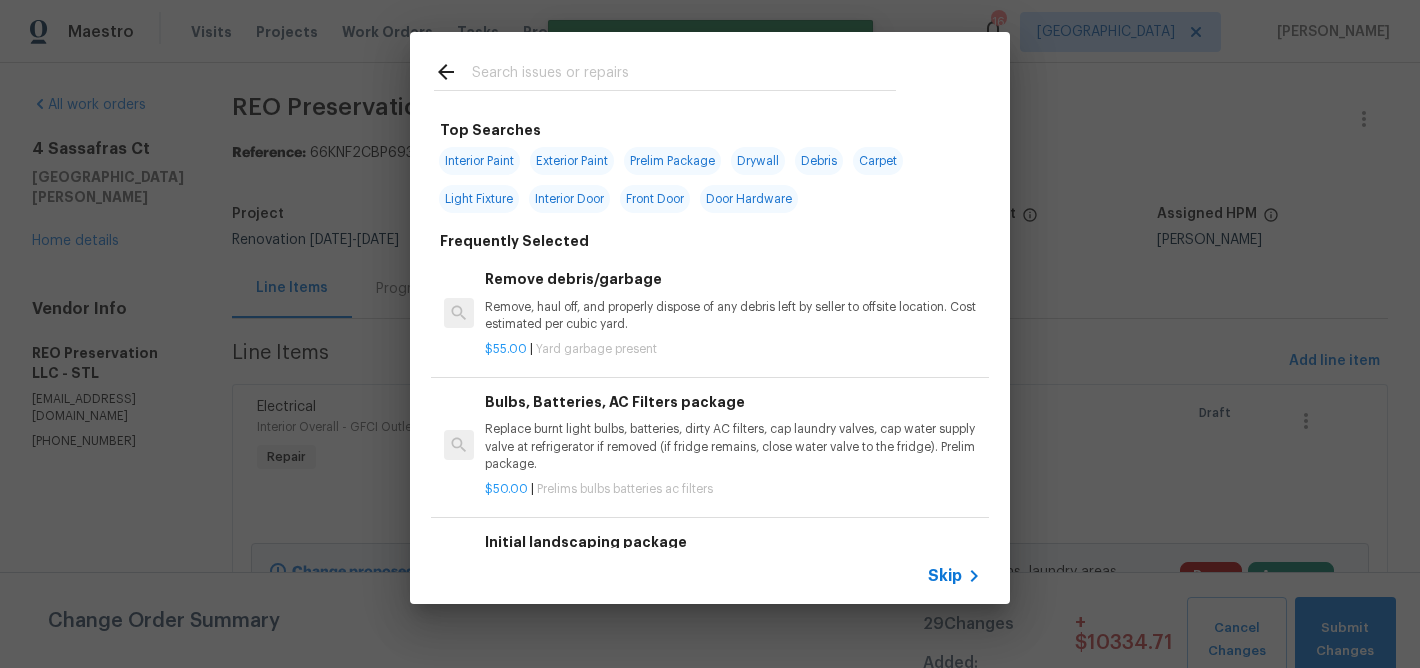 click at bounding box center [684, 75] 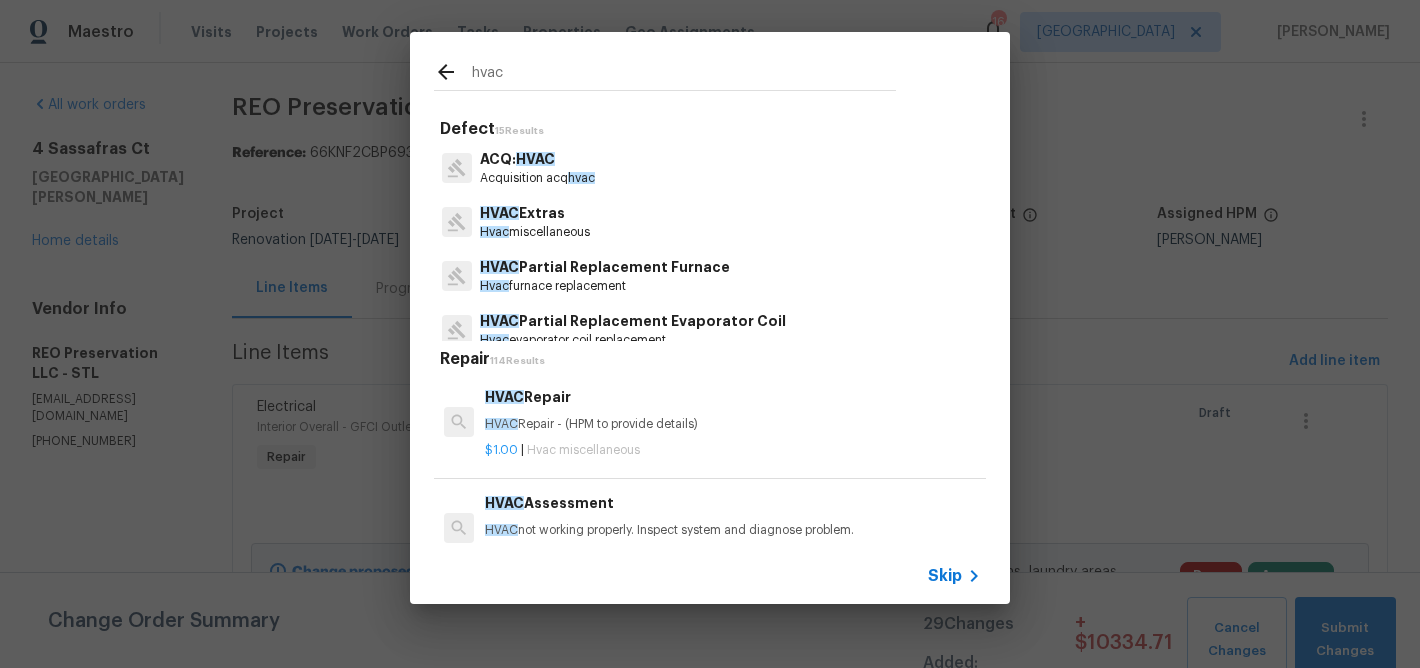 type on "hvac" 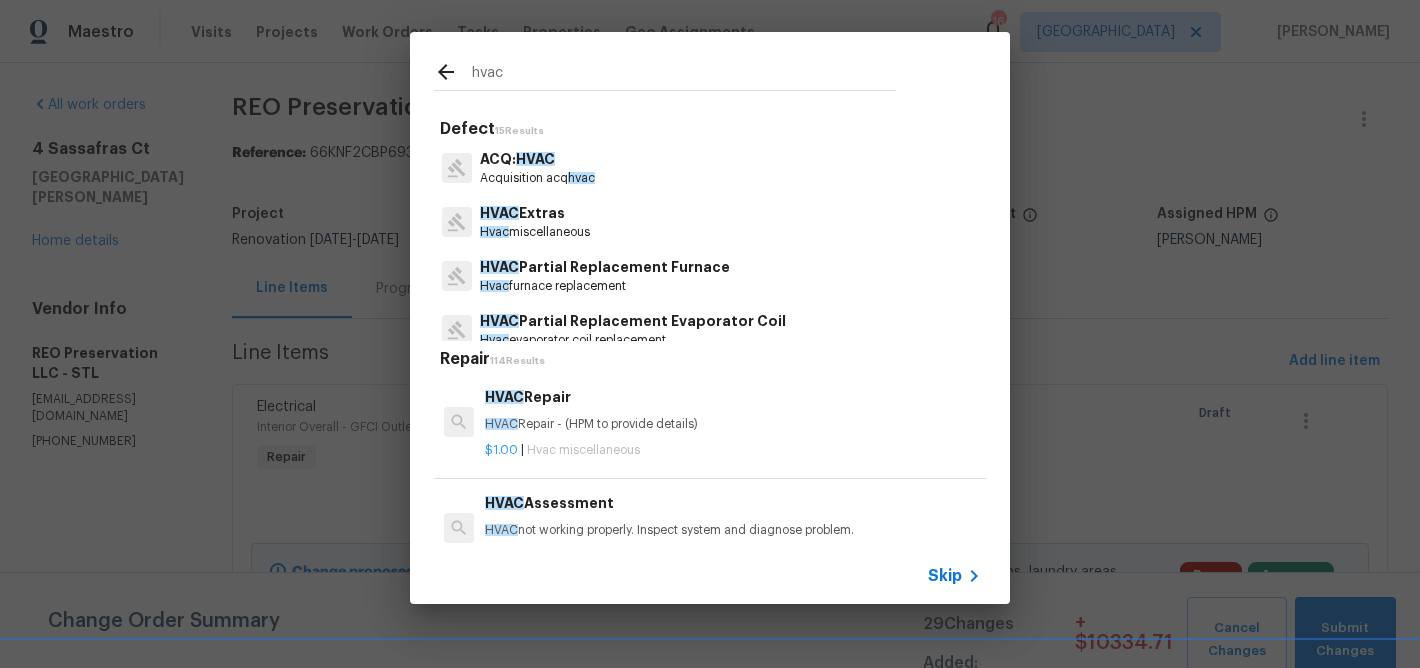 click on "HVAC" at bounding box center [499, 213] 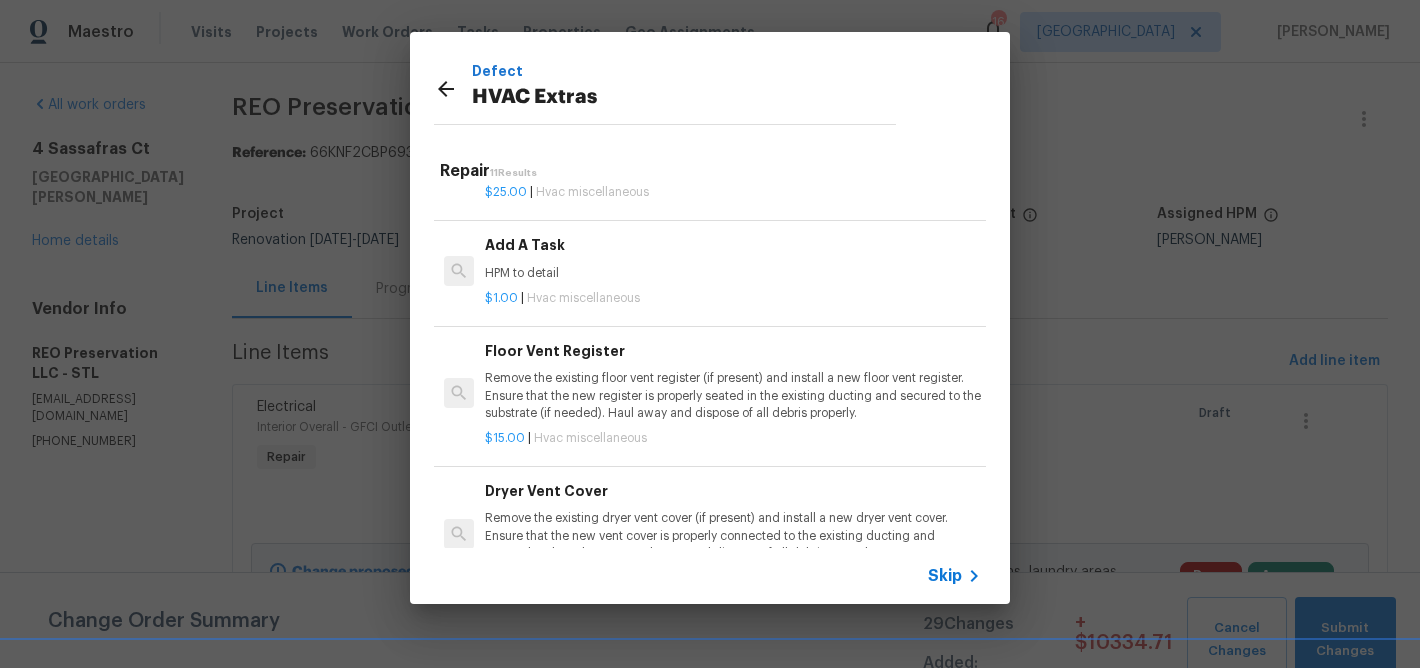 scroll, scrollTop: 788, scrollLeft: 0, axis: vertical 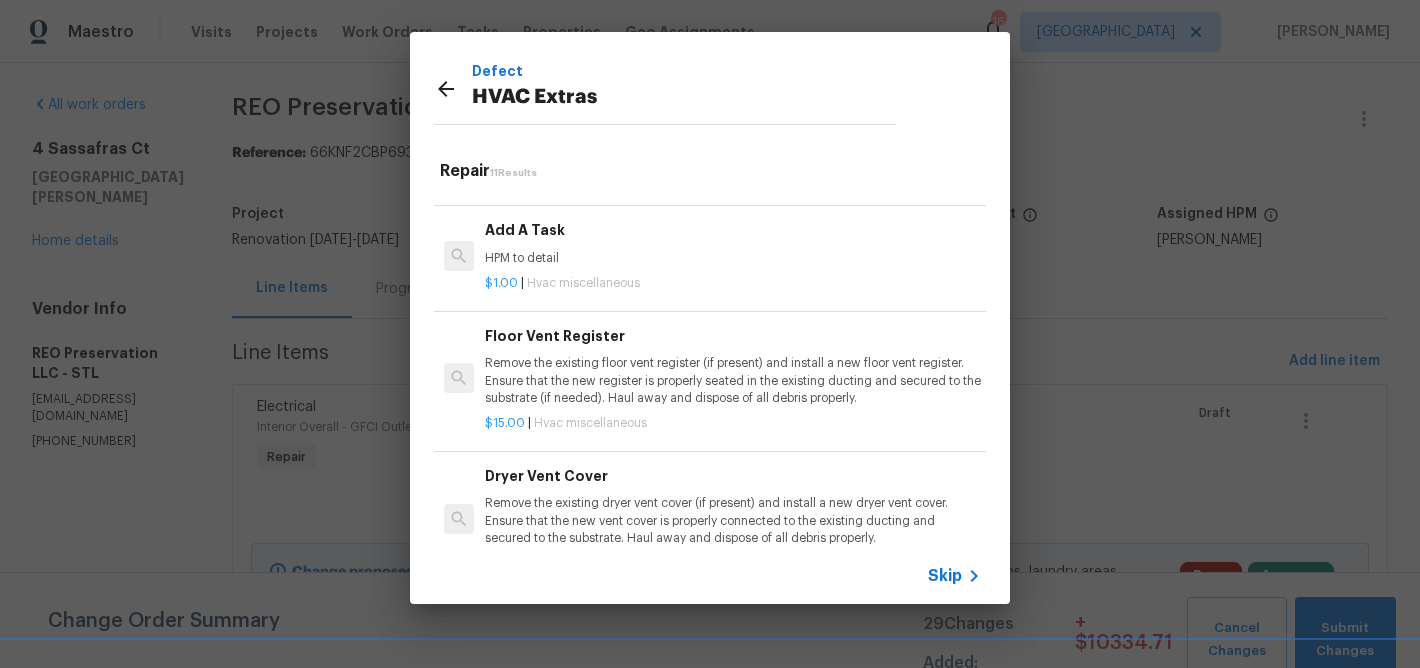 click on "Add A Task" at bounding box center (733, 230) 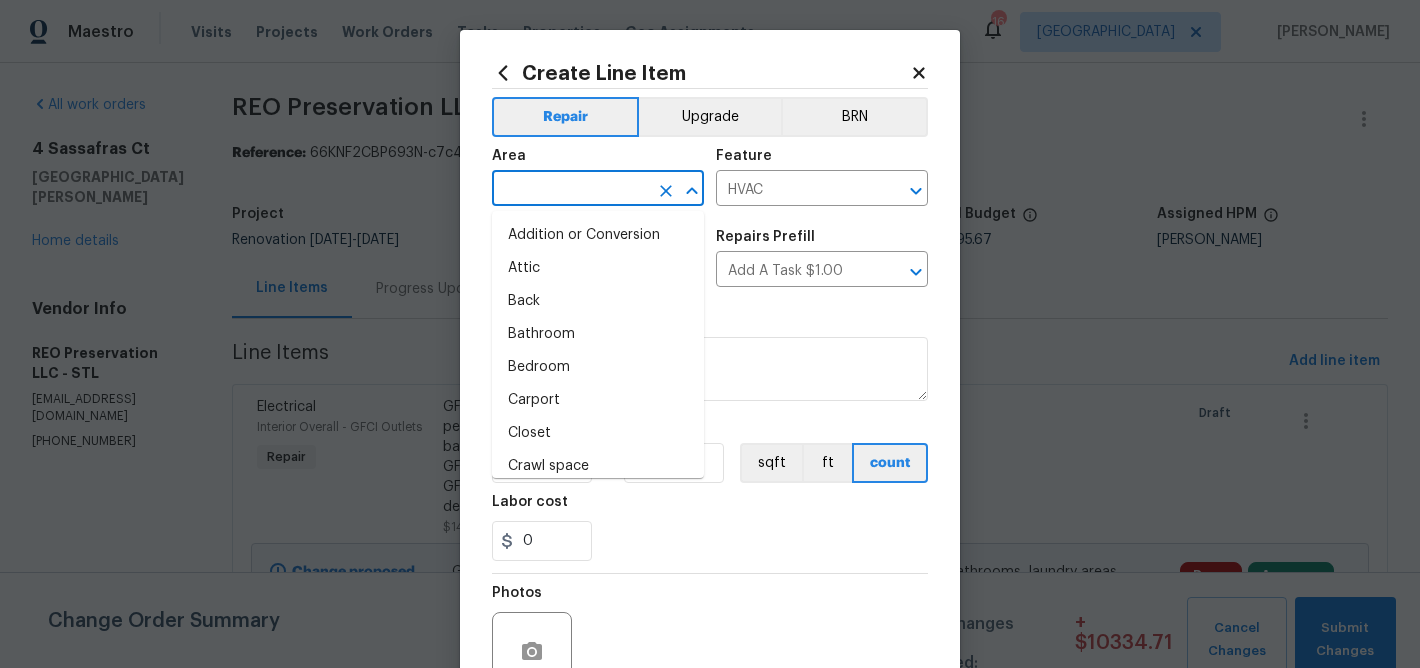 click at bounding box center (570, 190) 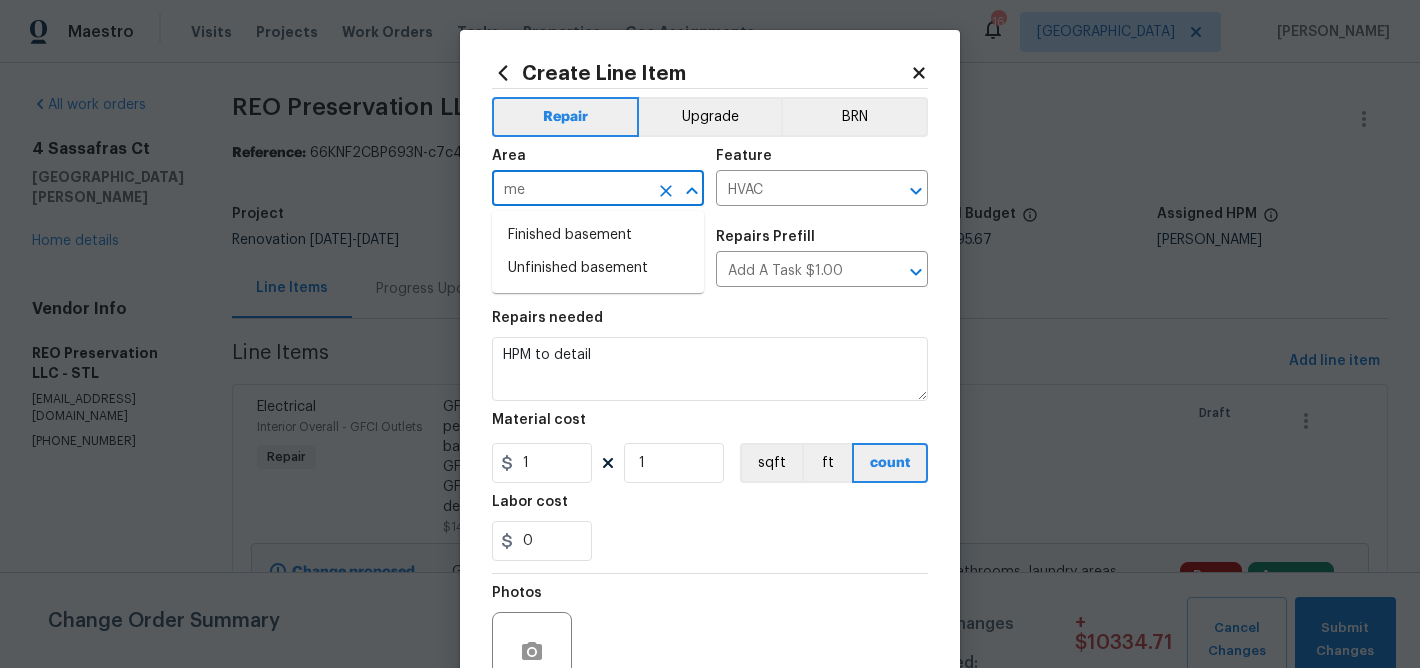 type on "m" 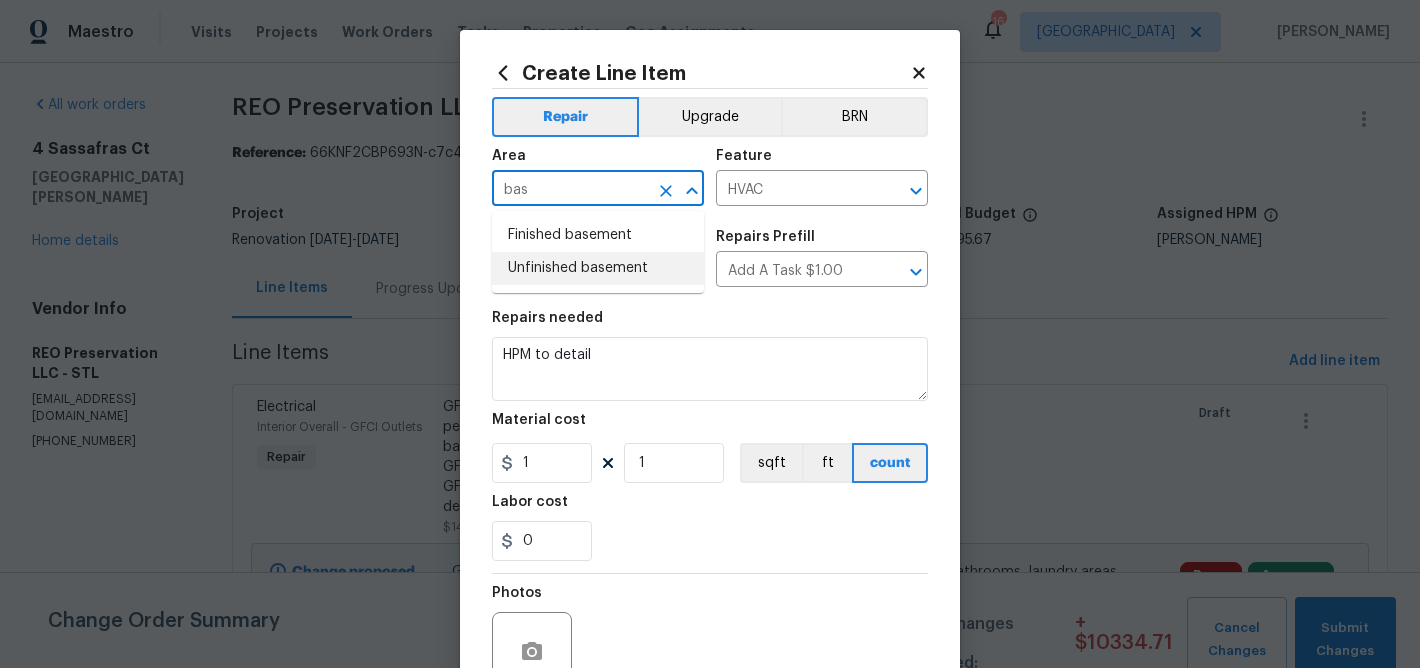 click on "Unfinished basement" at bounding box center (598, 268) 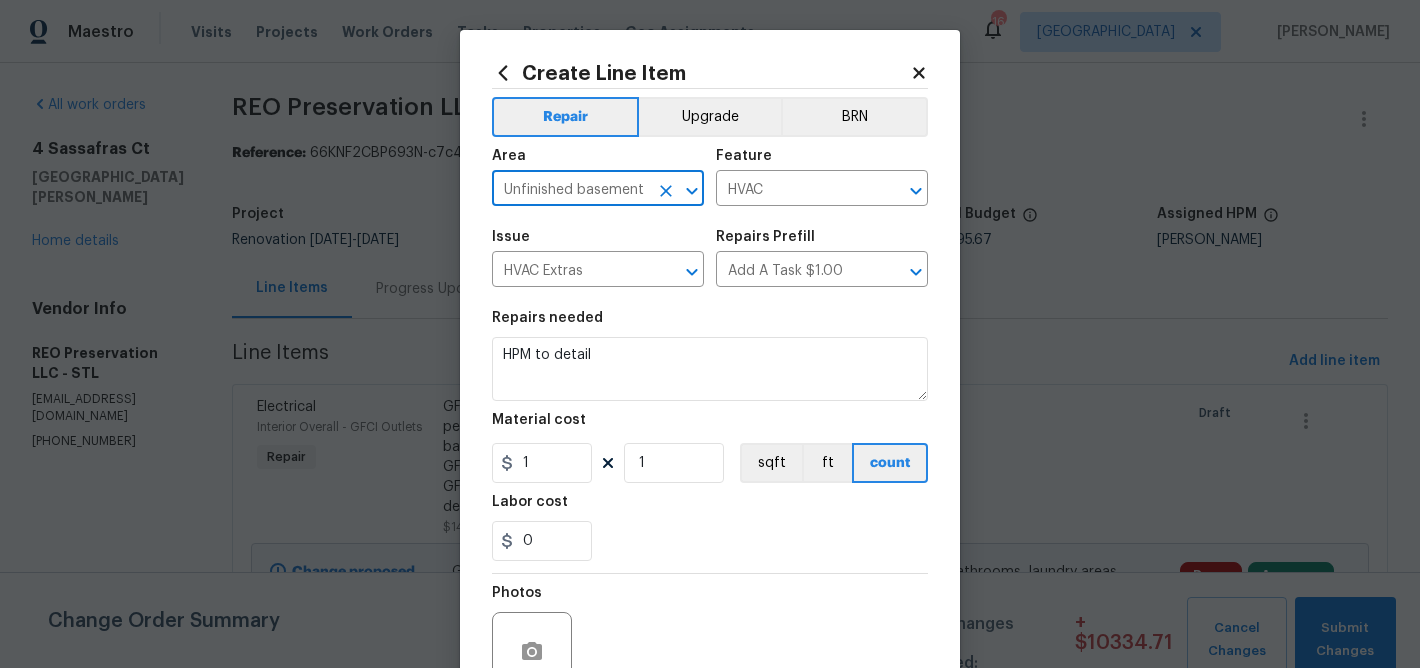 type on "Unfinished basement" 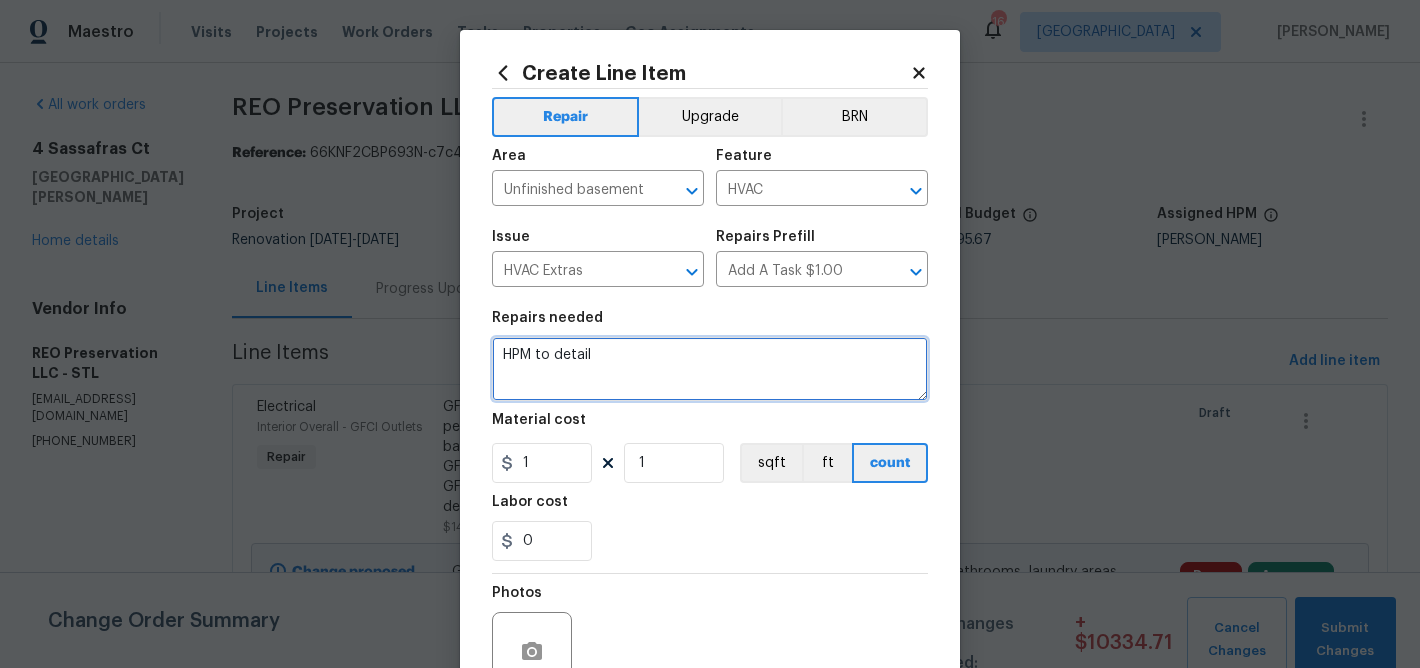 drag, startPoint x: 596, startPoint y: 356, endPoint x: 472, endPoint y: 352, distance: 124.0645 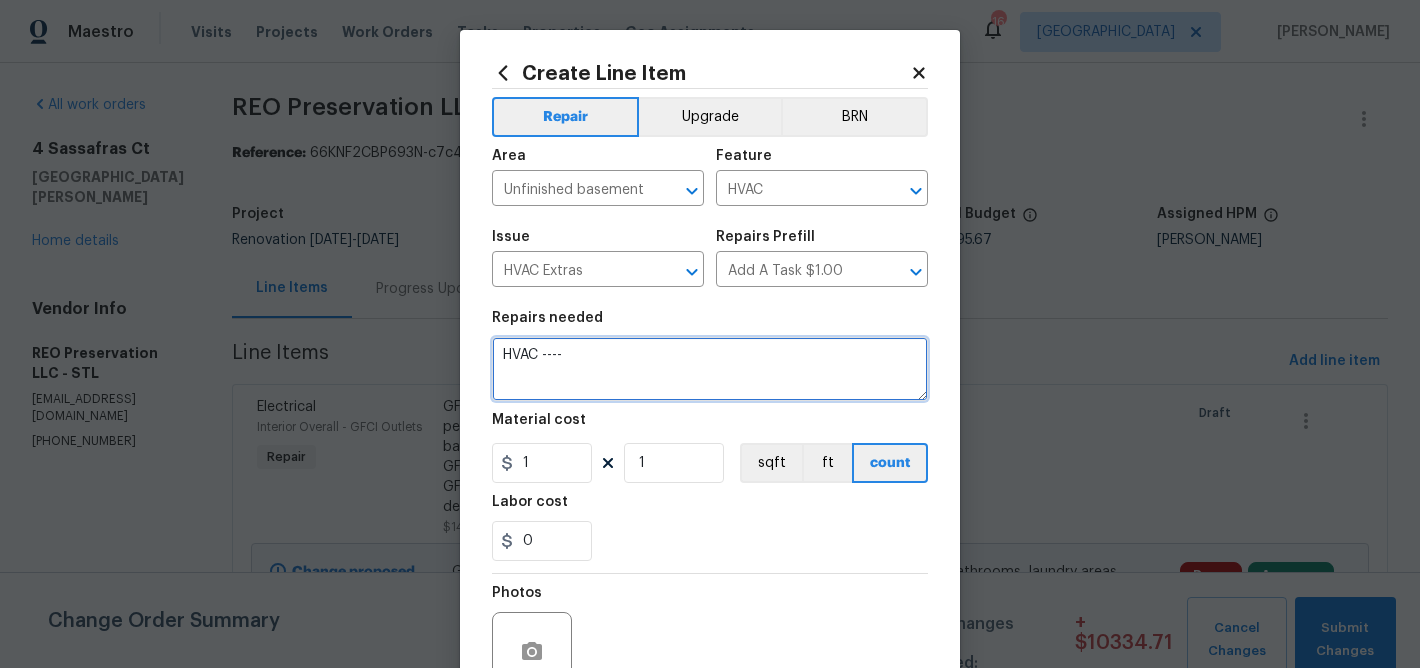 type on "HVAC ----" 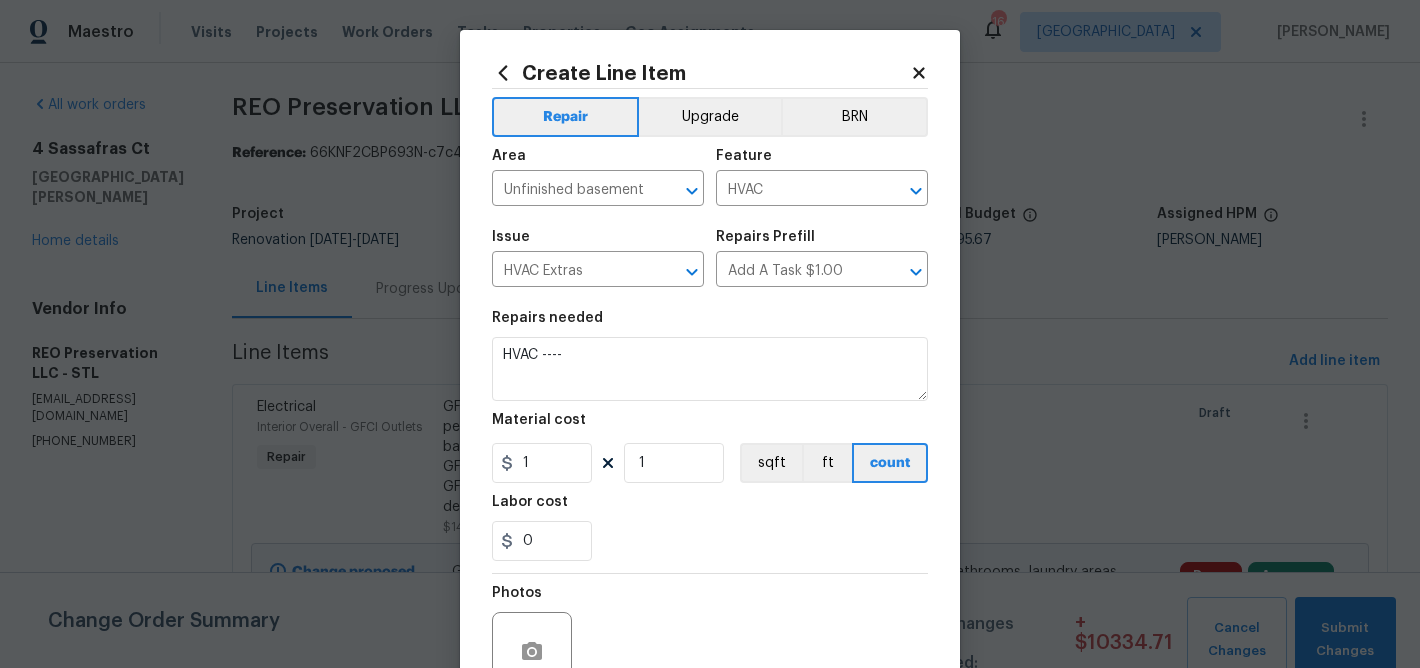 click 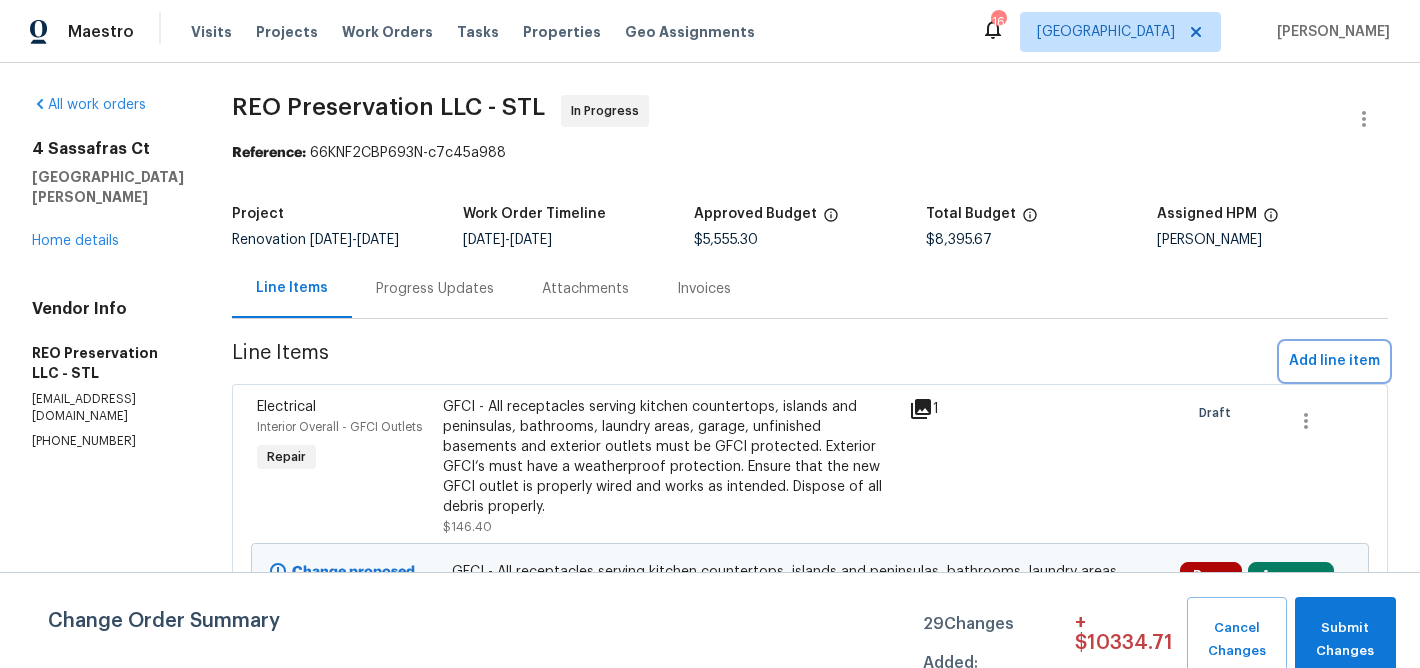 click on "Add line item" at bounding box center [1334, 361] 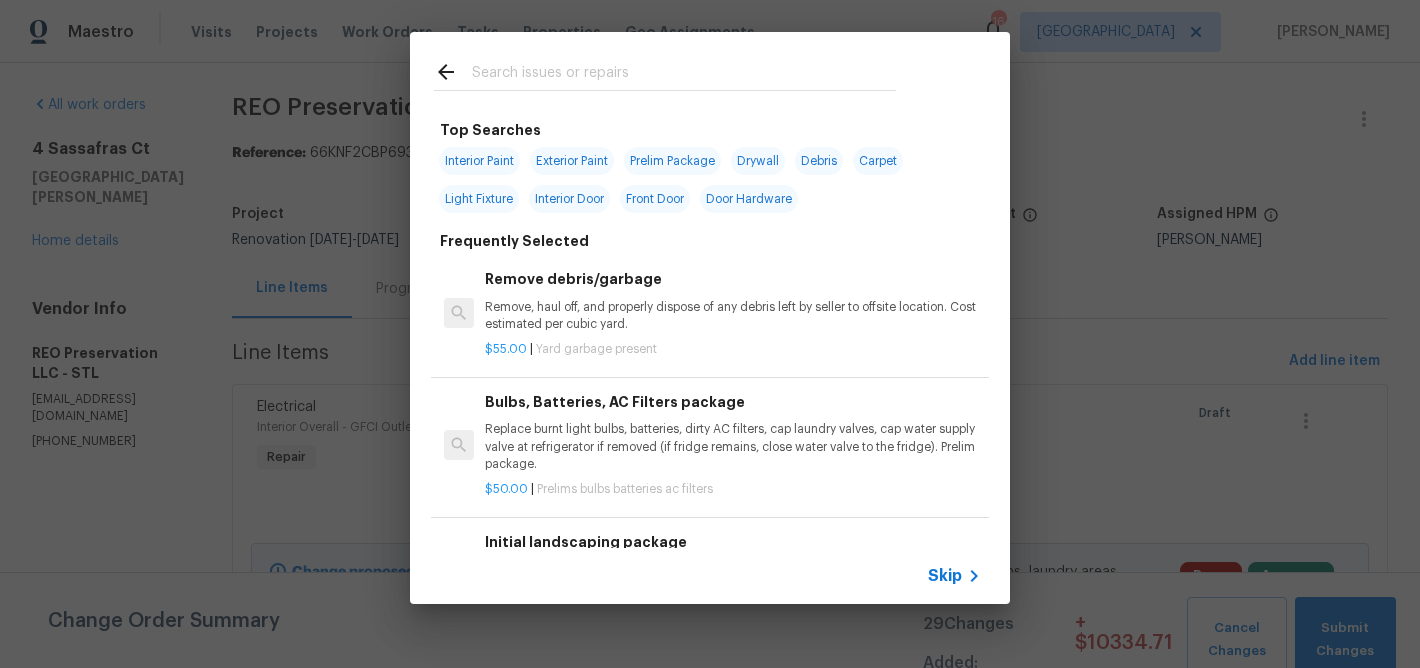 click at bounding box center (684, 75) 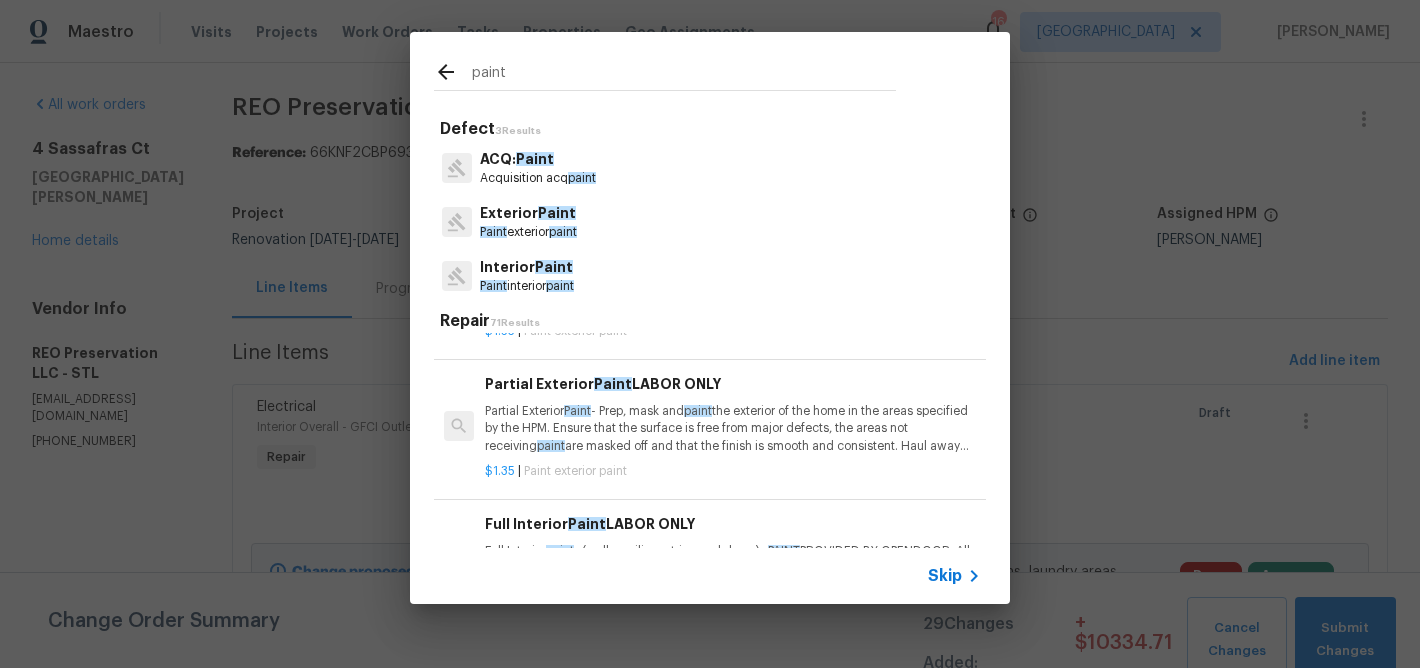 scroll, scrollTop: 1165, scrollLeft: 0, axis: vertical 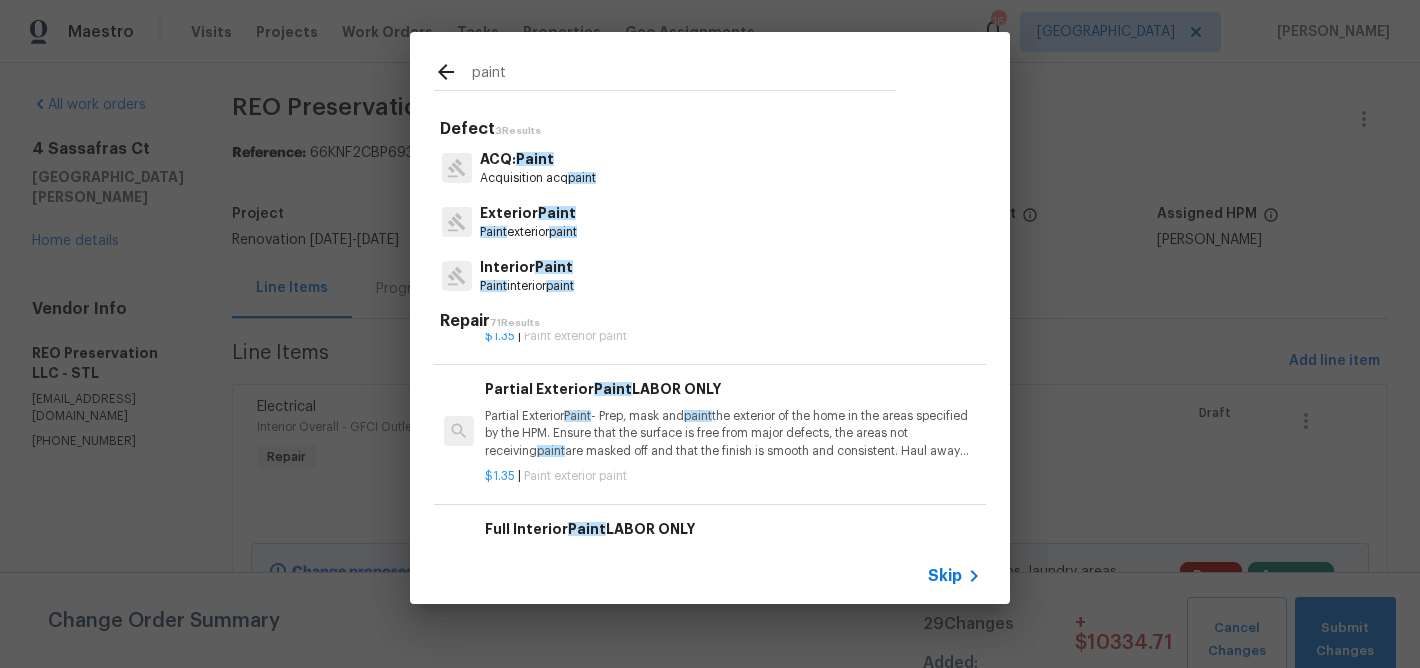 type on "paint" 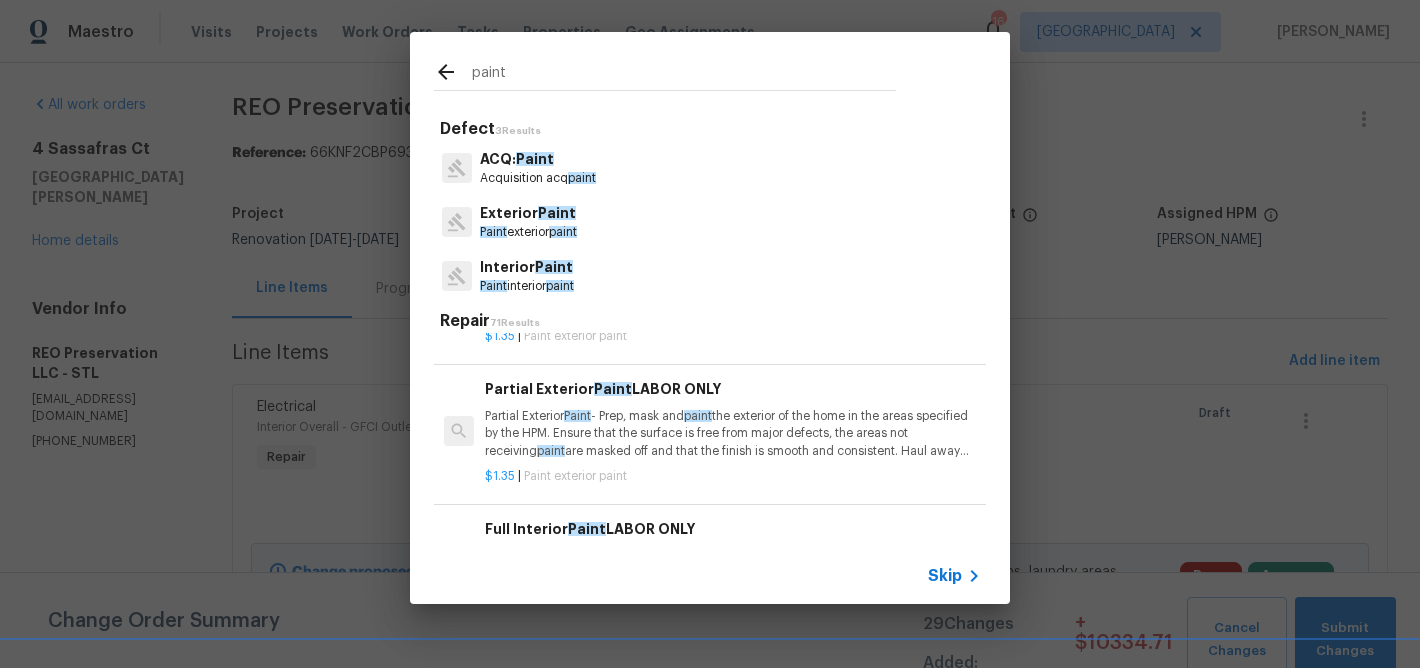 click on "Partial Exterior  Paint  - Prep, mask and  paint  the exterior of the home in the areas specified by the HPM. Ensure that the surface is free from major defects, the areas not receiving  paint  are masked off and that the finish is smooth and consistent. Haul away and dispose of all debris properly.  Paint  will be delivered onsite, Purchased by Opendoor." at bounding box center (733, 433) 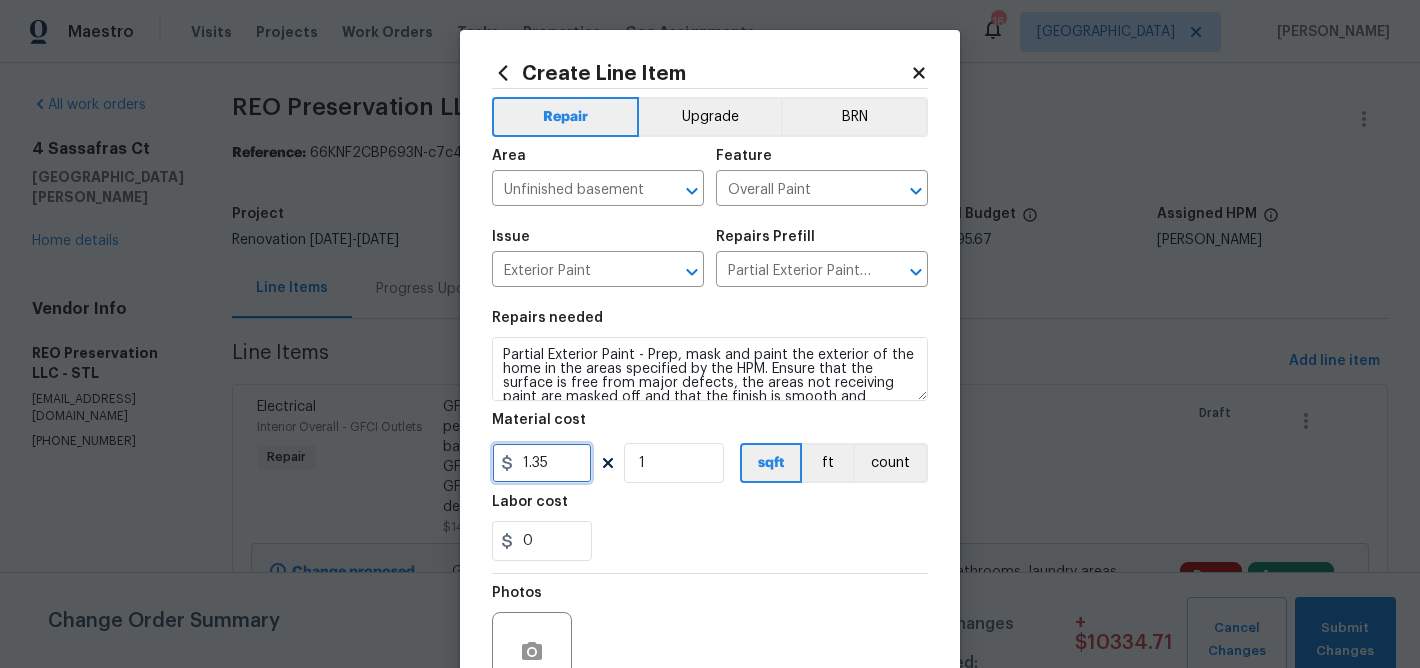 click on "1.35" at bounding box center (542, 463) 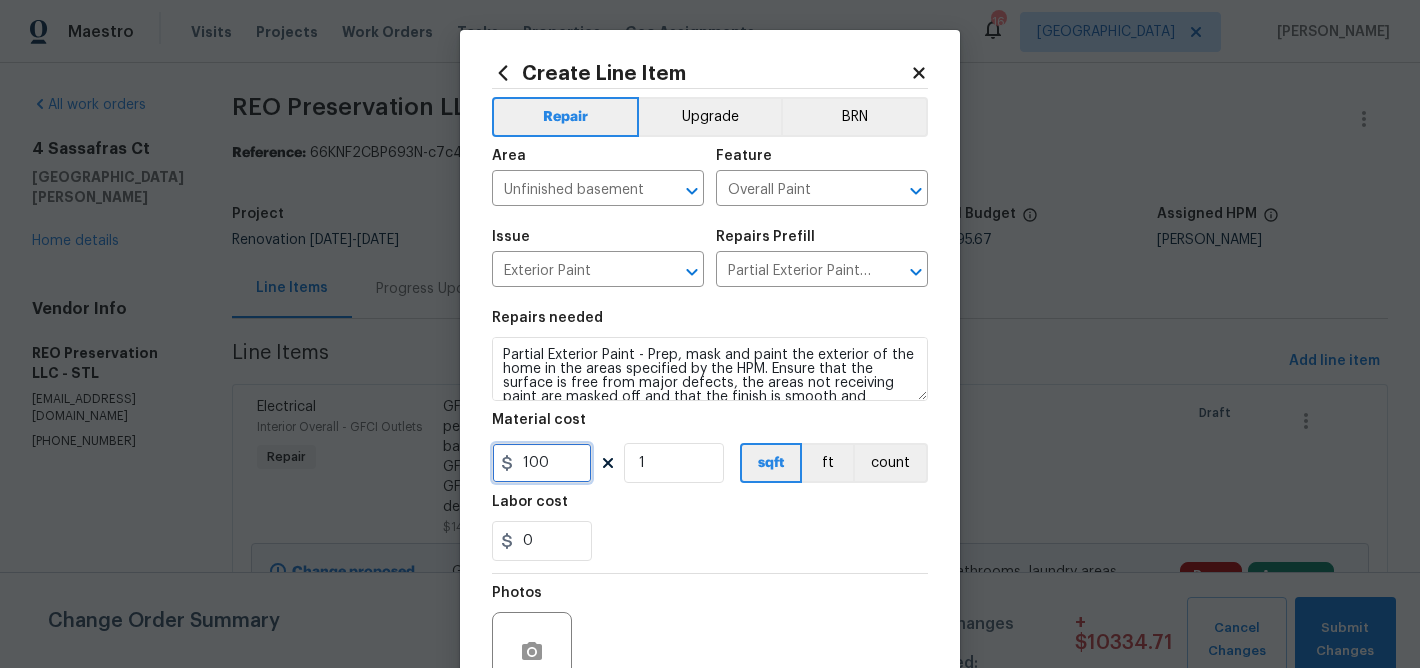 scroll, scrollTop: 42, scrollLeft: 0, axis: vertical 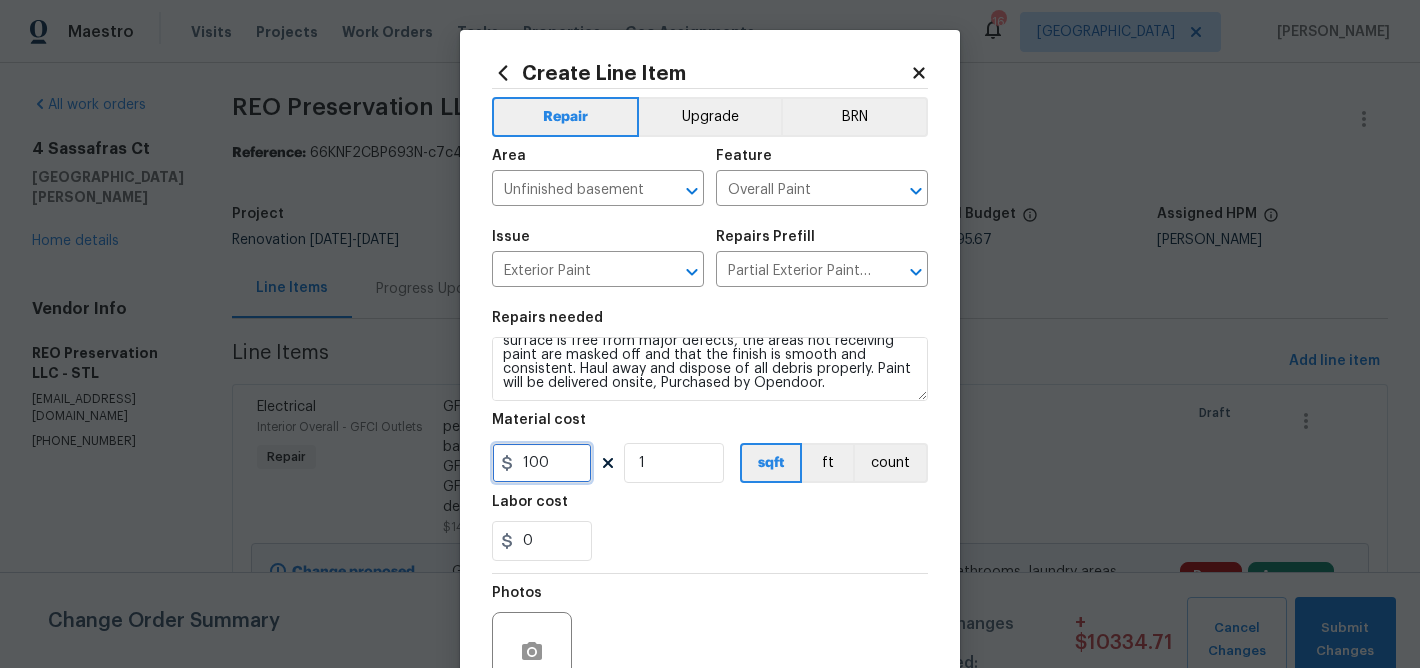 type on "100" 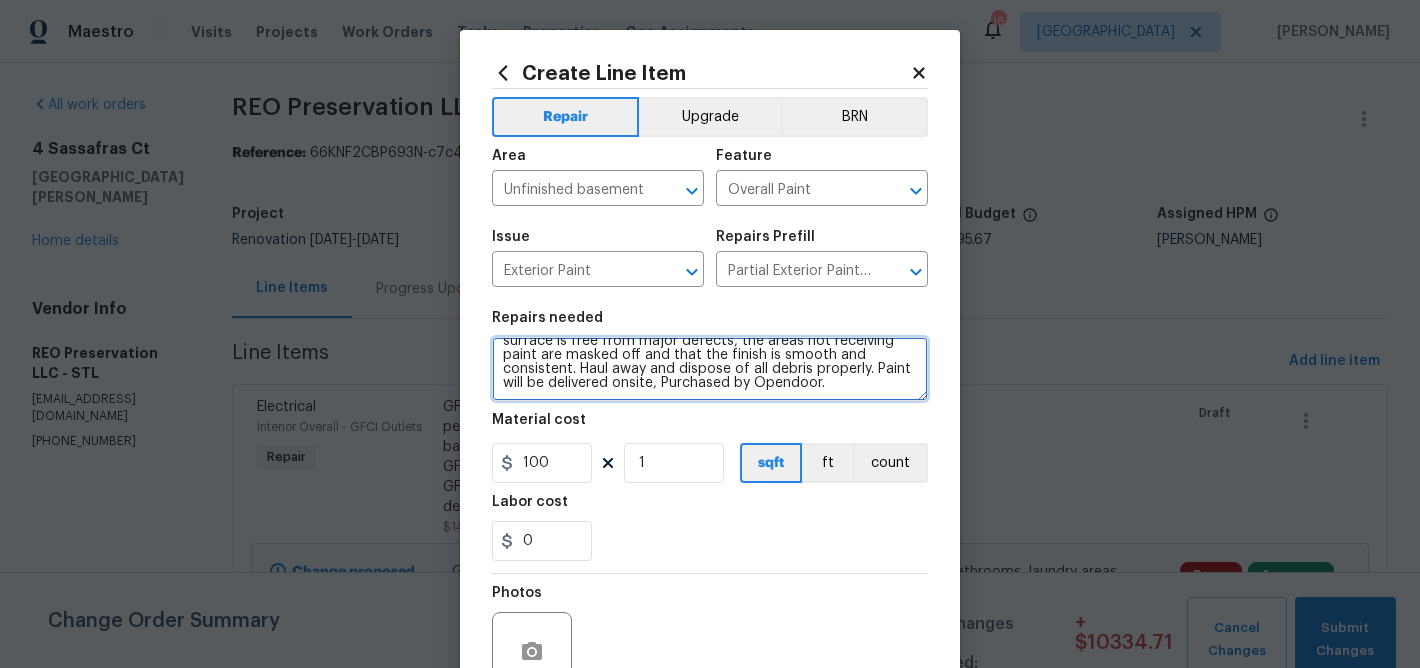 scroll, scrollTop: 0, scrollLeft: 0, axis: both 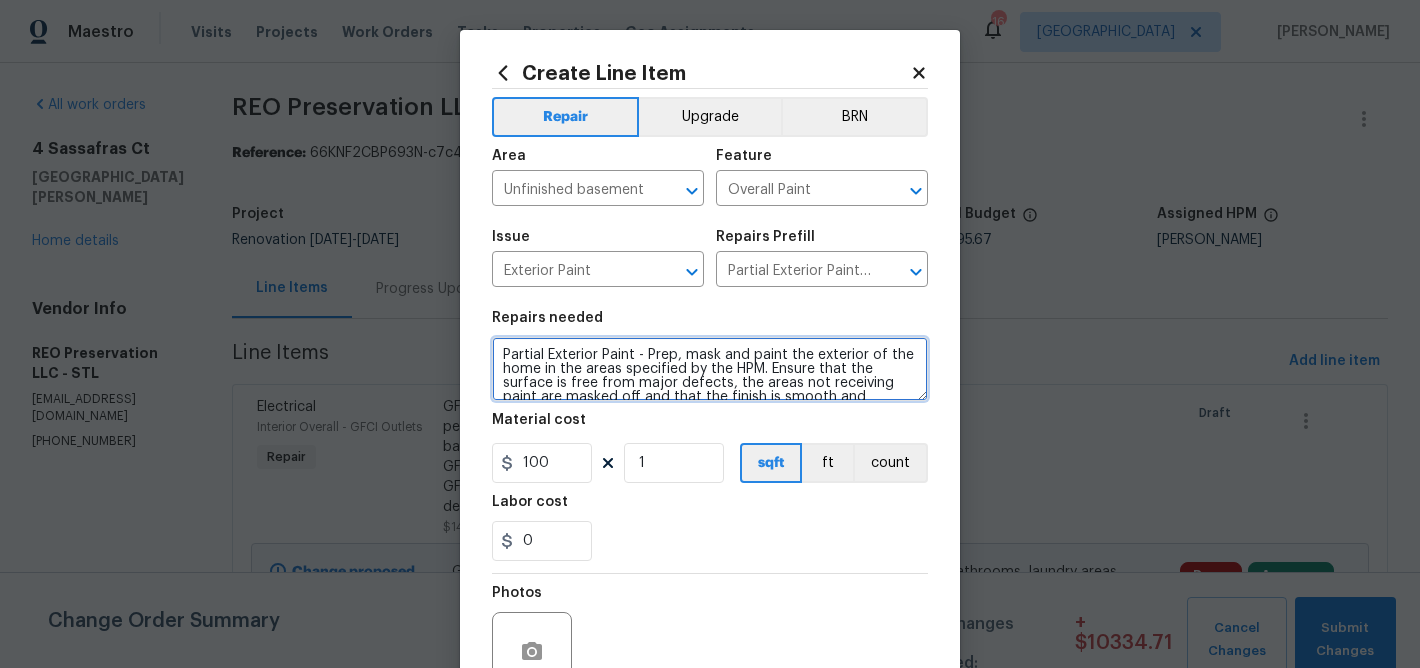 drag, startPoint x: 818, startPoint y: 390, endPoint x: 363, endPoint y: 260, distance: 473.20715 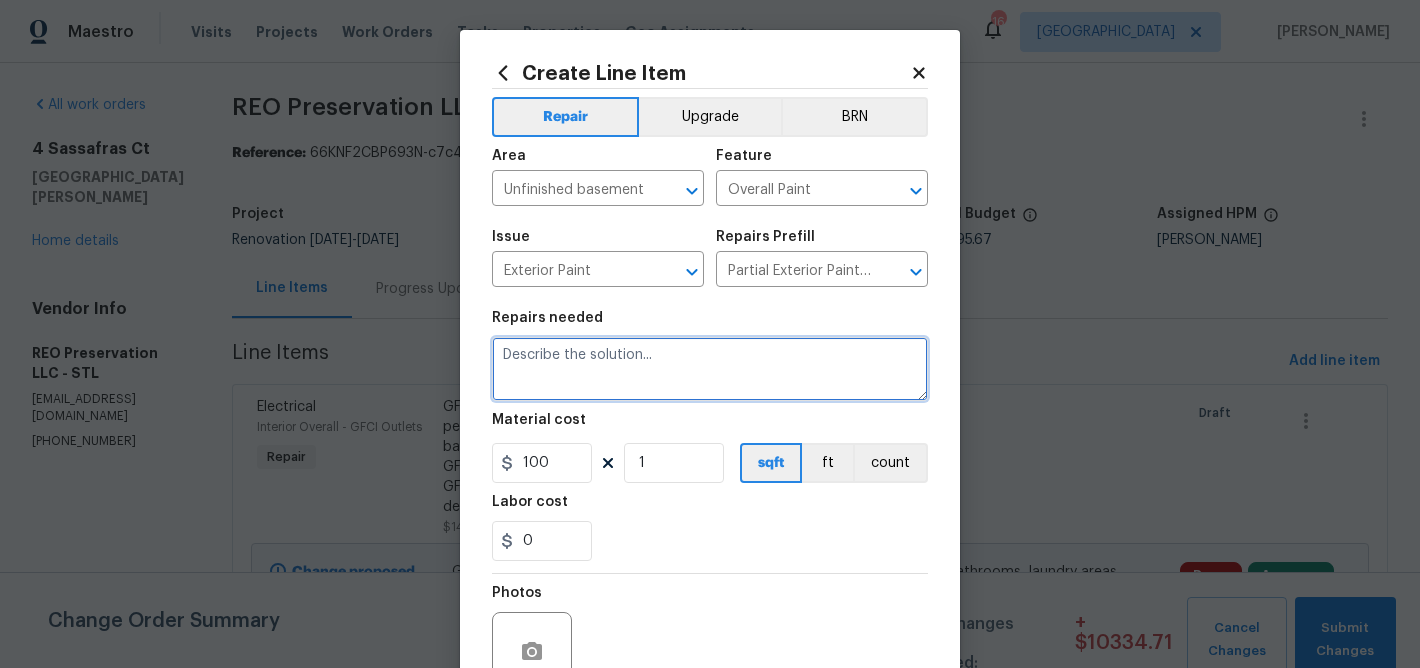 paste on "Paint Front Door - Knight’s Armor PPG1001-6. Trim: Delicate White PPG1001-1. Prep, mask and paint the exterior door & Jamb. Ensure that the surface of the door is free from major defects, the hardware is masked off and that the finish is smooth and consistent. Haul away and dispose of all debris properly." 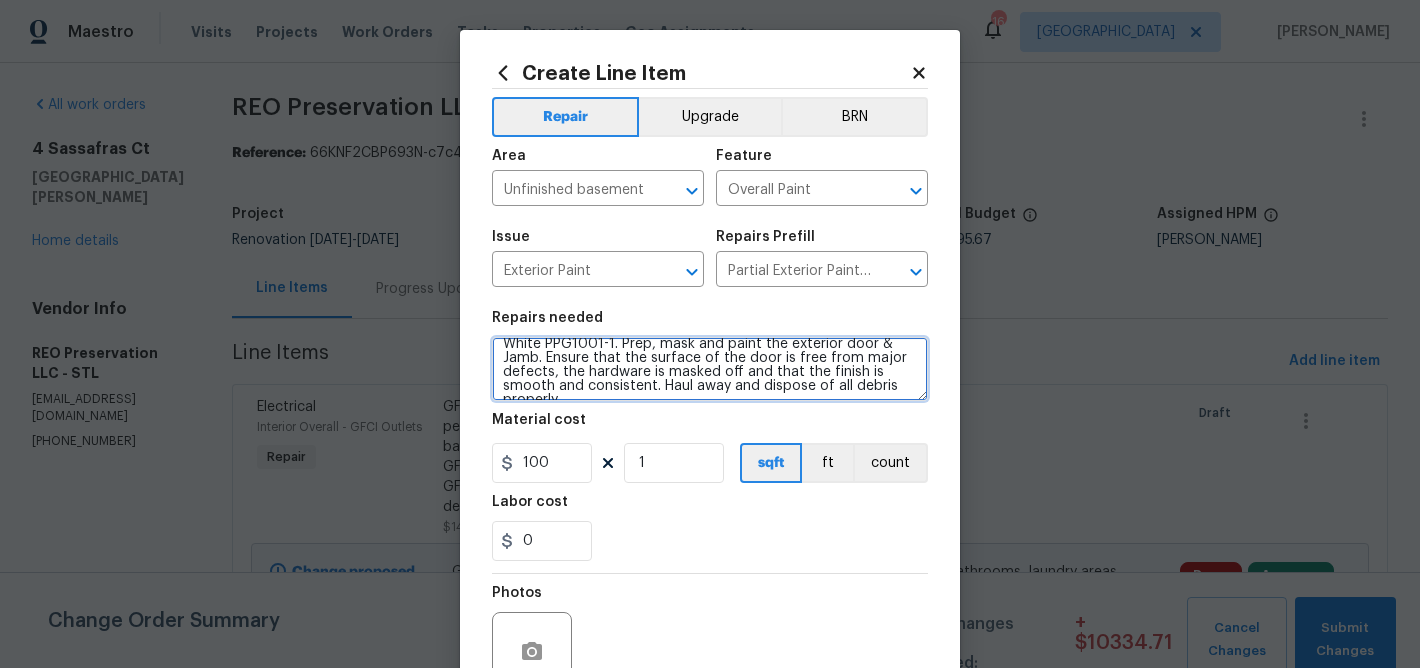 scroll, scrollTop: 42, scrollLeft: 0, axis: vertical 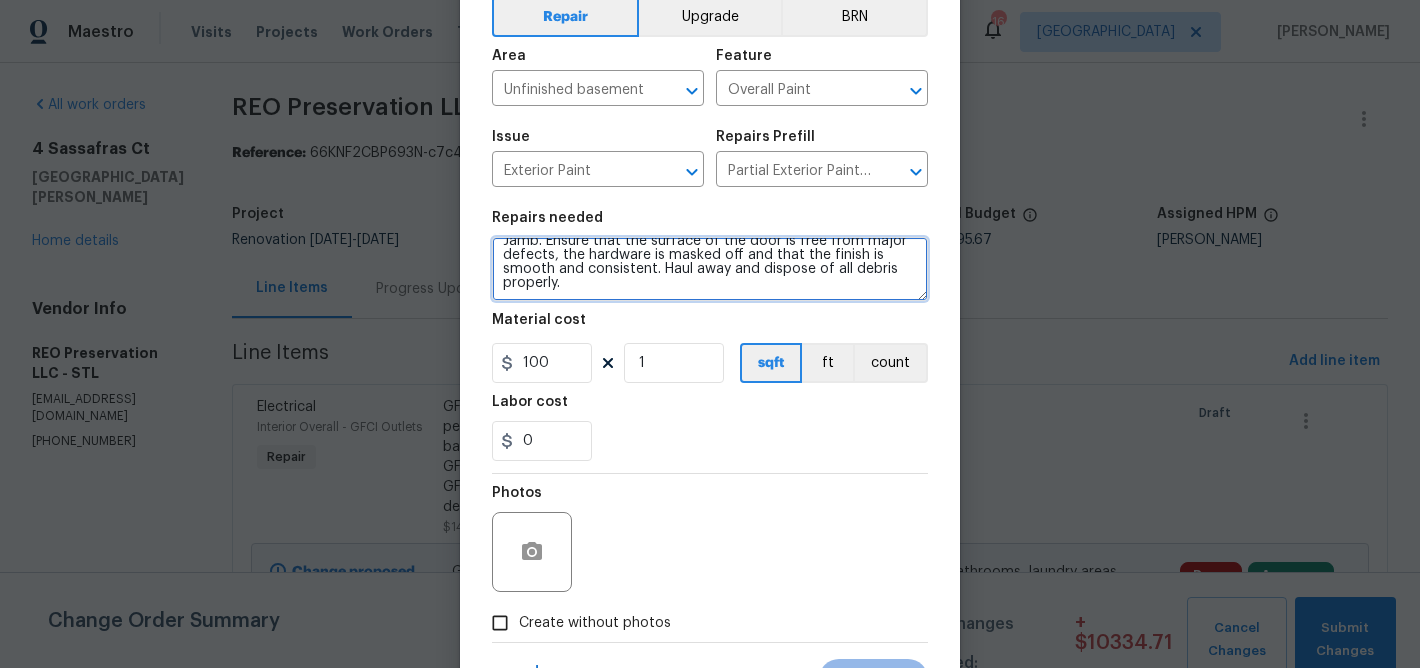 type on "Paint Front Door - Knight’s Armor PPG1001-6. Trim: Delicate White PPG1001-1. Prep, mask and paint the exterior door & Jamb. Ensure that the surface of the door is free from major defects, the hardware is masked off and that the finish is smooth and consistent. Haul away and dispose of all debris properly." 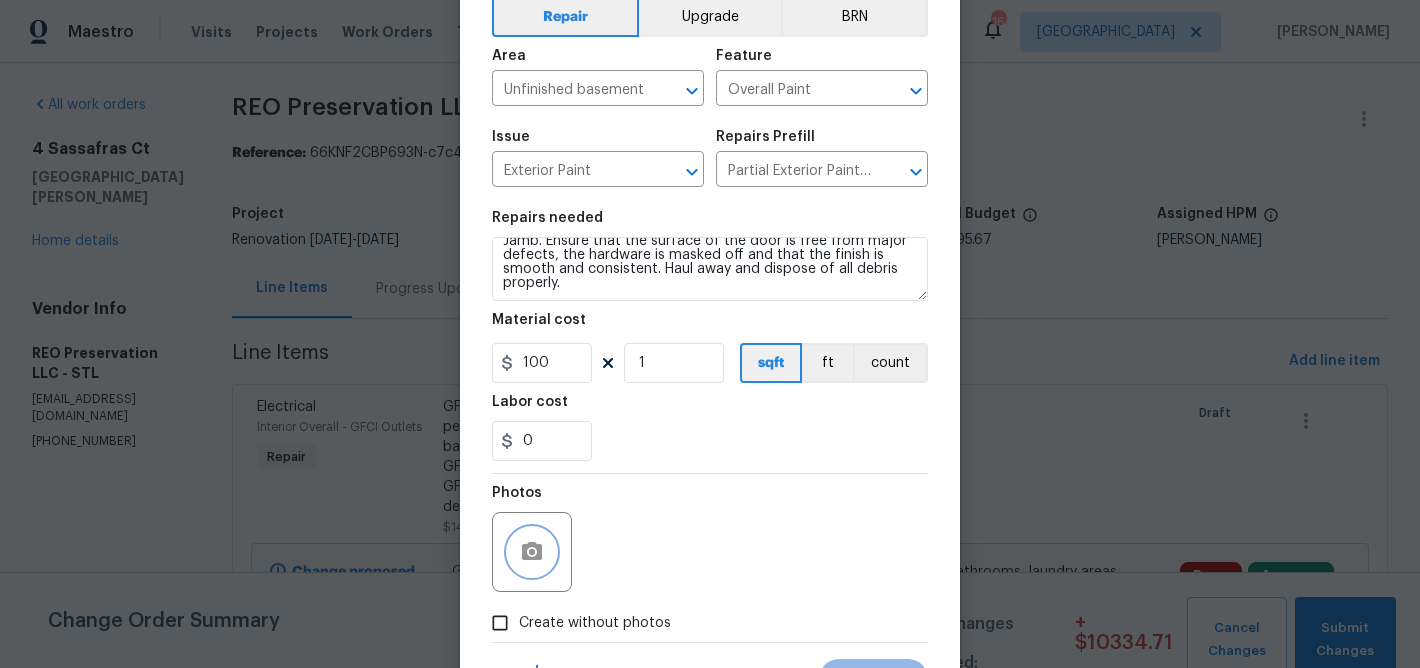 click 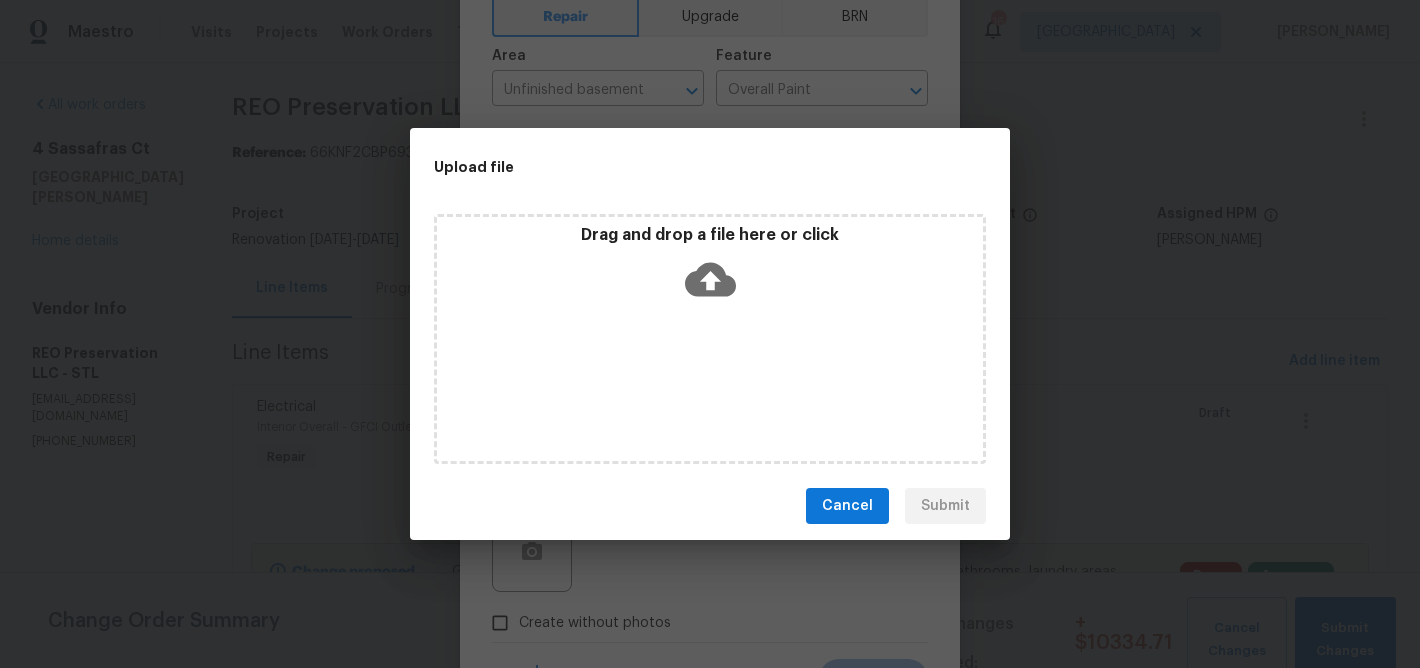 click 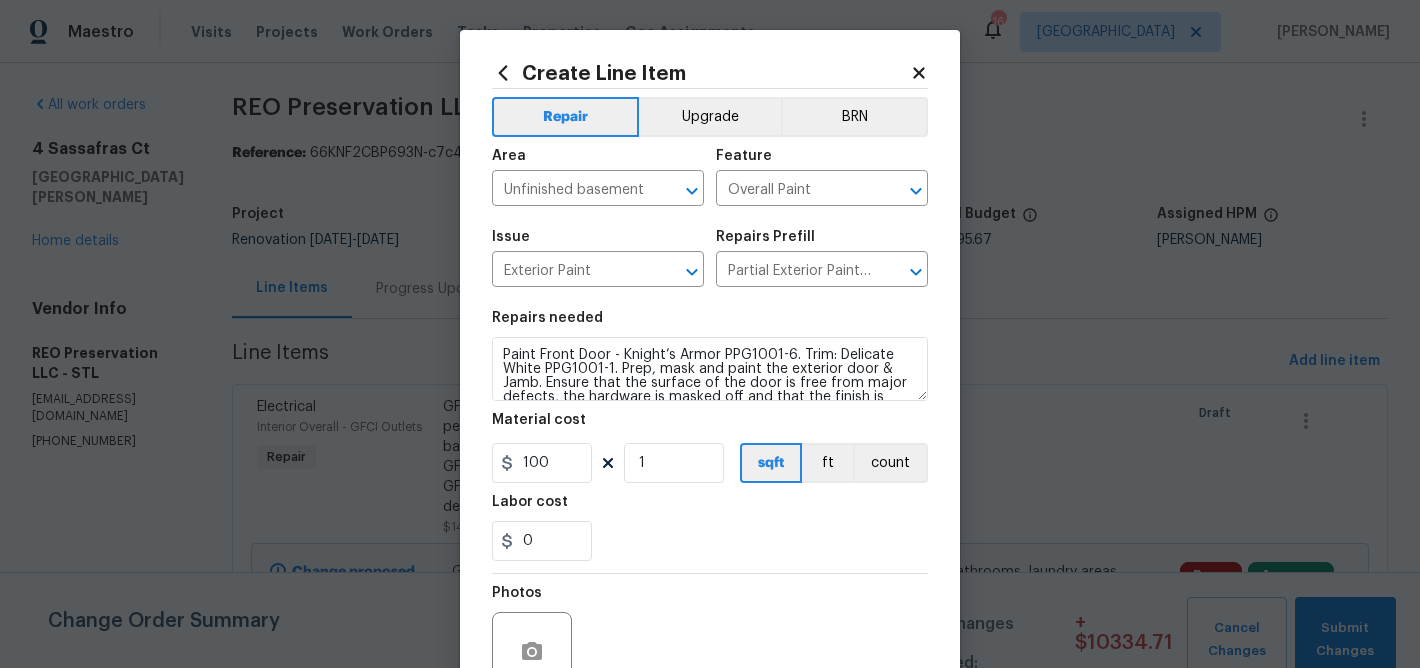 scroll, scrollTop: 0, scrollLeft: 0, axis: both 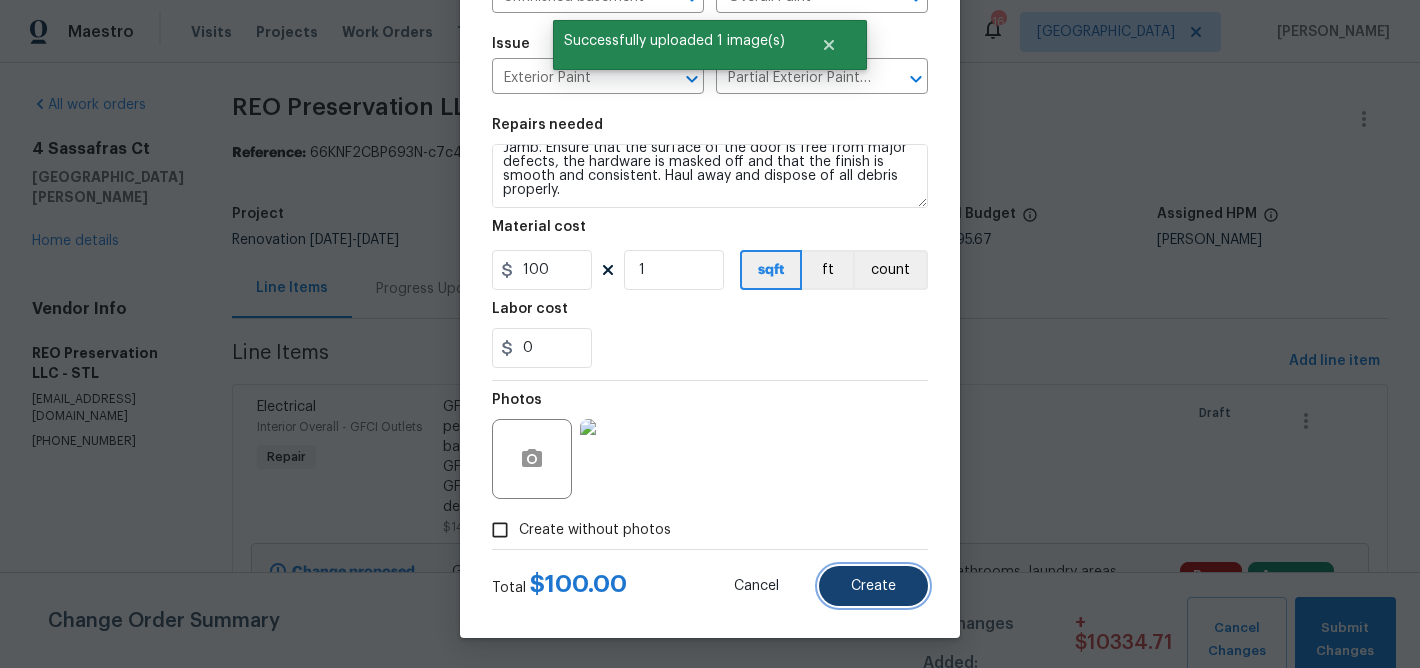 click on "Create" at bounding box center [873, 586] 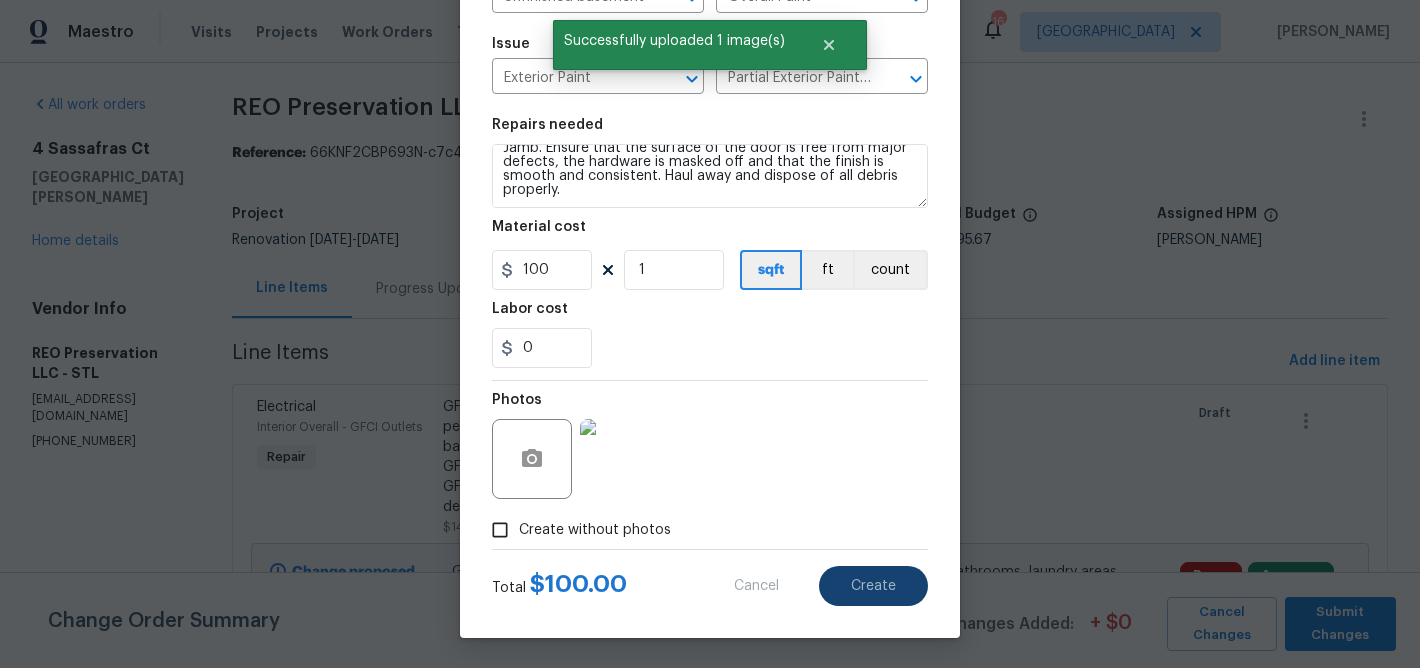 type 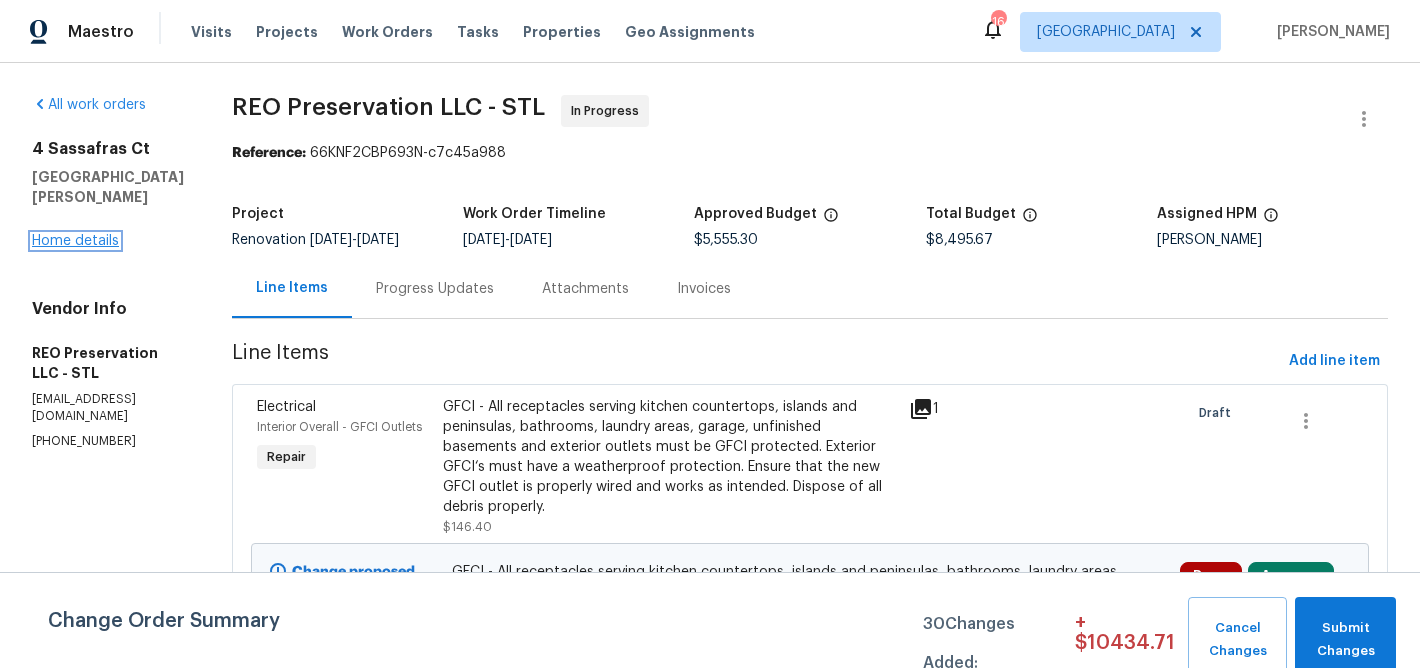 click on "Home details" at bounding box center (75, 241) 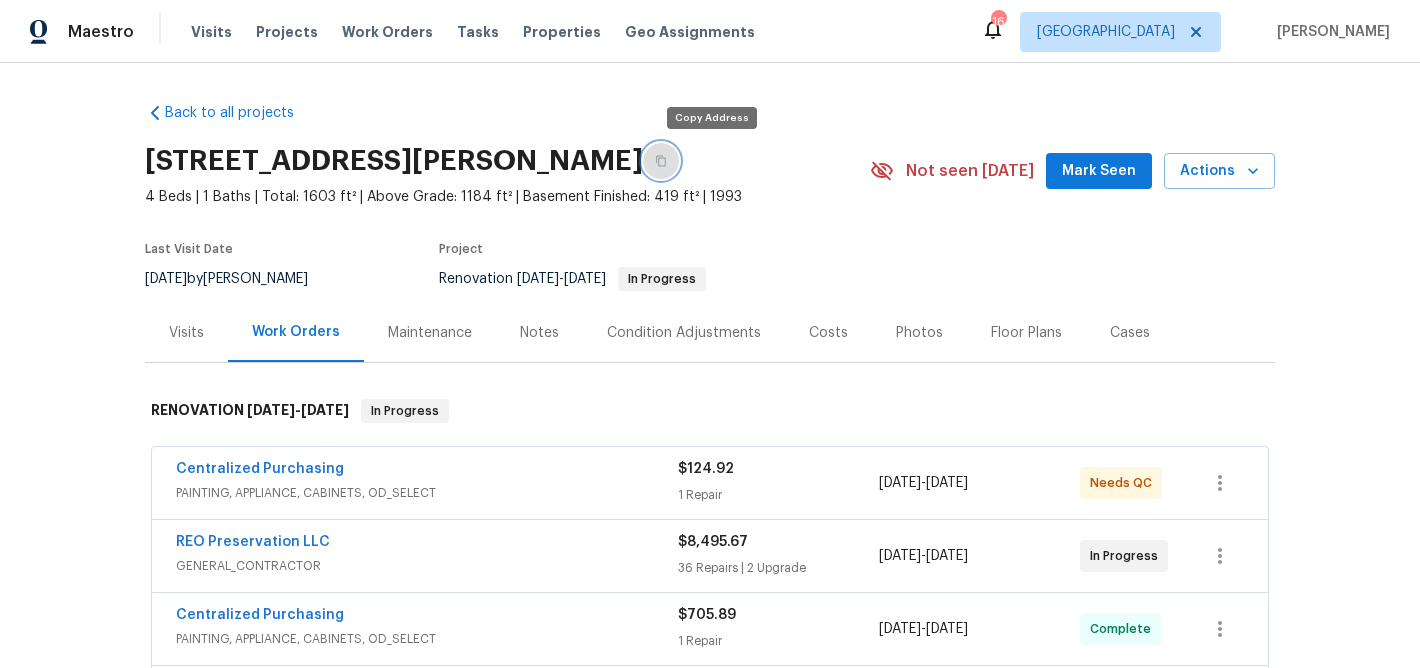 click 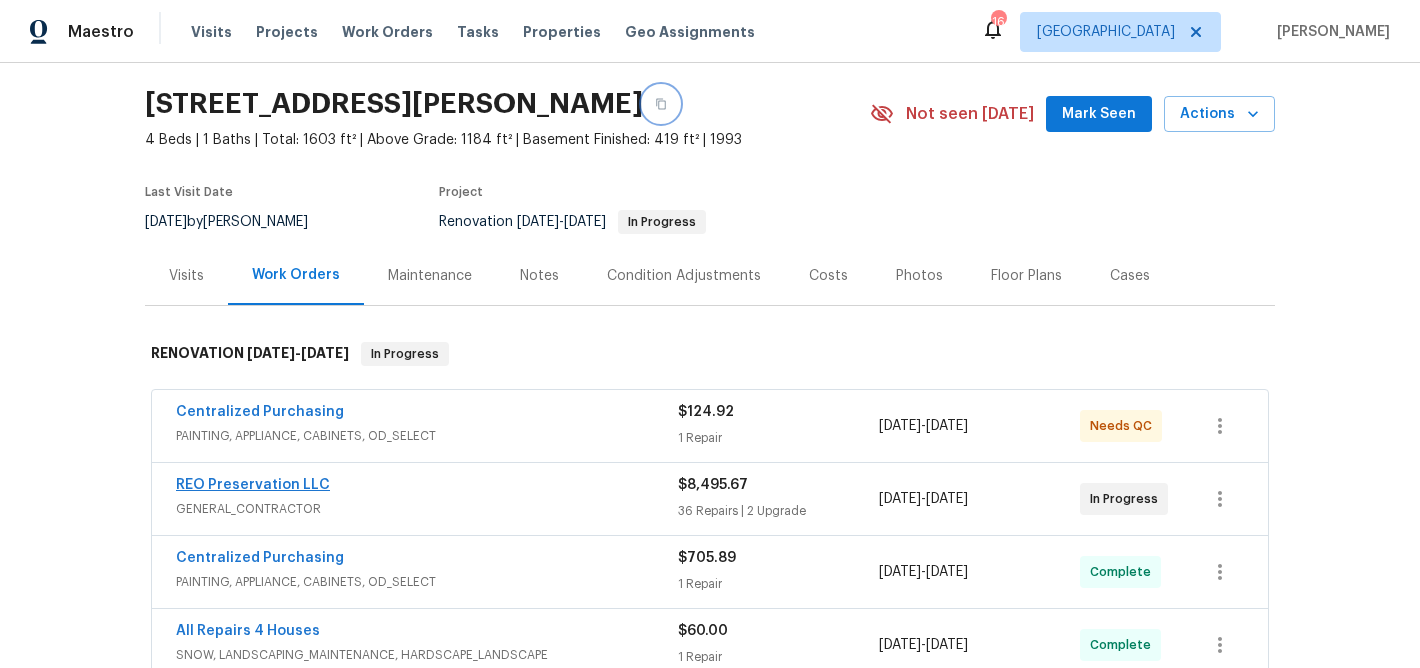 scroll, scrollTop: 67, scrollLeft: 0, axis: vertical 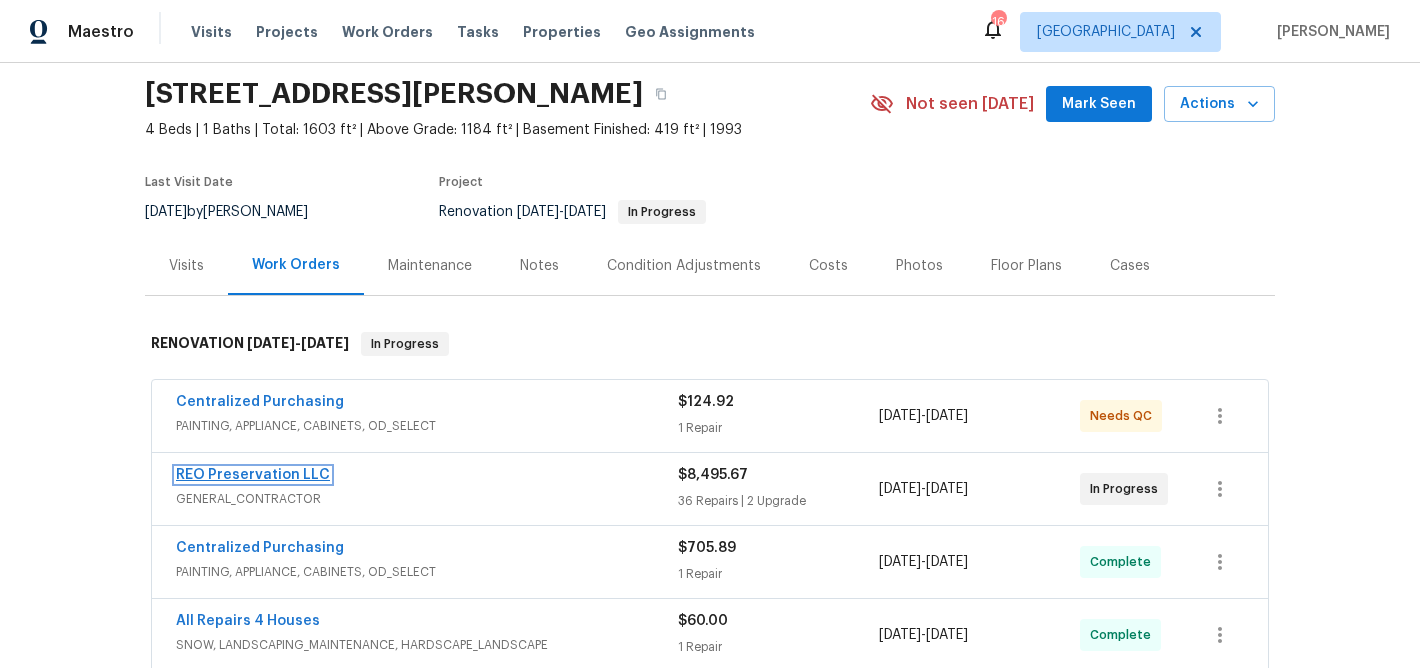 click on "REO Preservation LLC" at bounding box center [253, 475] 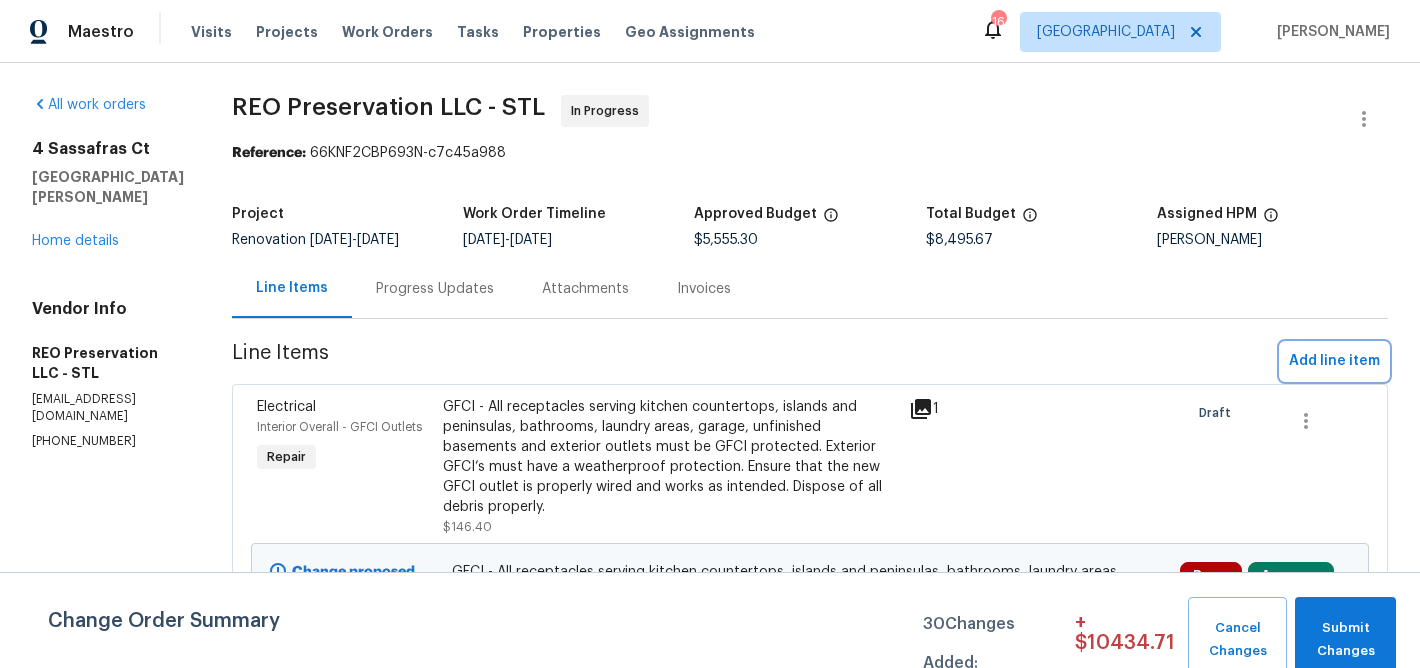 click on "Add line item" at bounding box center [1334, 361] 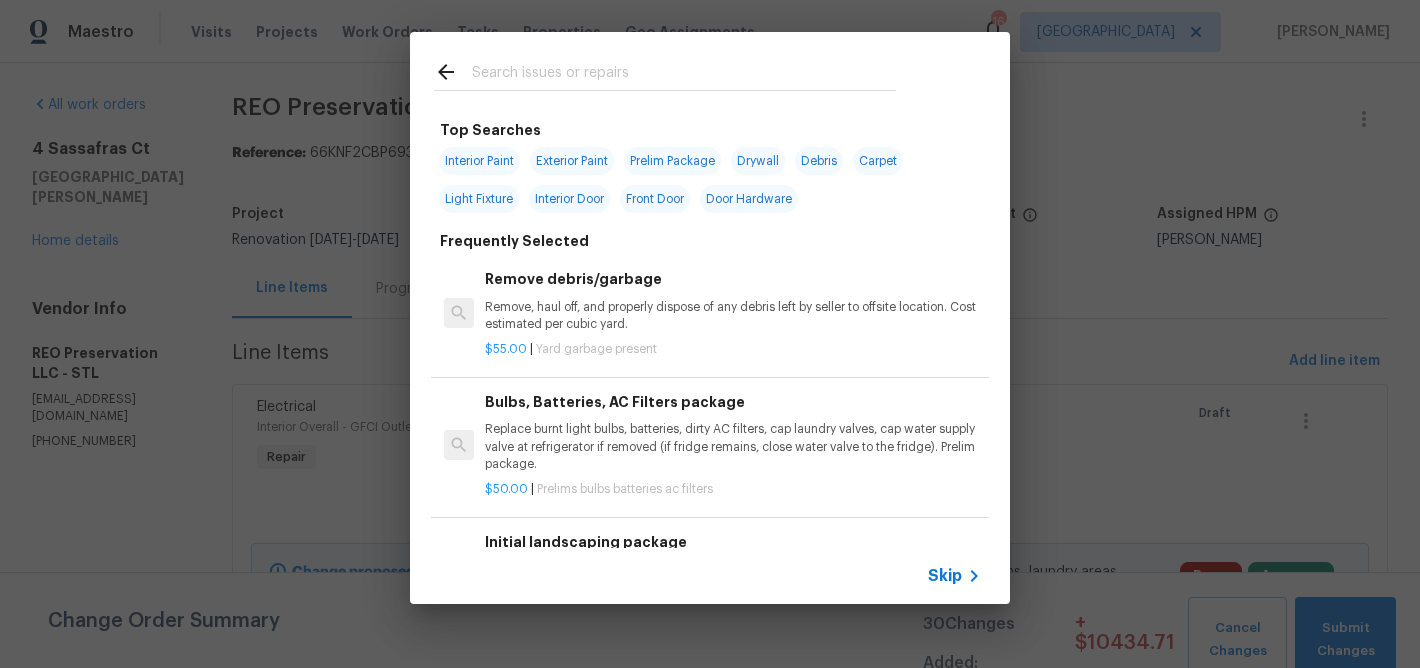 click at bounding box center (684, 75) 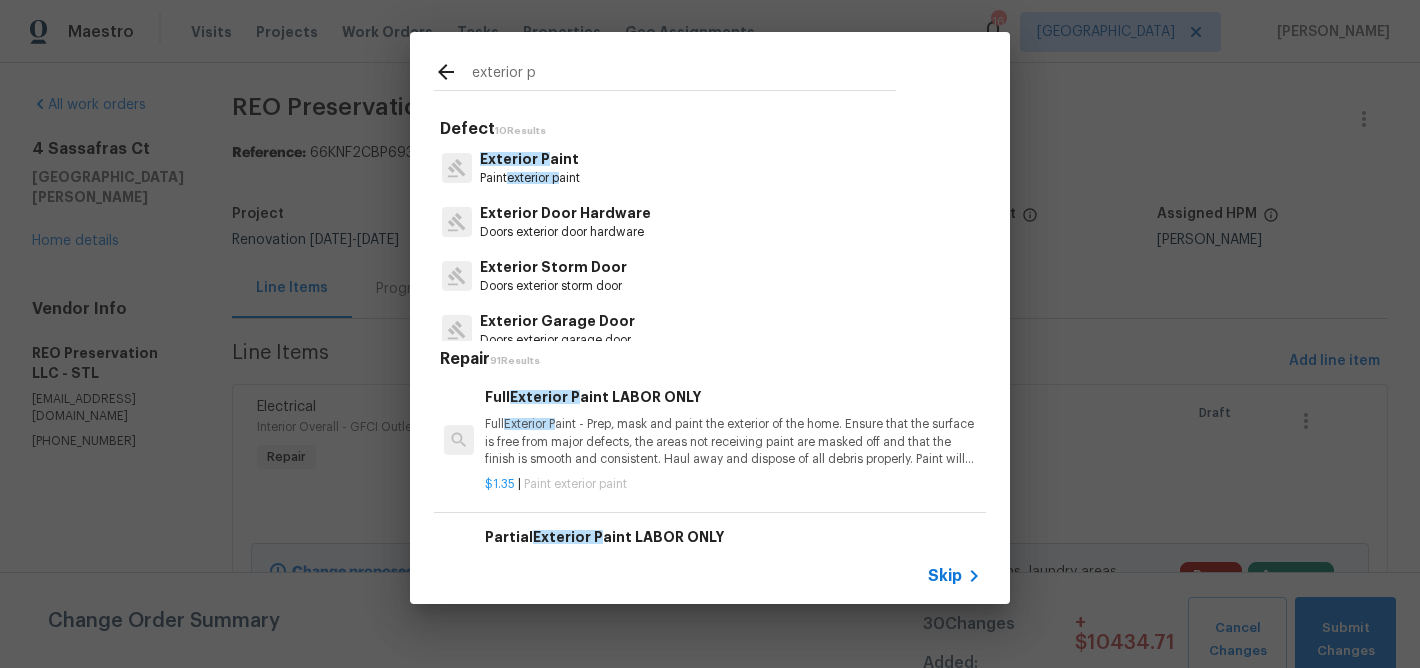 type on "exterior p" 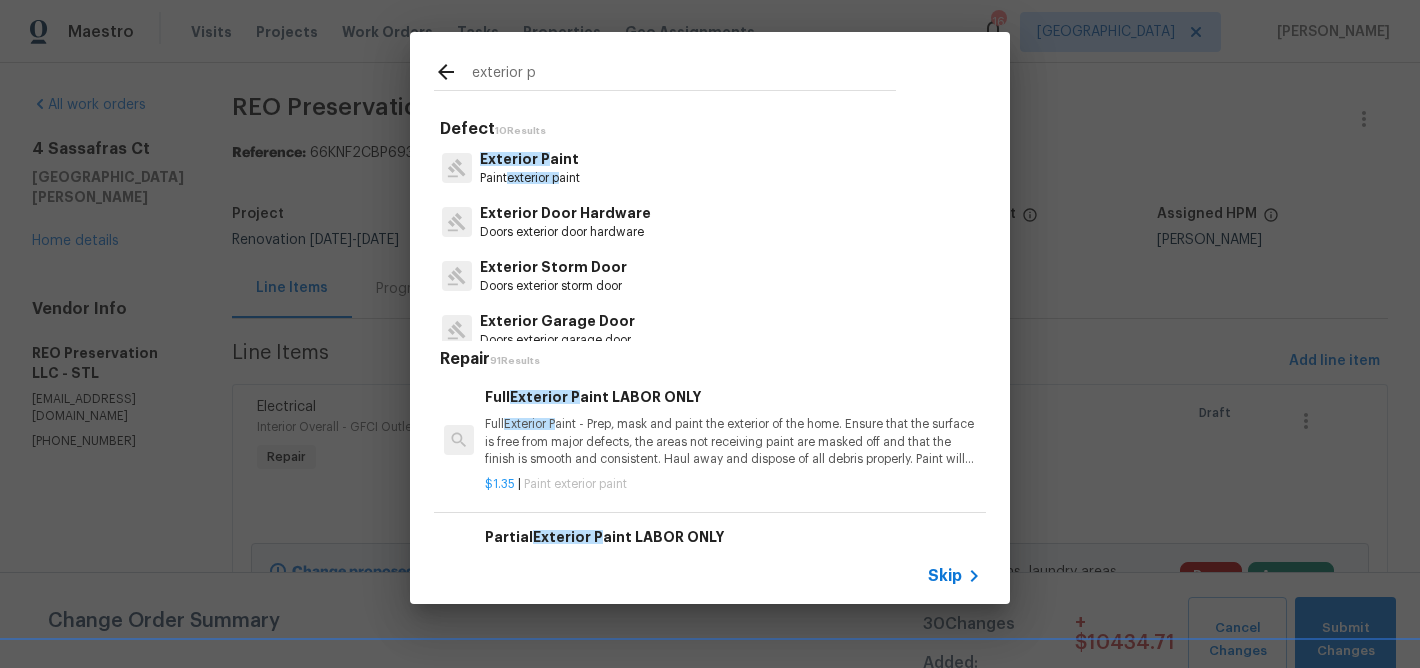 click on "Exterior P aint" at bounding box center (530, 159) 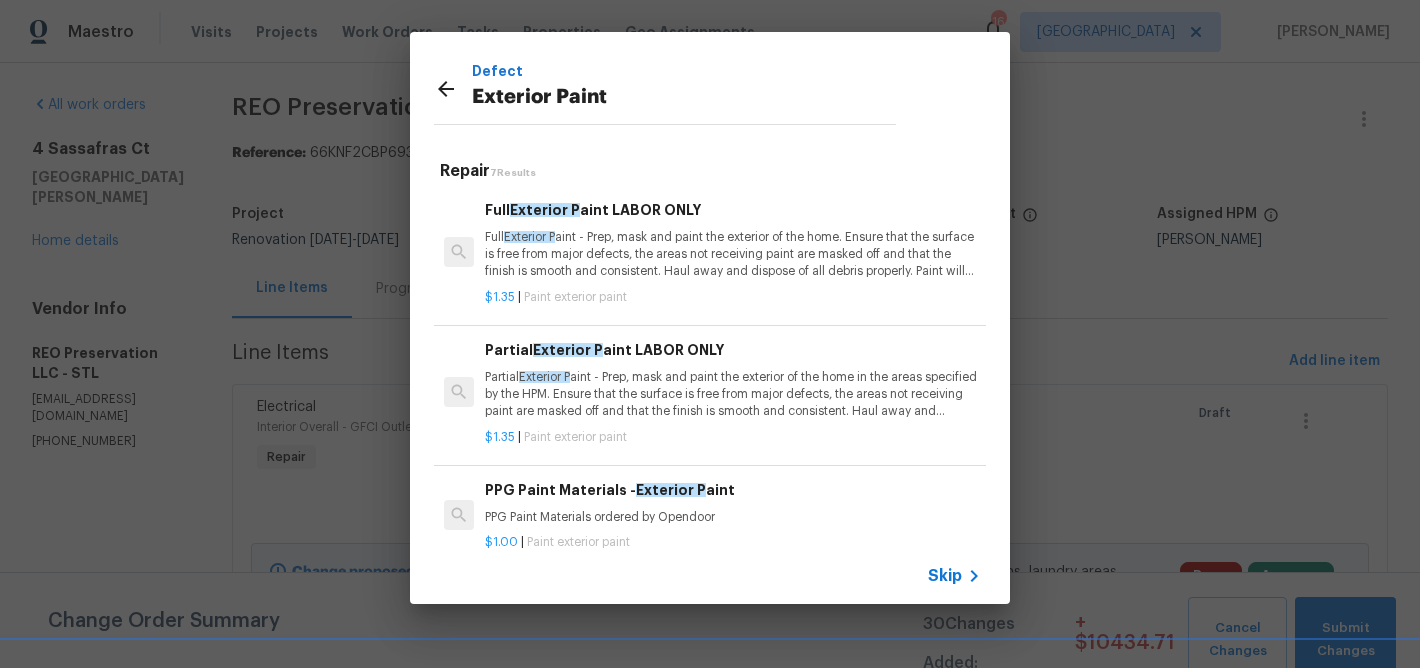 click on "Partial  Exterior P aint - Prep, mask and paint the exterior of the home in the areas specified by the HPM. Ensure that the surface is free from major defects, the areas not receiving paint are masked off and that the finish is smooth and consistent. Haul away and dispose of all debris properly. Paint will be delivered onsite, Purchased by Opendoor." at bounding box center [733, 394] 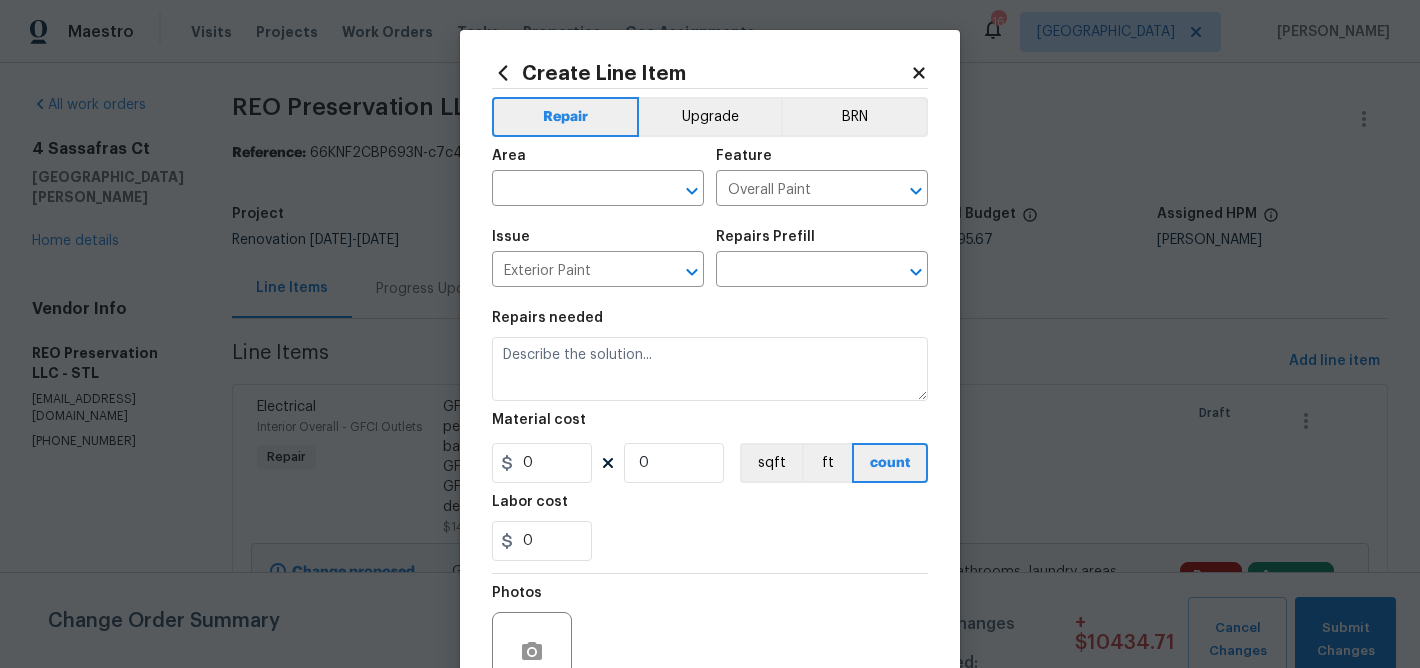 type on "Partial Exterior Paint LABOR ONLY $1.35" 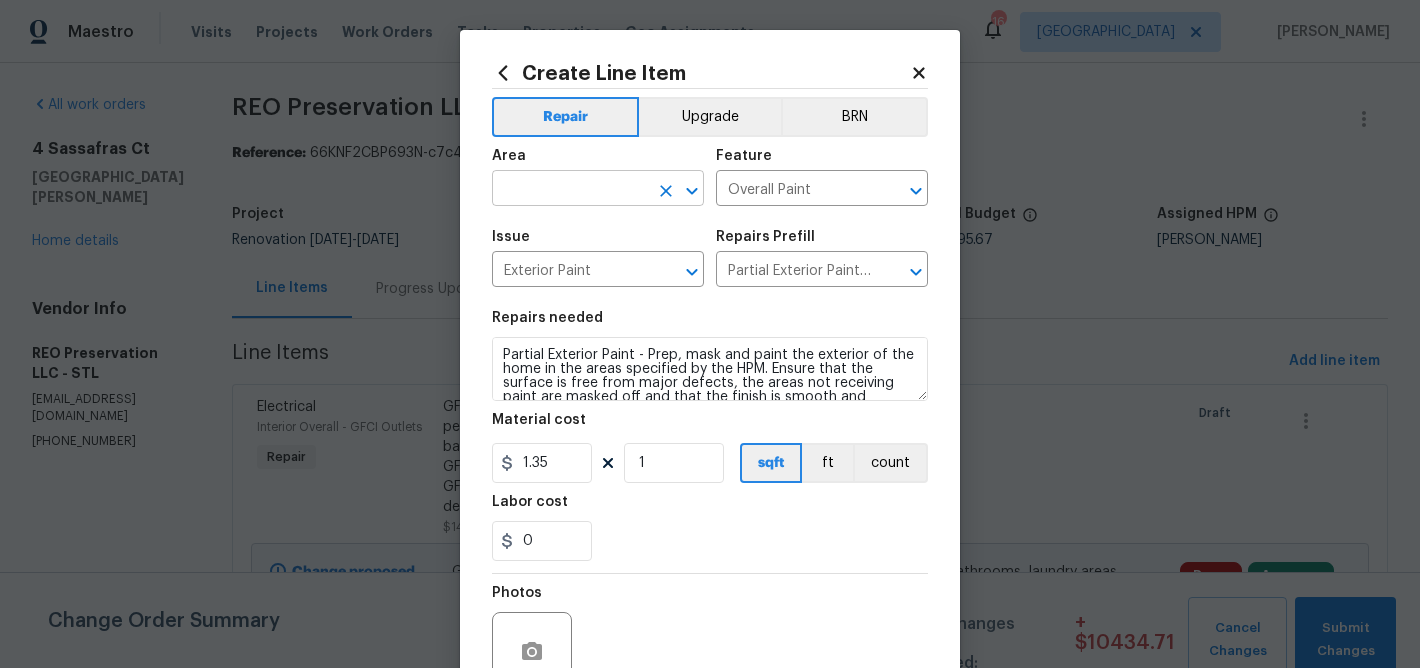 click at bounding box center (570, 190) 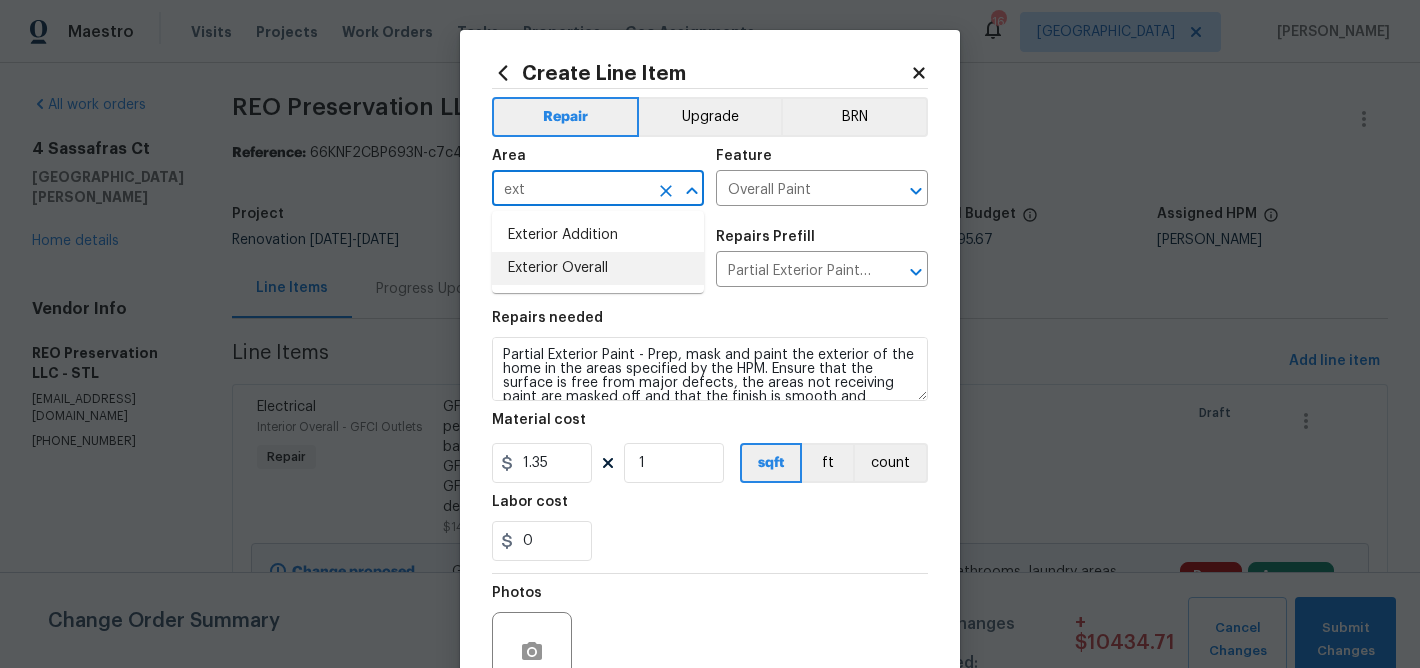 click on "Exterior Overall" at bounding box center (598, 268) 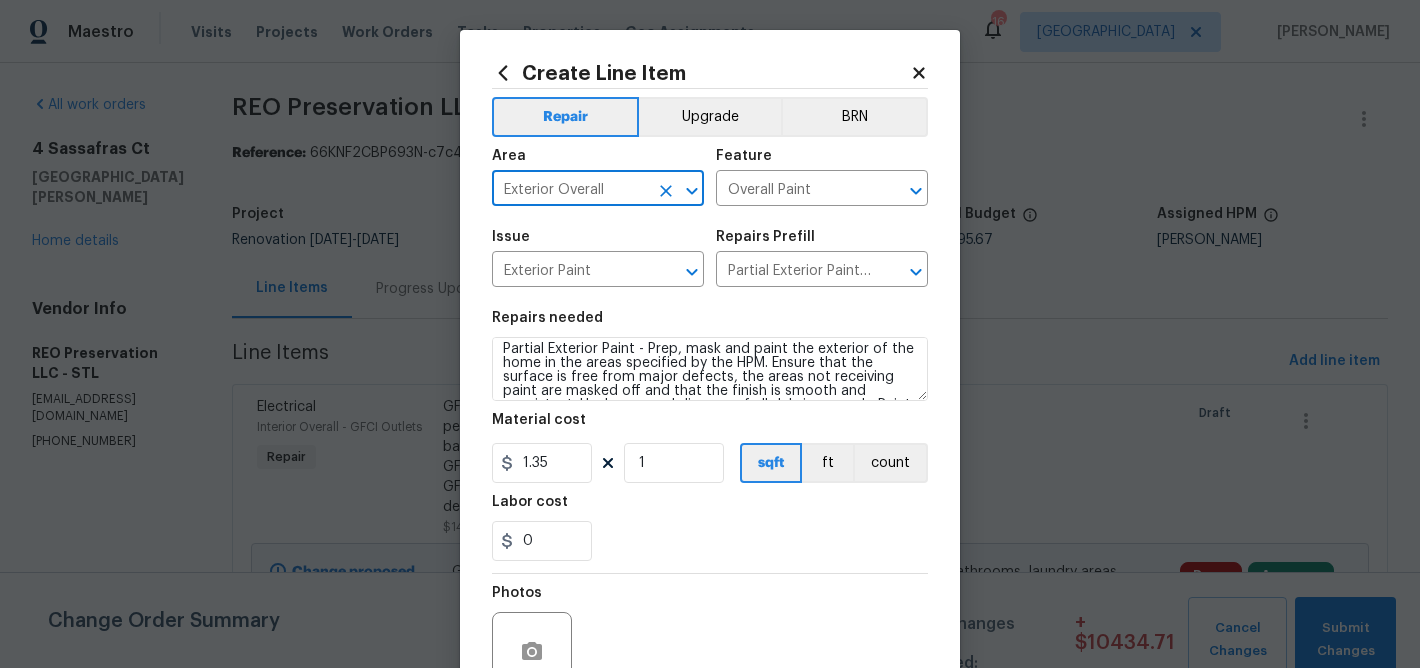 scroll, scrollTop: 2, scrollLeft: 0, axis: vertical 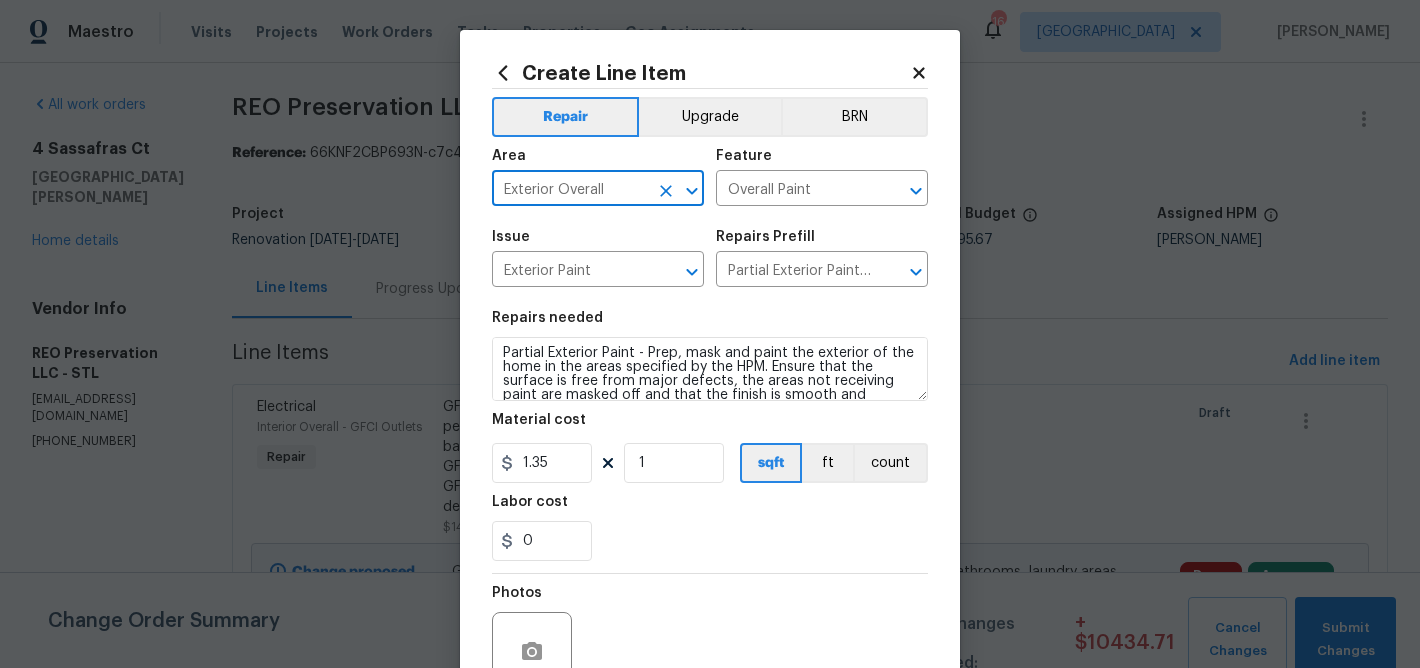 type on "Exterior Overall" 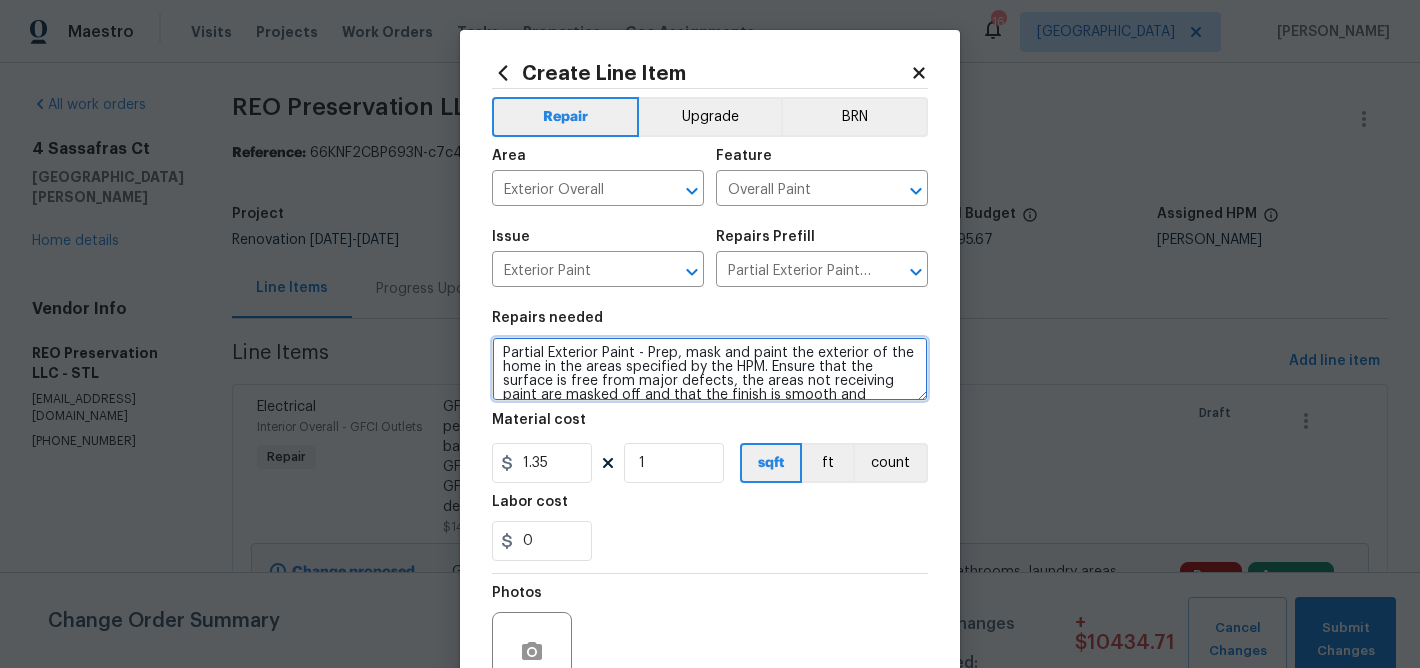 scroll, scrollTop: 0, scrollLeft: 0, axis: both 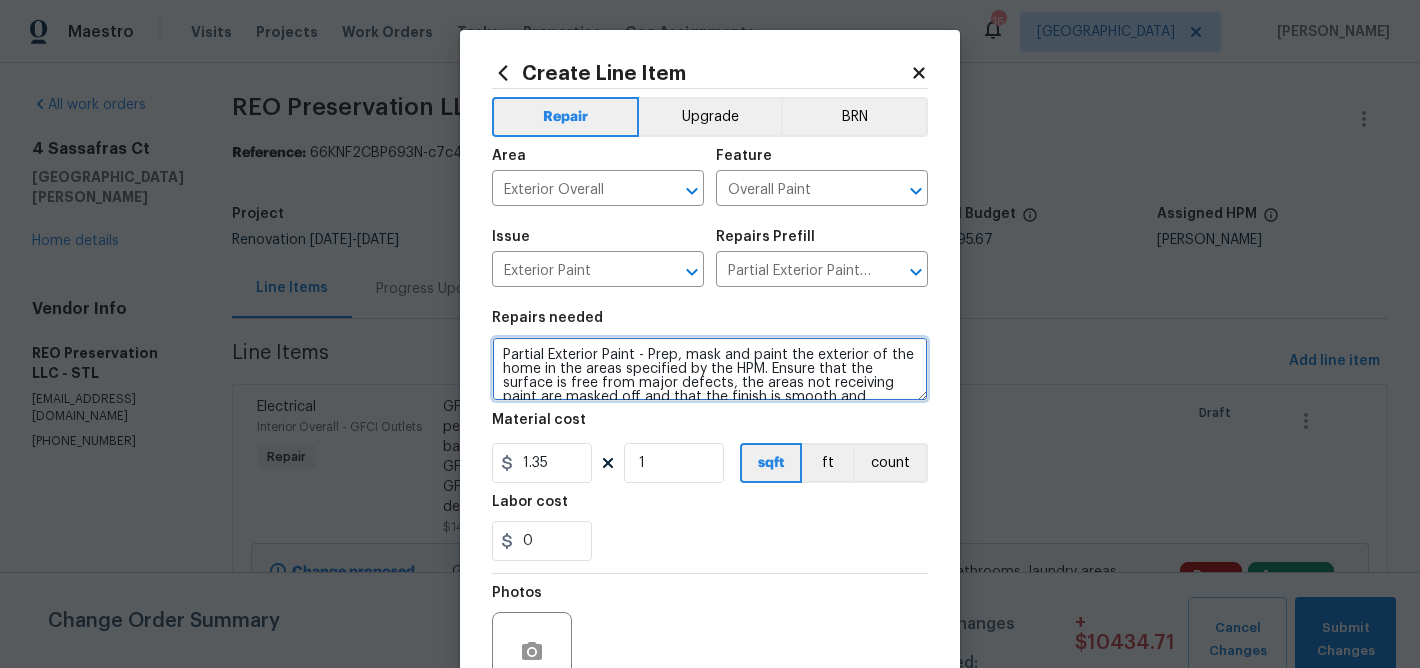 drag, startPoint x: 766, startPoint y: 368, endPoint x: 868, endPoint y: 355, distance: 102.825096 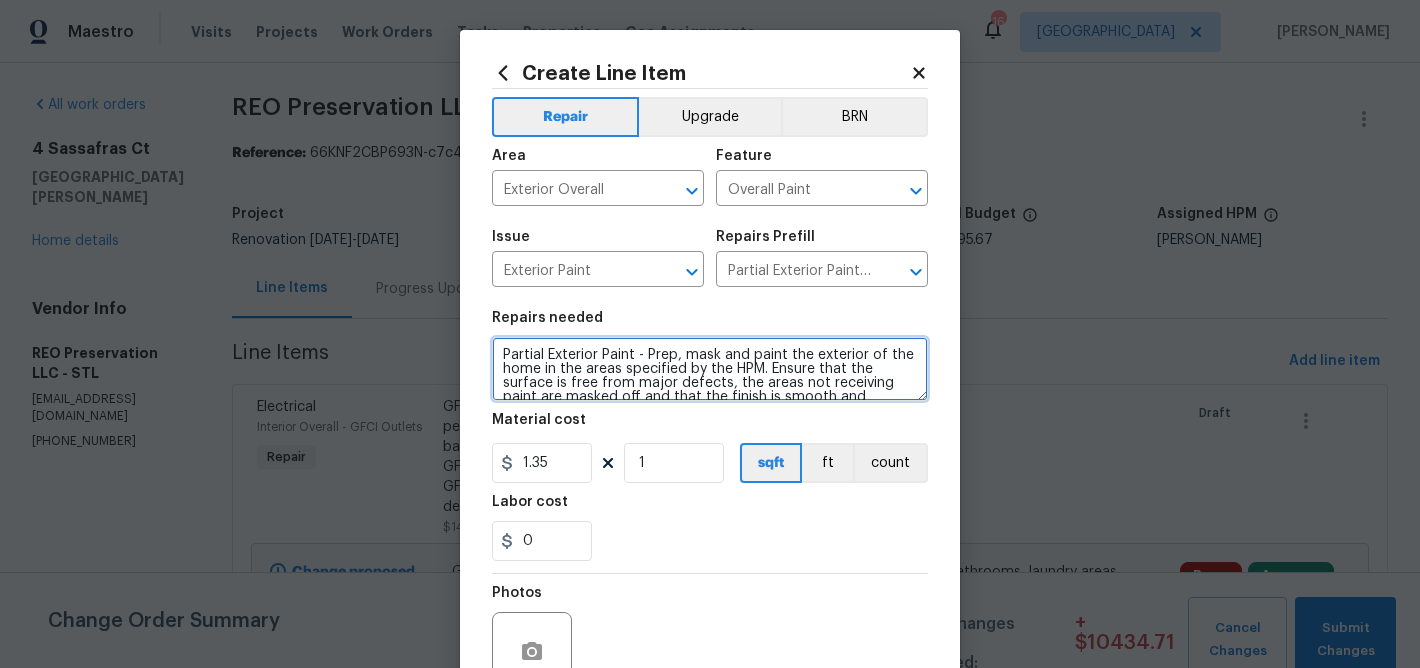 click on "Partial Exterior Paint - Prep, mask and paint the exterior of the home in the areas specified by the HPM. Ensure that the surface is free from major defects, the areas not receiving paint are masked off and that the finish is smooth and consistent. Haul away and dispose of all debris properly. Paint will be delivered onsite, Purchased by Opendoor." at bounding box center (710, 369) 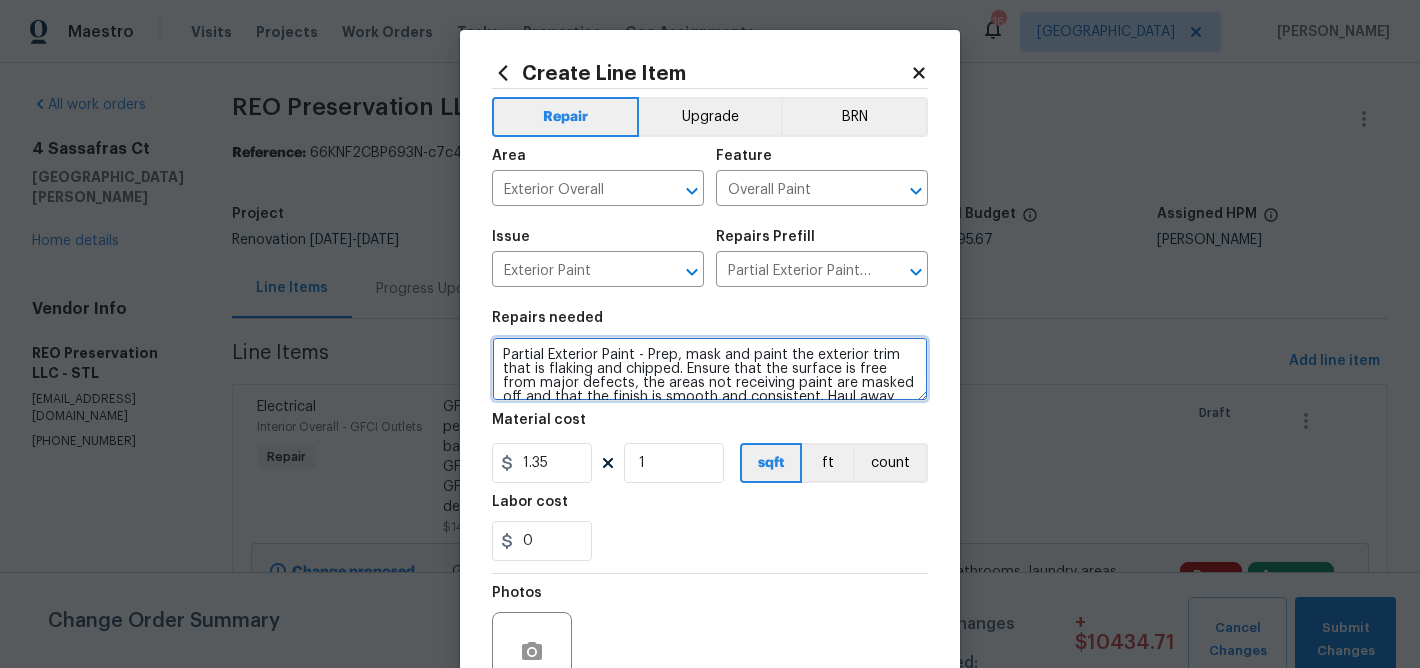 type on "Partial Exterior Paint - Prep, mask and paint the exterior trim that is flaking and chipped. Ensure that the surface is free from major defects, the areas not receiving paint are masked off and that the finish is smooth and consistent. Haul away and dispose of all debris properly. Paint will be delivered onsite, Purchased by Opendoor." 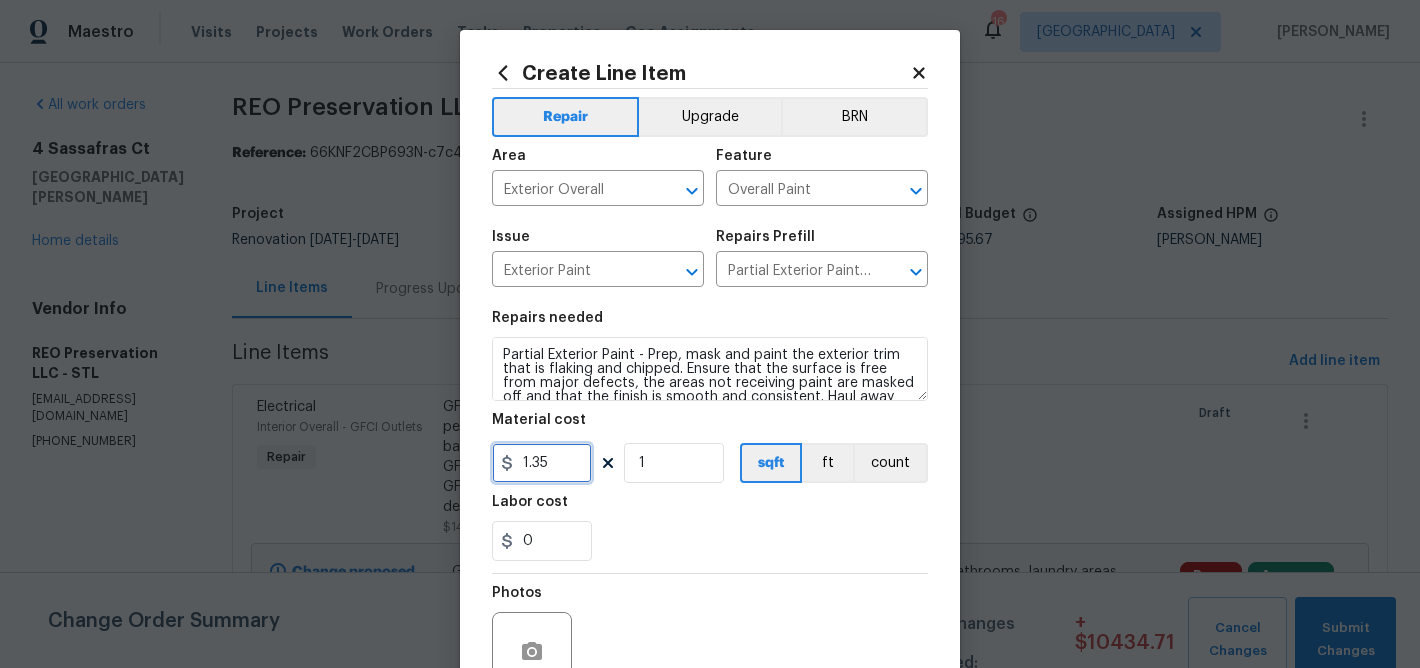 click on "1.35" at bounding box center (542, 463) 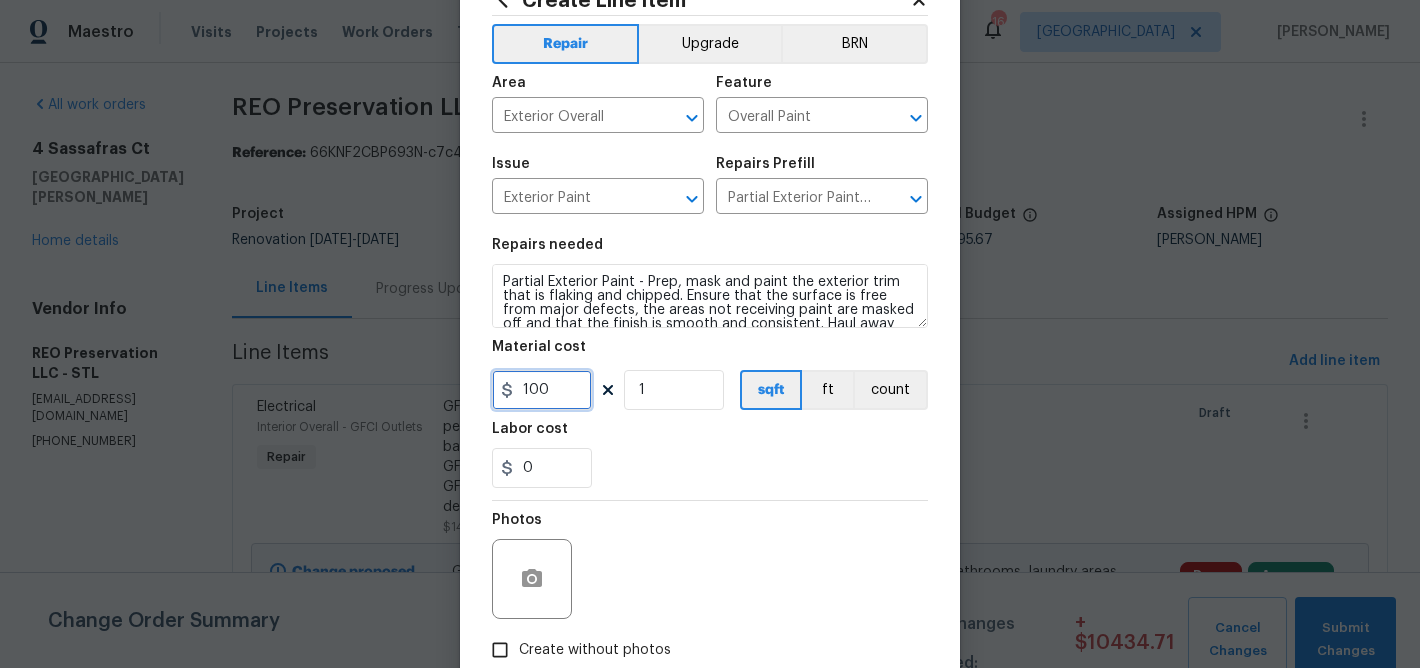 scroll, scrollTop: 101, scrollLeft: 0, axis: vertical 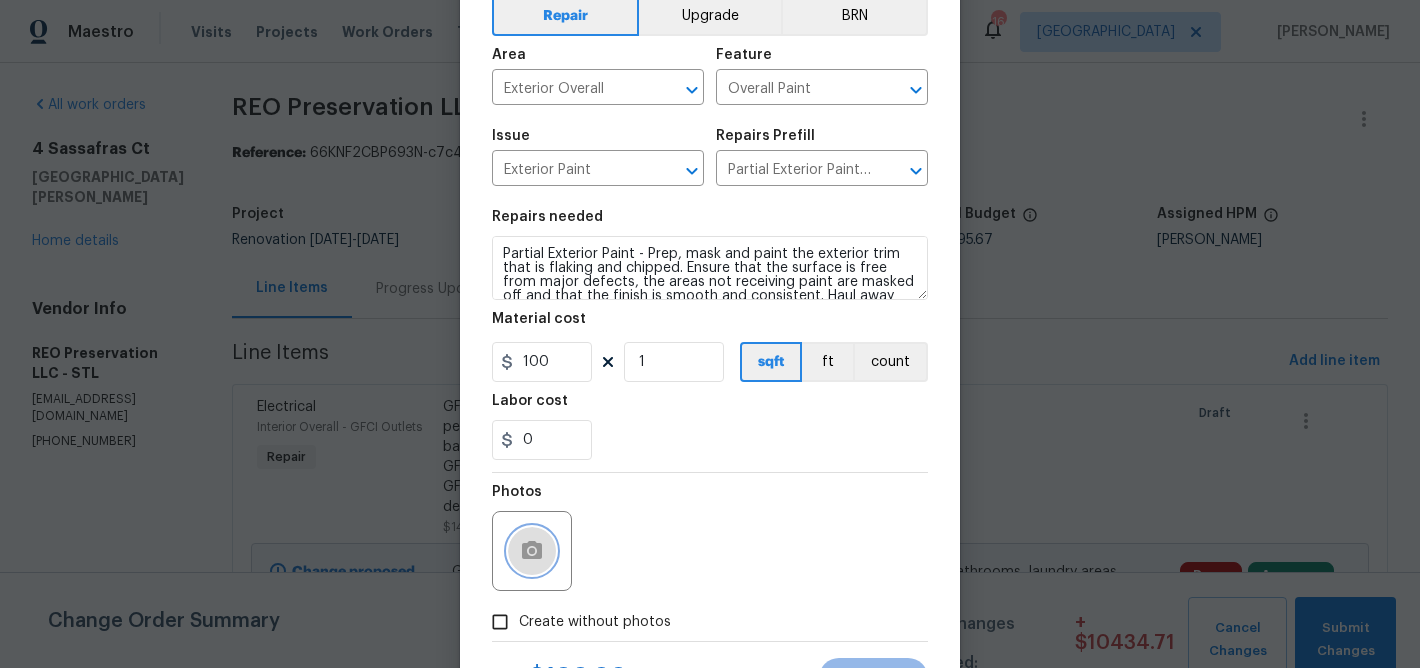 click 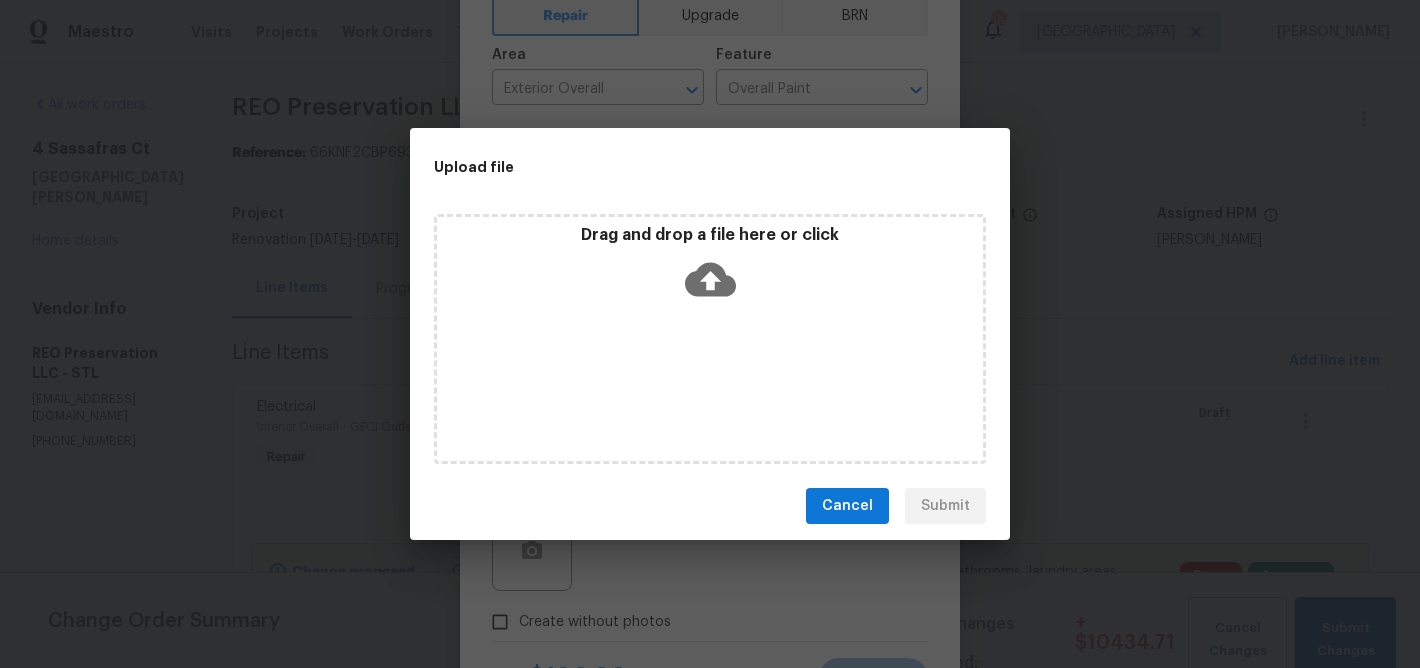 click 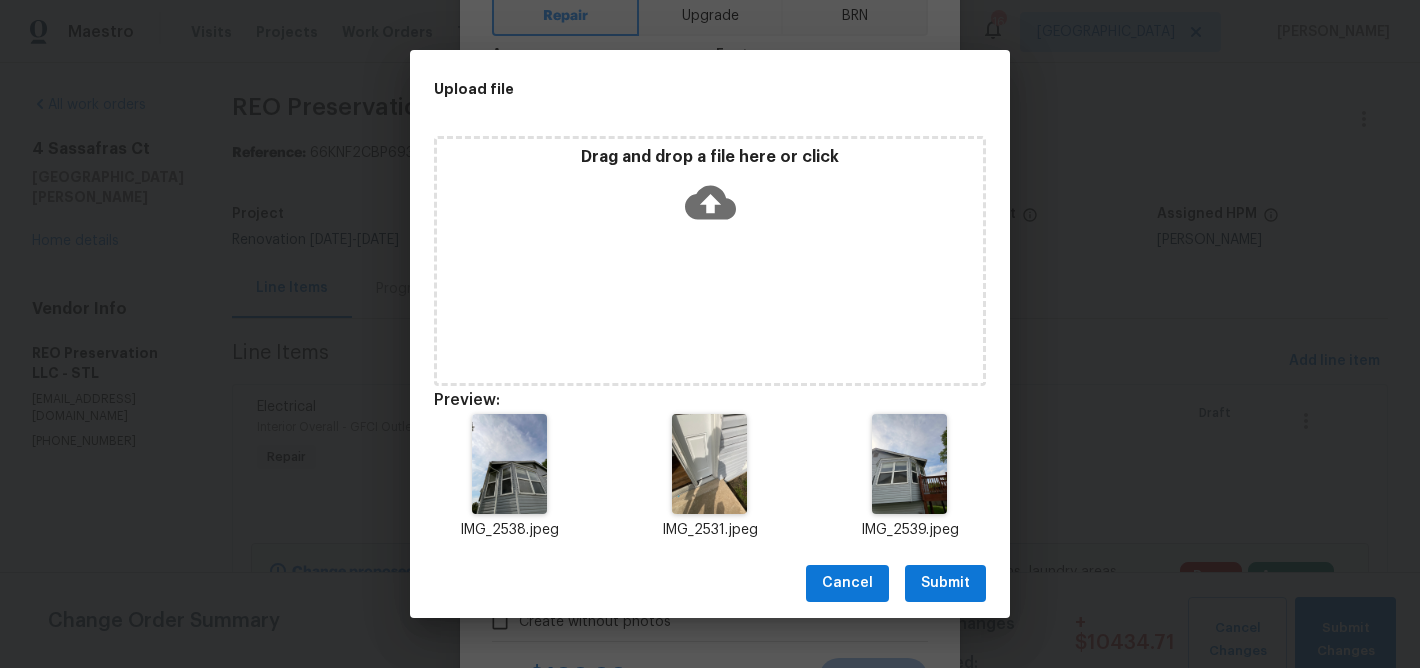 click on "Submit" at bounding box center [945, 583] 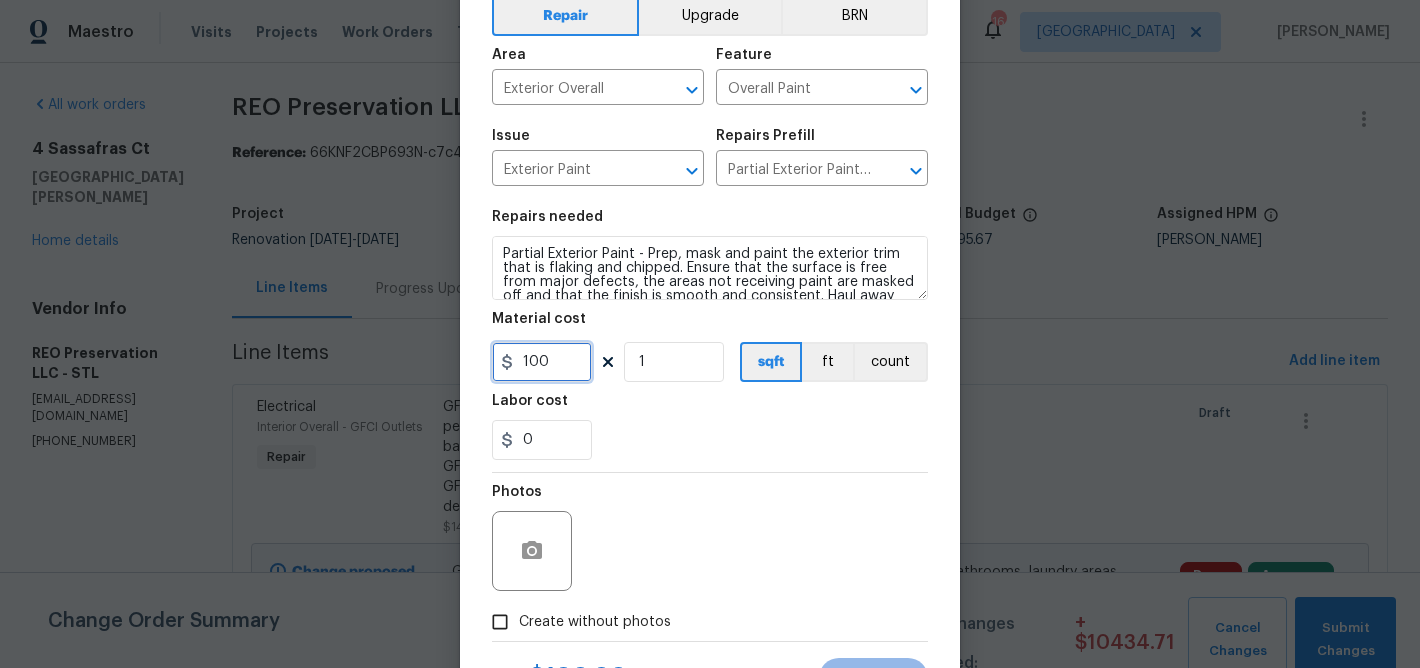click on "100" at bounding box center (542, 362) 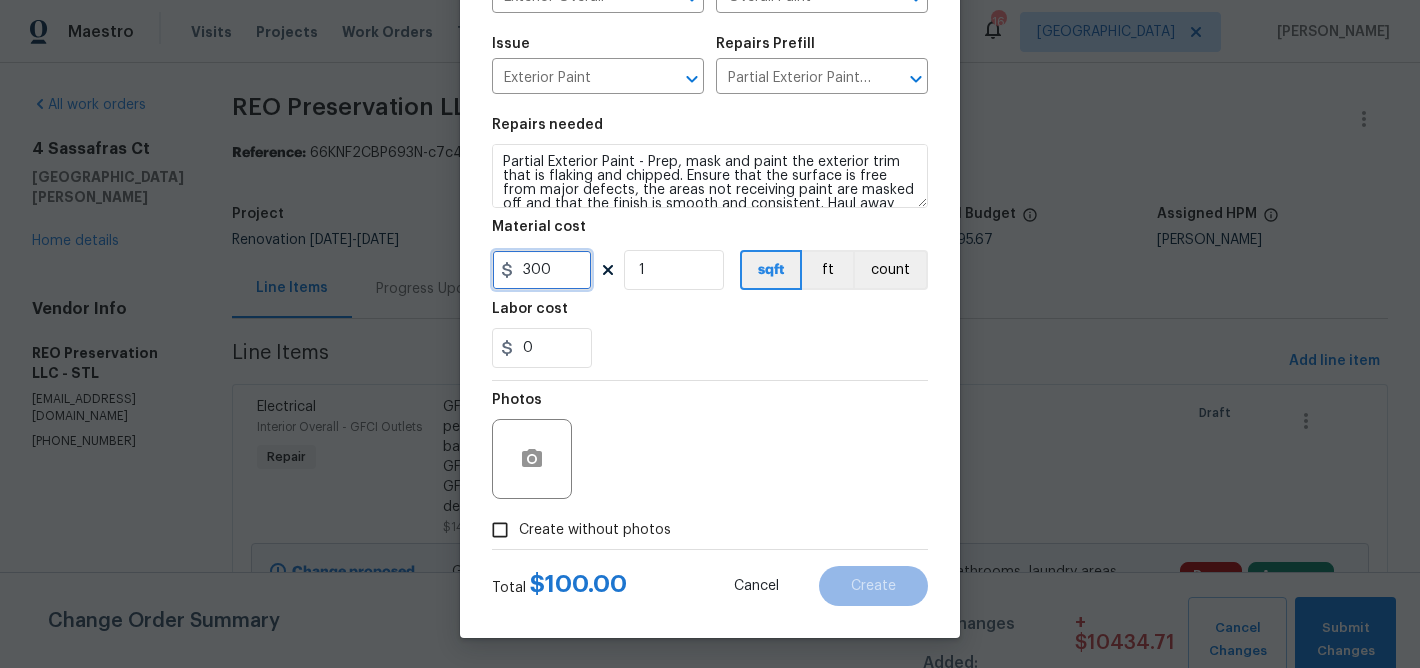 scroll, scrollTop: 194, scrollLeft: 0, axis: vertical 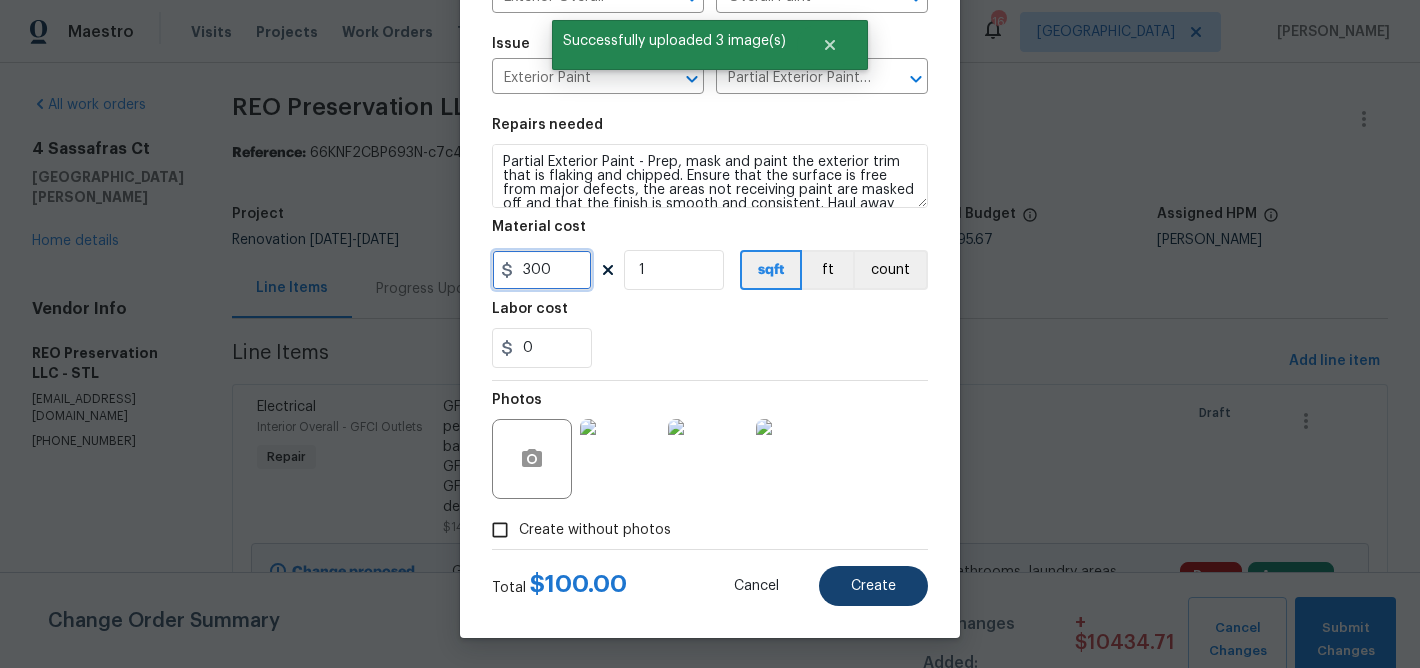 type on "300" 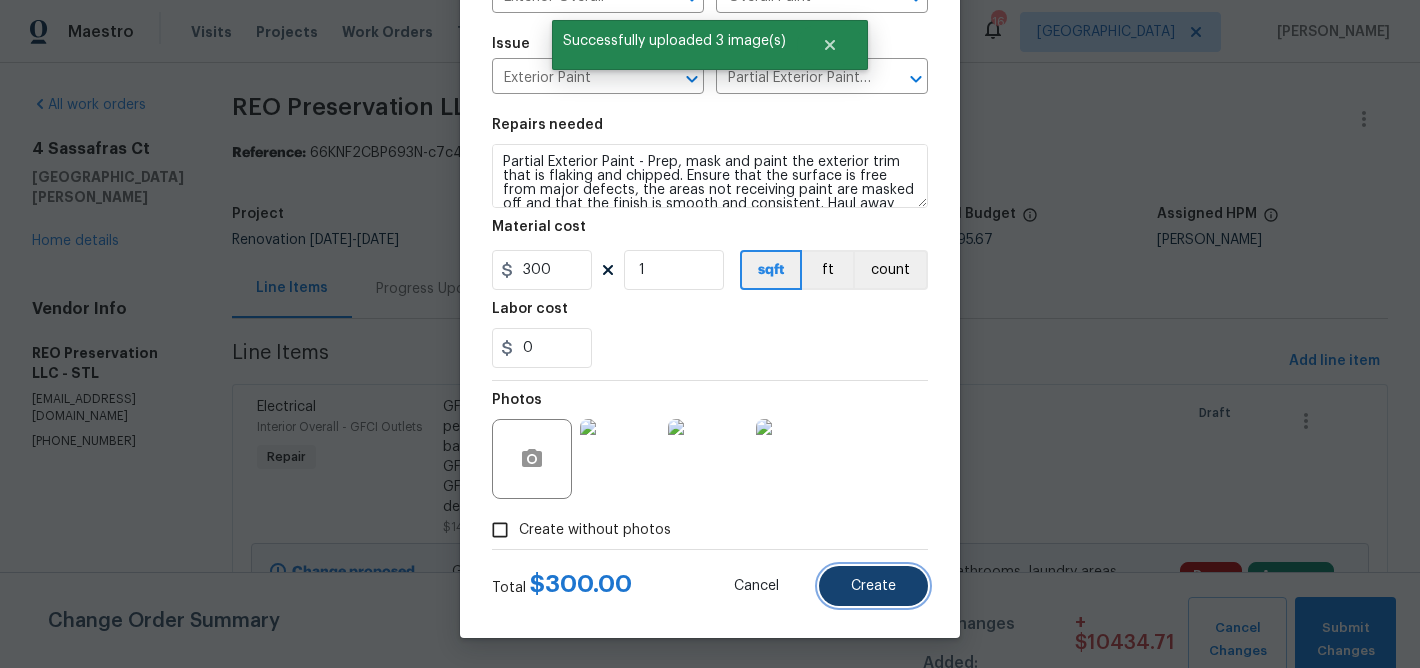 click on "Create" at bounding box center [873, 586] 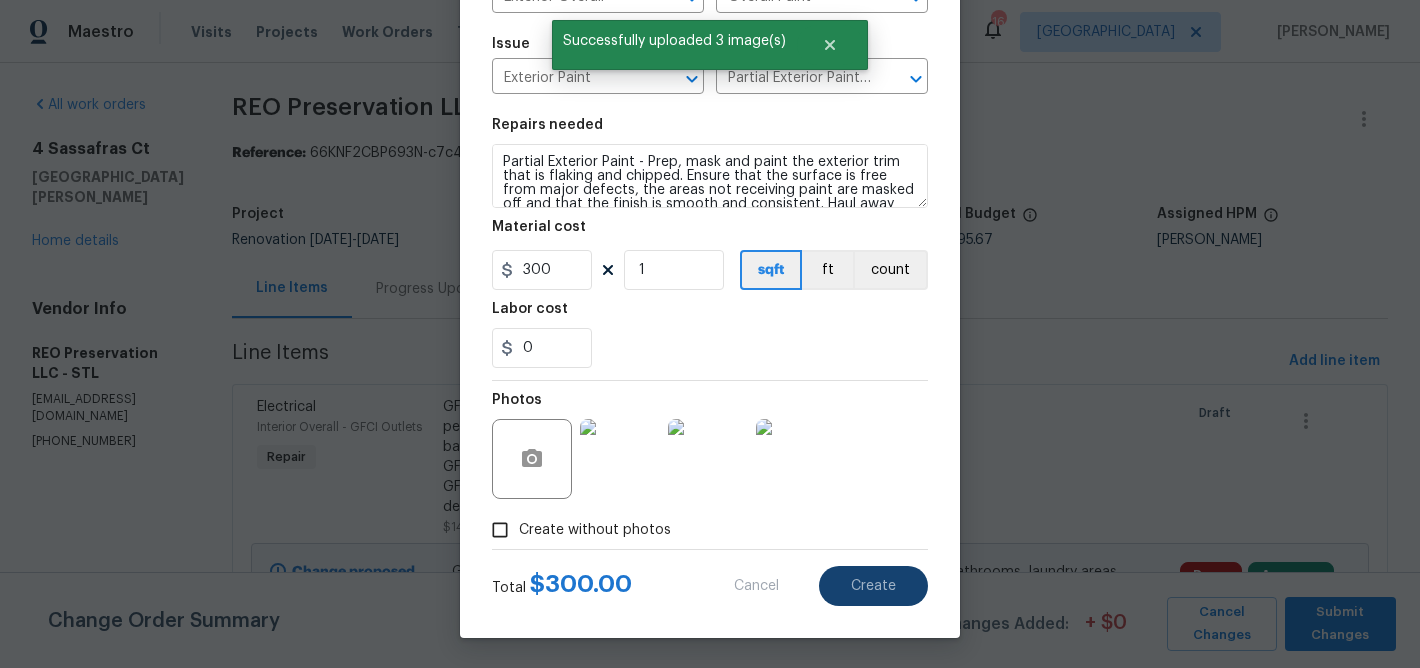 type 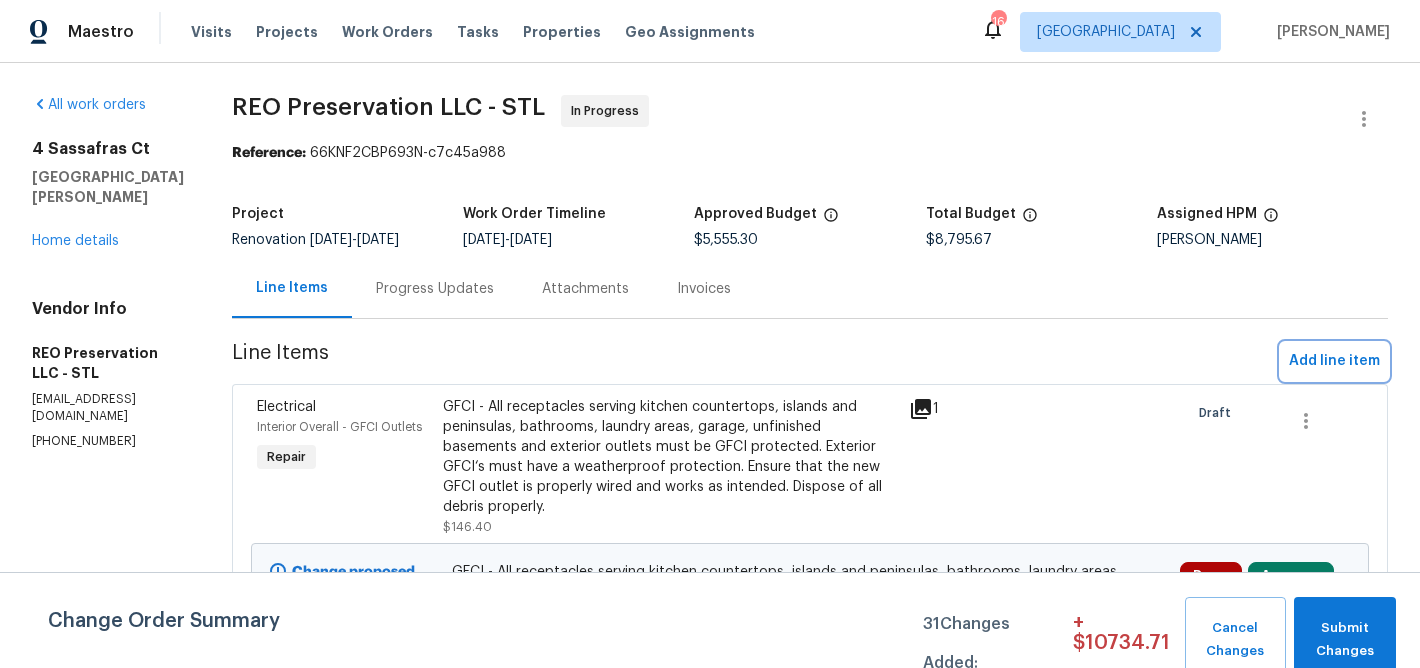 click on "Add line item" at bounding box center (1334, 361) 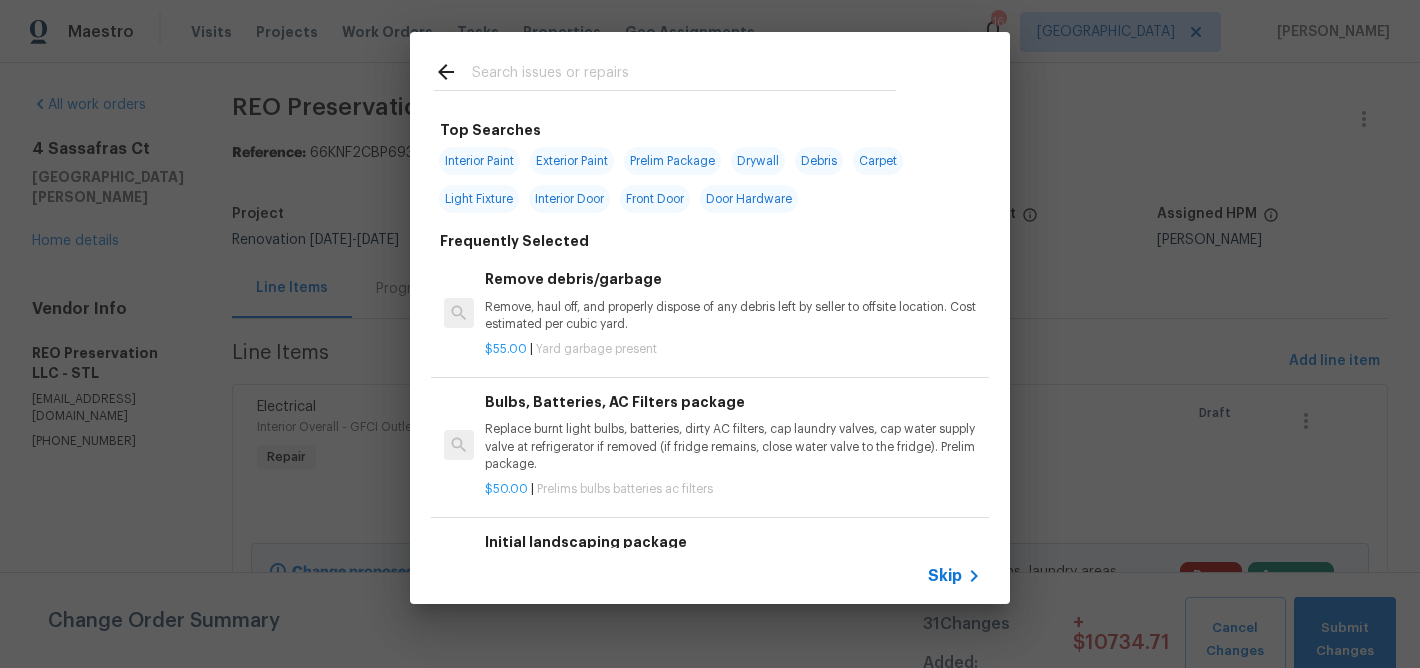 click at bounding box center [665, 71] 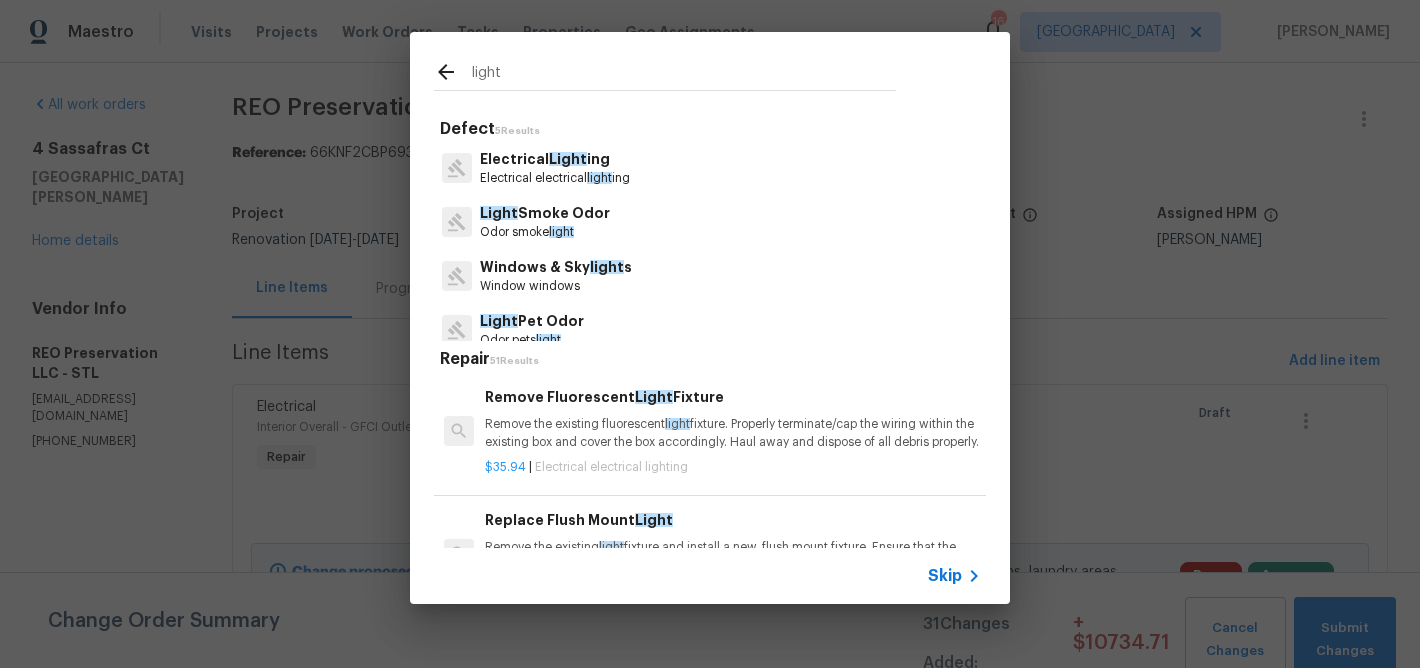 type on "light" 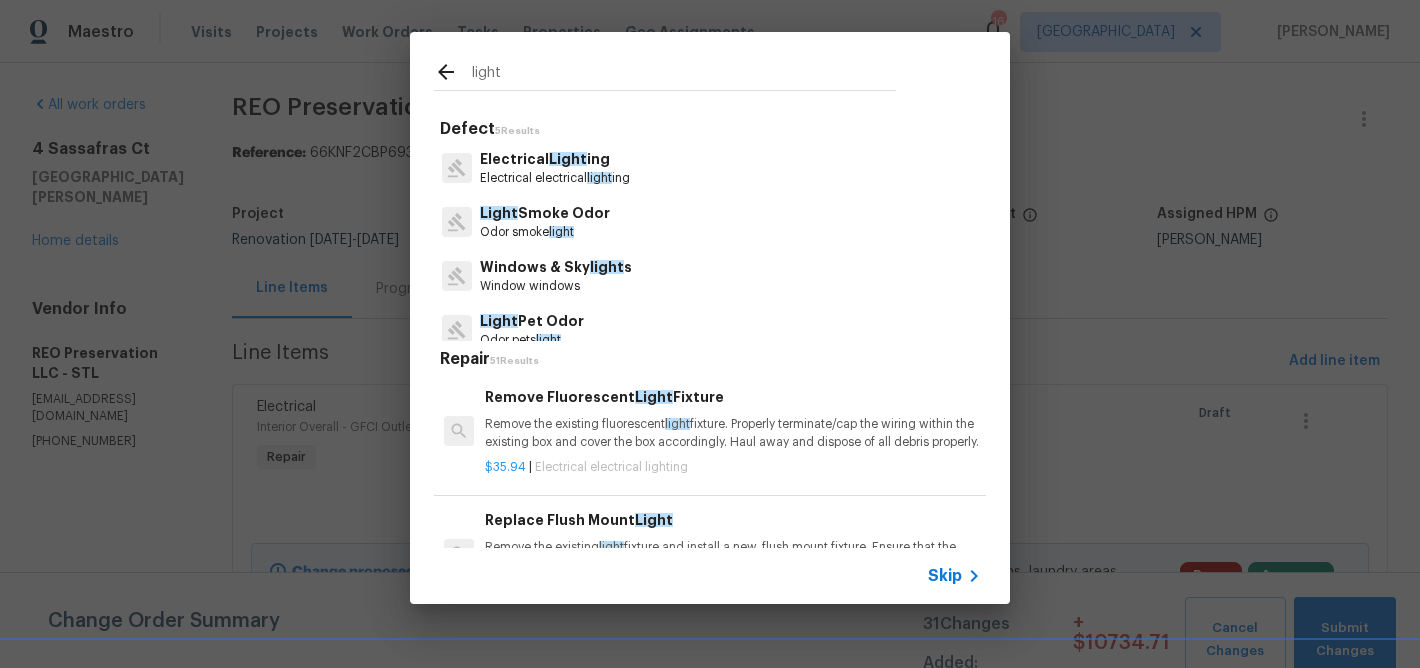 click on "Light" at bounding box center [568, 159] 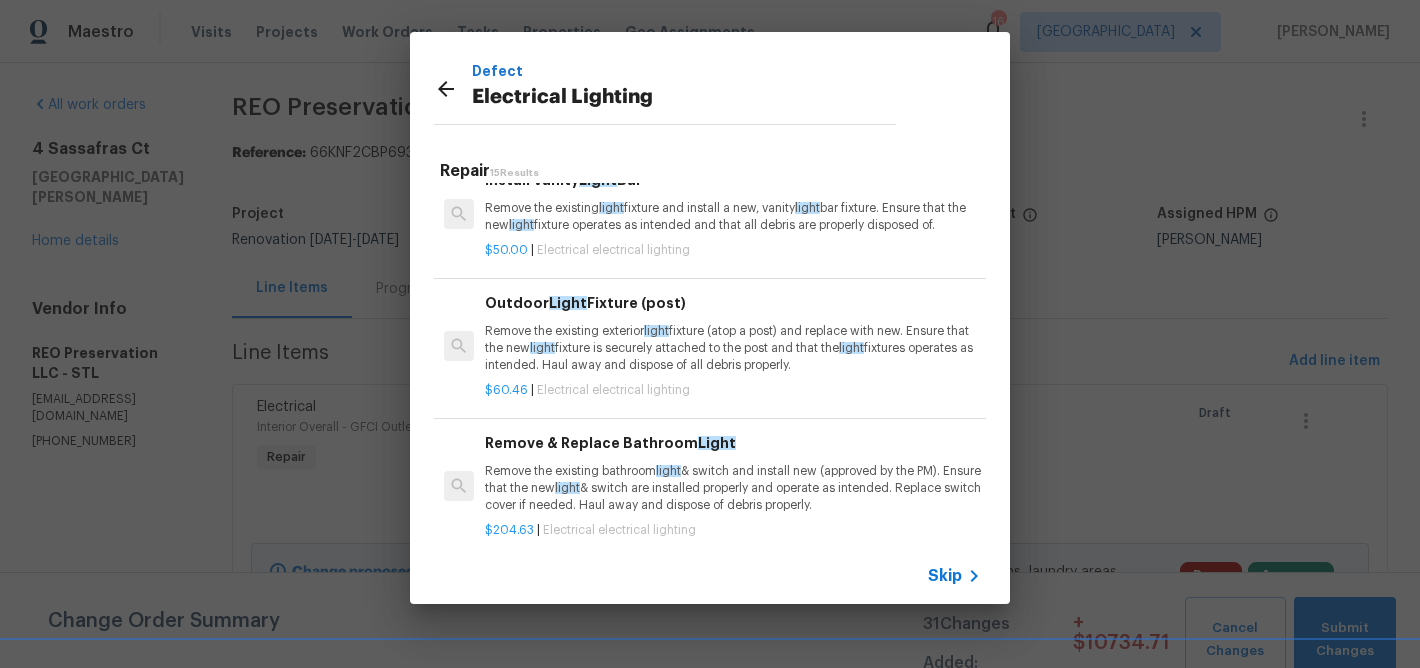 scroll, scrollTop: 276, scrollLeft: 0, axis: vertical 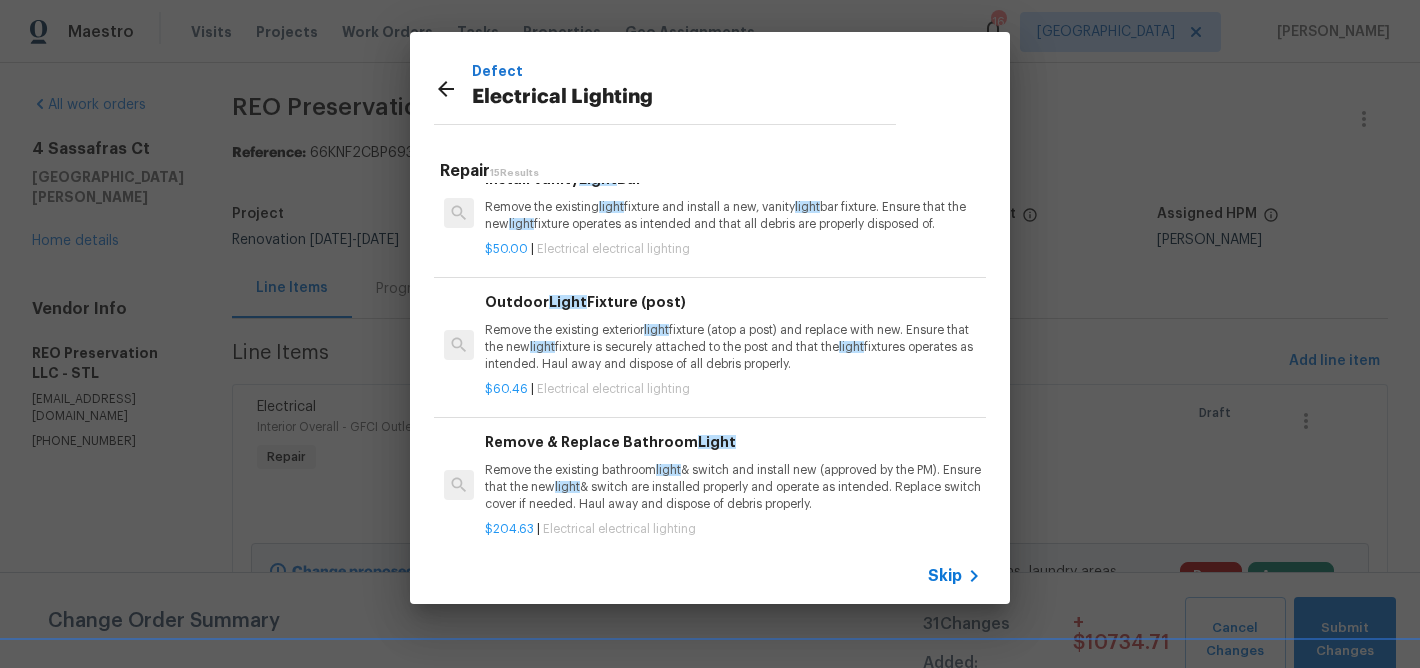 click on "Remove the existing exterior  light  fixture (atop a post) and replace with new. Ensure that the new  light  fixture is securely attached to the post and that the  light  fixtures operates as intended. Haul away and dispose of all debris properly." at bounding box center [733, 347] 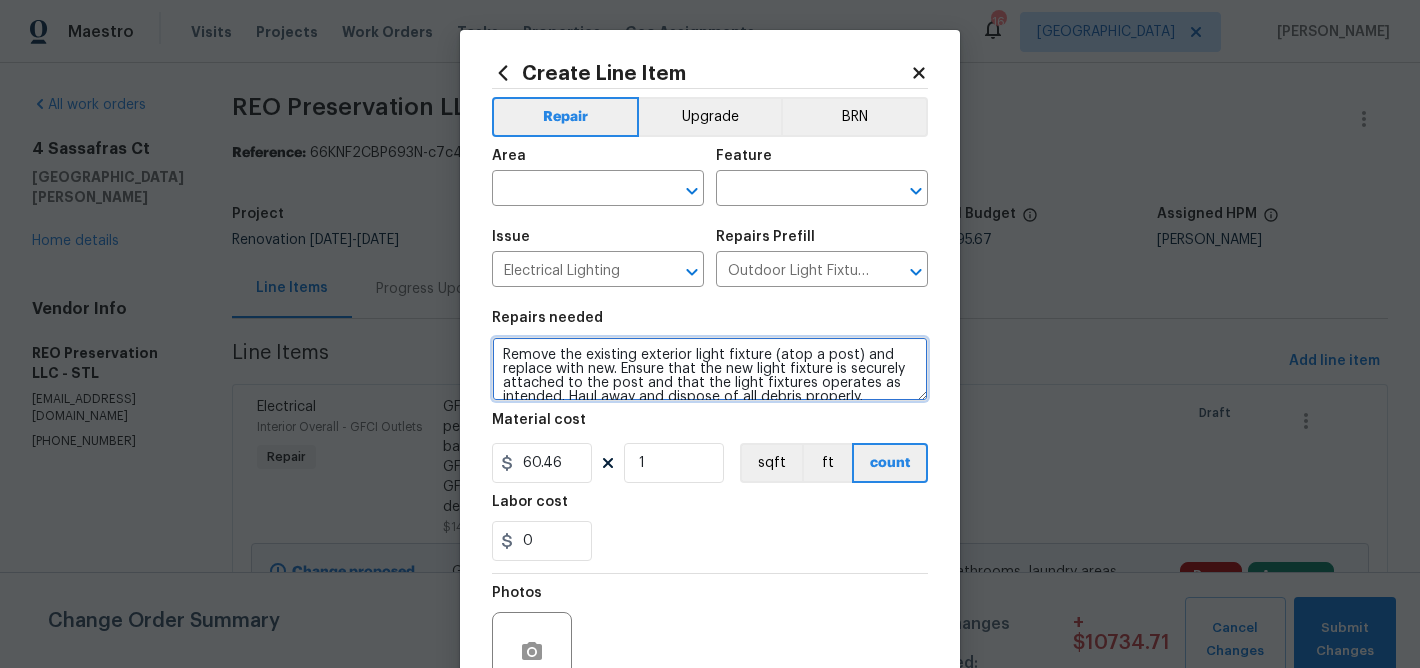 click on "Remove the existing exterior light fixture (atop a post) and replace with new. Ensure that the new light fixture is securely attached to the post and that the light fixtures operates as intended. Haul away and dispose of all debris properly." at bounding box center (710, 369) 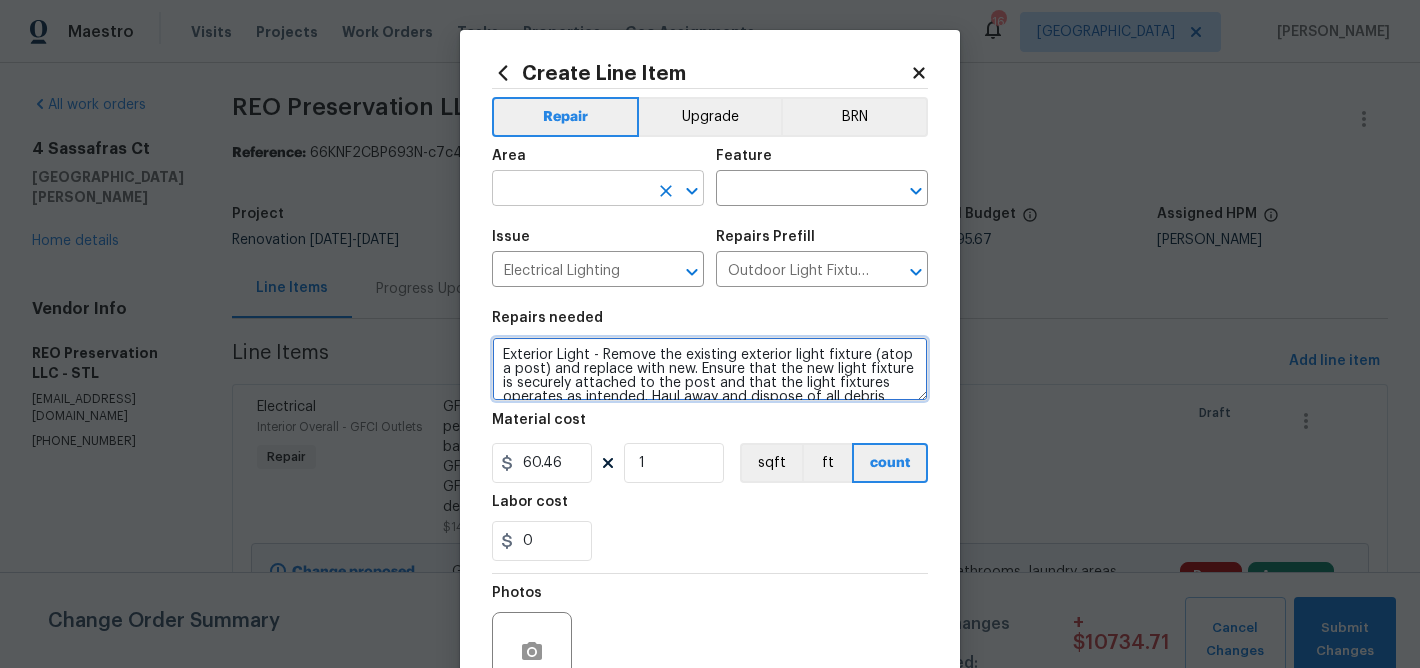 type on "Exterior Light - Remove the existing exterior light fixture (atop a post) and replace with new. Ensure that the new light fixture is securely attached to the post and that the light fixtures operates as intended. Haul away and dispose of all debris properly." 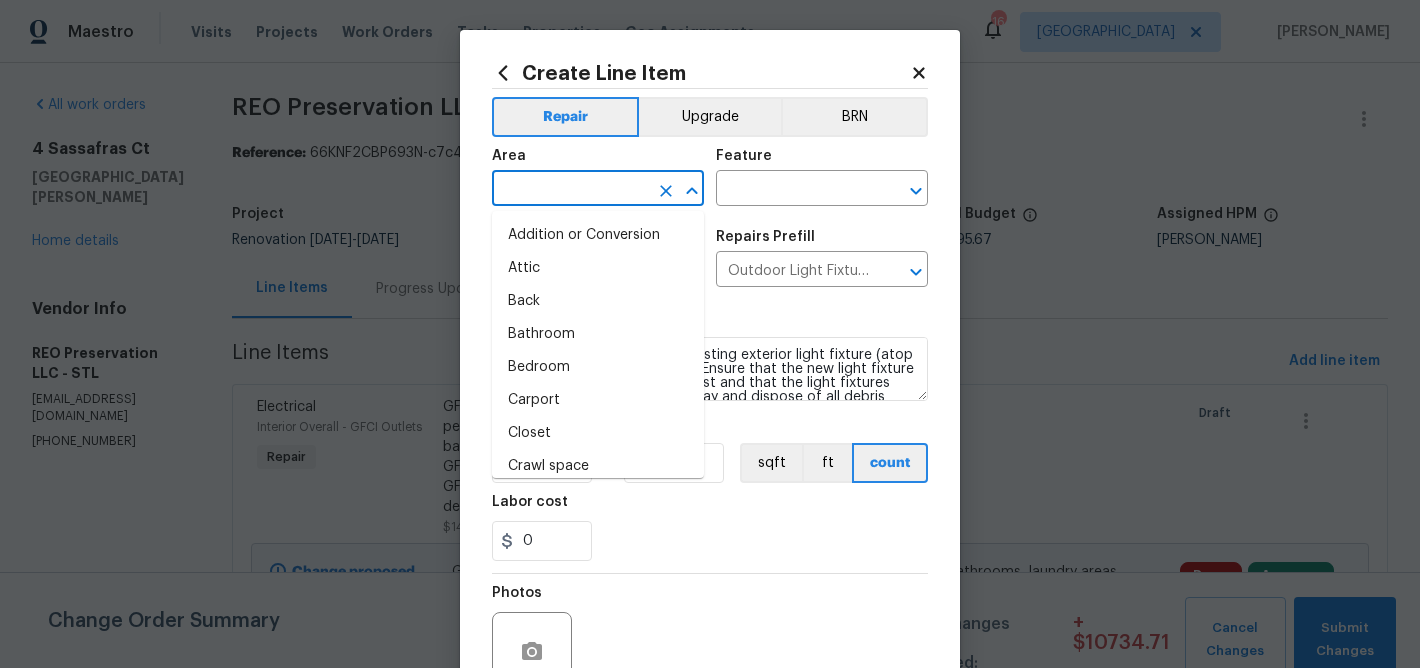 click at bounding box center [570, 190] 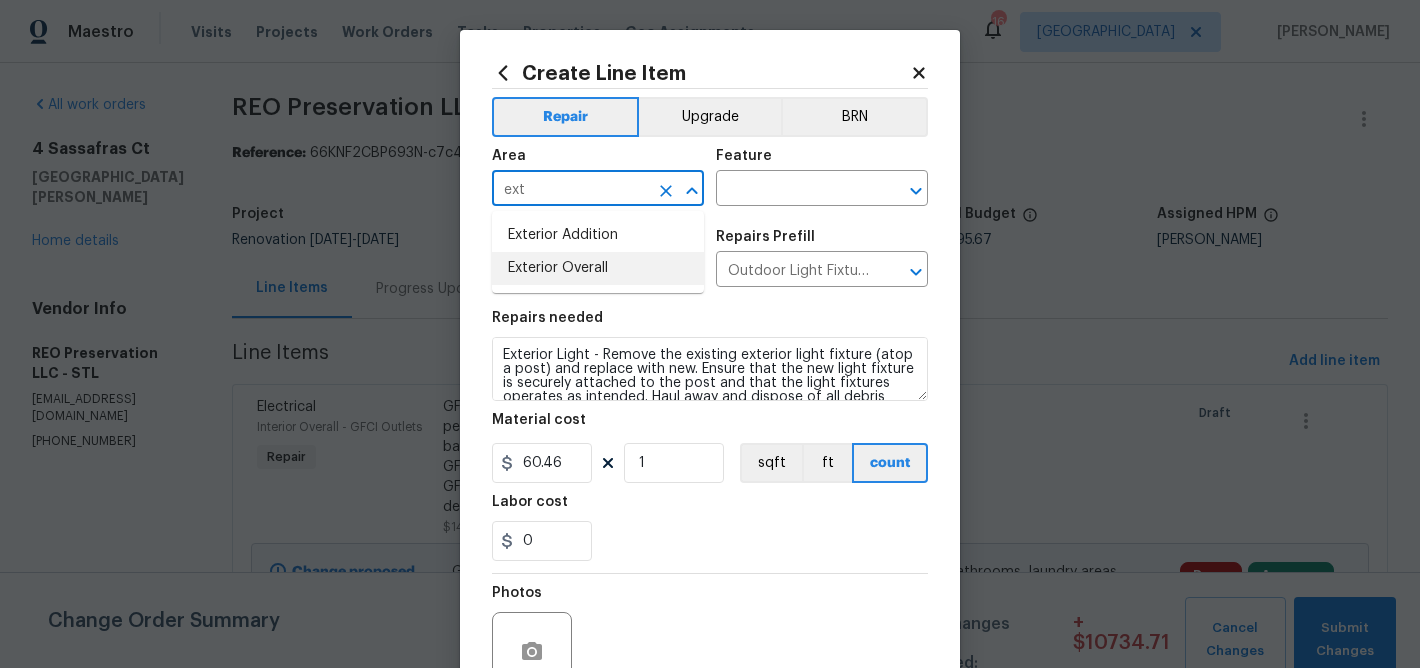 click on "Exterior Overall" at bounding box center (598, 268) 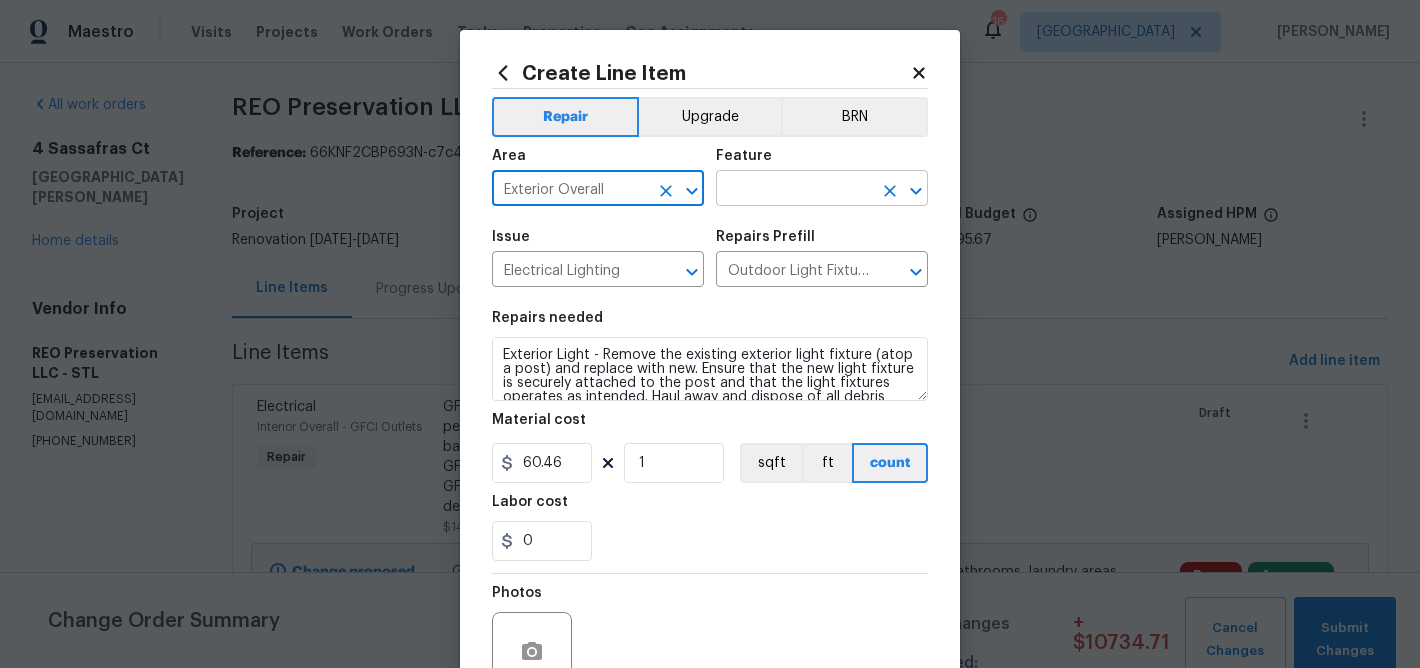 type on "Exterior Overall" 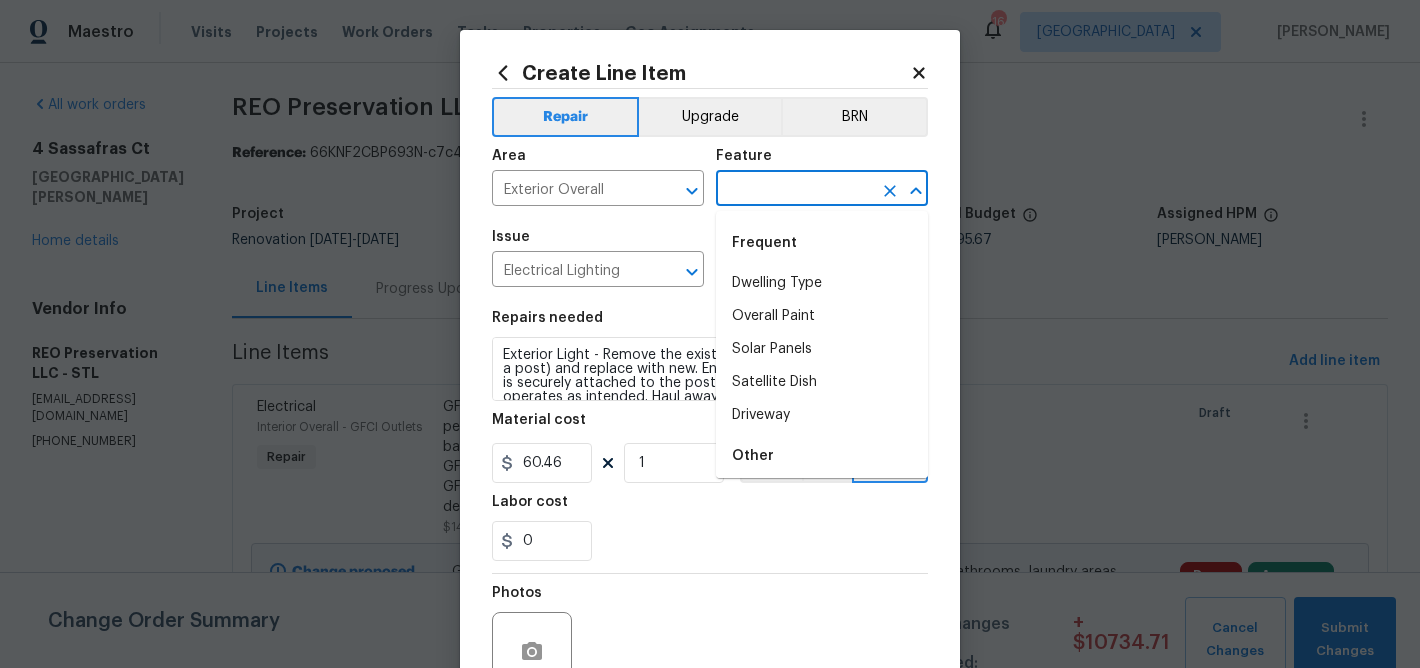 click at bounding box center (794, 190) 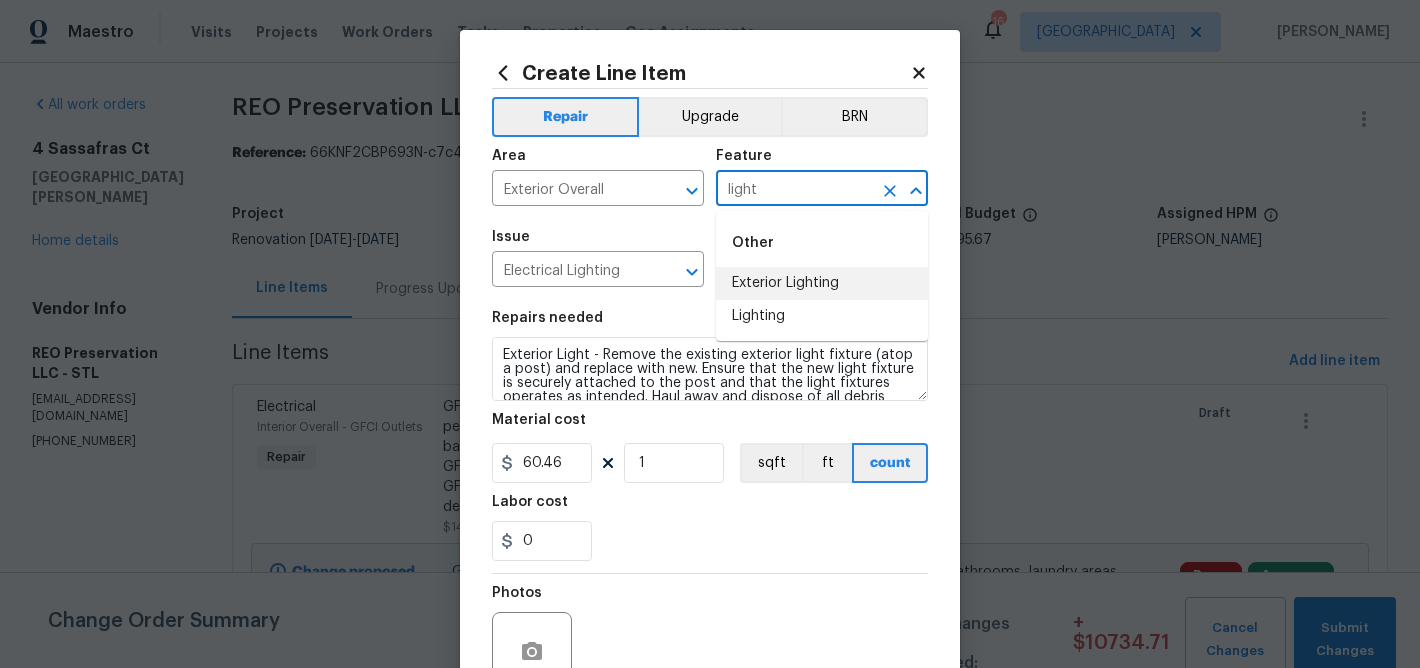 click on "Exterior Lighting" at bounding box center (822, 283) 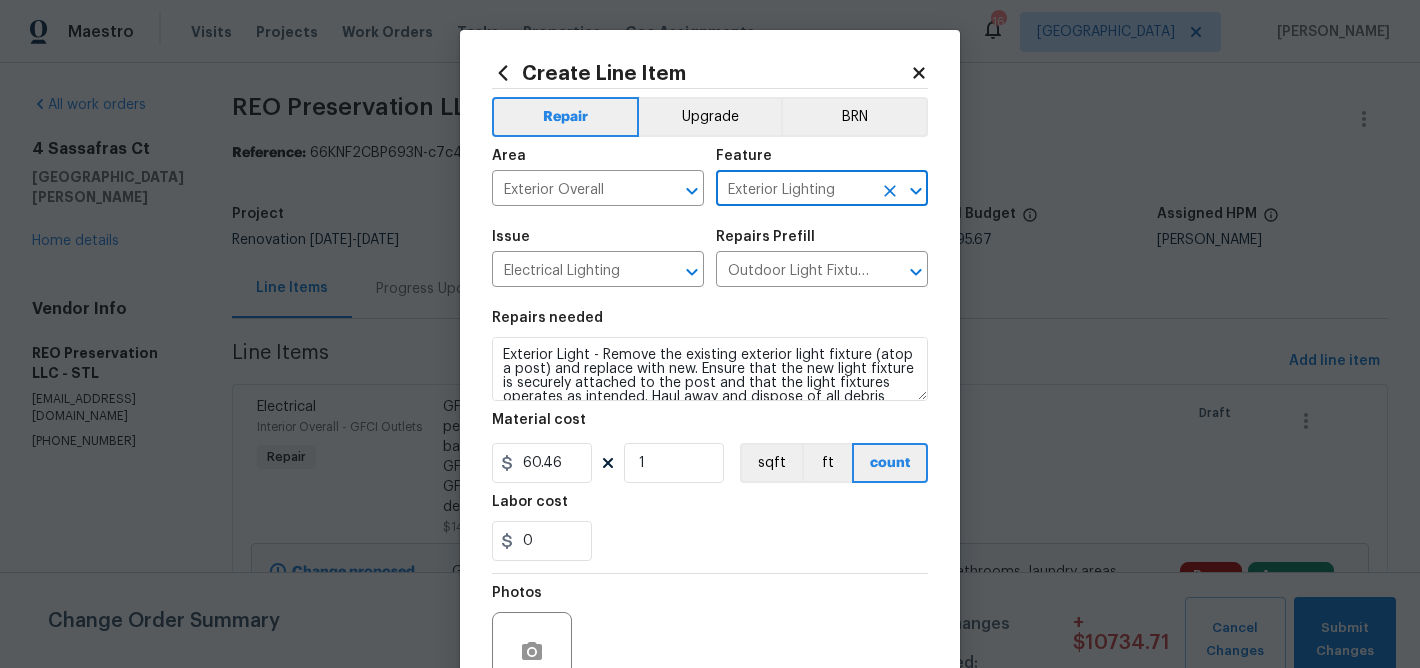type on "Exterior Lighting" 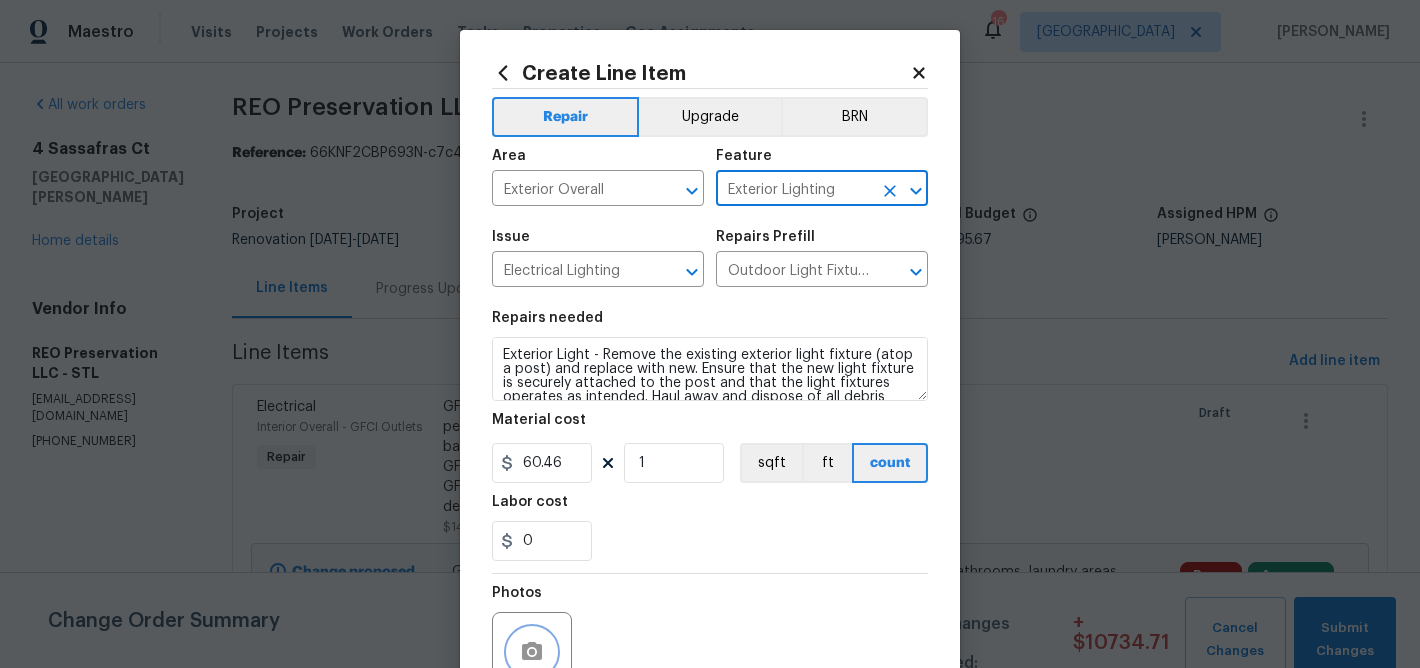 click 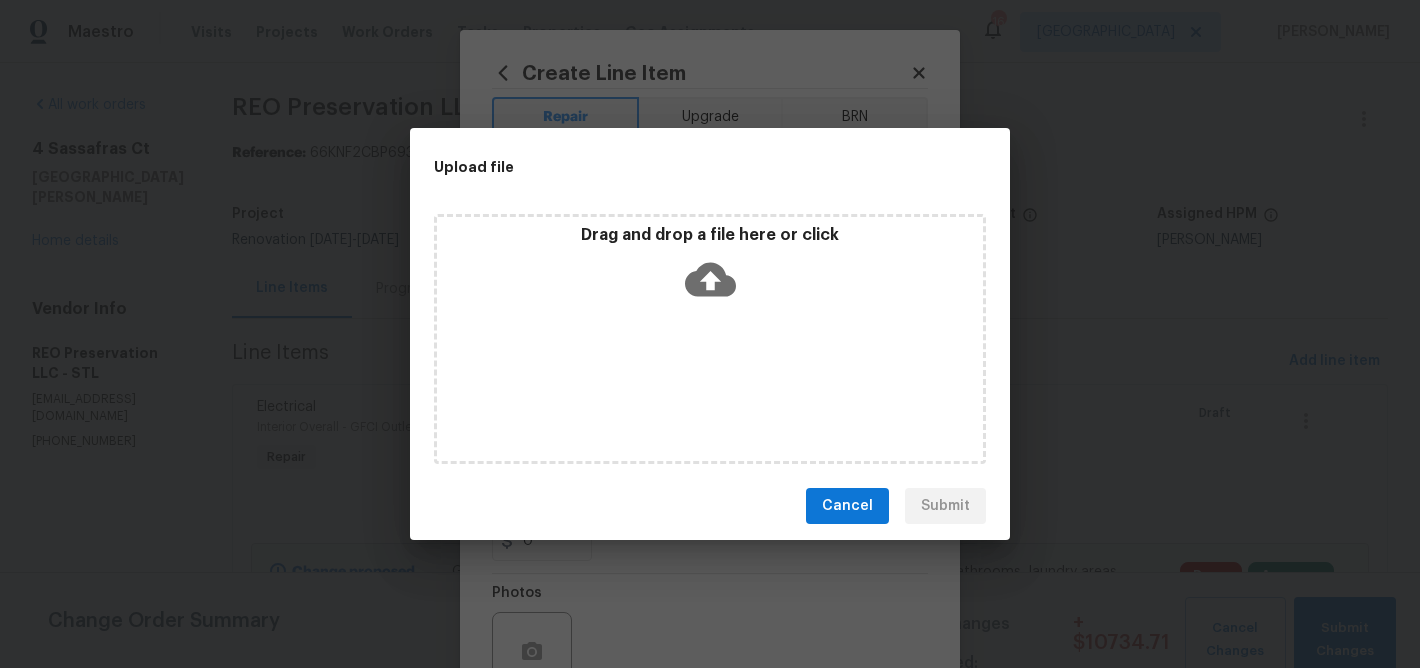 click 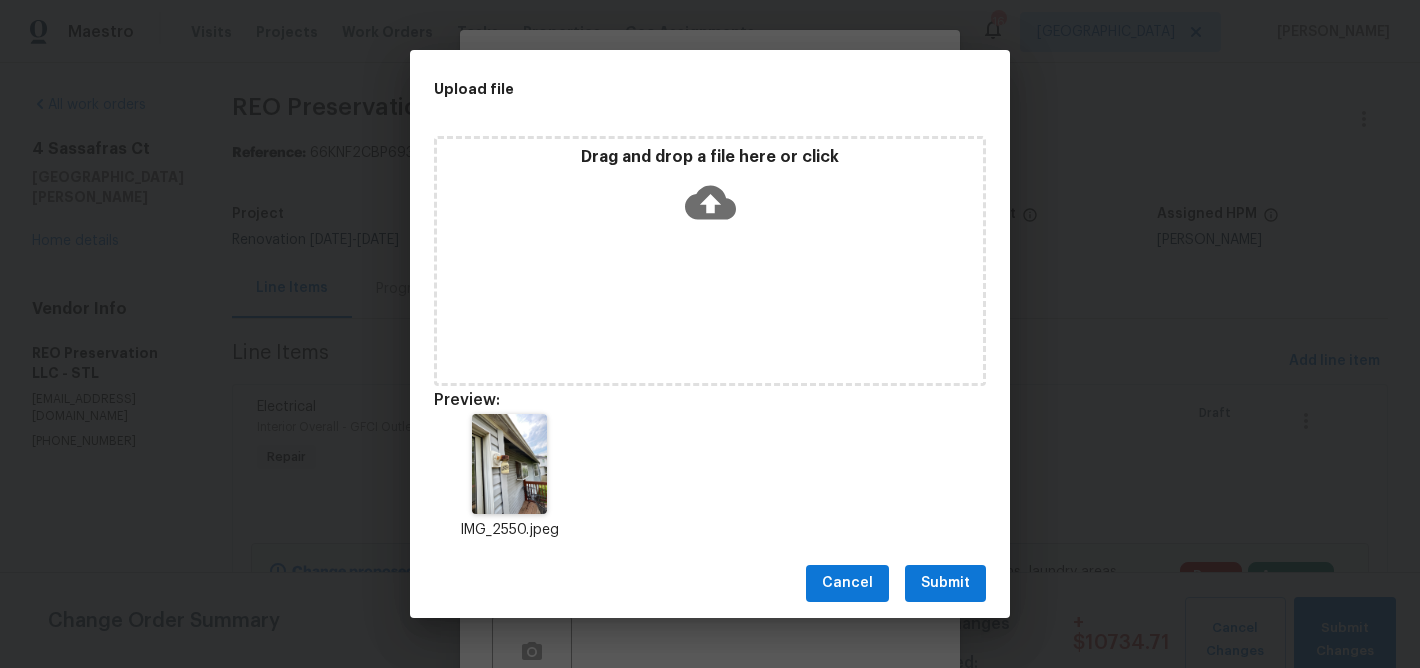 click on "Submit" at bounding box center (945, 583) 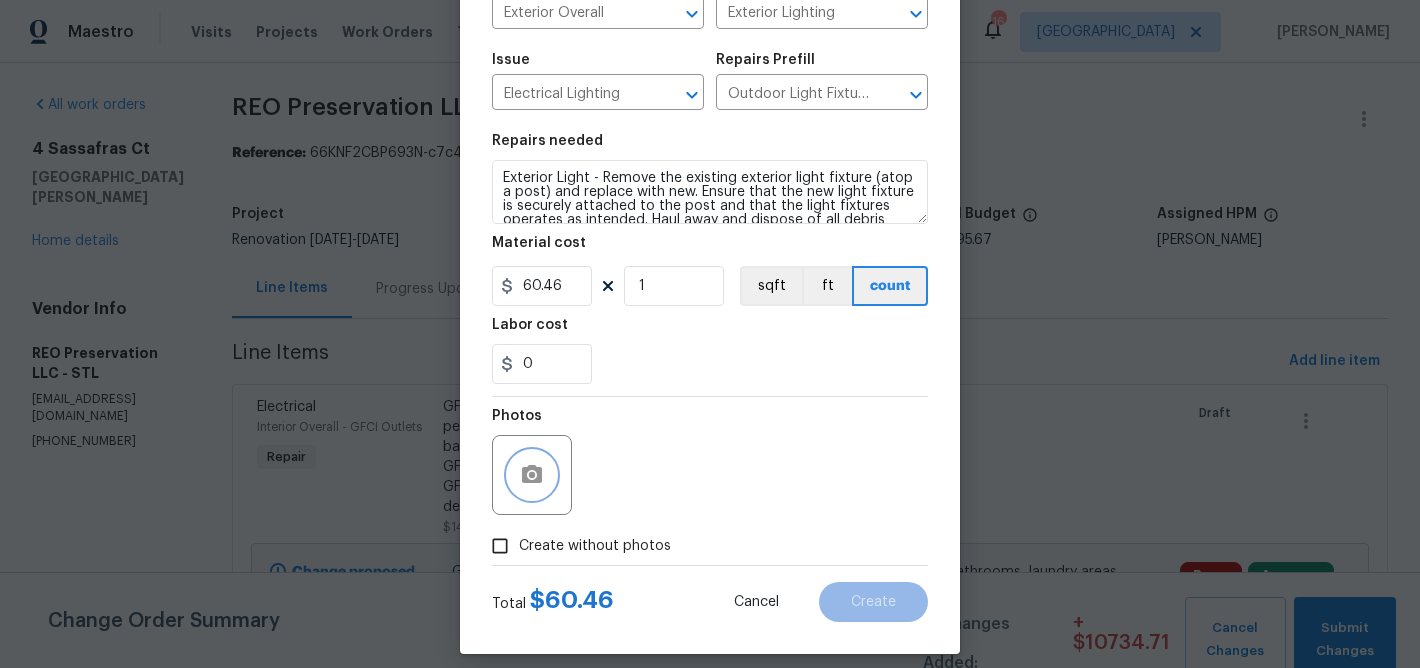 scroll, scrollTop: 194, scrollLeft: 0, axis: vertical 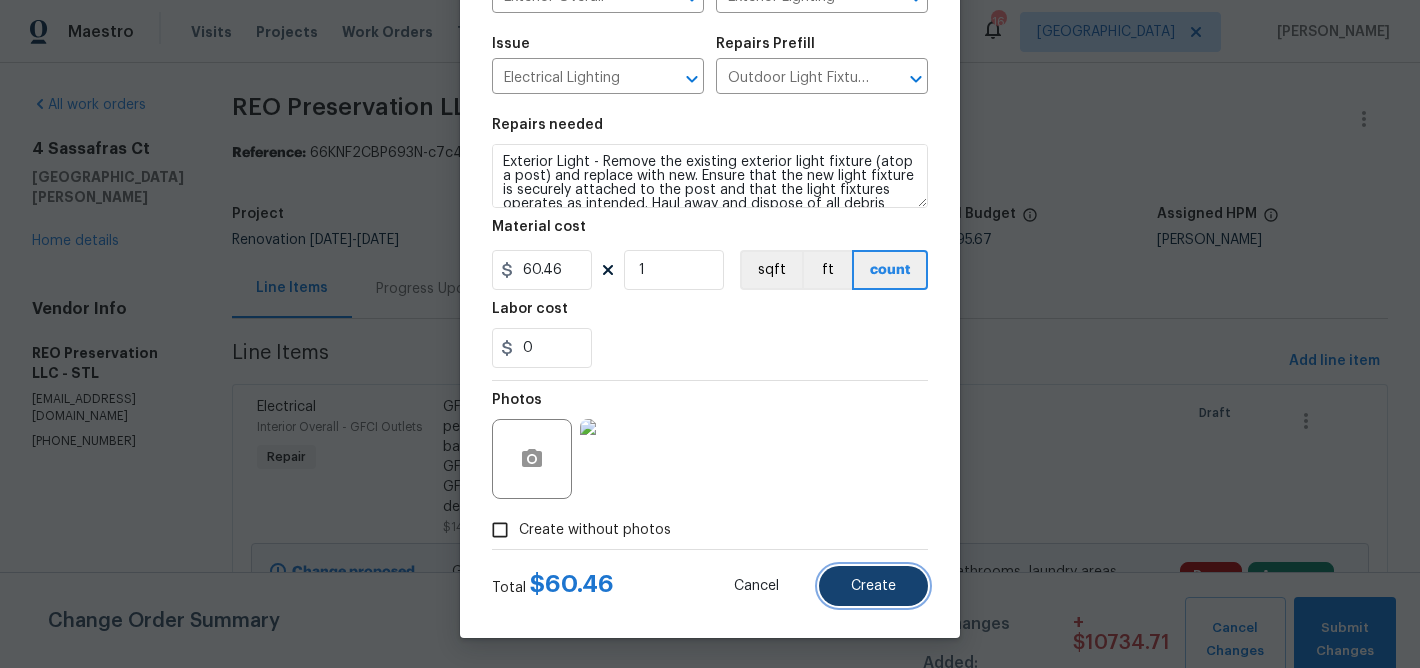 click on "Create" at bounding box center (873, 586) 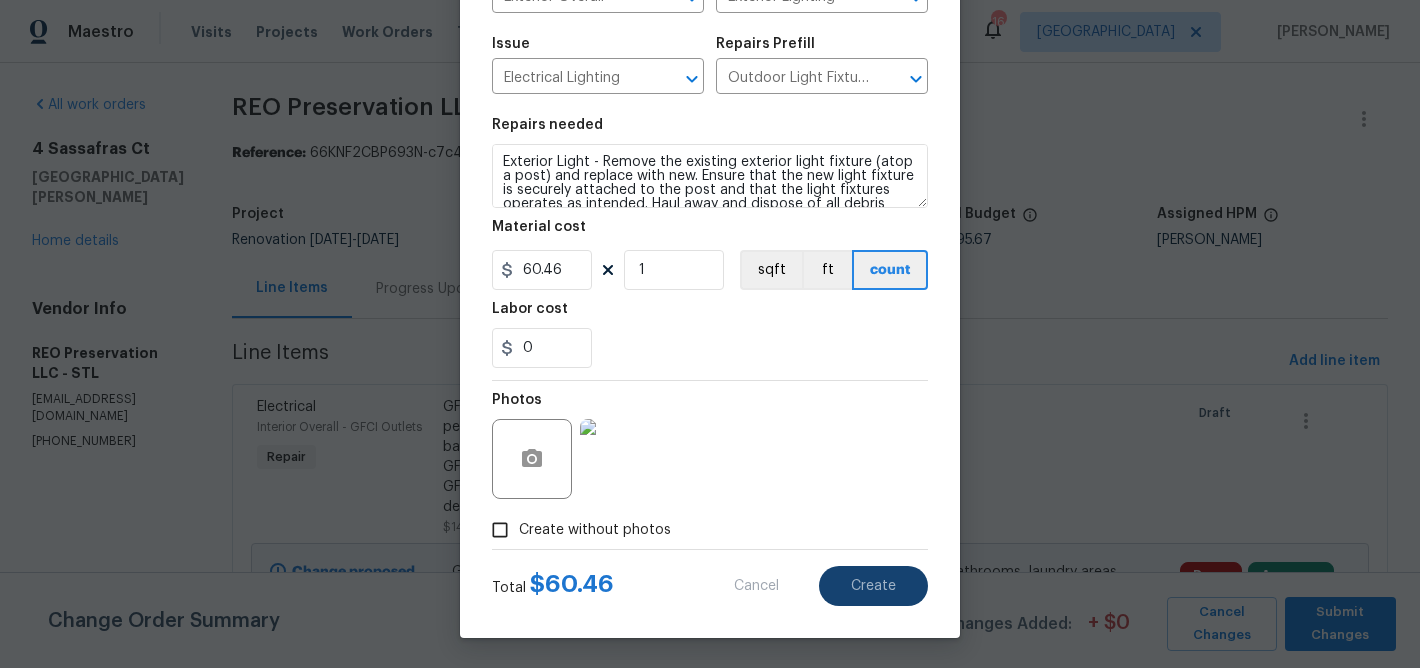 type 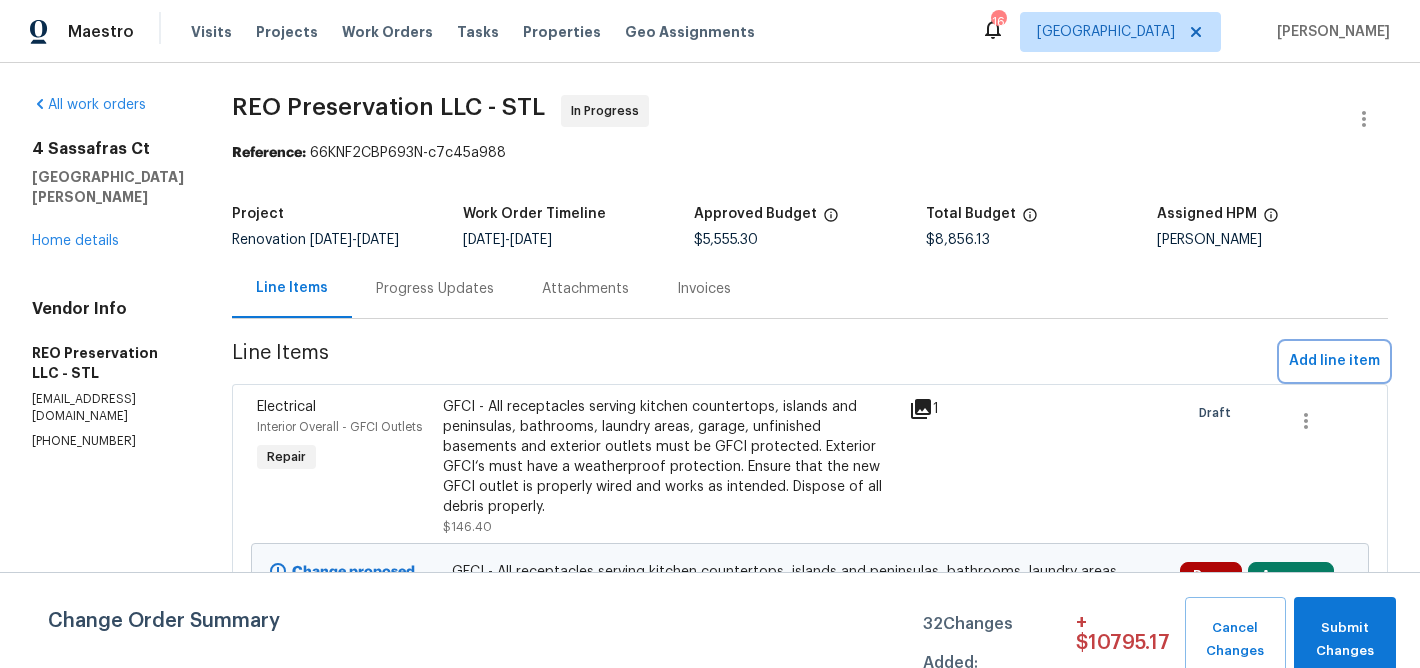 click on "Add line item" at bounding box center [1334, 361] 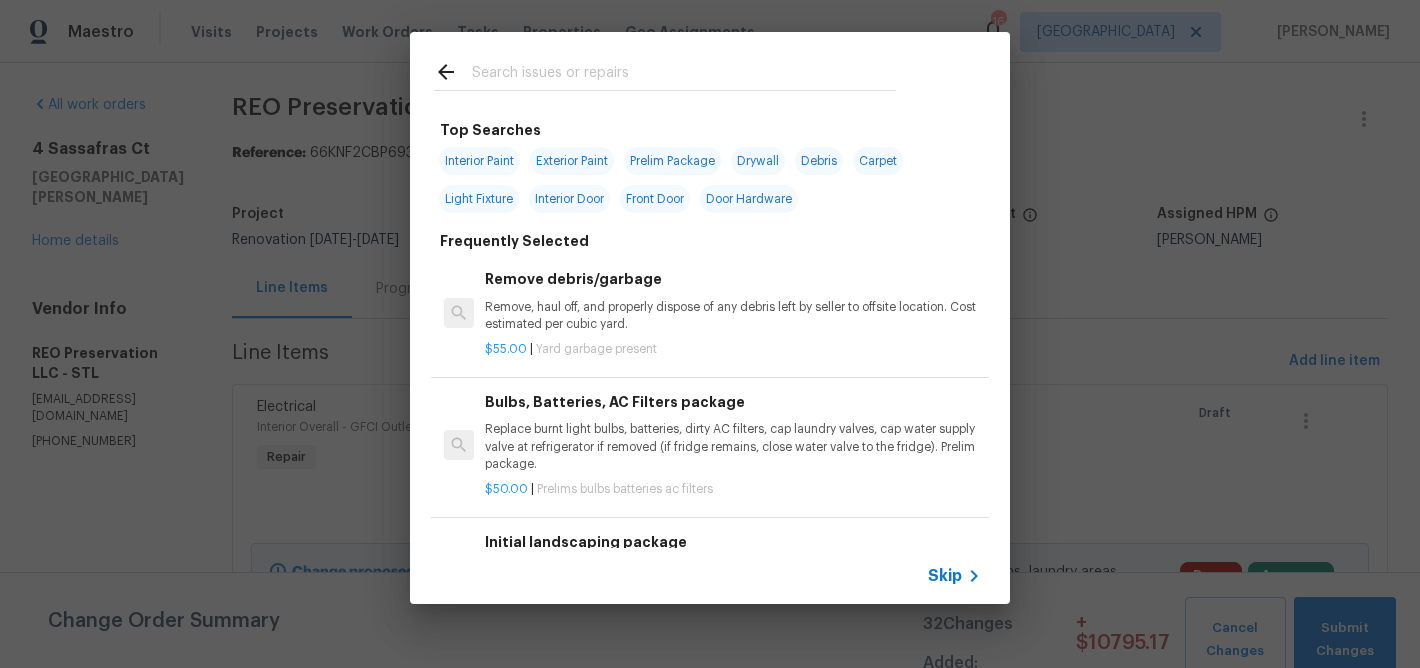 click at bounding box center [684, 75] 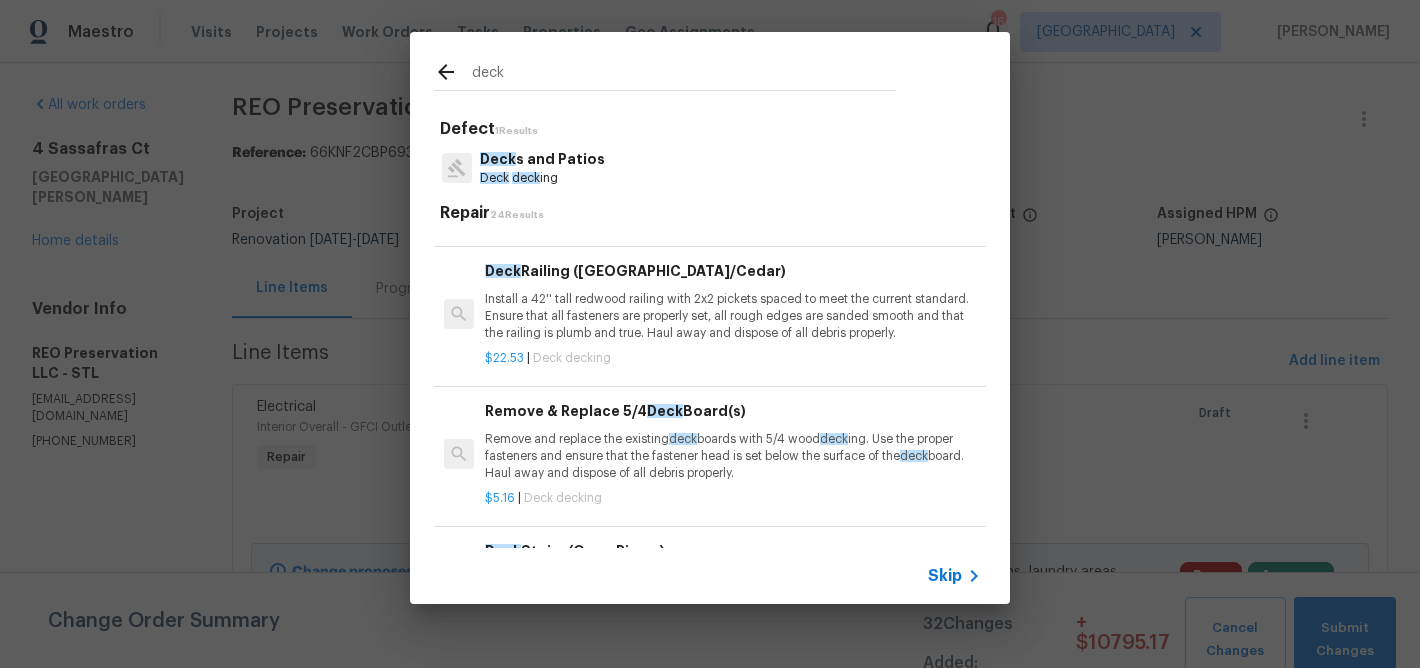 scroll, scrollTop: 827, scrollLeft: 0, axis: vertical 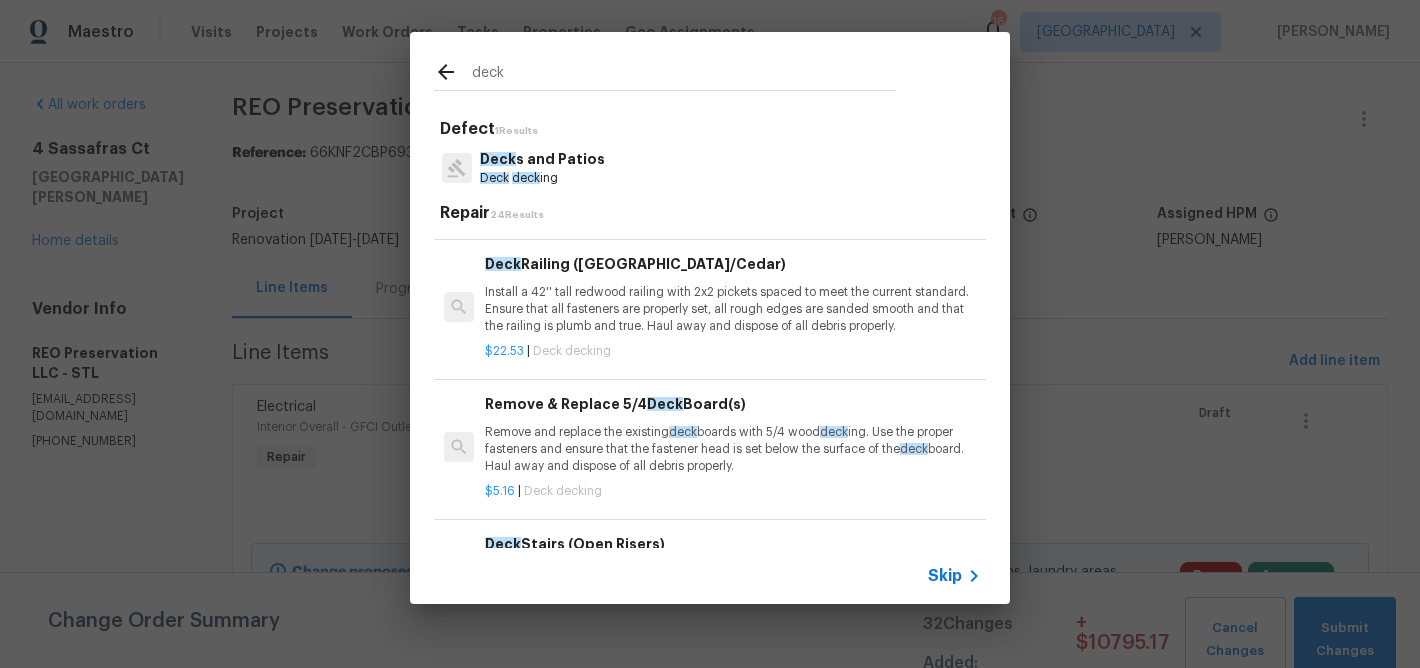 type on "deck" 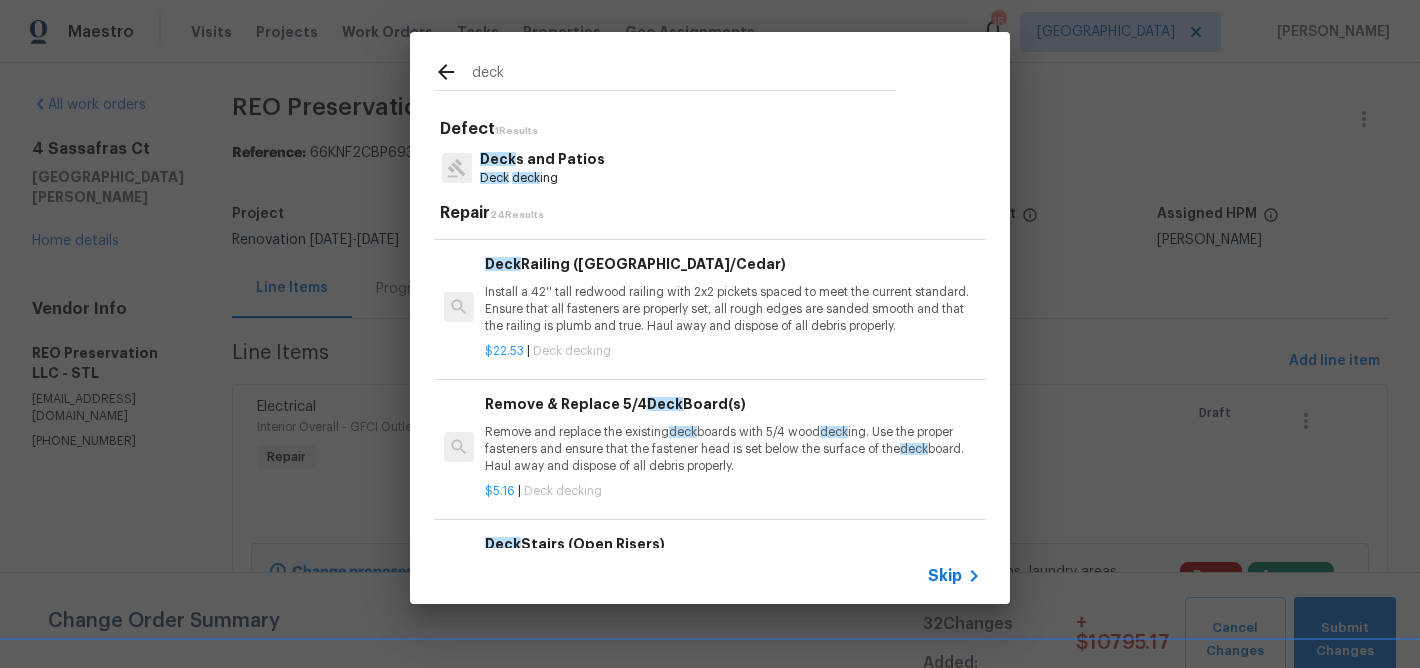click on "Install a 42'' tall redwood railing with 2x2 pickets spaced to meet the current standard. Ensure that all fasteners are properly set, all rough edges are sanded smooth and that the railing is plumb and true. Haul away and dispose of all debris properly." at bounding box center (733, 309) 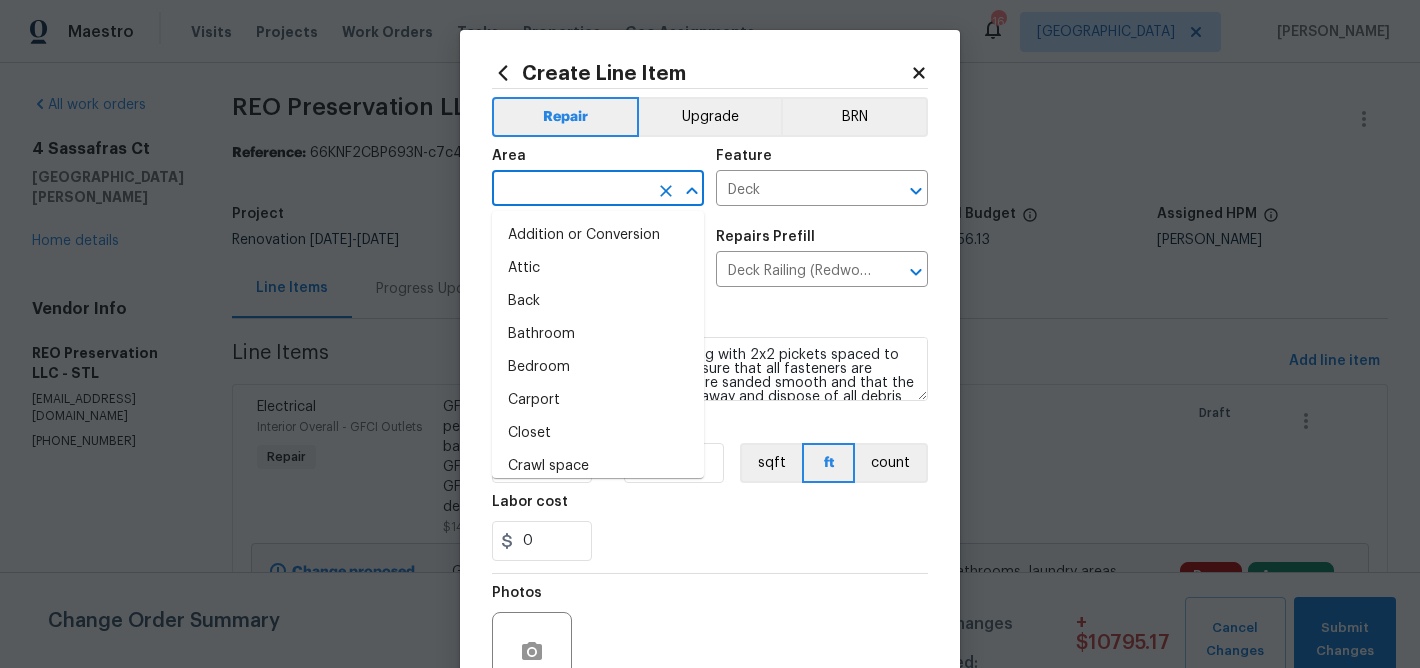 click at bounding box center (570, 190) 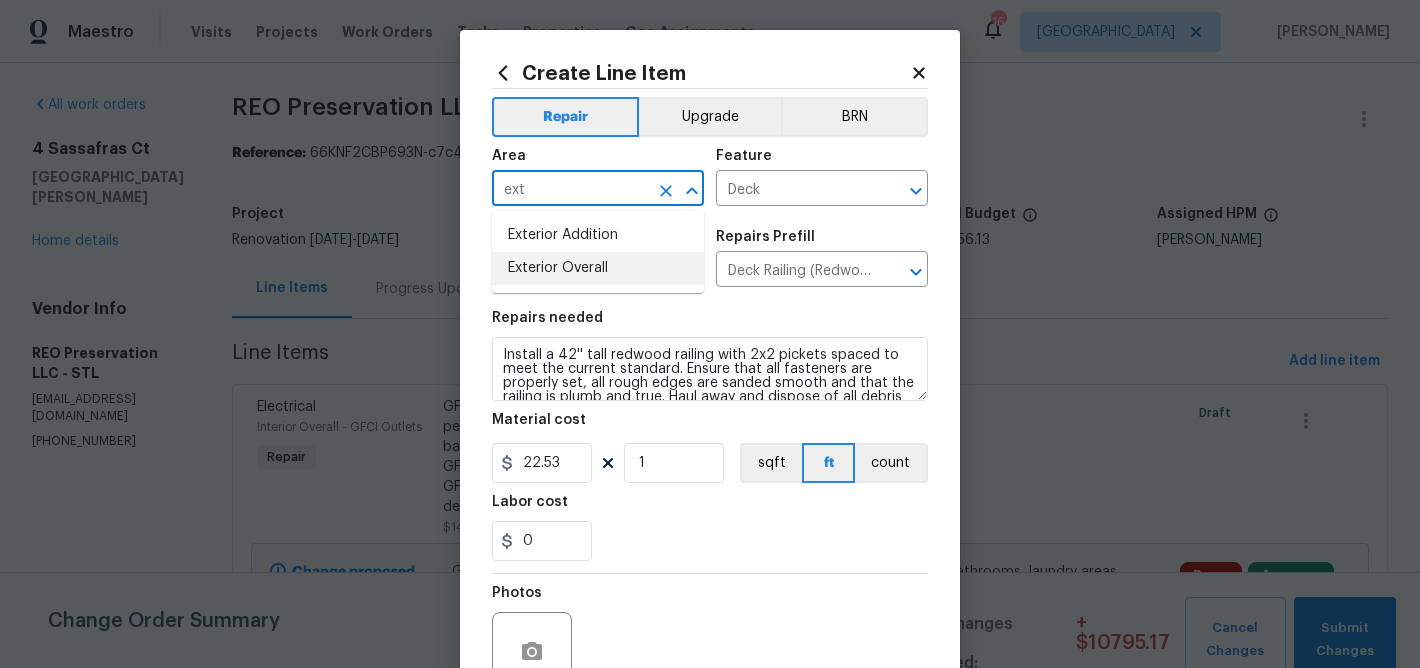 click on "Exterior Overall" at bounding box center (598, 268) 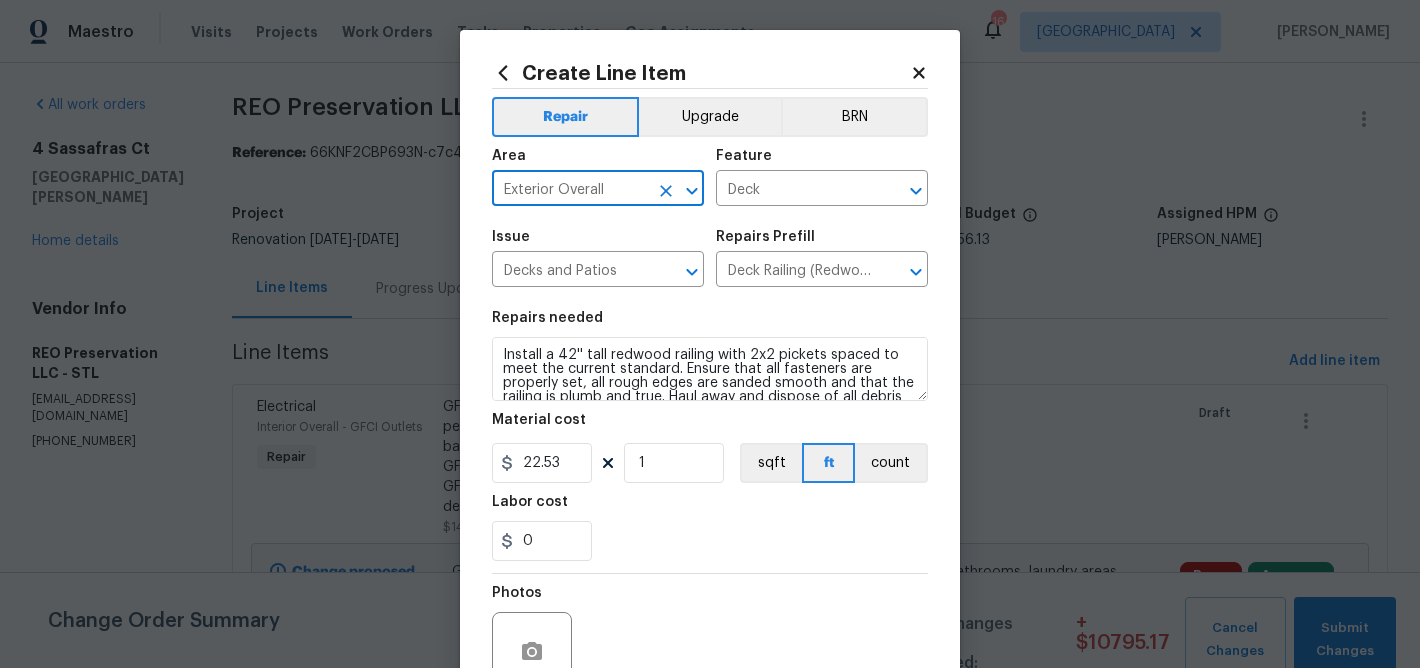 scroll, scrollTop: 28, scrollLeft: 0, axis: vertical 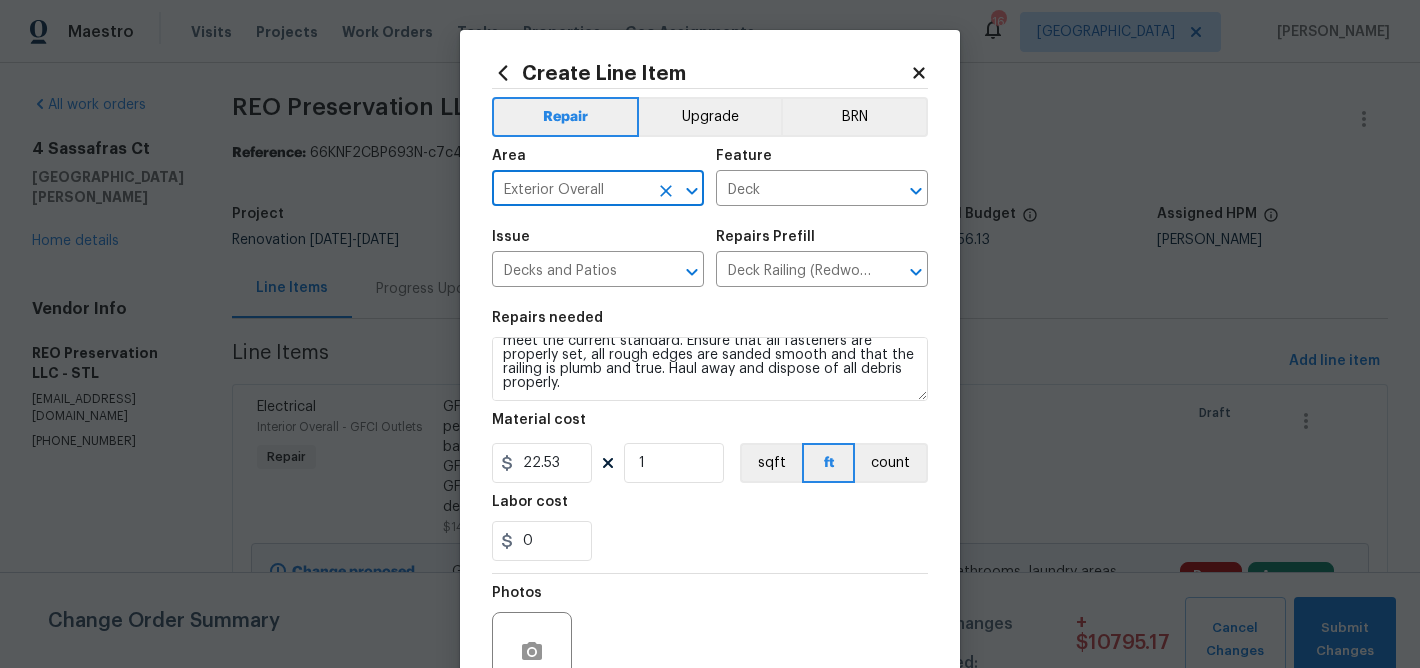 type on "Exterior Overall" 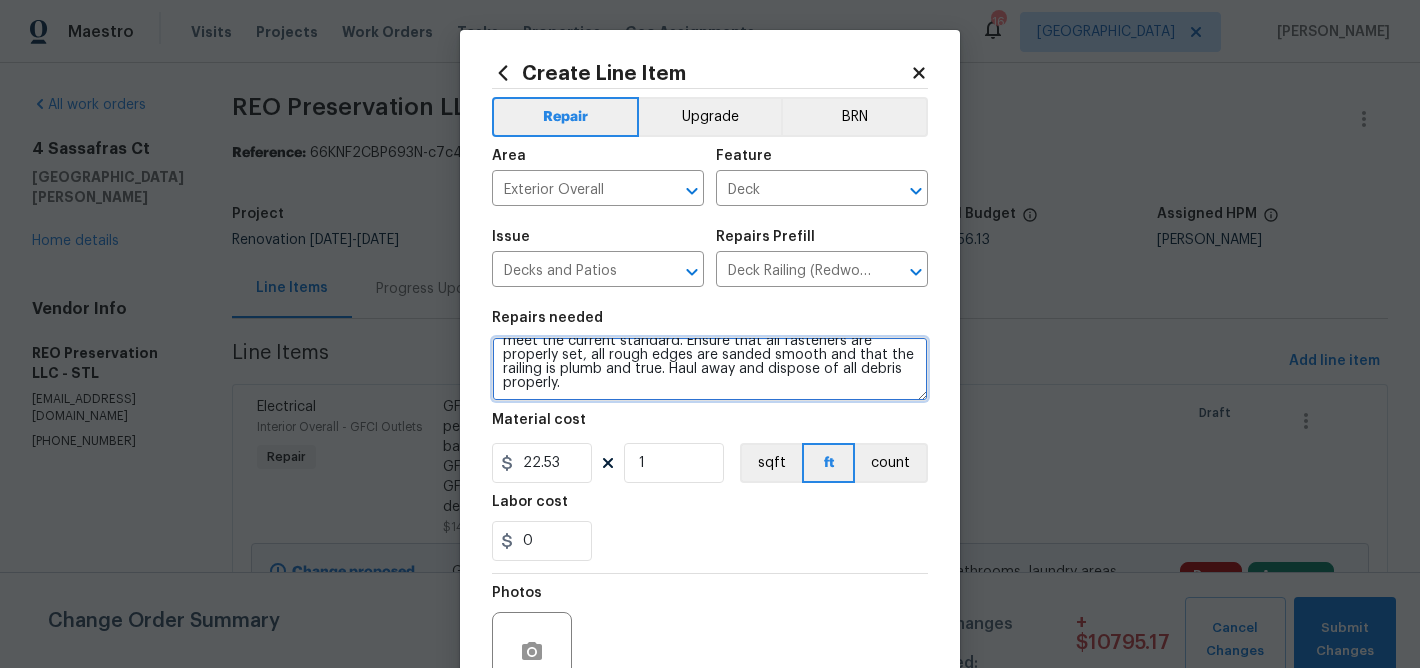 scroll, scrollTop: 0, scrollLeft: 0, axis: both 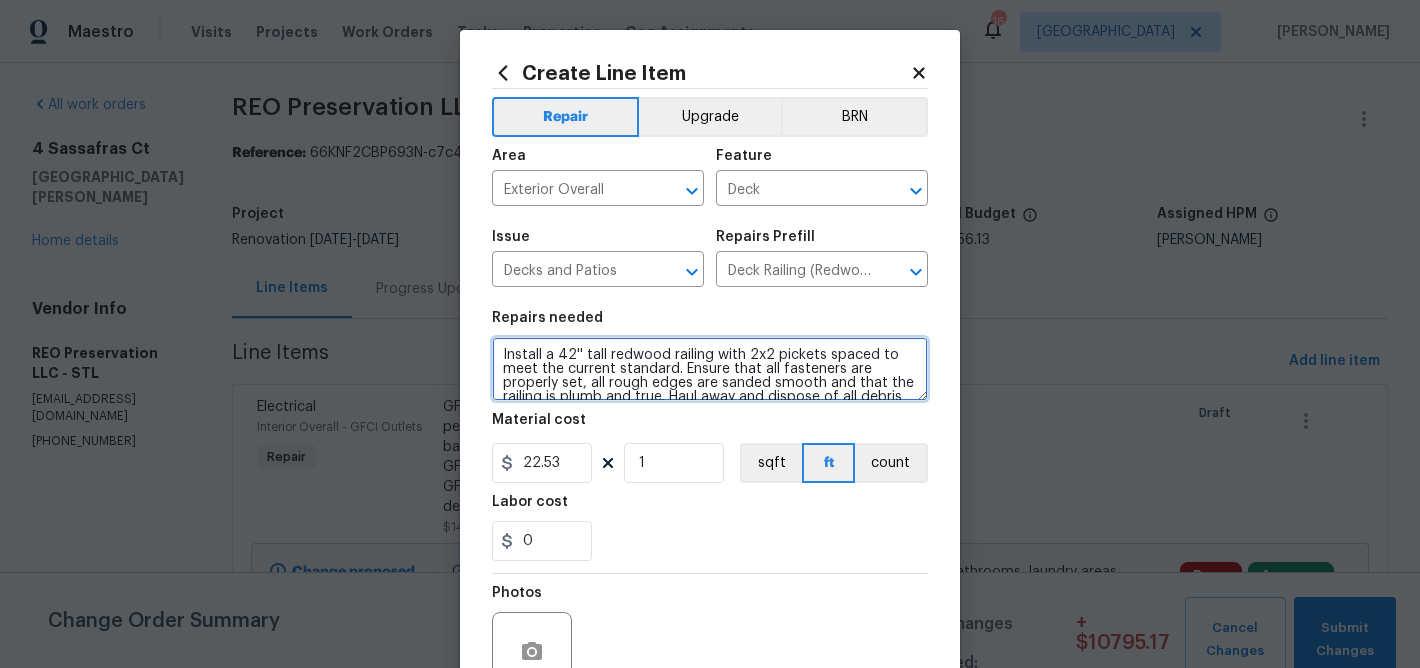 drag, startPoint x: 583, startPoint y: 398, endPoint x: 433, endPoint y: 266, distance: 199.8099 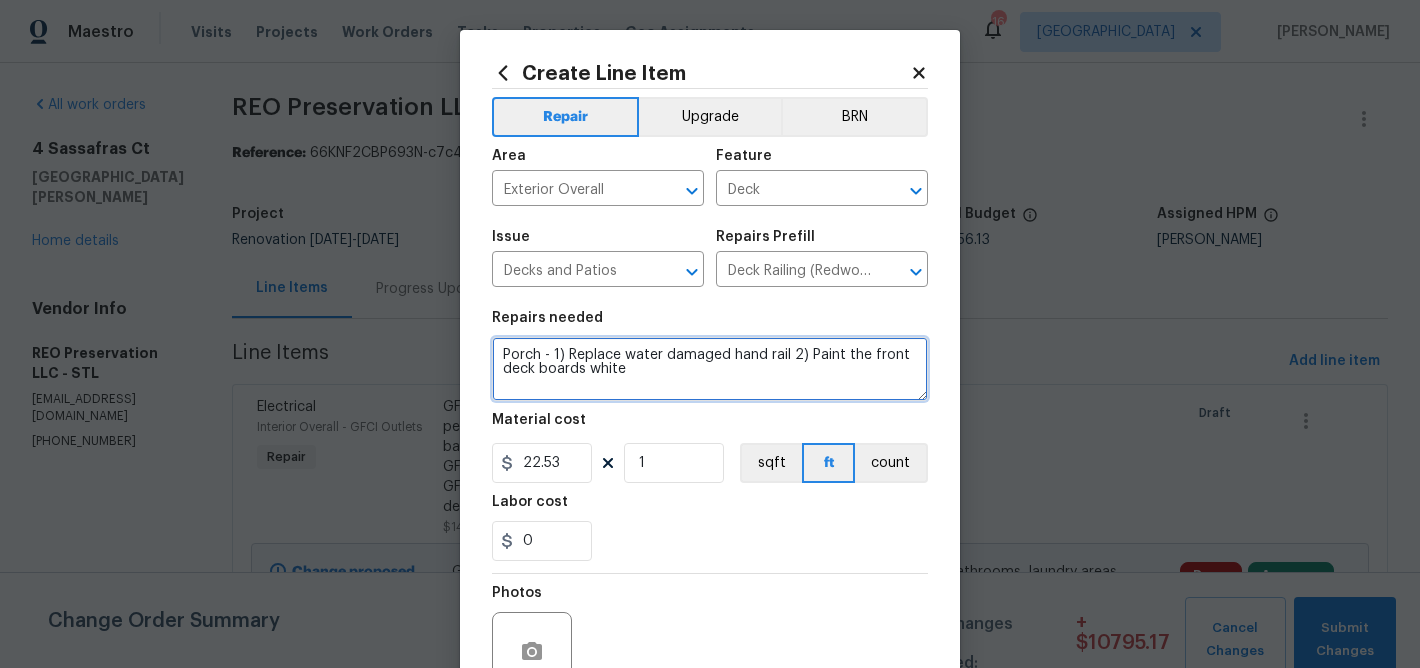 type on "Porch - 1) Replace water damaged hand rail 2) Paint the front deck boards white" 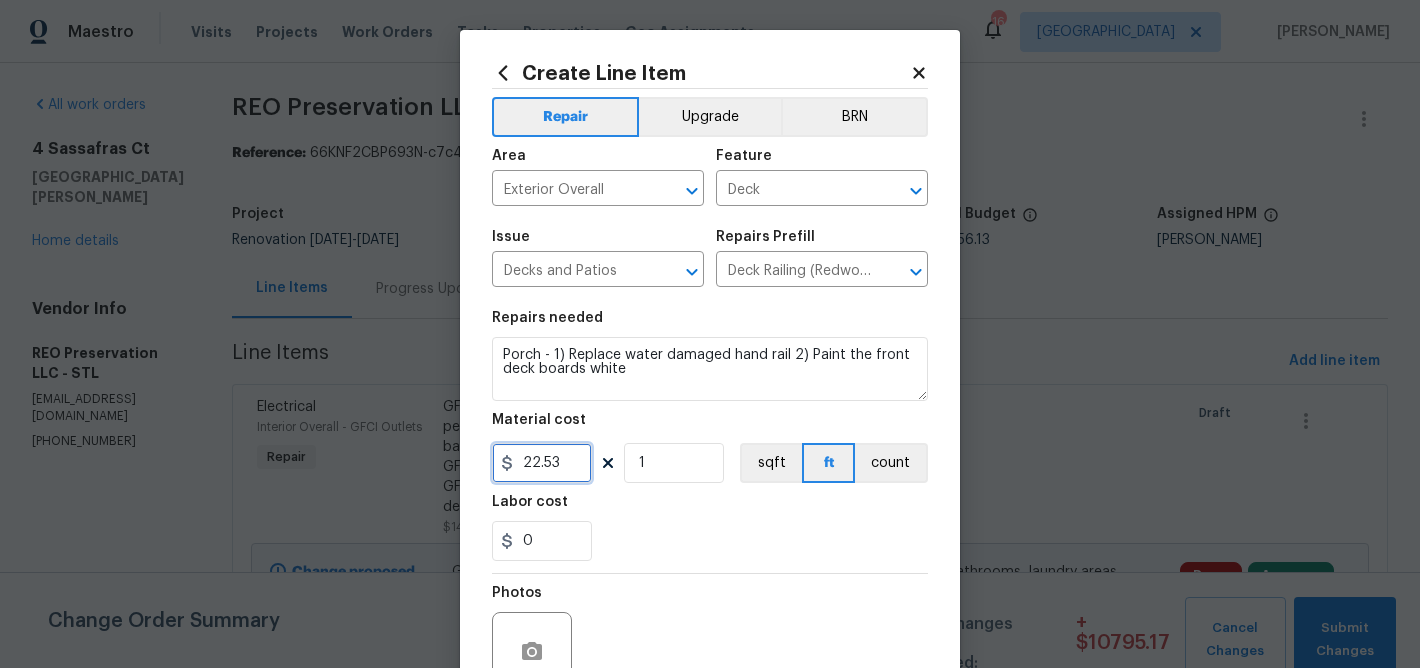 click on "22.53" at bounding box center [542, 463] 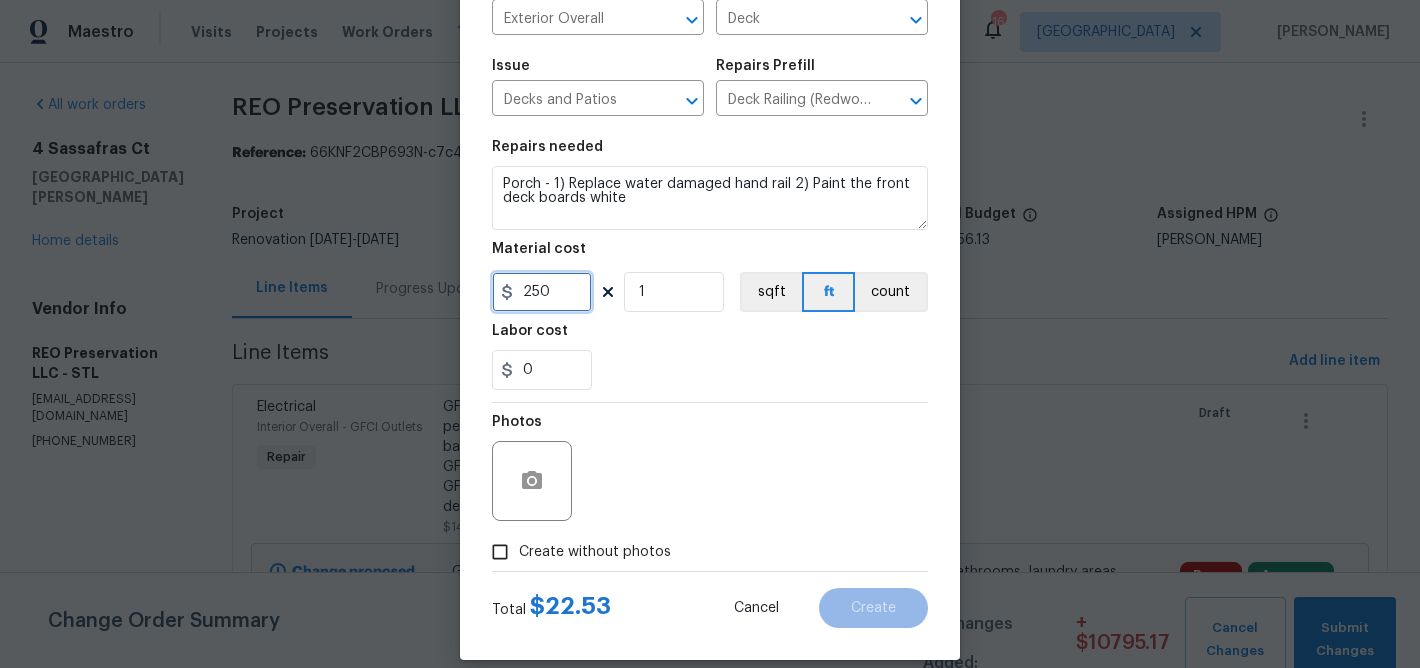 scroll, scrollTop: 194, scrollLeft: 0, axis: vertical 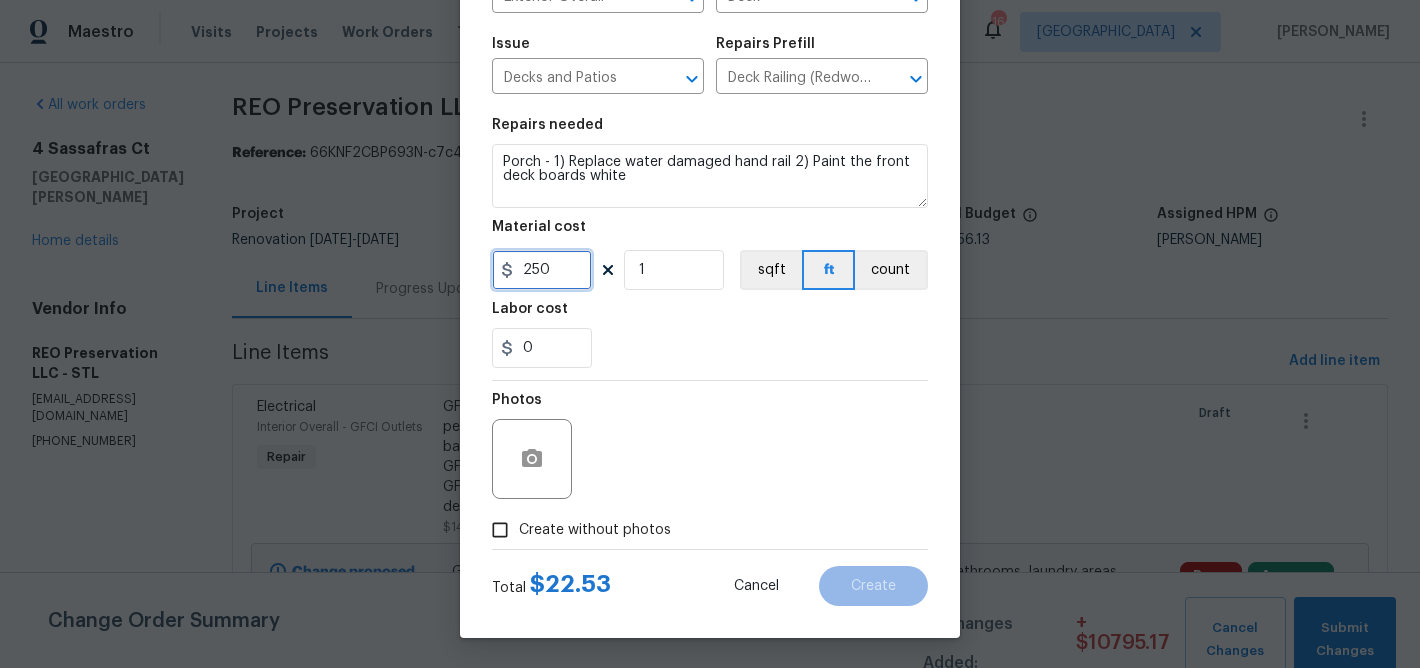 type on "250" 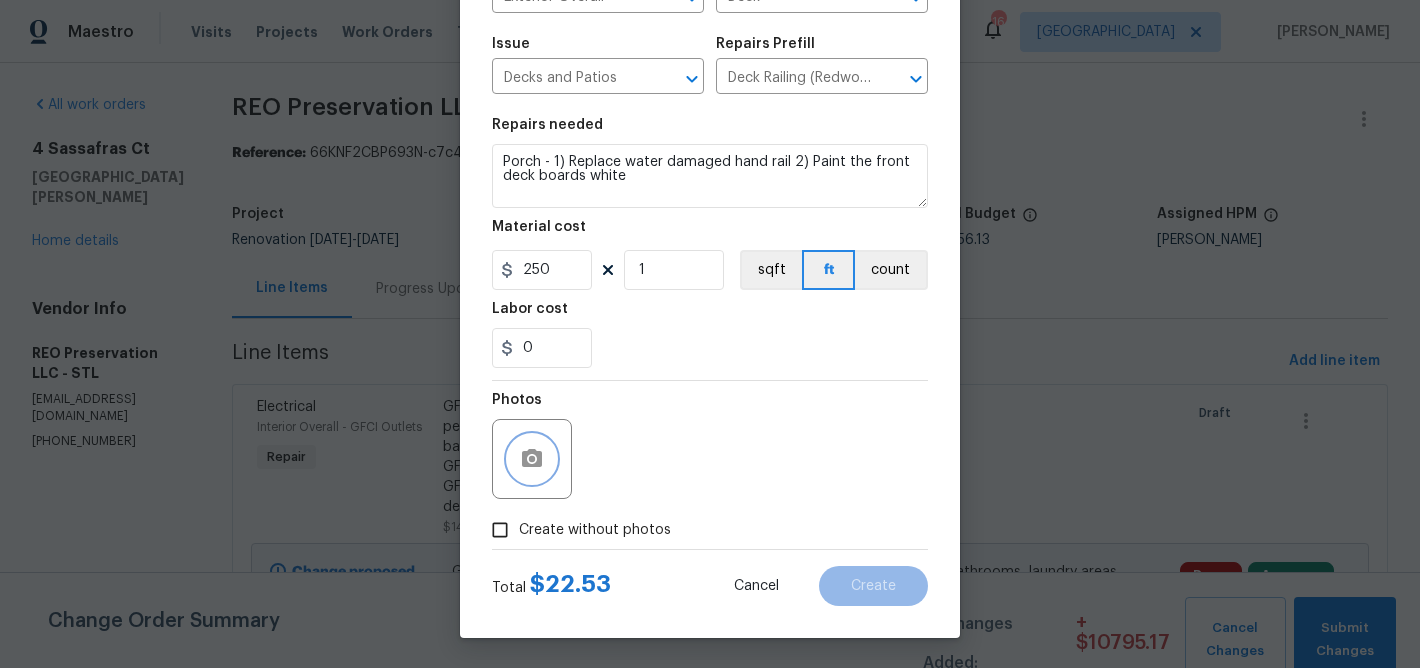 click 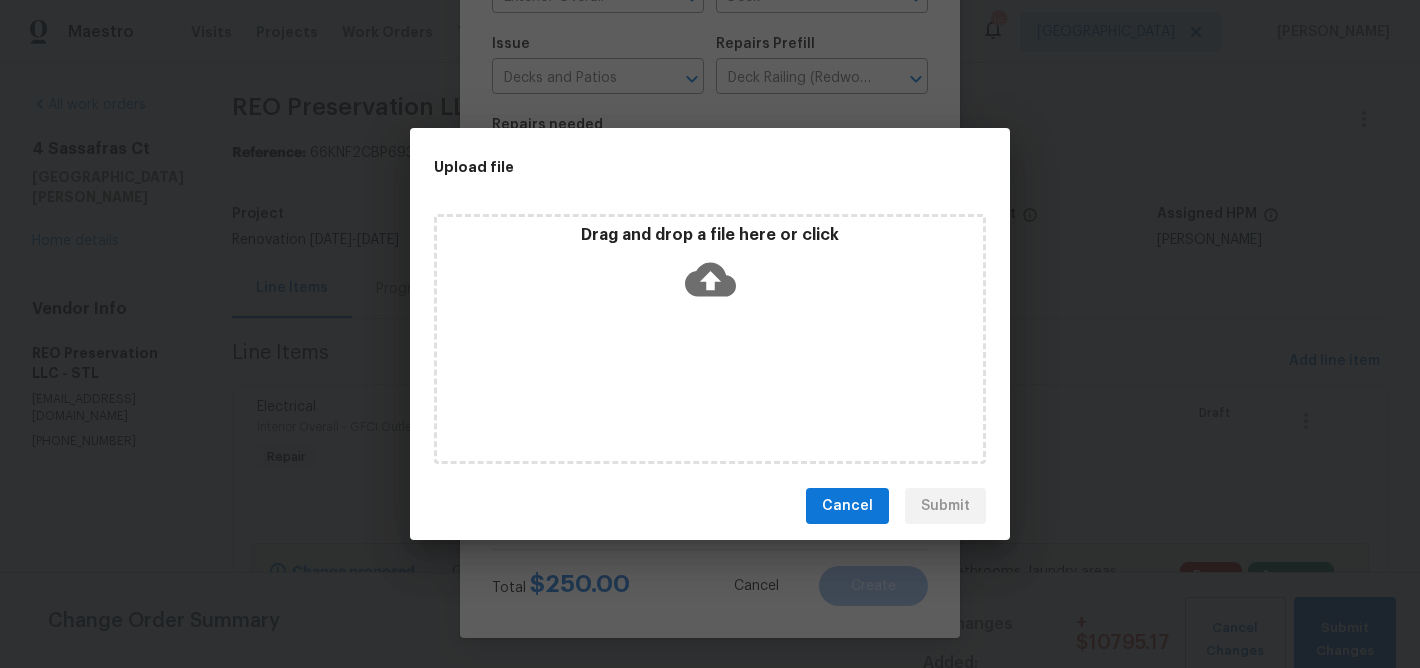 click 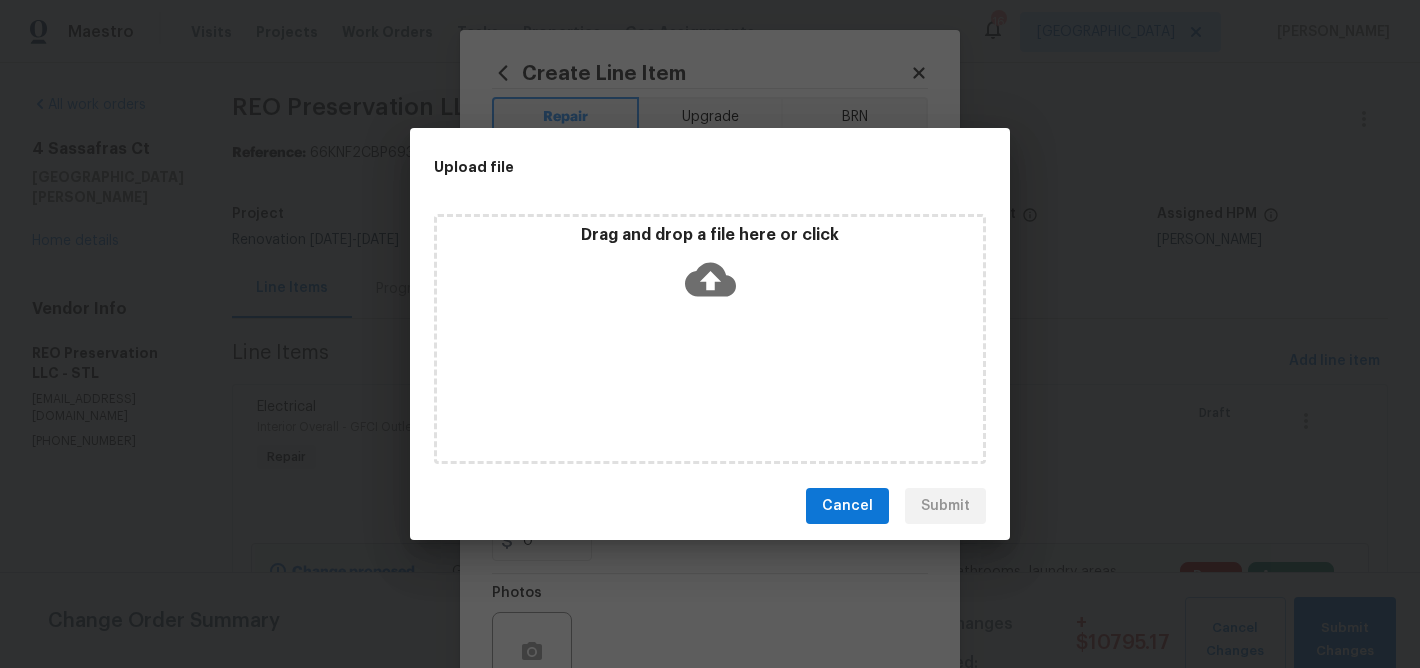 scroll, scrollTop: 0, scrollLeft: 0, axis: both 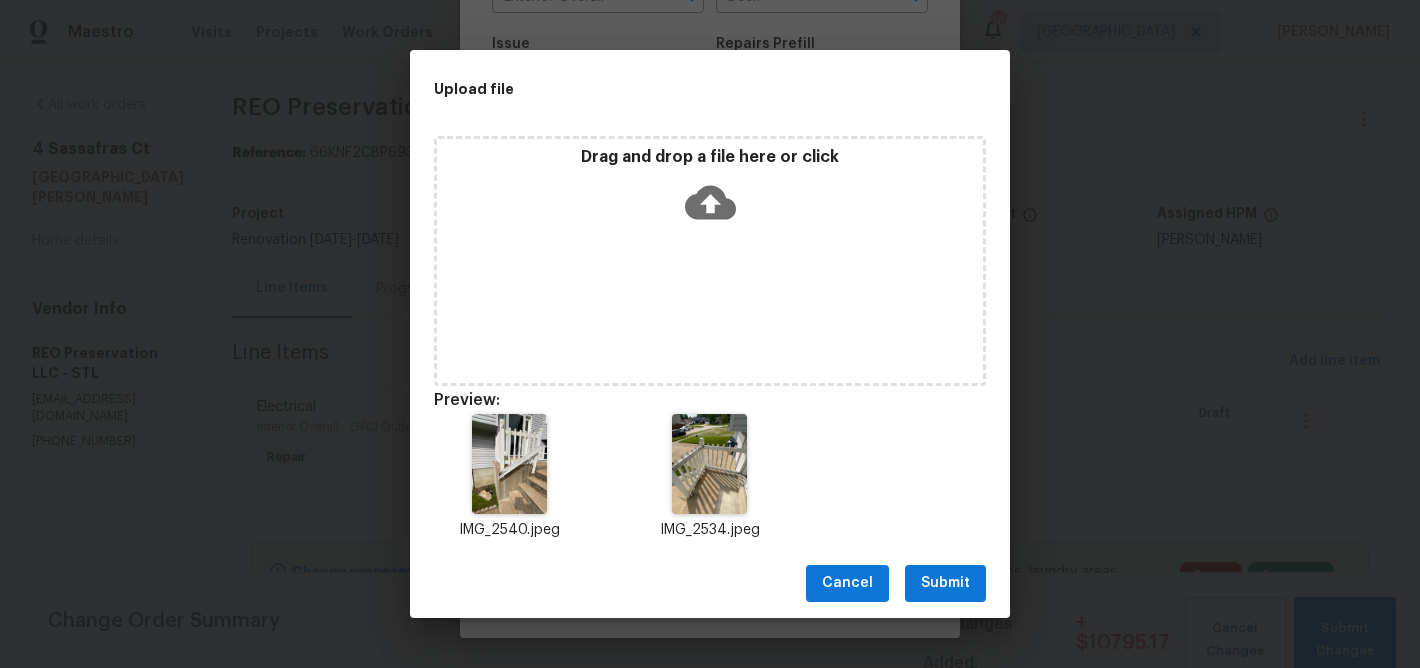 click on "Submit" at bounding box center (945, 583) 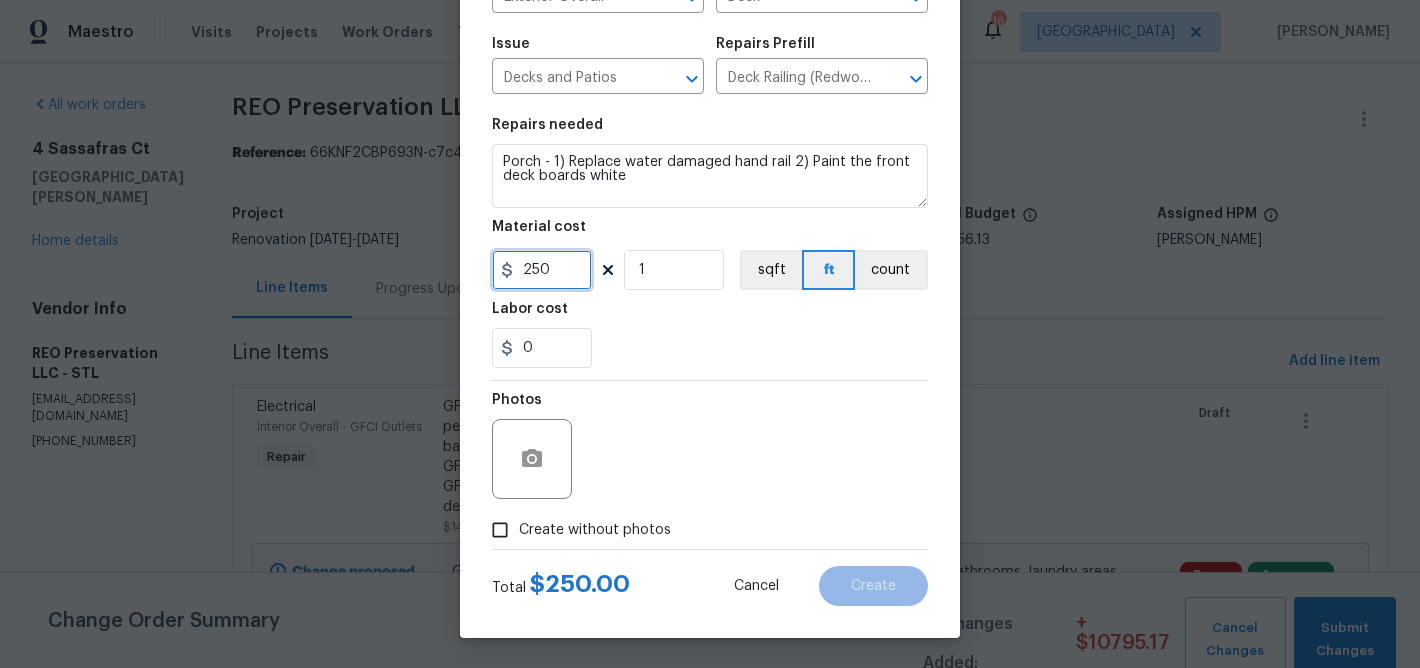 click on "250" at bounding box center (542, 270) 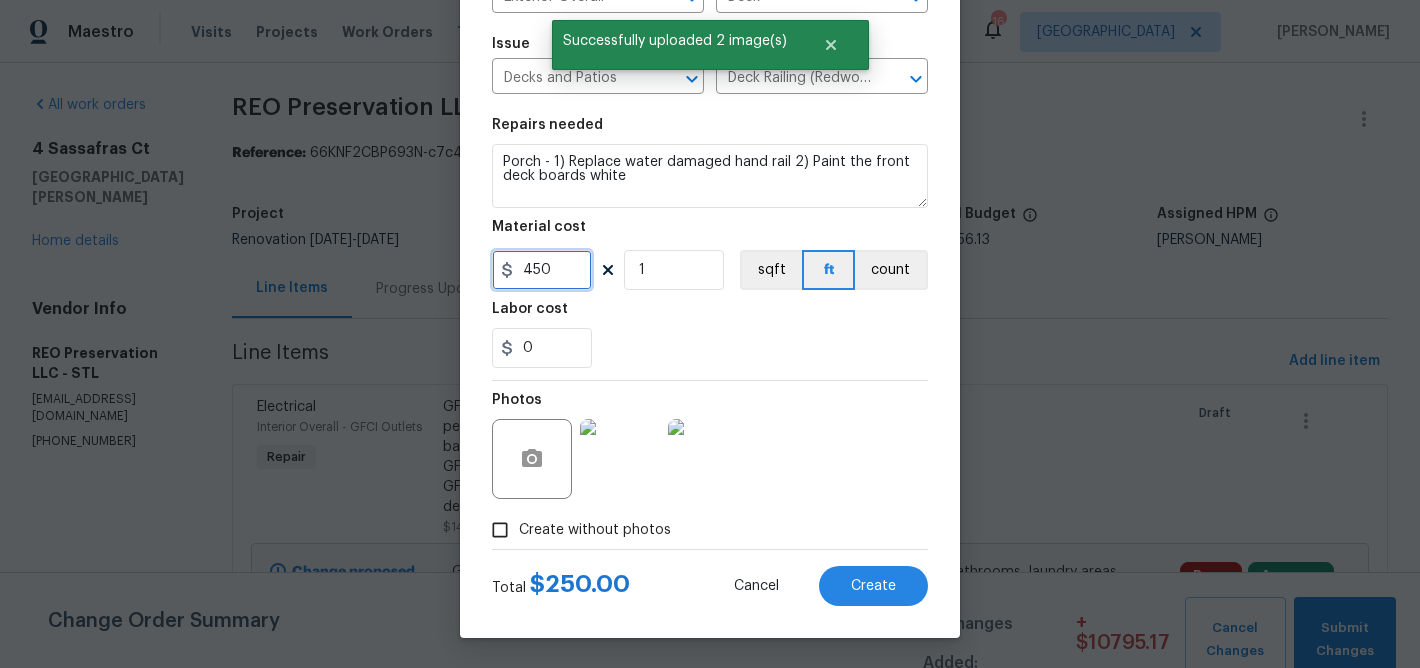 type on "450" 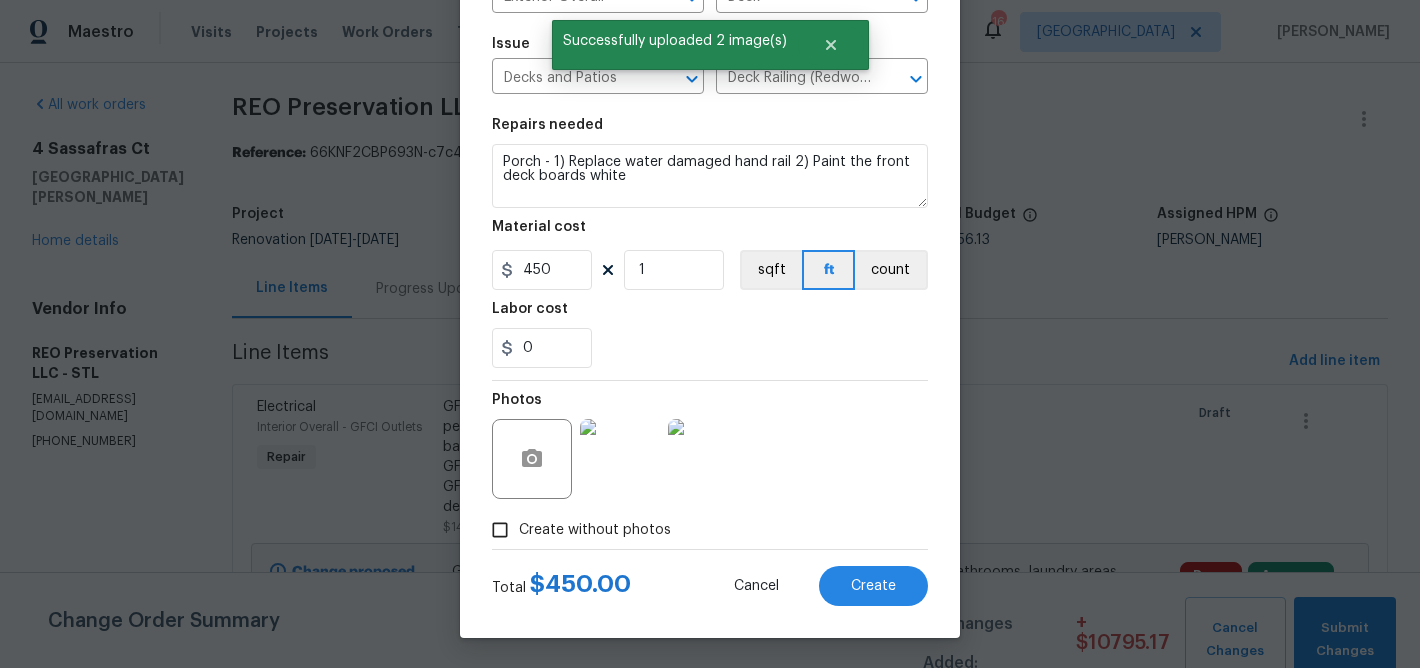 click on "Photos" at bounding box center [710, 446] 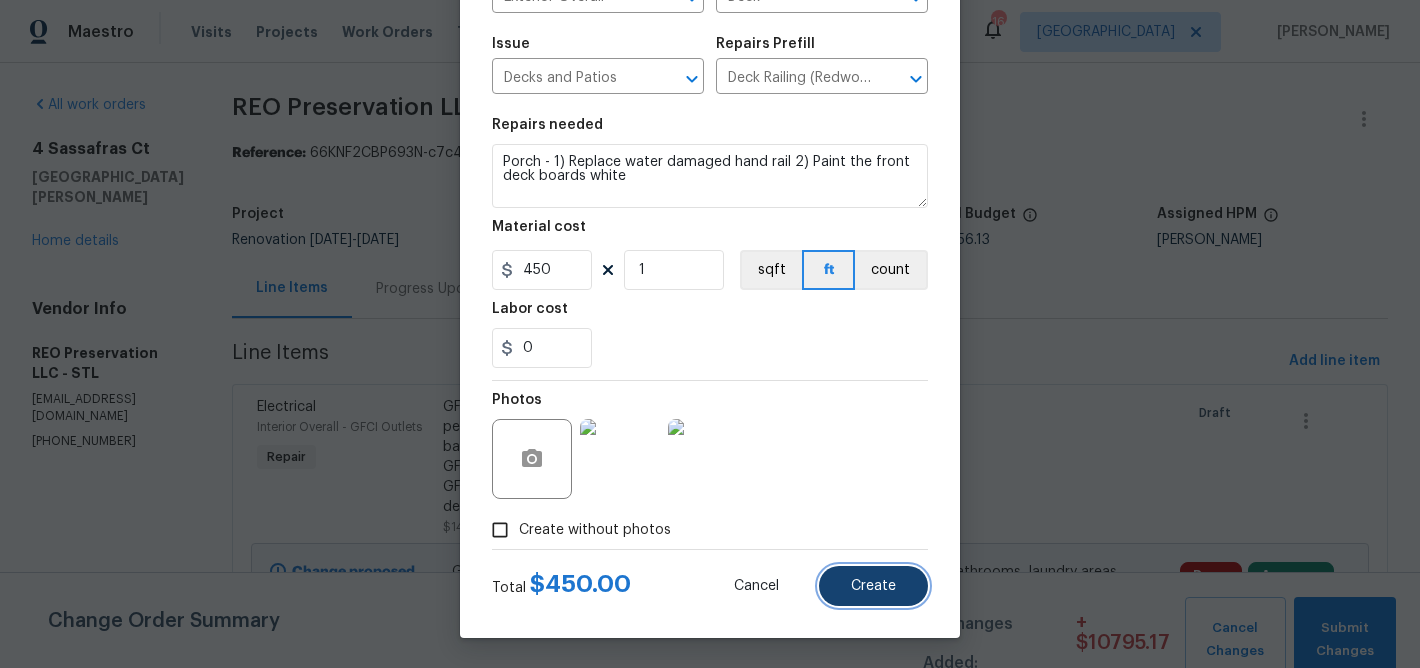 click on "Create" at bounding box center (873, 586) 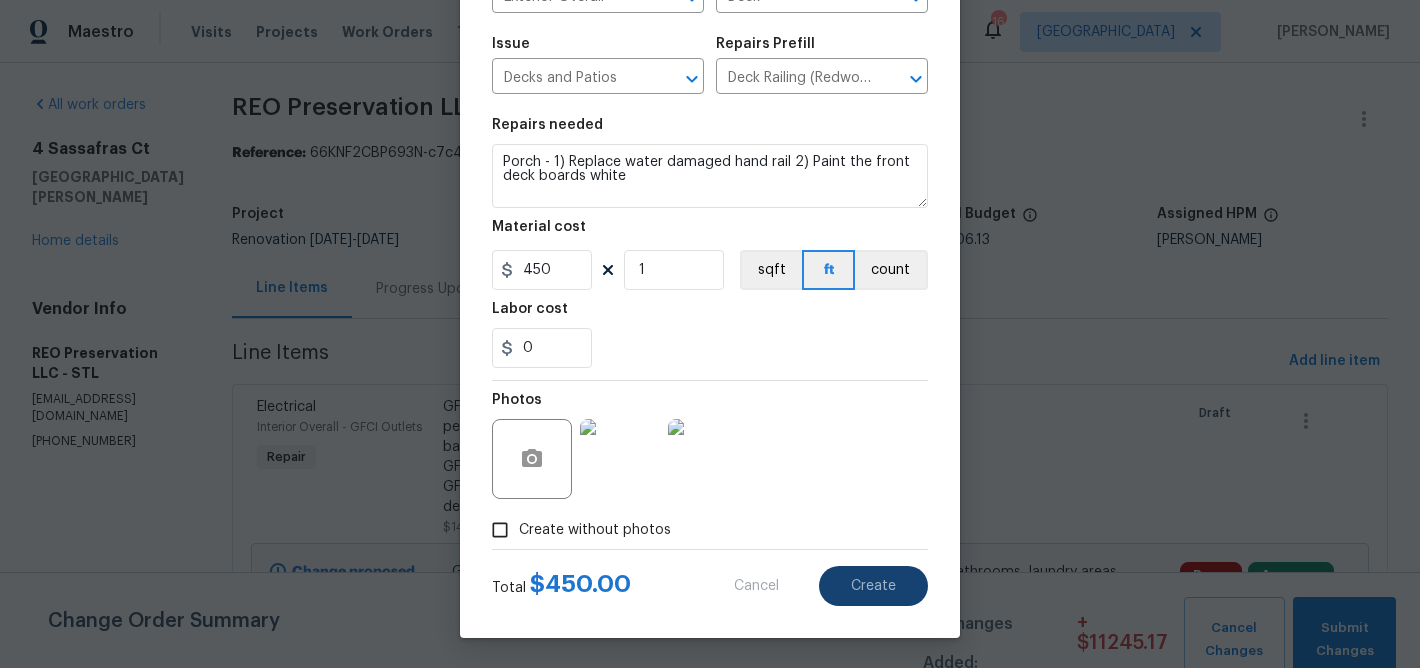 type 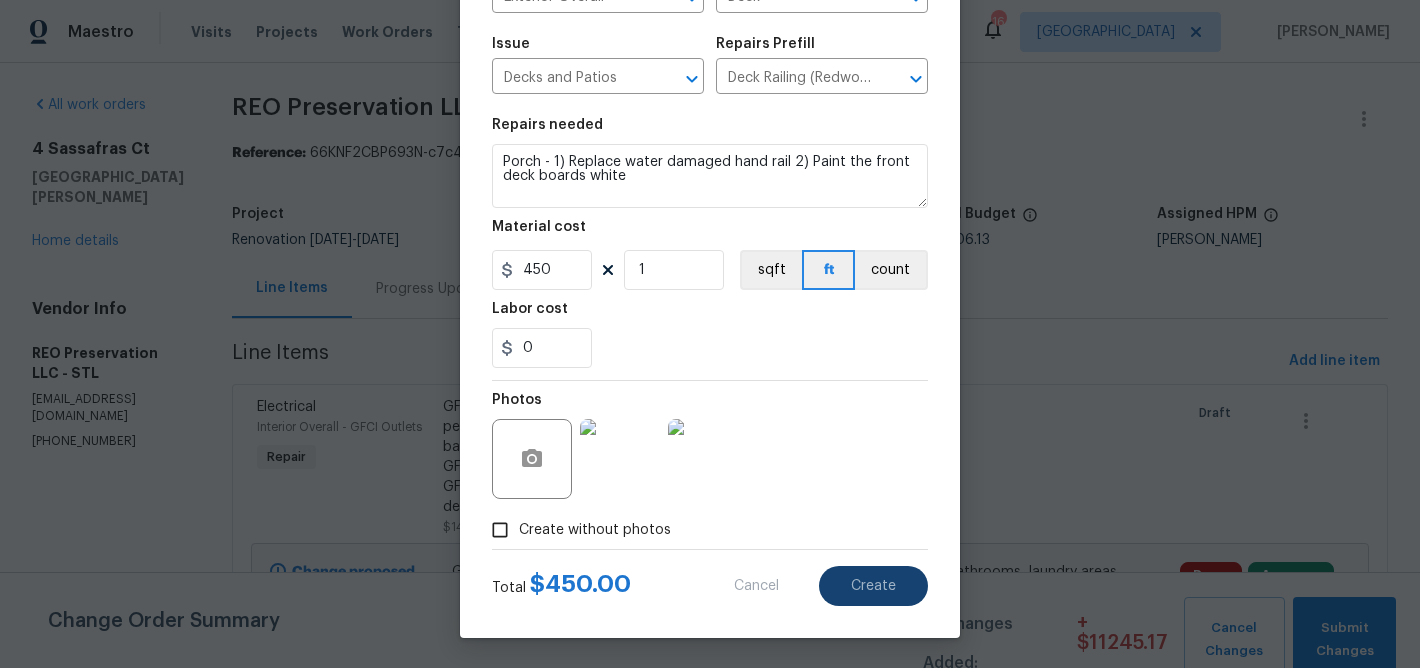 type 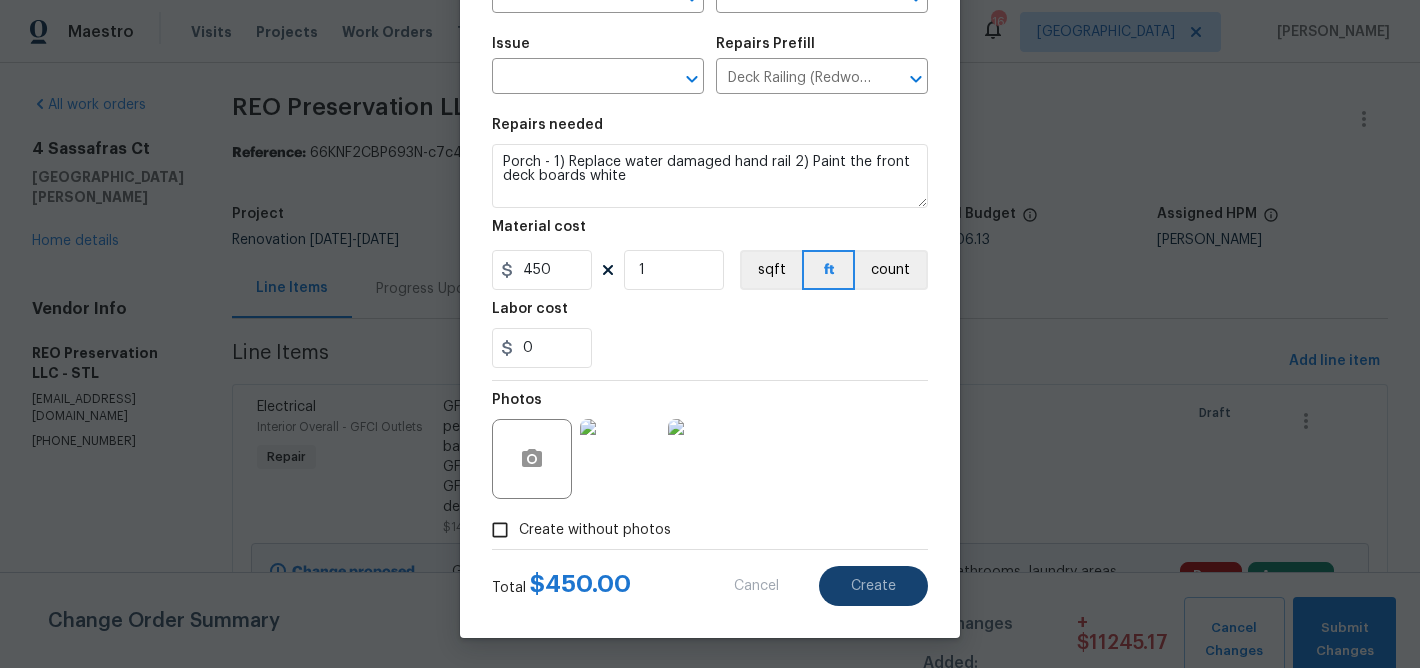 type 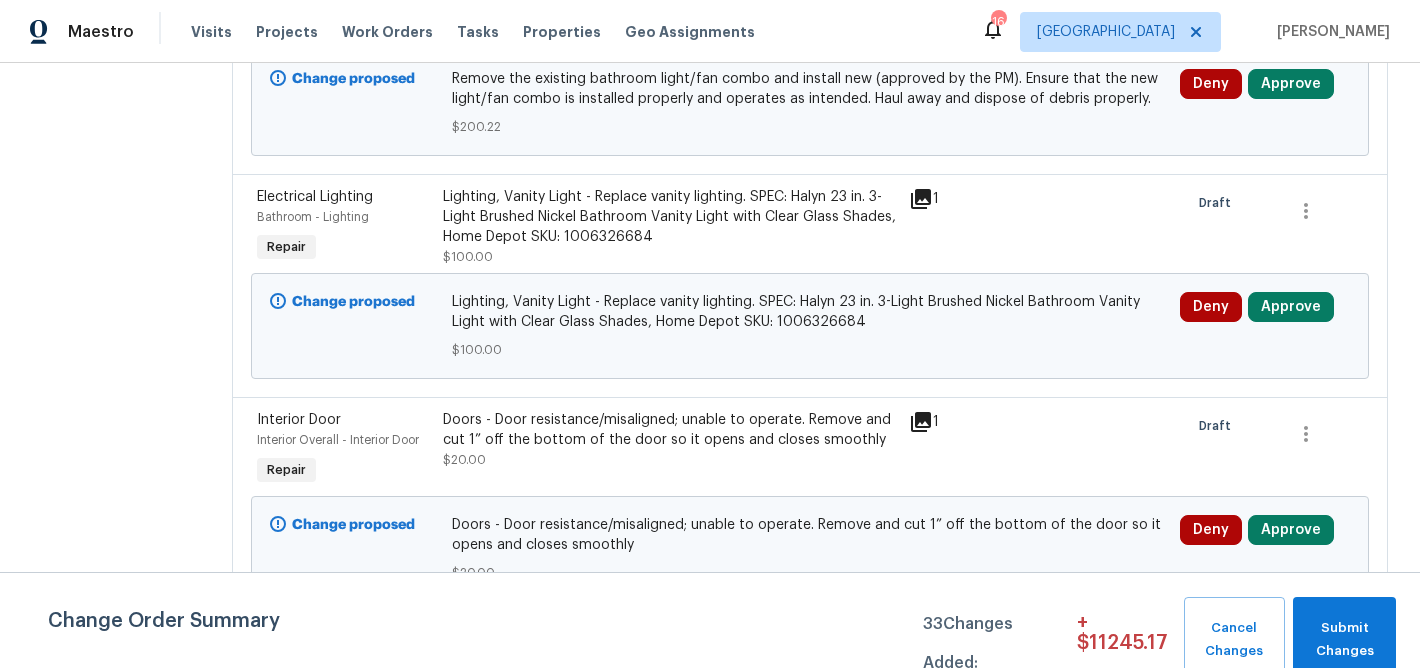 scroll, scrollTop: 481, scrollLeft: 0, axis: vertical 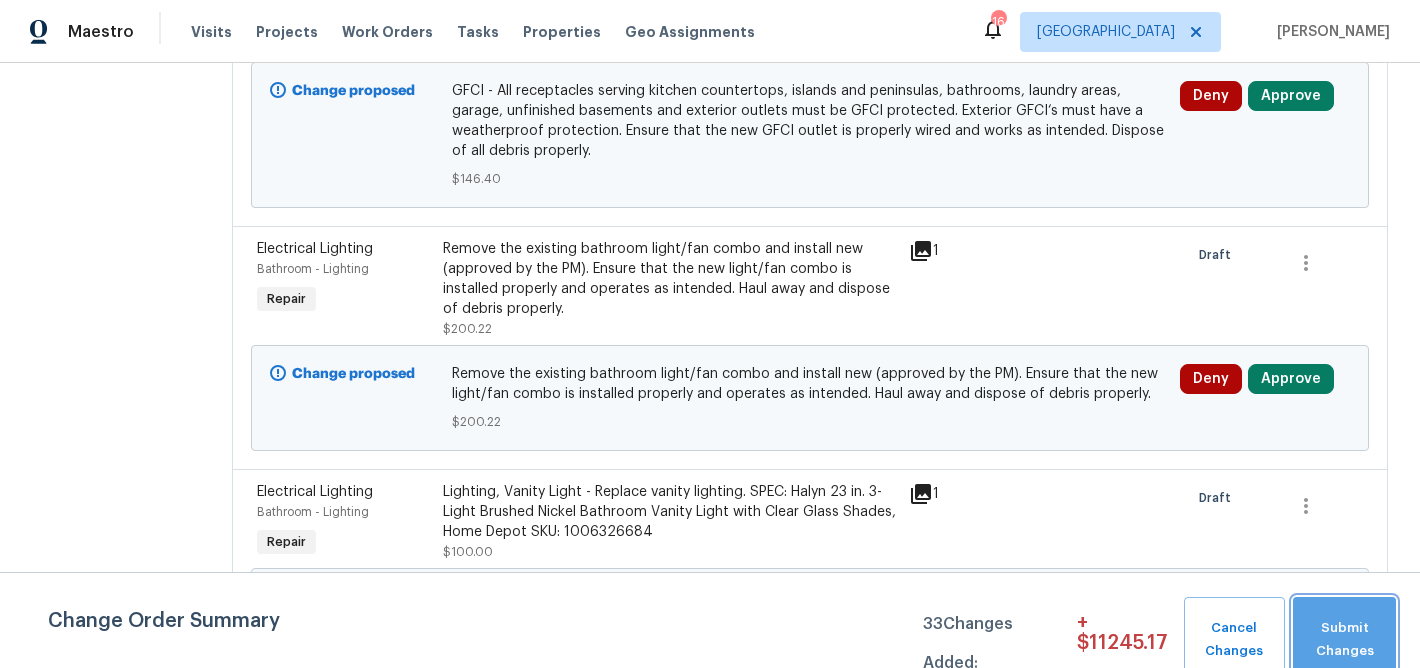 click on "Submit Changes" at bounding box center [1344, 640] 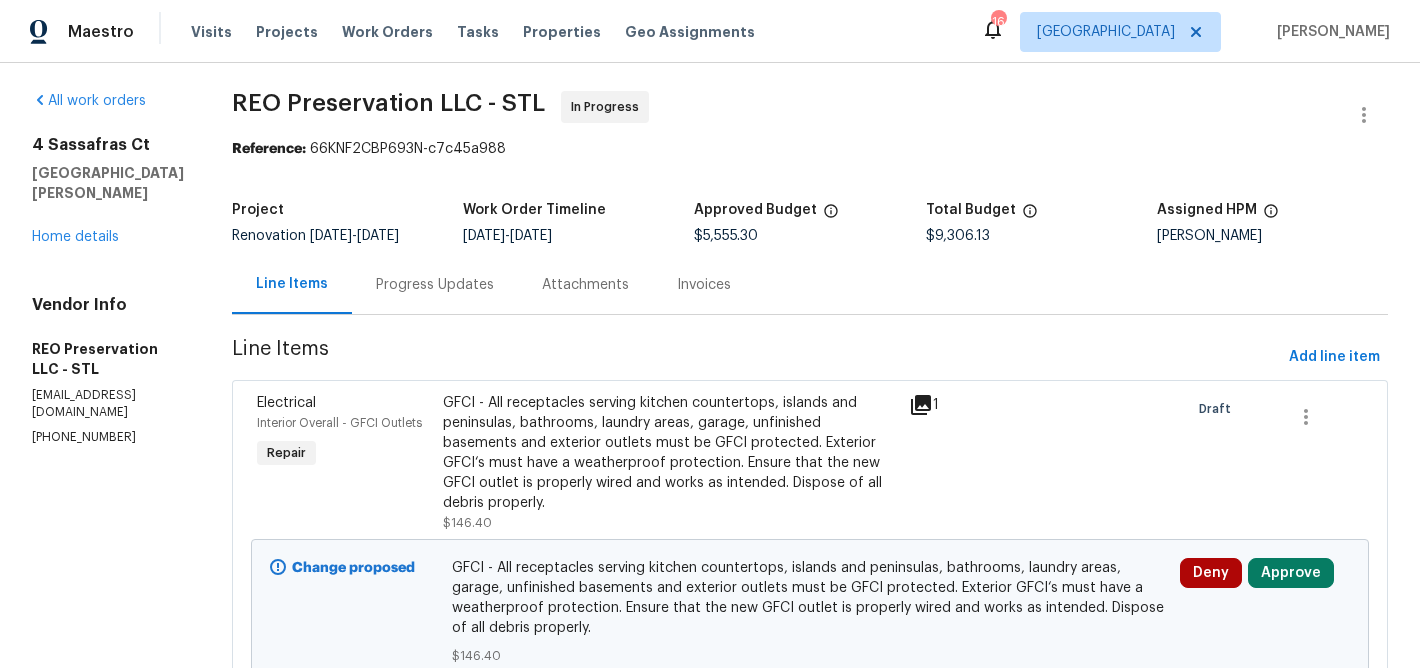 scroll, scrollTop: 0, scrollLeft: 0, axis: both 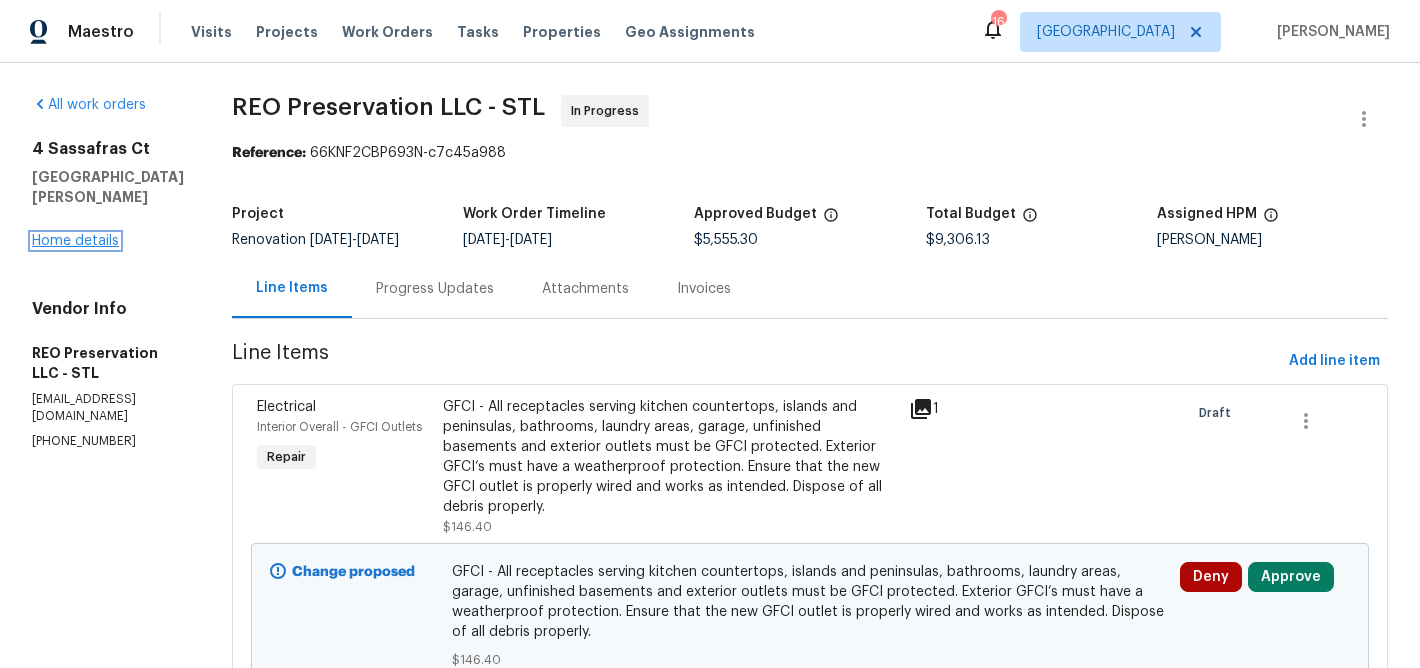 click on "Home details" at bounding box center [75, 241] 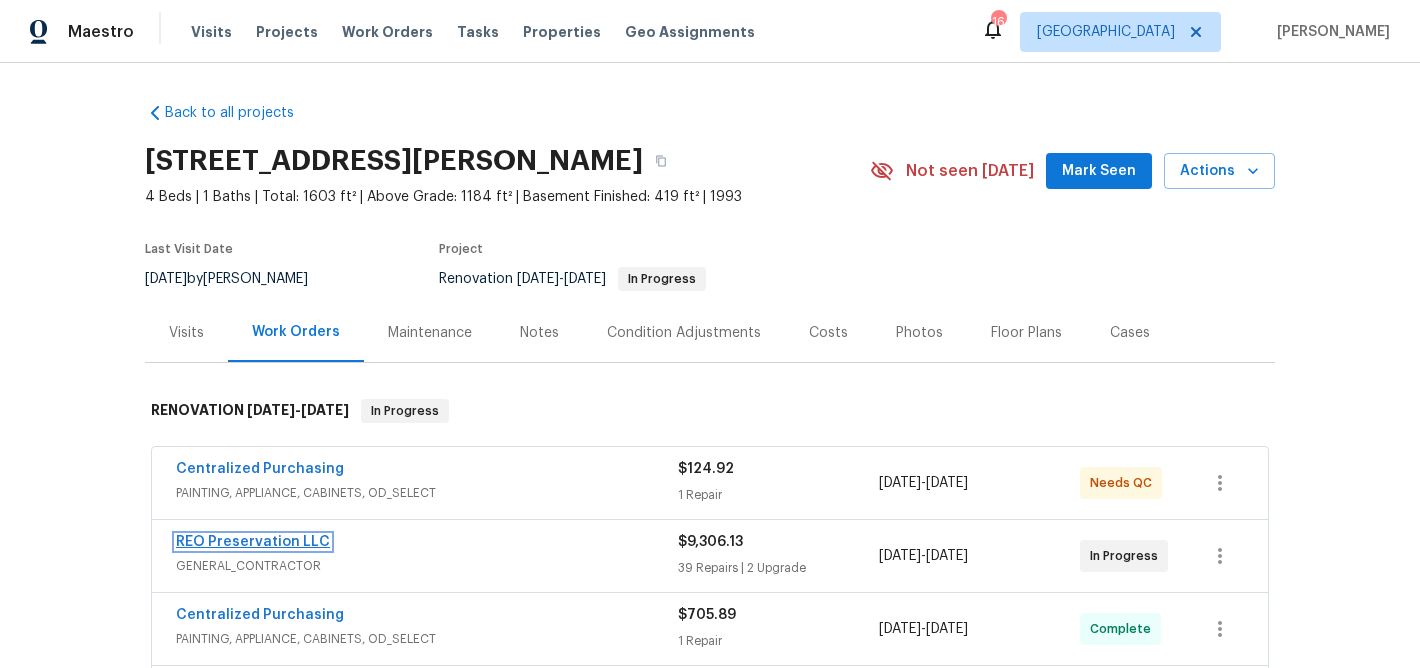 click on "REO Preservation LLC" at bounding box center [253, 542] 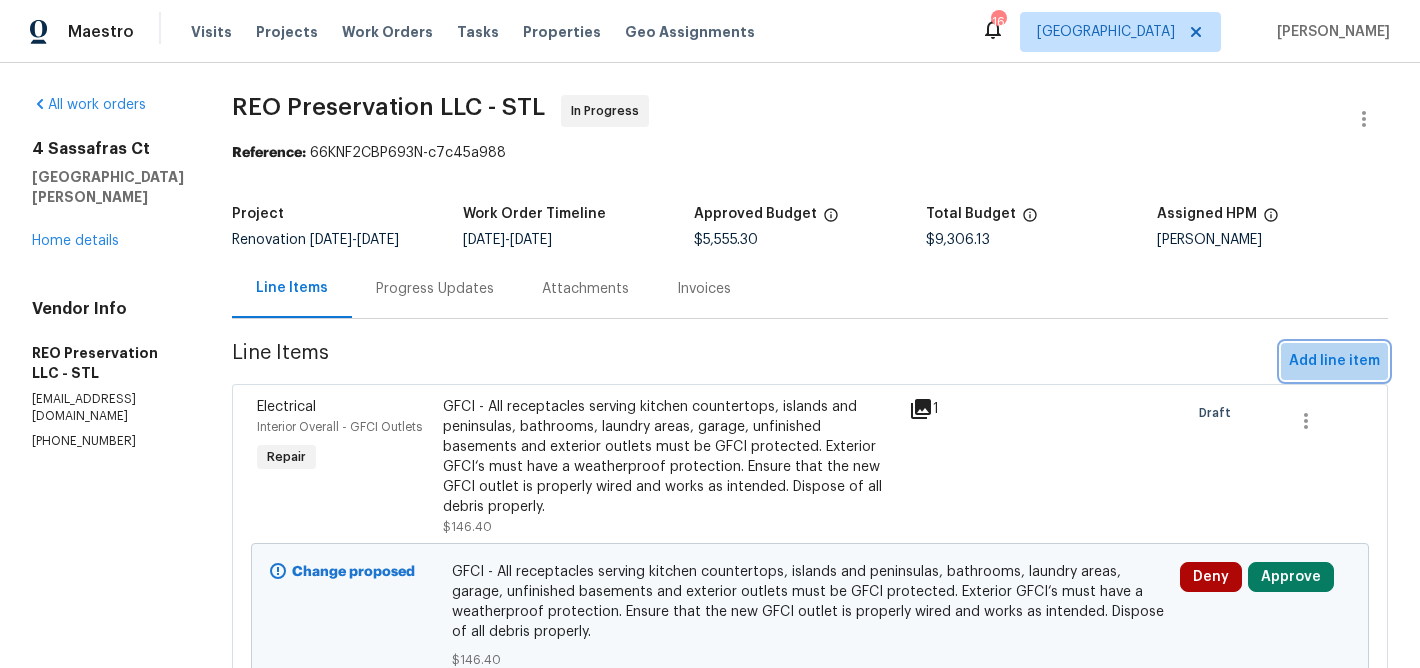 click on "Add line item" at bounding box center [1334, 361] 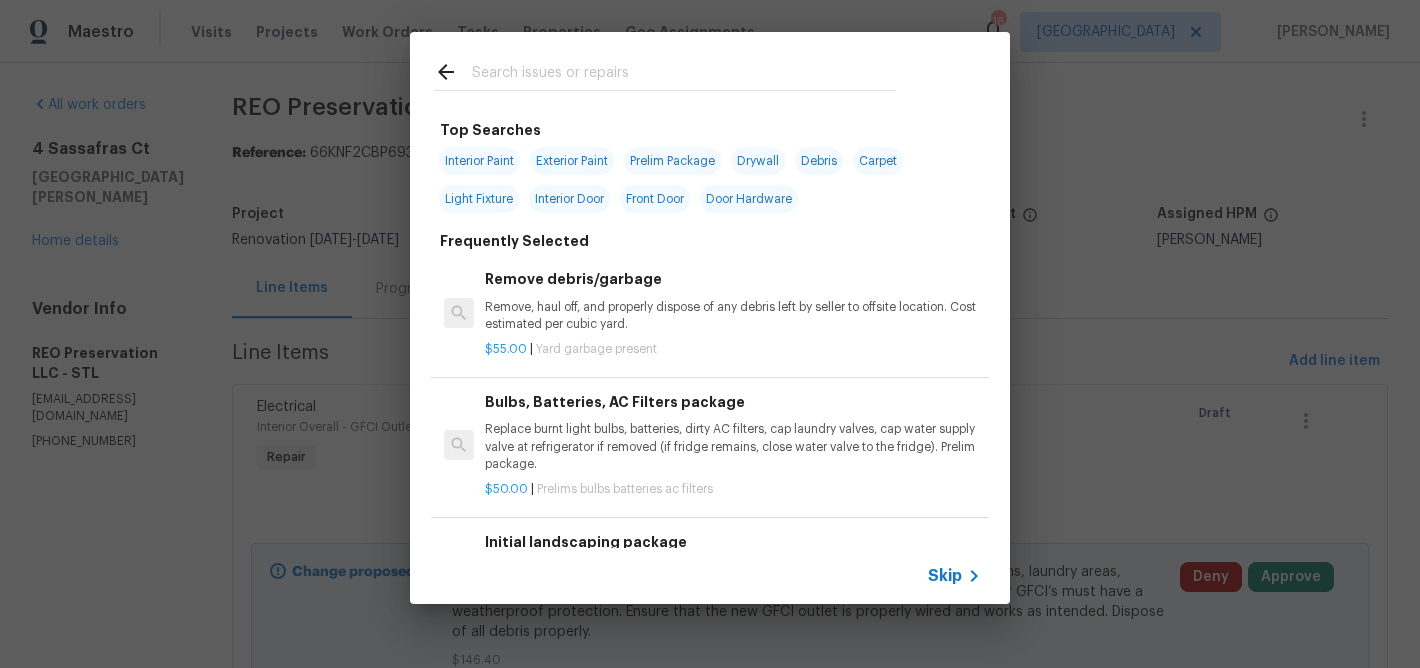 click at bounding box center [684, 75] 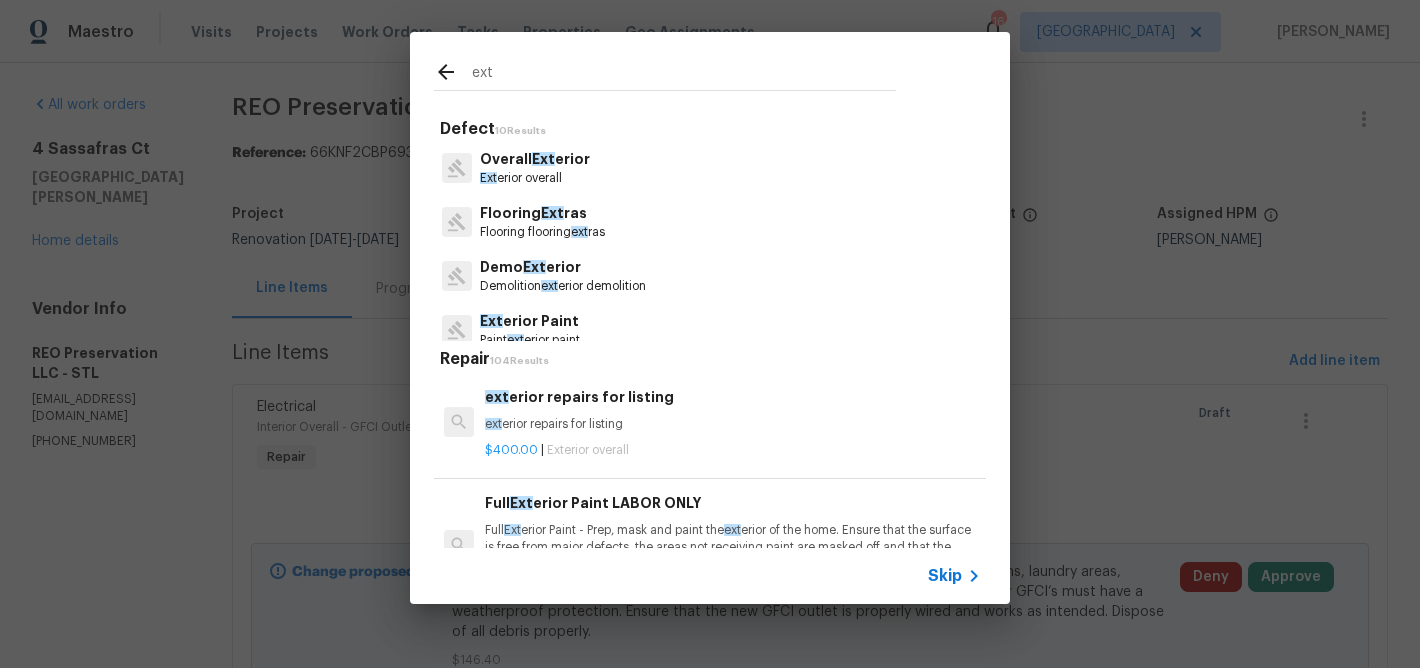 type on "ext" 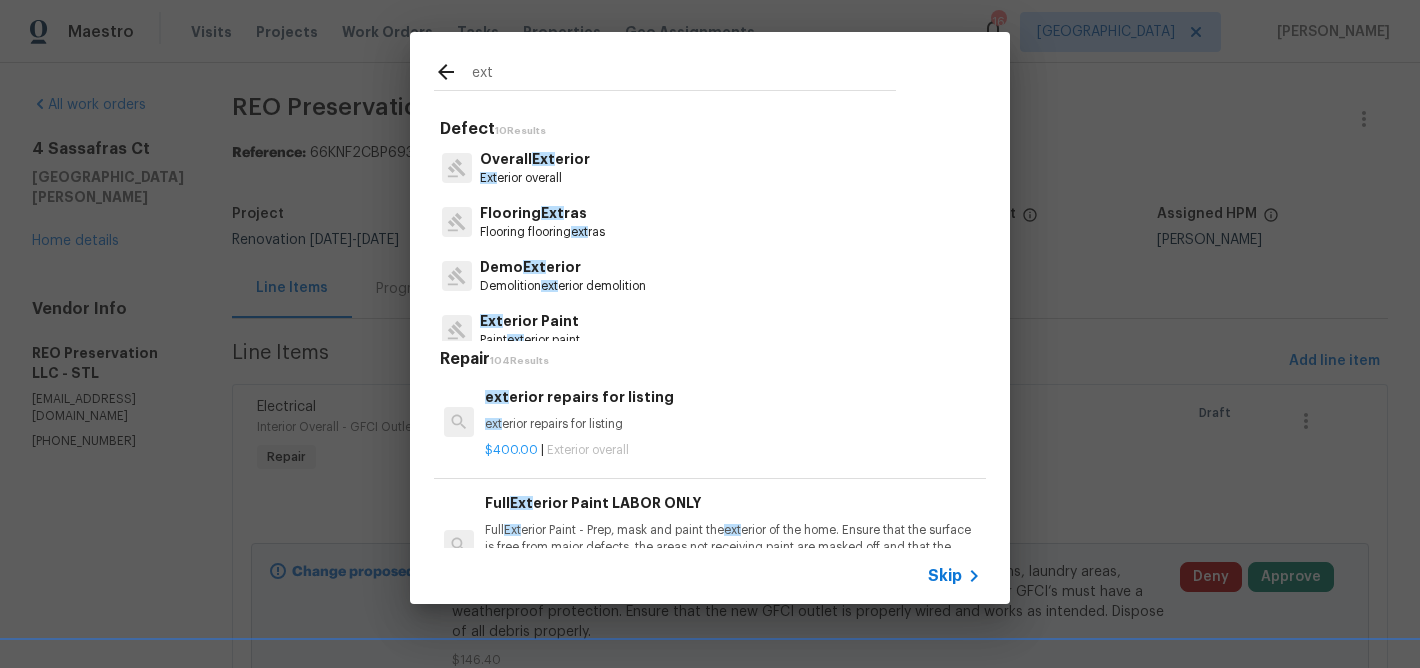 click on "Overall  Ext erior" at bounding box center (535, 159) 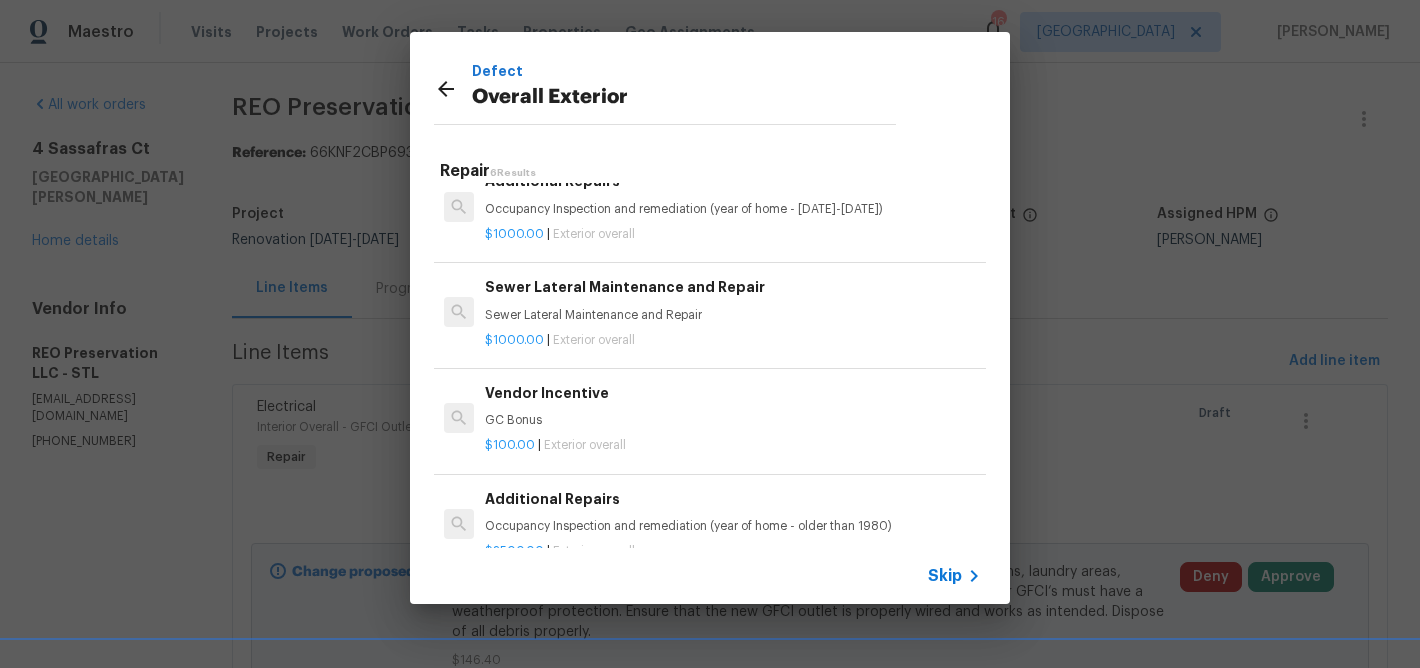 scroll, scrollTop: 137, scrollLeft: 0, axis: vertical 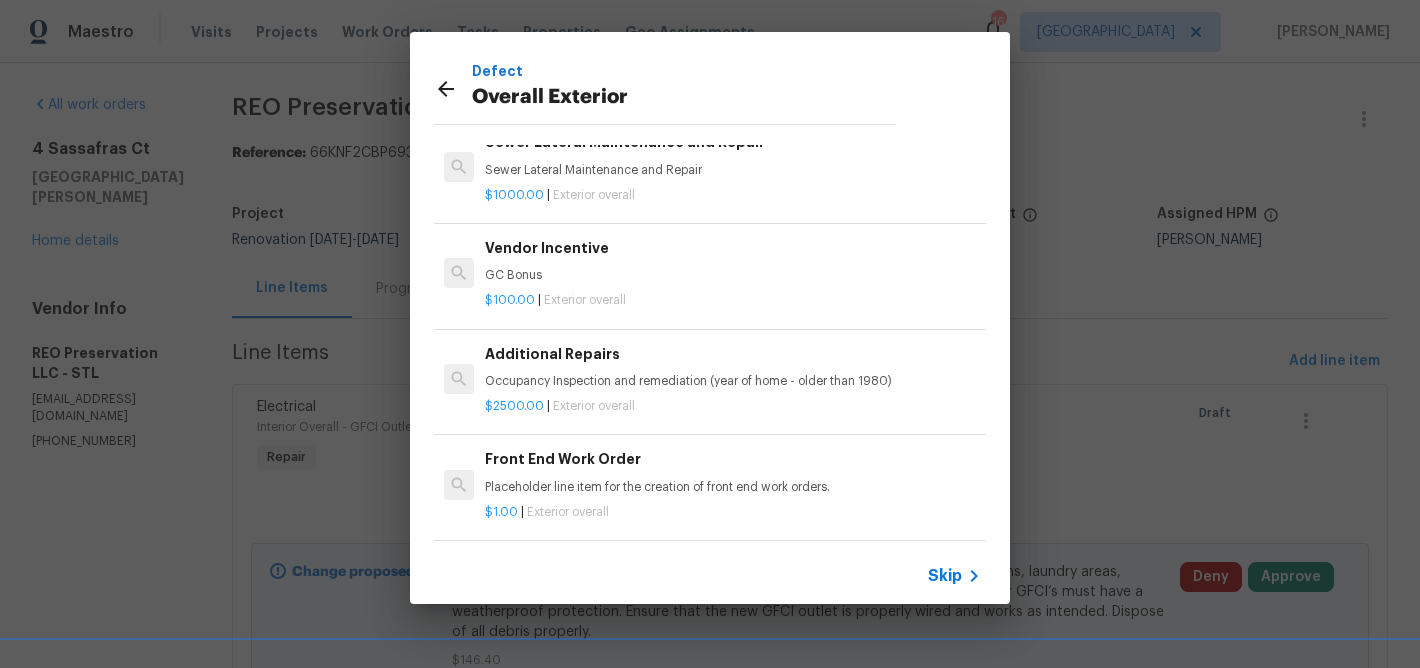 click on "Skip" at bounding box center [945, 576] 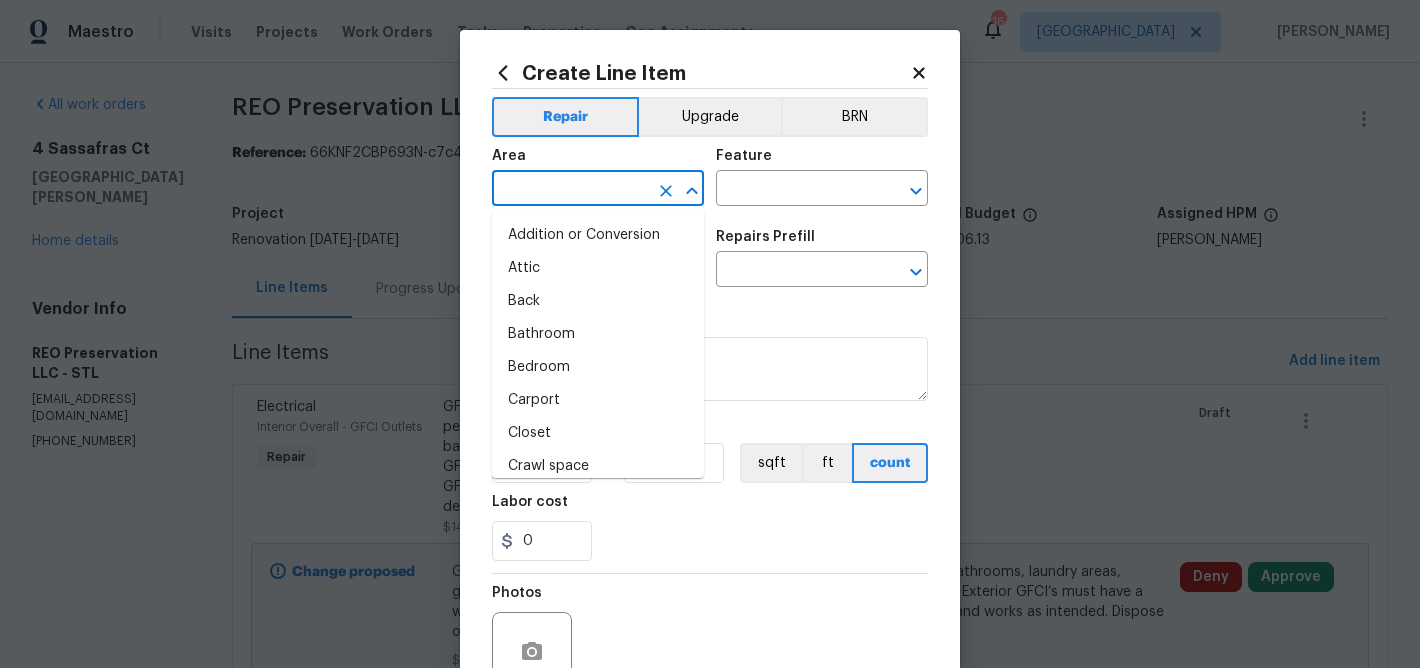 click at bounding box center (570, 190) 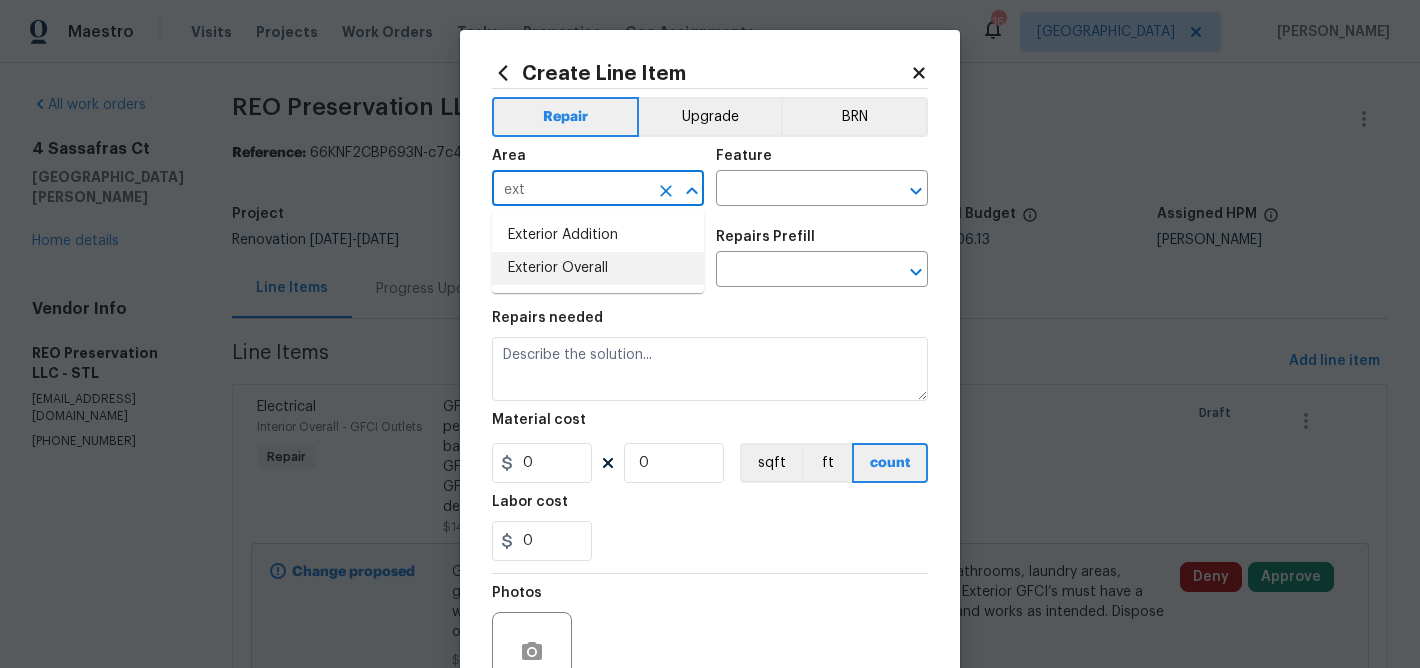 click on "Exterior Overall" at bounding box center [598, 268] 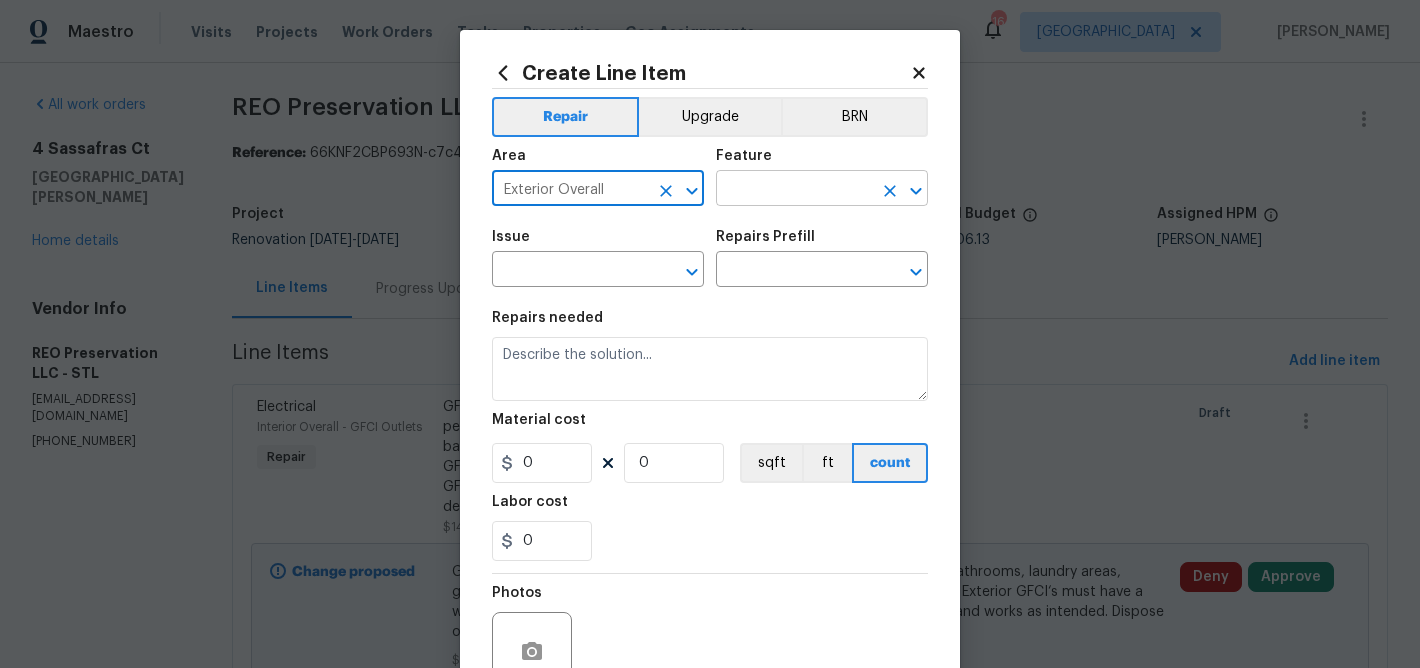 type on "Exterior Overall" 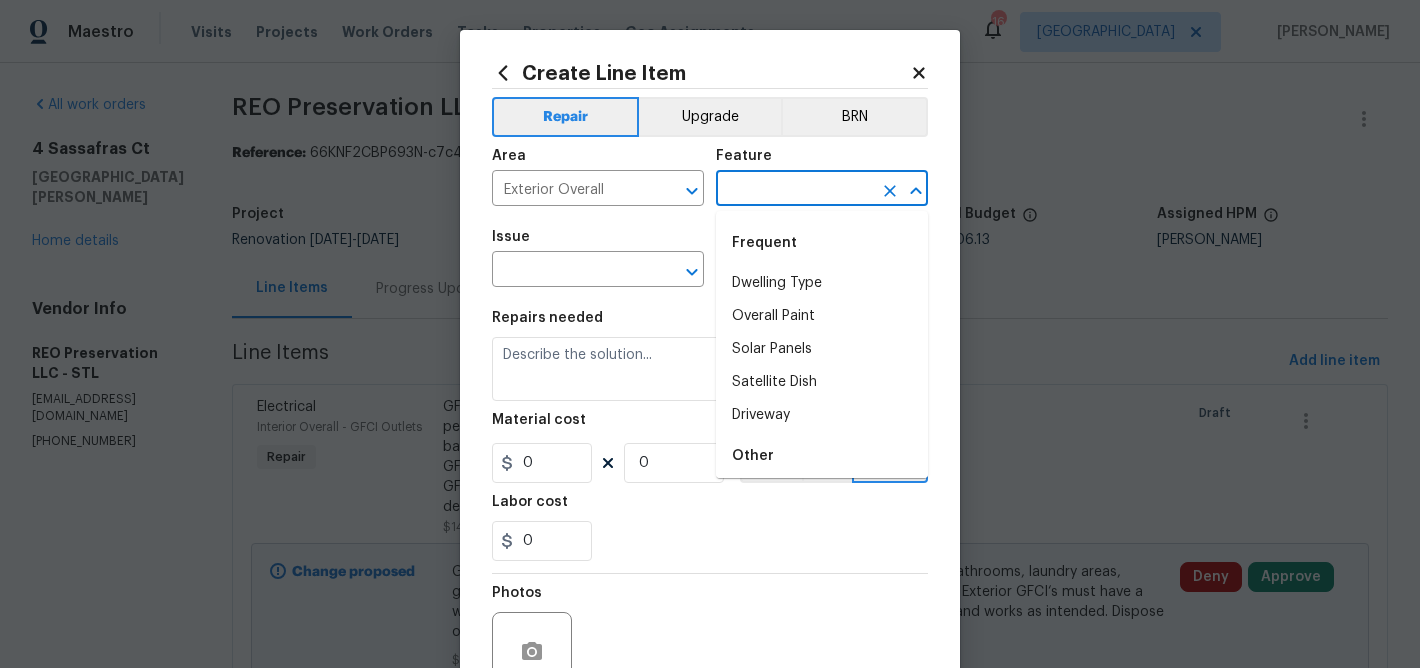 click at bounding box center [794, 190] 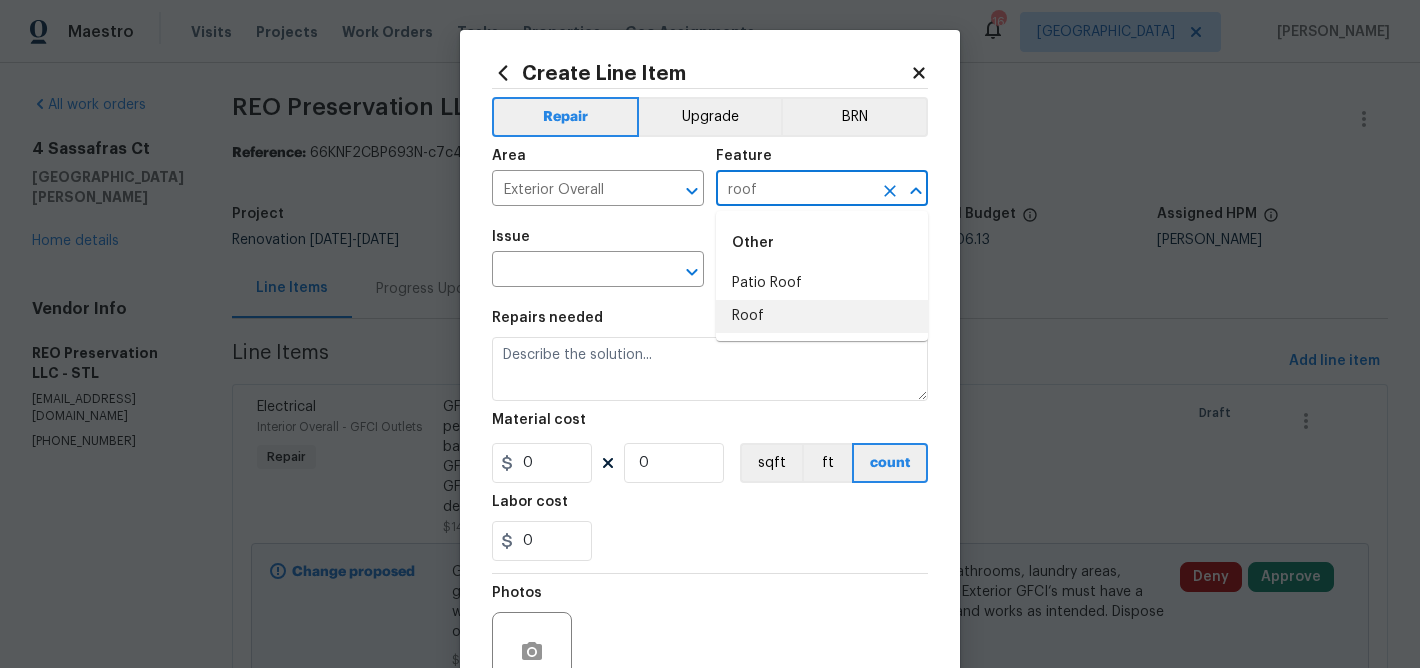 click on "Roof" at bounding box center [822, 316] 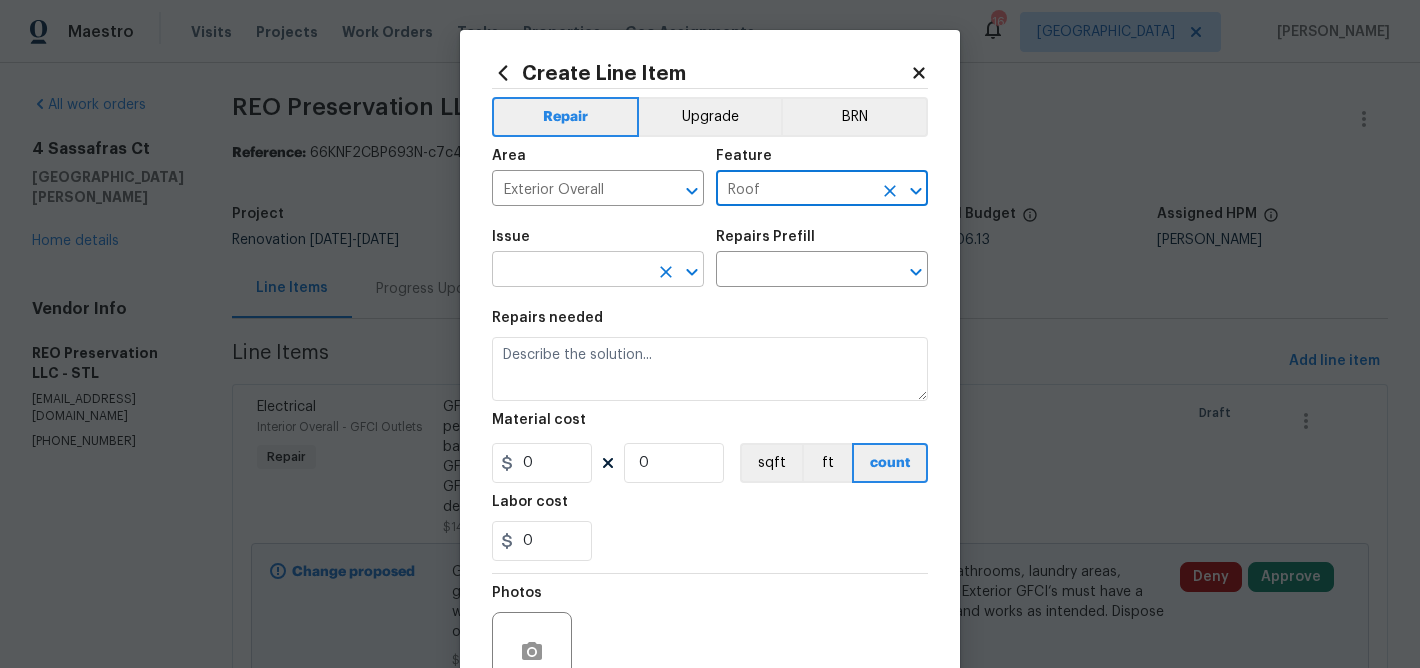 type on "Roof" 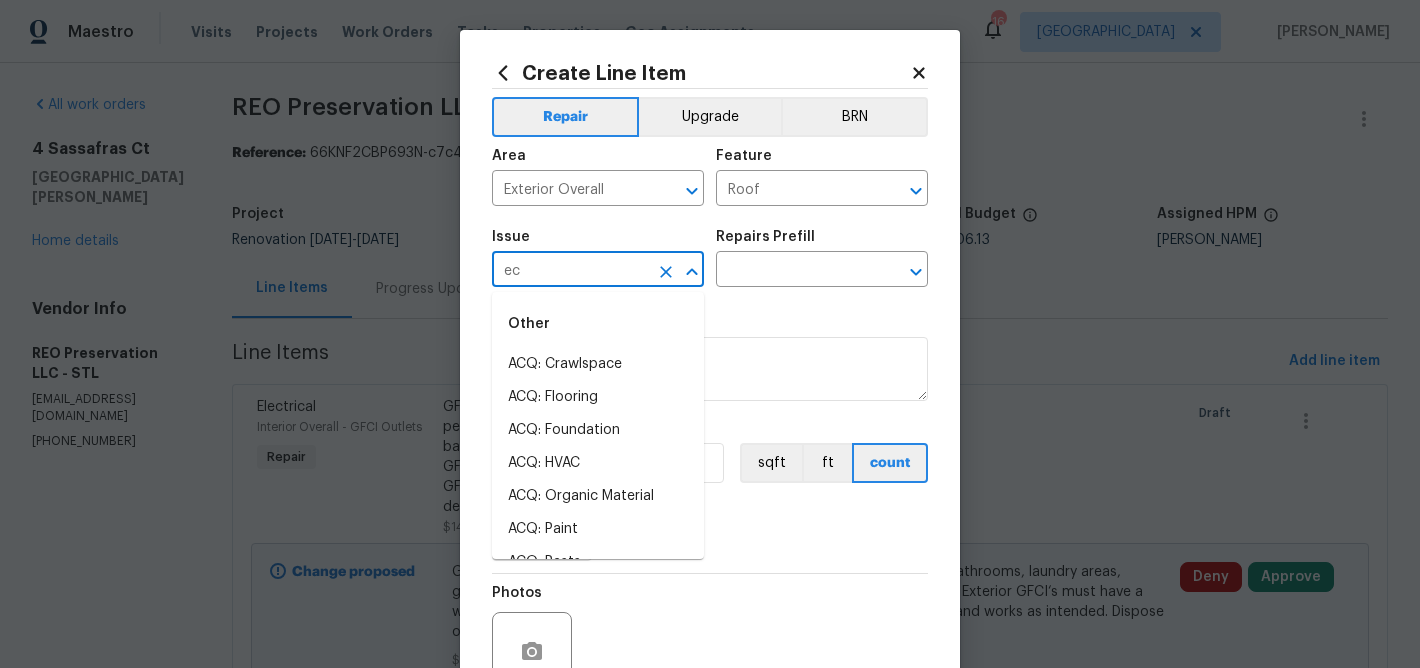 type on "e" 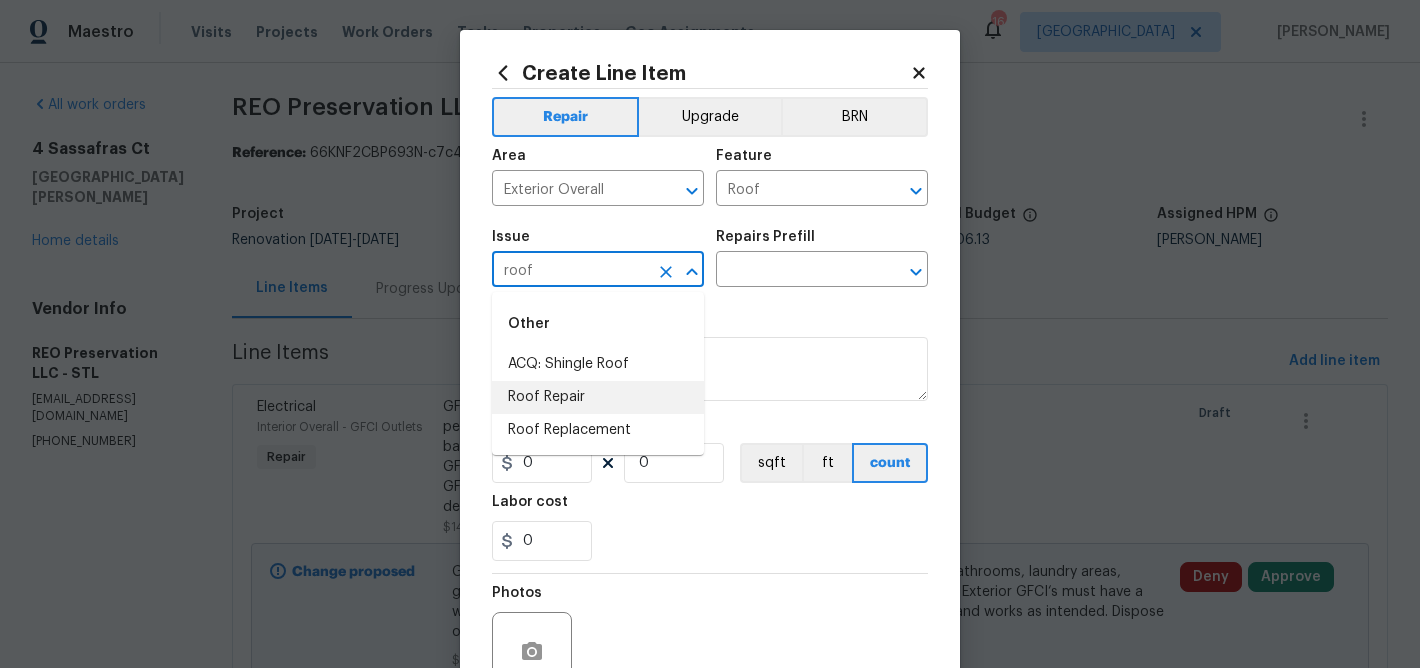 click on "Roof Repair" at bounding box center (598, 397) 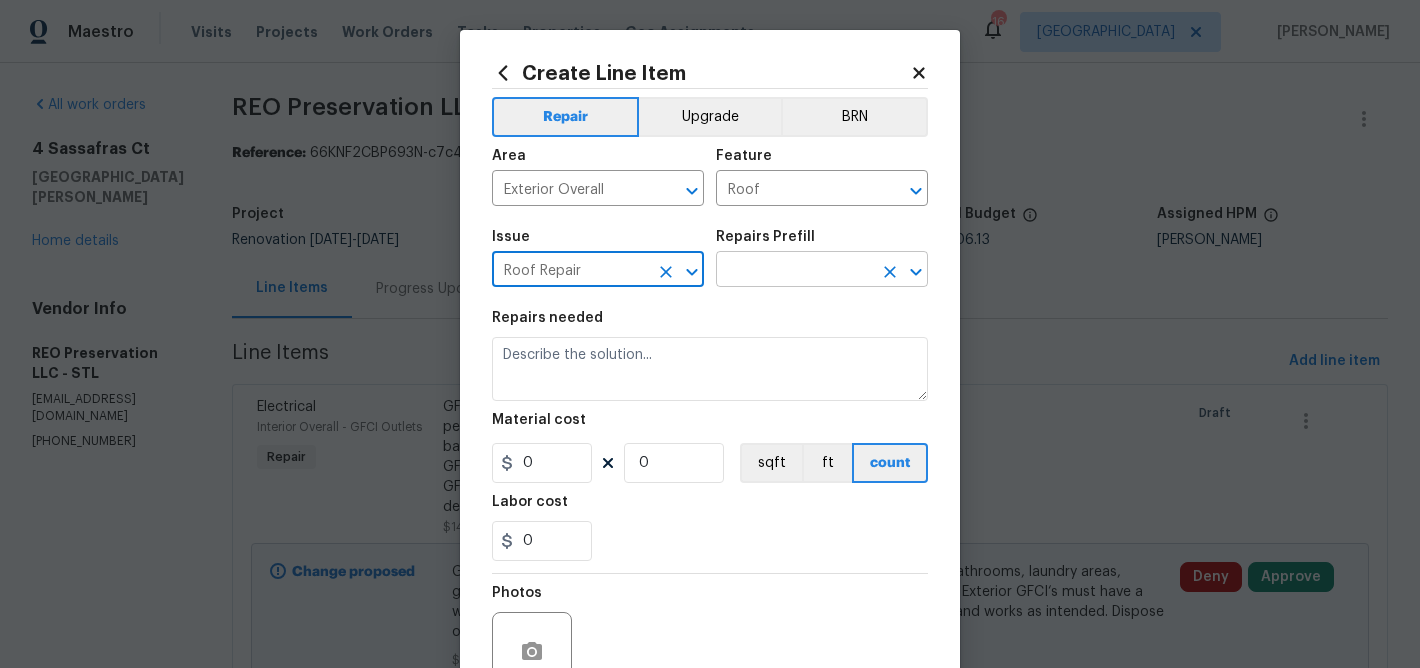 type on "Roof Repair" 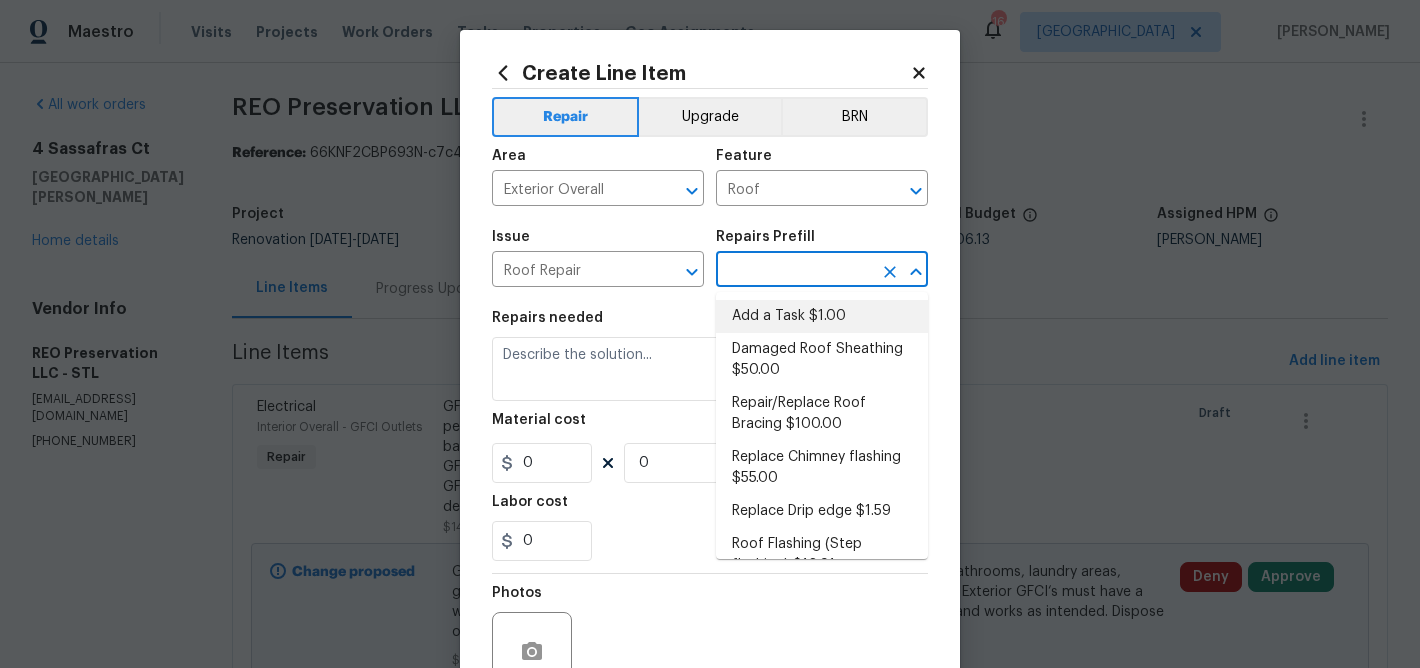 click on "Add a Task $1.00" at bounding box center [822, 316] 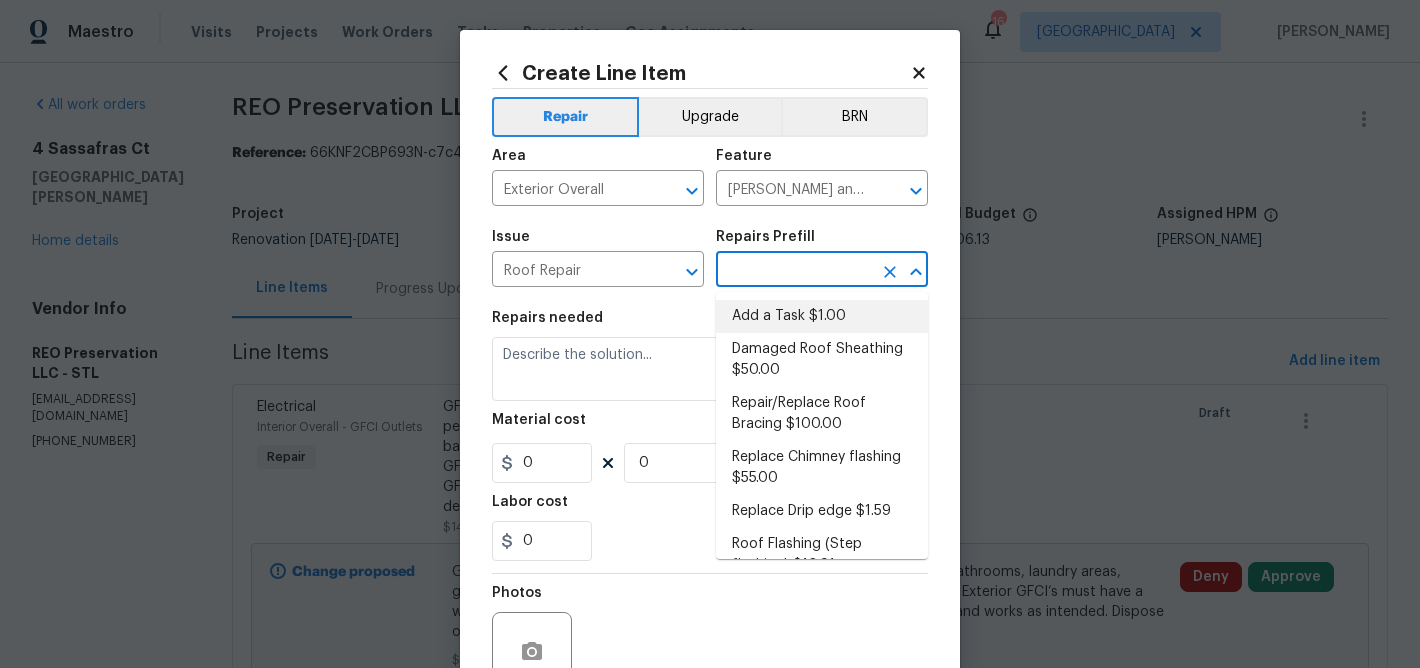 type on "Add a Task $1.00" 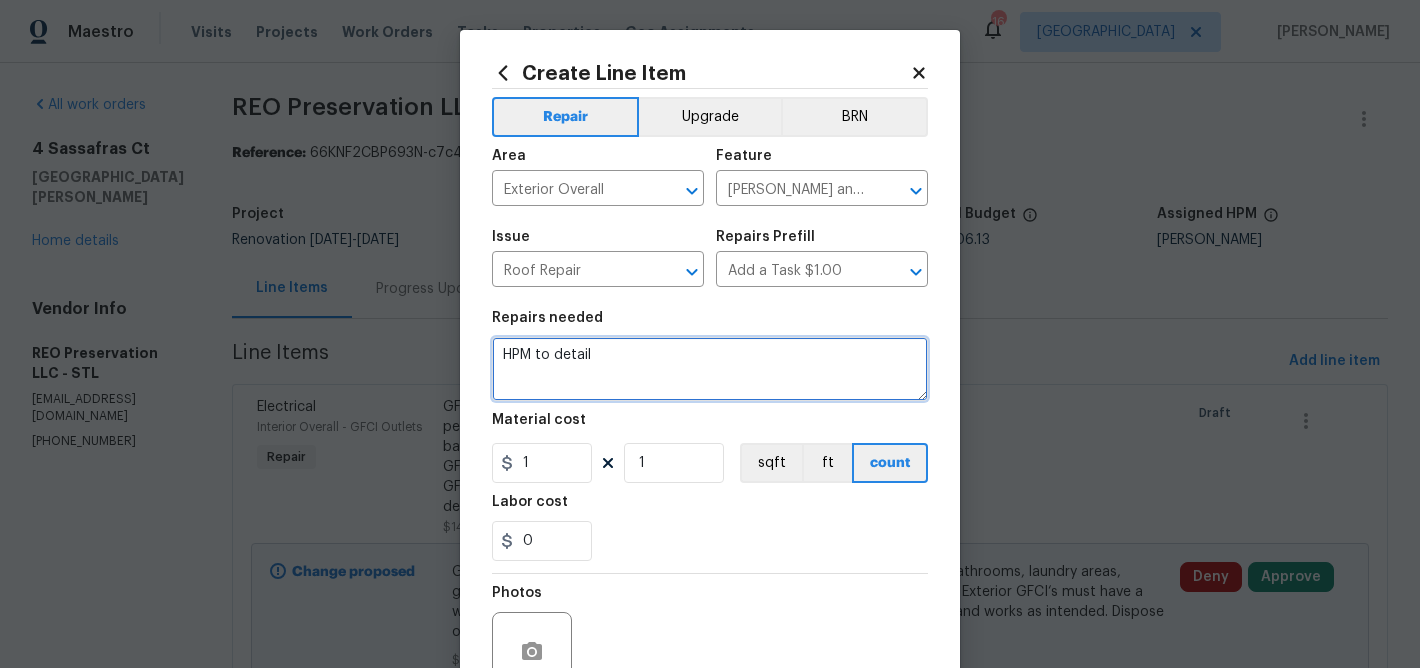 drag, startPoint x: 622, startPoint y: 364, endPoint x: 488, endPoint y: 345, distance: 135.34032 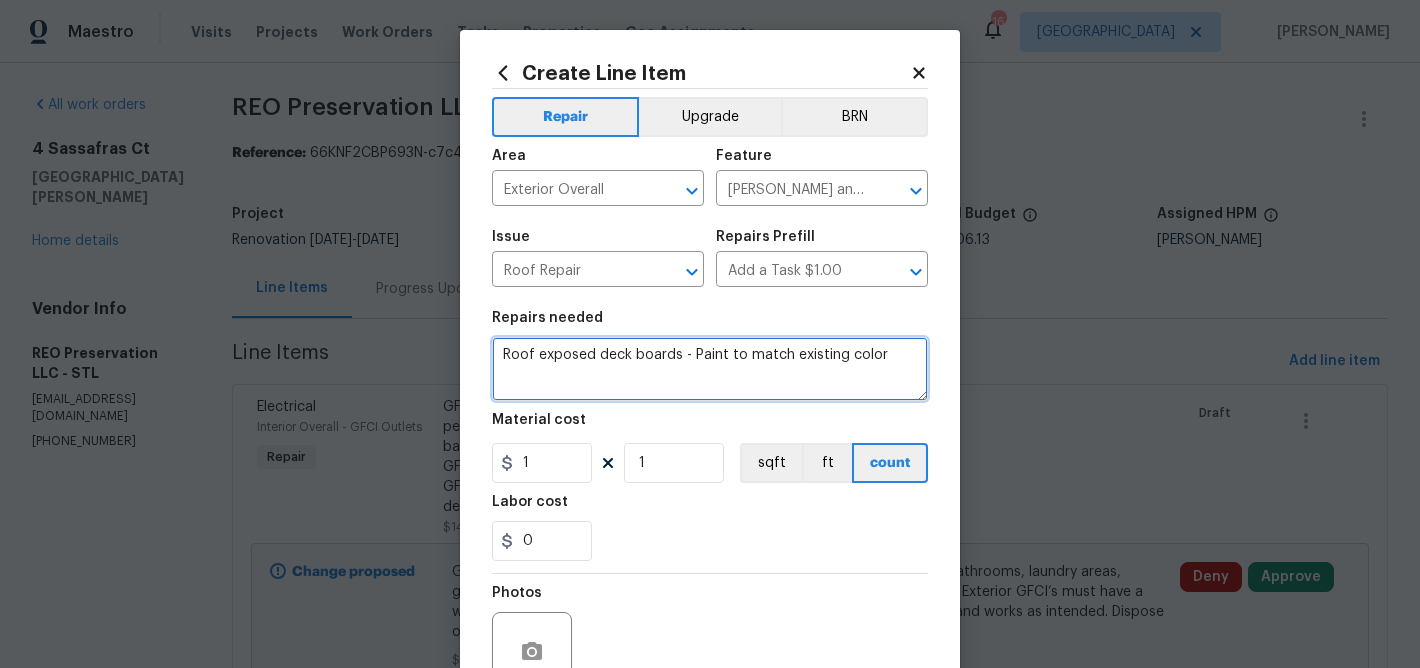 type on "Roof exposed deck boards - Paint to match existing color" 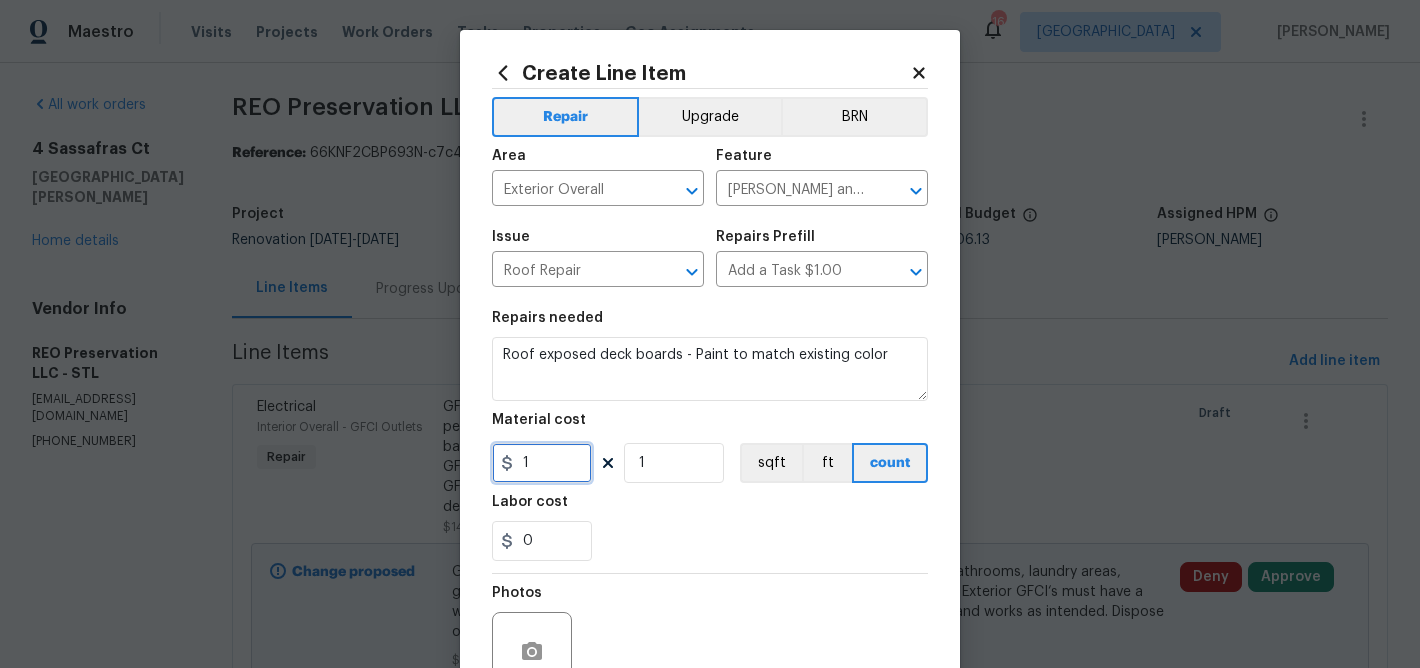 click on "1" at bounding box center [542, 463] 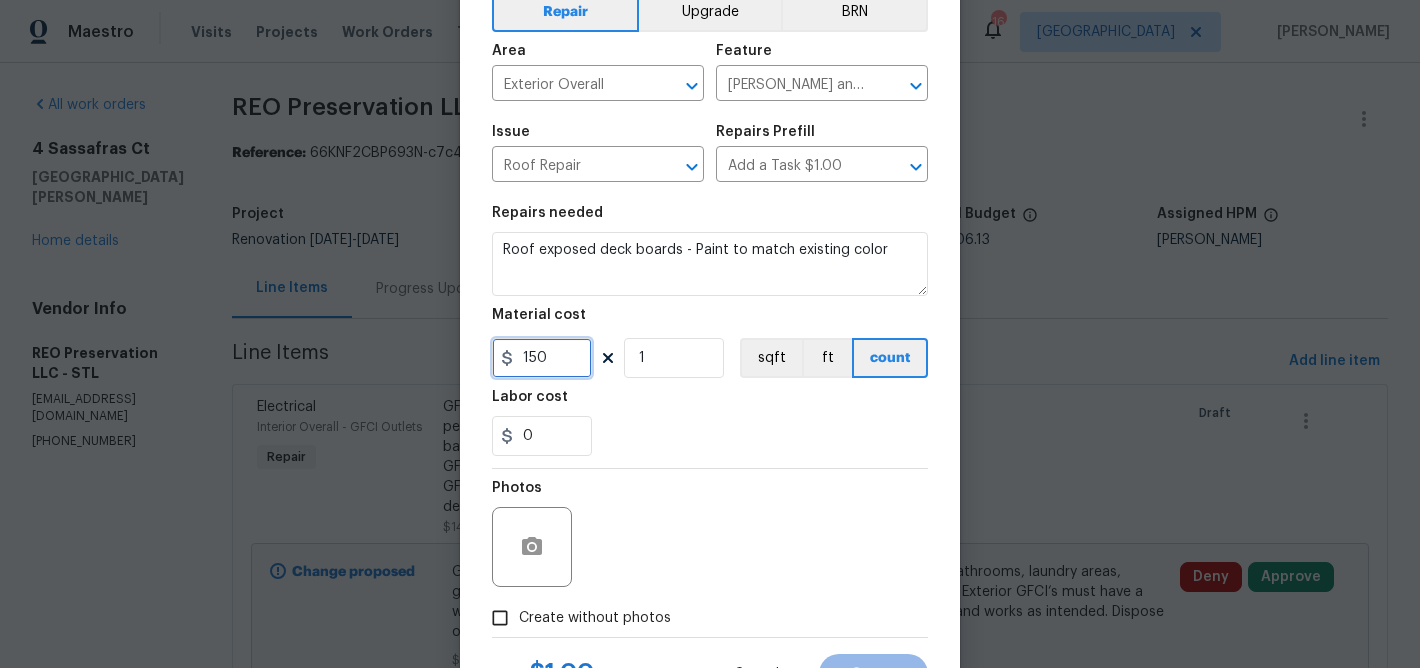 scroll, scrollTop: 133, scrollLeft: 0, axis: vertical 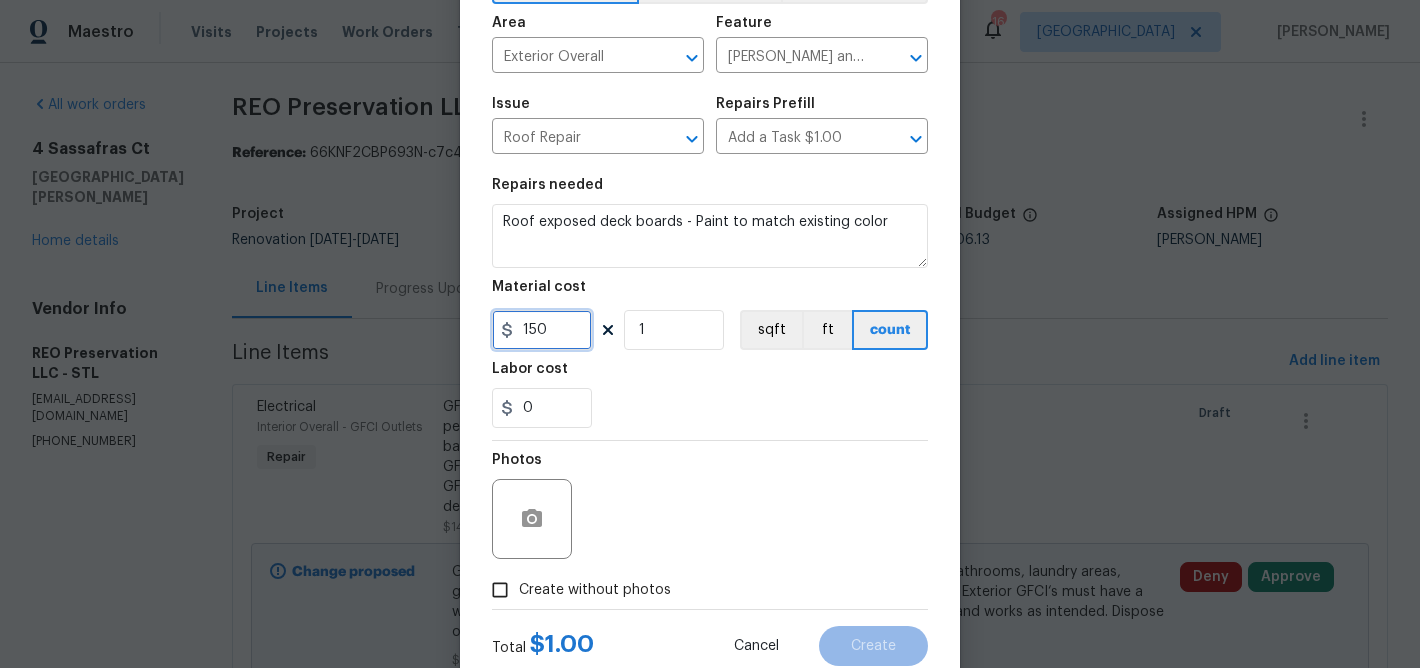 type on "150" 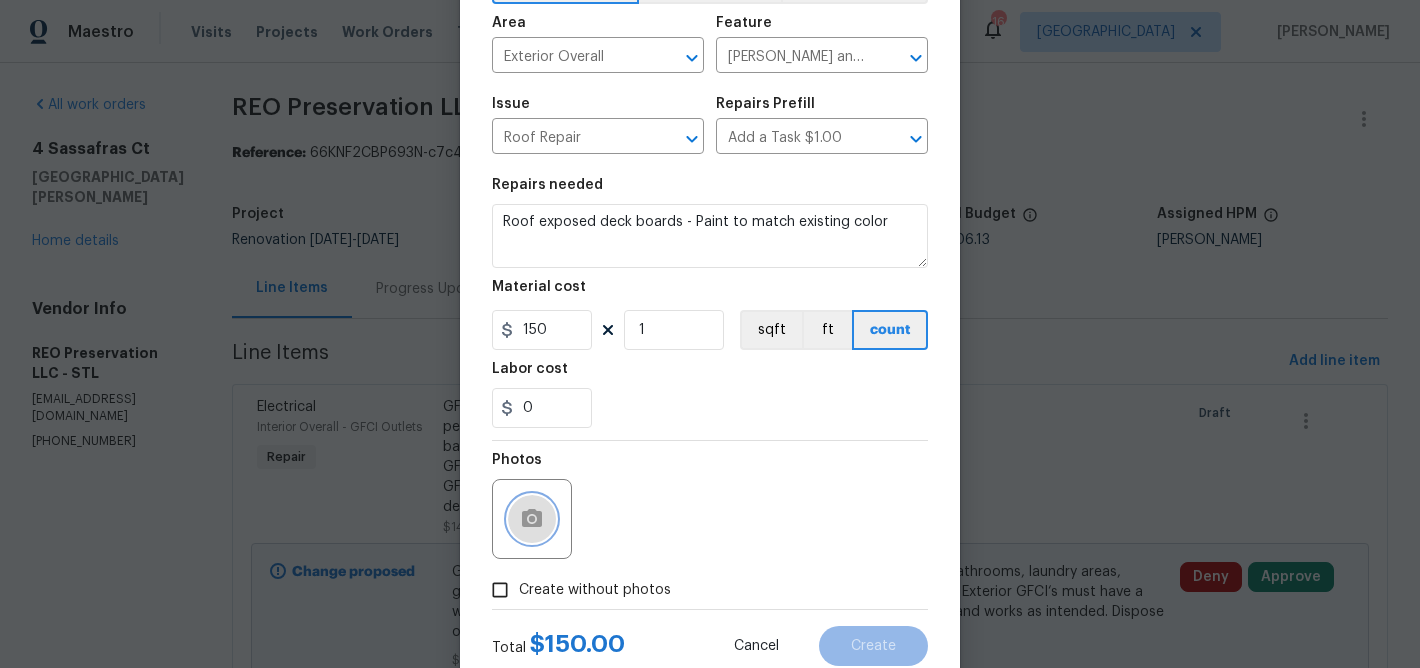 click 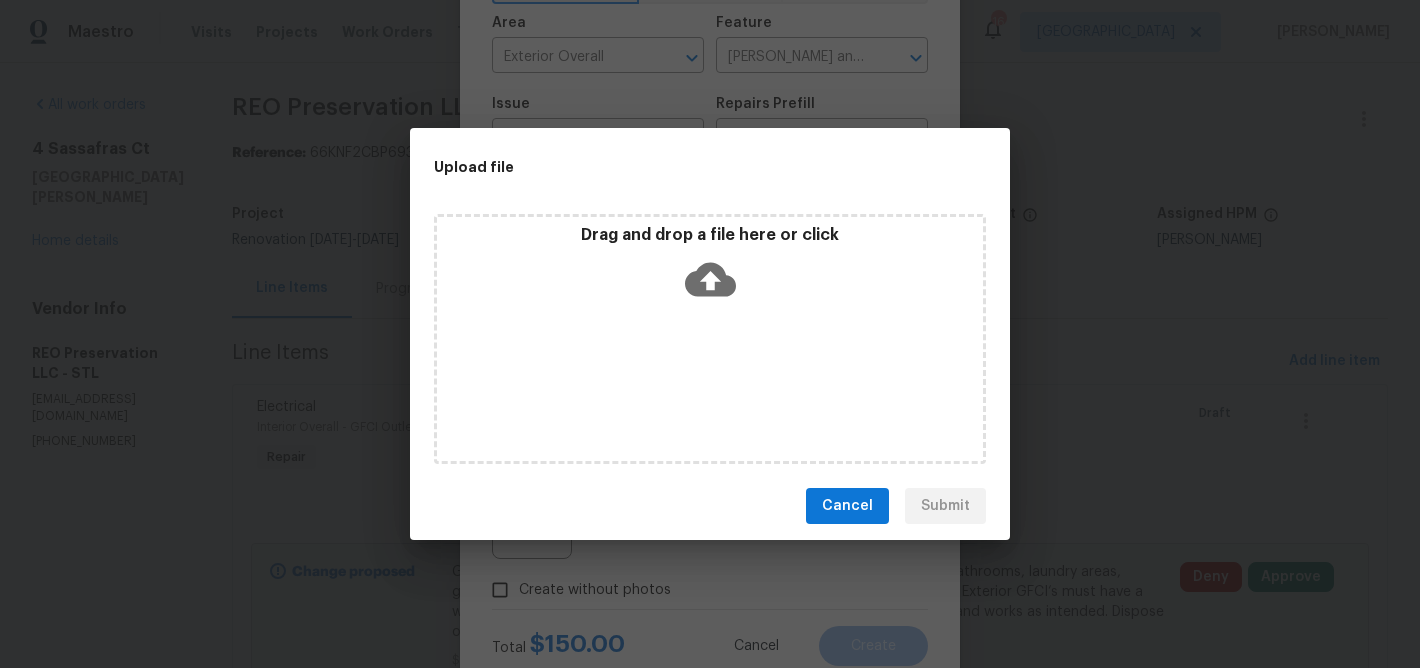 click 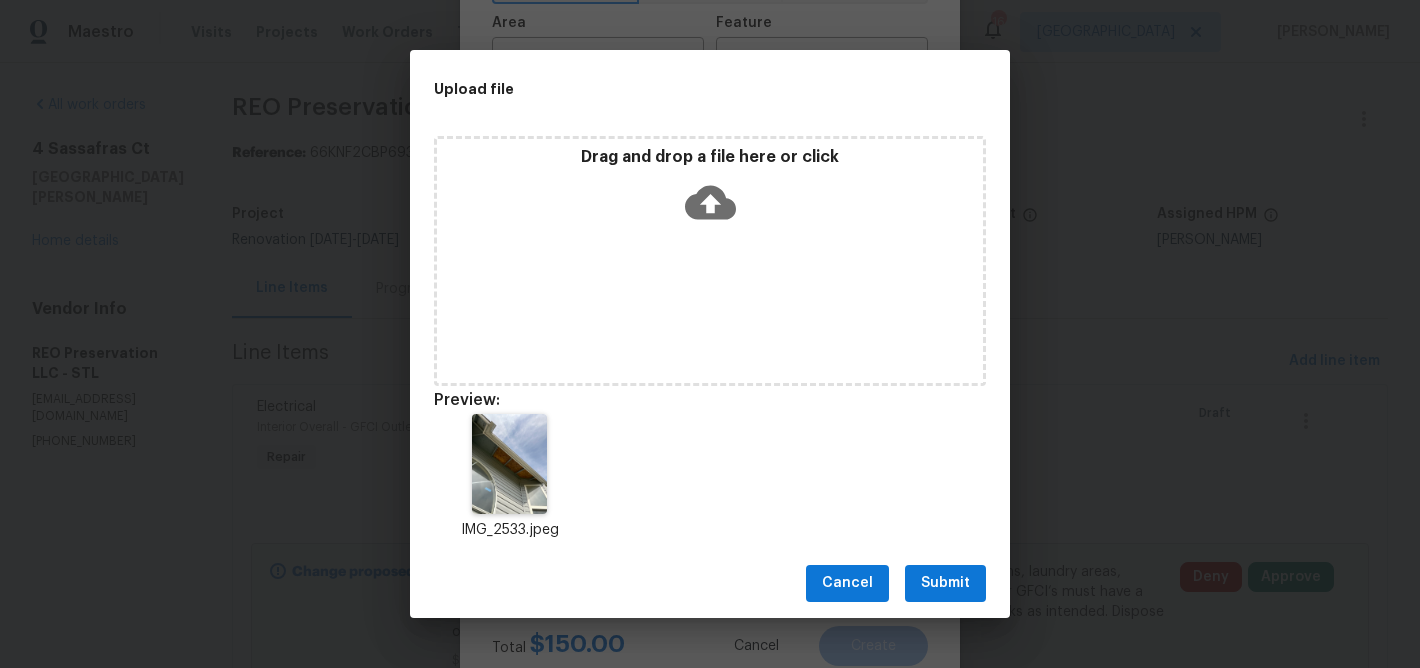 click on "Submit" at bounding box center (945, 583) 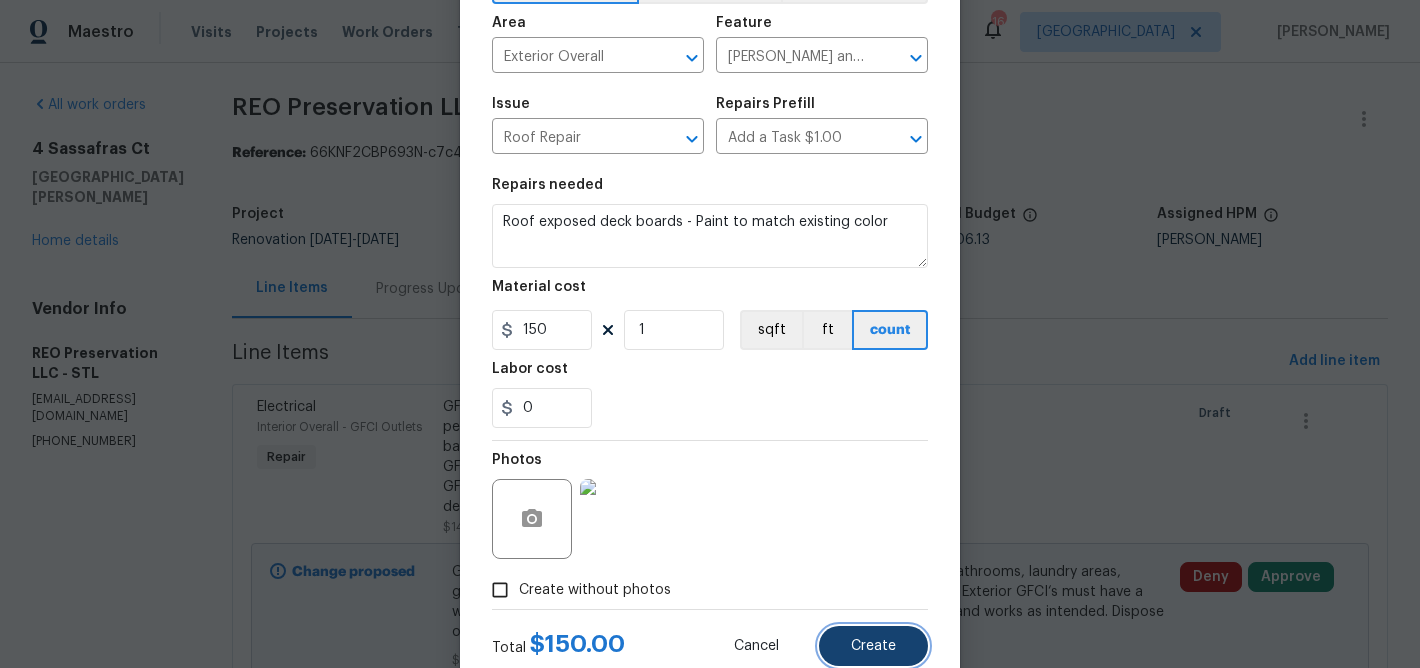 click on "Create" at bounding box center (873, 646) 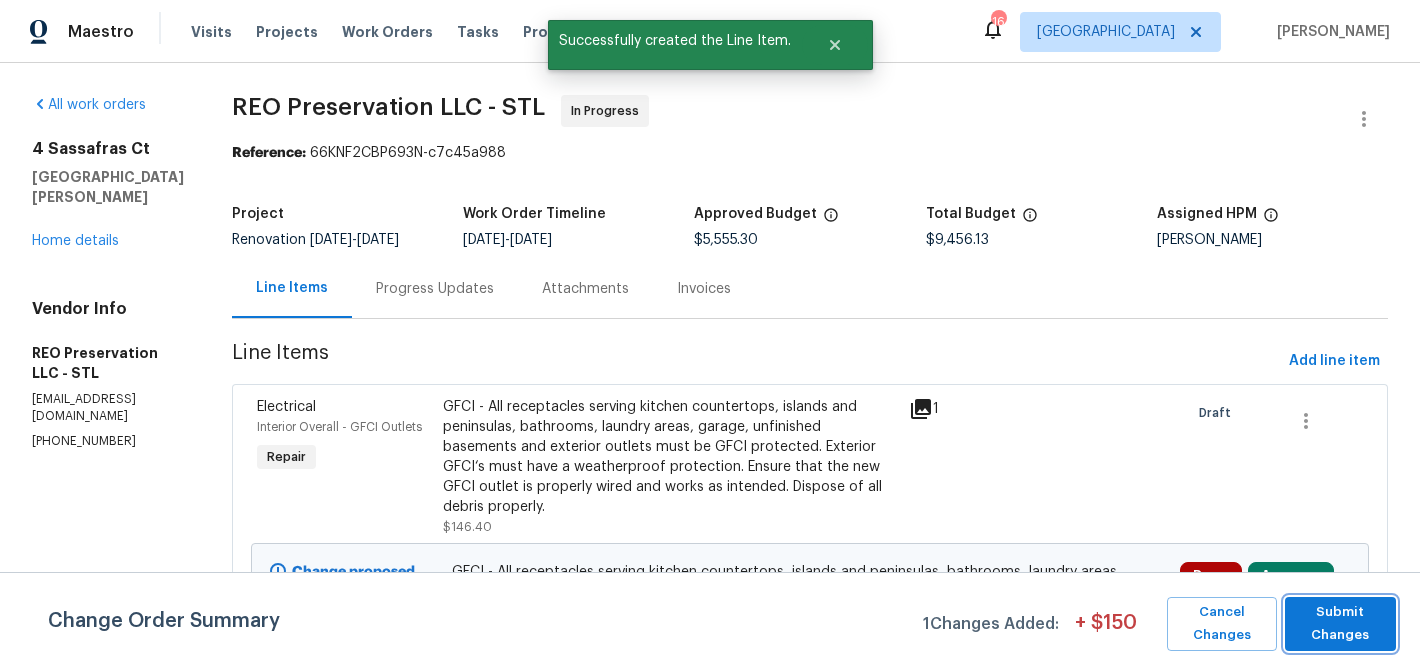 click on "Submit Changes" at bounding box center [1340, 624] 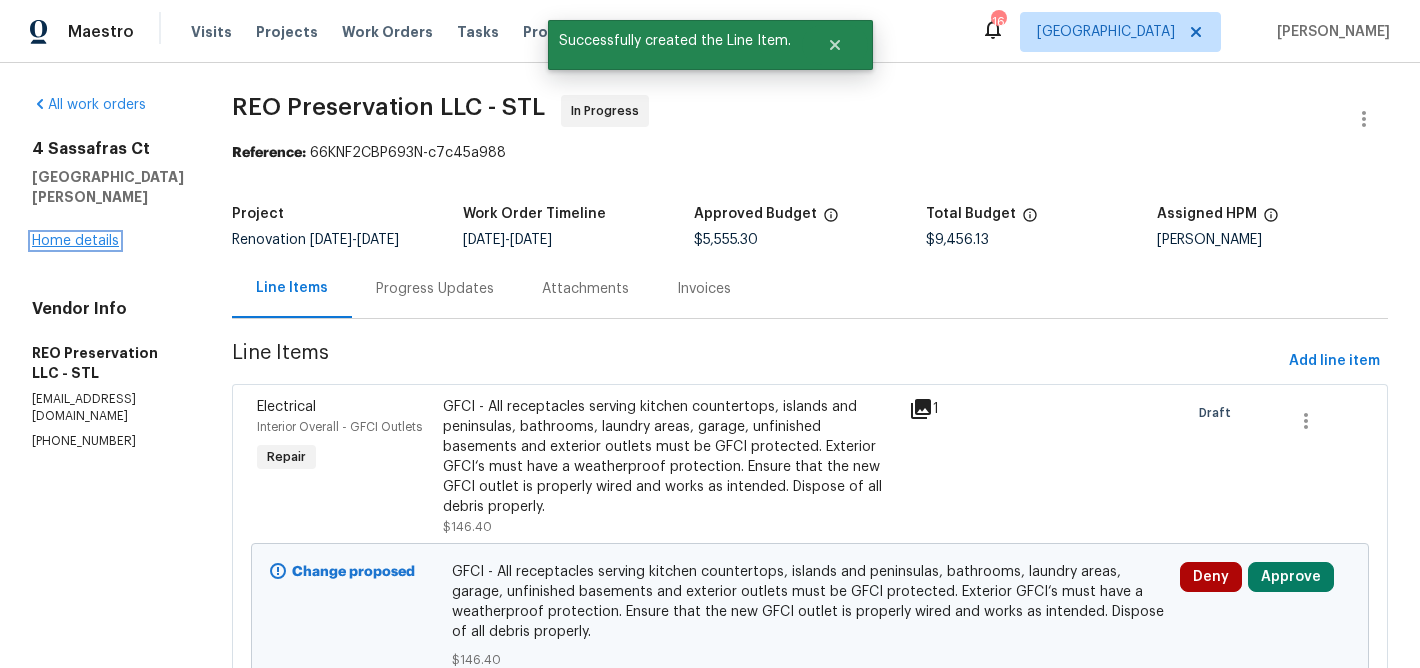 click on "Home details" at bounding box center [75, 241] 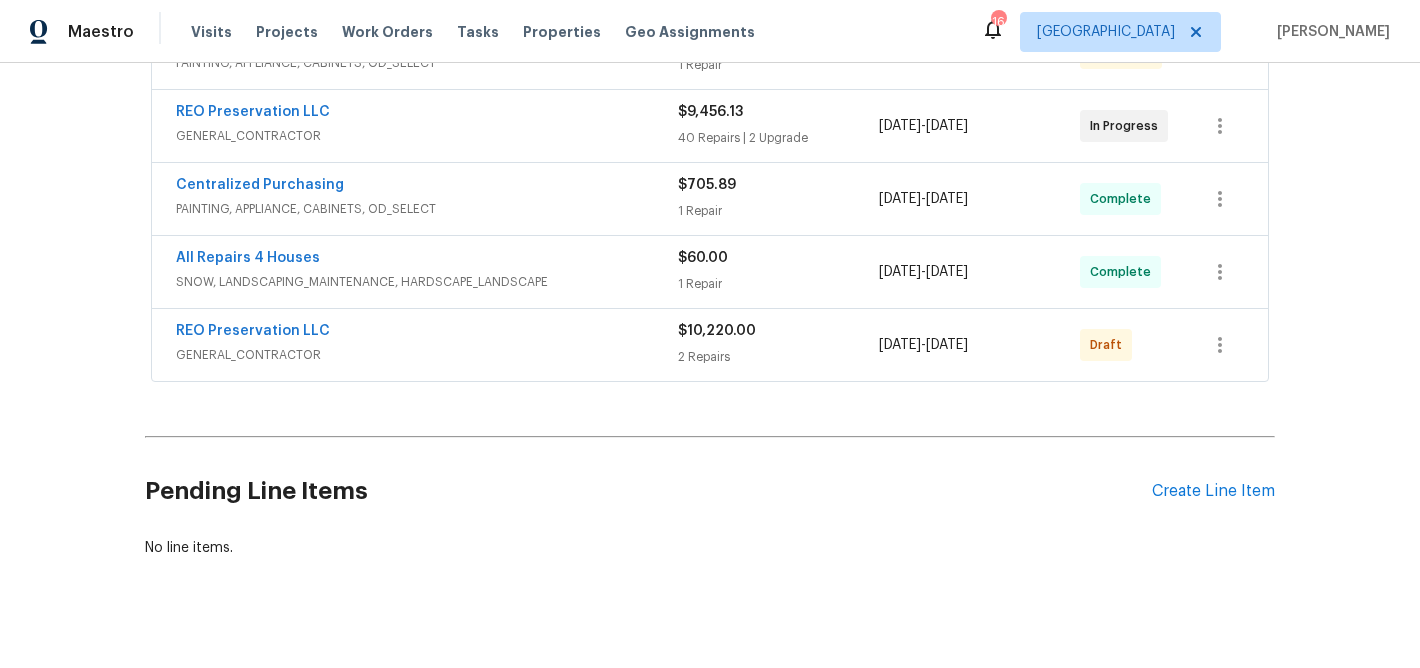 scroll, scrollTop: 428, scrollLeft: 0, axis: vertical 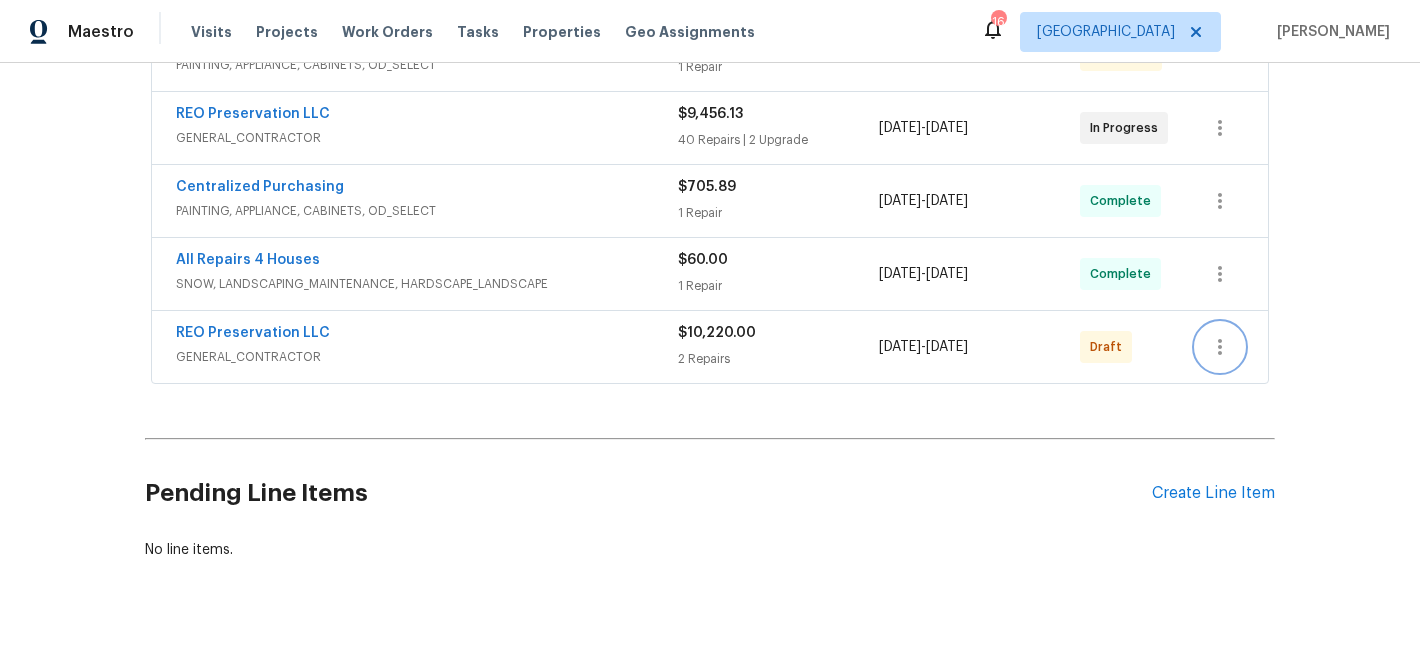 click 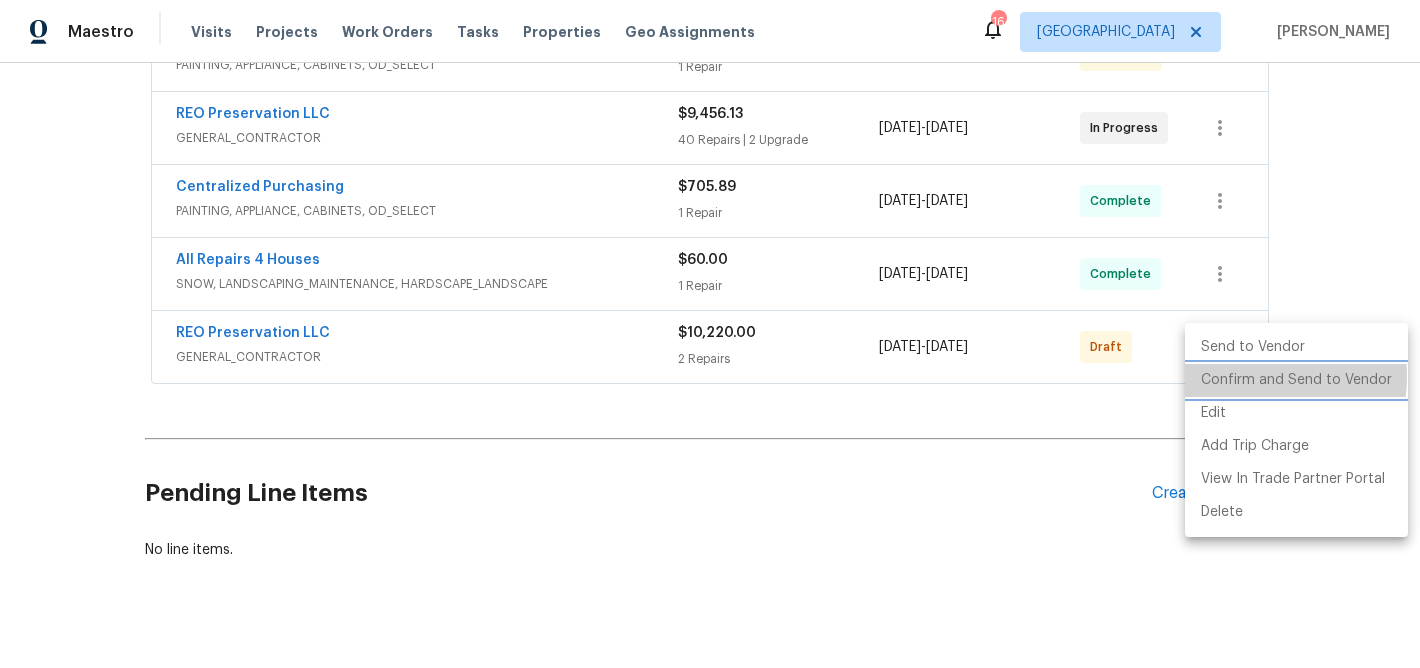 click on "Confirm and Send to Vendor" at bounding box center (1296, 380) 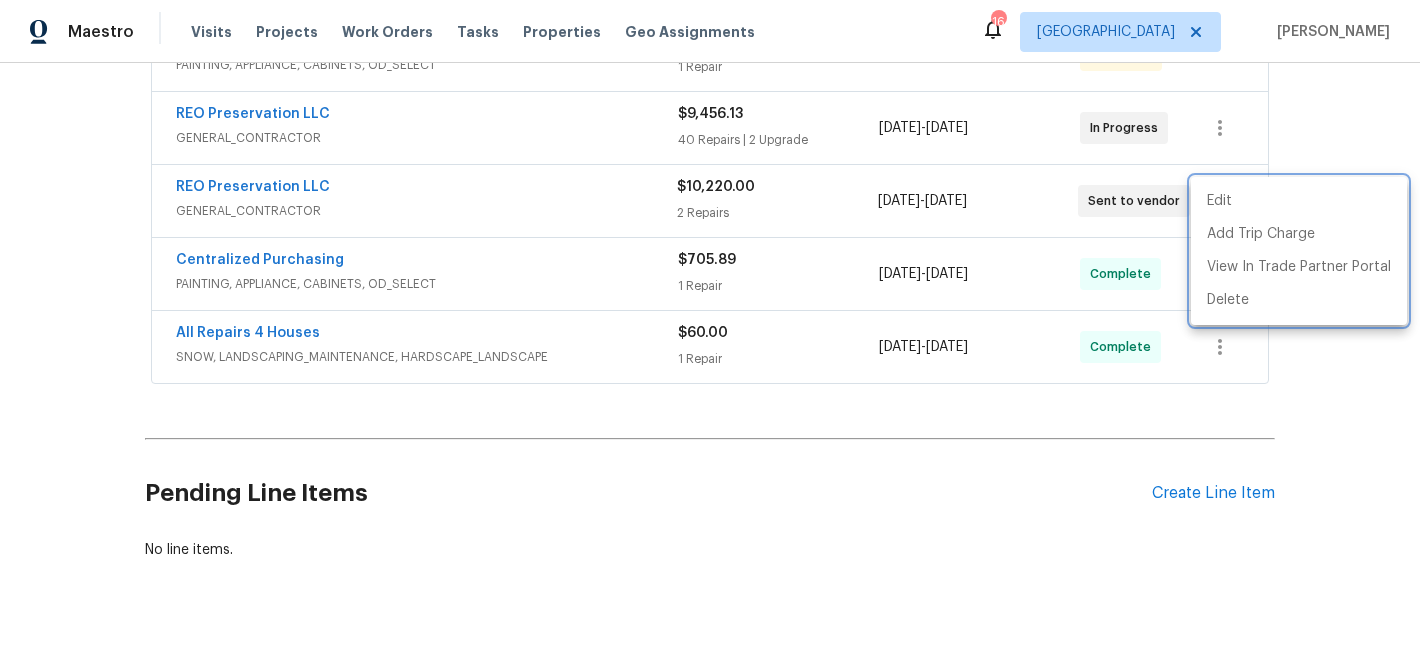 click at bounding box center (710, 334) 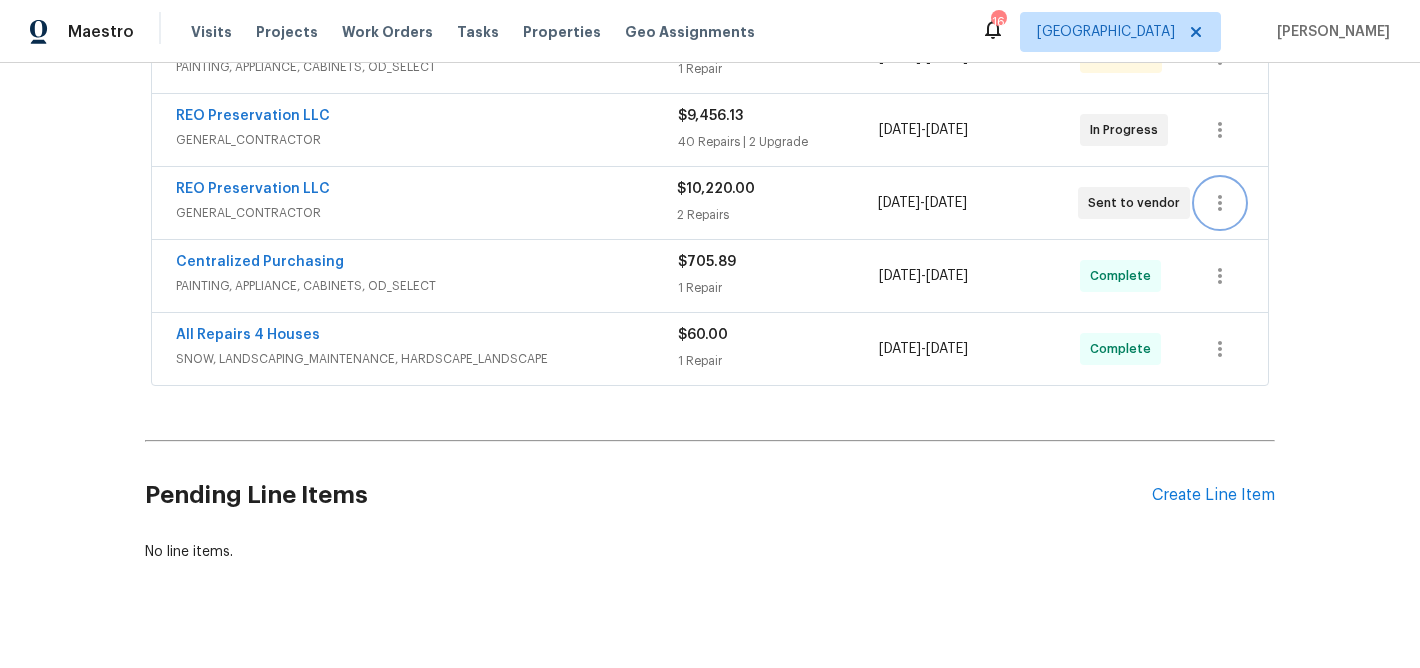 scroll, scrollTop: 438, scrollLeft: 0, axis: vertical 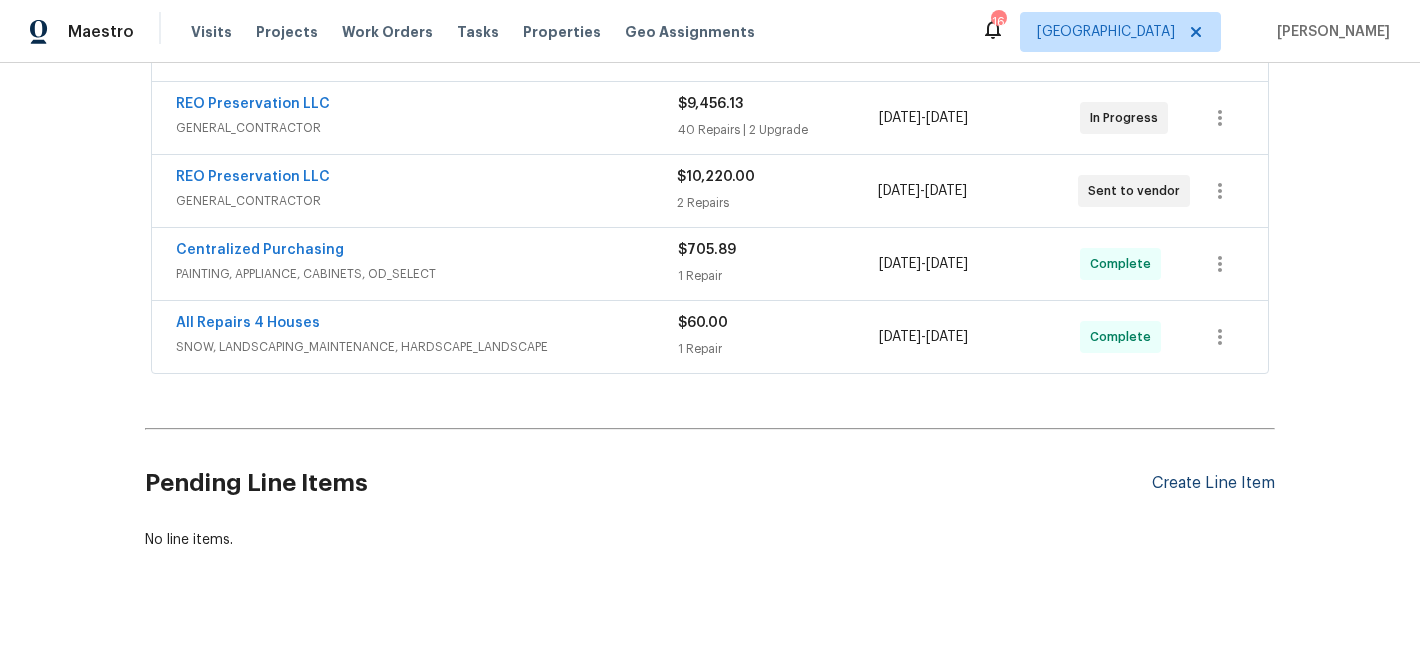 click on "Create Line Item" at bounding box center [1213, 483] 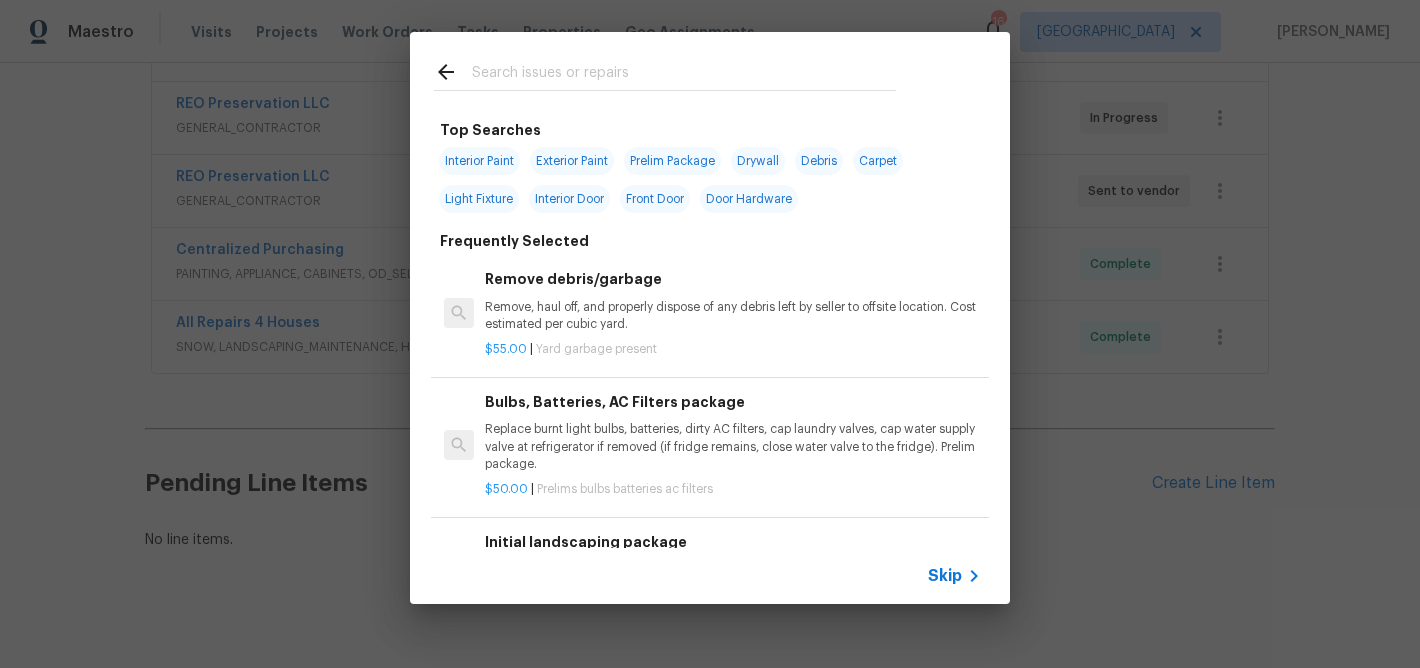 click at bounding box center (684, 75) 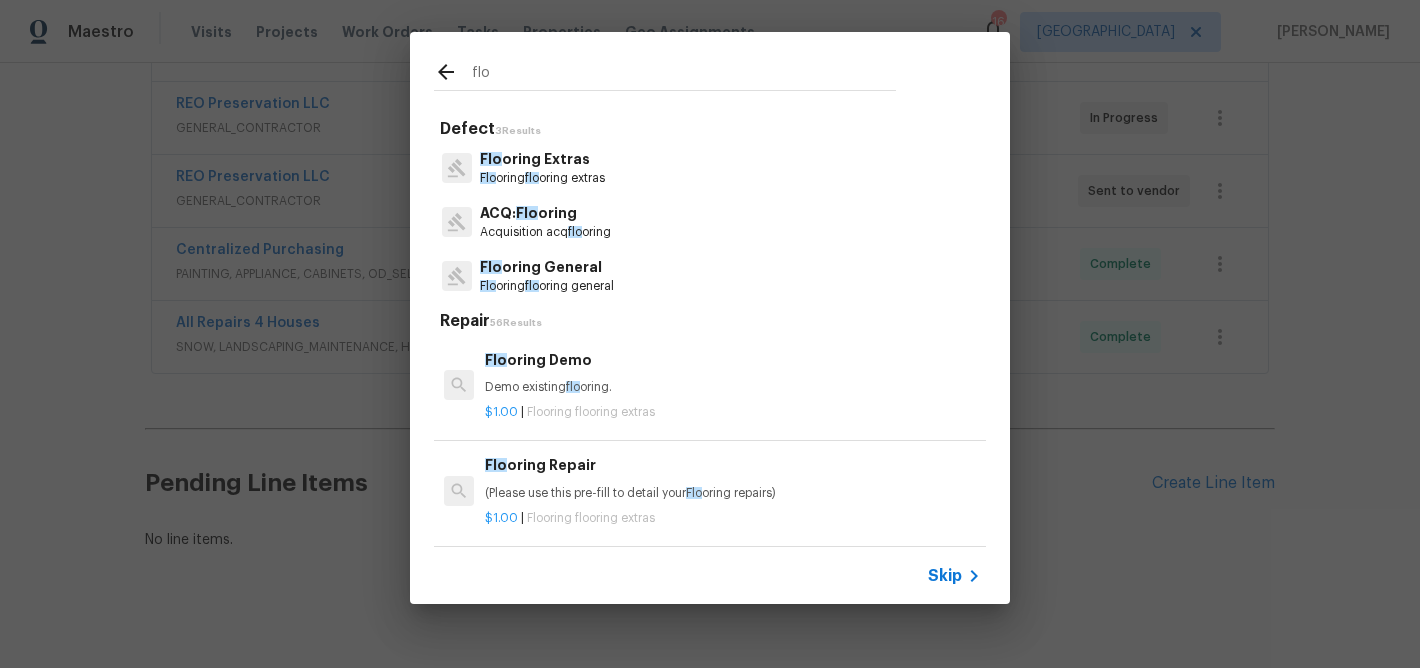 type on "flo" 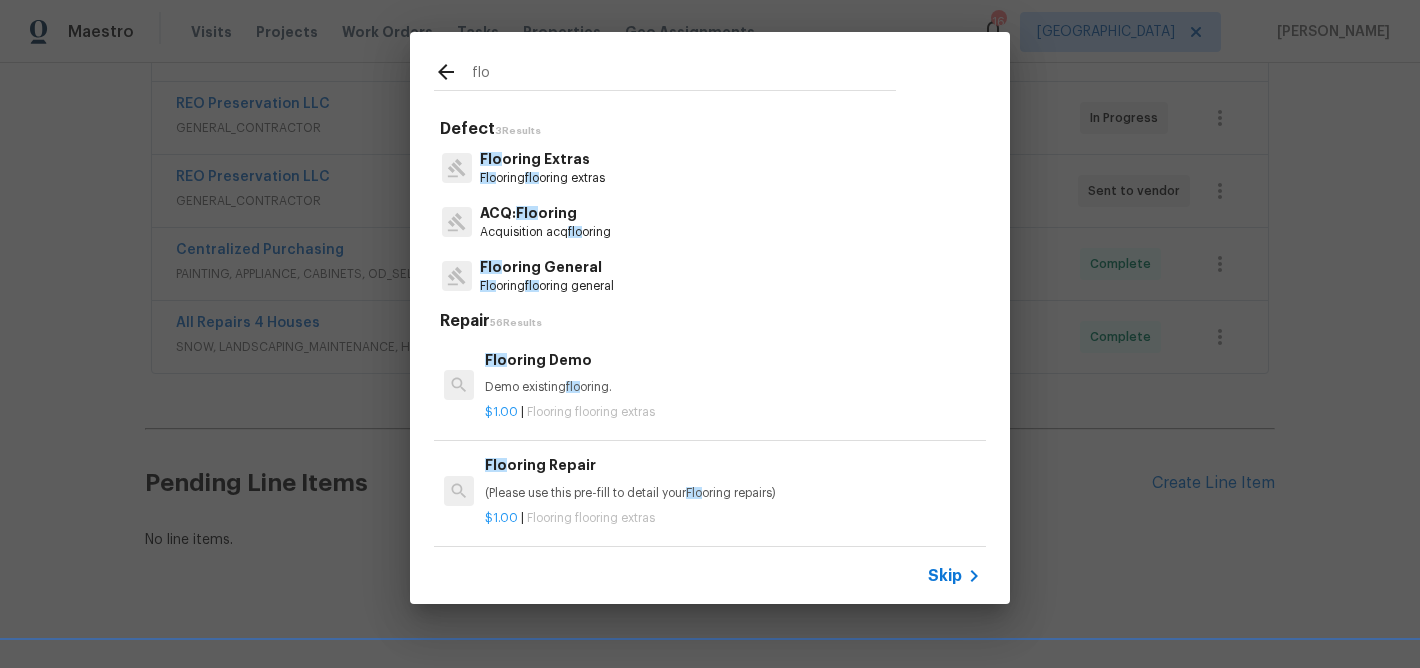 click on "Flo oring General" at bounding box center (547, 267) 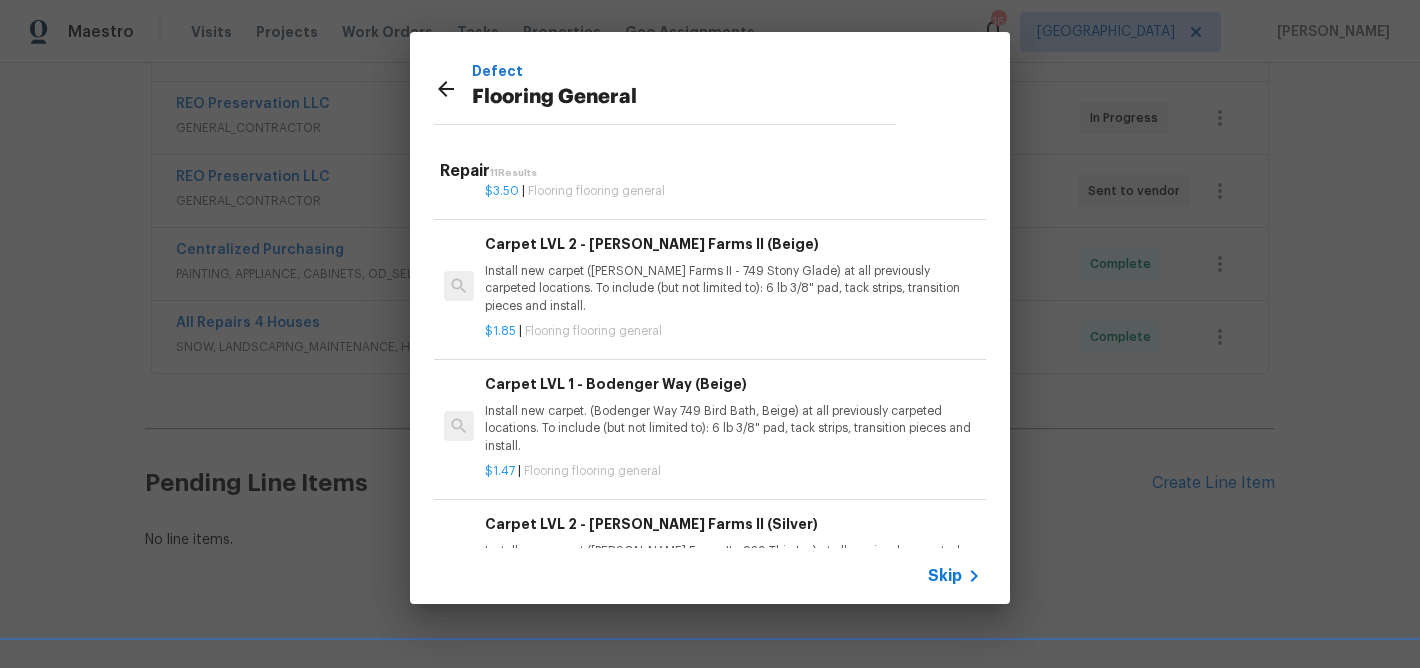 scroll, scrollTop: 708, scrollLeft: 0, axis: vertical 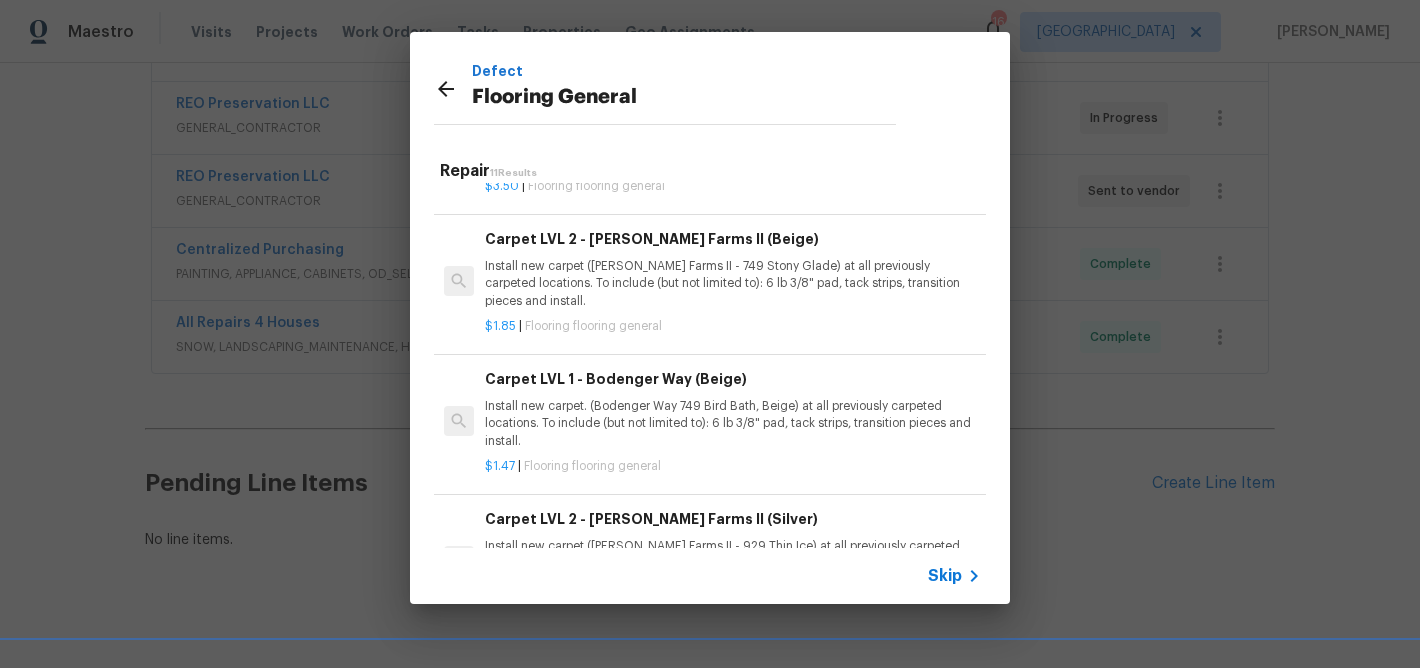 click on "Install new carpet. (Bodenger Way 749 Bird Bath, Beige) at all previously carpeted locations. To include (but not limited to): 6 lb 3/8" pad, tack strips, transition pieces and install." at bounding box center (733, 423) 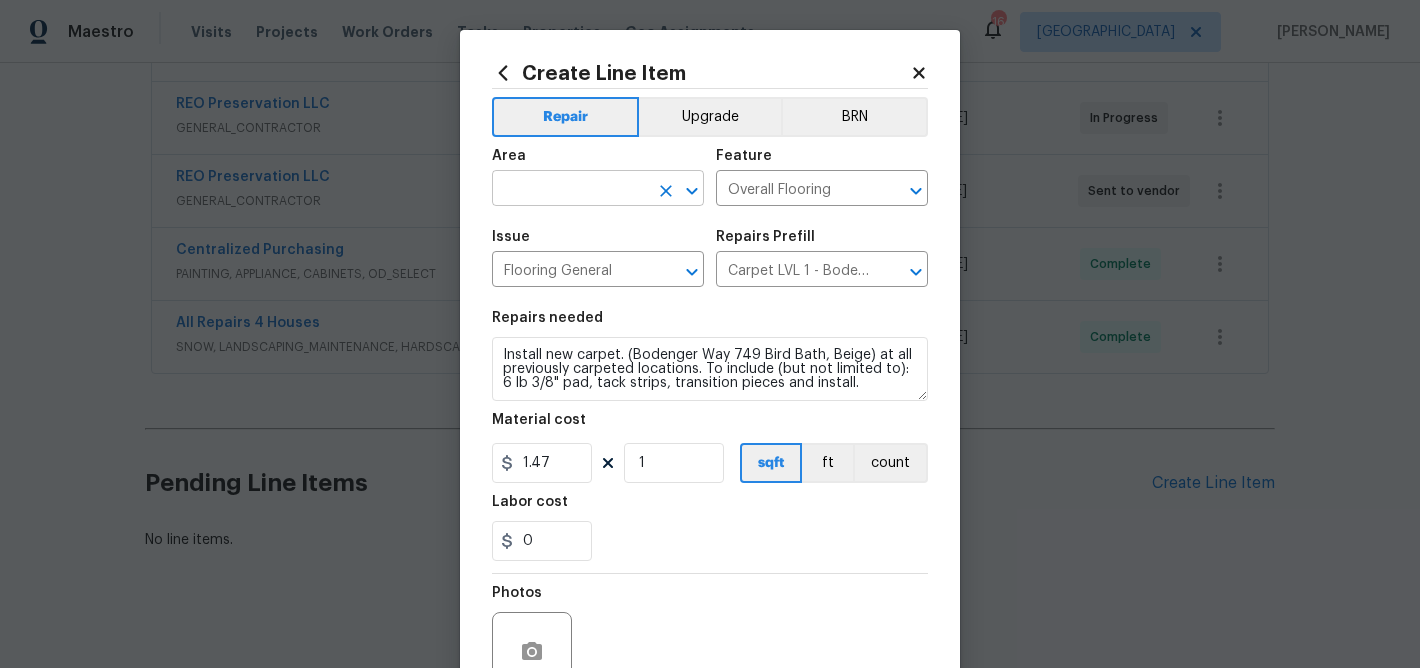 click at bounding box center [570, 190] 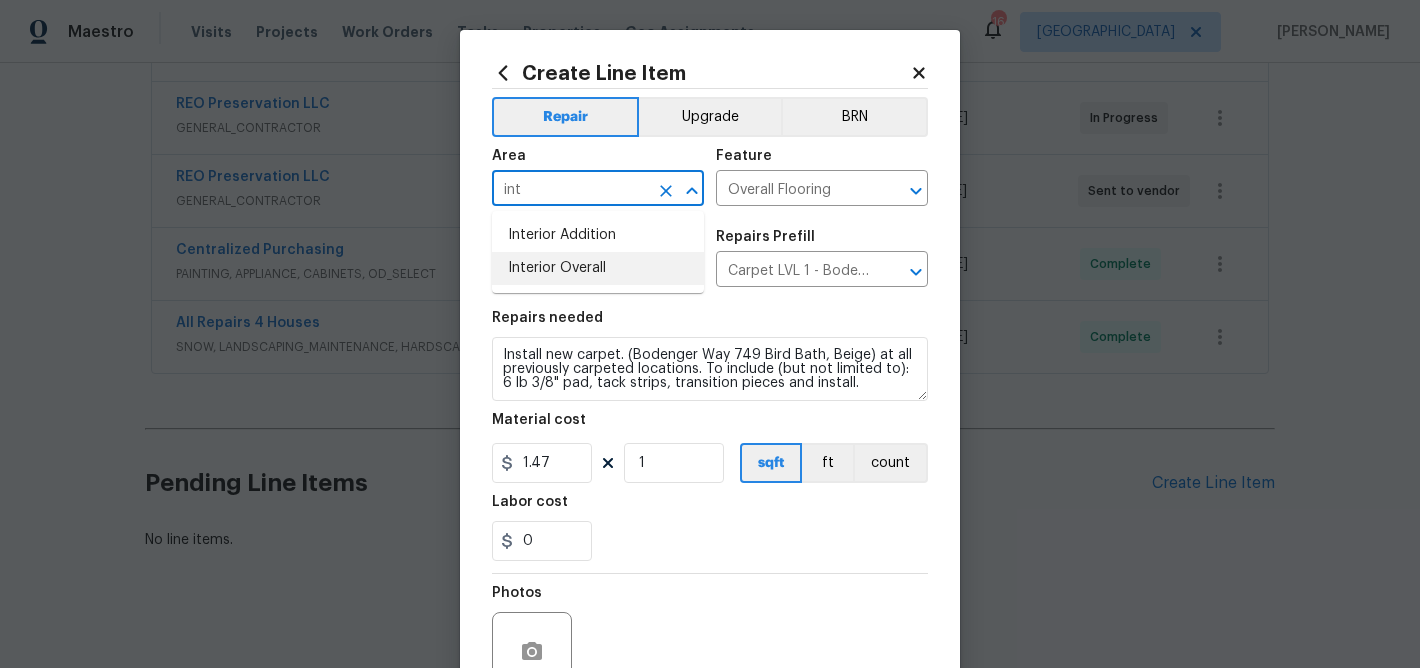 click on "Interior Overall" at bounding box center (598, 268) 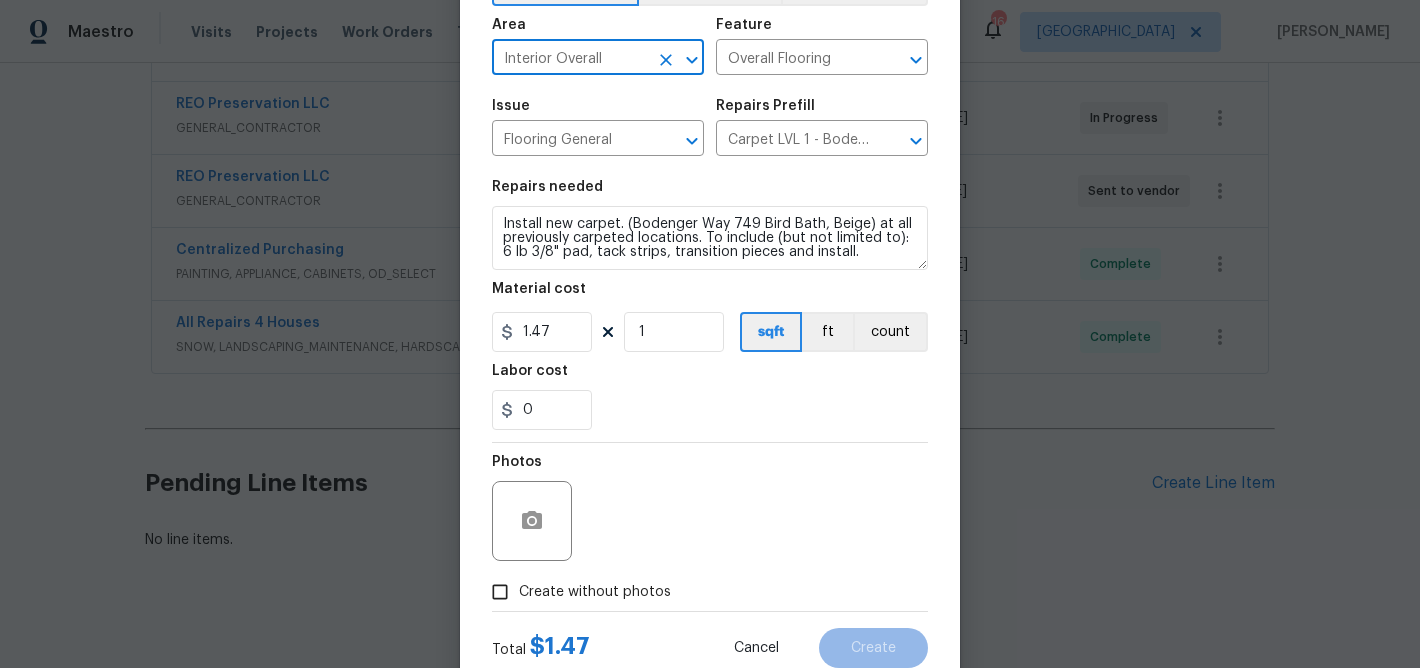 scroll, scrollTop: 148, scrollLeft: 0, axis: vertical 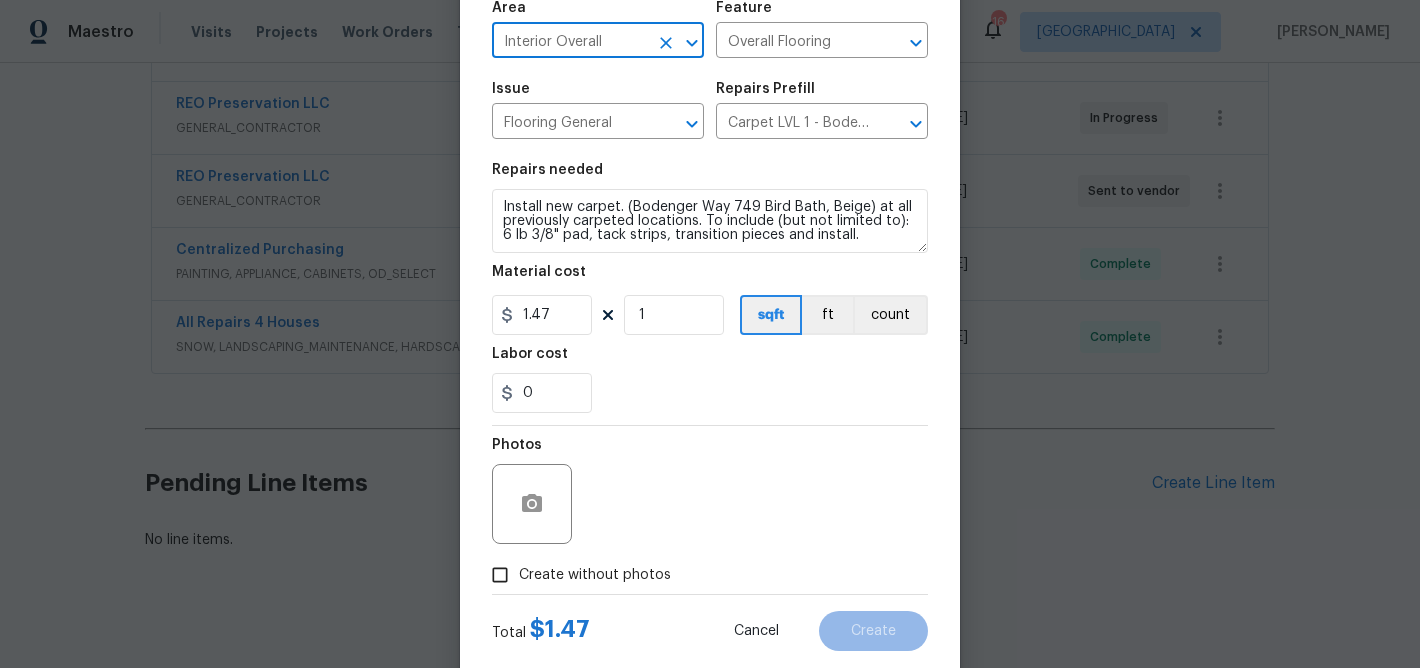 type on "Interior Overall" 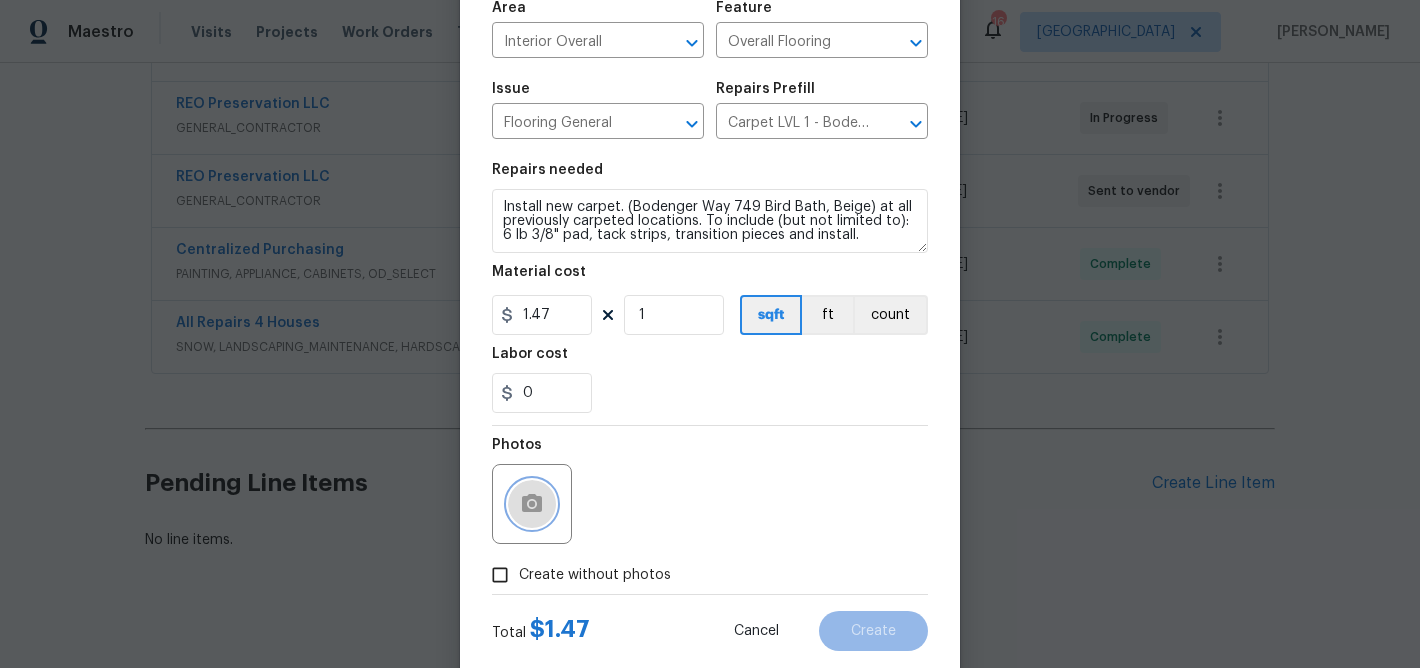 click 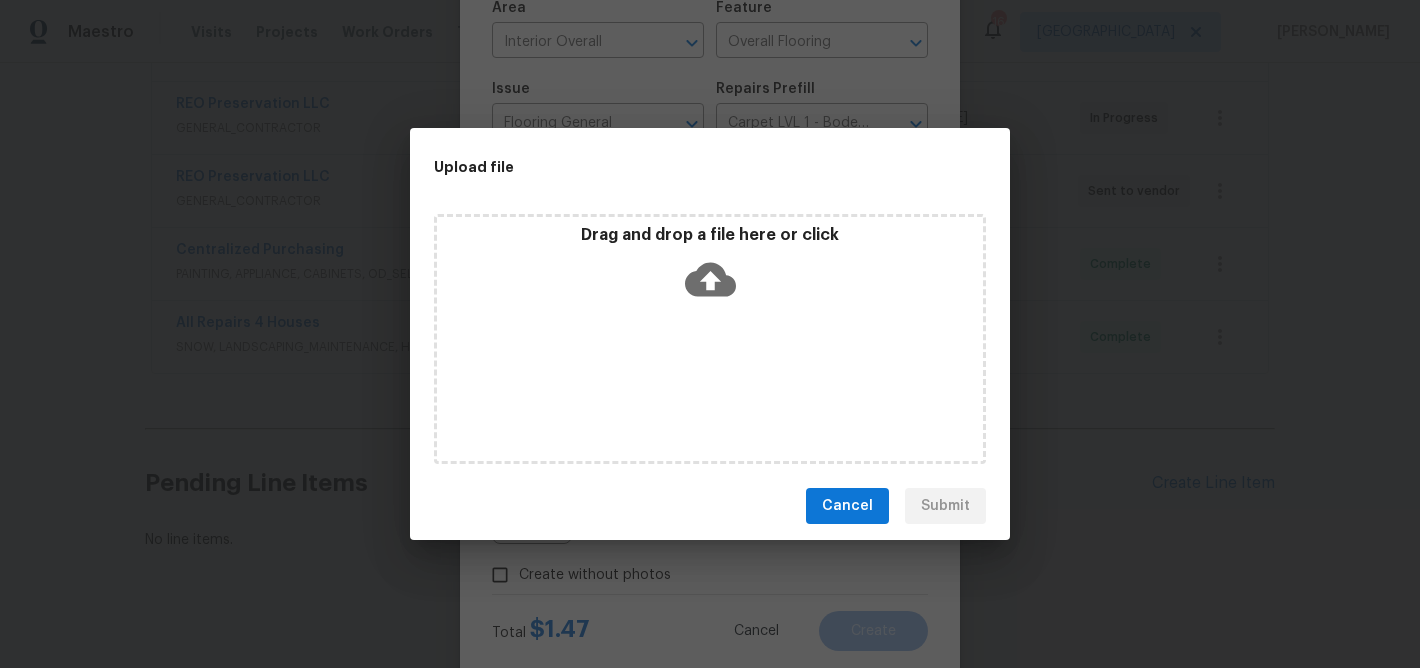click 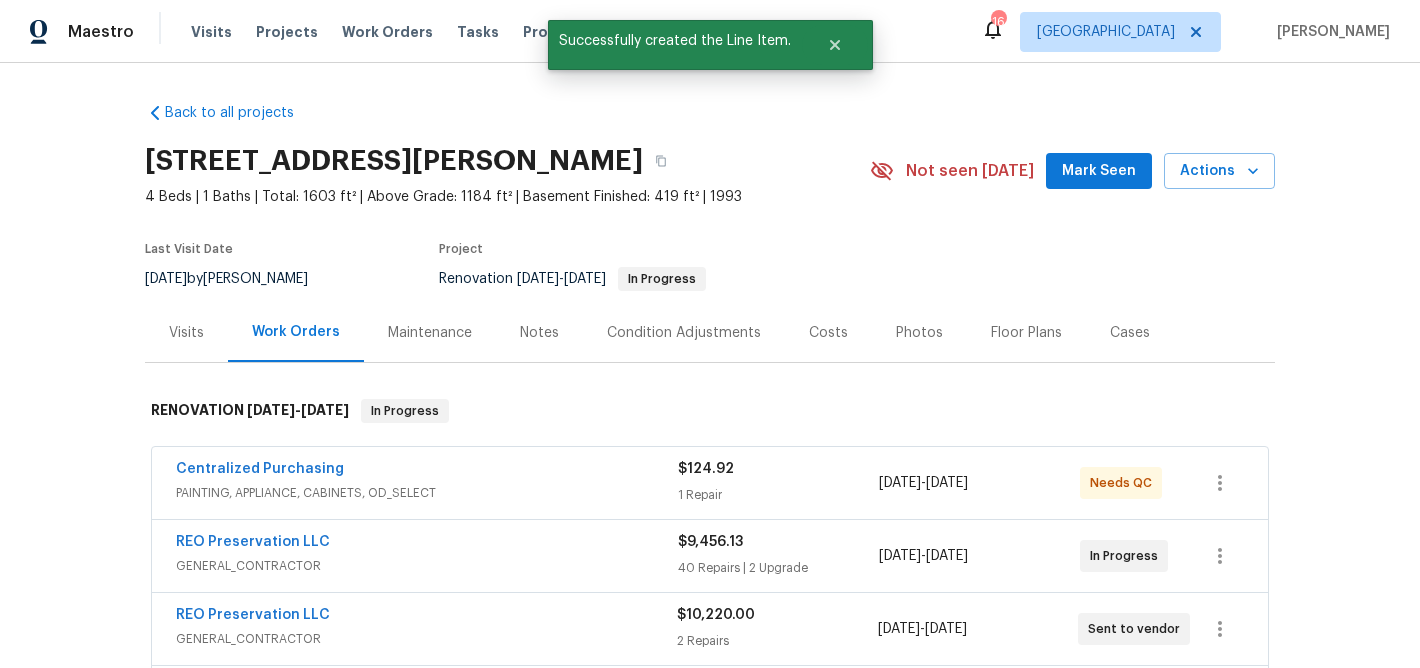 scroll, scrollTop: 0, scrollLeft: 0, axis: both 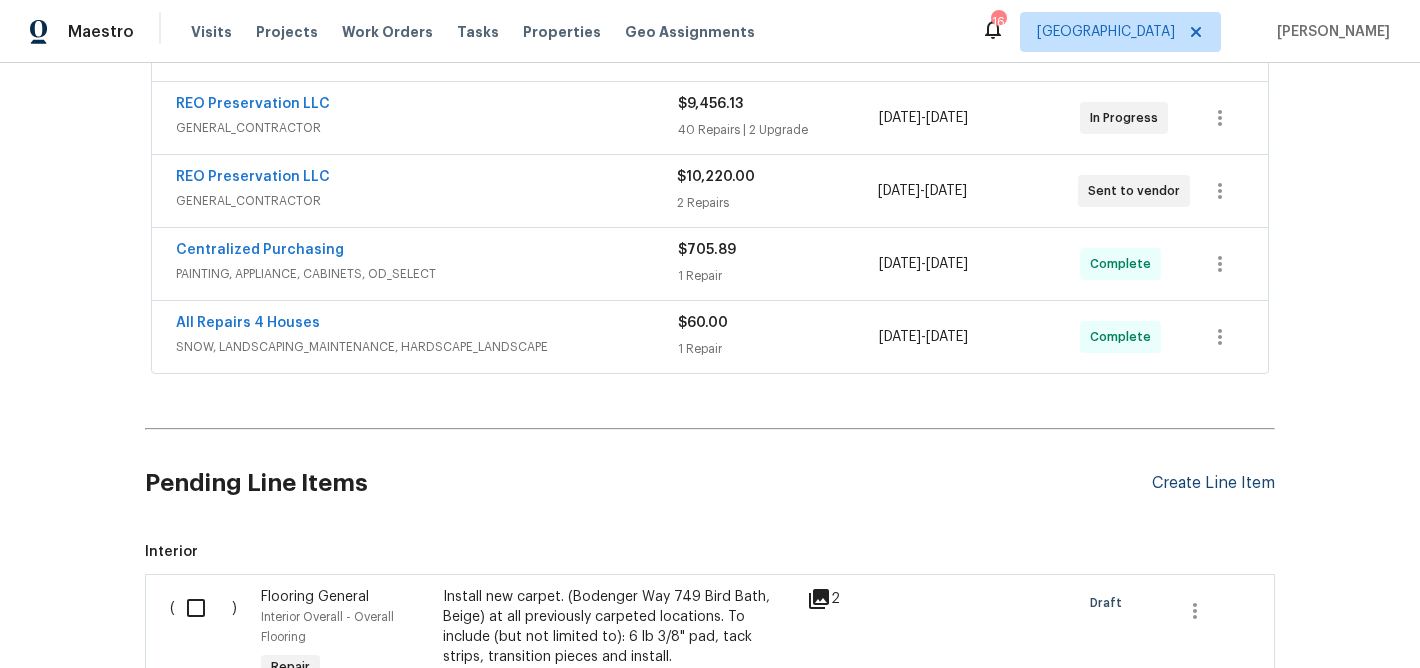 click on "Create Line Item" at bounding box center [1213, 483] 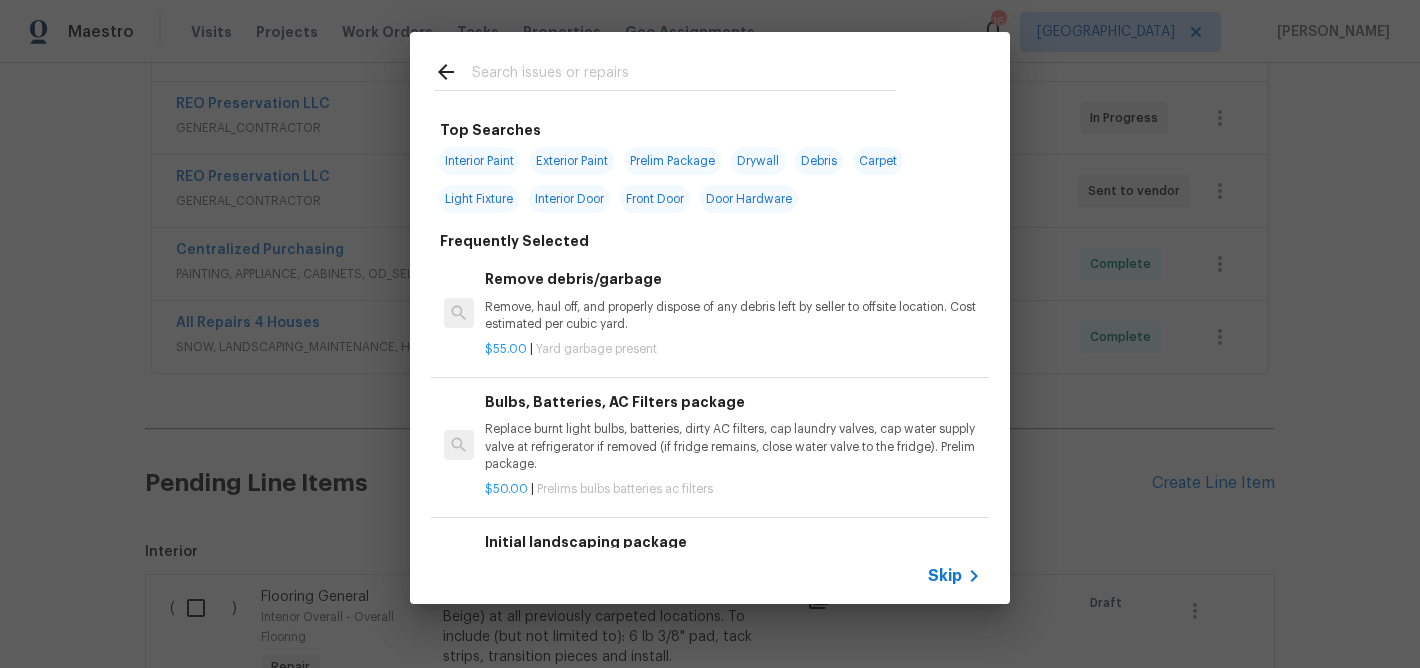 click at bounding box center [684, 75] 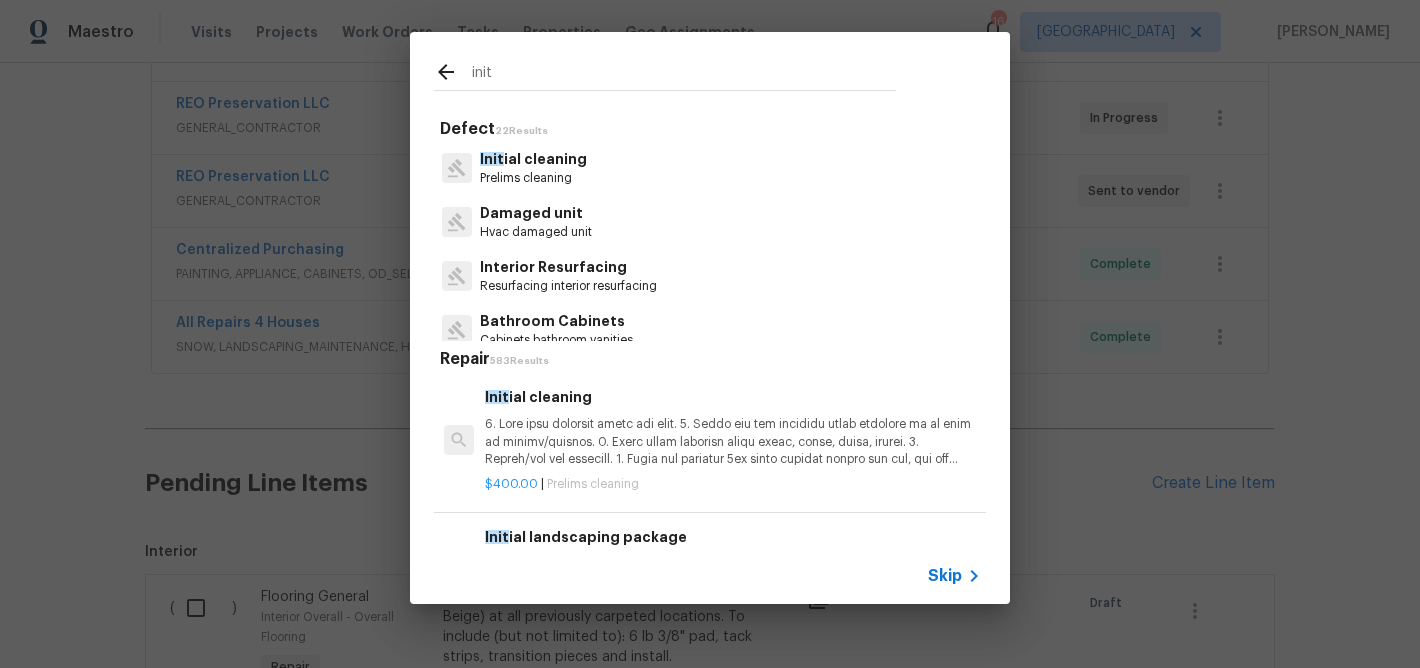 type on "init" 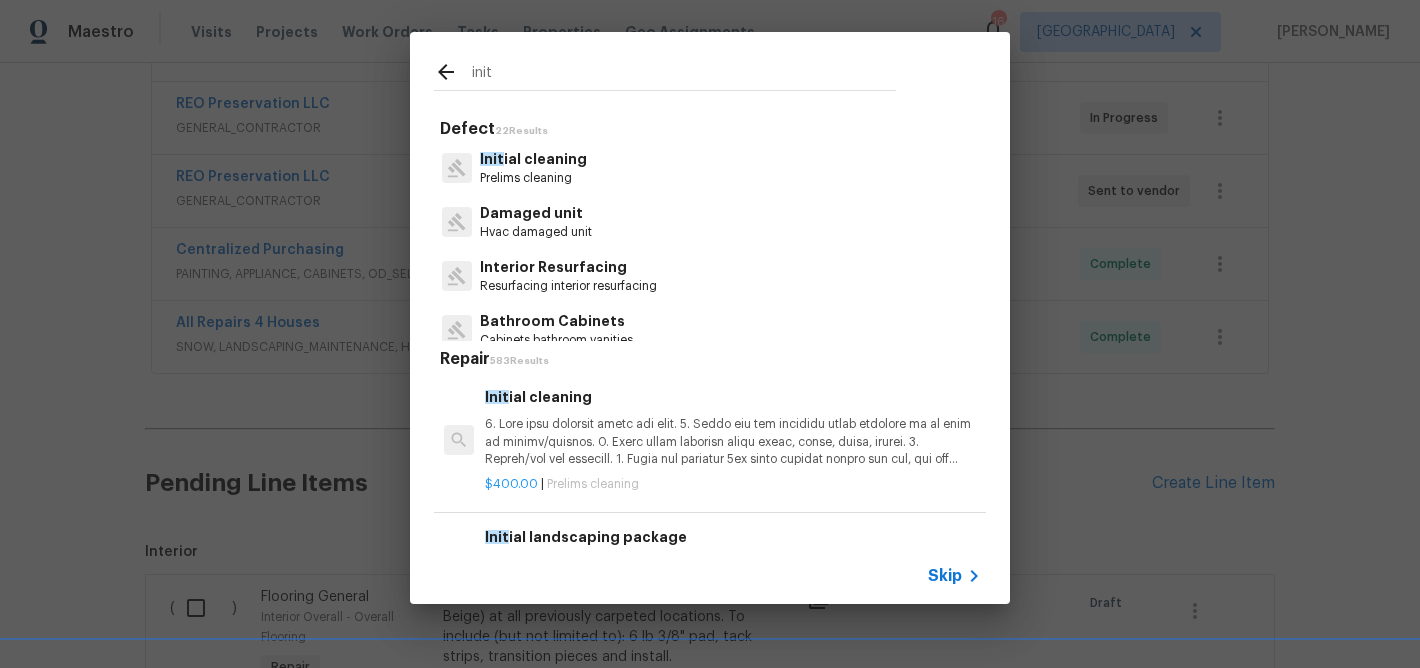 click on "Init ial cleaning" at bounding box center (533, 159) 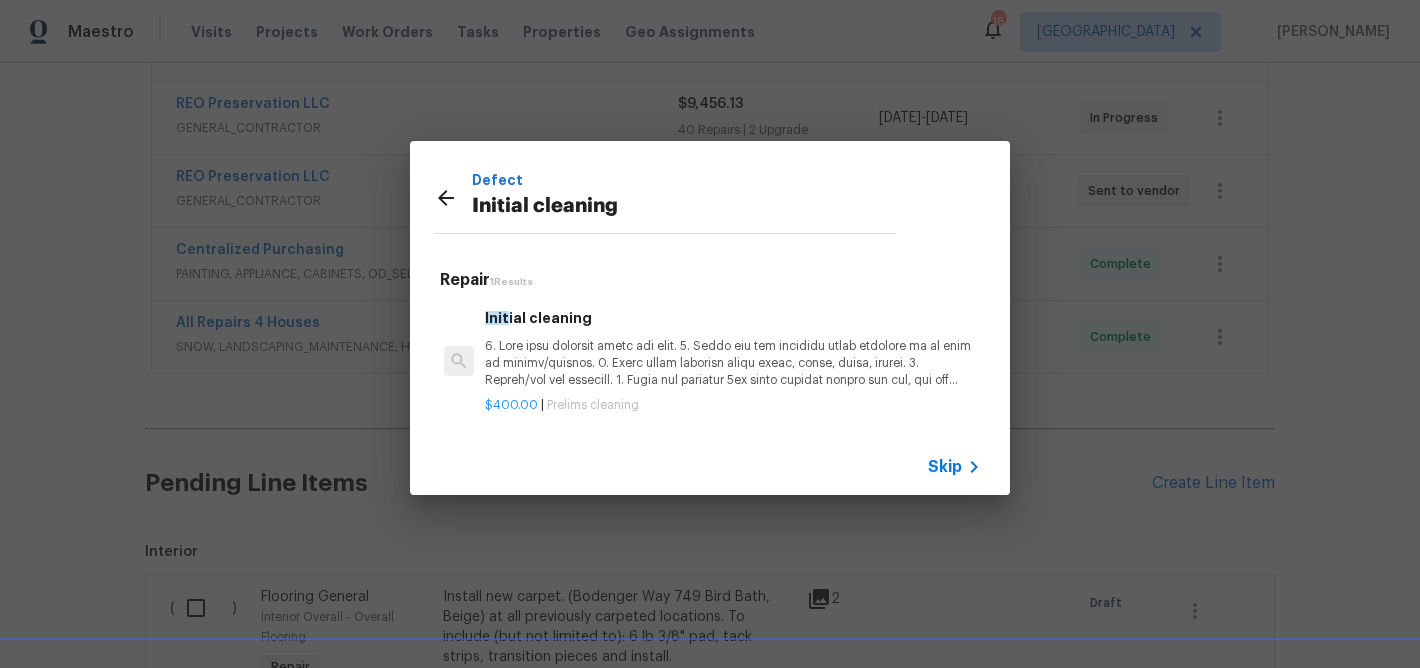 click at bounding box center (733, 363) 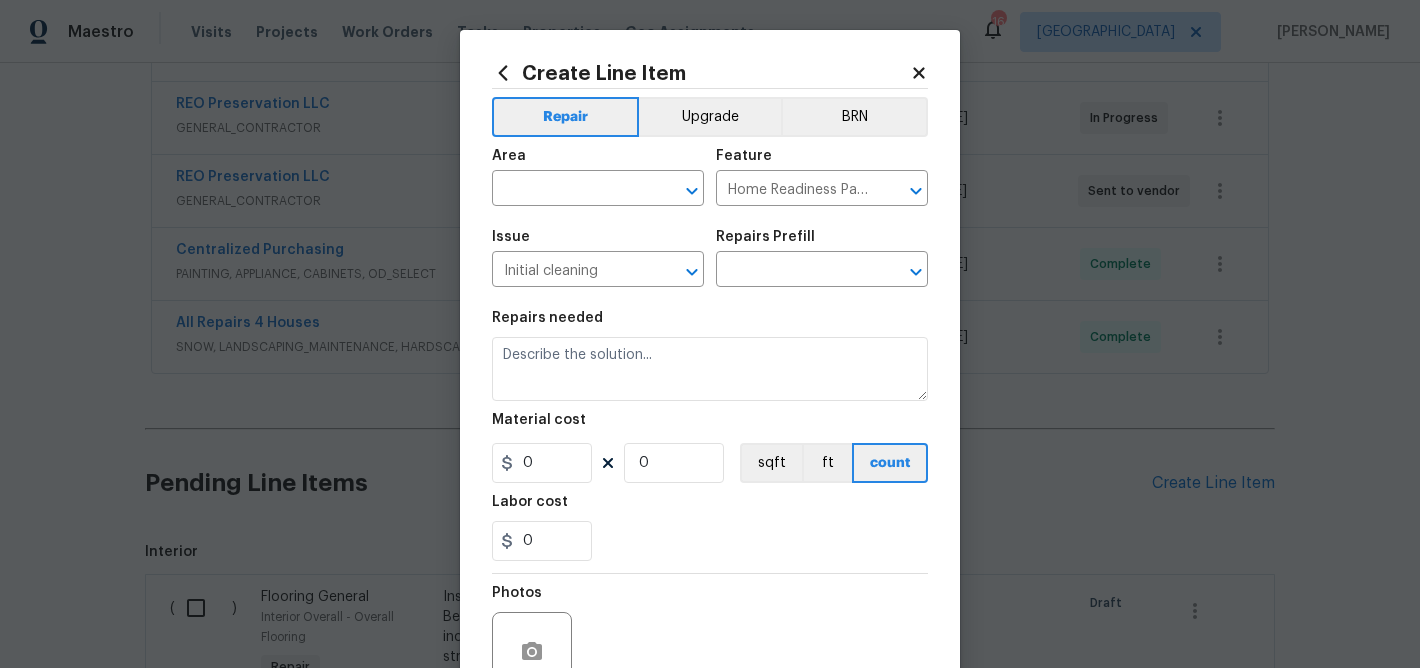 type on "Initial cleaning $400.00" 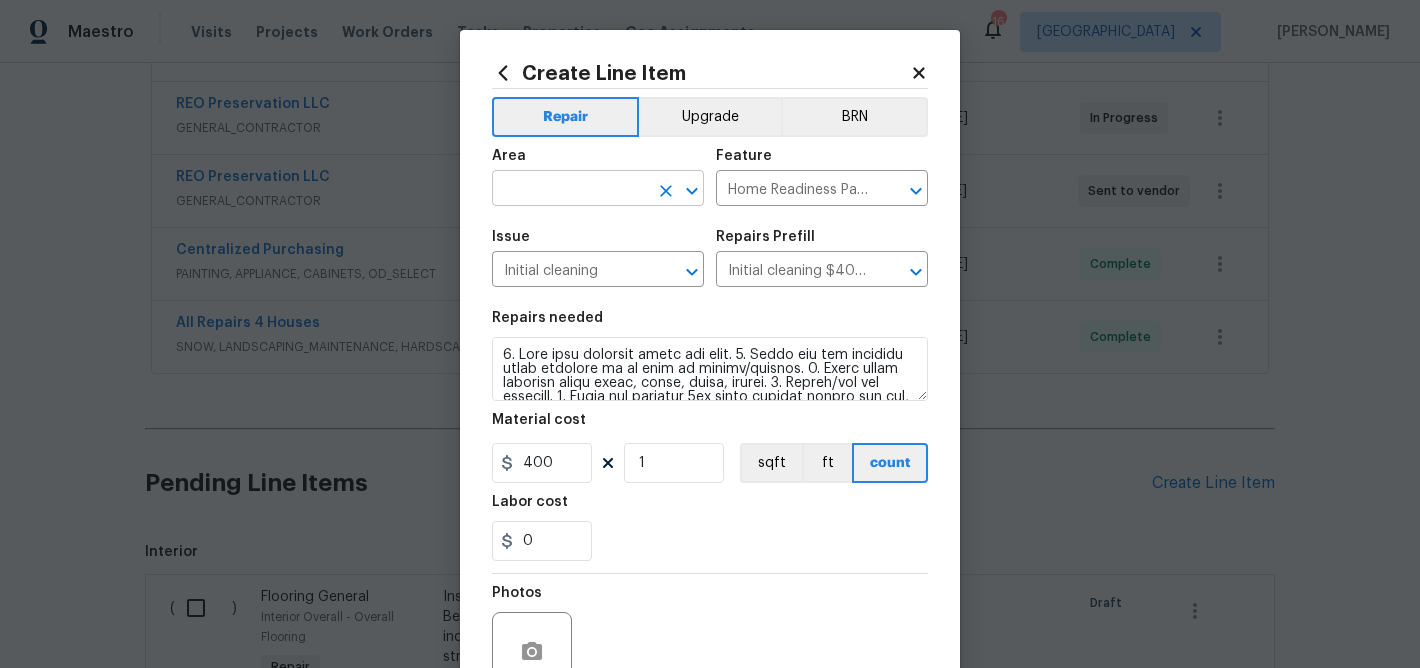 click at bounding box center [570, 190] 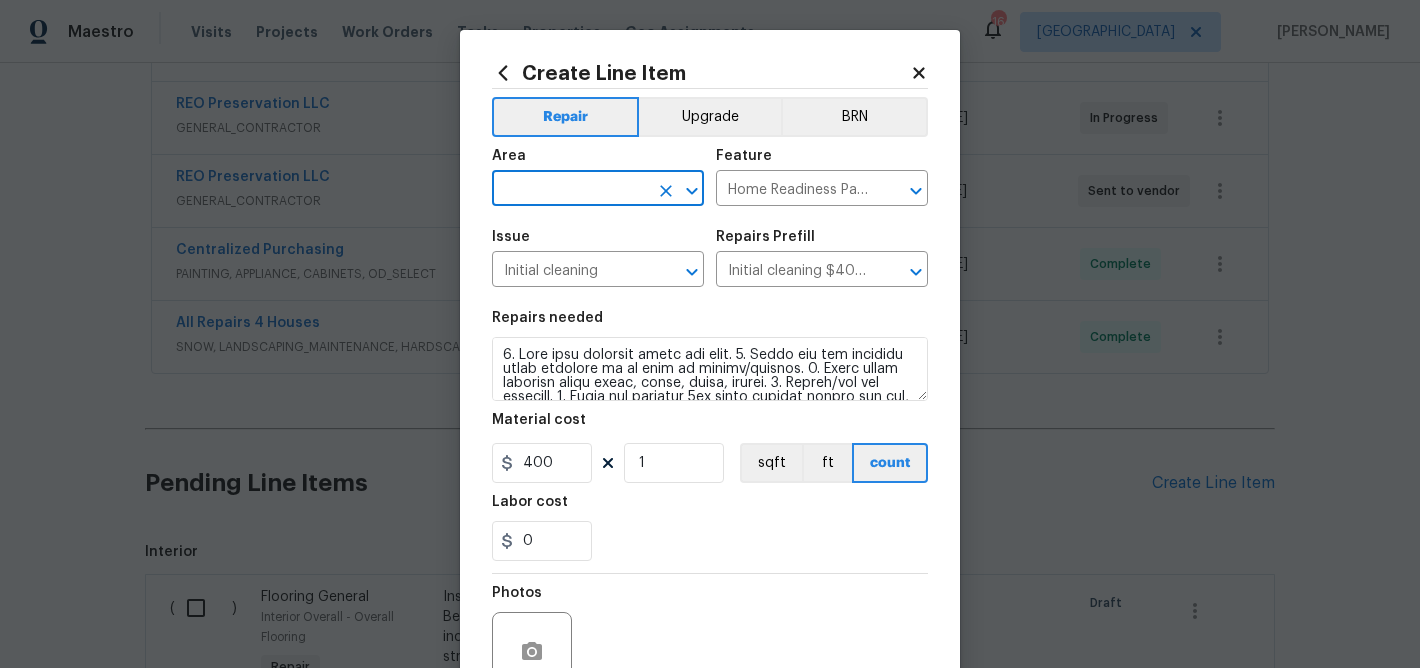 click at bounding box center [570, 190] 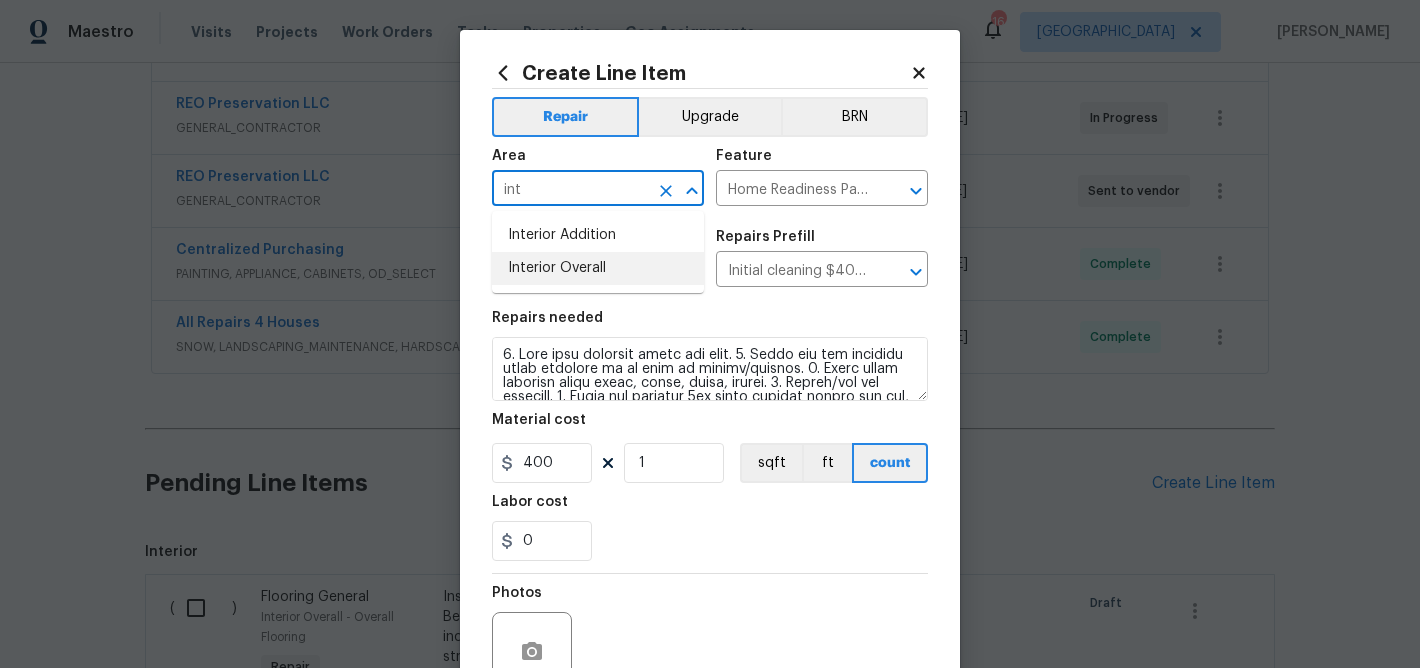 click on "Interior Overall" at bounding box center [598, 268] 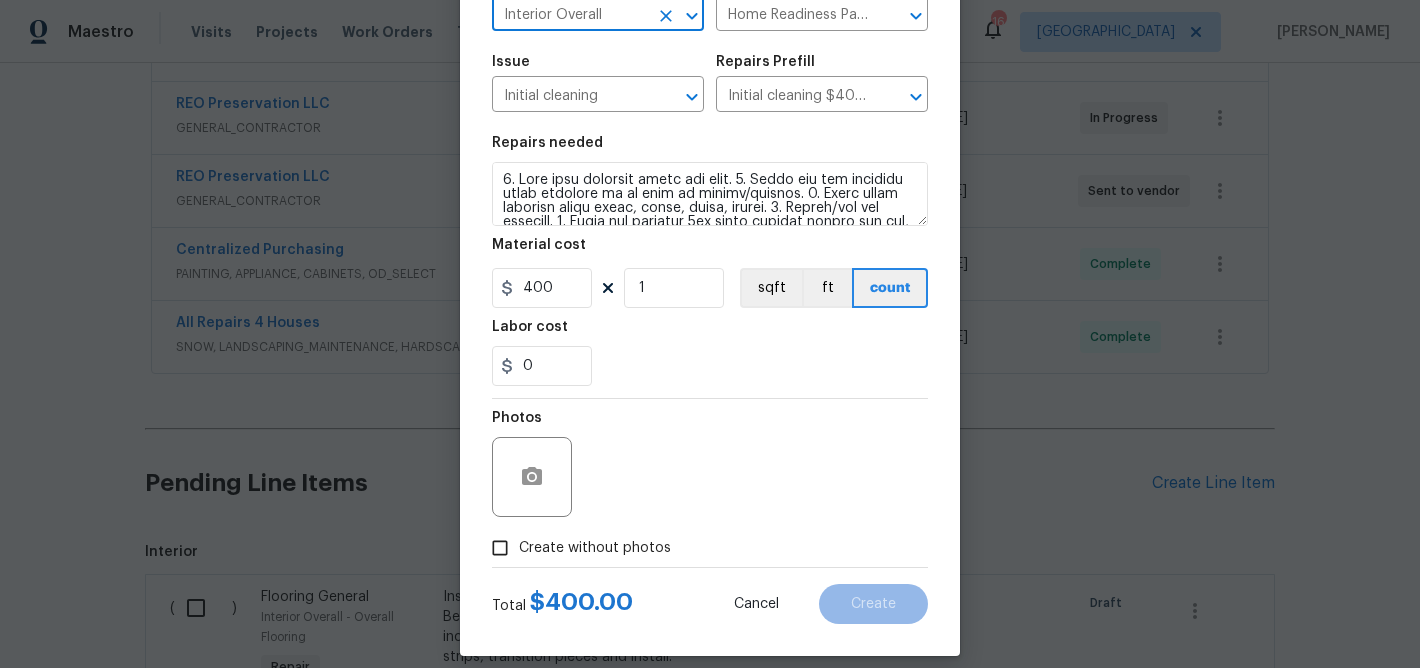 scroll, scrollTop: 194, scrollLeft: 0, axis: vertical 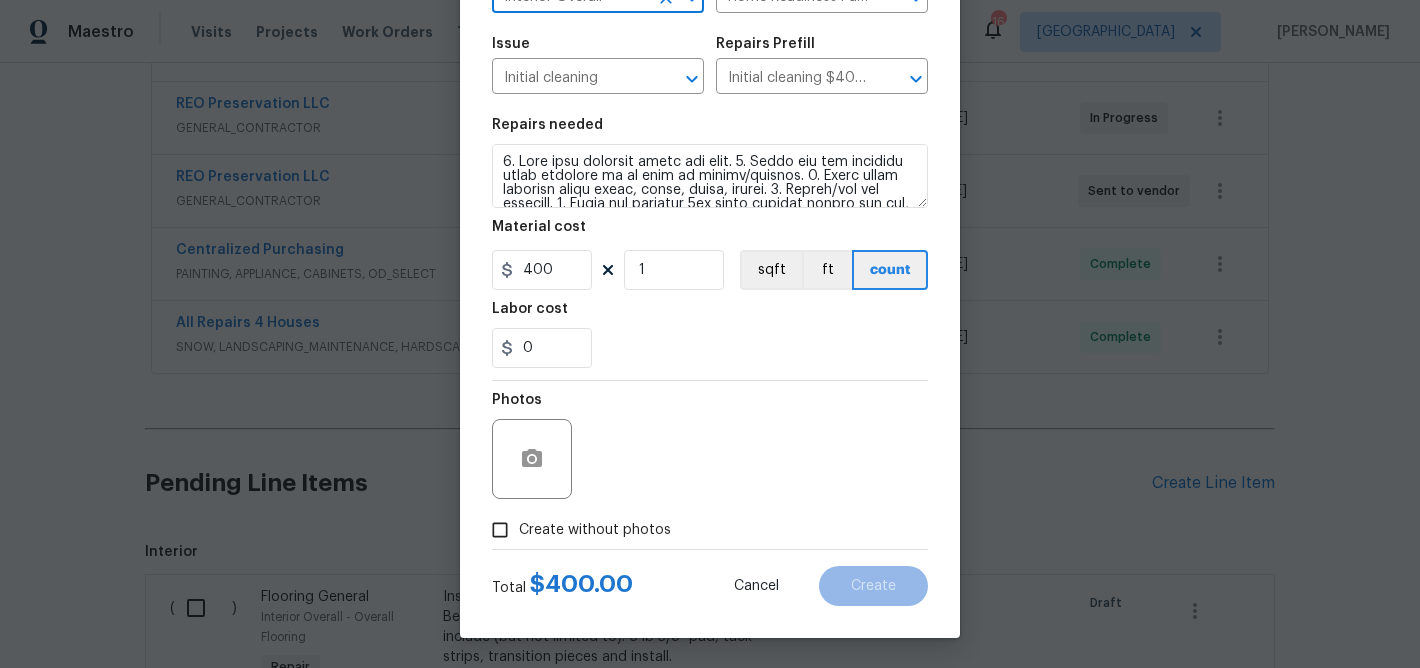 type on "Interior Overall" 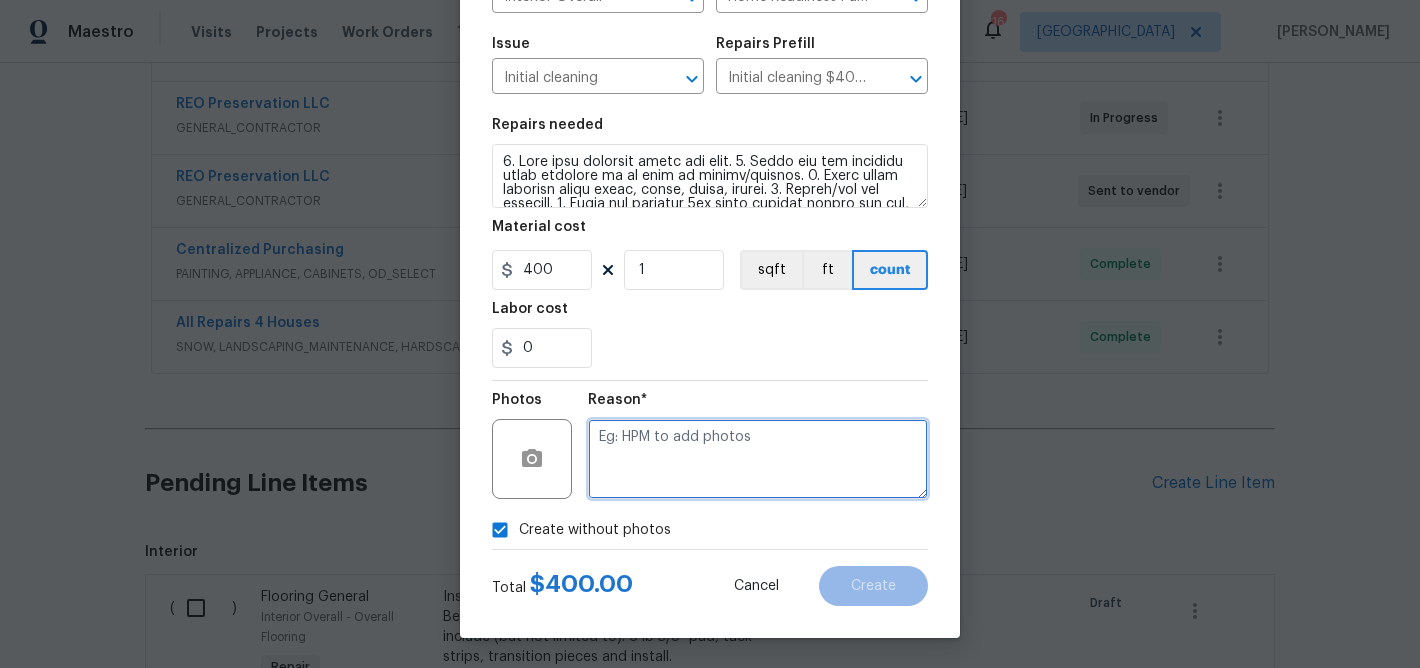 click at bounding box center (758, 459) 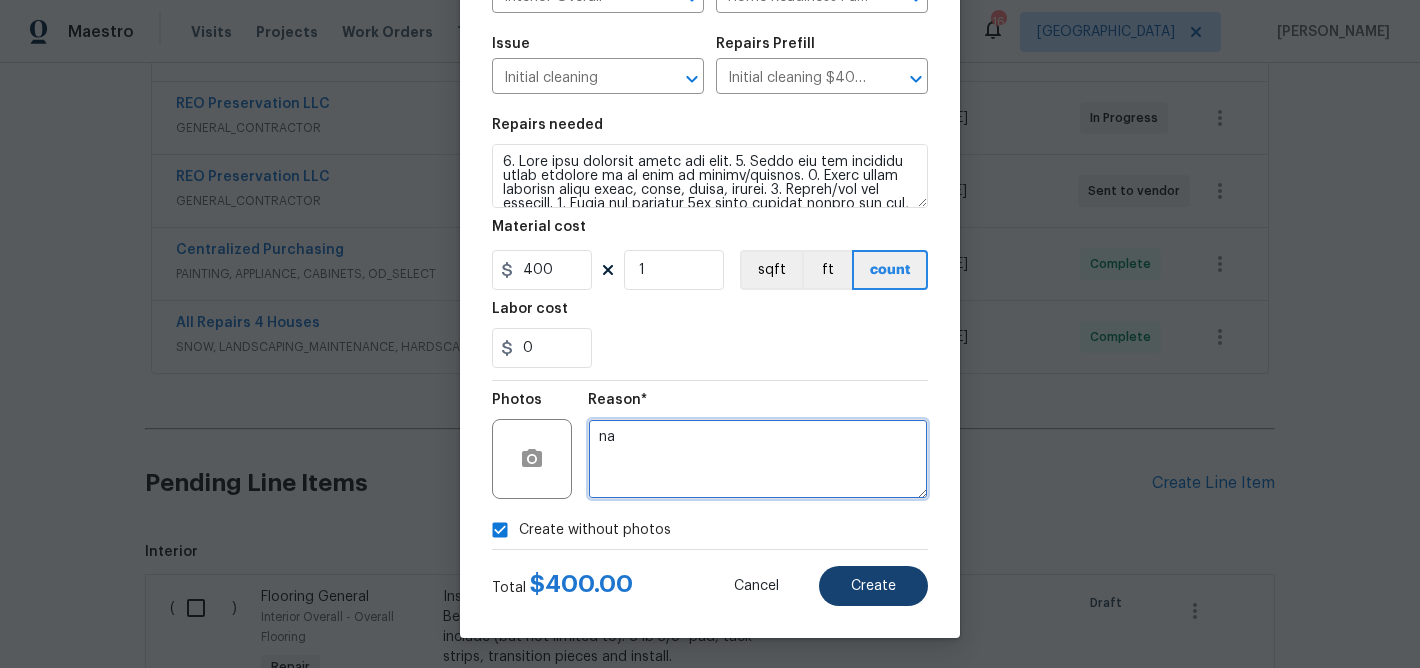 type on "na" 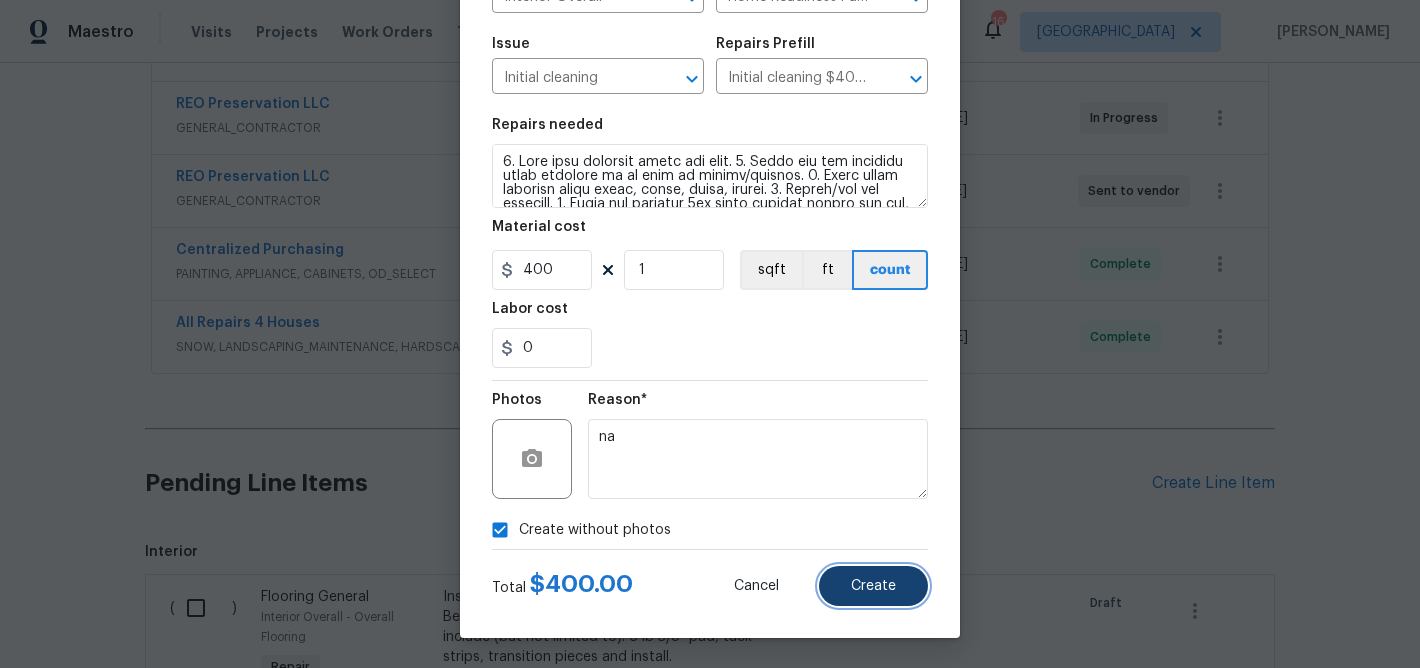 click on "Create" at bounding box center (873, 586) 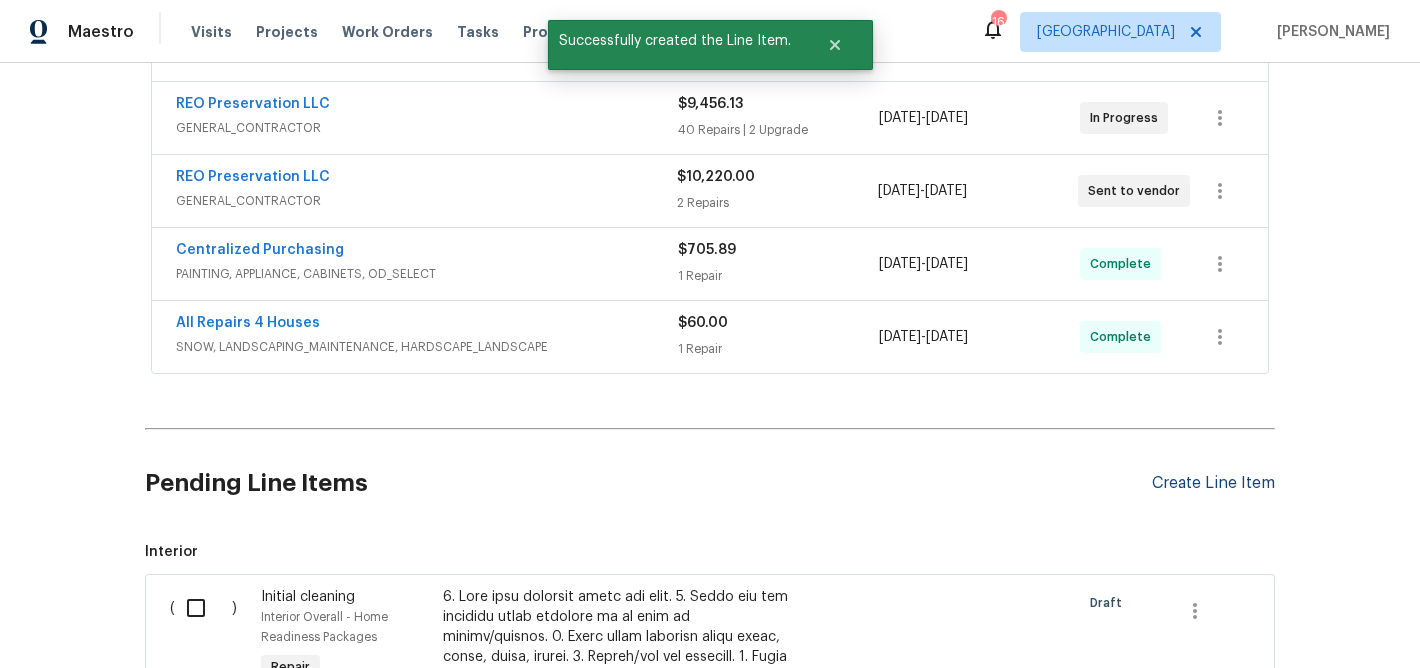 click on "Create Line Item" at bounding box center [1213, 483] 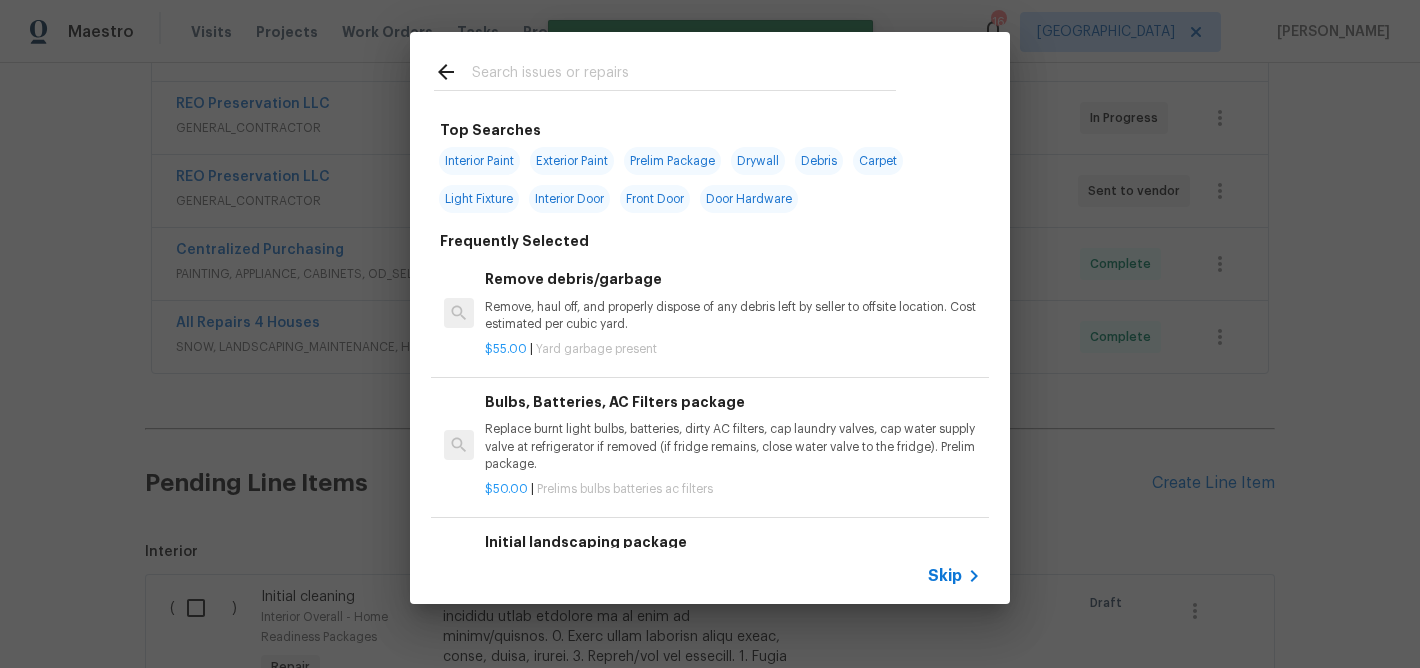 click at bounding box center (684, 75) 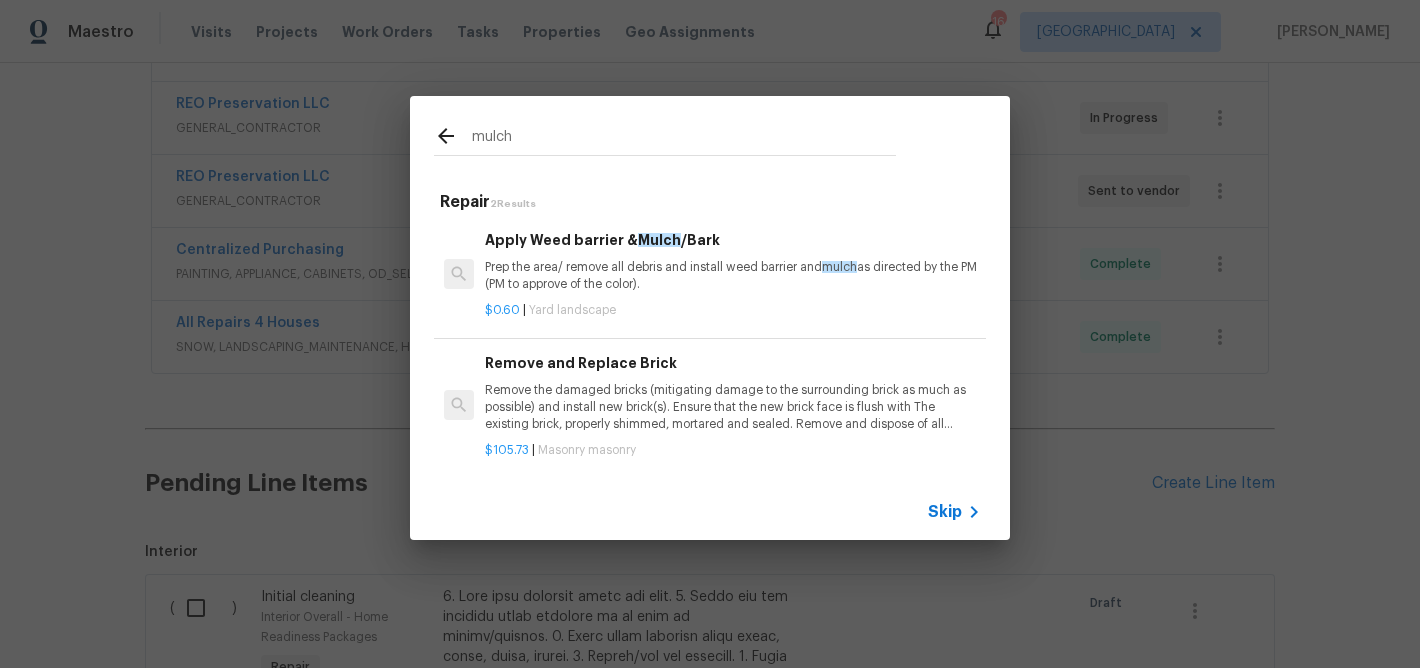 type on "mulch" 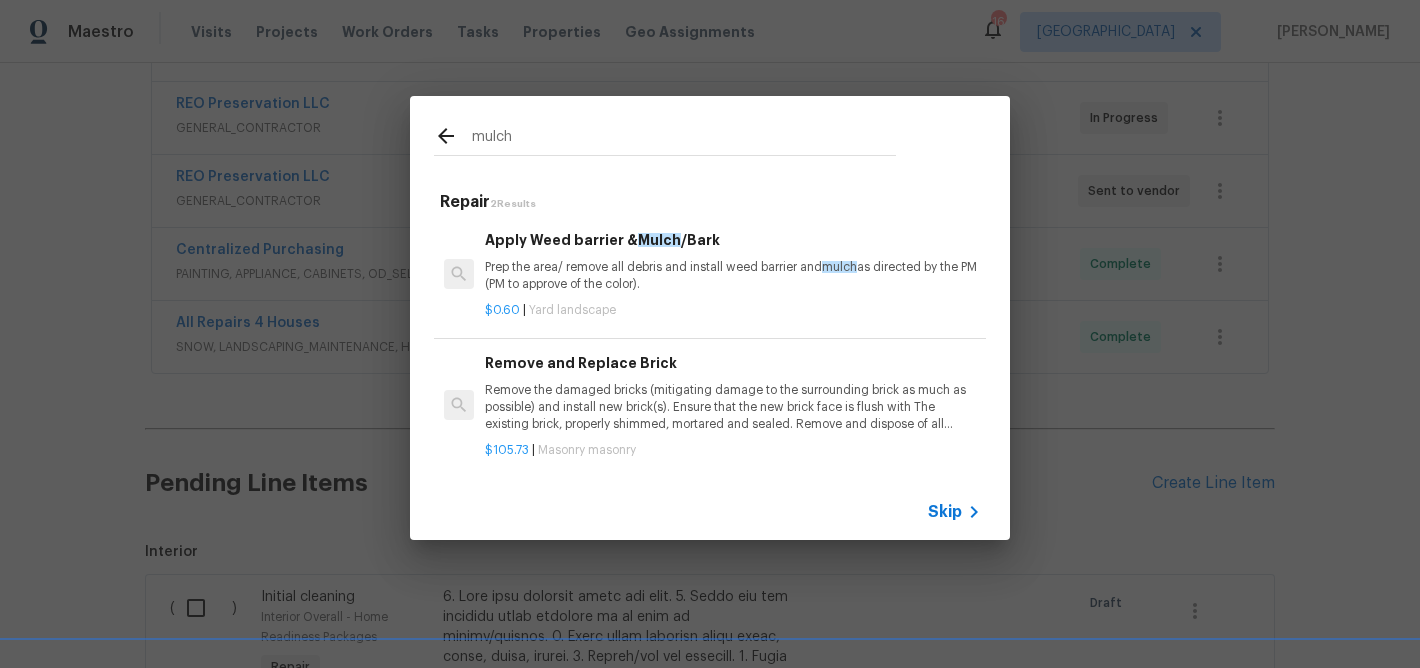 click on "Prep the area/ remove all debris and install weed barrier and  mulch  as directed by the PM (PM to approve of the color)." at bounding box center (733, 276) 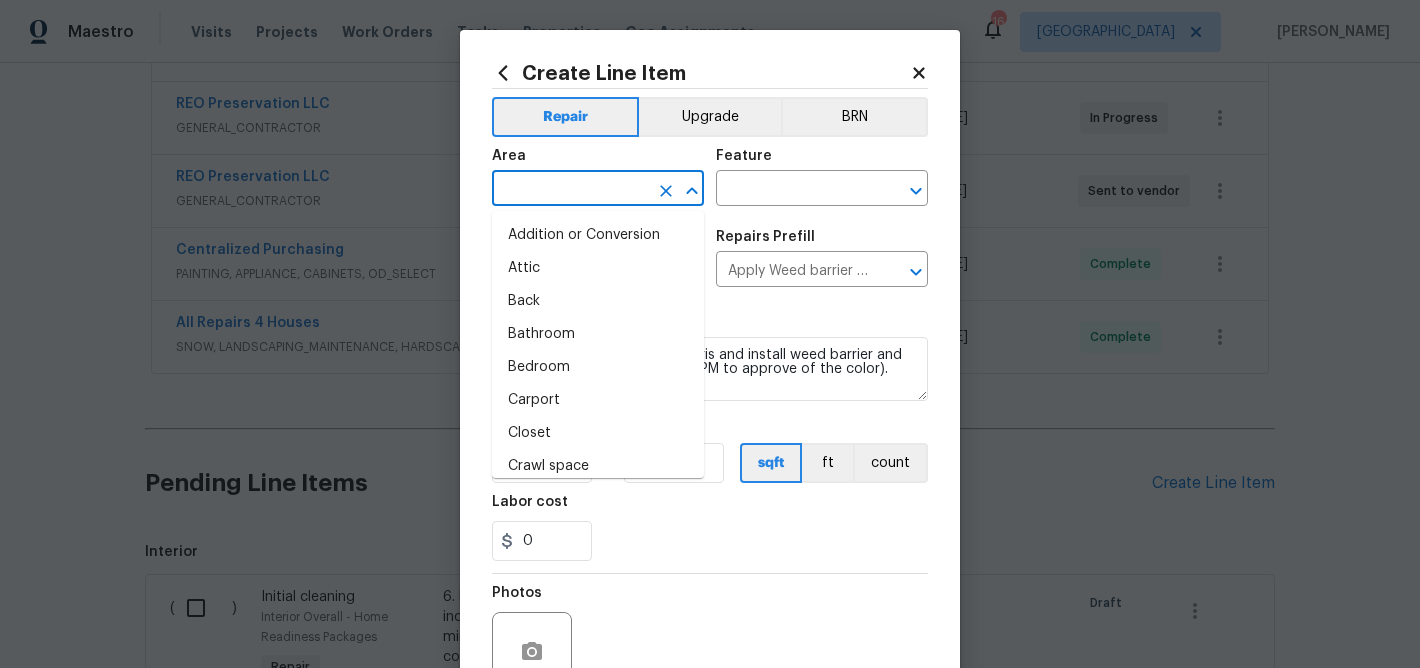 click at bounding box center (570, 190) 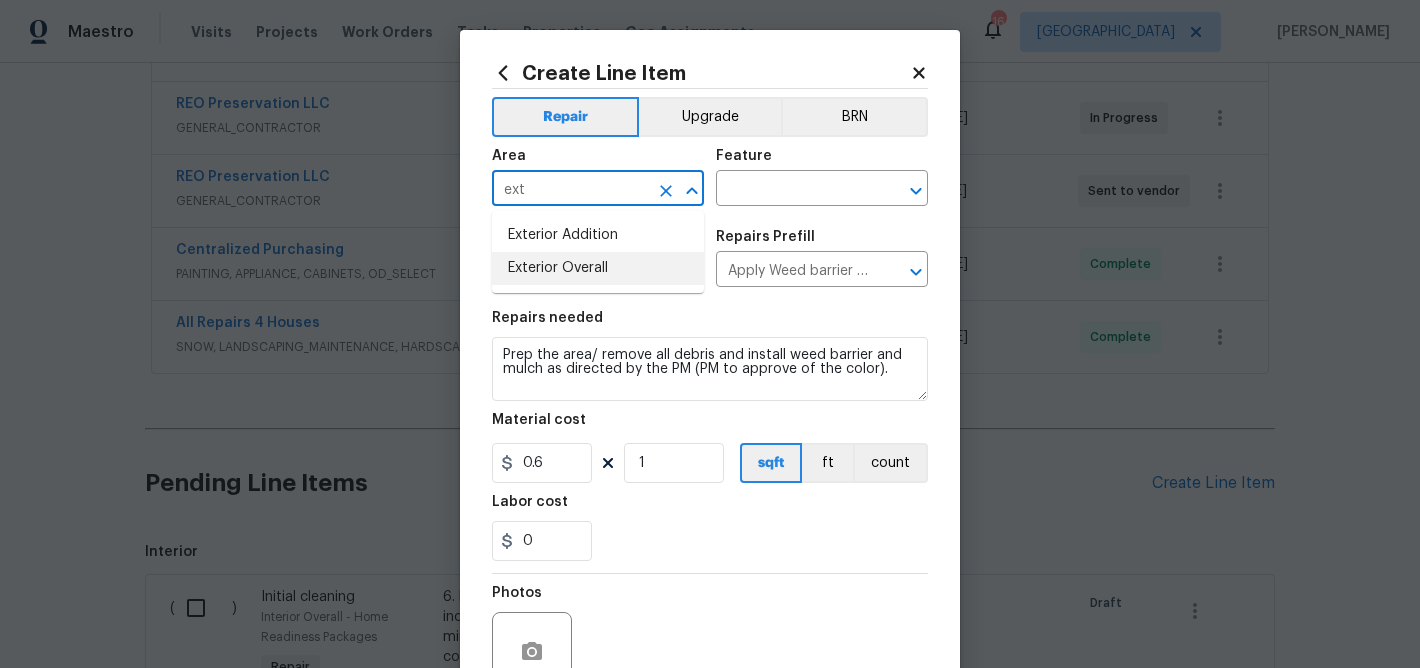 click on "Exterior Overall" at bounding box center (598, 268) 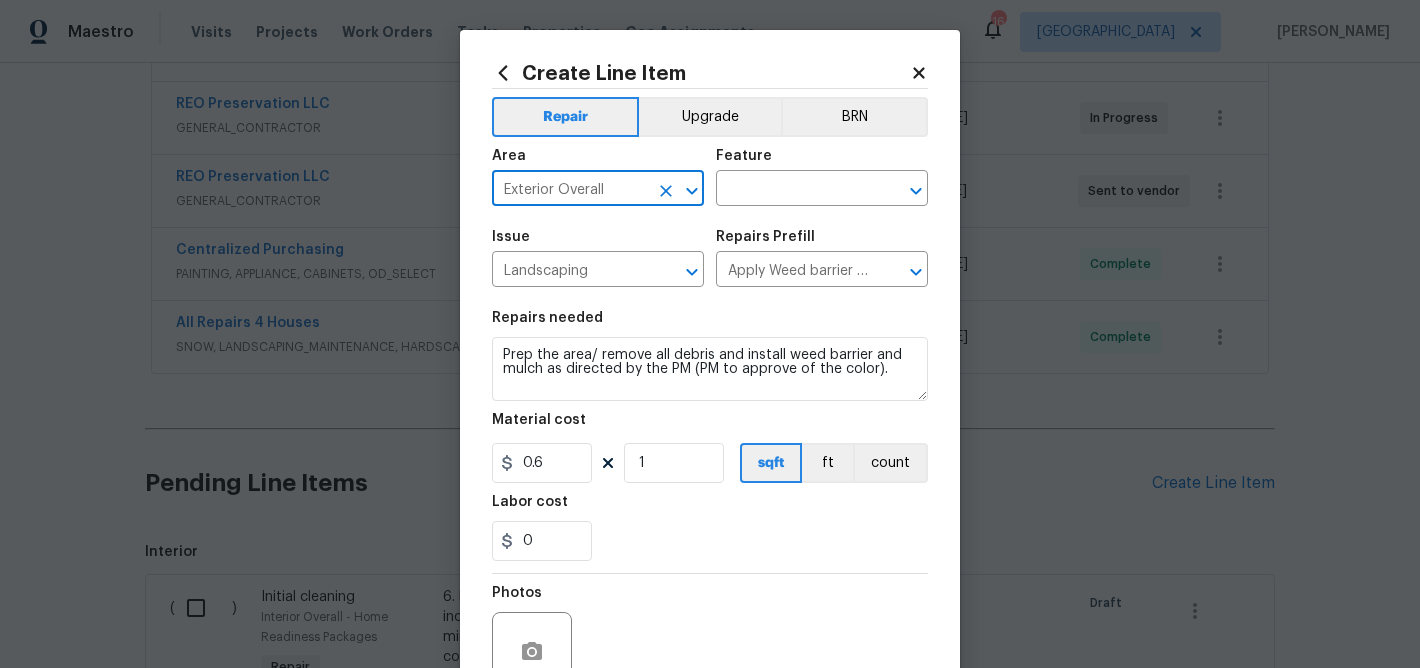 type on "Exterior Overall" 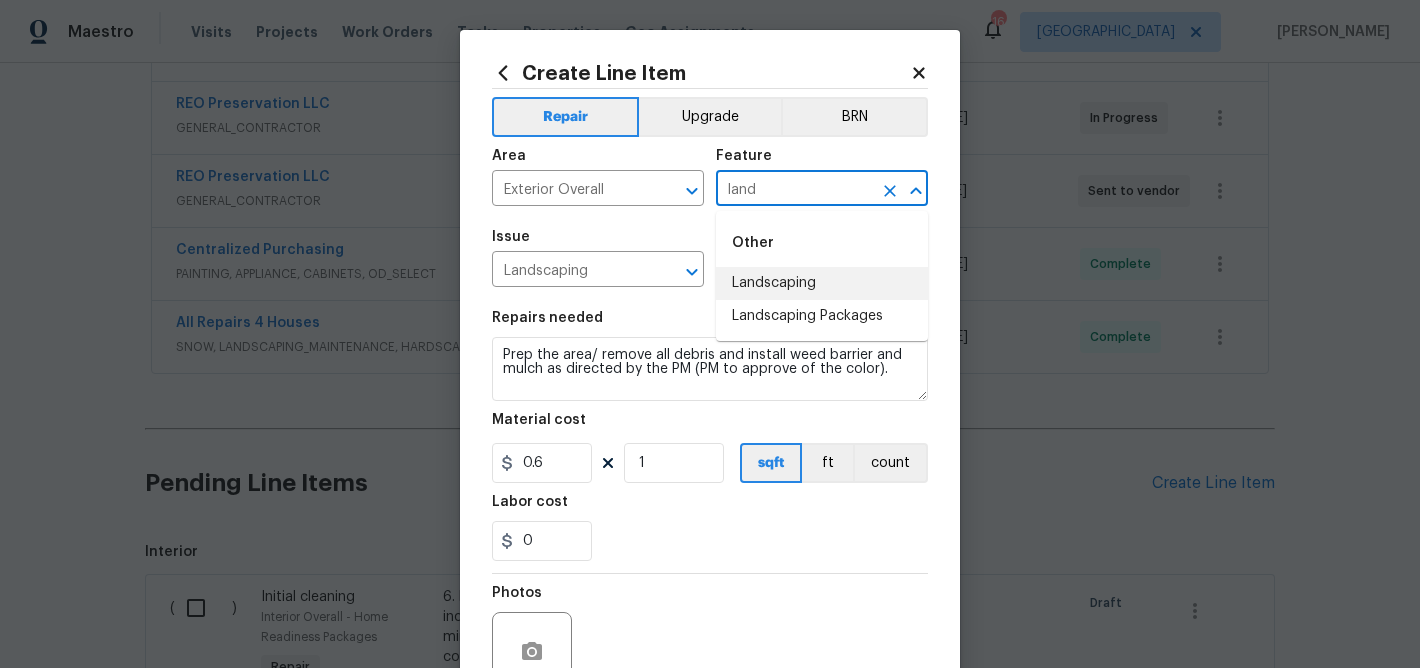 click on "Landscaping" at bounding box center (822, 283) 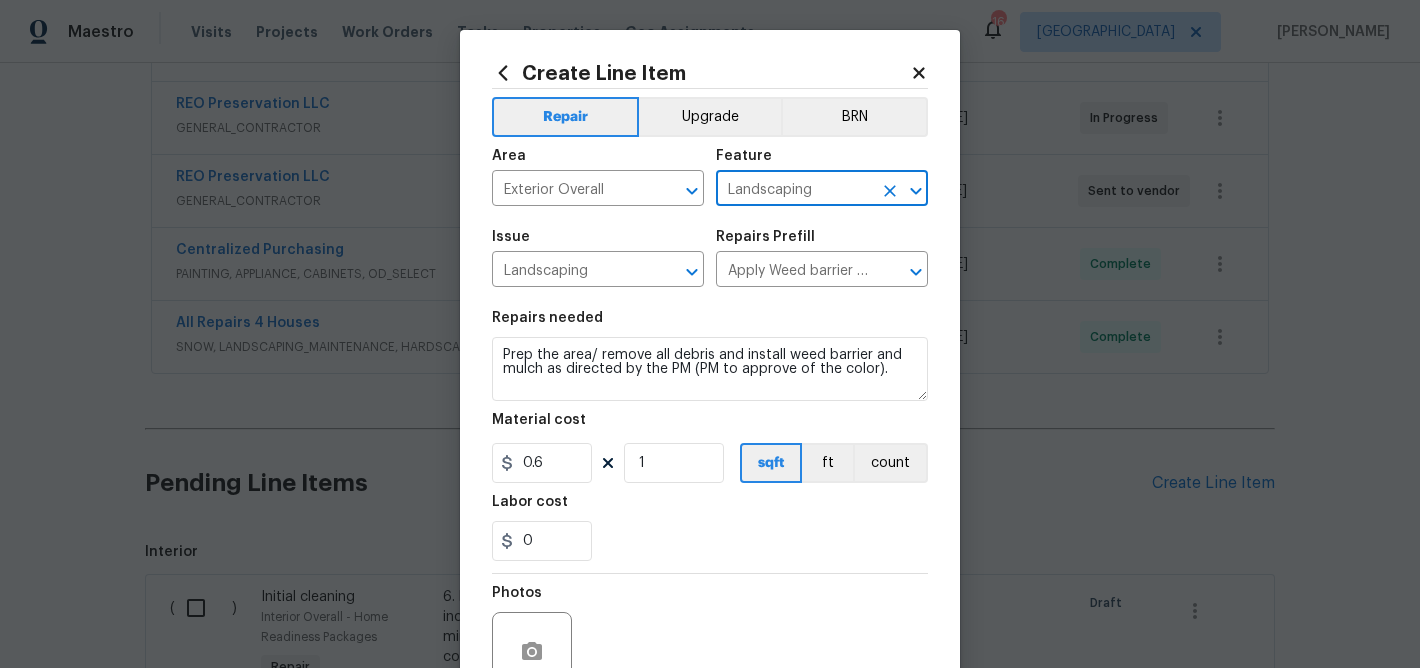 type on "Landscaping" 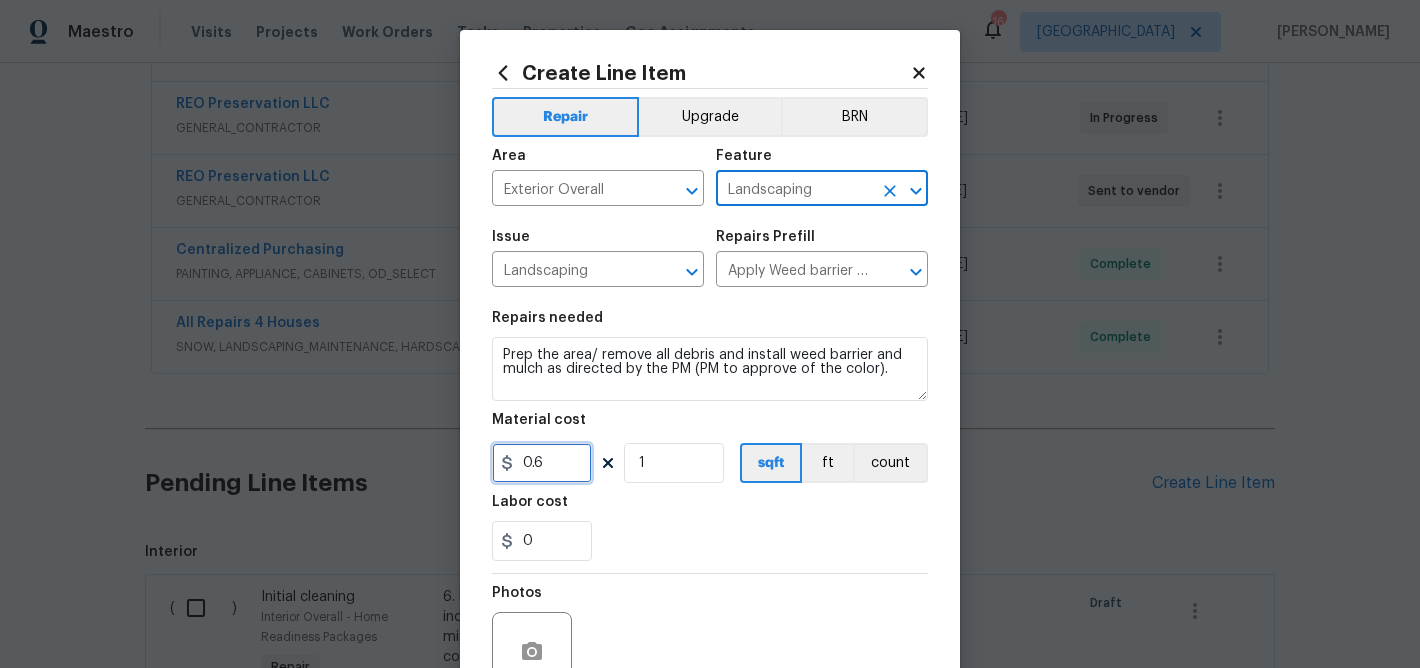 click on "0.6" at bounding box center (542, 463) 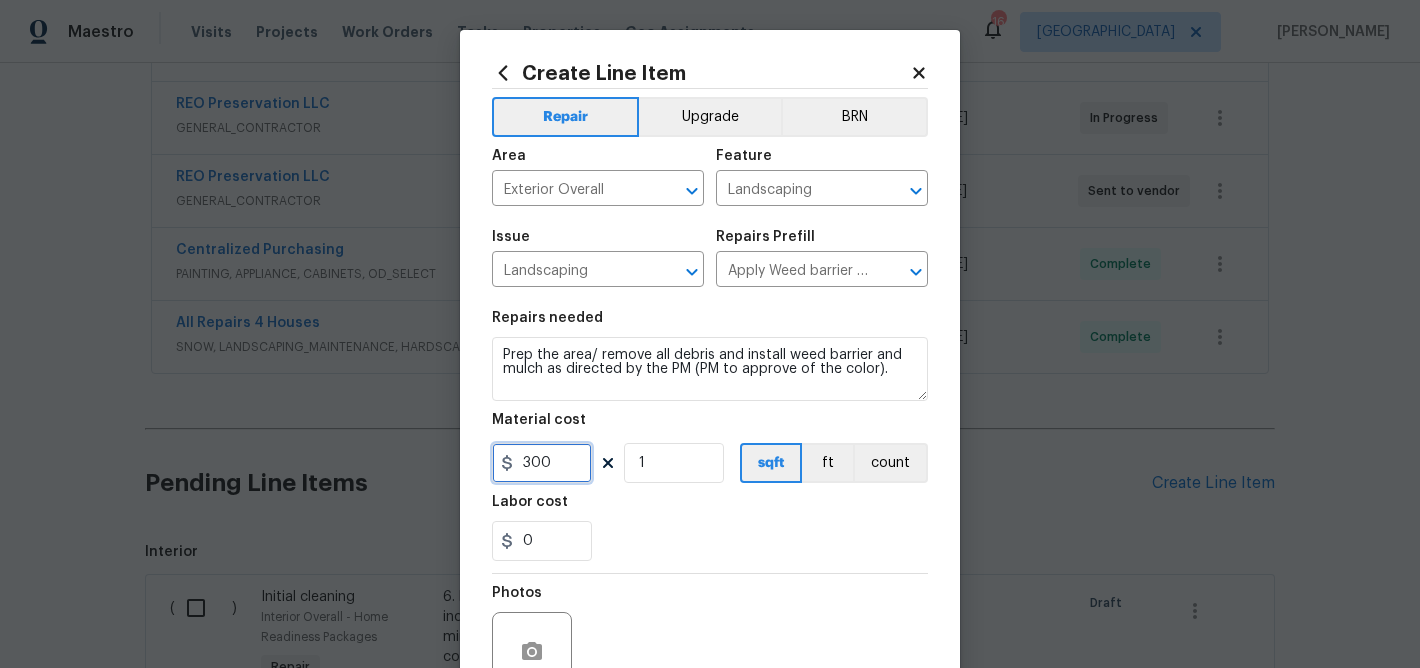 type on "300" 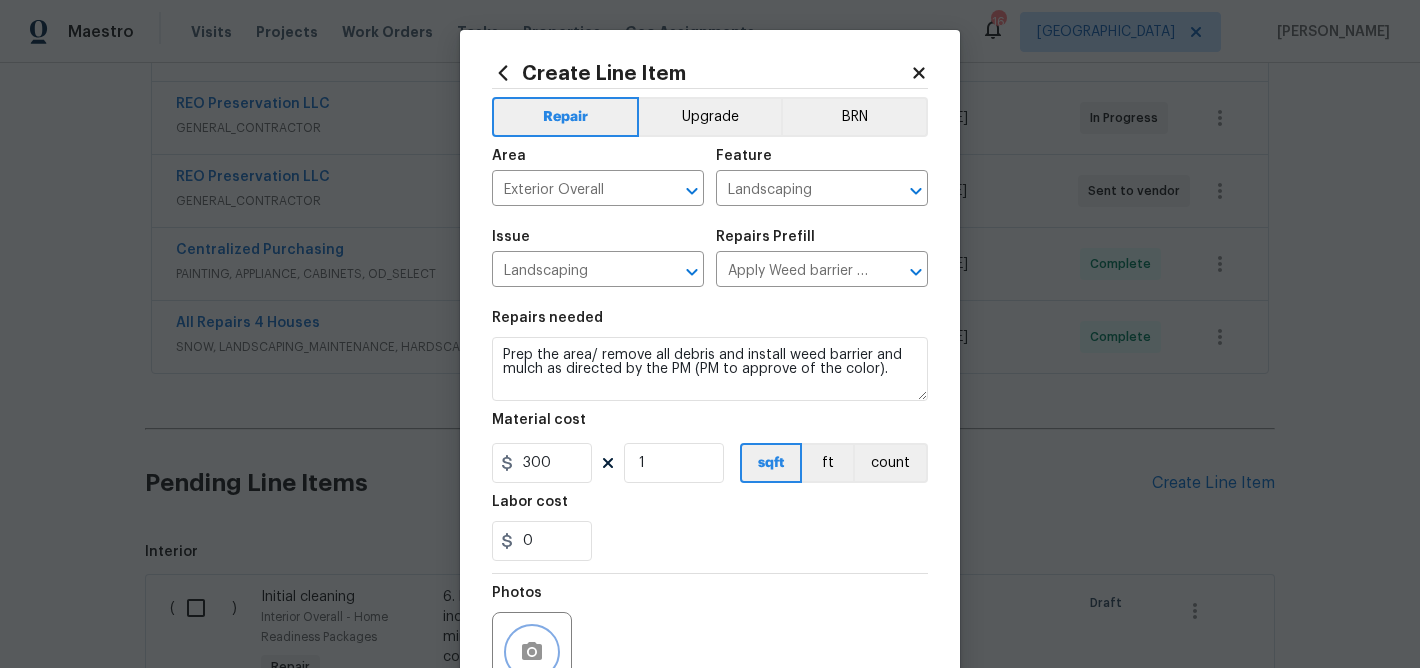 click at bounding box center (532, 652) 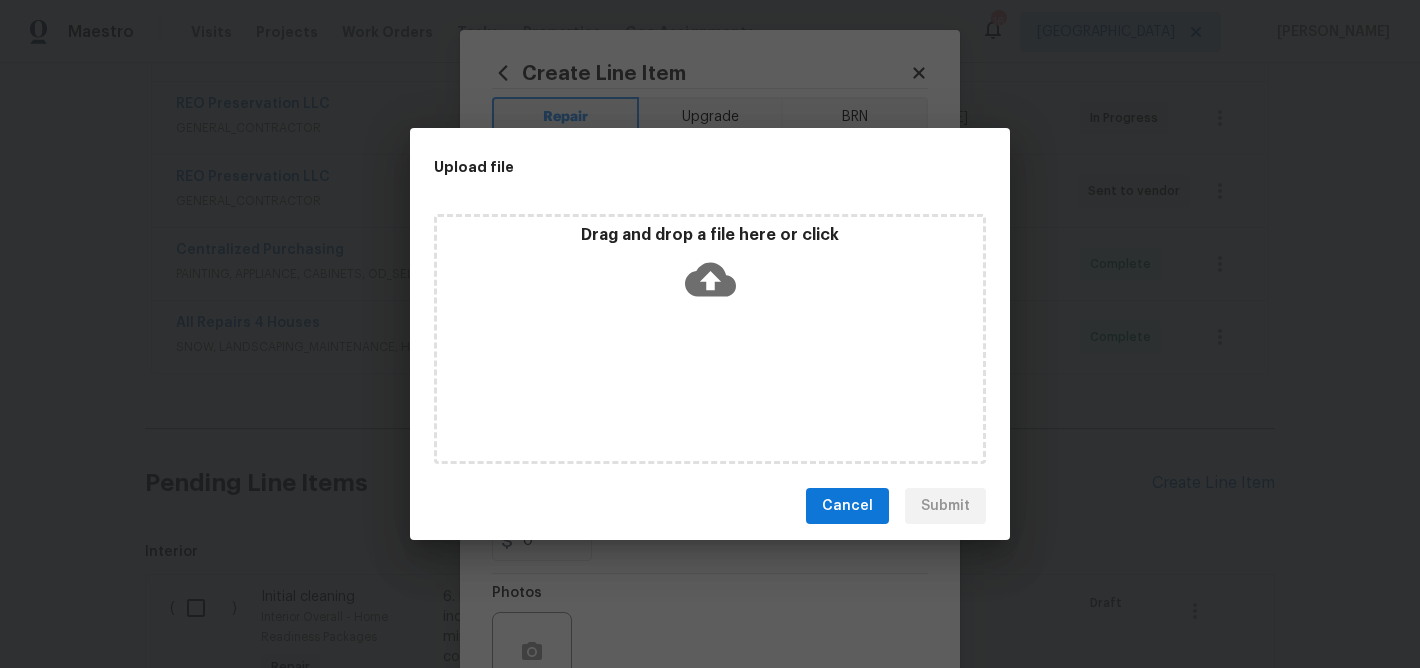 click 